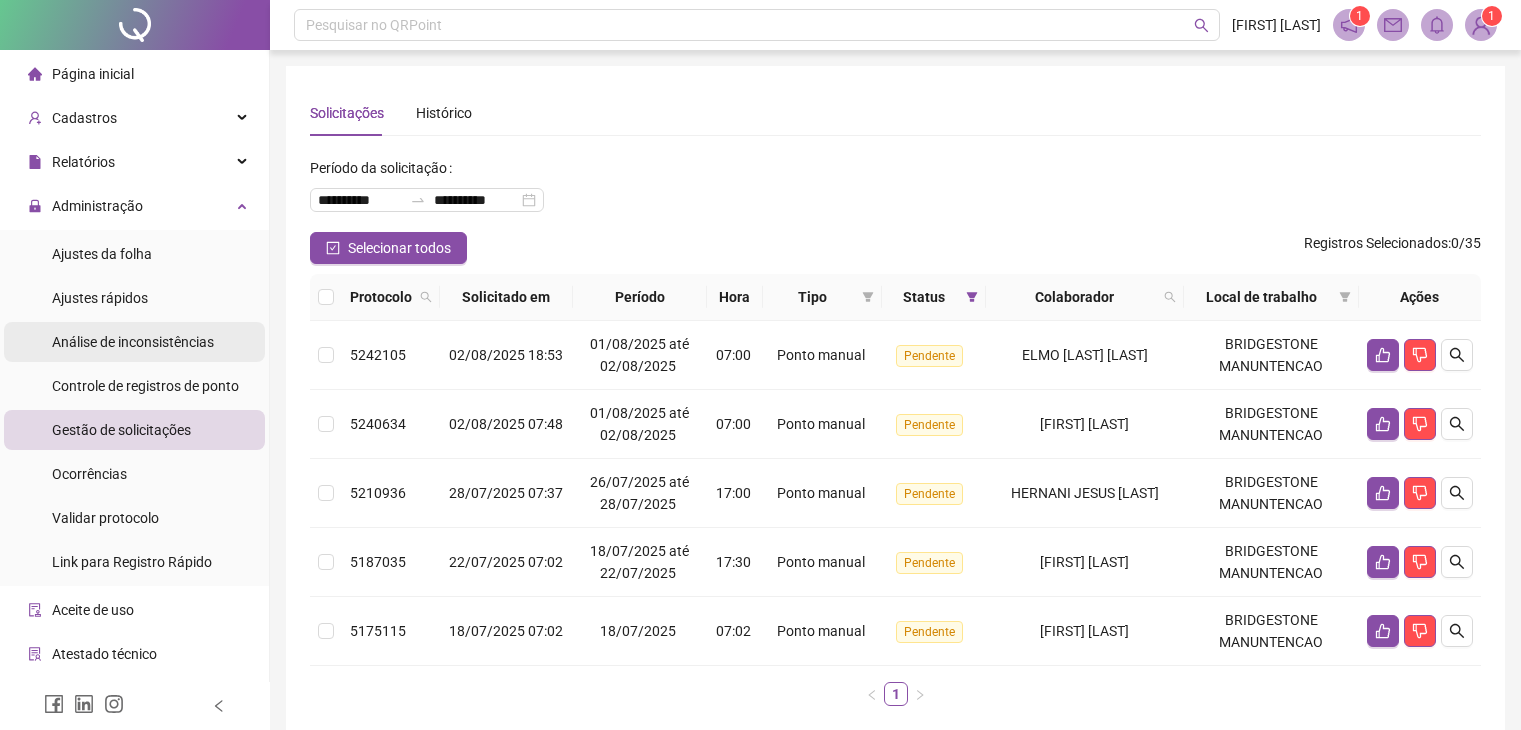 scroll, scrollTop: 0, scrollLeft: 0, axis: both 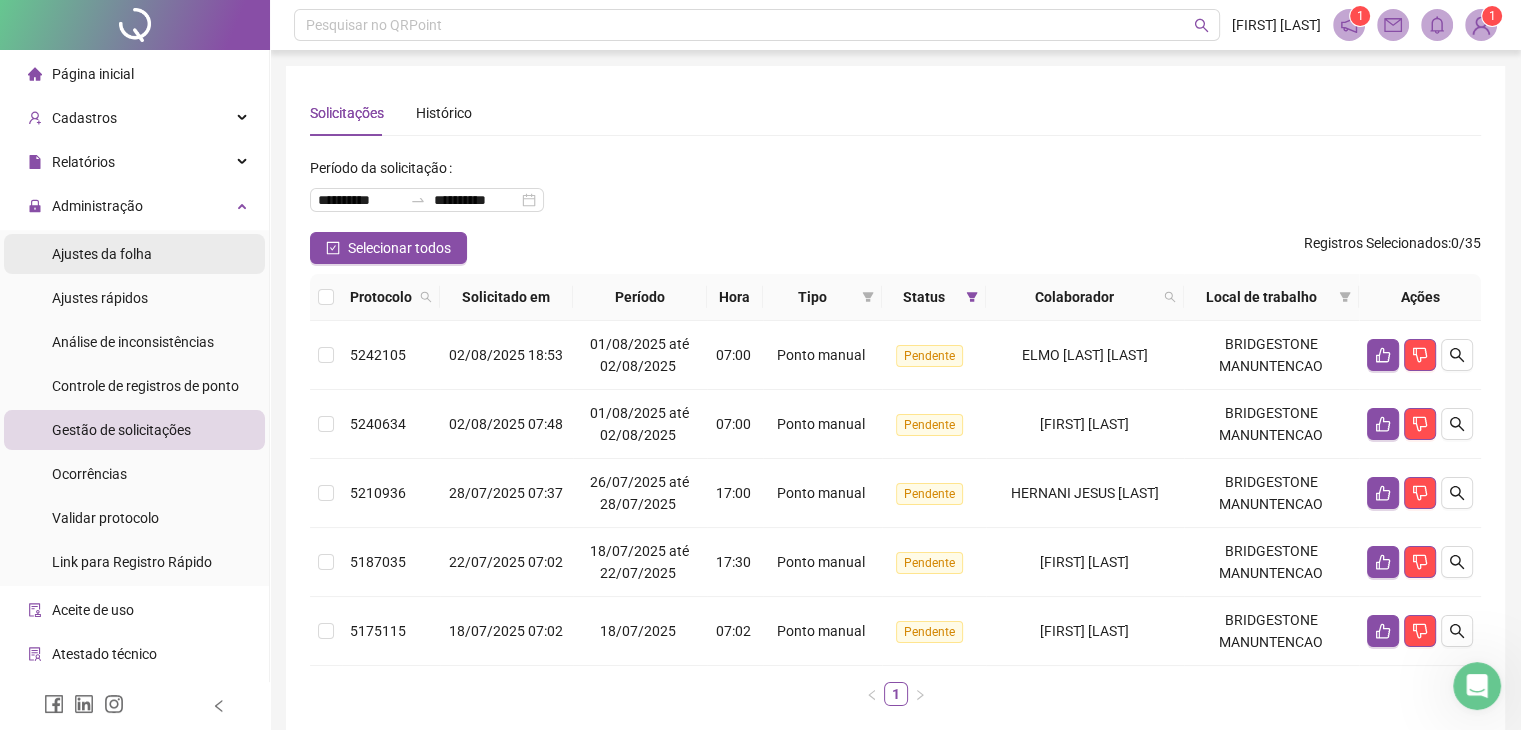 click on "Ajustes da folha" at bounding box center [102, 254] 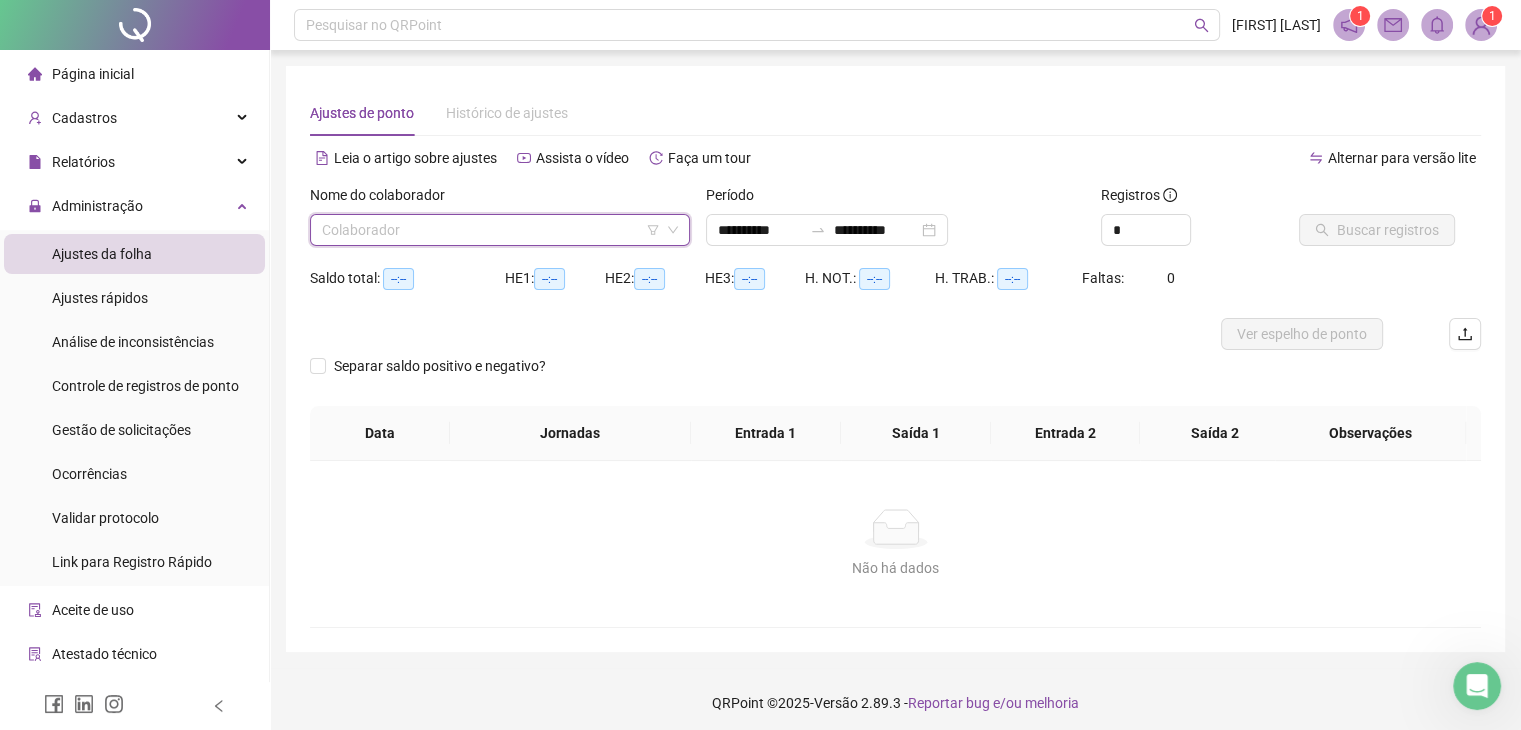 click at bounding box center (491, 230) 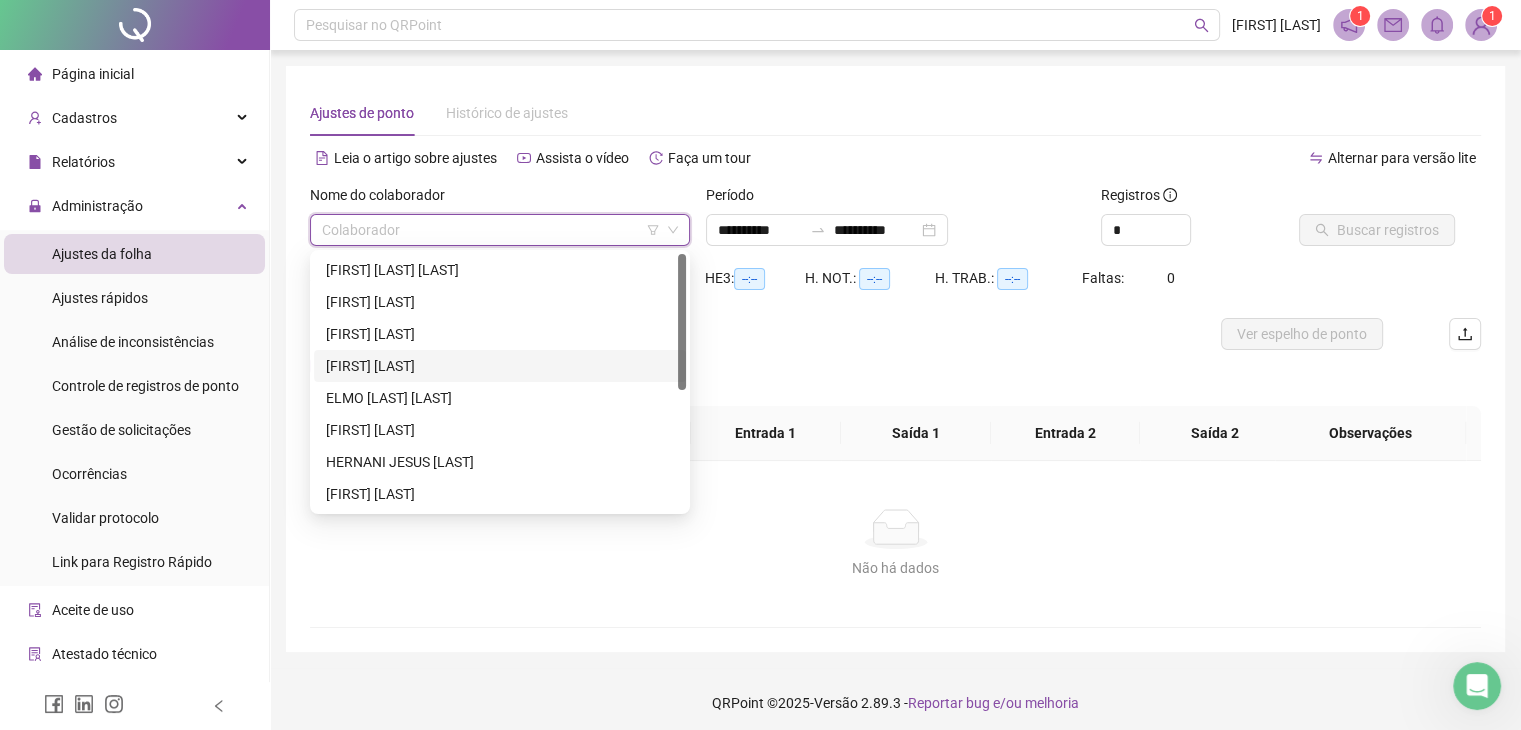 click on "[FIRST] [LAST]" at bounding box center [500, 366] 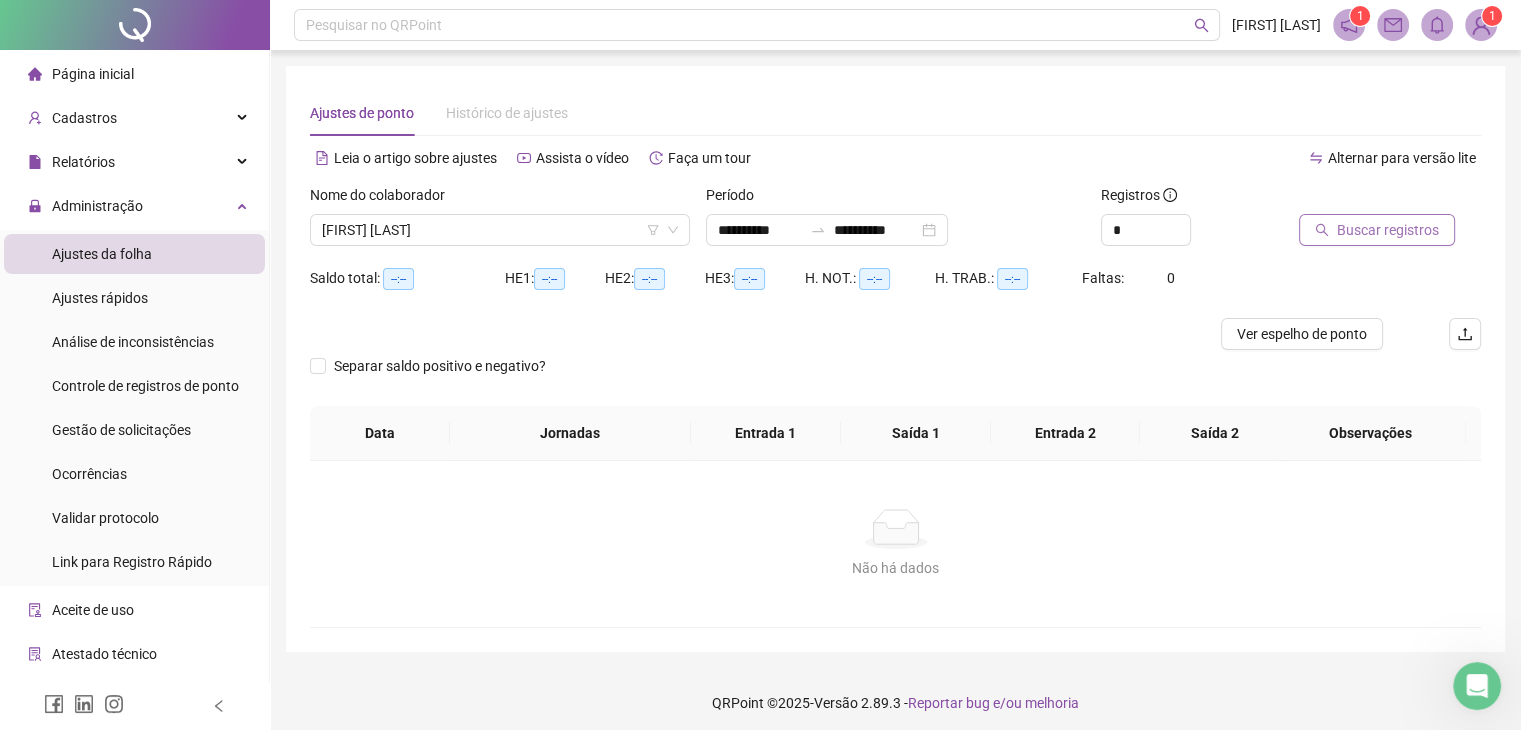 click on "Buscar registros" at bounding box center [1388, 230] 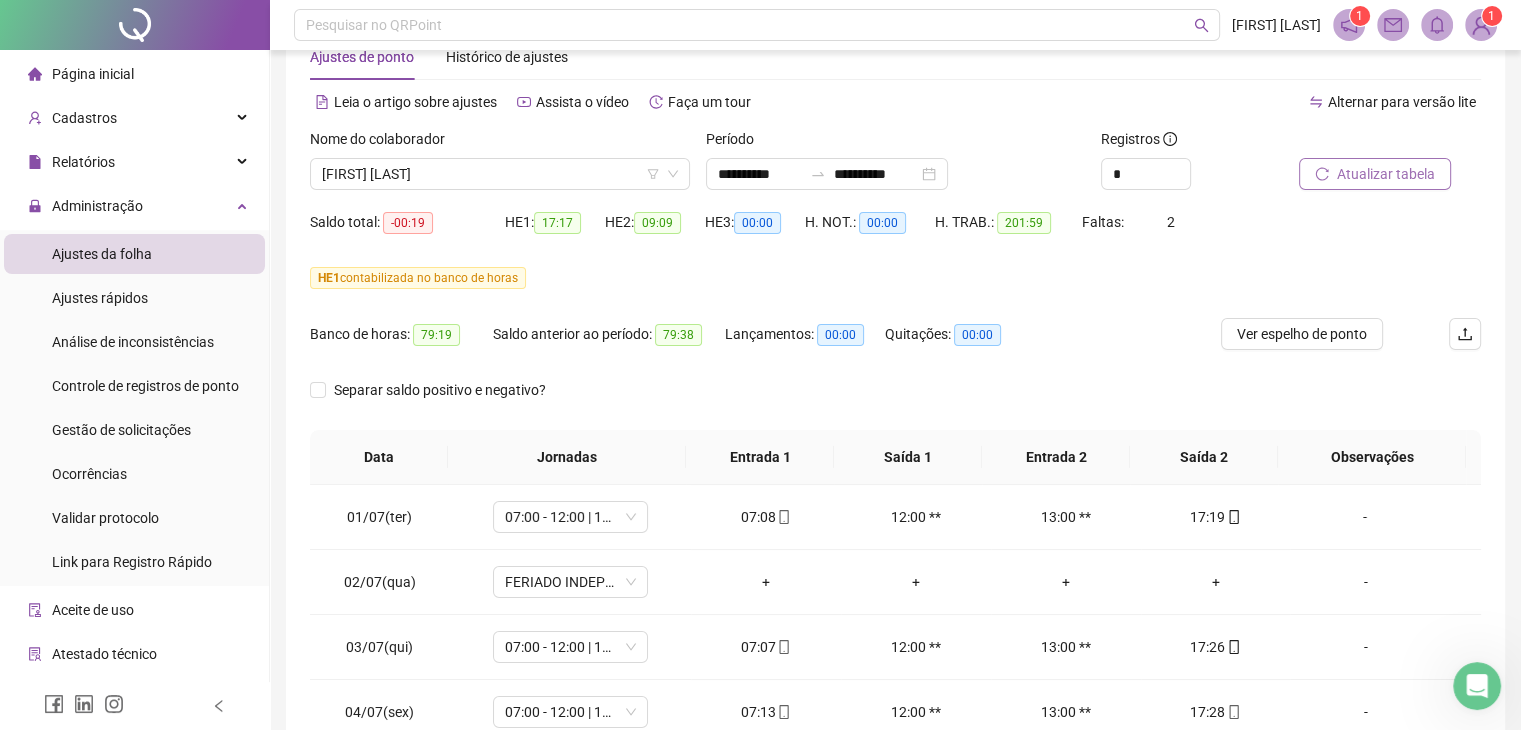 scroll, scrollTop: 61, scrollLeft: 0, axis: vertical 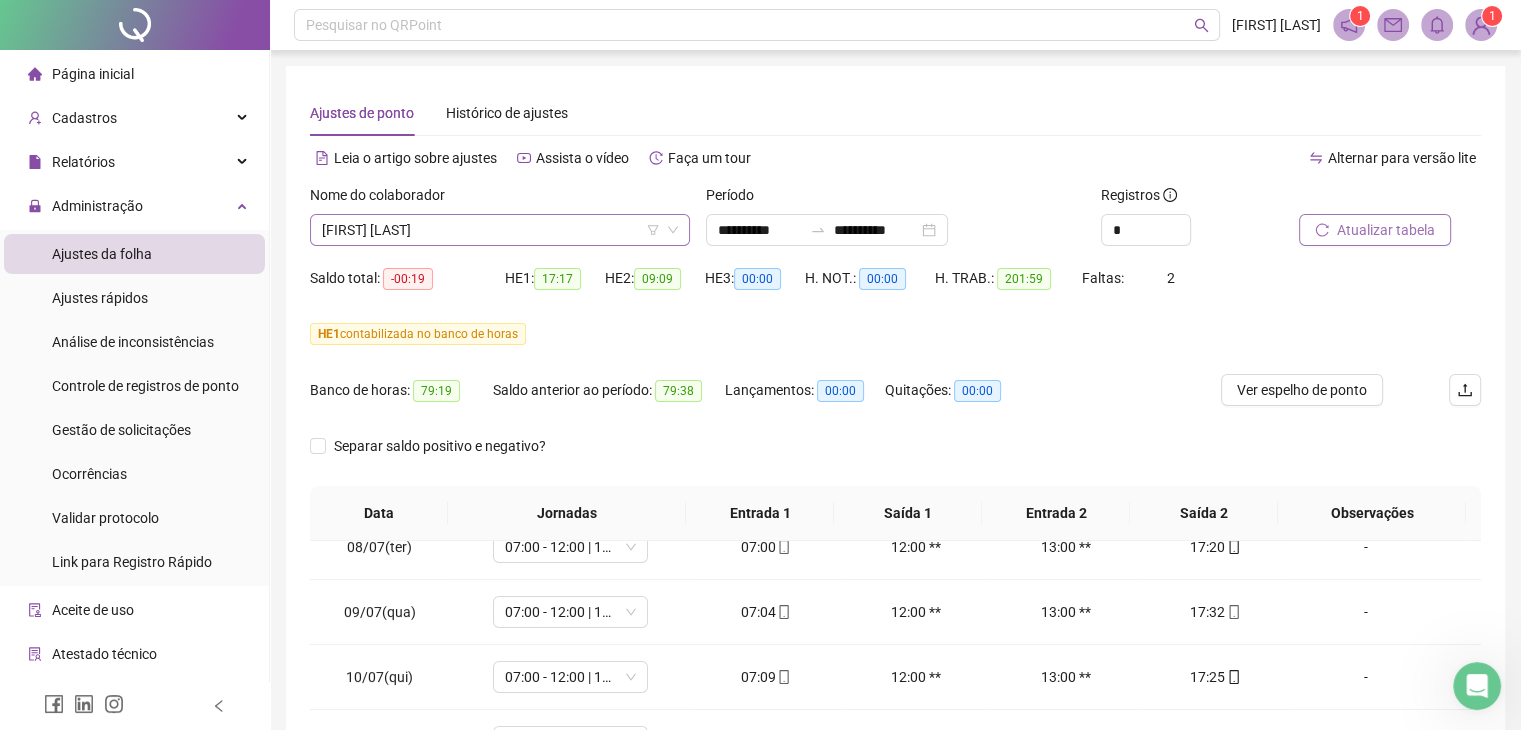 click on "[FIRST] [LAST]" at bounding box center (500, 230) 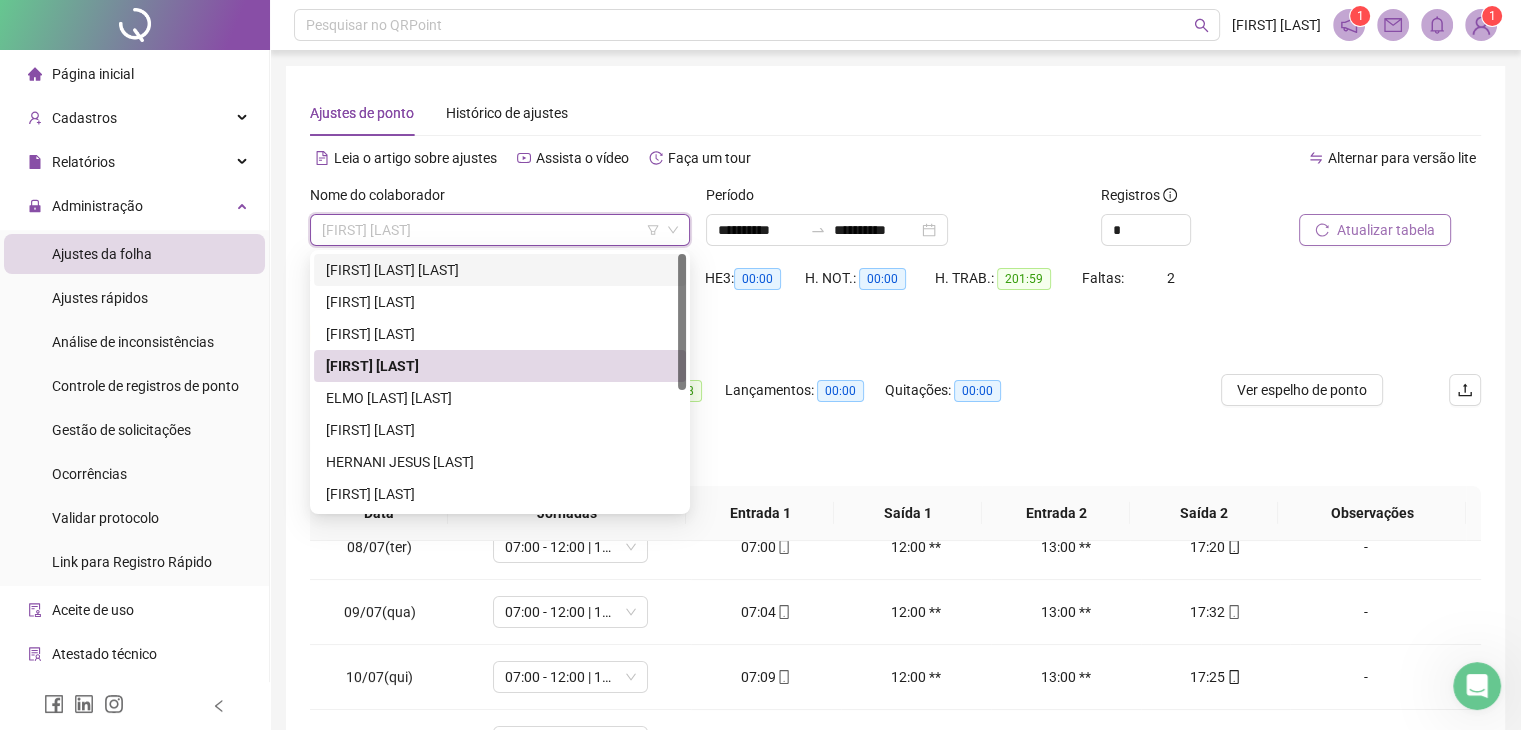 scroll, scrollTop: 224, scrollLeft: 0, axis: vertical 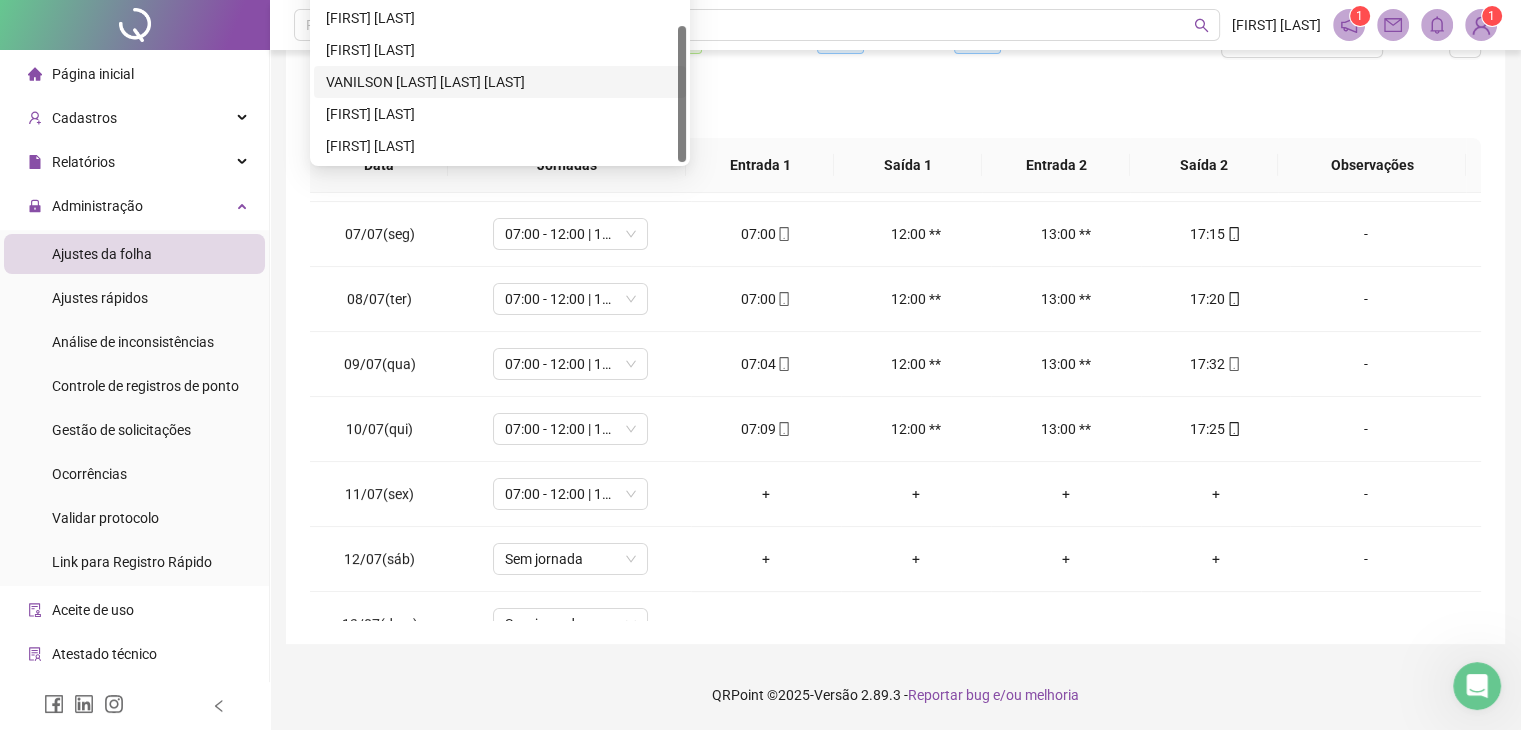 click on "VANILSON [LAST] [LAST] [LAST]" at bounding box center (500, 82) 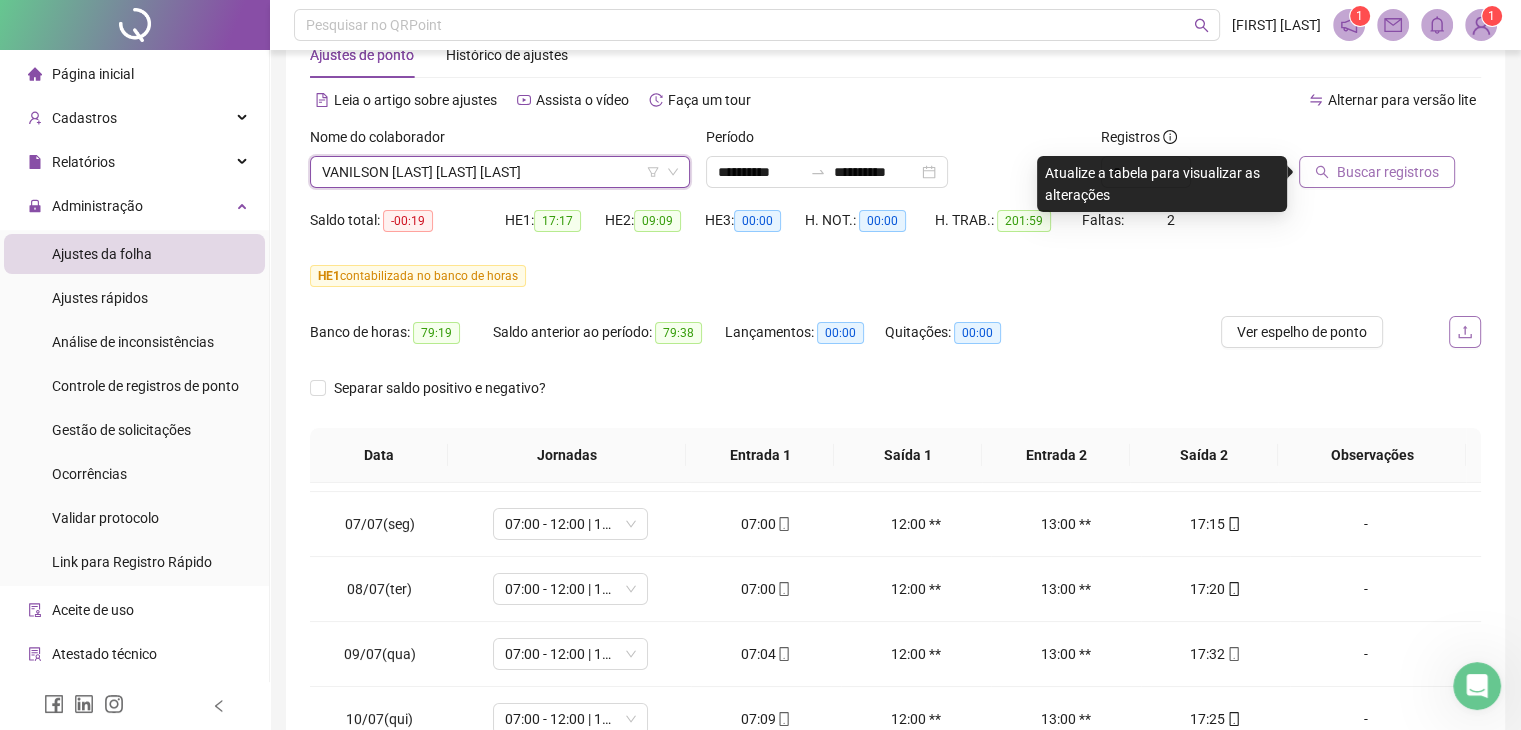 scroll, scrollTop: 48, scrollLeft: 0, axis: vertical 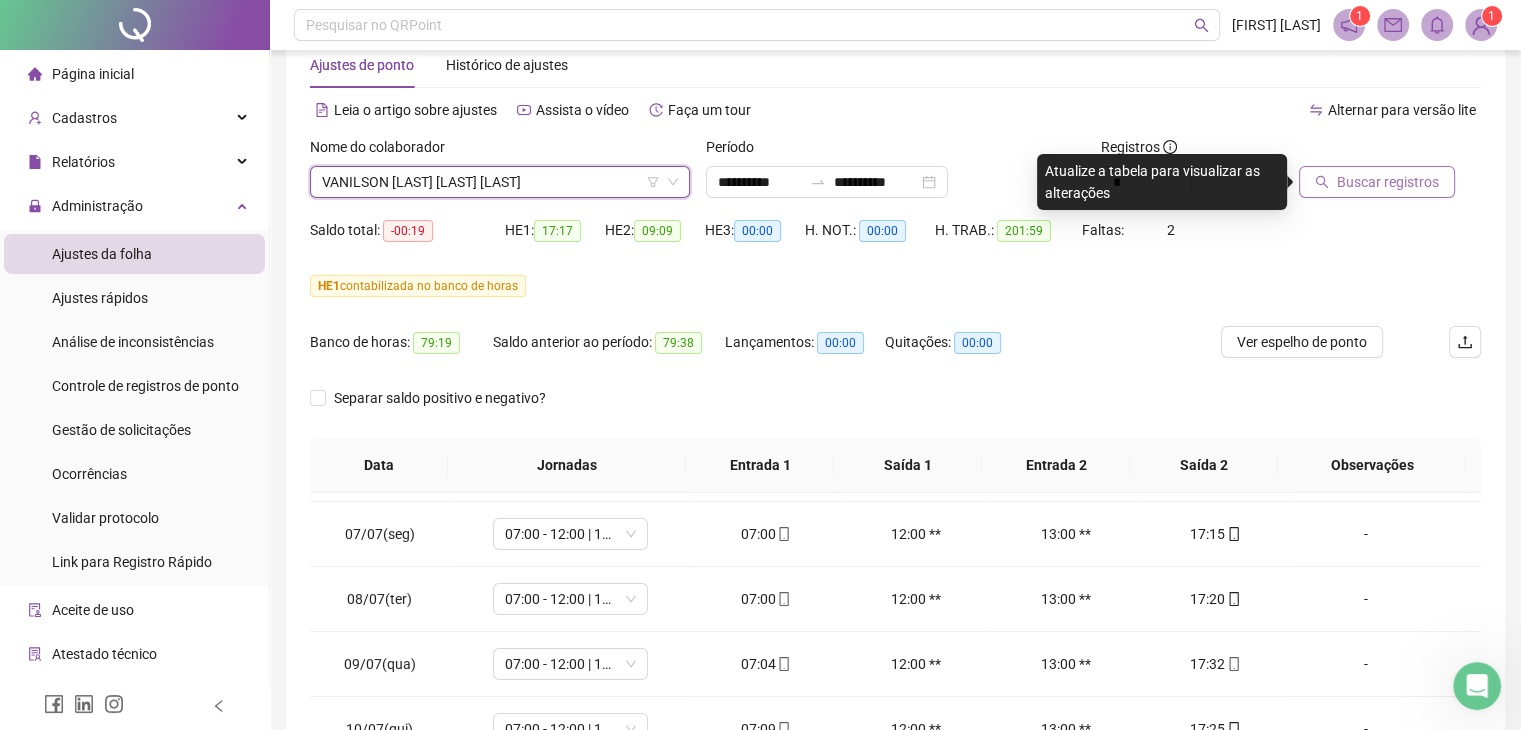 click on "Buscar registros" at bounding box center [1388, 182] 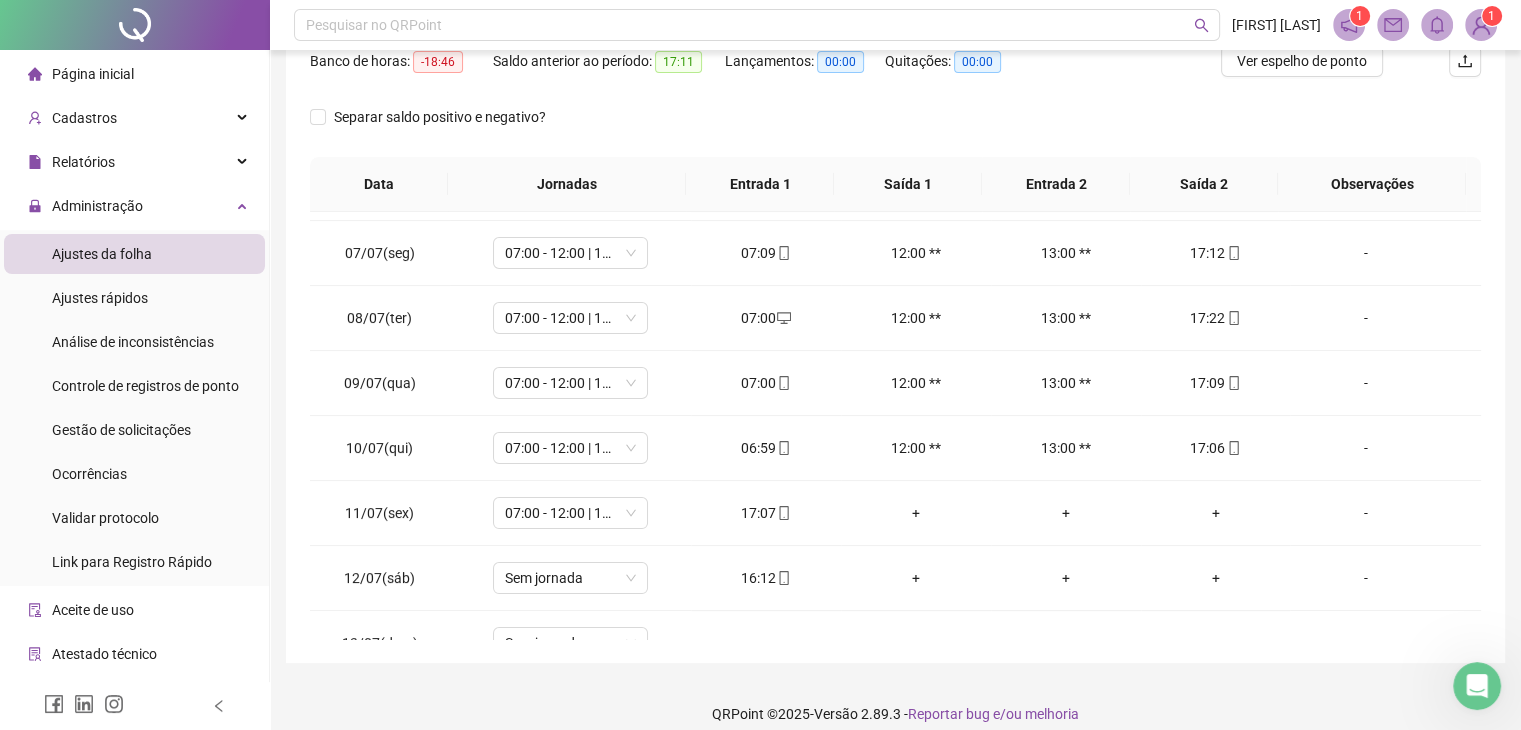 scroll, scrollTop: 348, scrollLeft: 0, axis: vertical 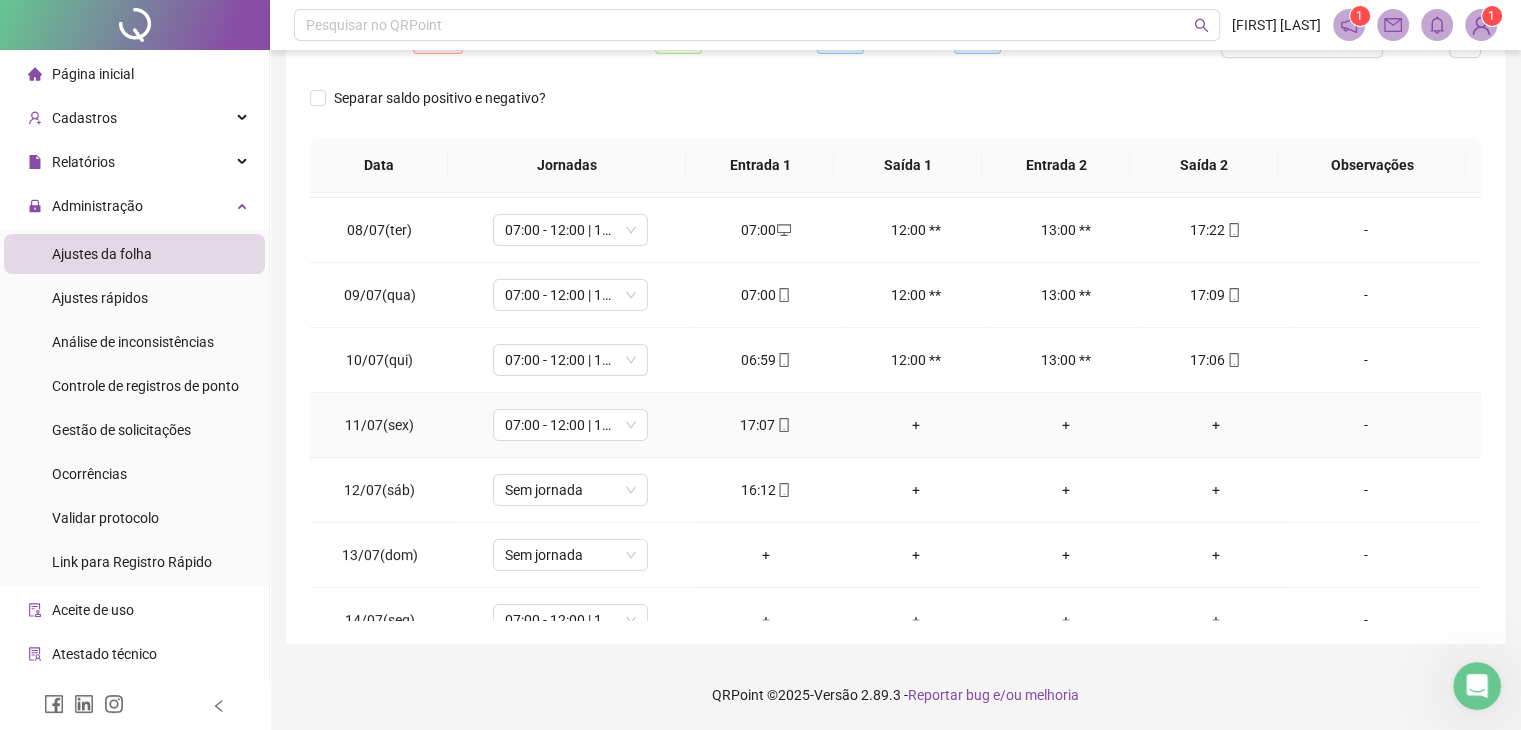 click on "+" at bounding box center (1216, 425) 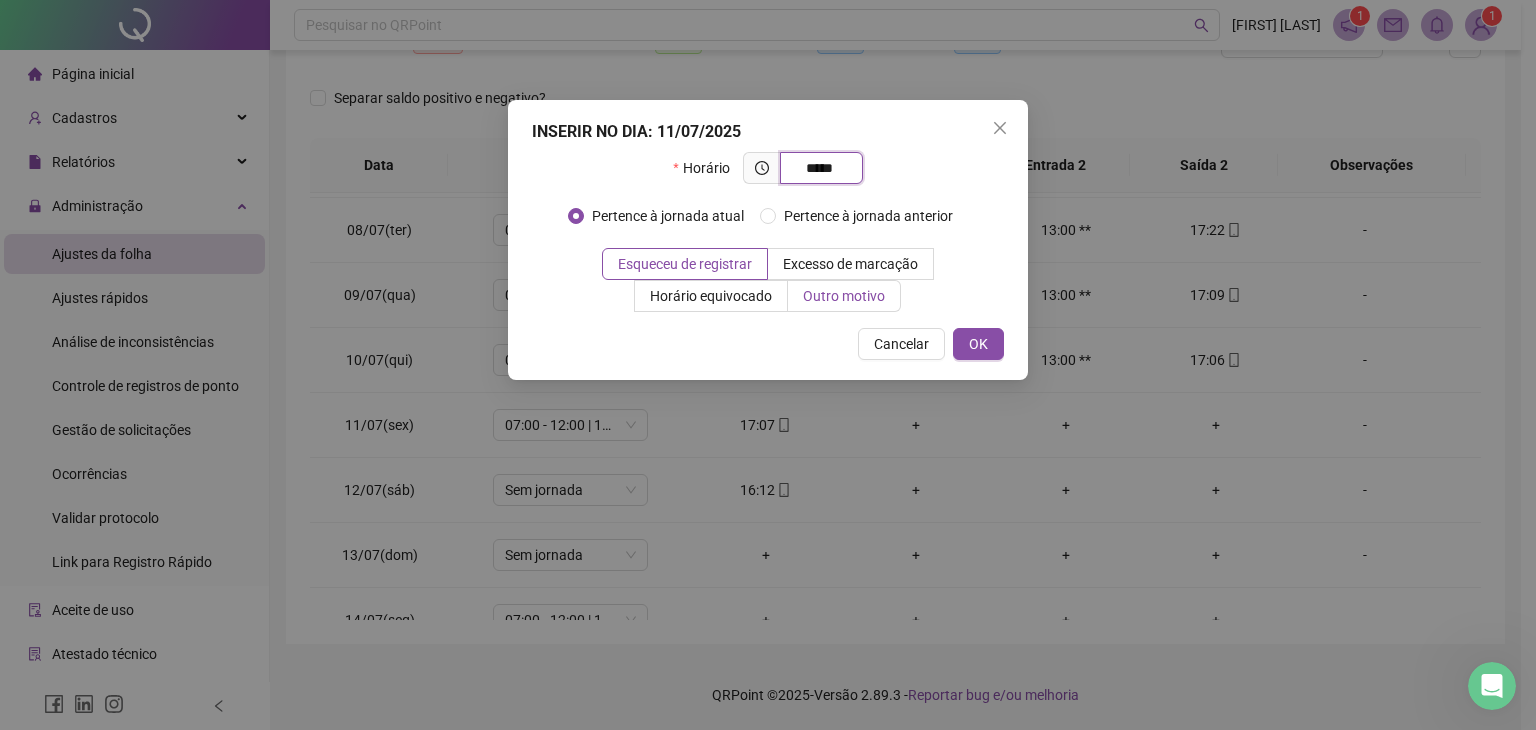 type on "*****" 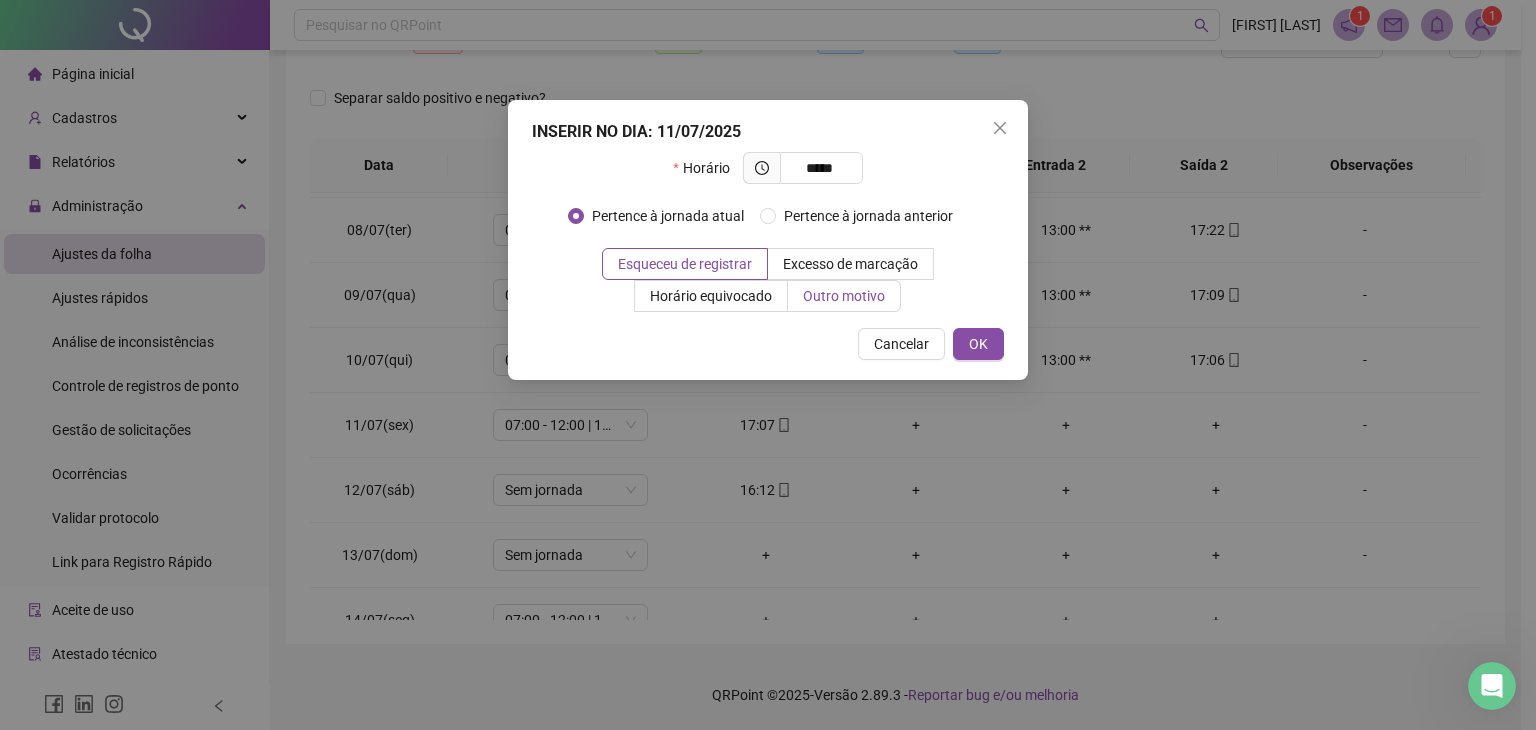 click on "Outro motivo" at bounding box center (844, 296) 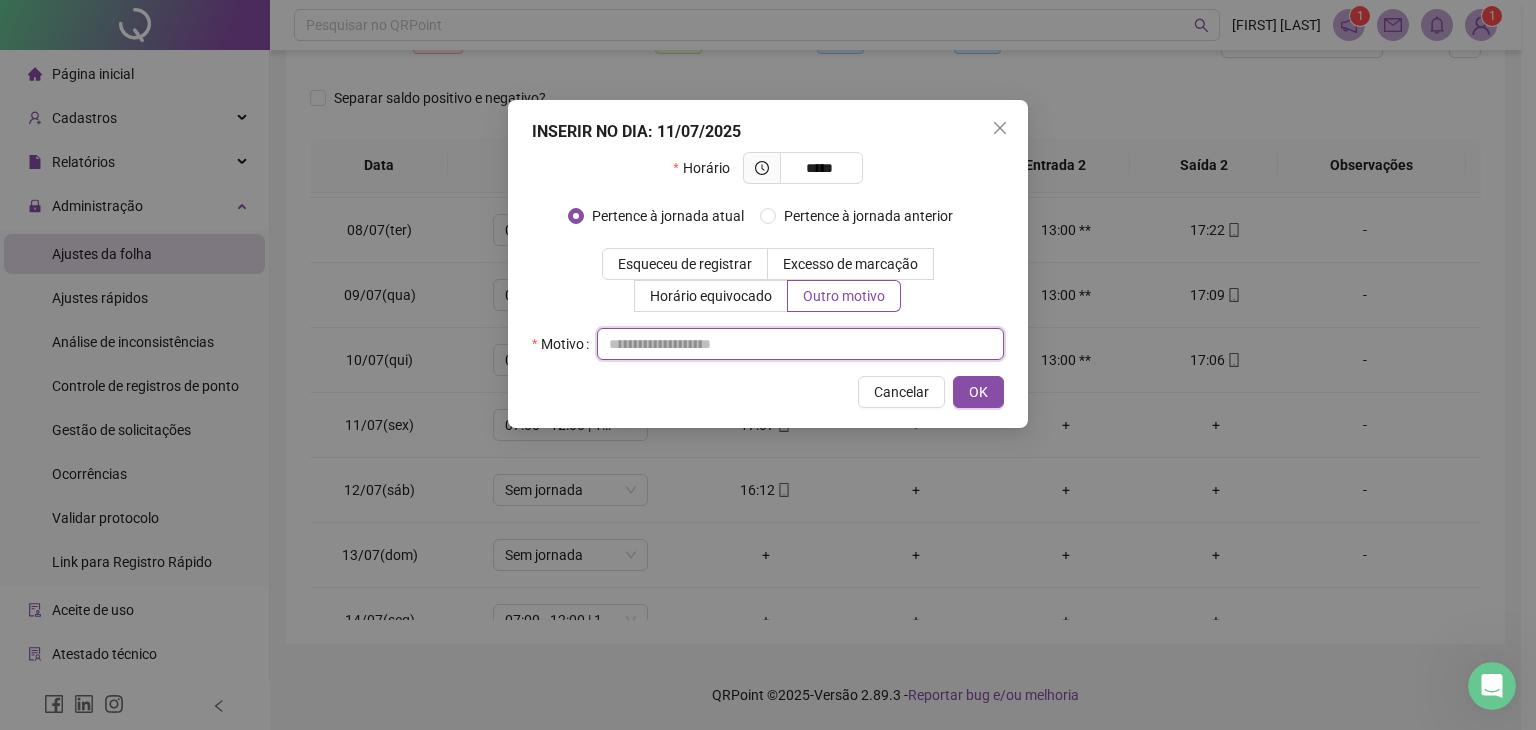 click at bounding box center (800, 344) 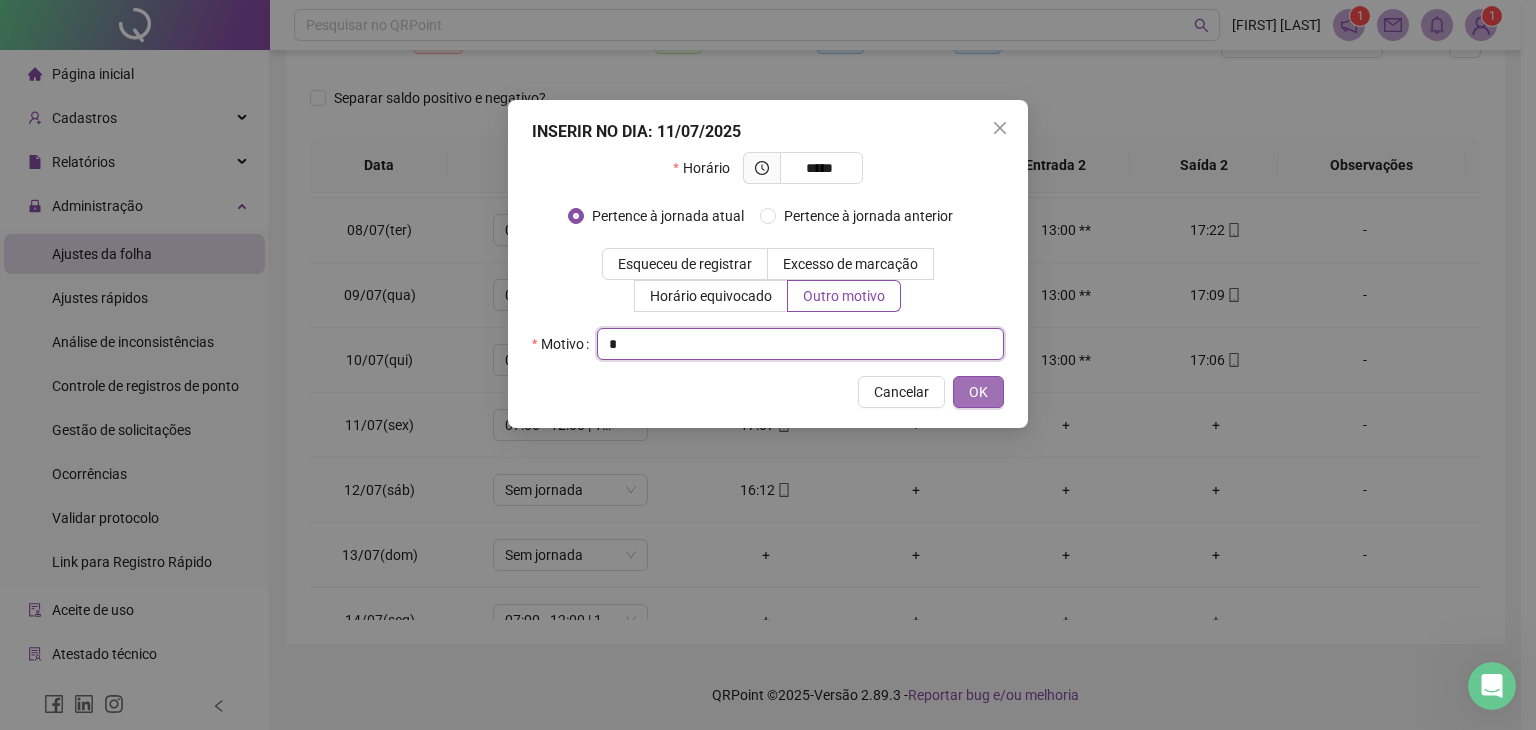 type on "*" 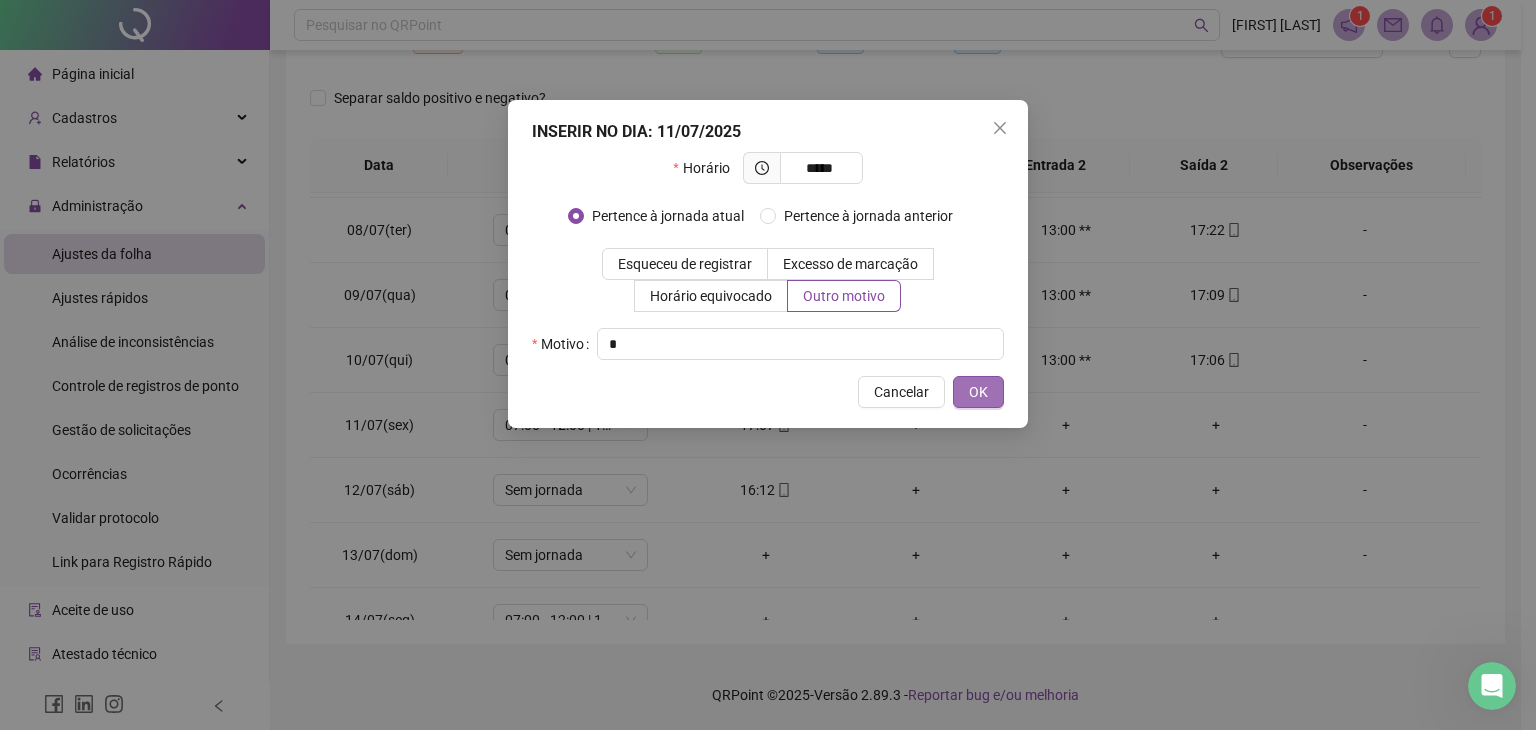 click on "OK" at bounding box center [978, 392] 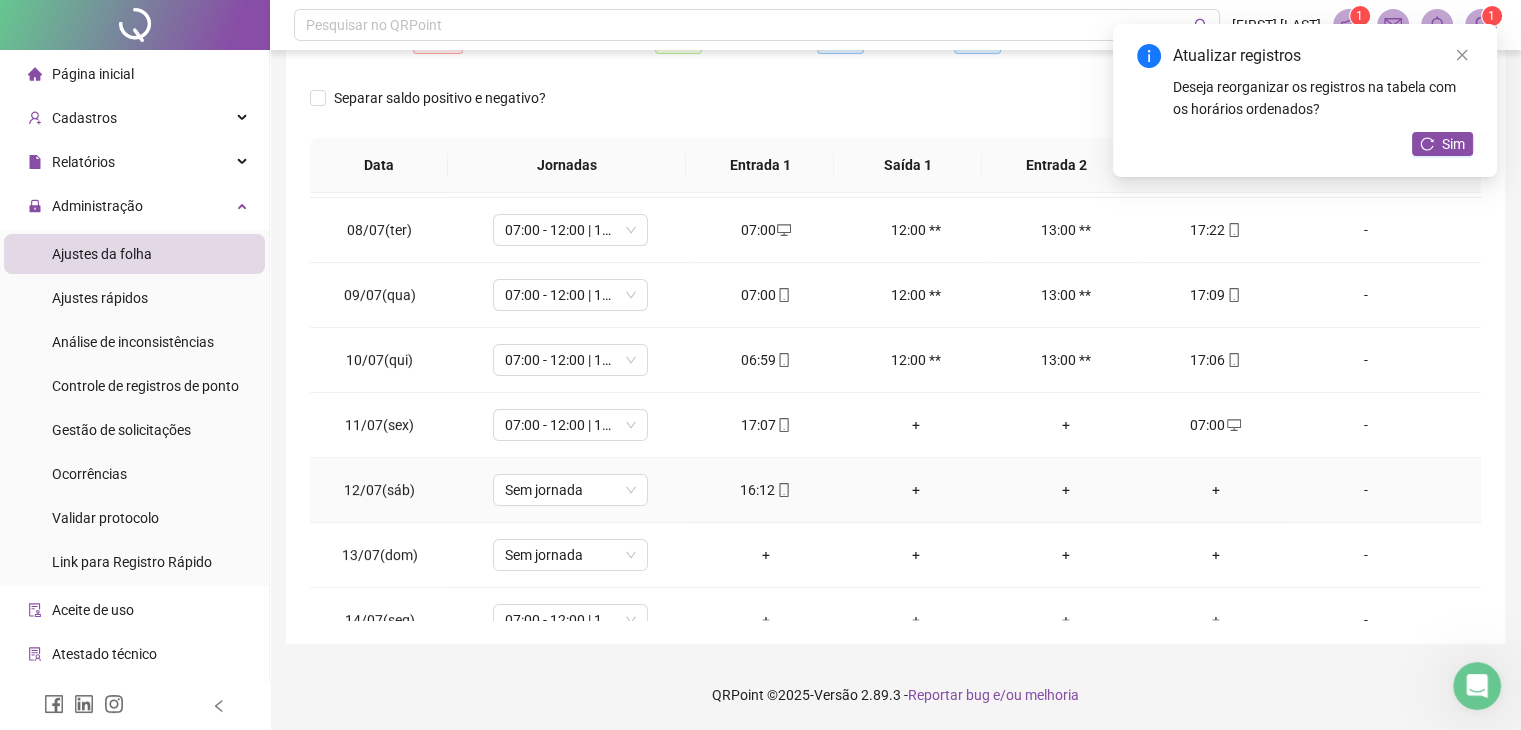 click on "+" at bounding box center (1216, 490) 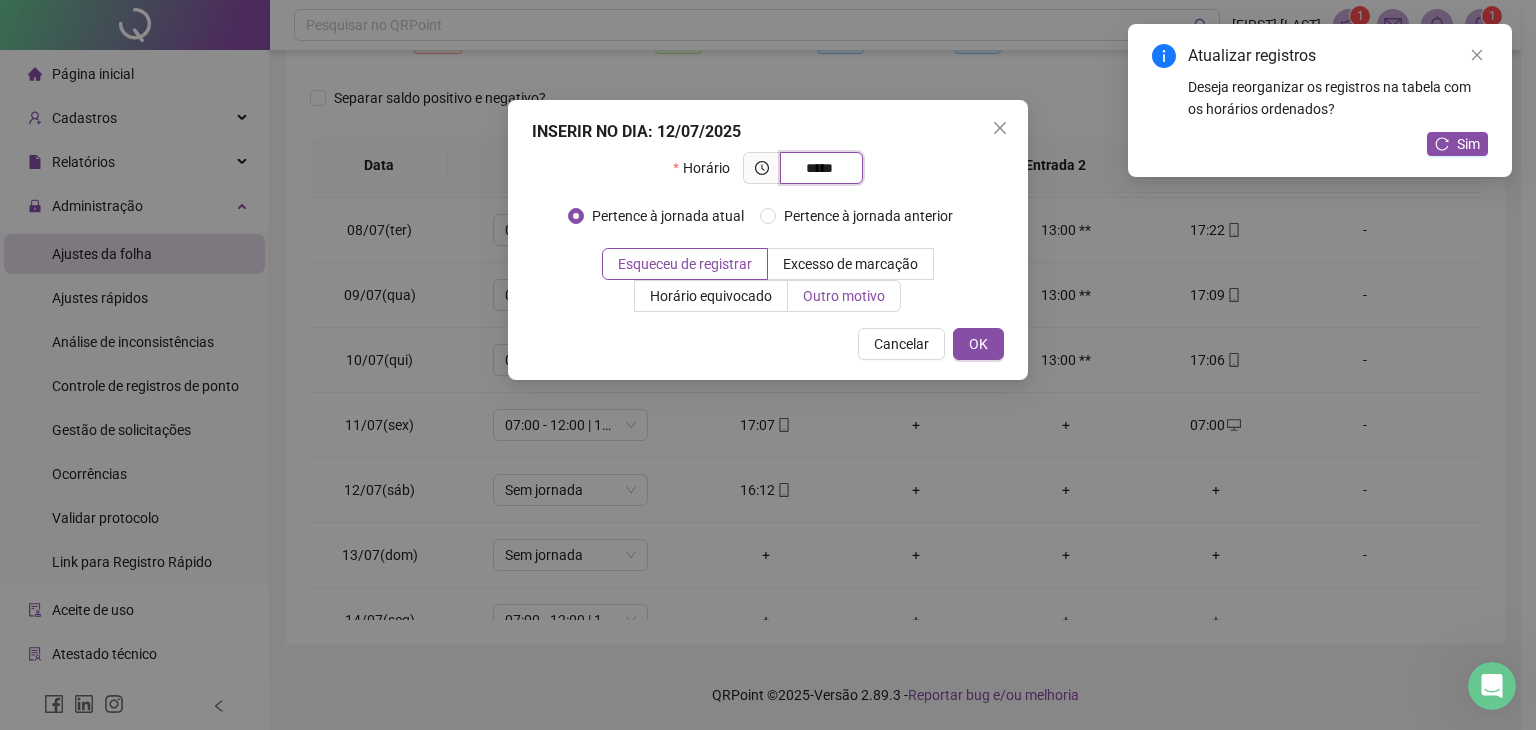 type on "*****" 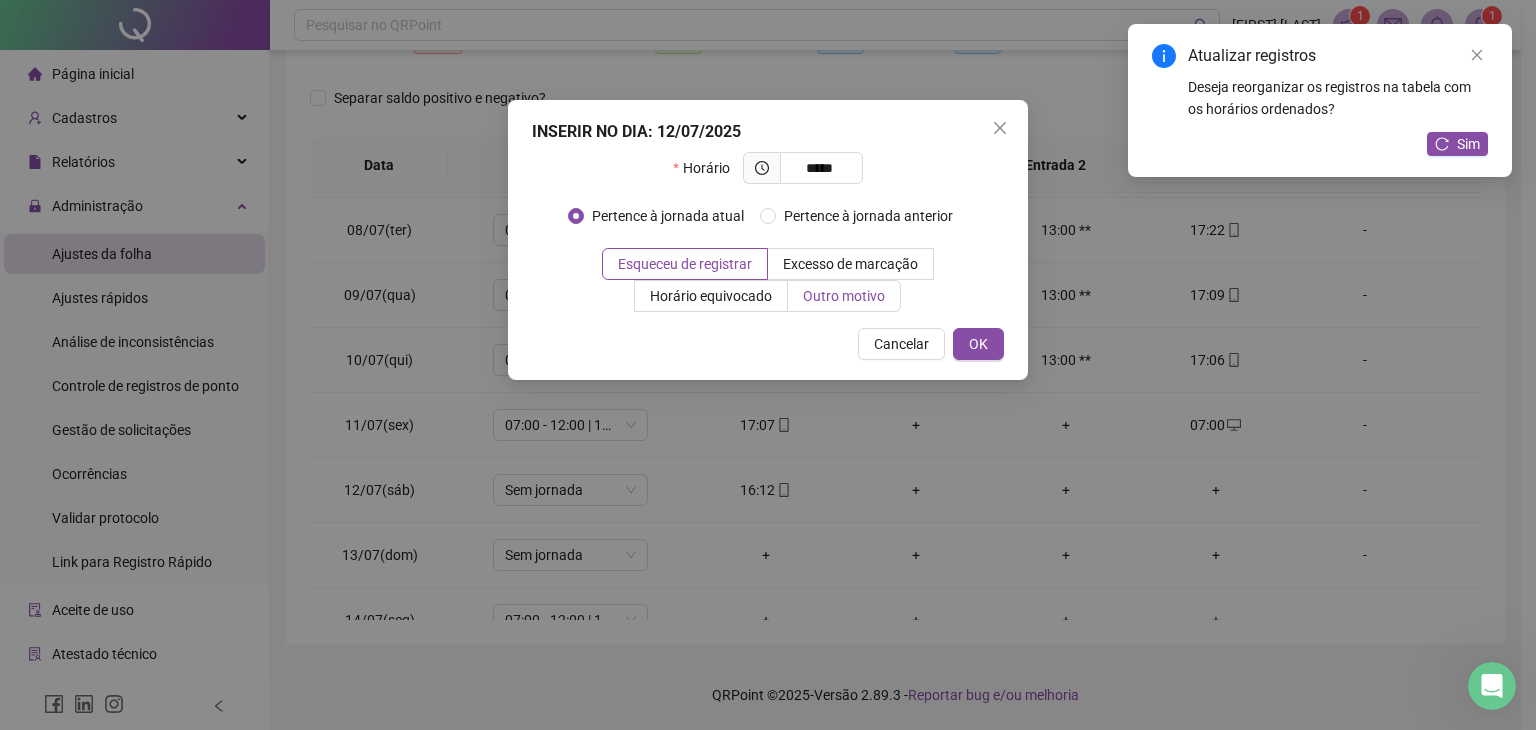 click on "Outro motivo" at bounding box center [844, 296] 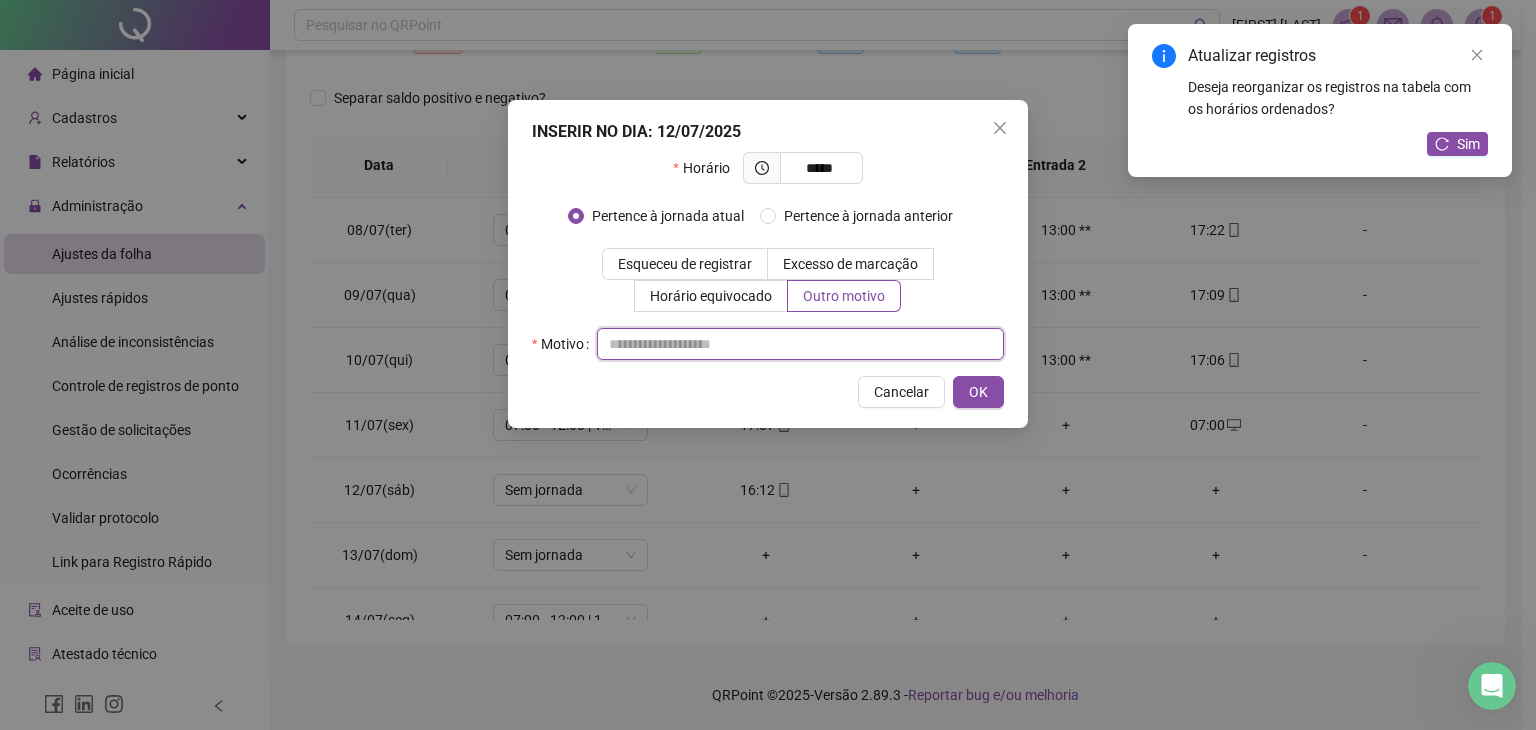 click at bounding box center (800, 344) 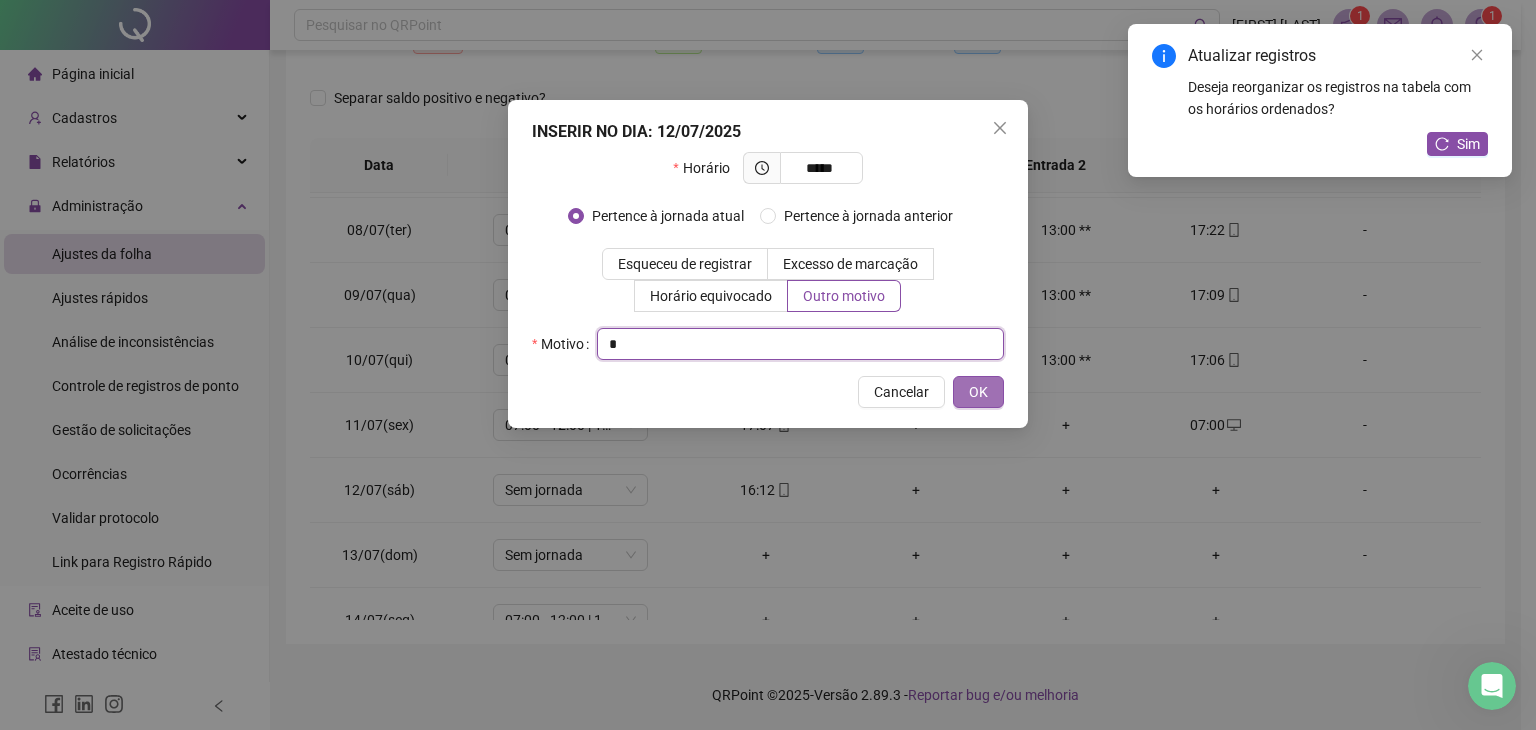 type on "*" 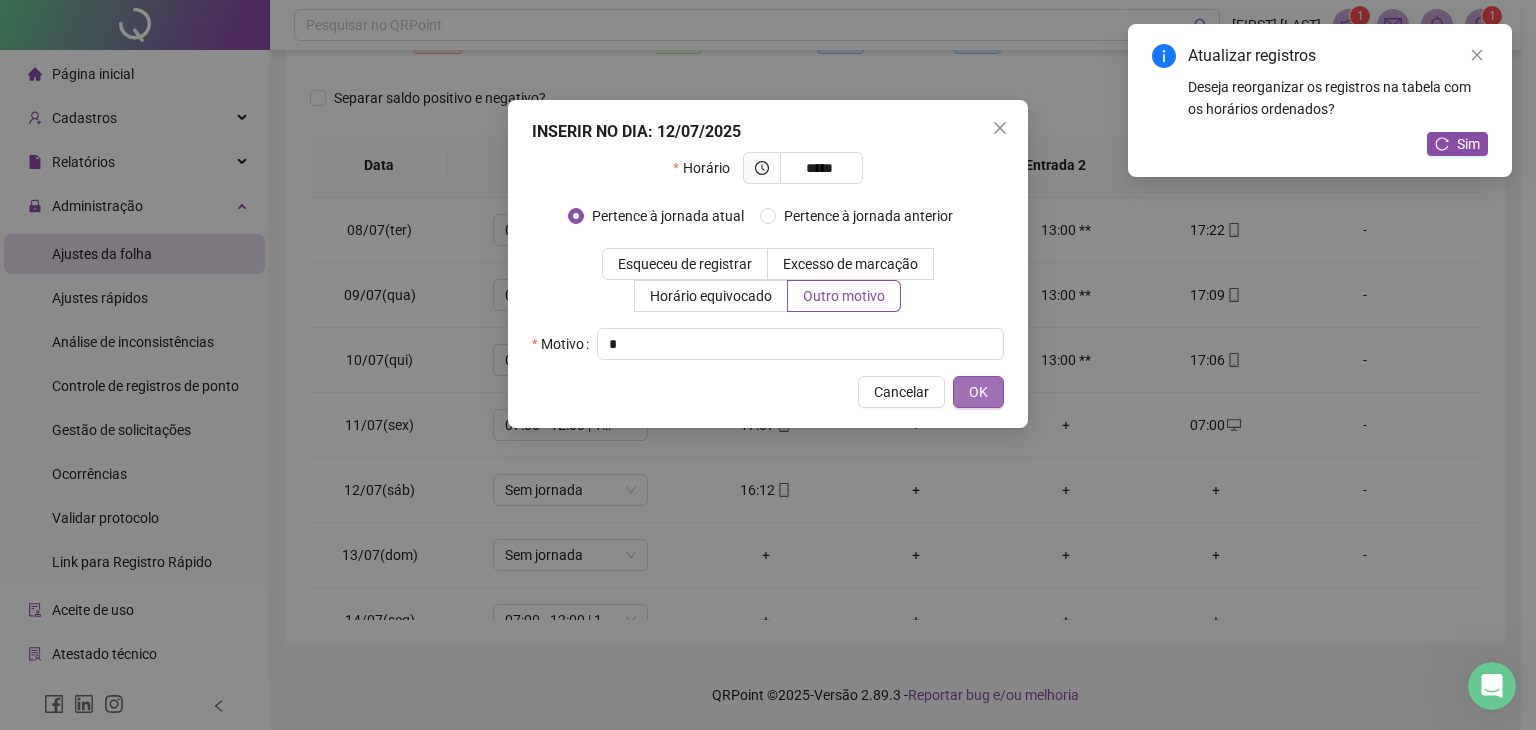click on "OK" at bounding box center (978, 392) 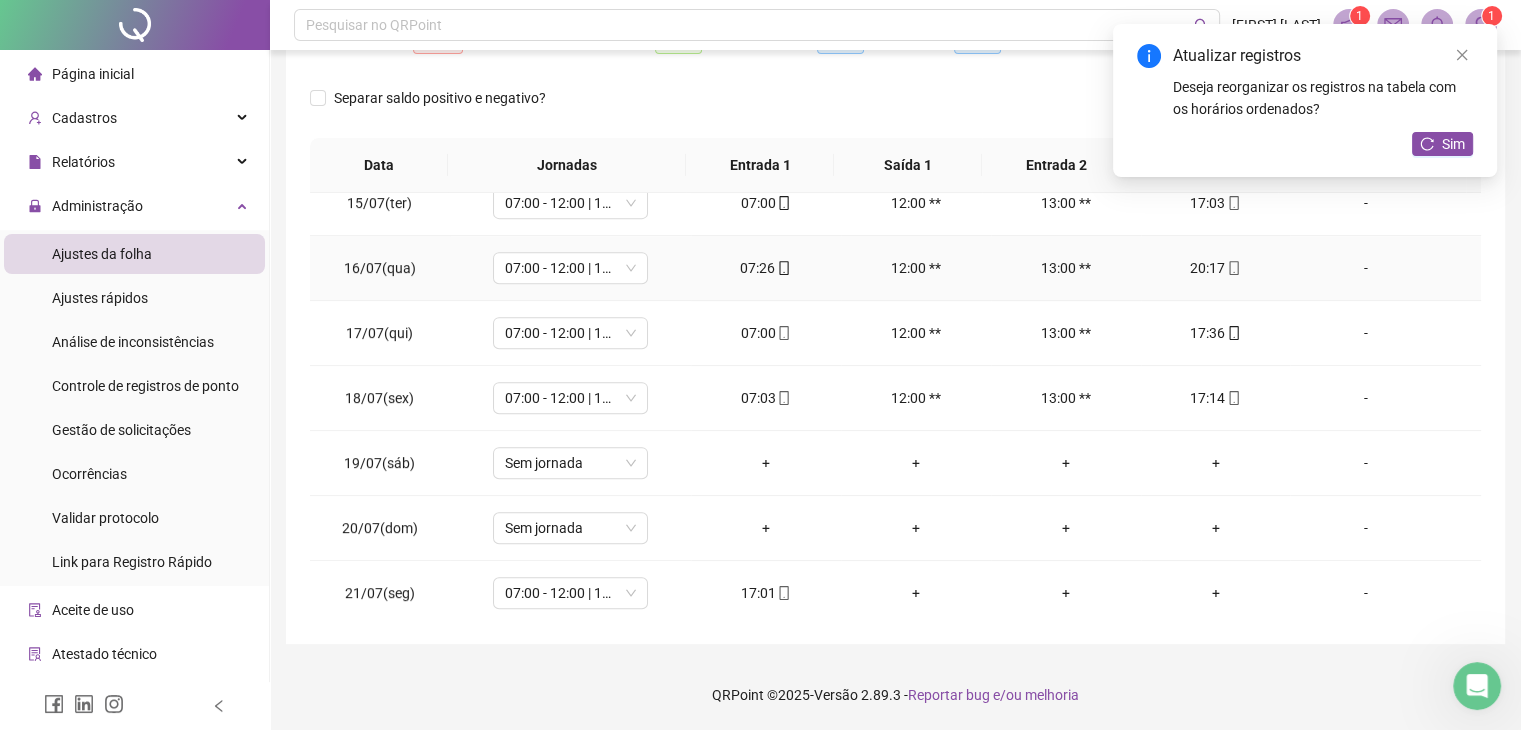 scroll, scrollTop: 1050, scrollLeft: 0, axis: vertical 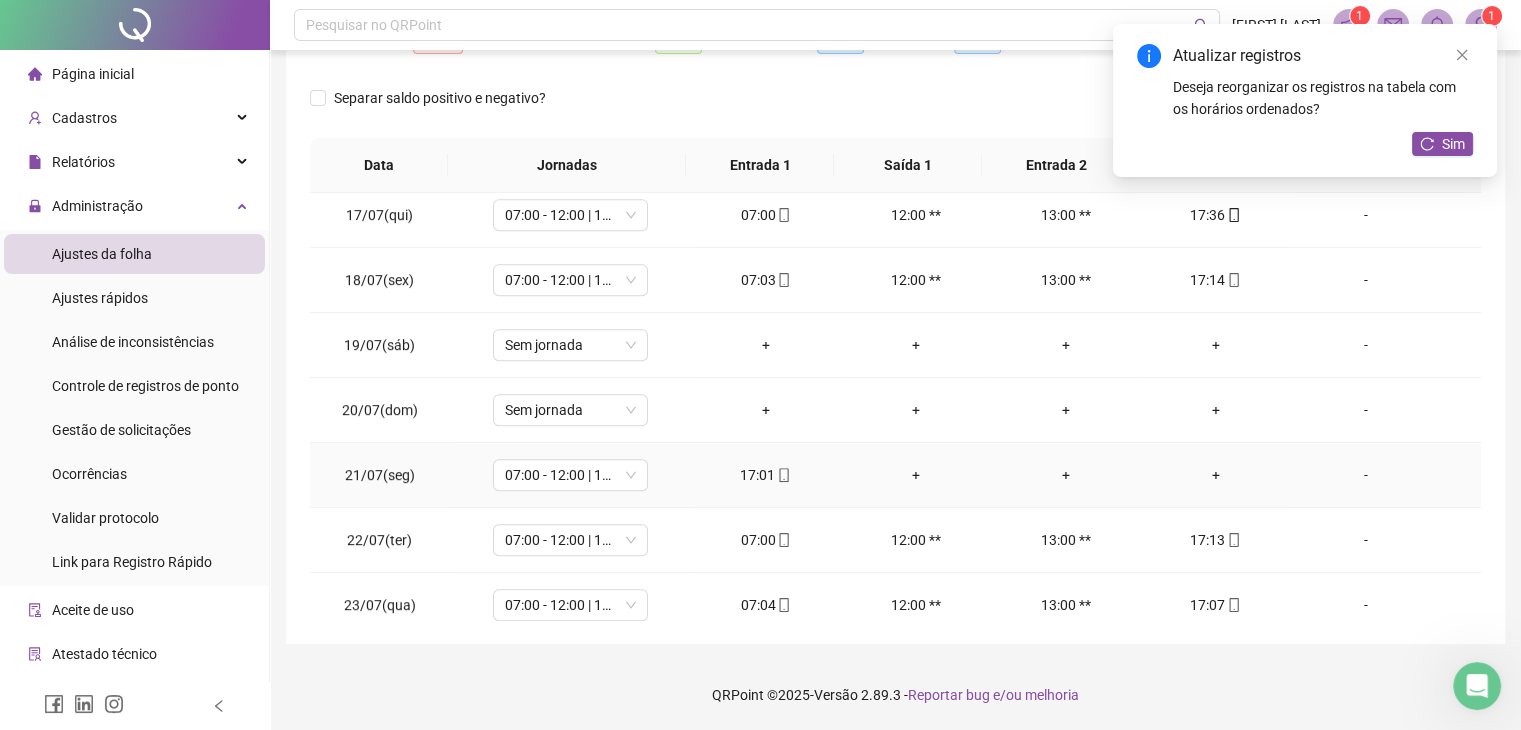 click on "+" at bounding box center [1216, 475] 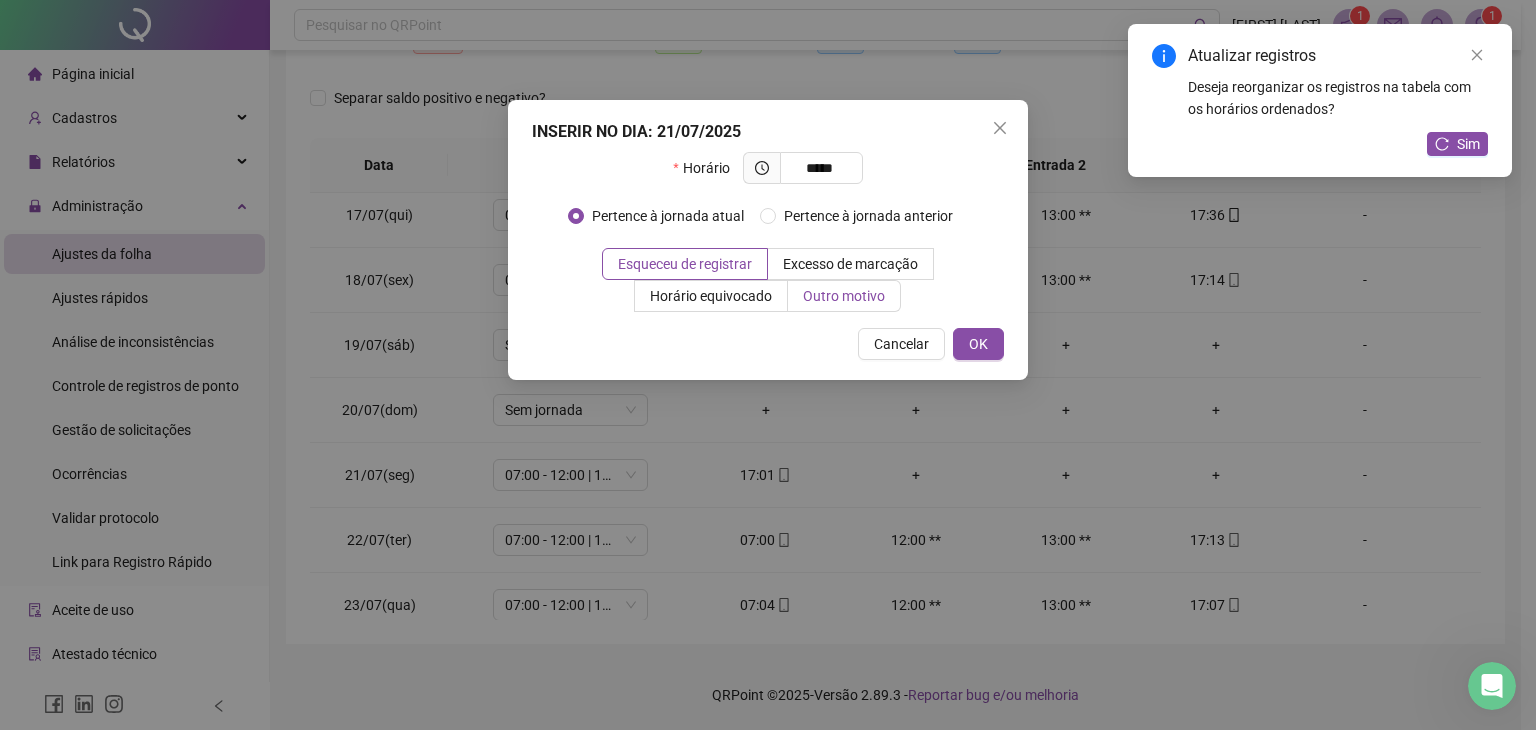 type on "*****" 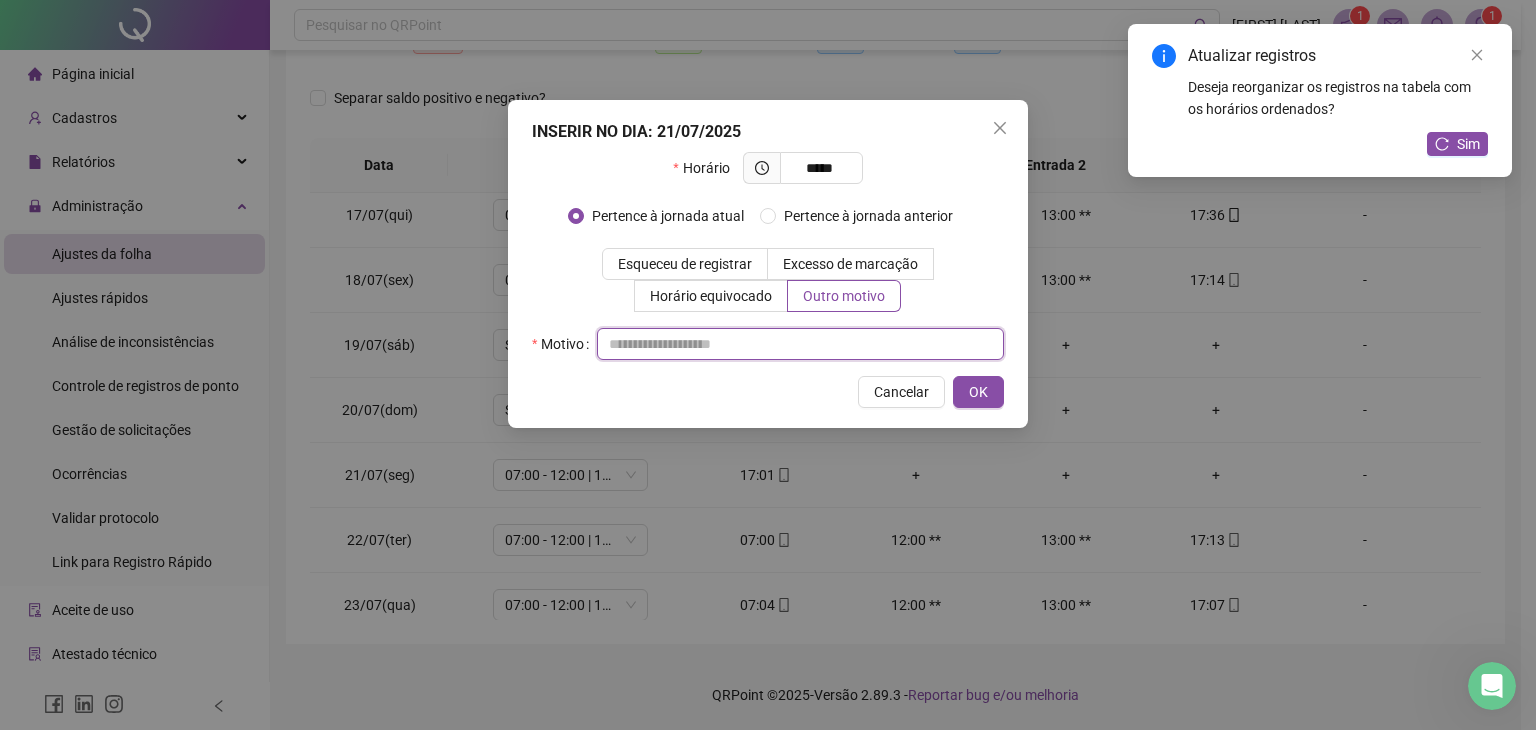 click at bounding box center [800, 344] 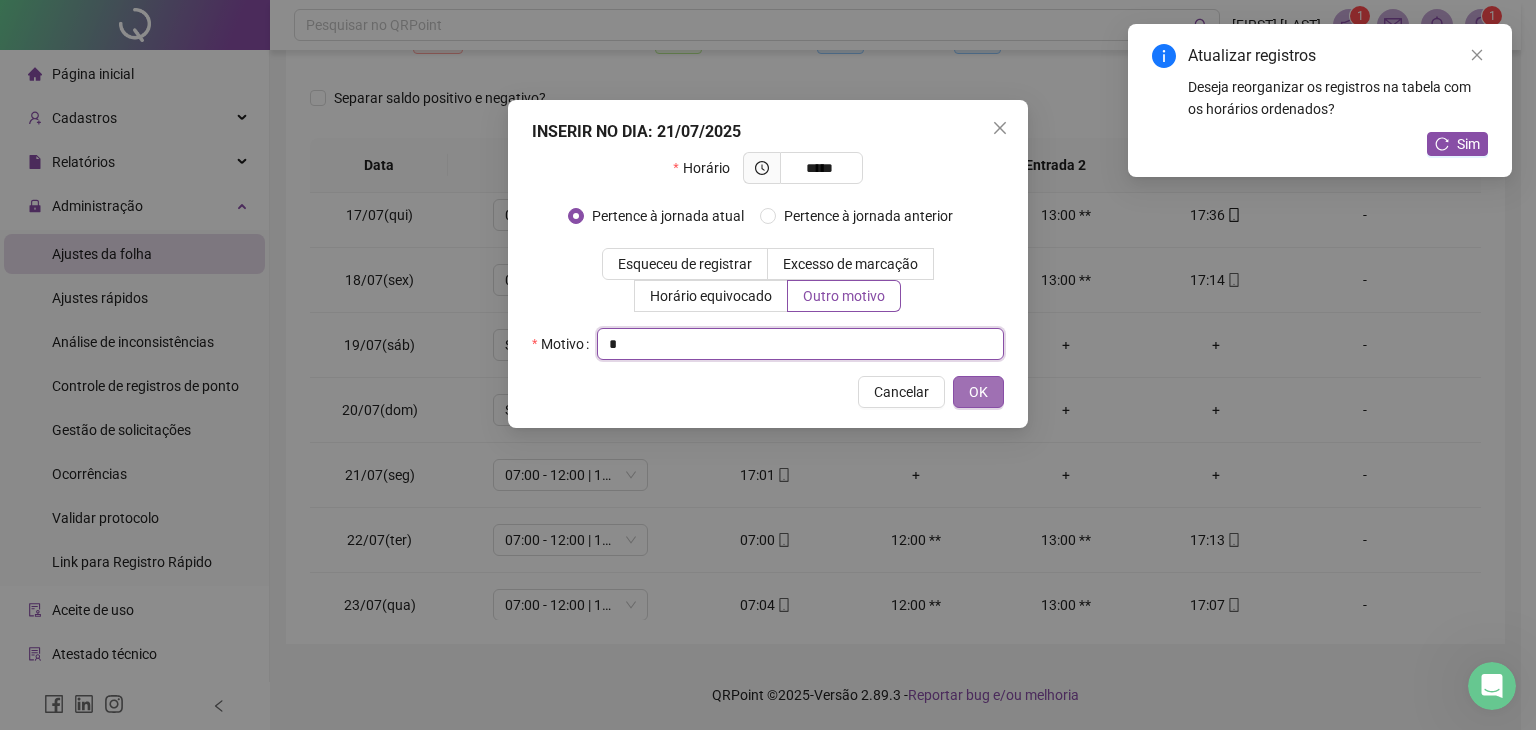 type on "*" 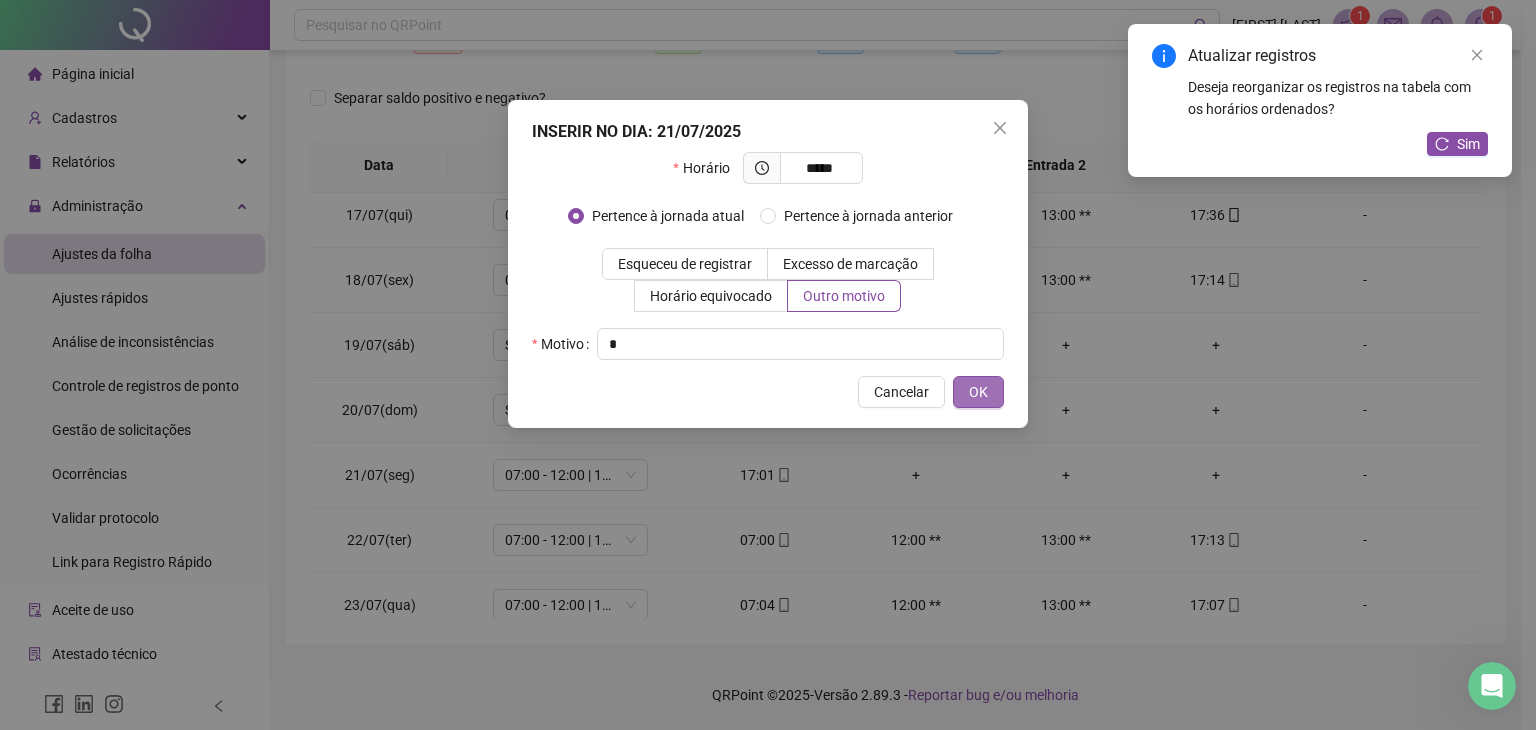 click on "OK" at bounding box center [978, 392] 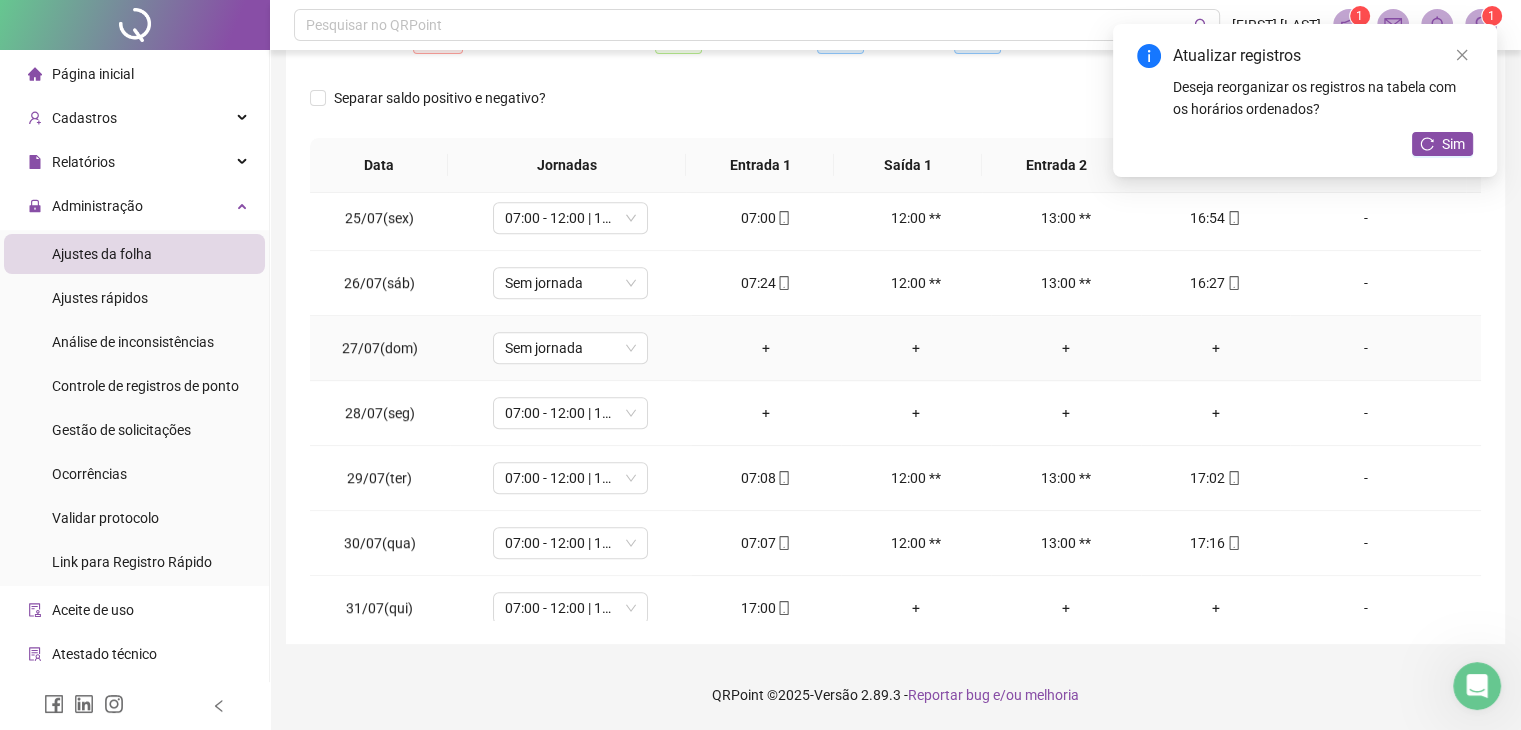 scroll, scrollTop: 1581, scrollLeft: 0, axis: vertical 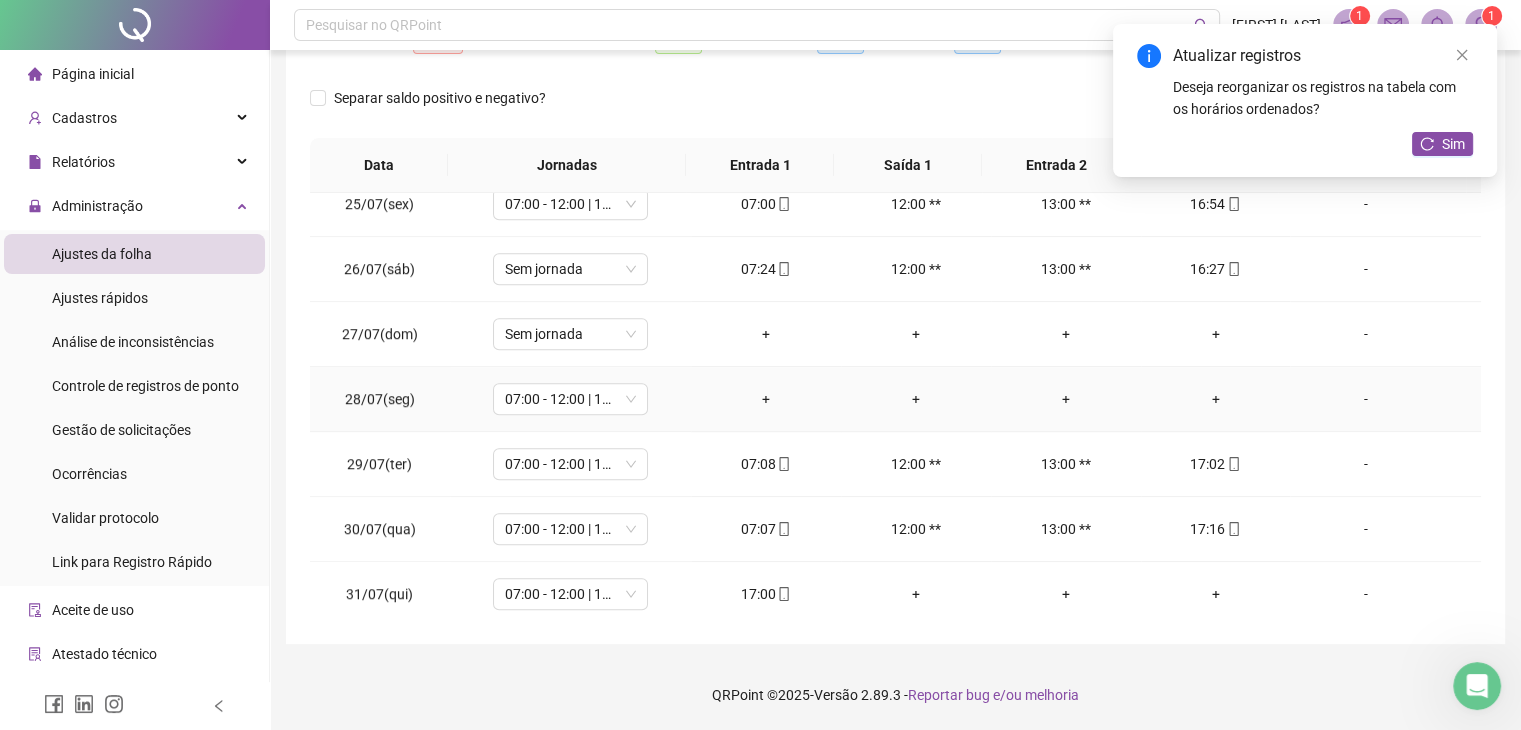 click on "-" at bounding box center [1365, 399] 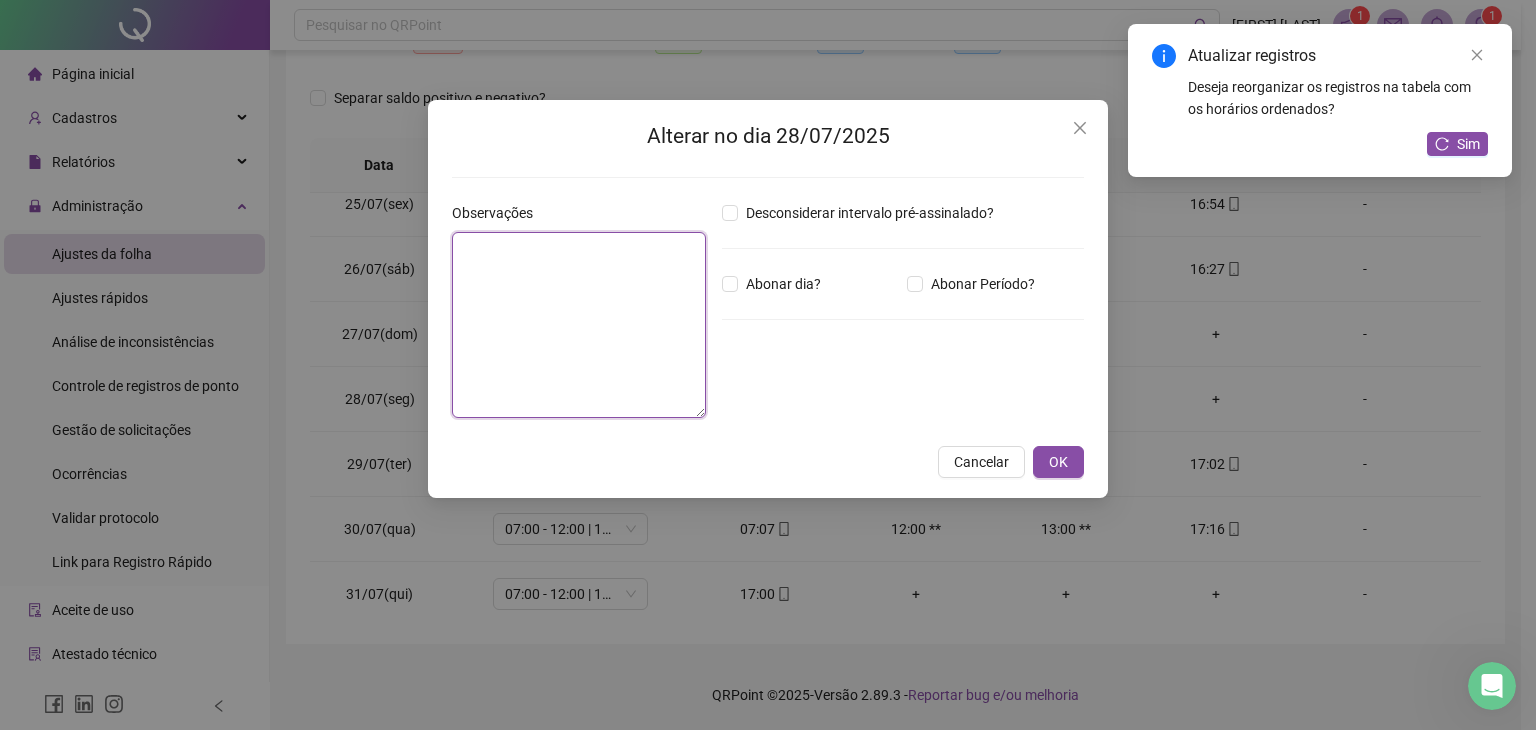 click at bounding box center (579, 325) 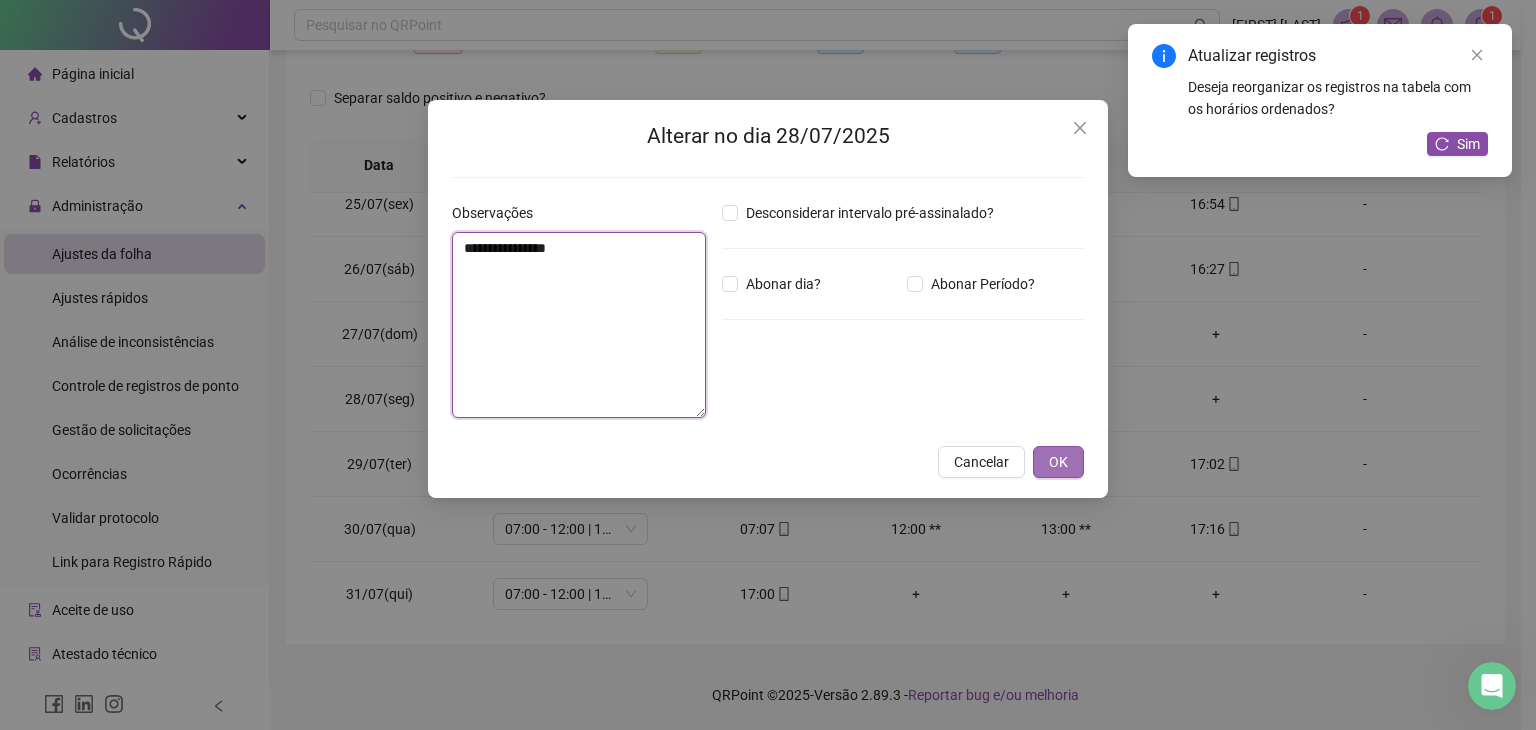 type on "**********" 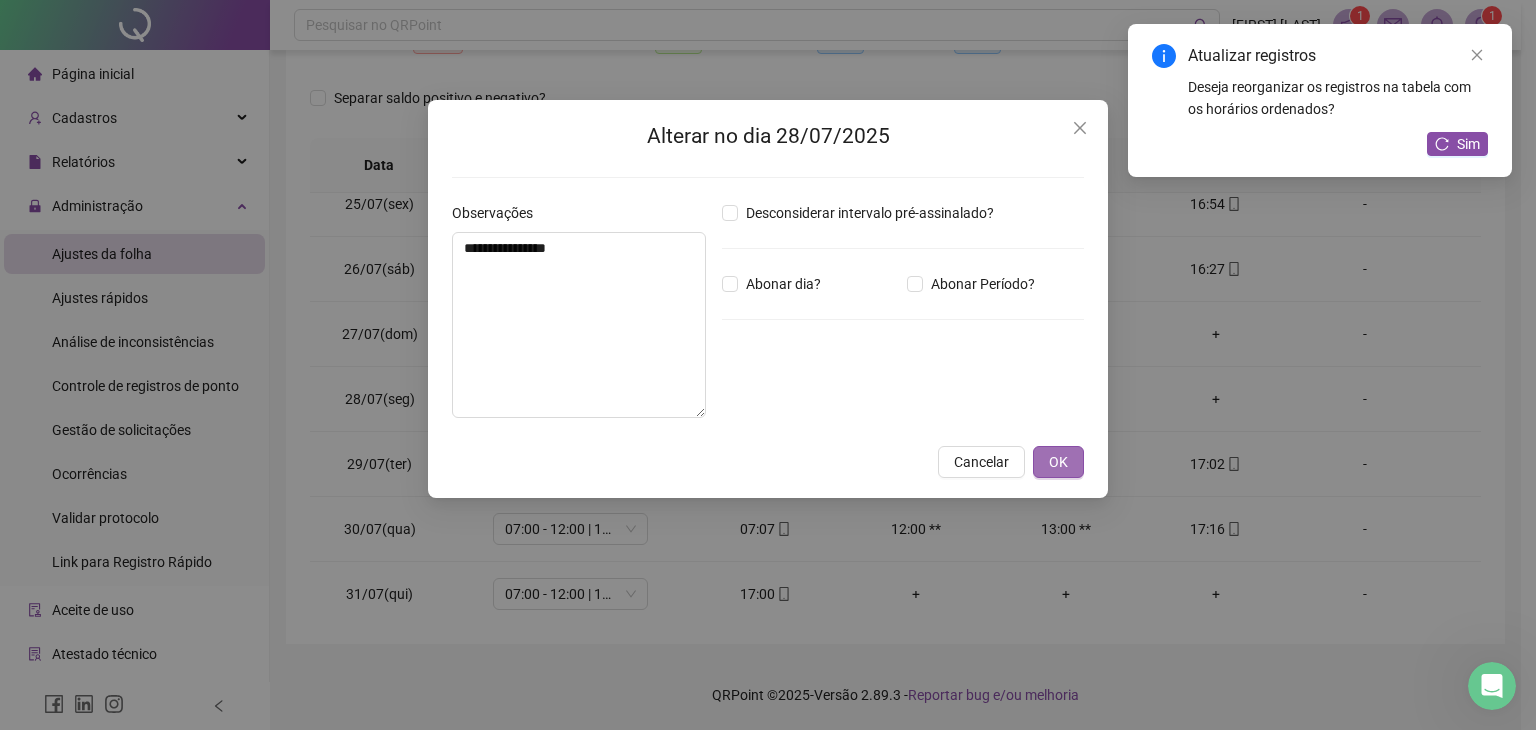 click on "OK" at bounding box center [1058, 462] 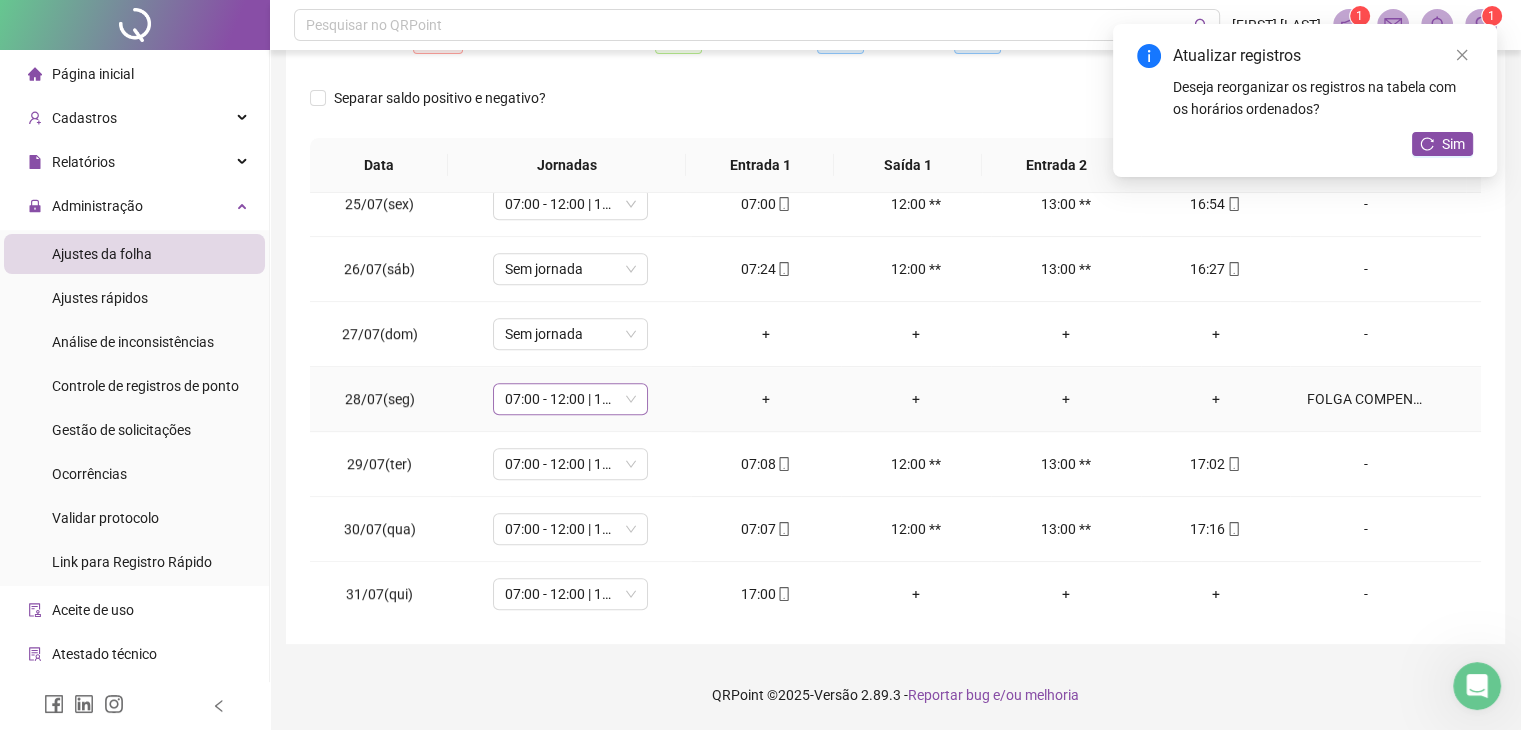 click on "07:00 - 12:00 | 13:00 - 16:48" at bounding box center (570, 399) 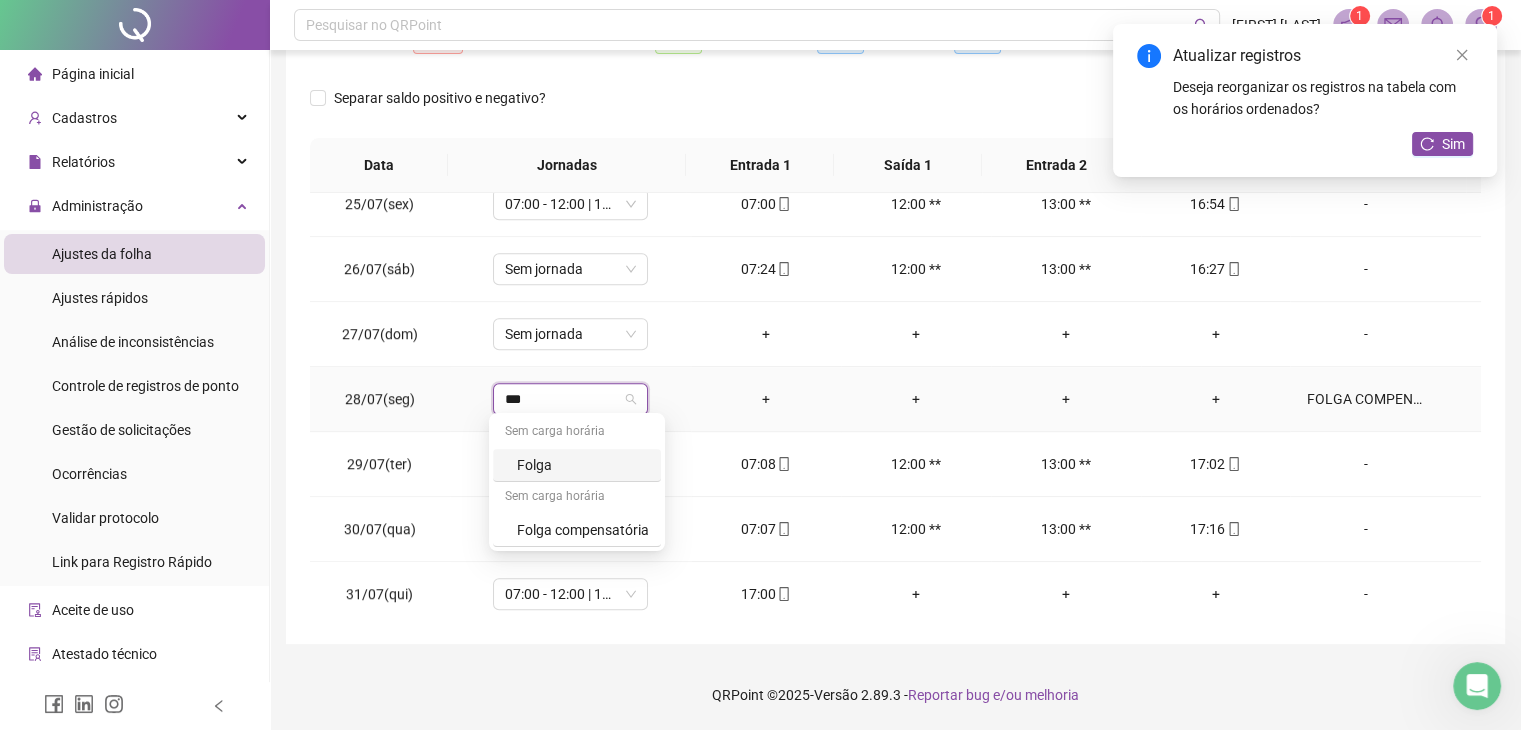 type on "****" 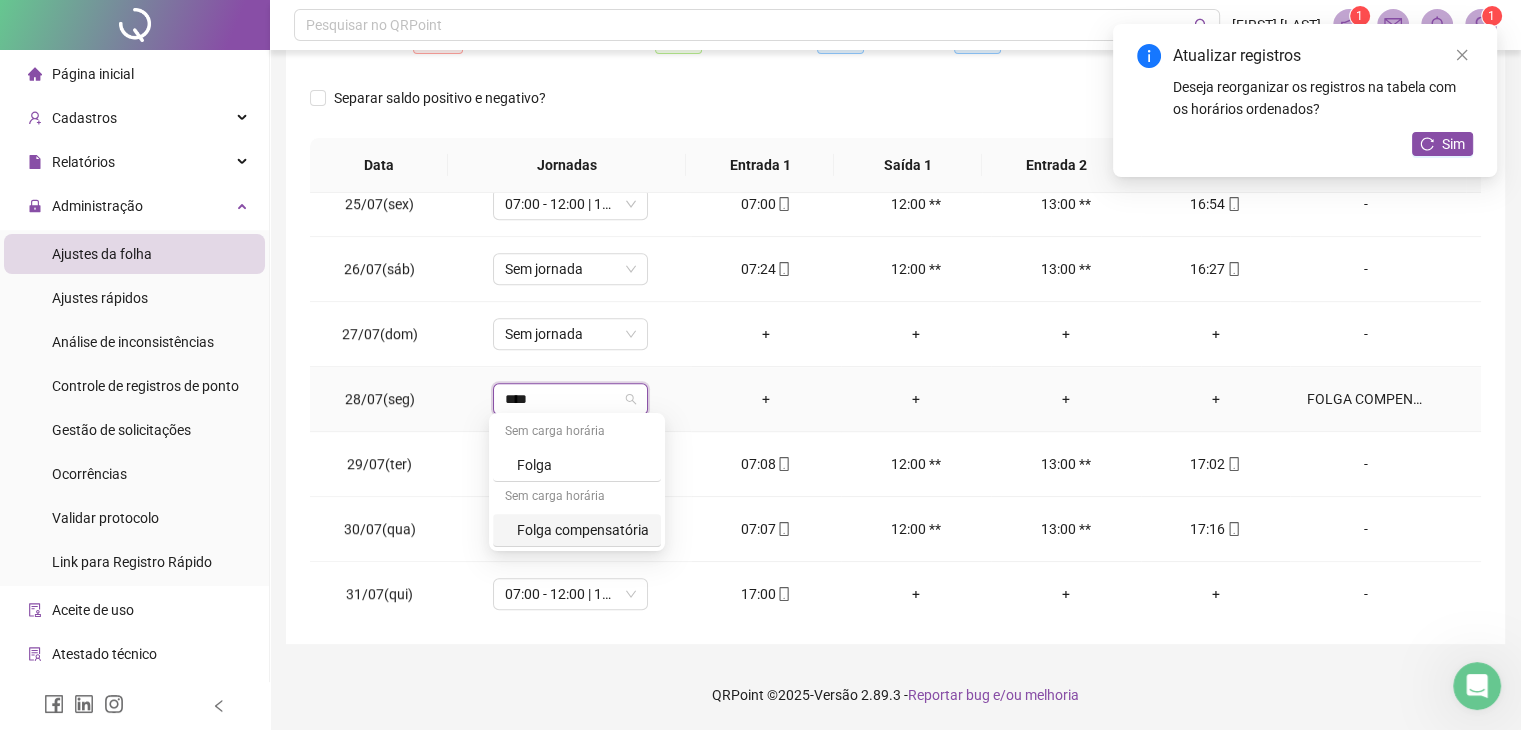 click on "Folga compensatória" at bounding box center [583, 530] 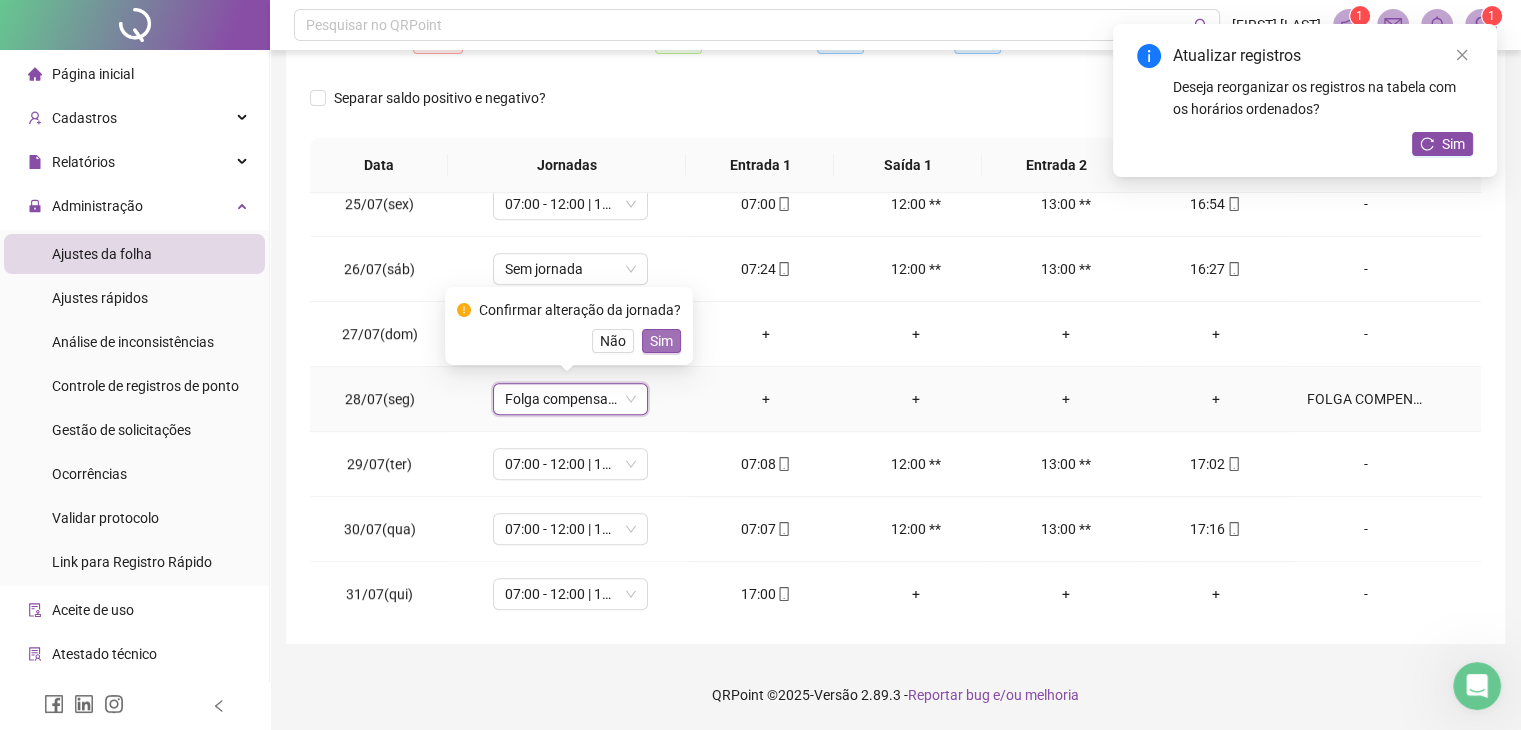 click on "Sim" at bounding box center (661, 341) 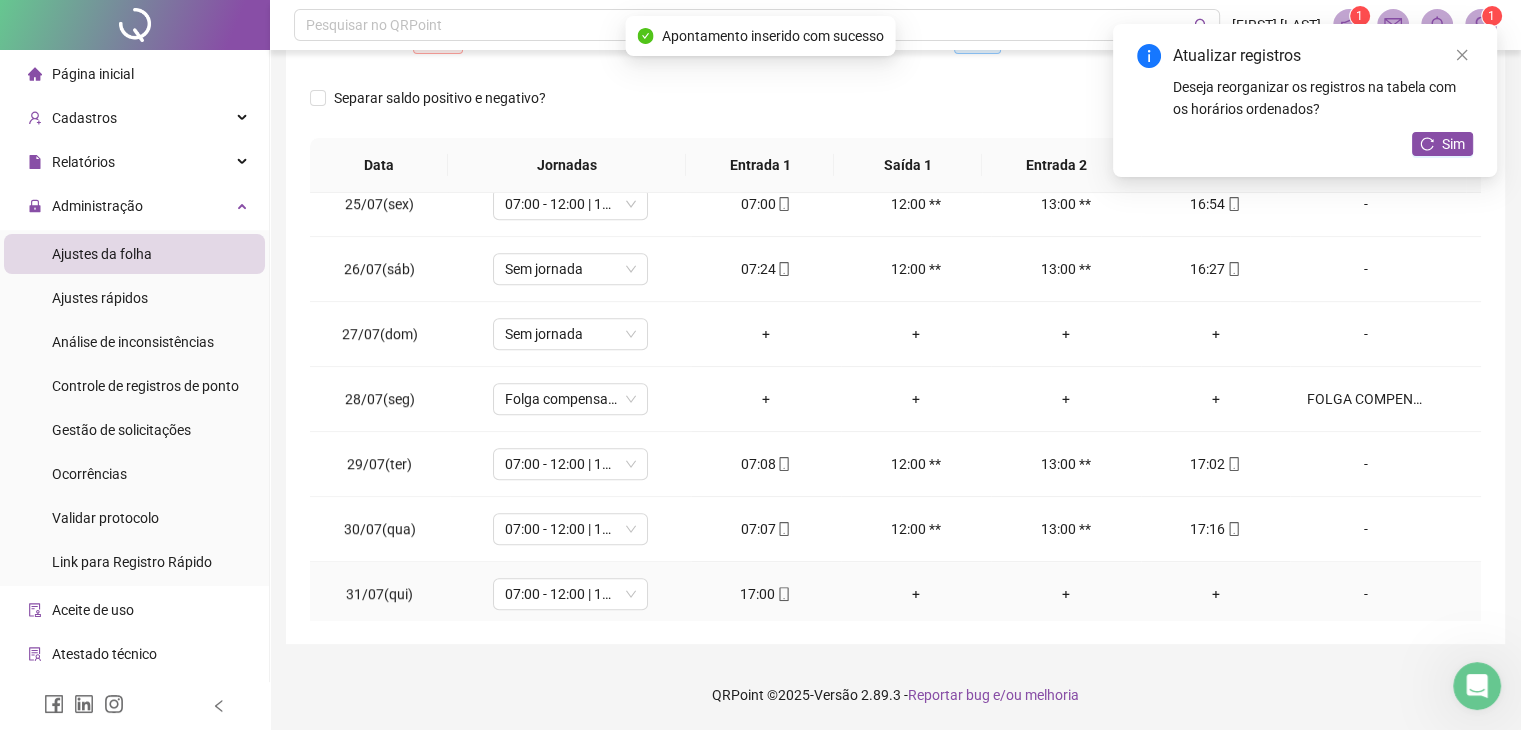 click on "-" at bounding box center [1365, 594] 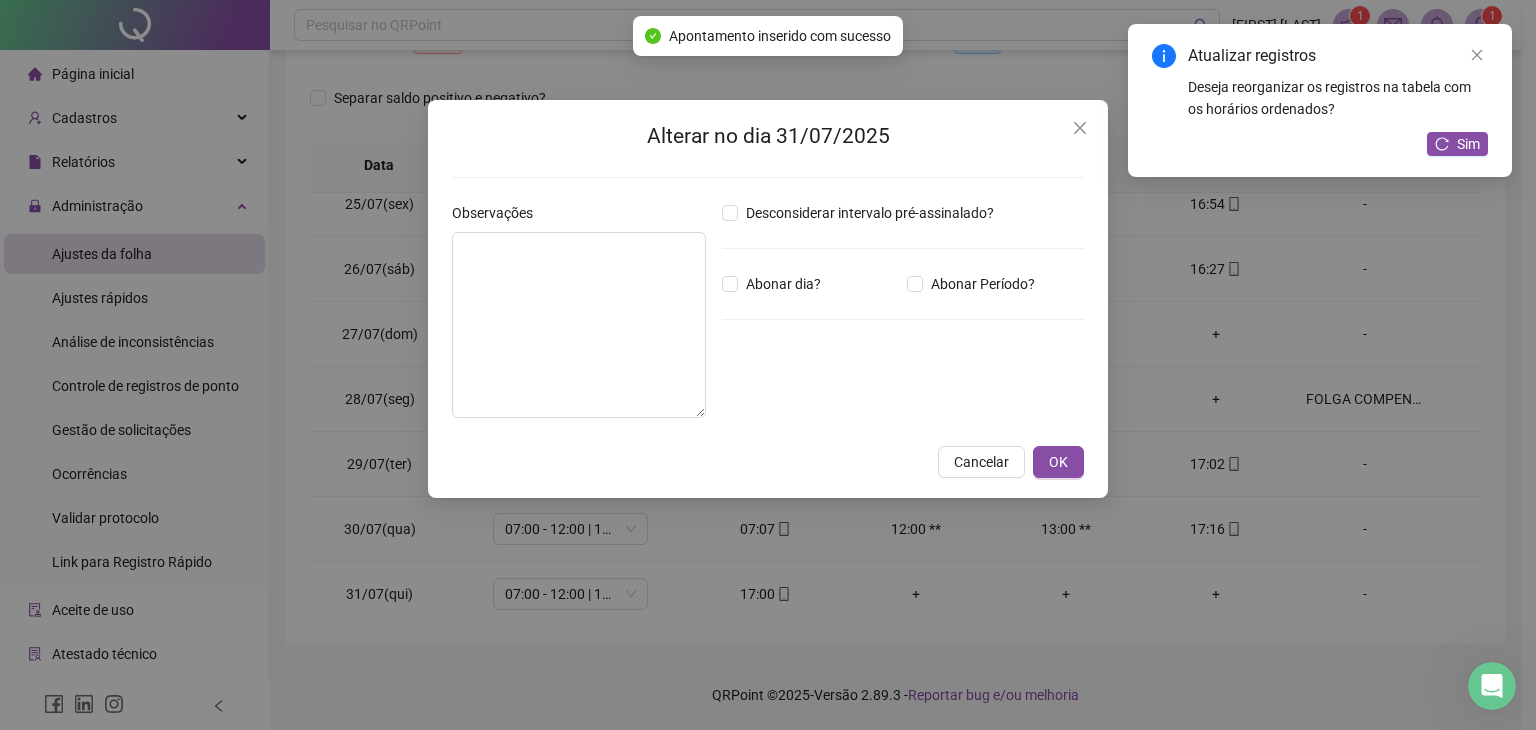 type 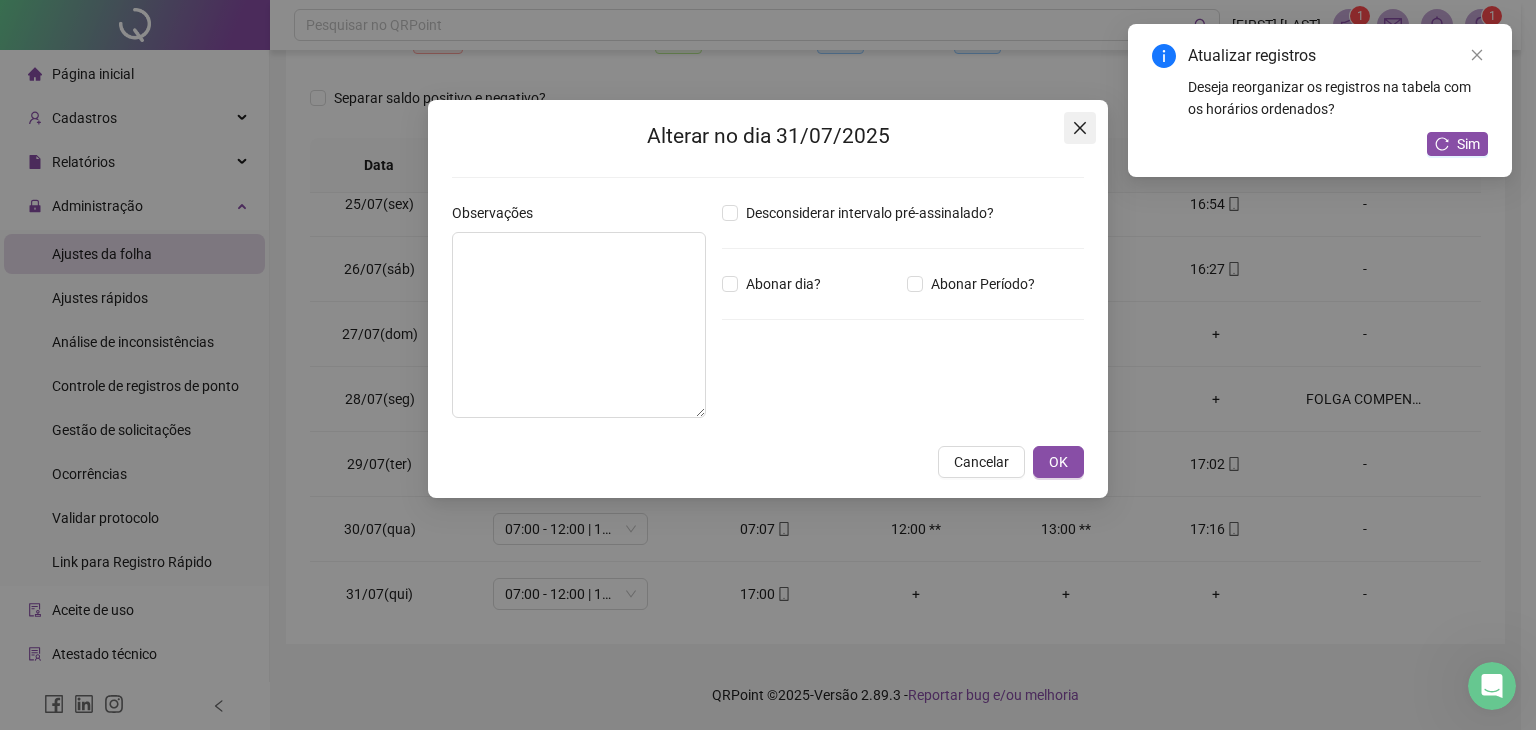 click at bounding box center [1080, 128] 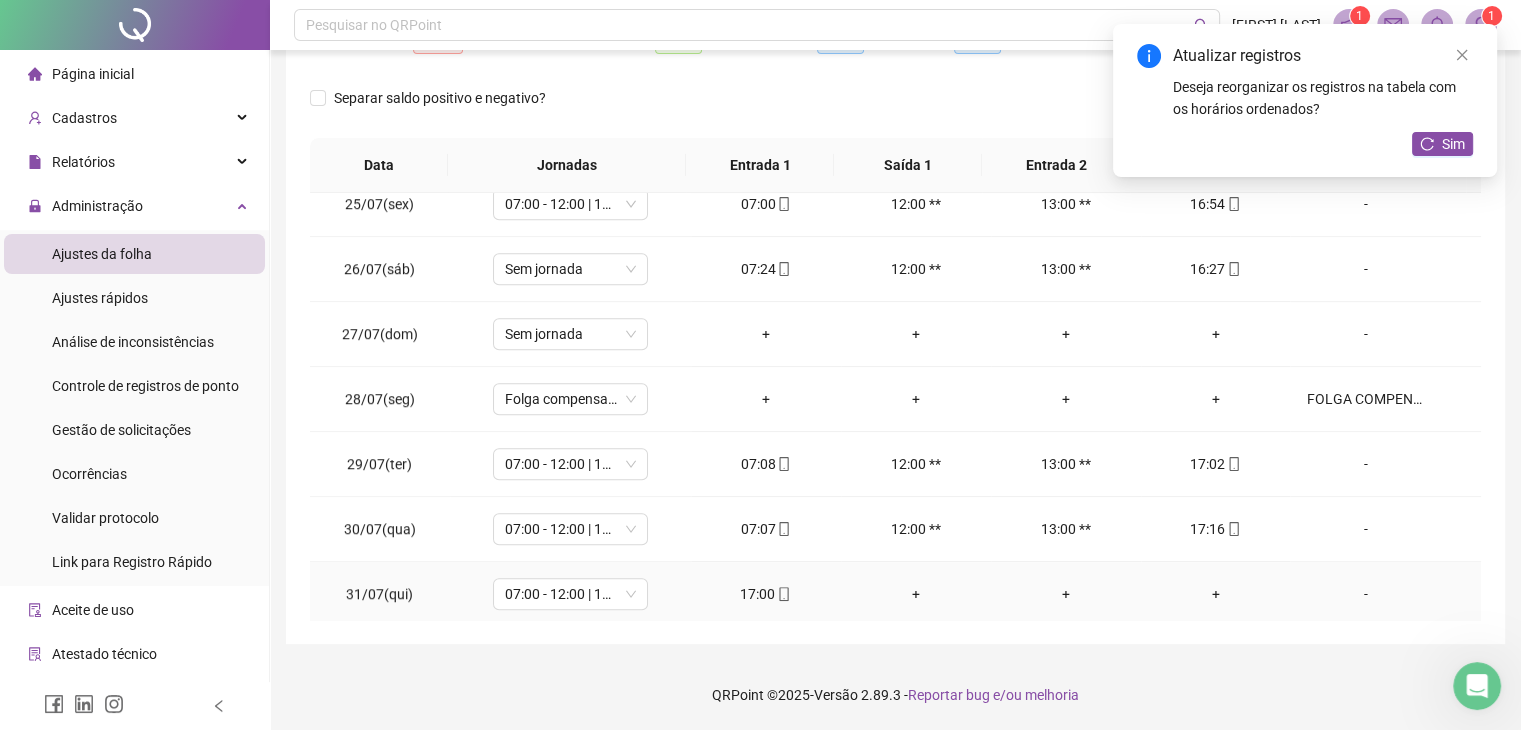 click on "+" at bounding box center (1216, 594) 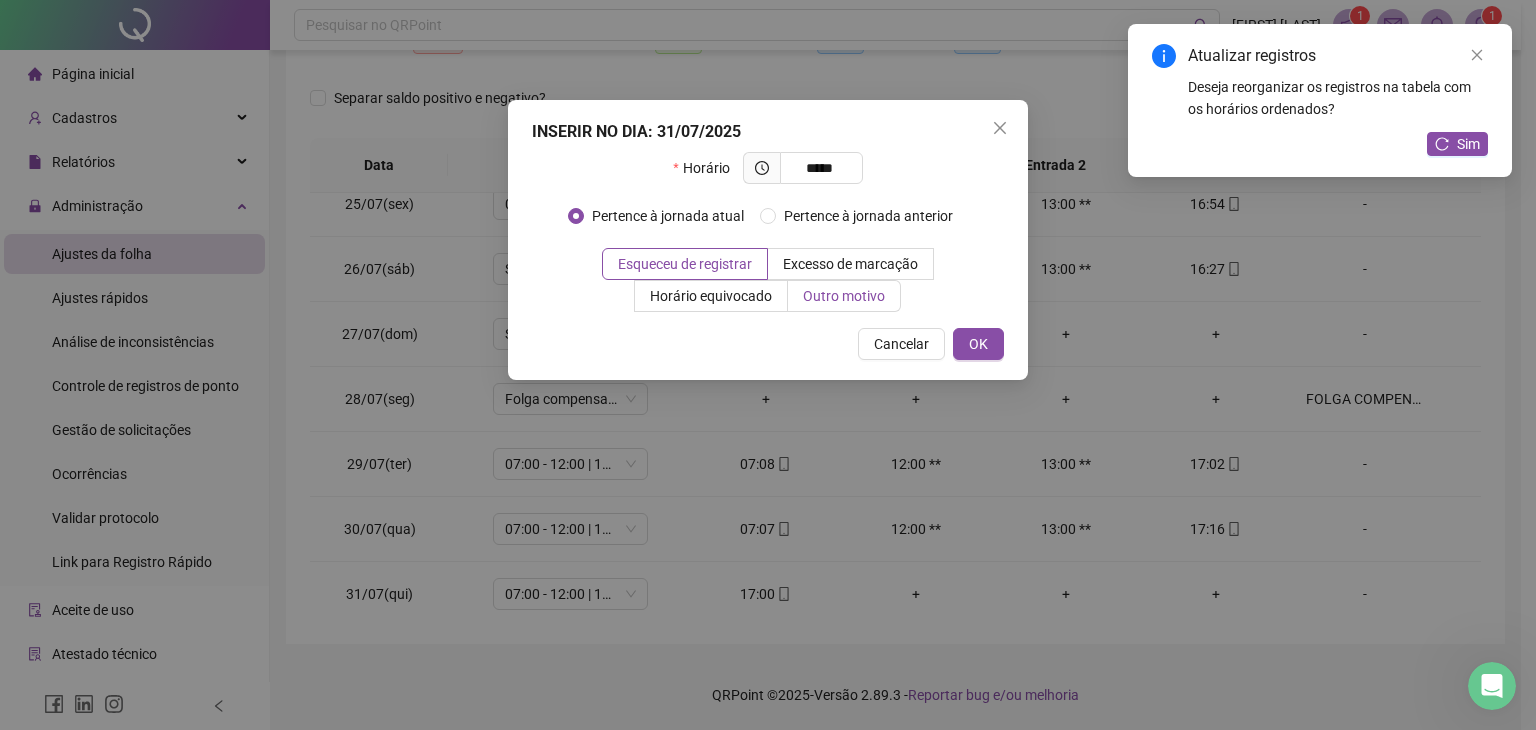 type on "*****" 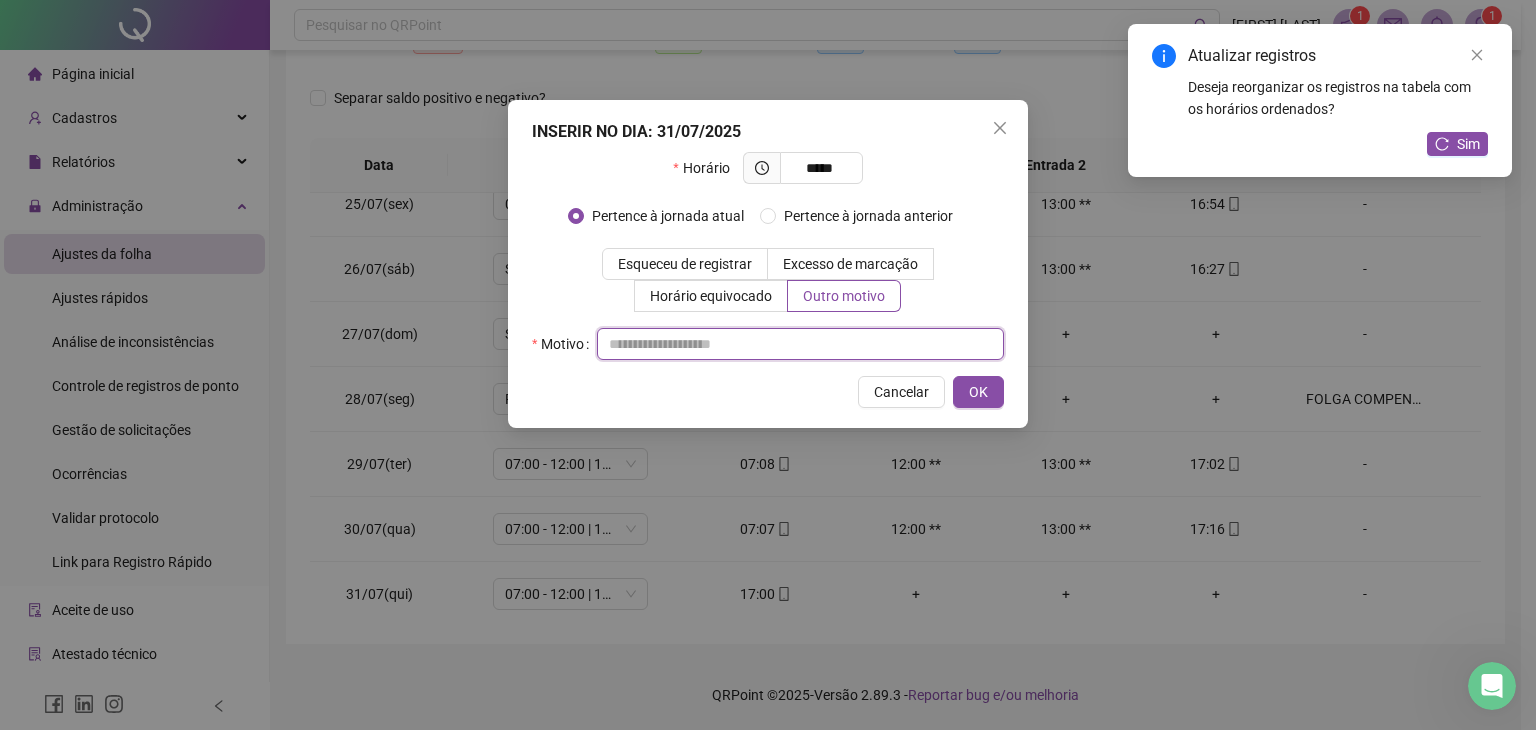 click at bounding box center [800, 344] 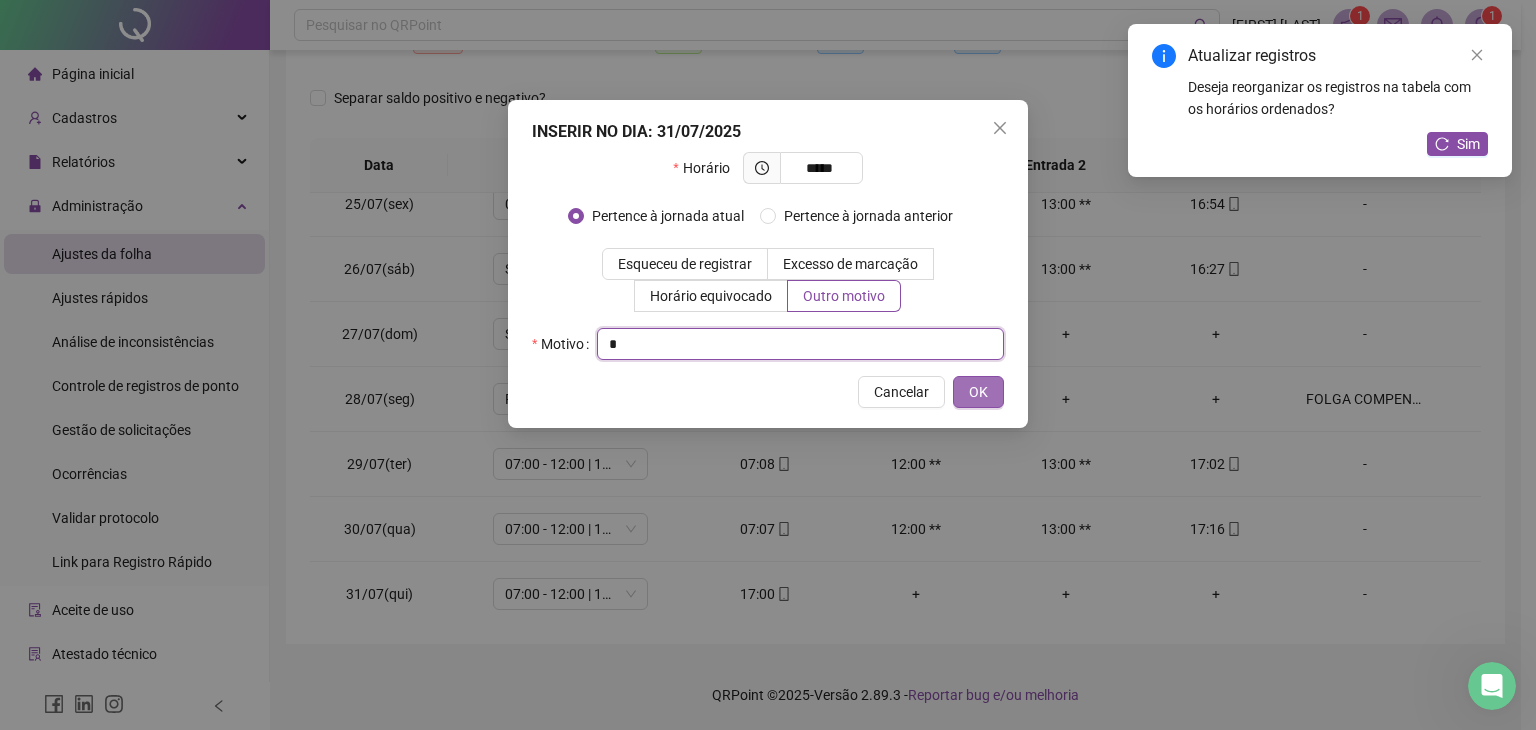 type on "*" 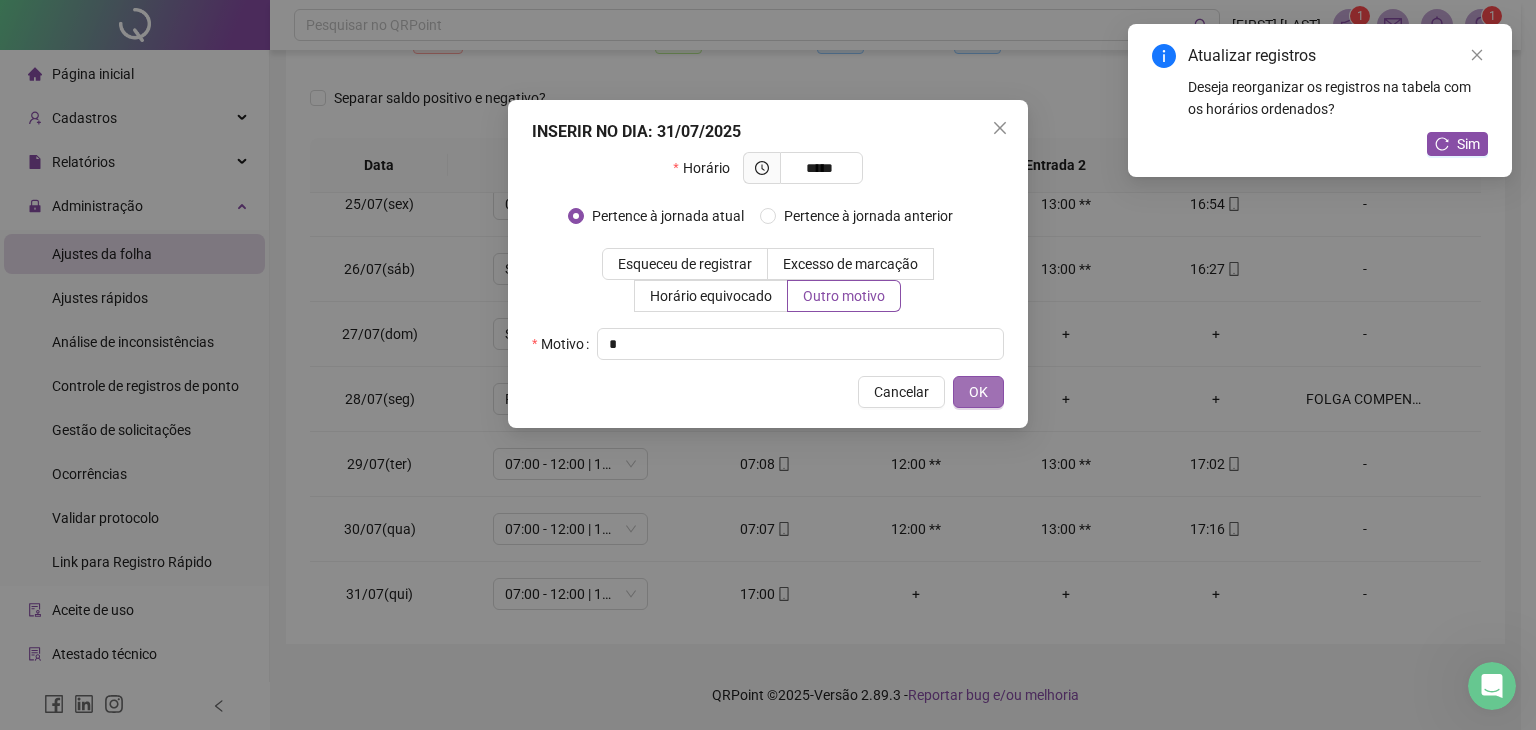 click on "OK" at bounding box center [978, 392] 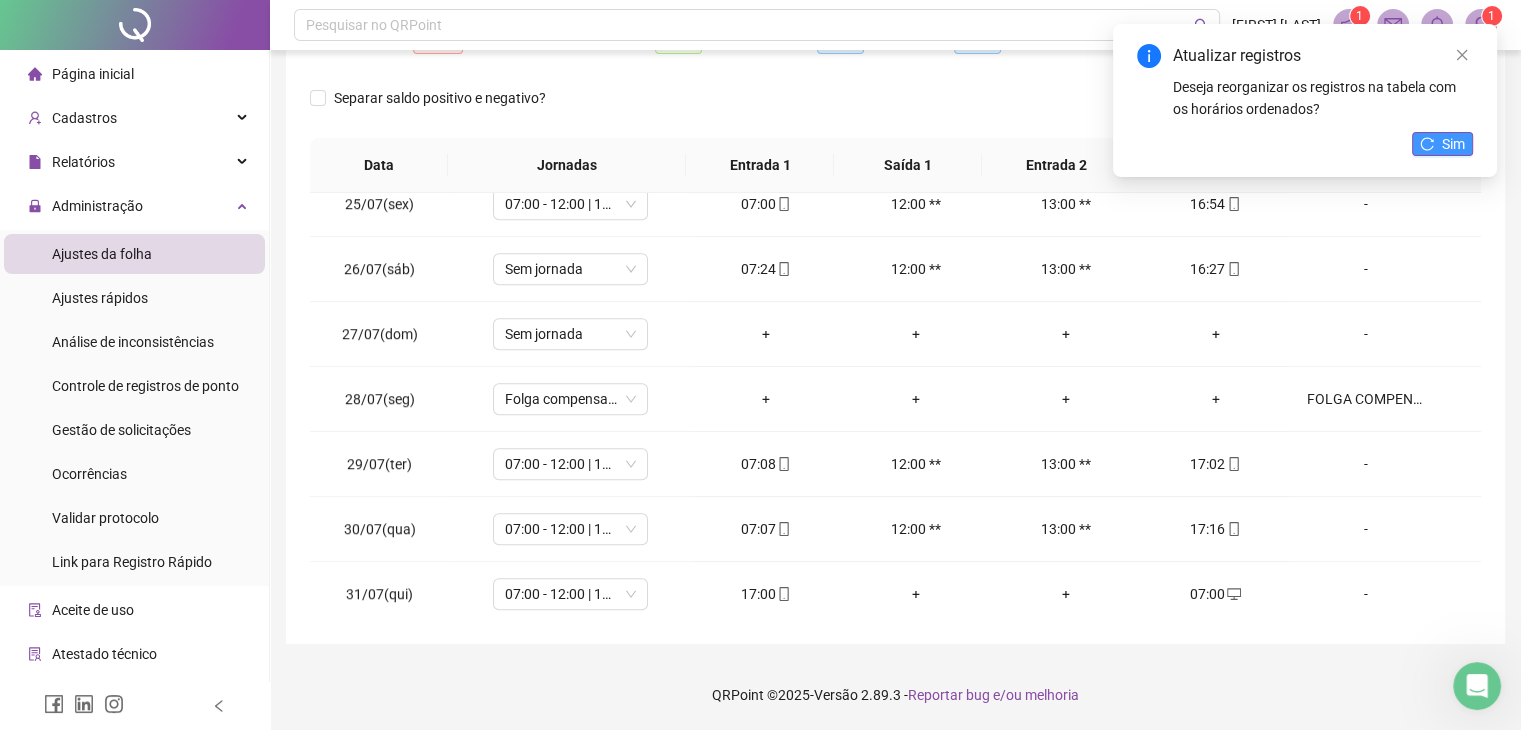 click on "Sim" at bounding box center [1442, 144] 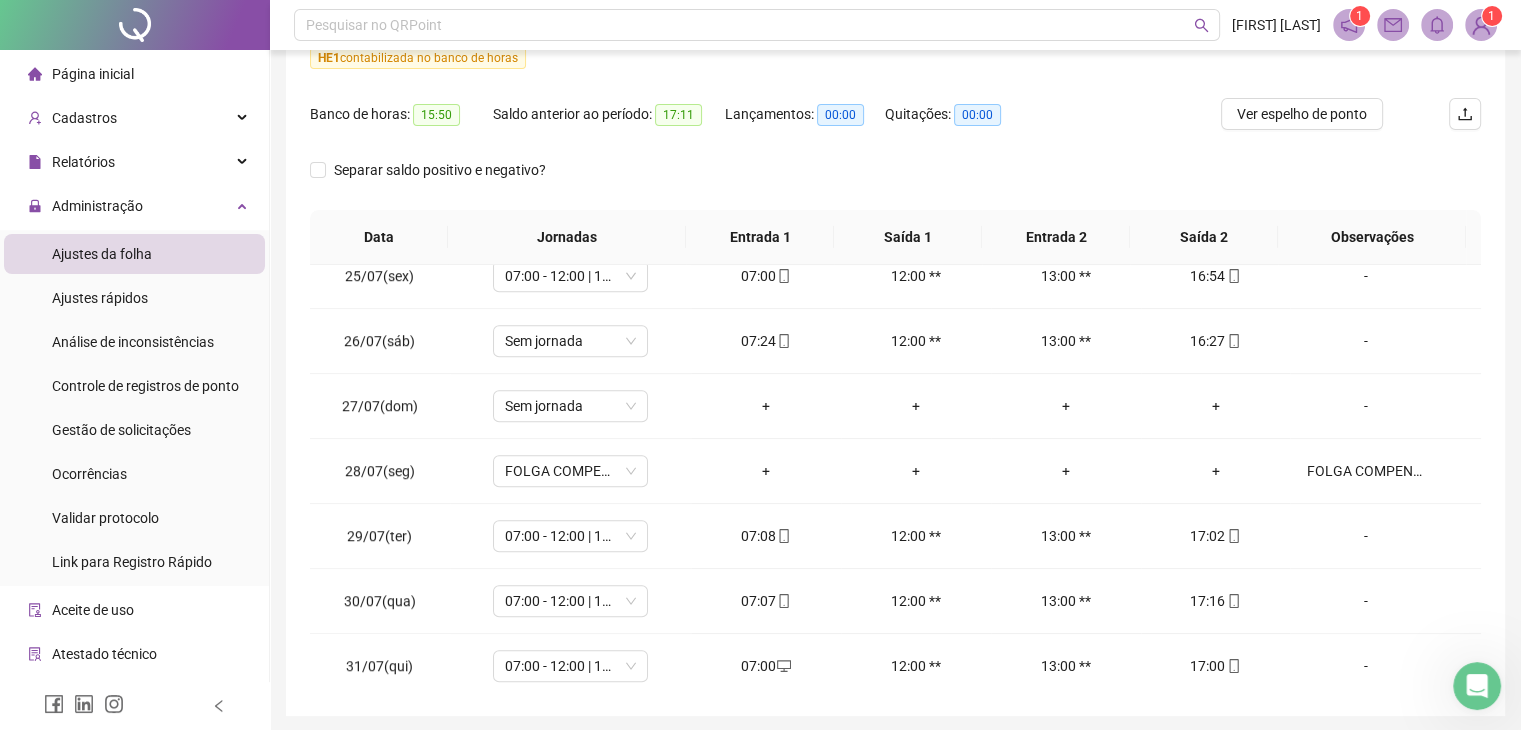 scroll, scrollTop: 348, scrollLeft: 0, axis: vertical 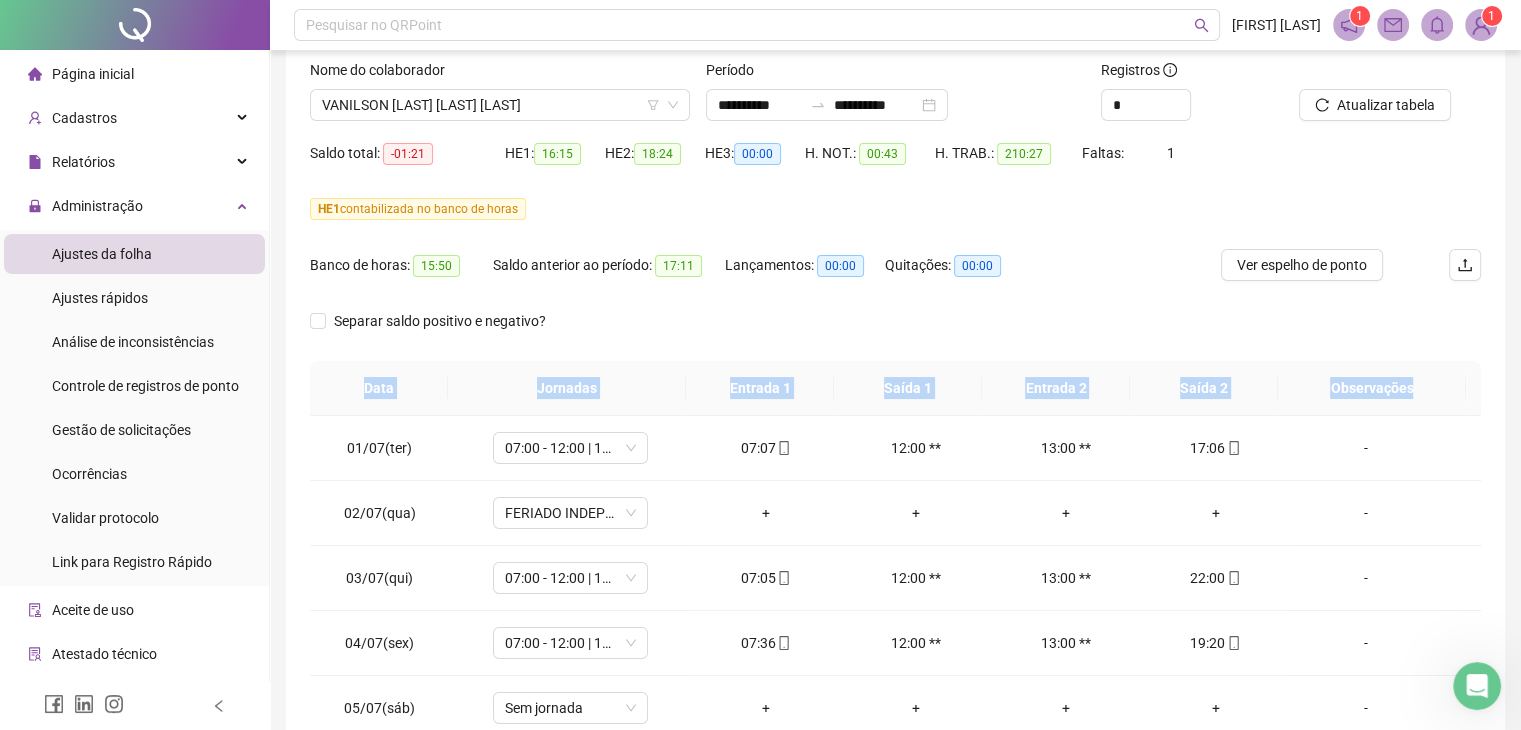 drag, startPoint x: 1518, startPoint y: 413, endPoint x: 1519, endPoint y: 438, distance: 25.019993 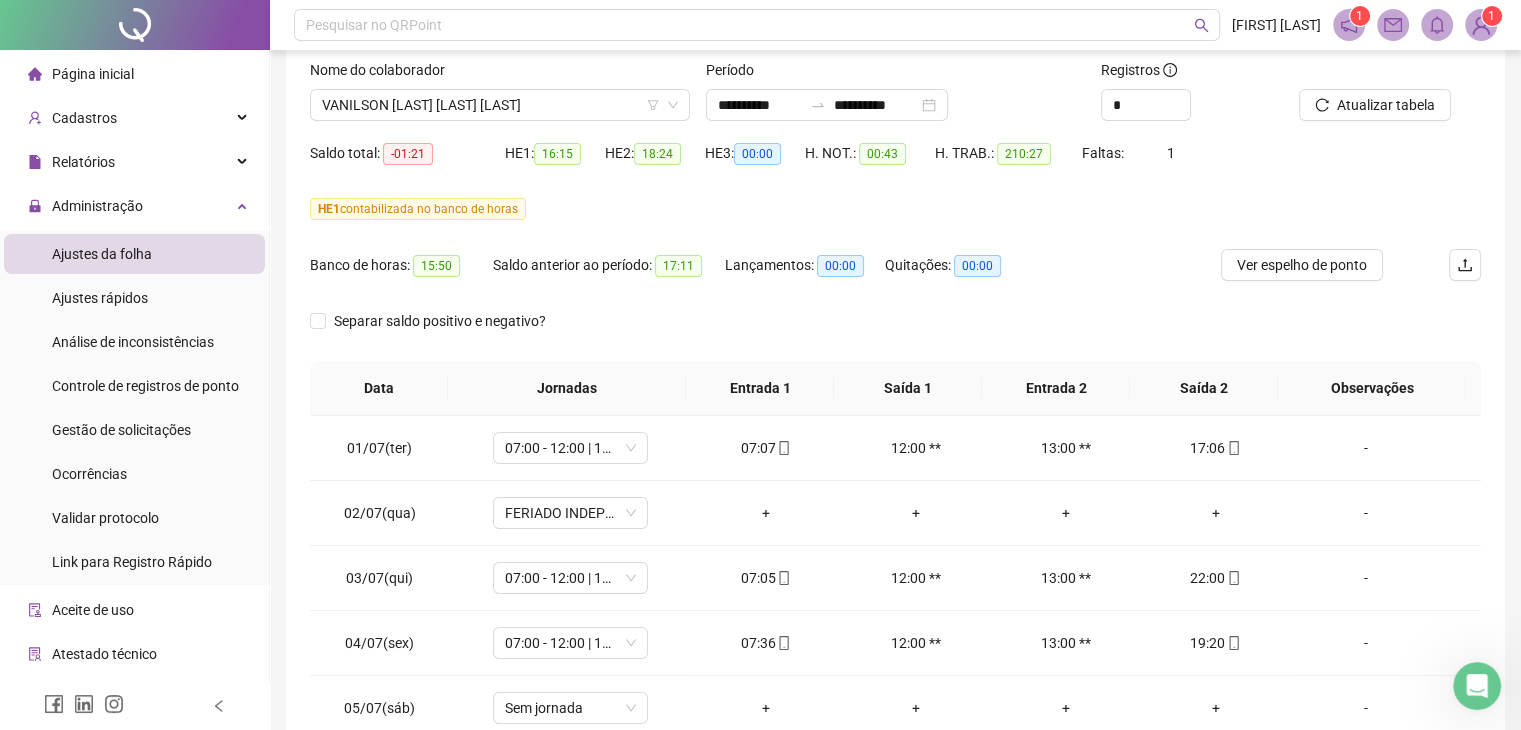 click on "**********" at bounding box center [895, 414] 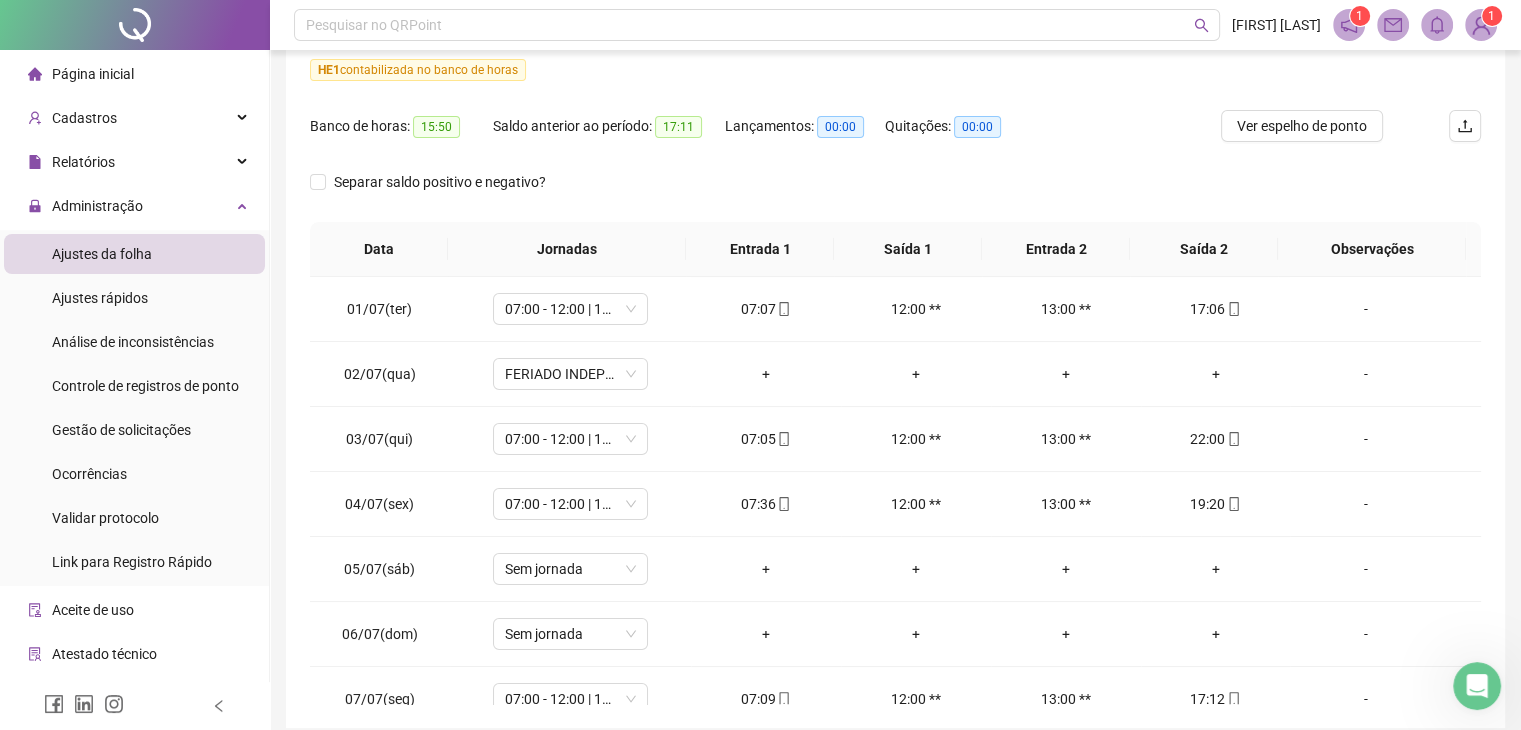 scroll, scrollTop: 331, scrollLeft: 0, axis: vertical 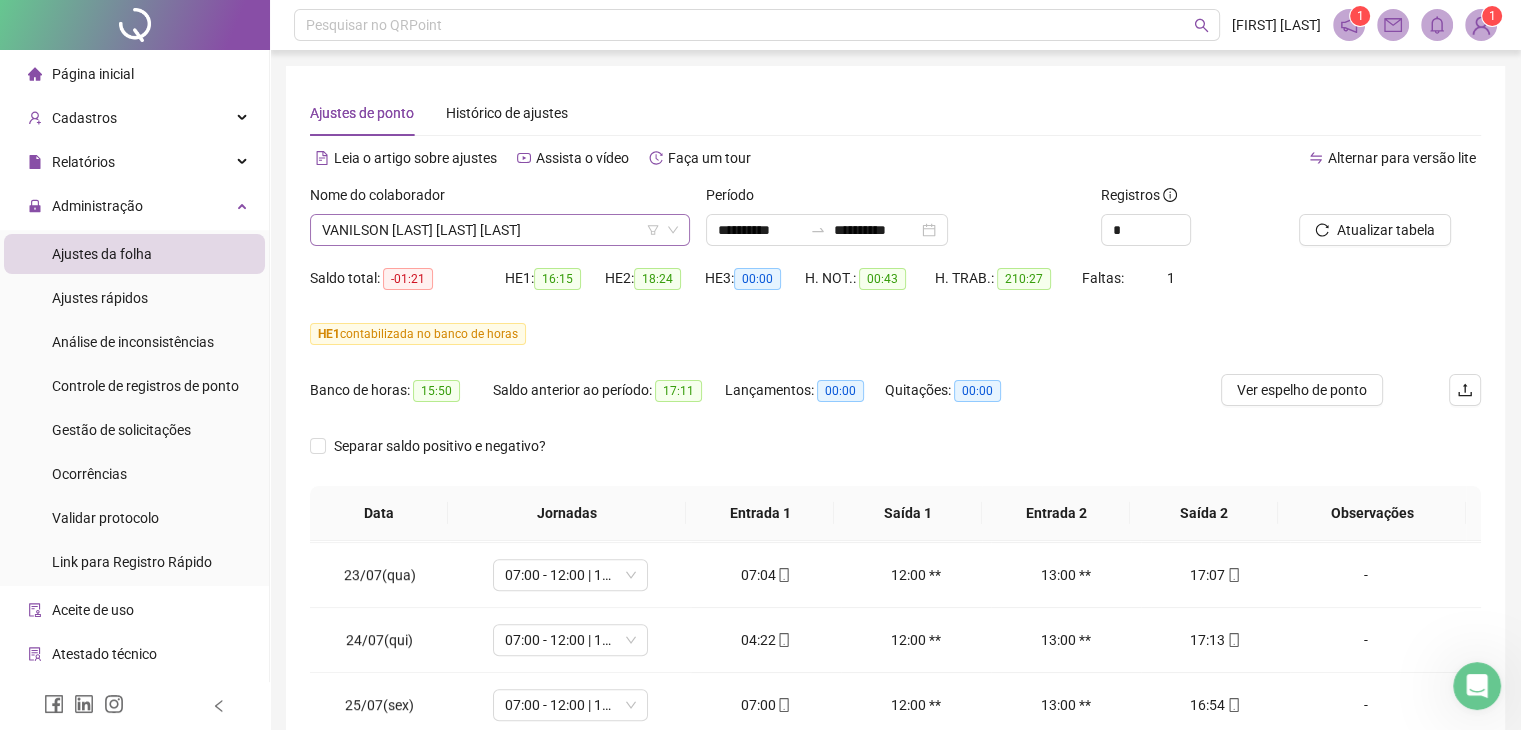 click on "VANILSON [LAST] [LAST] [LAST]" at bounding box center (500, 230) 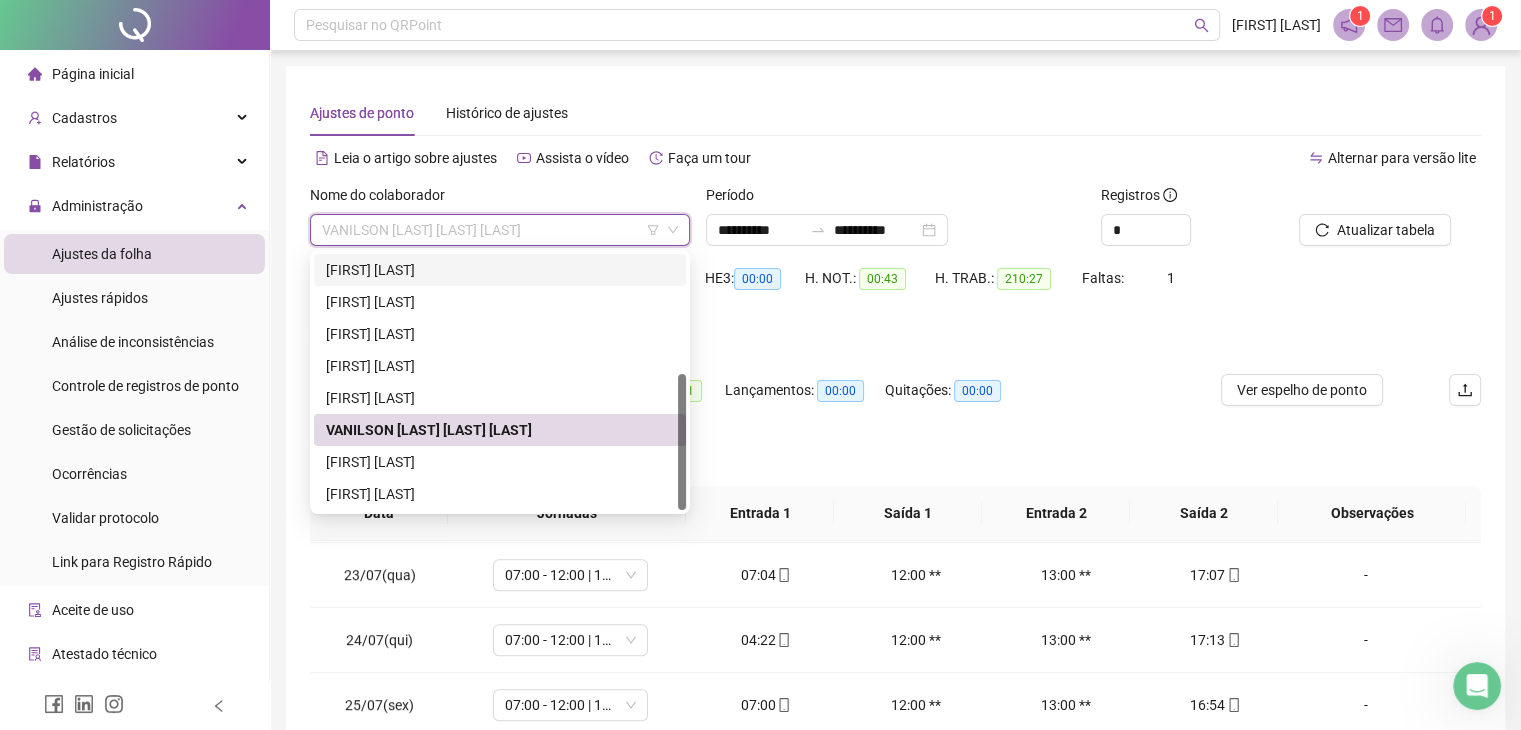scroll, scrollTop: 0, scrollLeft: 0, axis: both 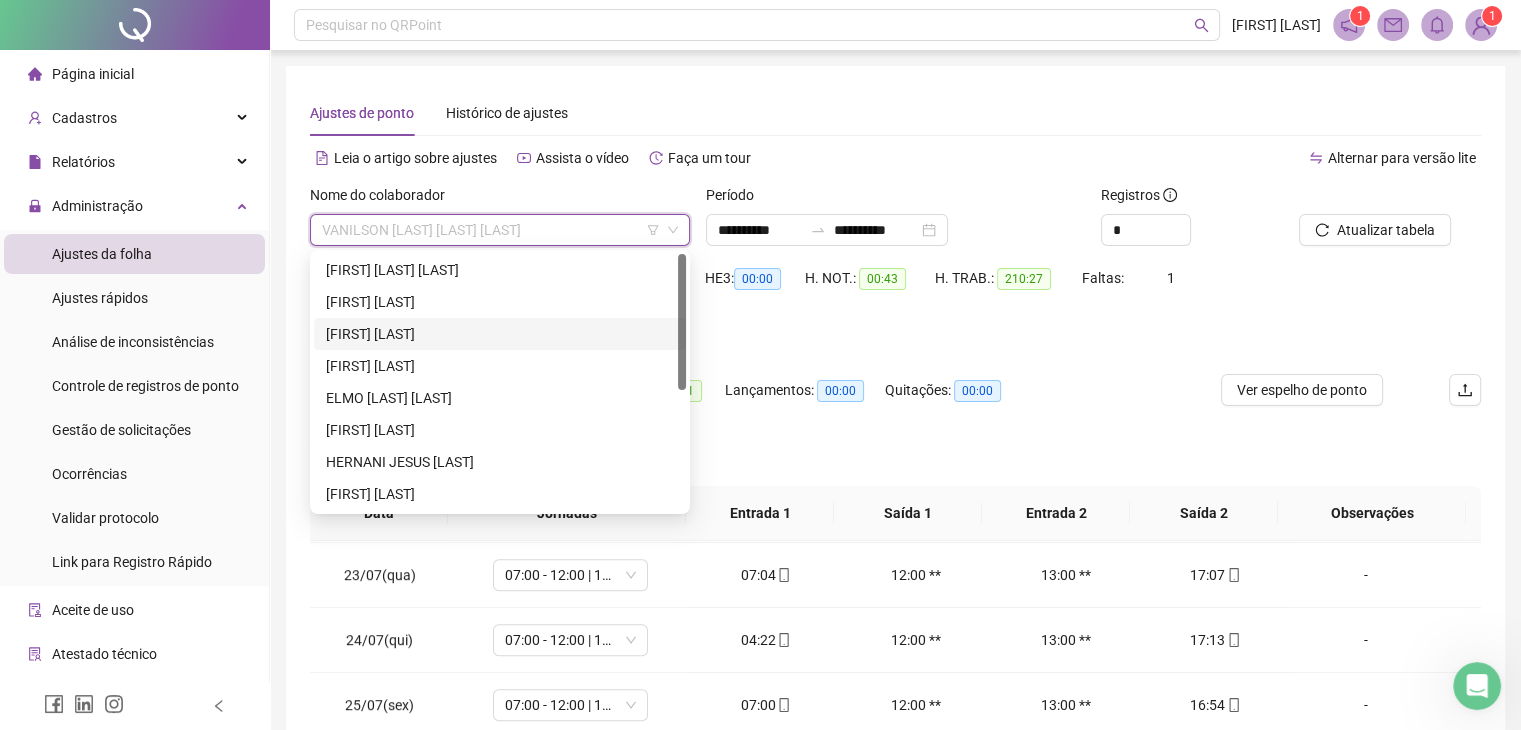 click on "[FIRST] [LAST]" at bounding box center [500, 334] 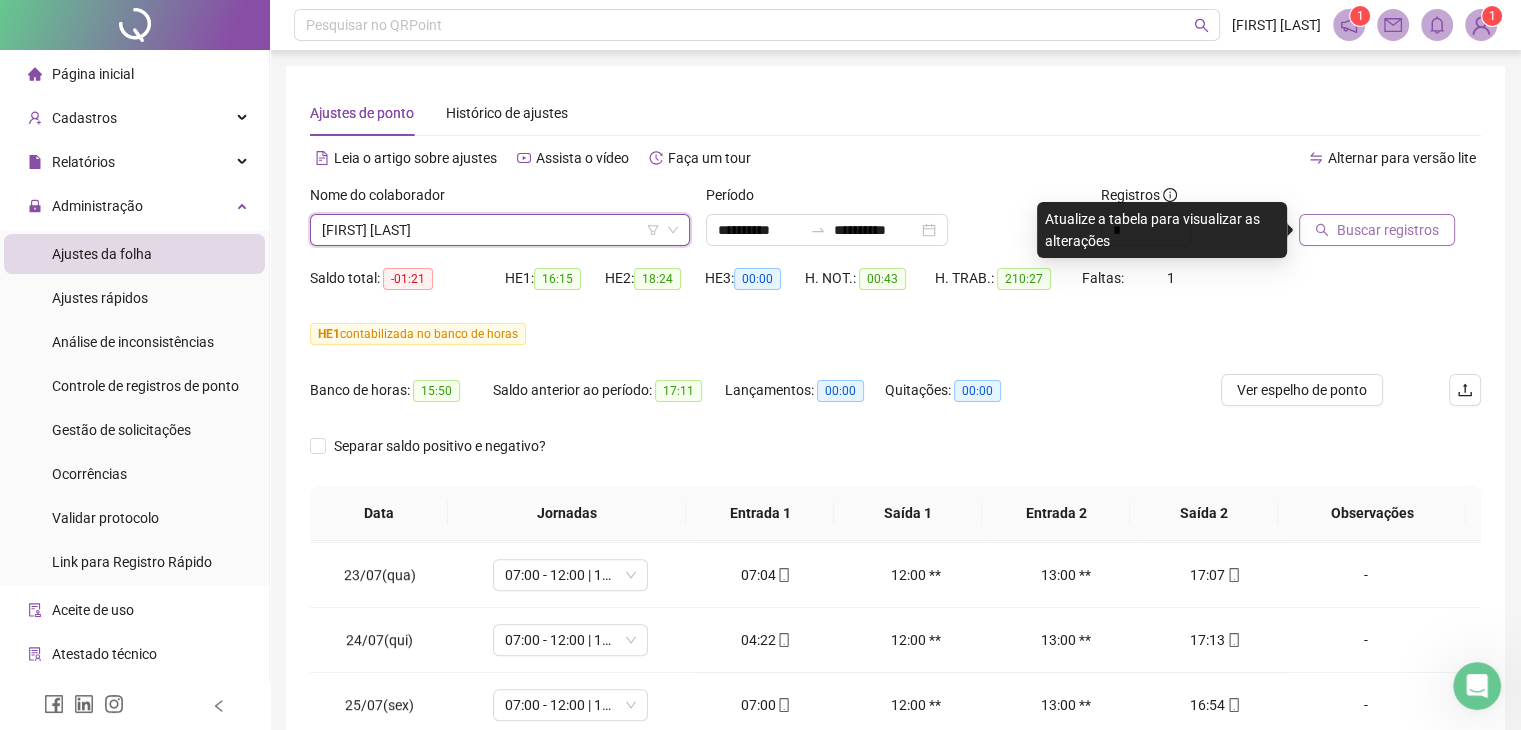 click on "Buscar registros" at bounding box center [1377, 230] 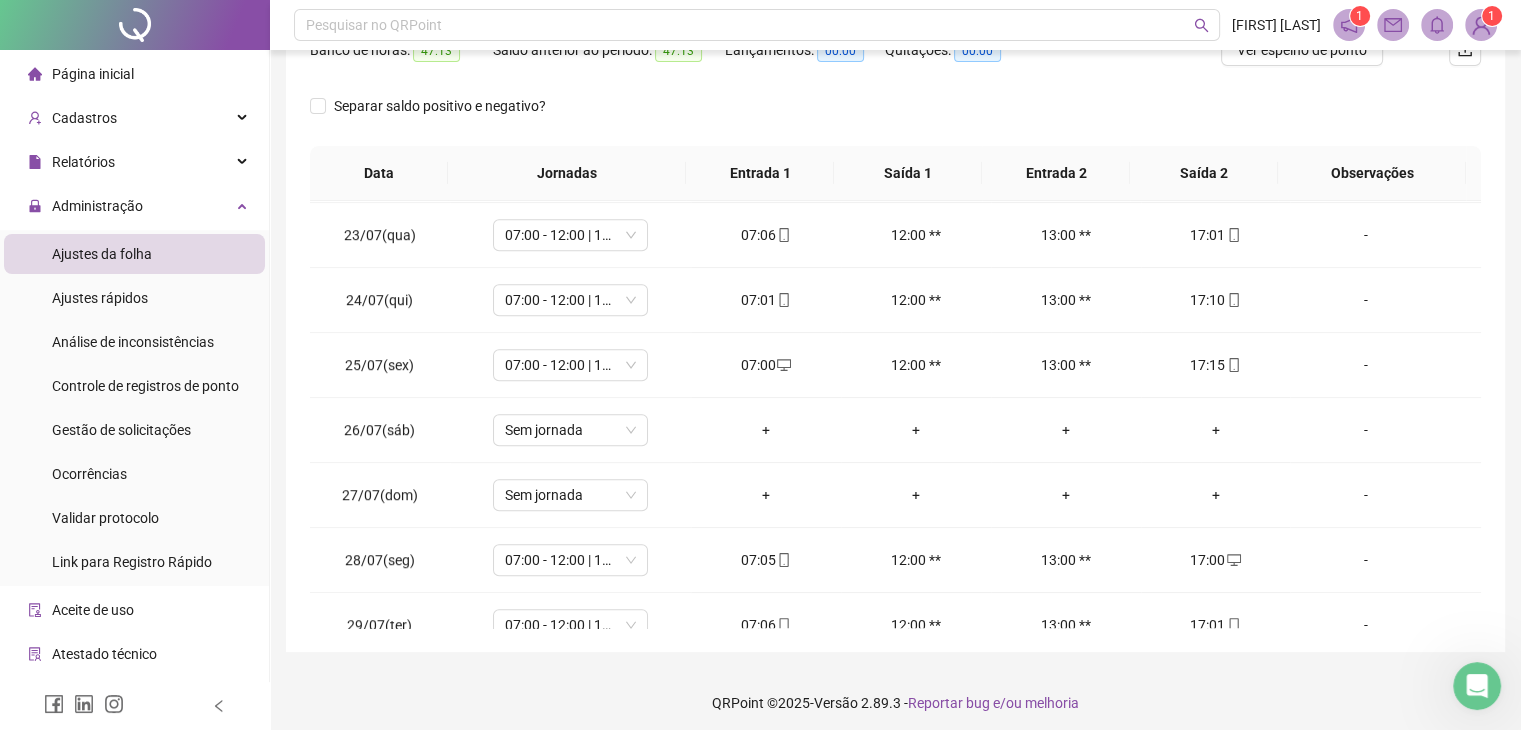 scroll, scrollTop: 348, scrollLeft: 0, axis: vertical 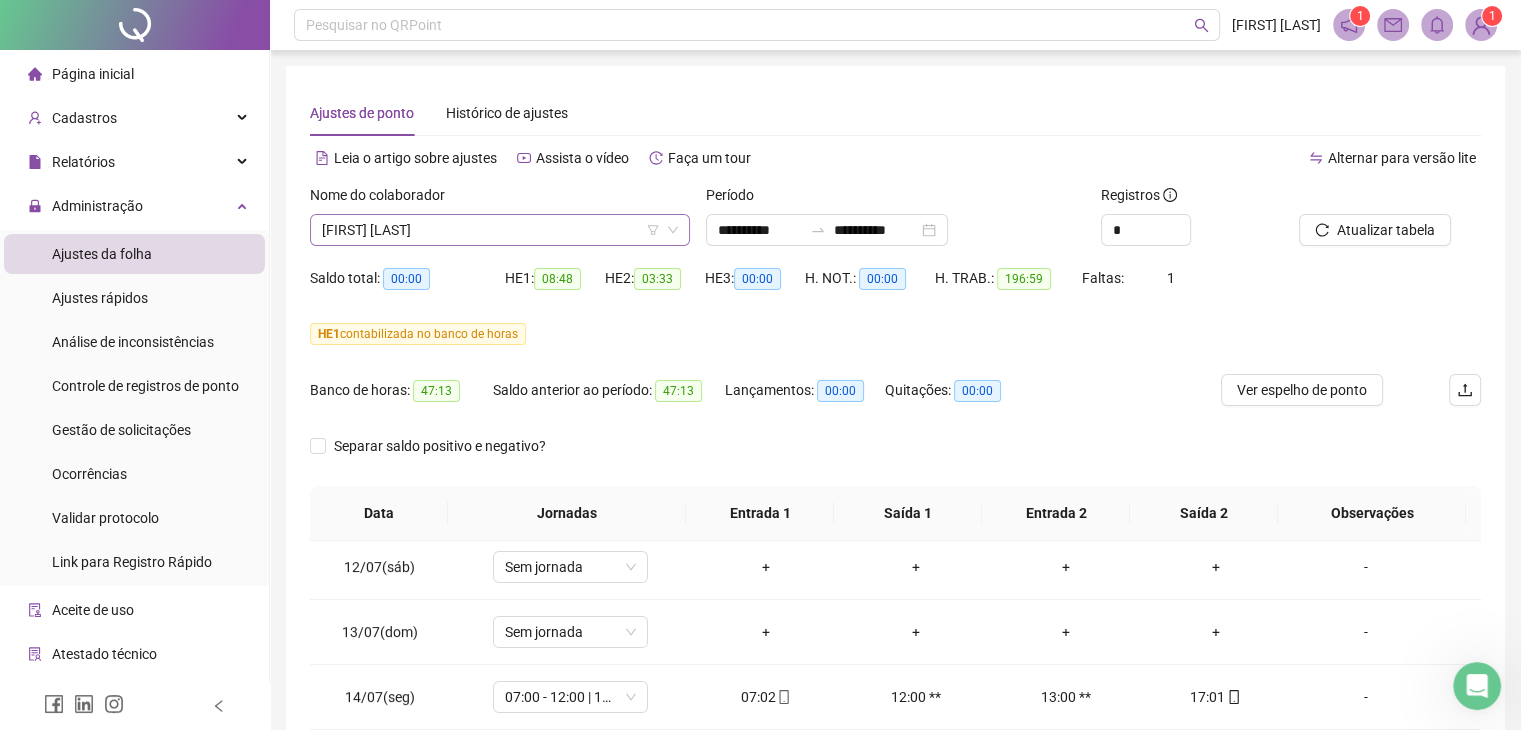click on "[FIRST] [LAST]" at bounding box center [500, 230] 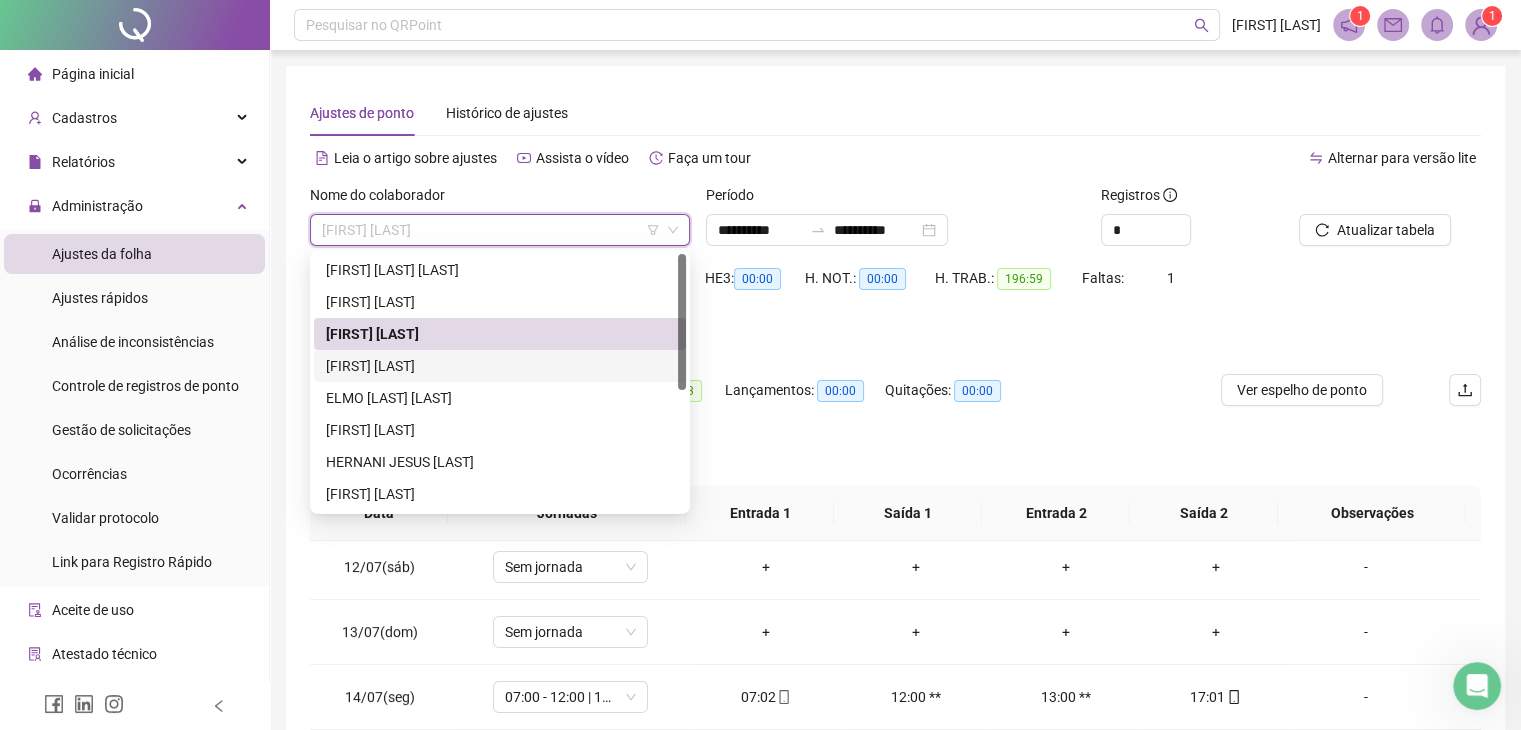 click on "[FIRST] [LAST]" at bounding box center [500, 366] 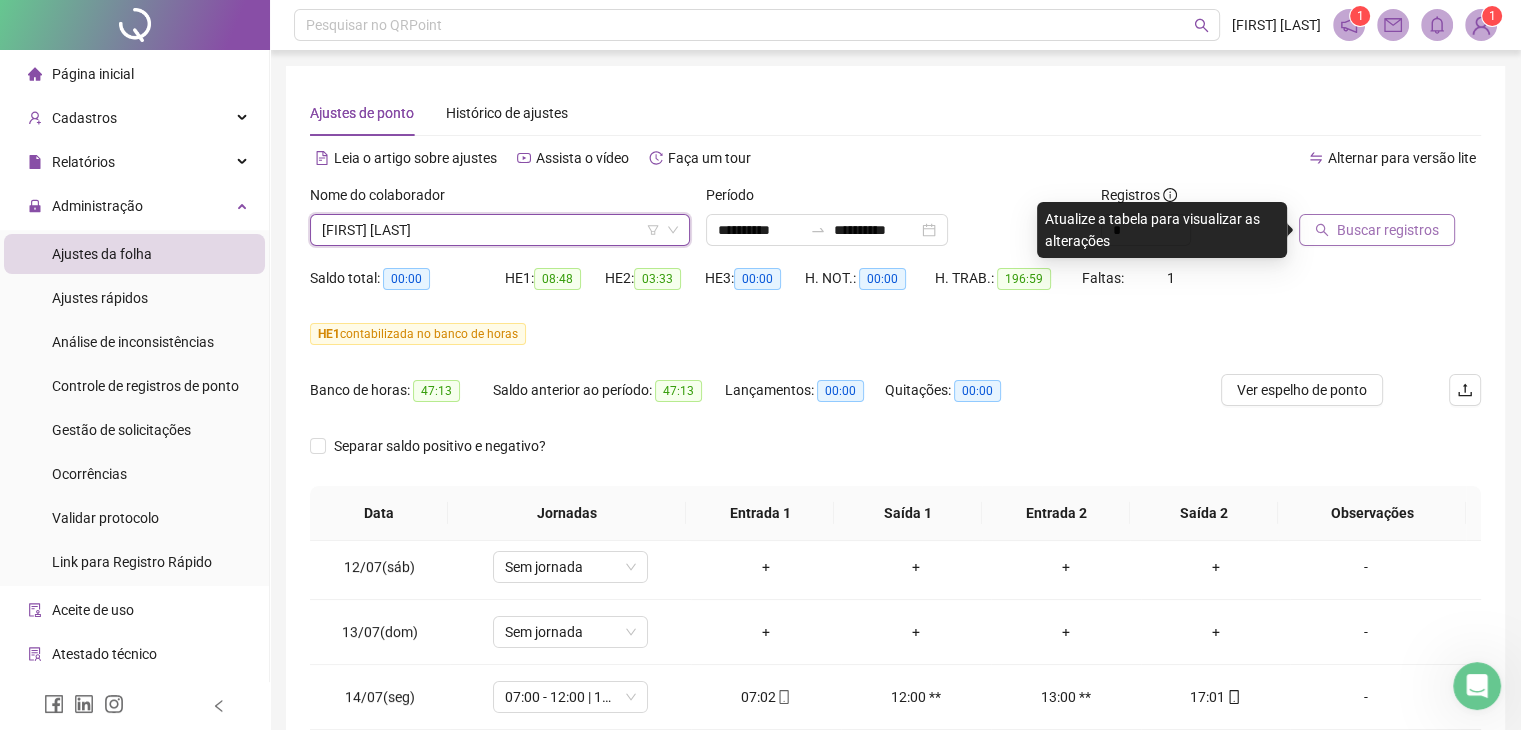 click on "Buscar registros" at bounding box center (1388, 230) 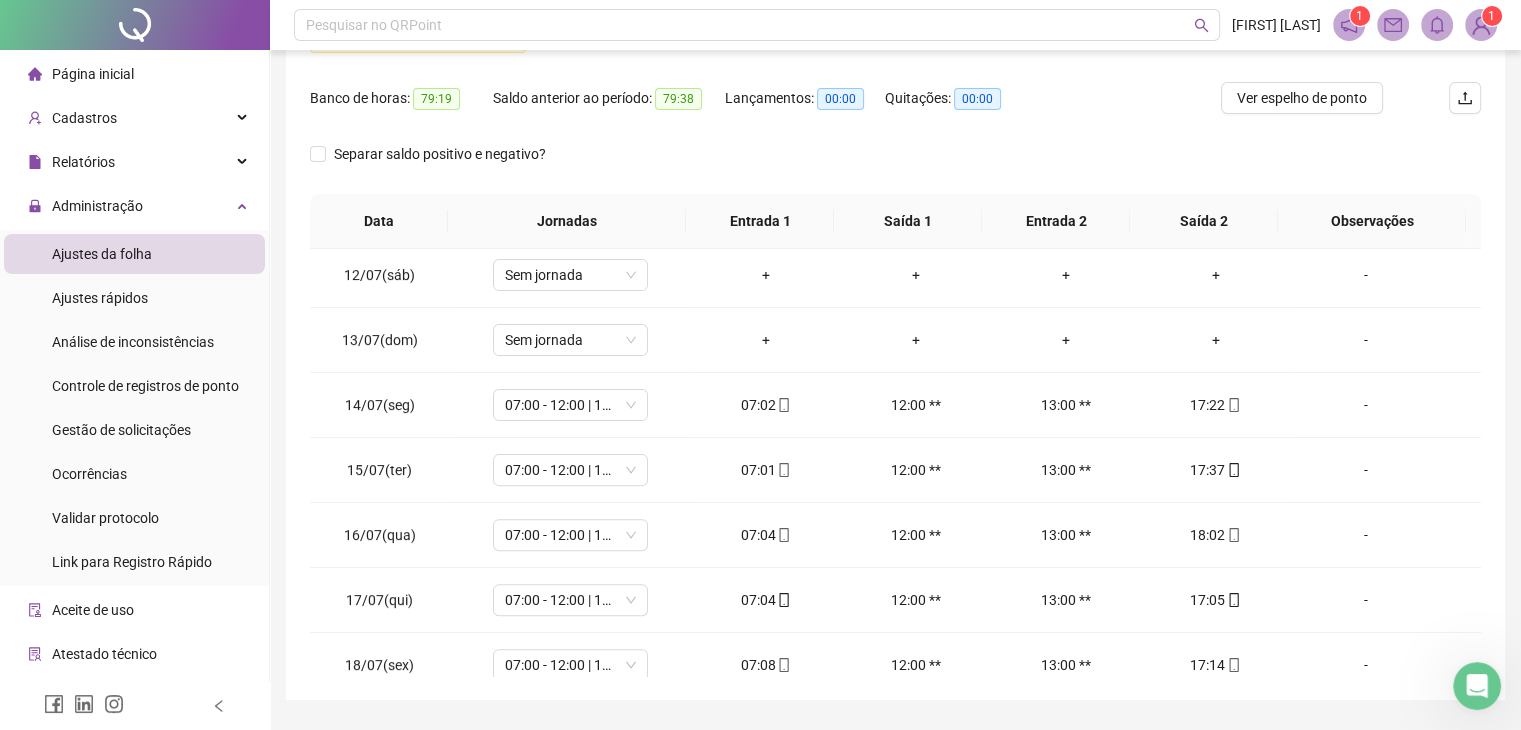 scroll, scrollTop: 348, scrollLeft: 0, axis: vertical 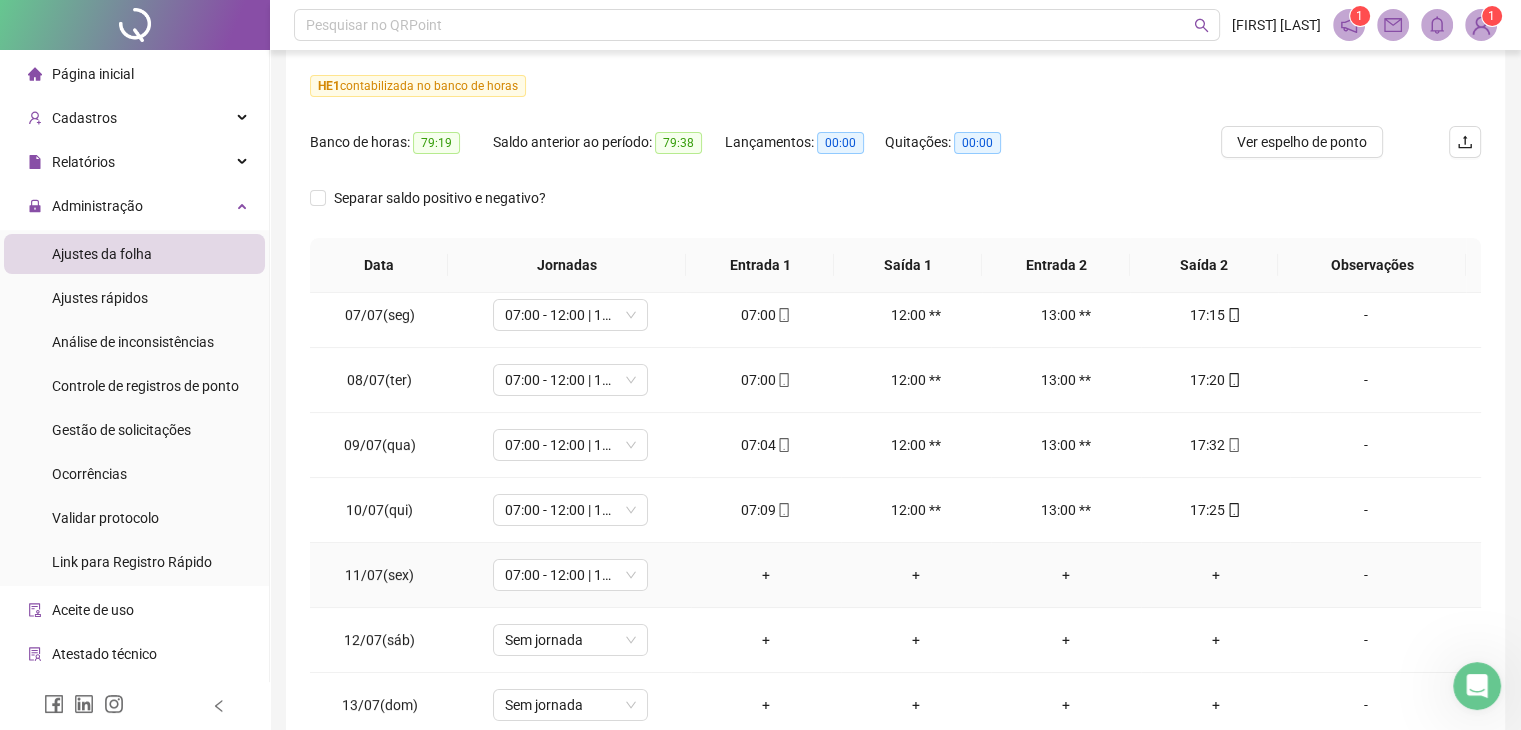 click on "-" at bounding box center [1365, 575] 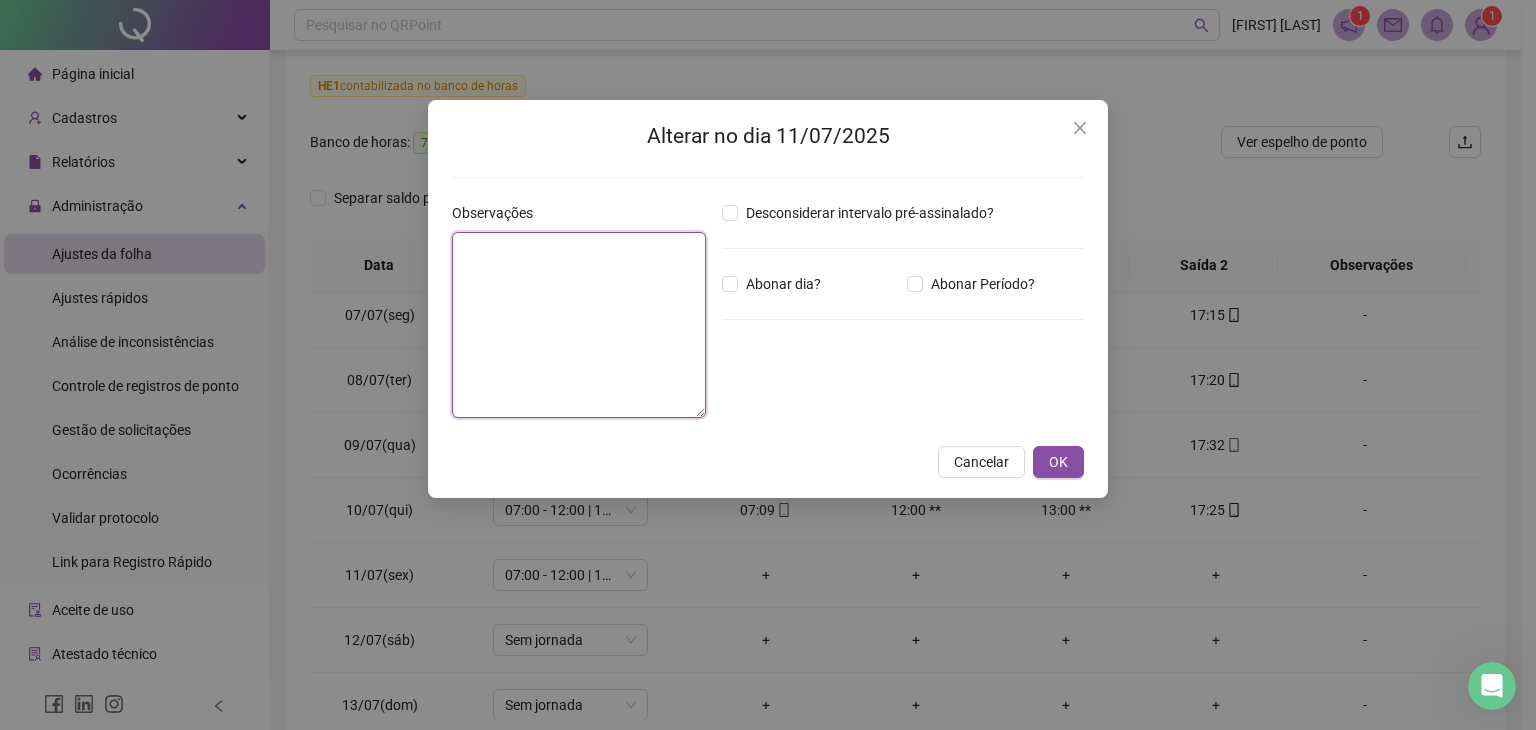 click at bounding box center [579, 325] 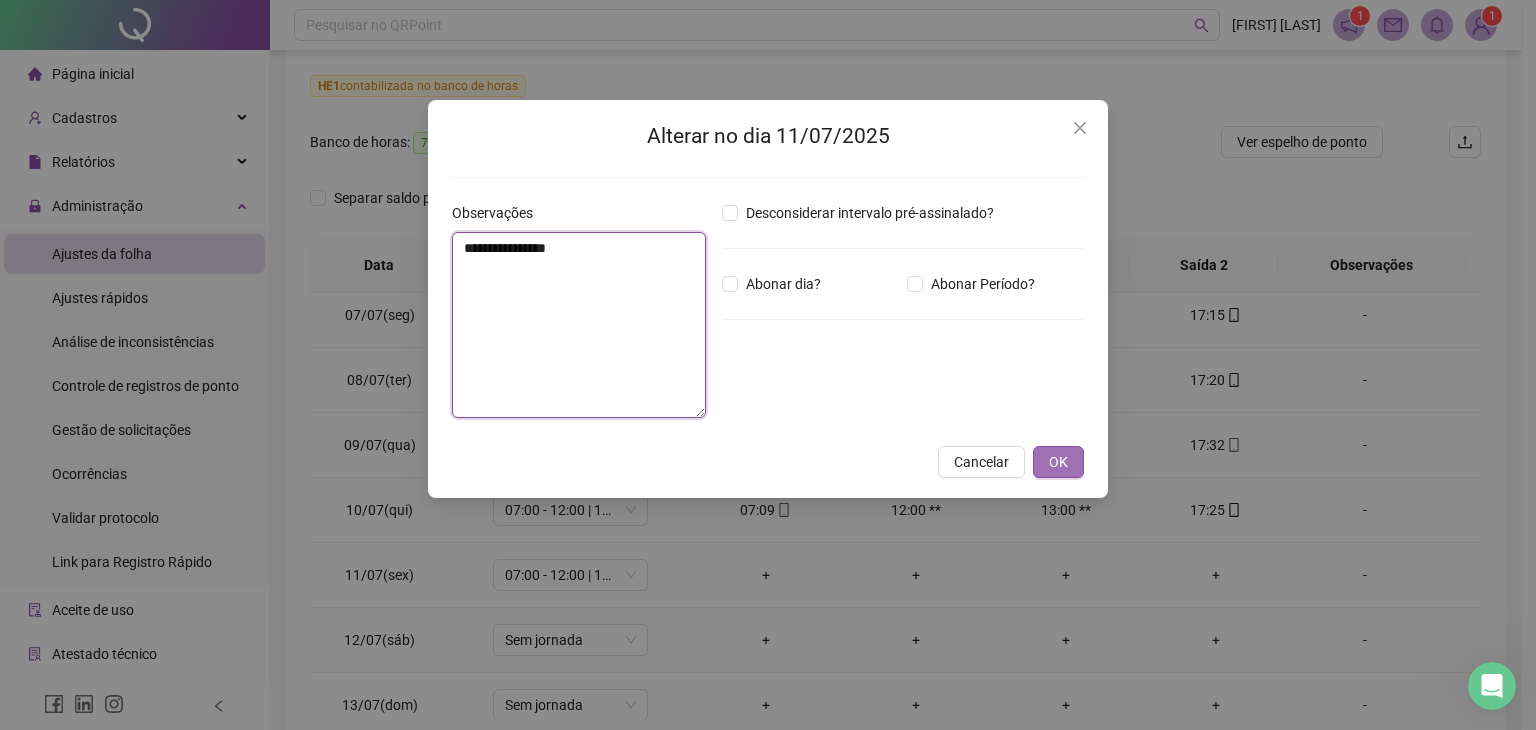 type on "**********" 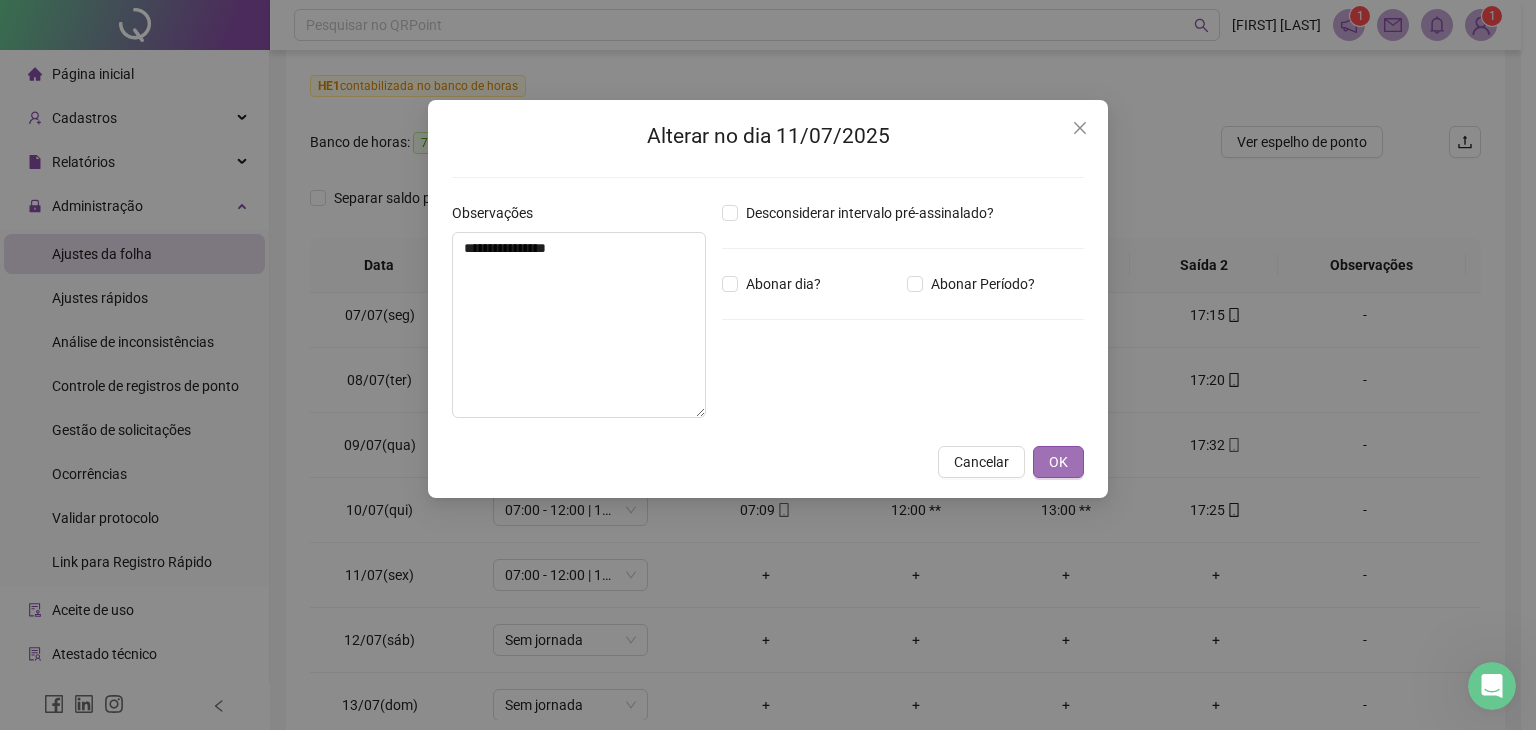 click on "OK" at bounding box center (1058, 462) 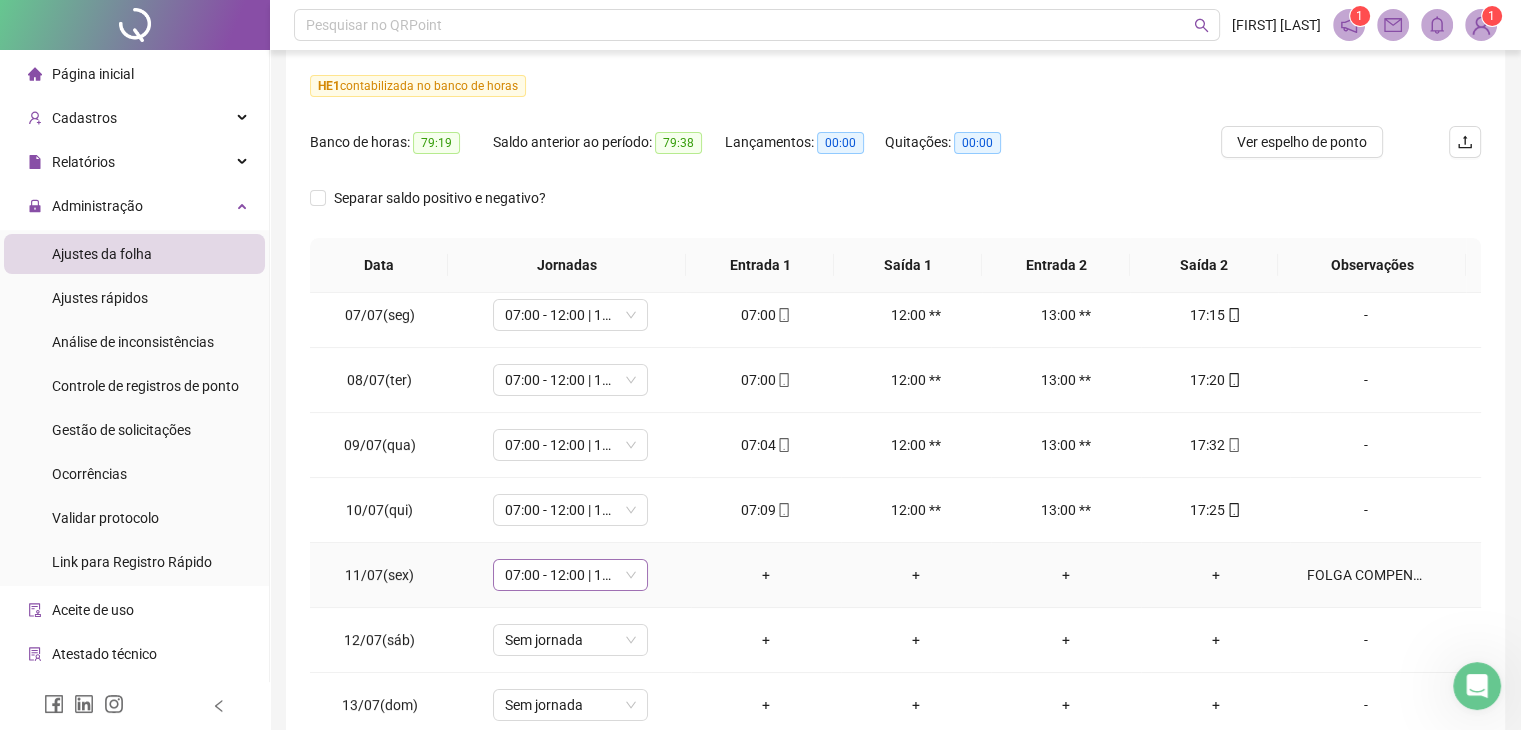 click on "07:00 - 12:00 | 13:00 - 16:48" at bounding box center [570, 575] 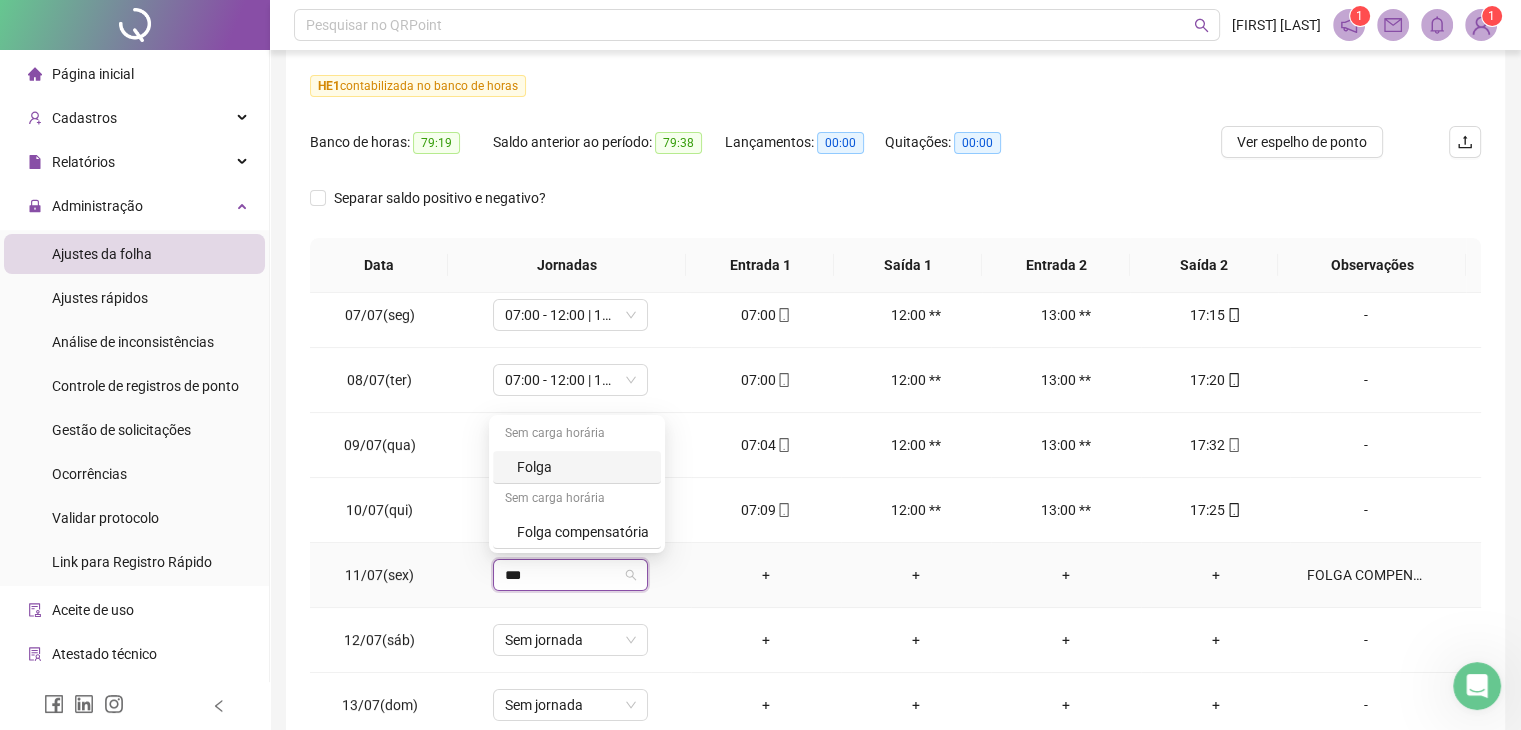 type on "****" 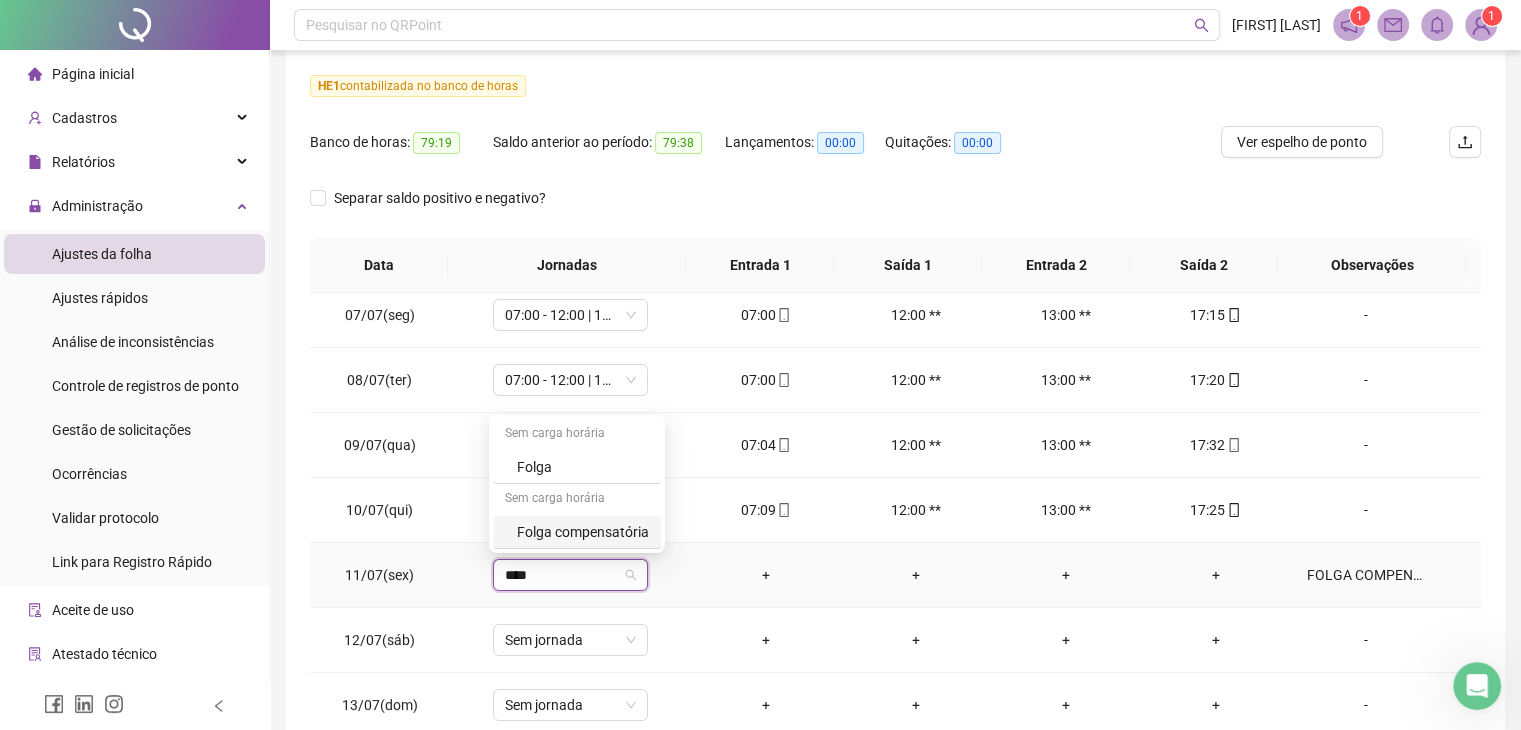 click on "Folga compensatória" at bounding box center [583, 532] 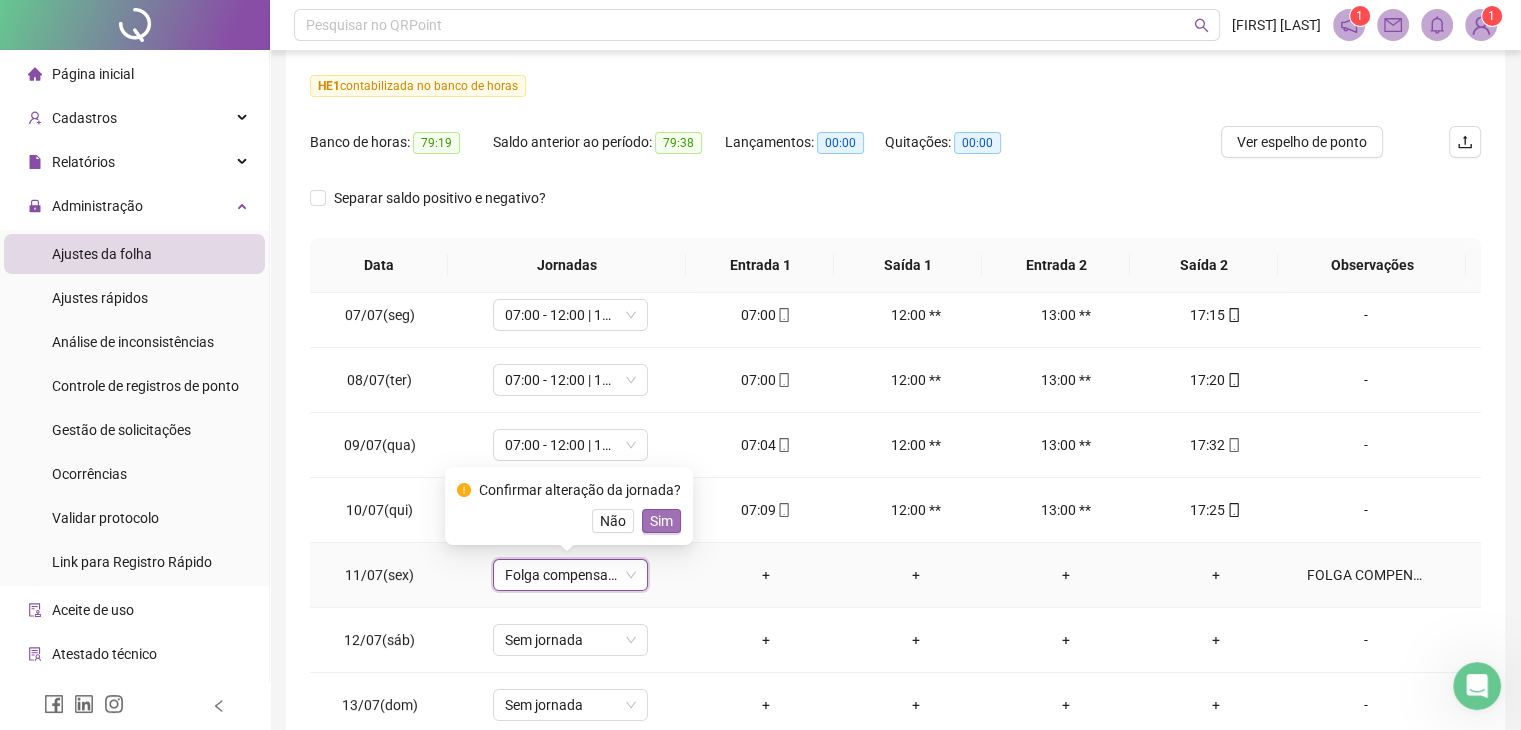 click on "Sim" at bounding box center [661, 521] 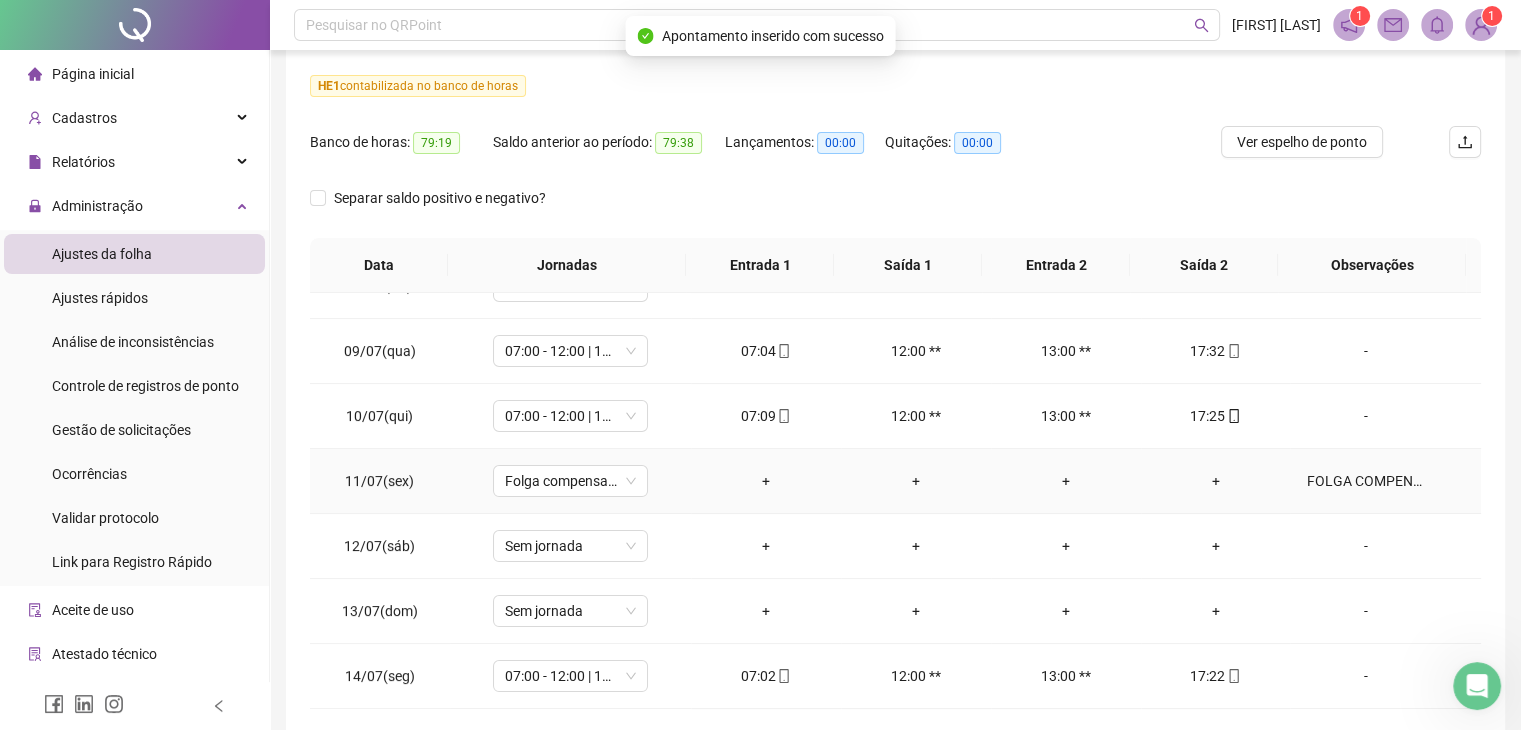 scroll, scrollTop: 700, scrollLeft: 0, axis: vertical 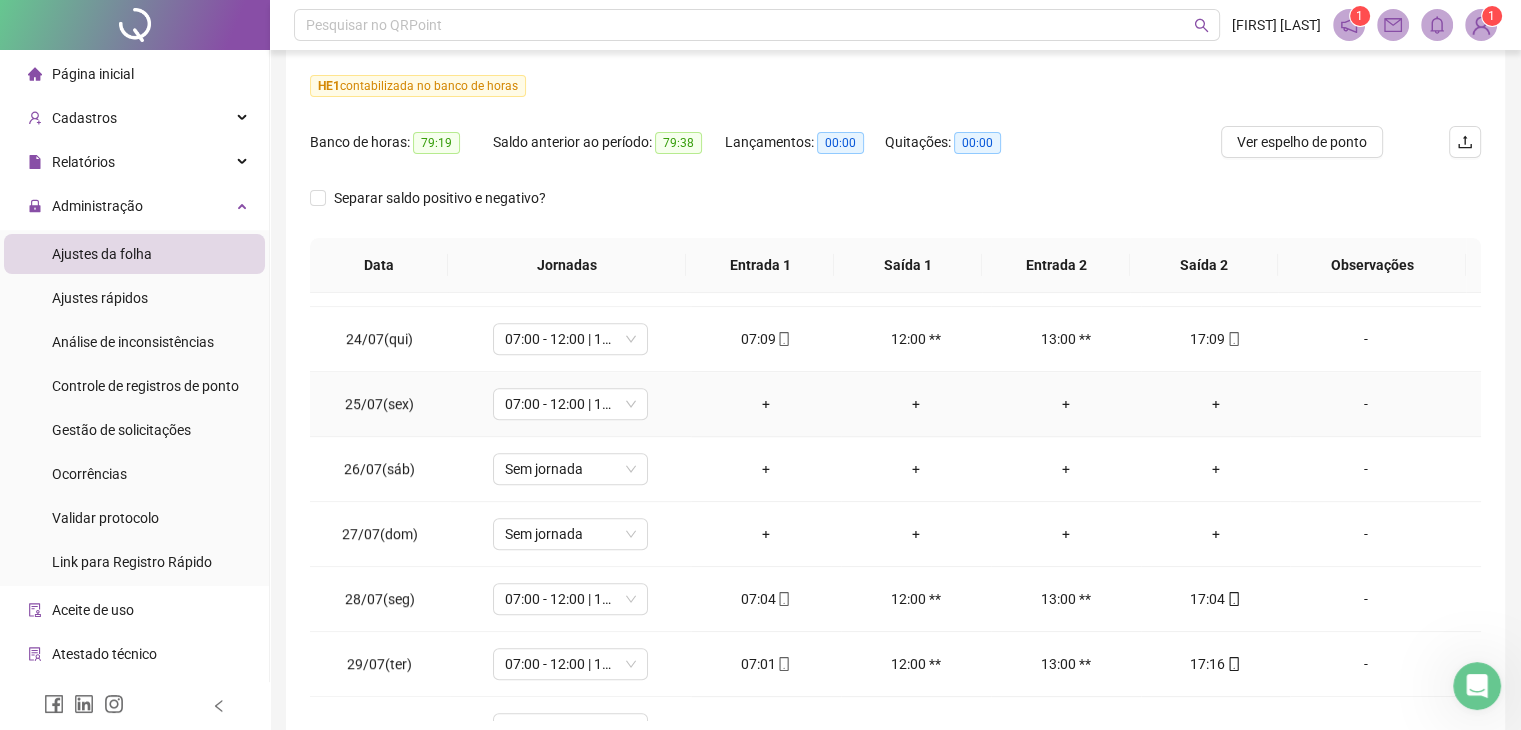click on "-" at bounding box center (1365, 404) 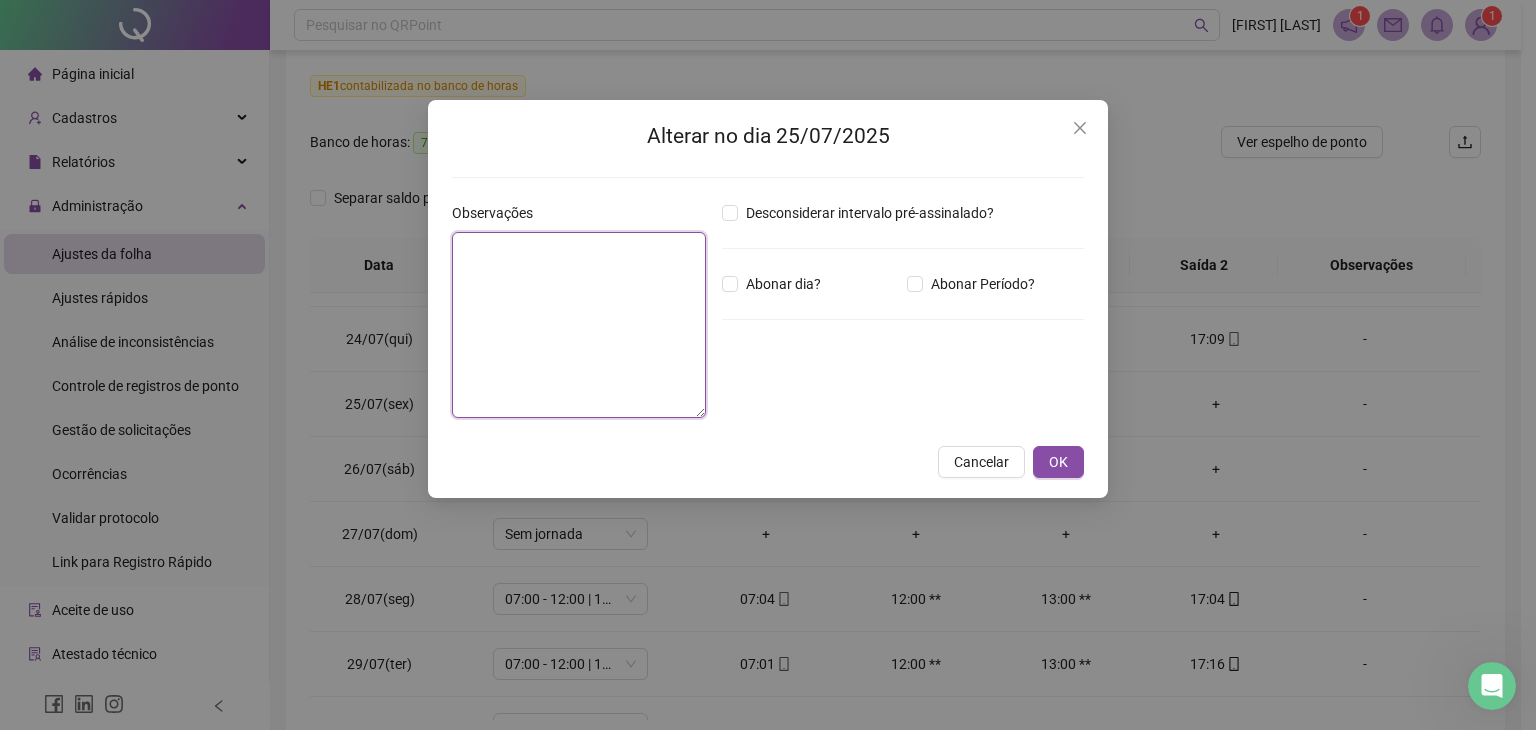 click at bounding box center [579, 325] 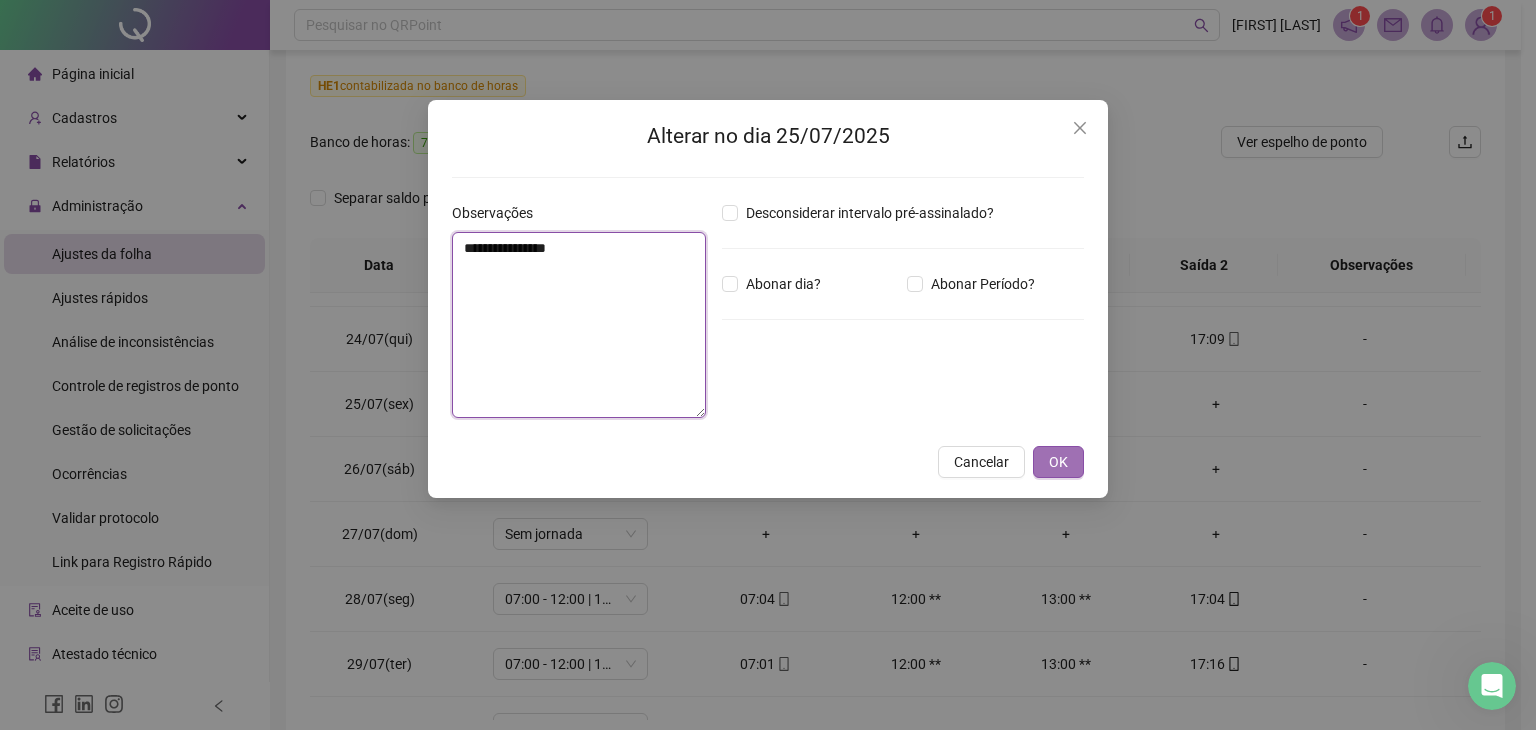 type on "**********" 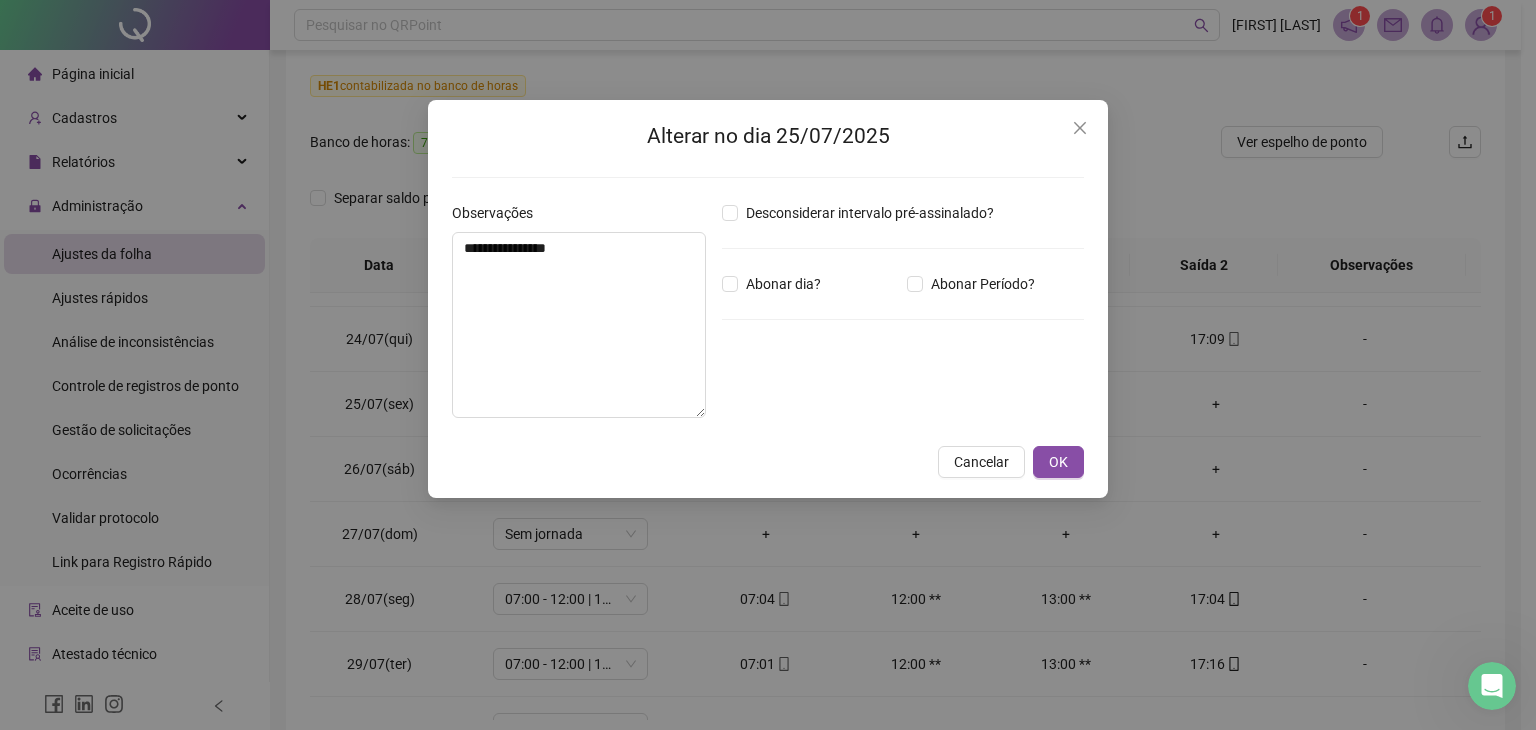 click on "OK" at bounding box center [1058, 462] 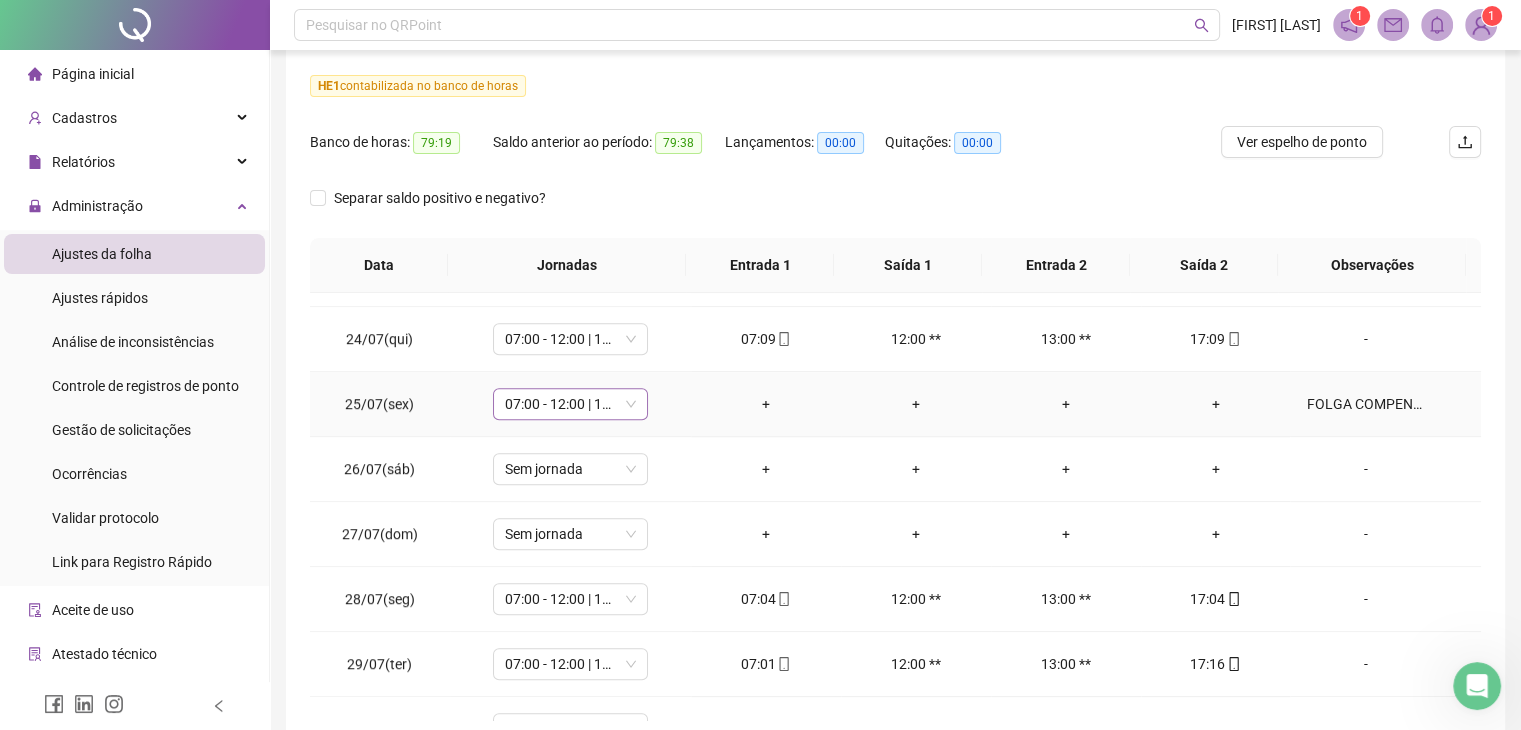 click on "07:00 - 12:00 | 13:00 - 16:48" at bounding box center [570, 404] 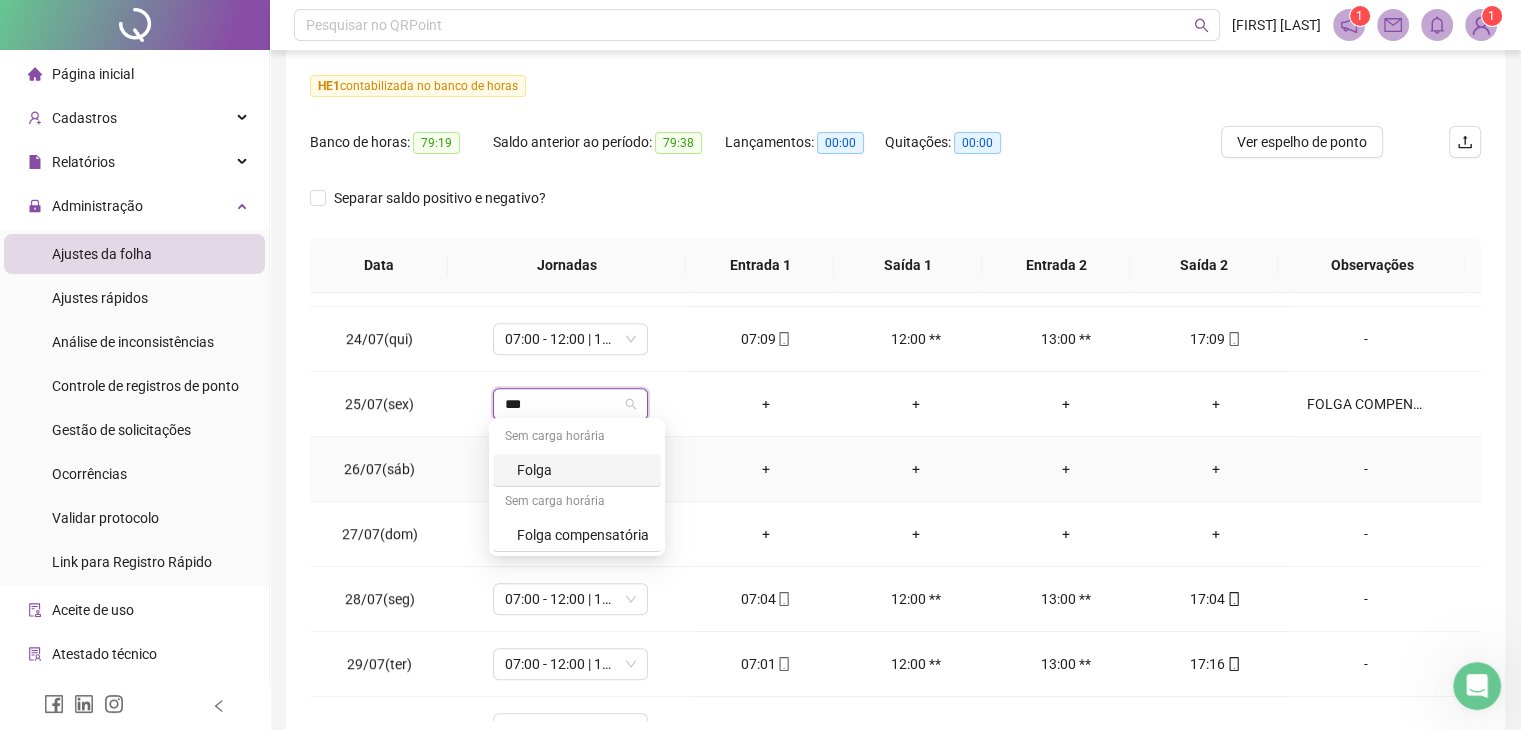 type on "****" 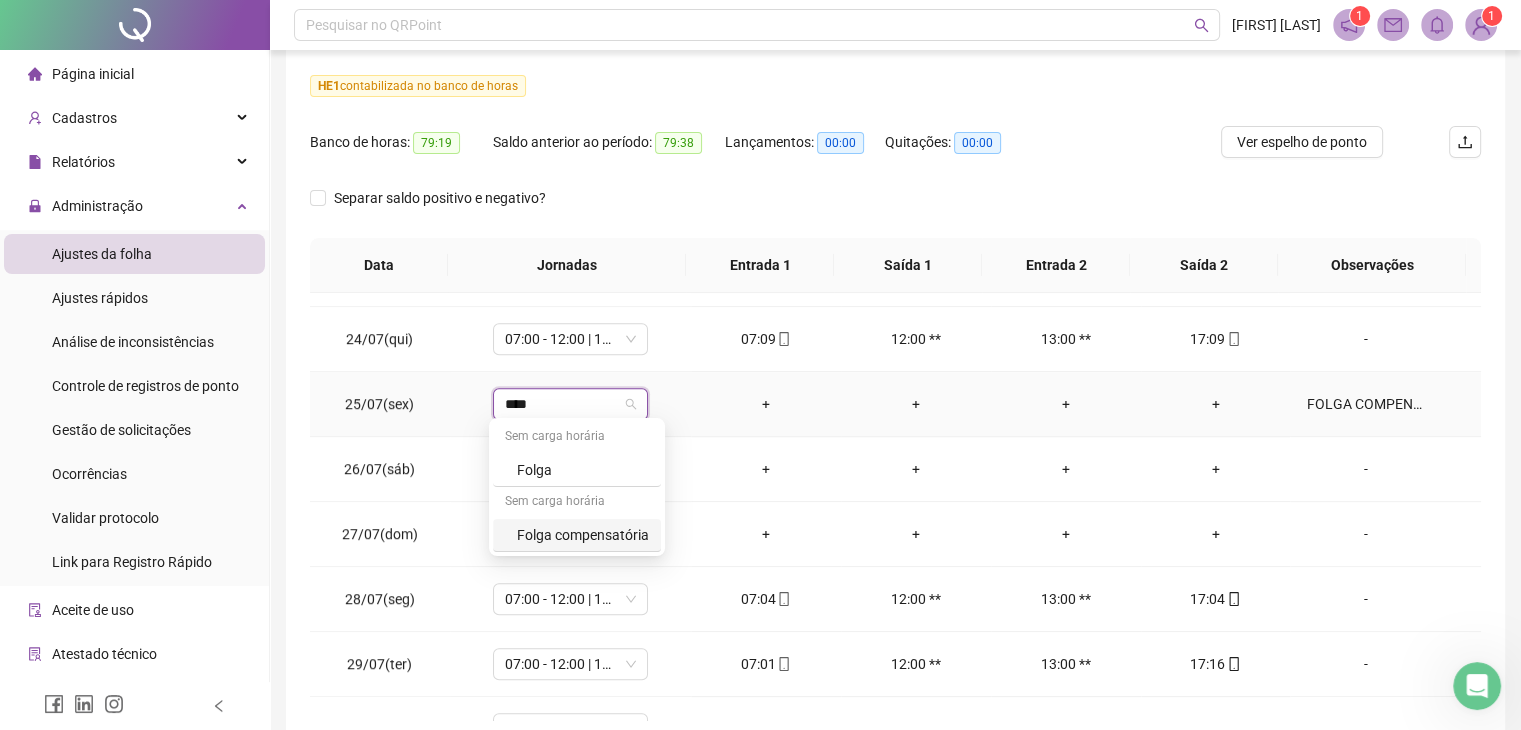 click on "Folga compensatória" at bounding box center [583, 535] 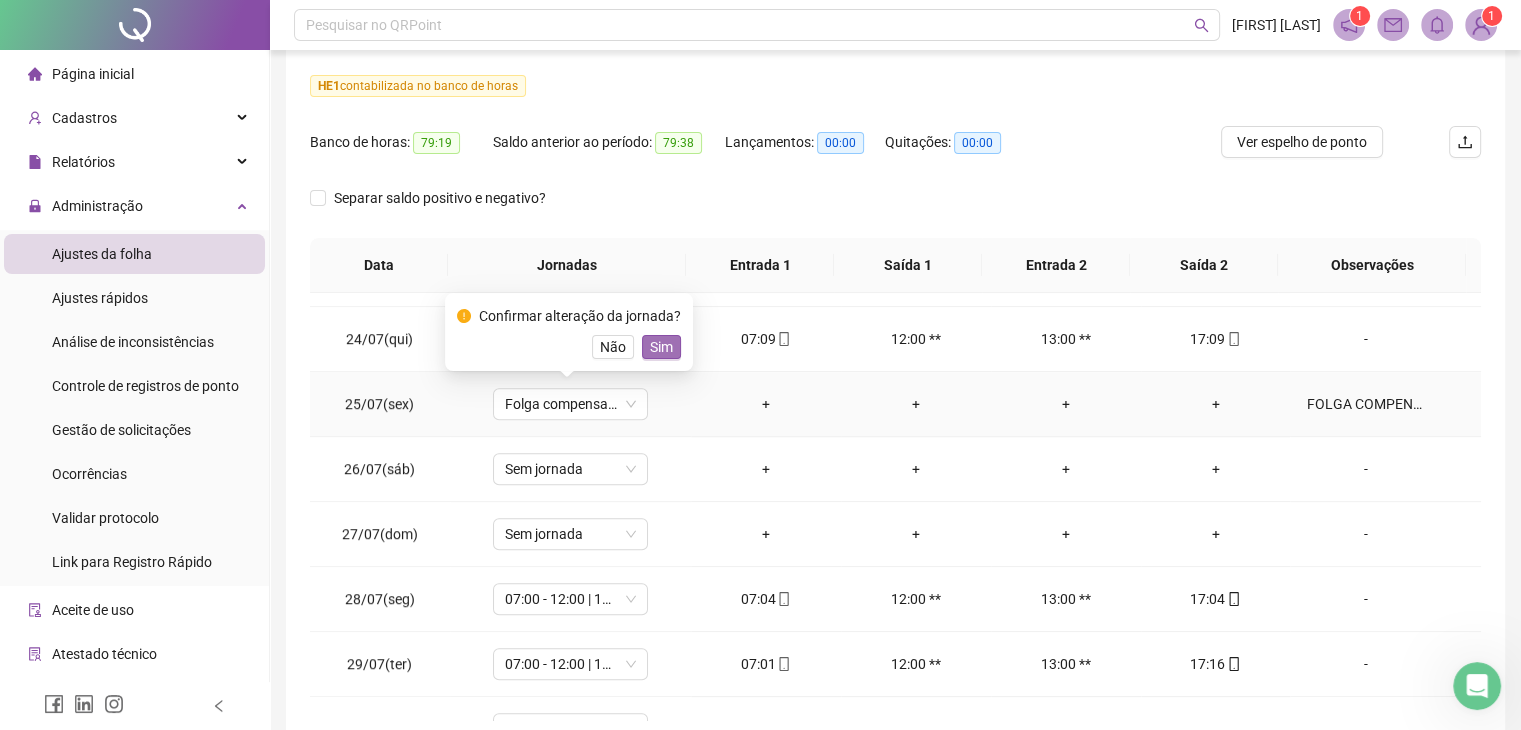 click on "Sim" at bounding box center [661, 347] 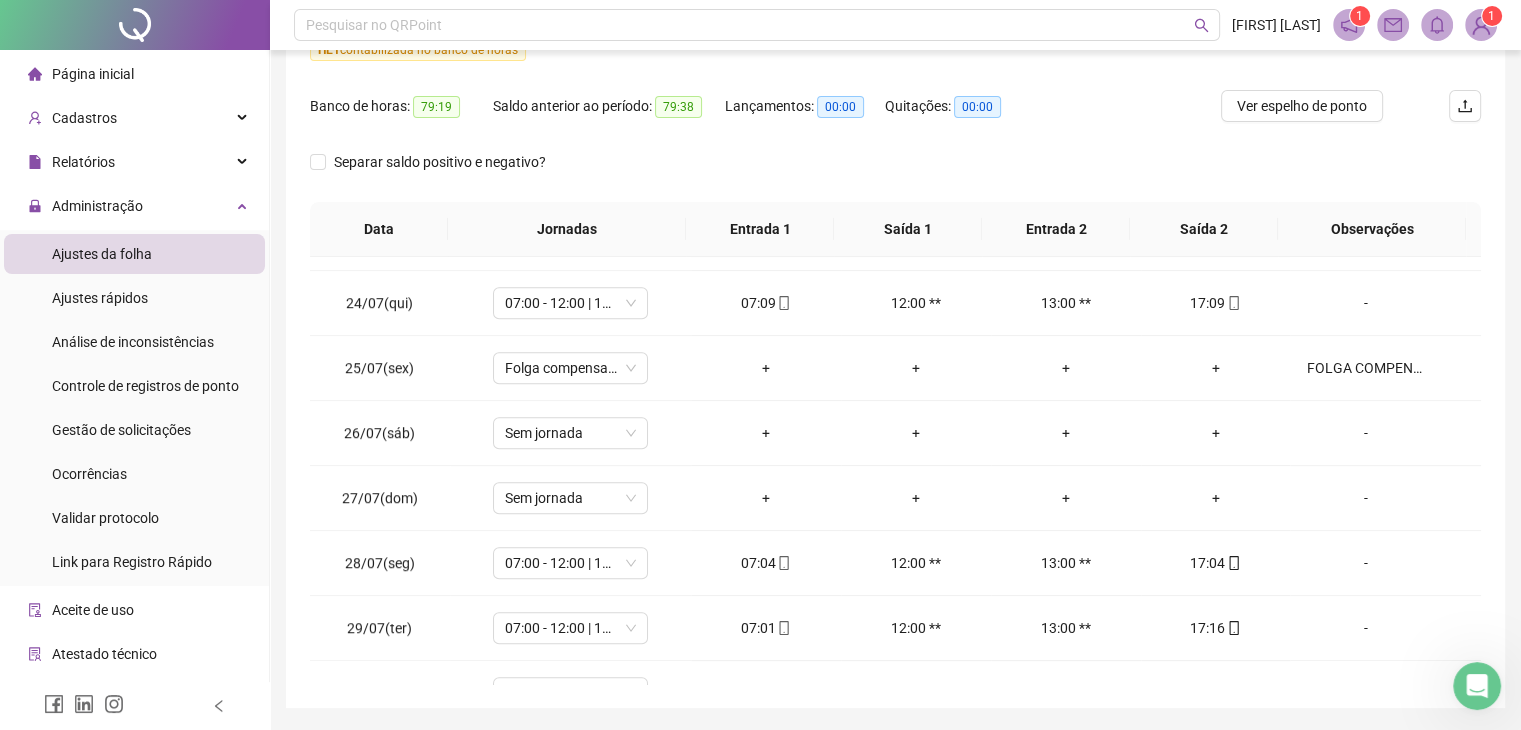 scroll, scrollTop: 348, scrollLeft: 0, axis: vertical 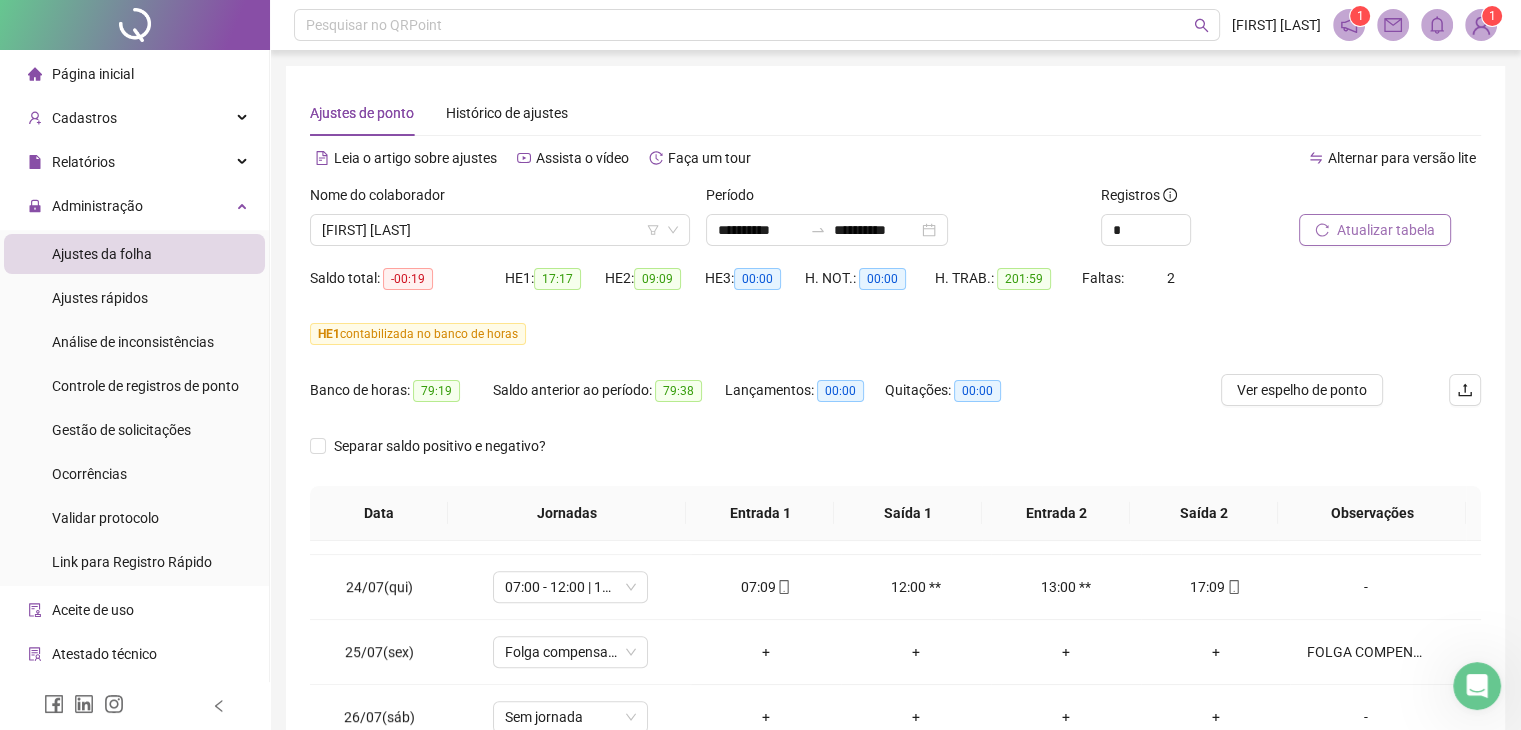 click on "Atualizar tabela" at bounding box center (1386, 230) 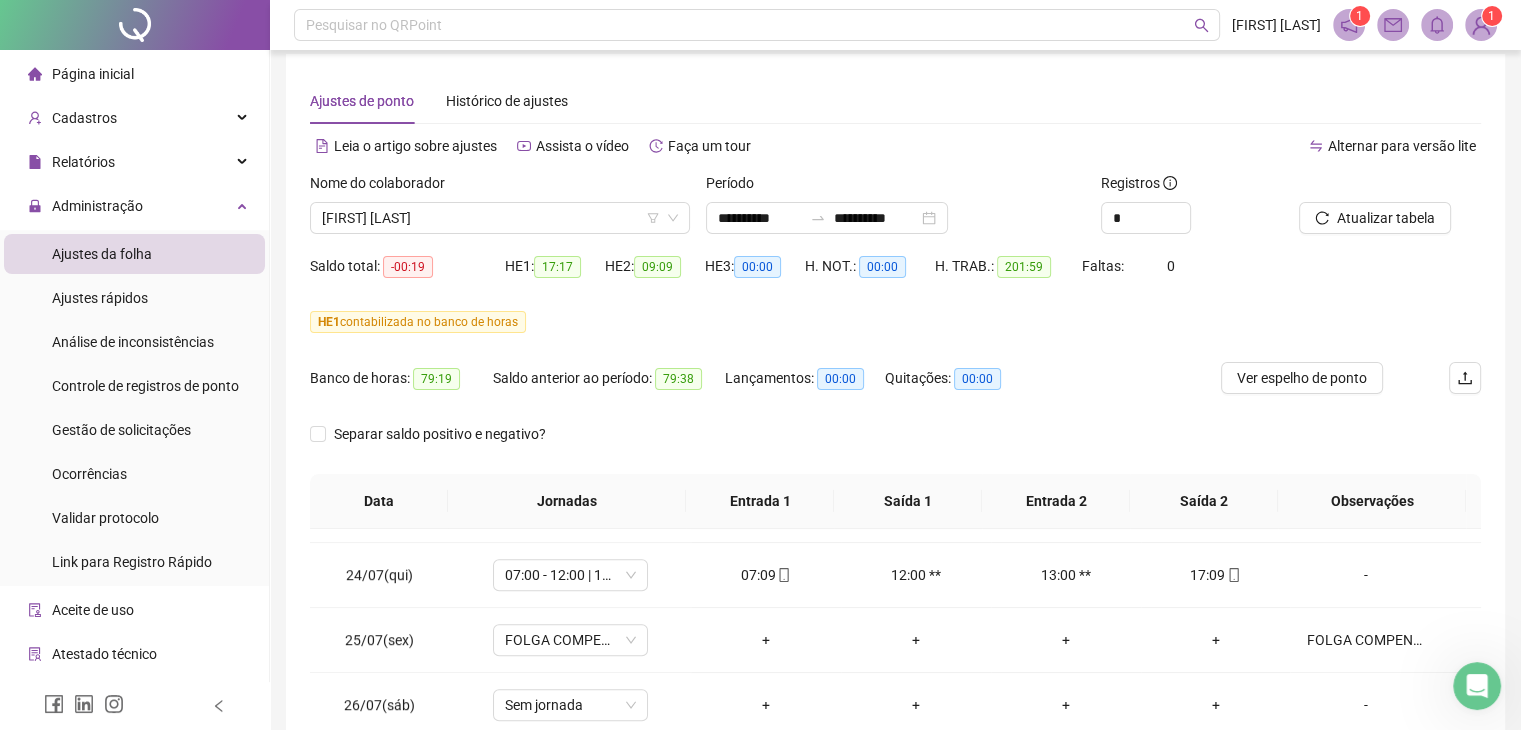scroll, scrollTop: 11, scrollLeft: 0, axis: vertical 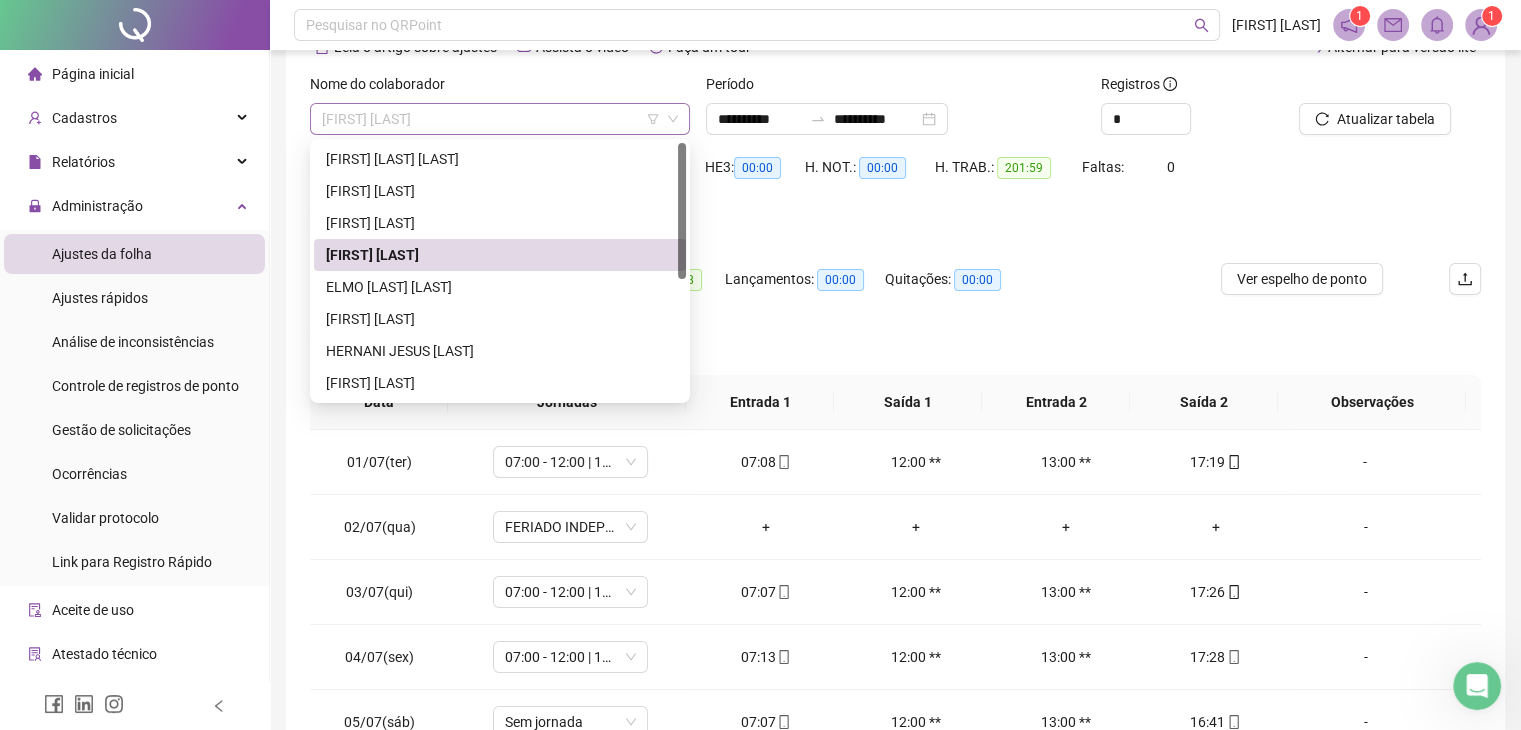 click on "[FIRST] [LAST]" at bounding box center [500, 119] 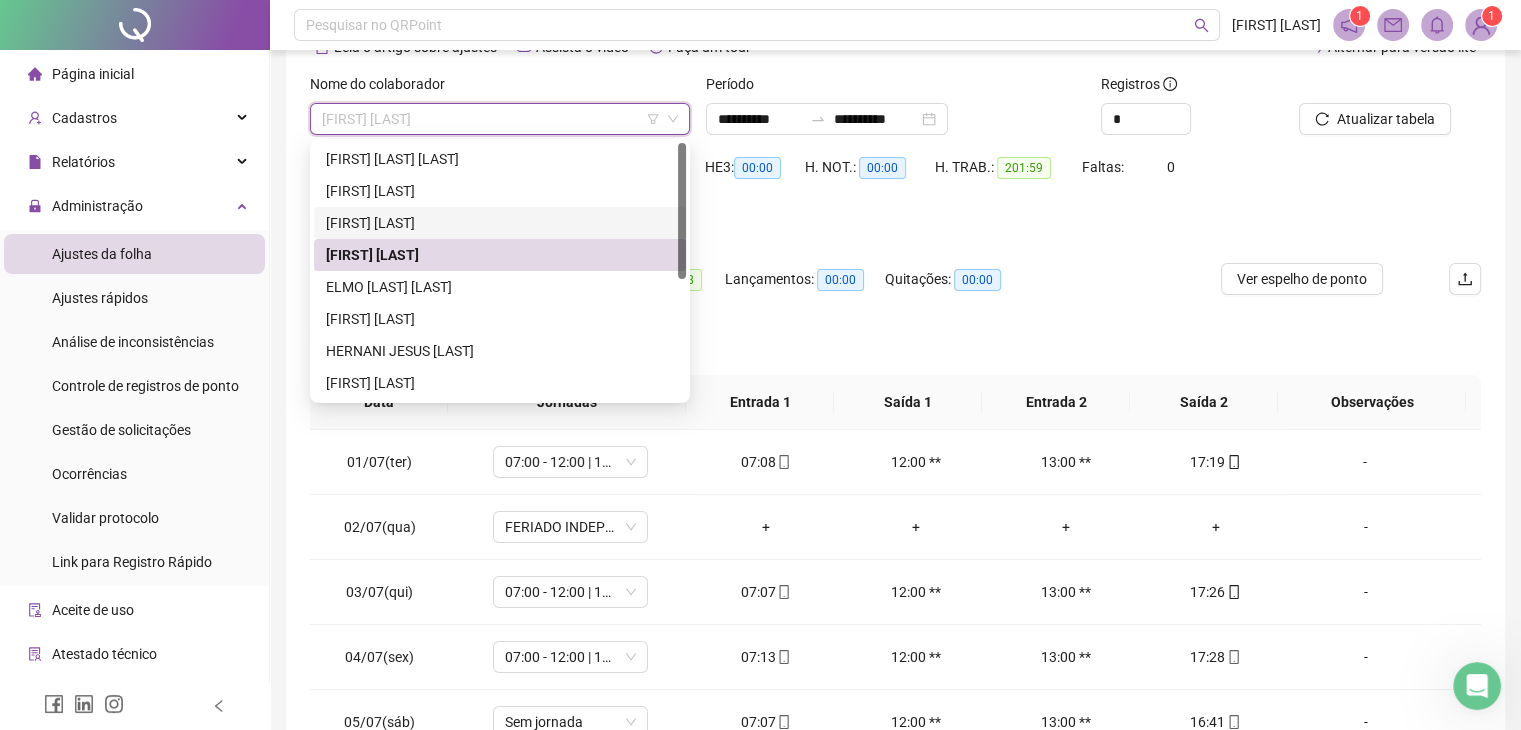 click on "[FIRST] [LAST]" at bounding box center [500, 223] 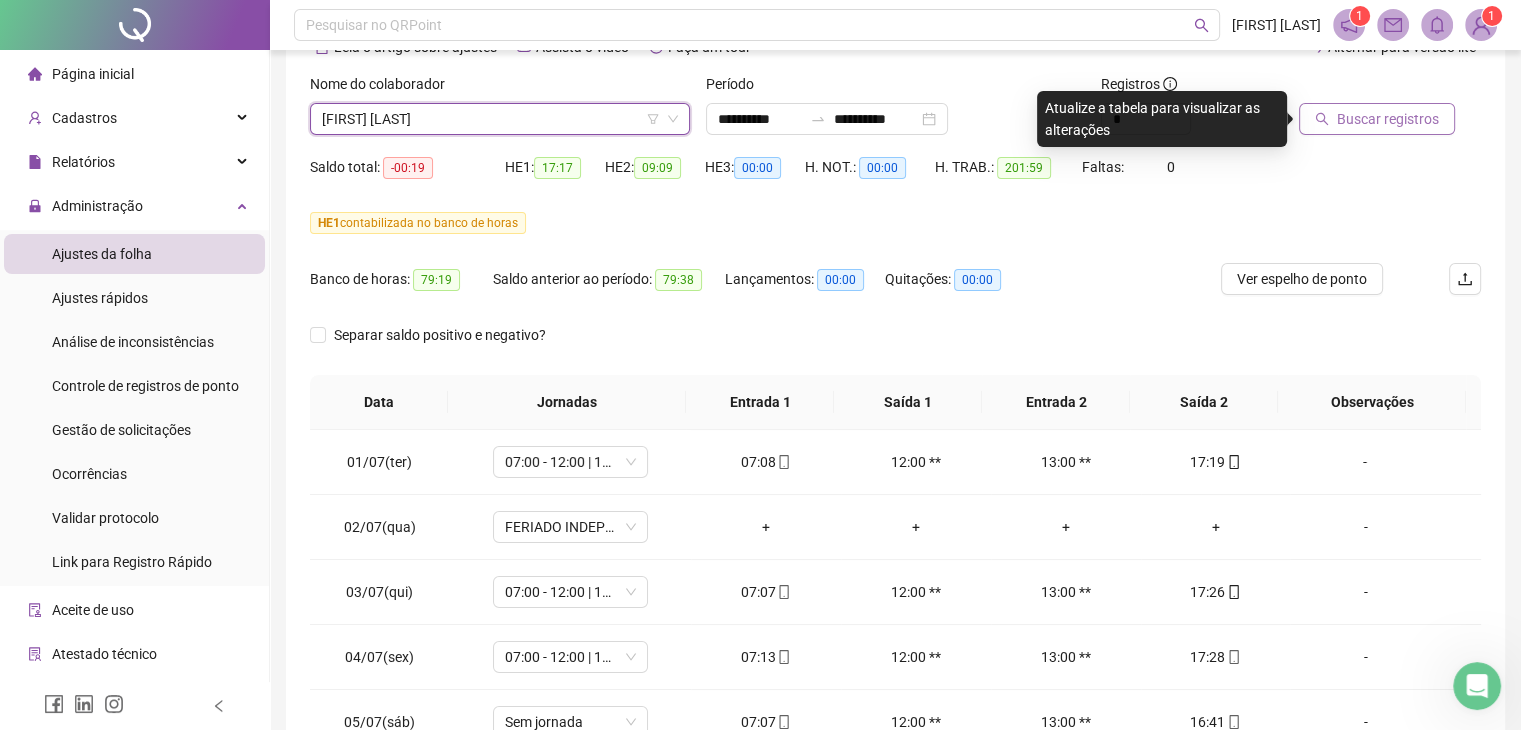 click on "Buscar registros" at bounding box center (1388, 119) 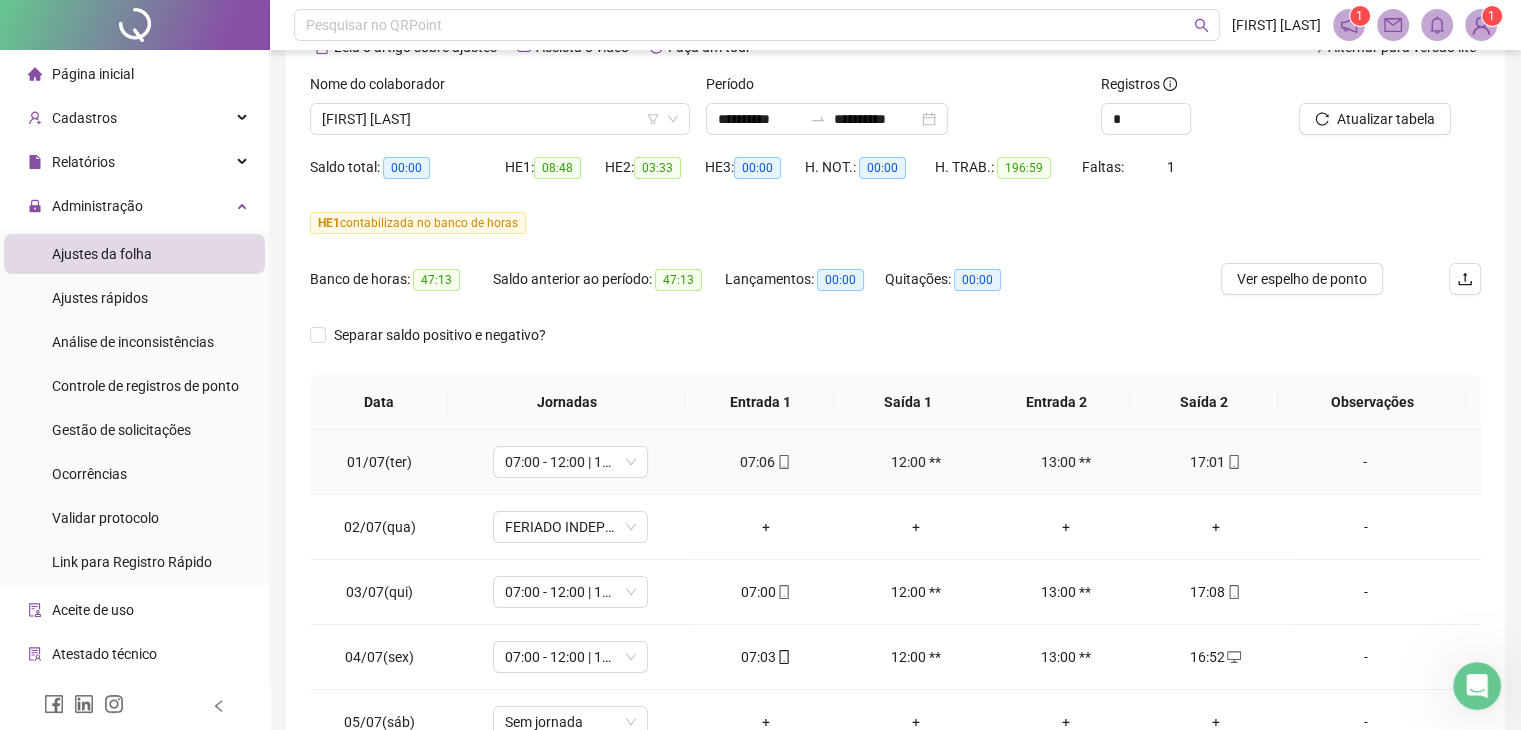 scroll, scrollTop: 348, scrollLeft: 0, axis: vertical 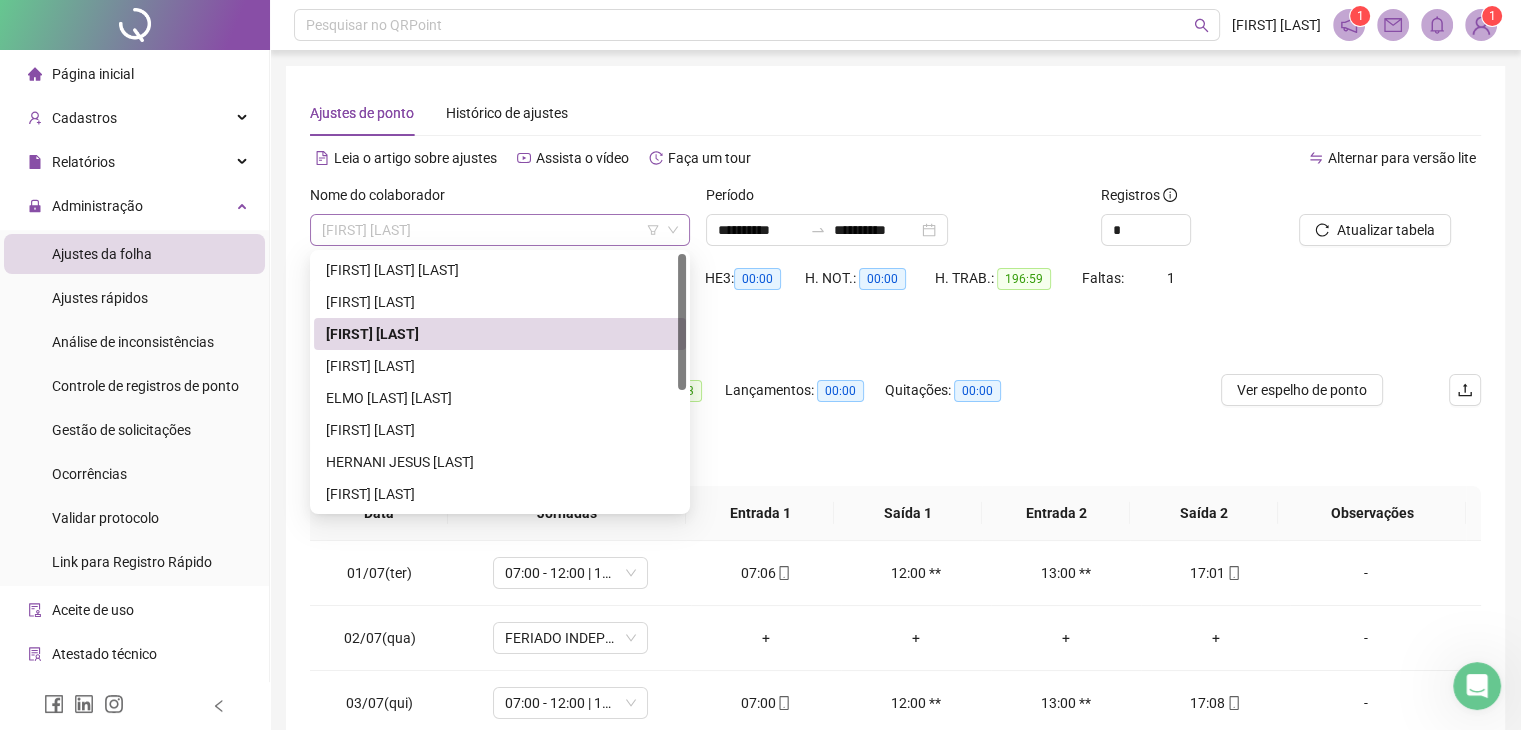 click on "[FIRST] [LAST]" at bounding box center (500, 230) 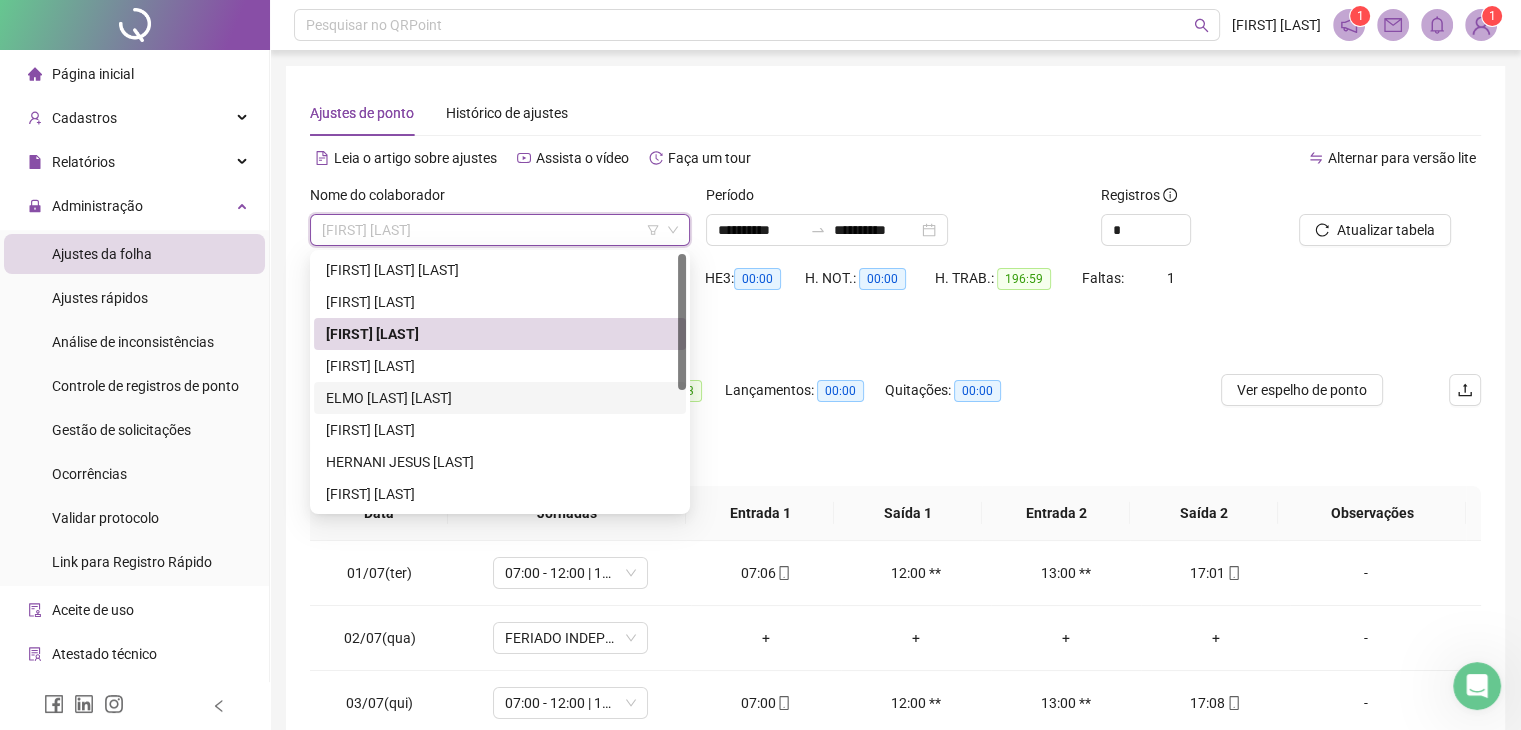 click on "ELMO [LAST] [LAST]" at bounding box center [500, 398] 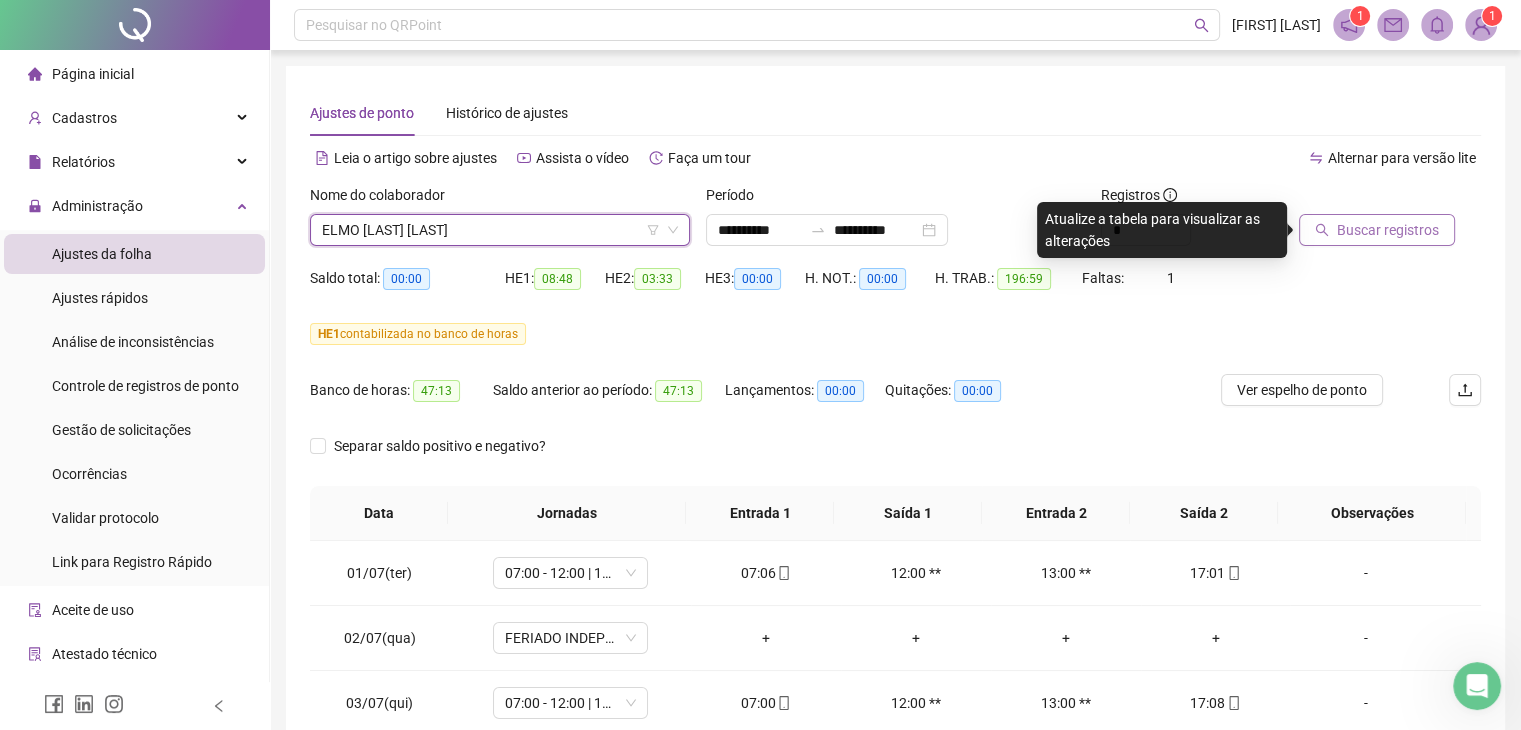 click on "Buscar registros" at bounding box center (1388, 230) 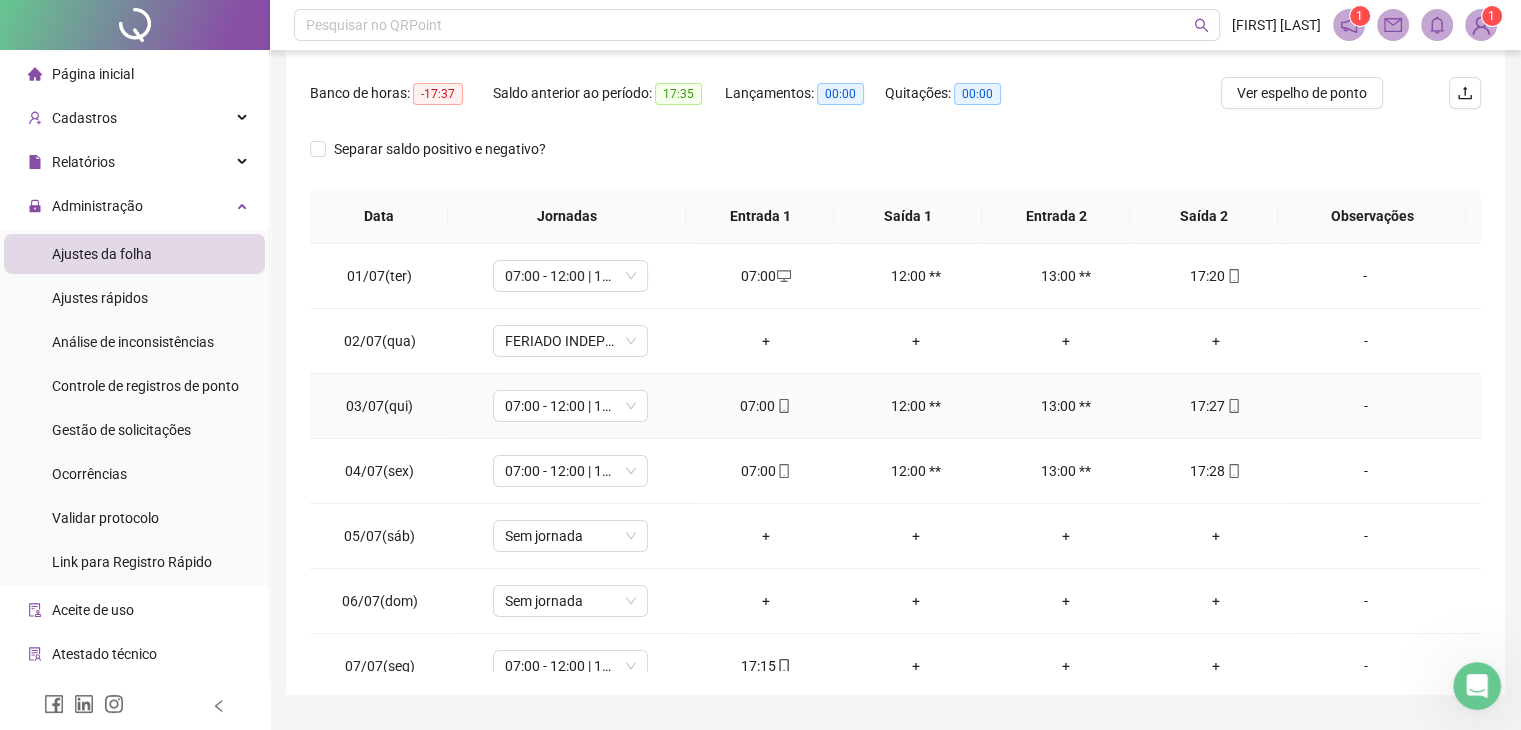 scroll, scrollTop: 348, scrollLeft: 0, axis: vertical 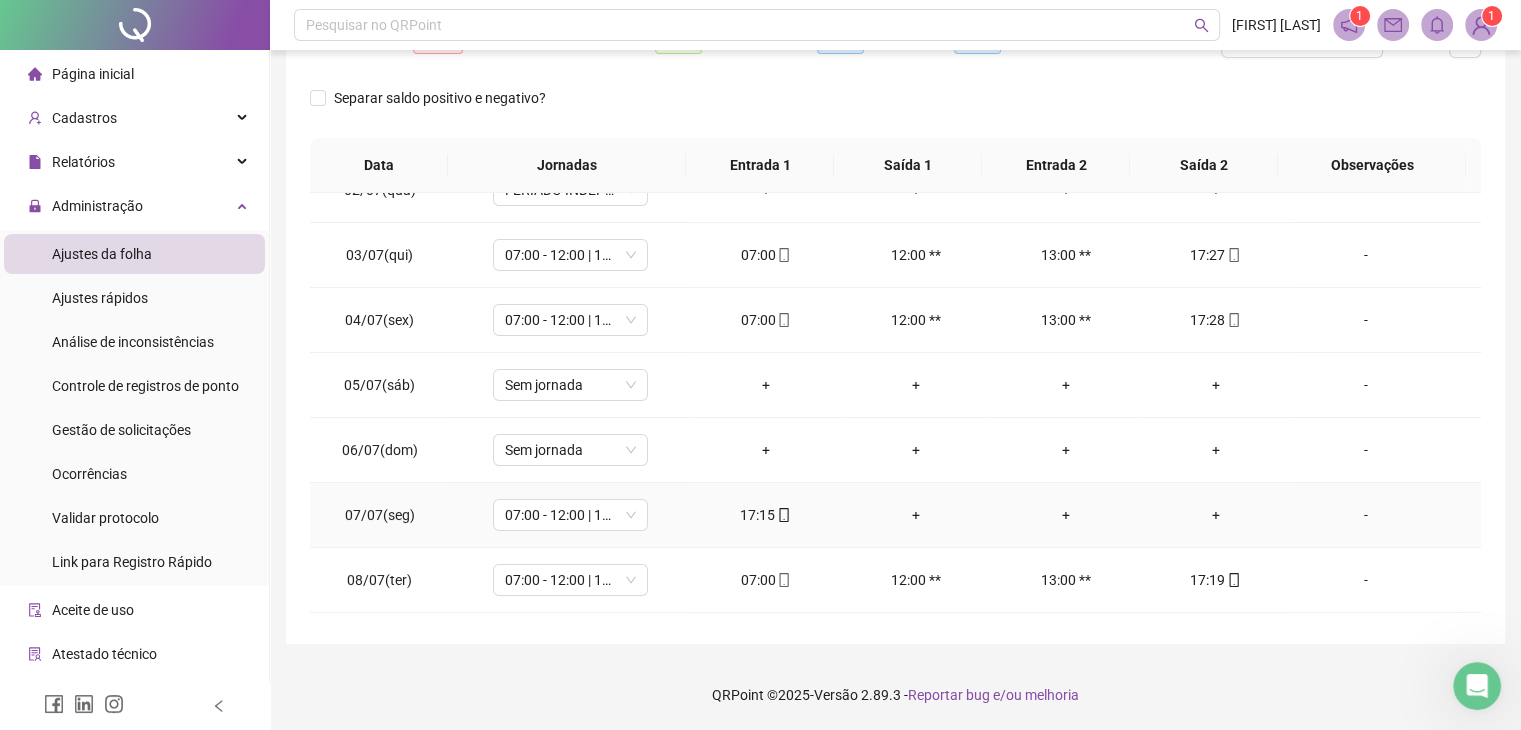 click on "+" at bounding box center [1216, 515] 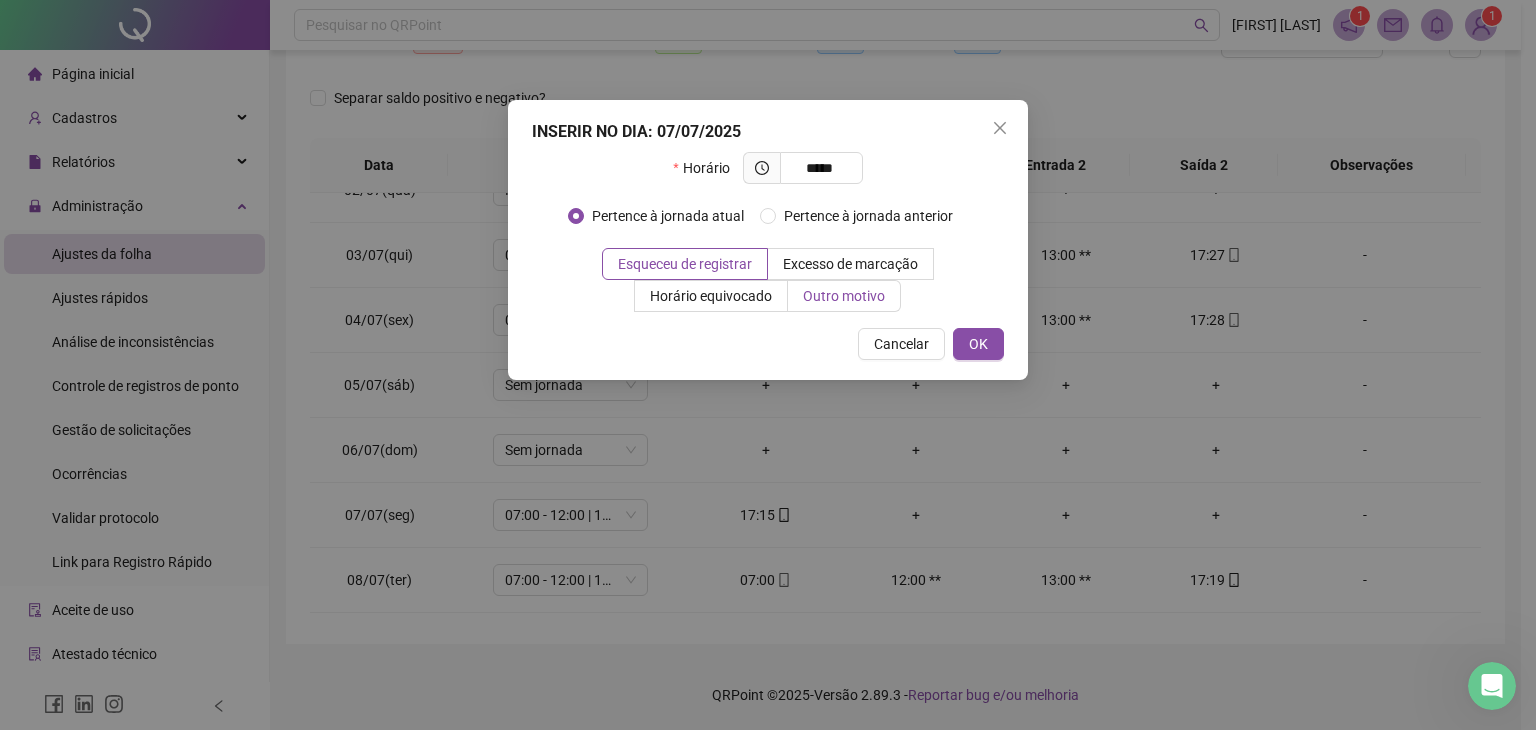 type on "*****" 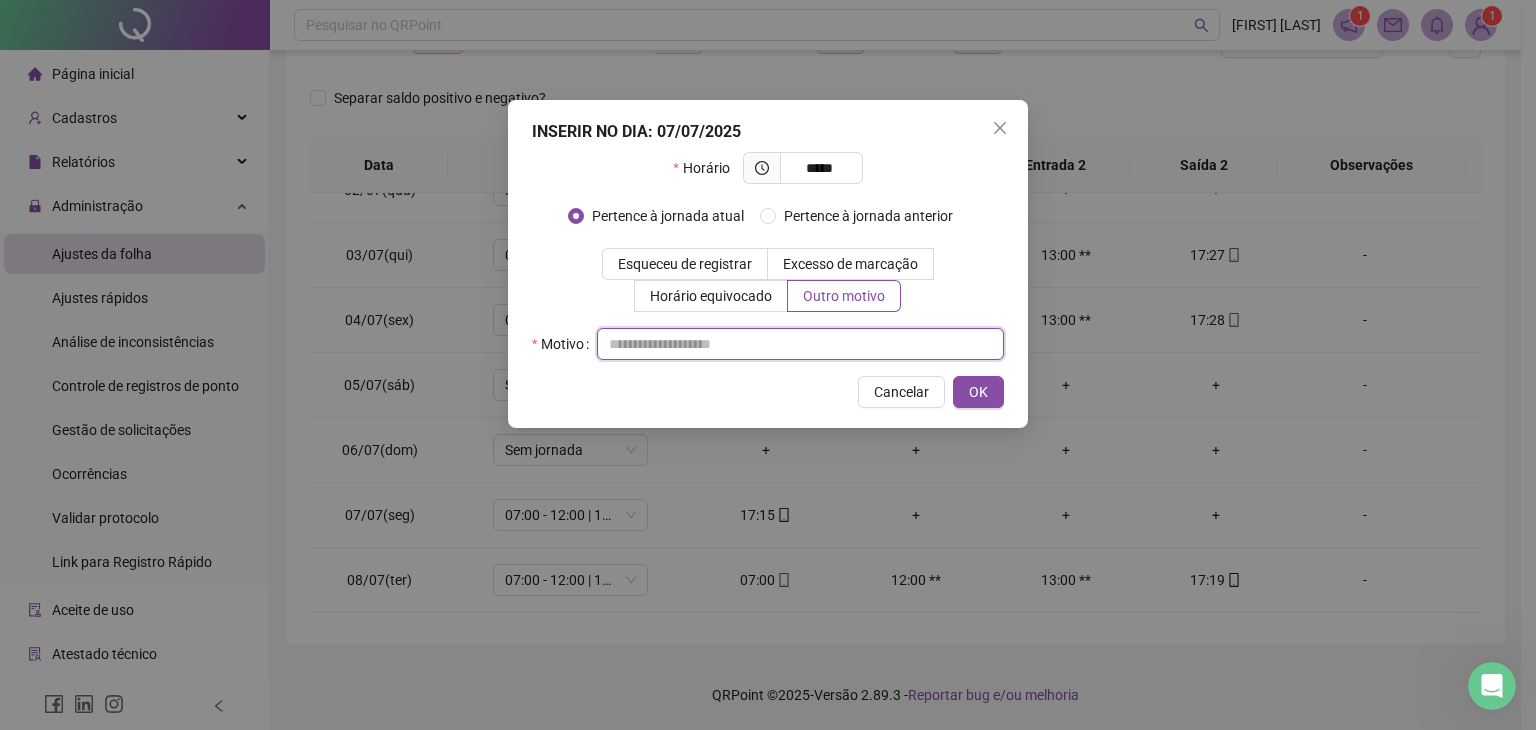 click at bounding box center (800, 344) 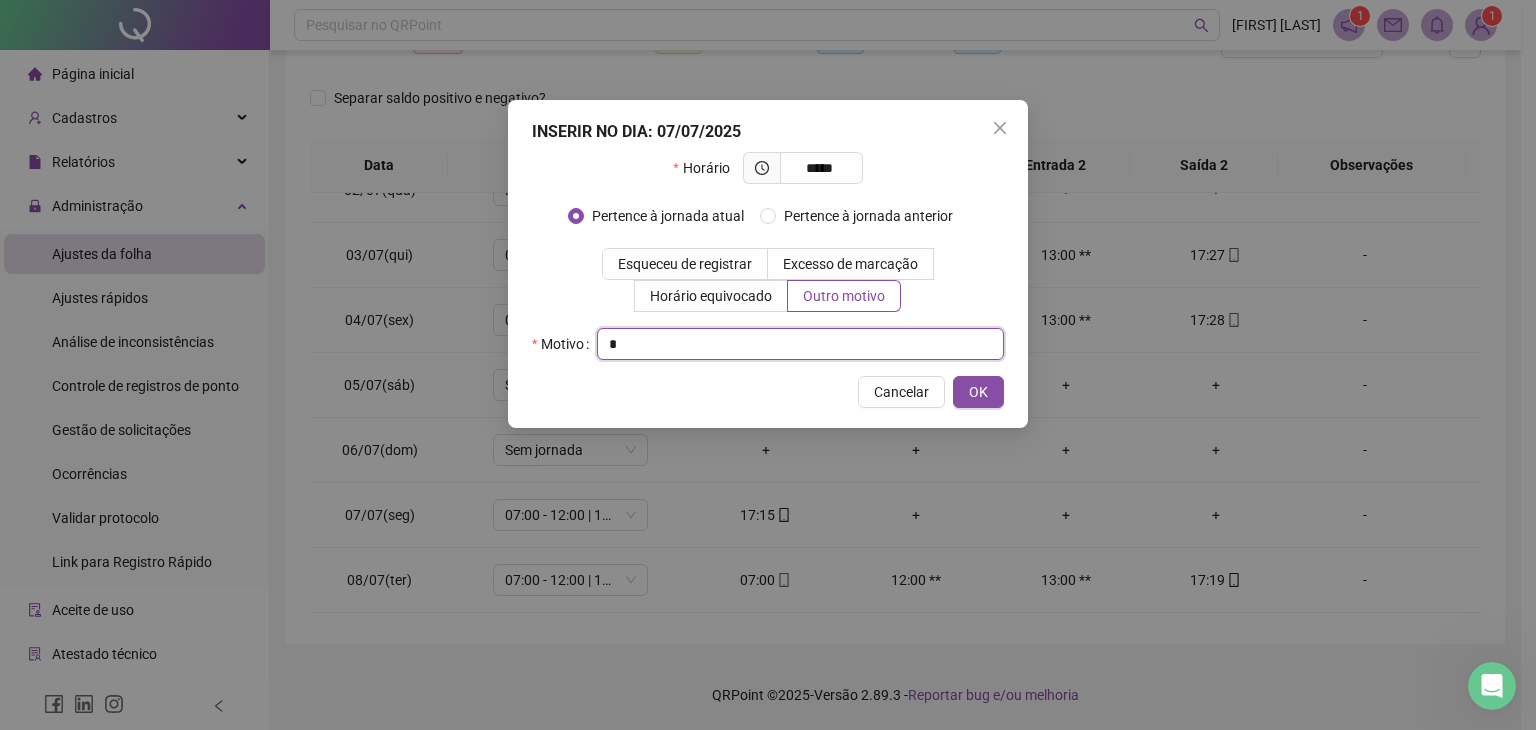 type on "*" 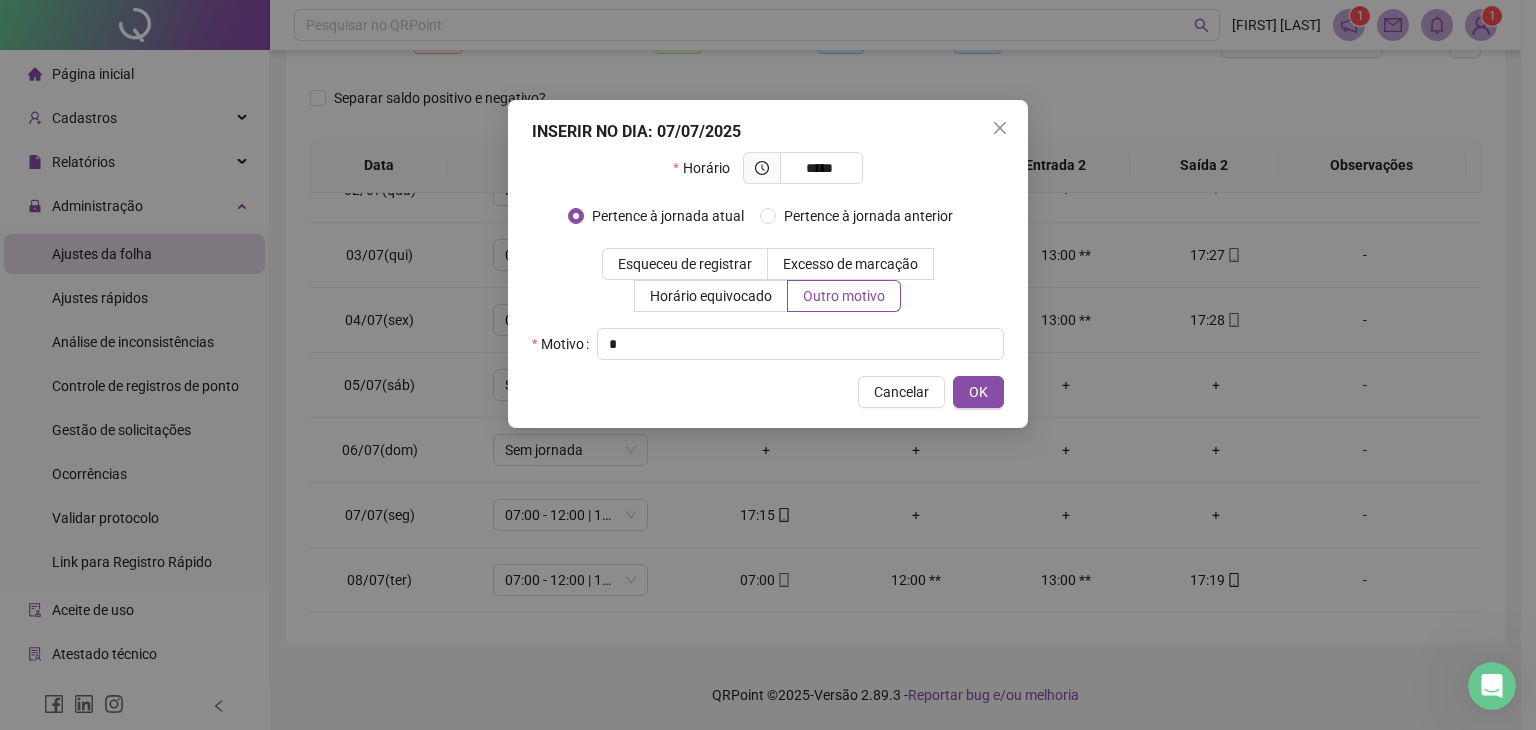 click on "INSERIR NO DIA :   07/07/2025 Horário ***** Pertence à jornada atual Pertence à jornada anterior Esqueceu de registrar Excesso de marcação Horário equivocado Outro motivo Motivo * Cancelar OK" at bounding box center (768, 264) 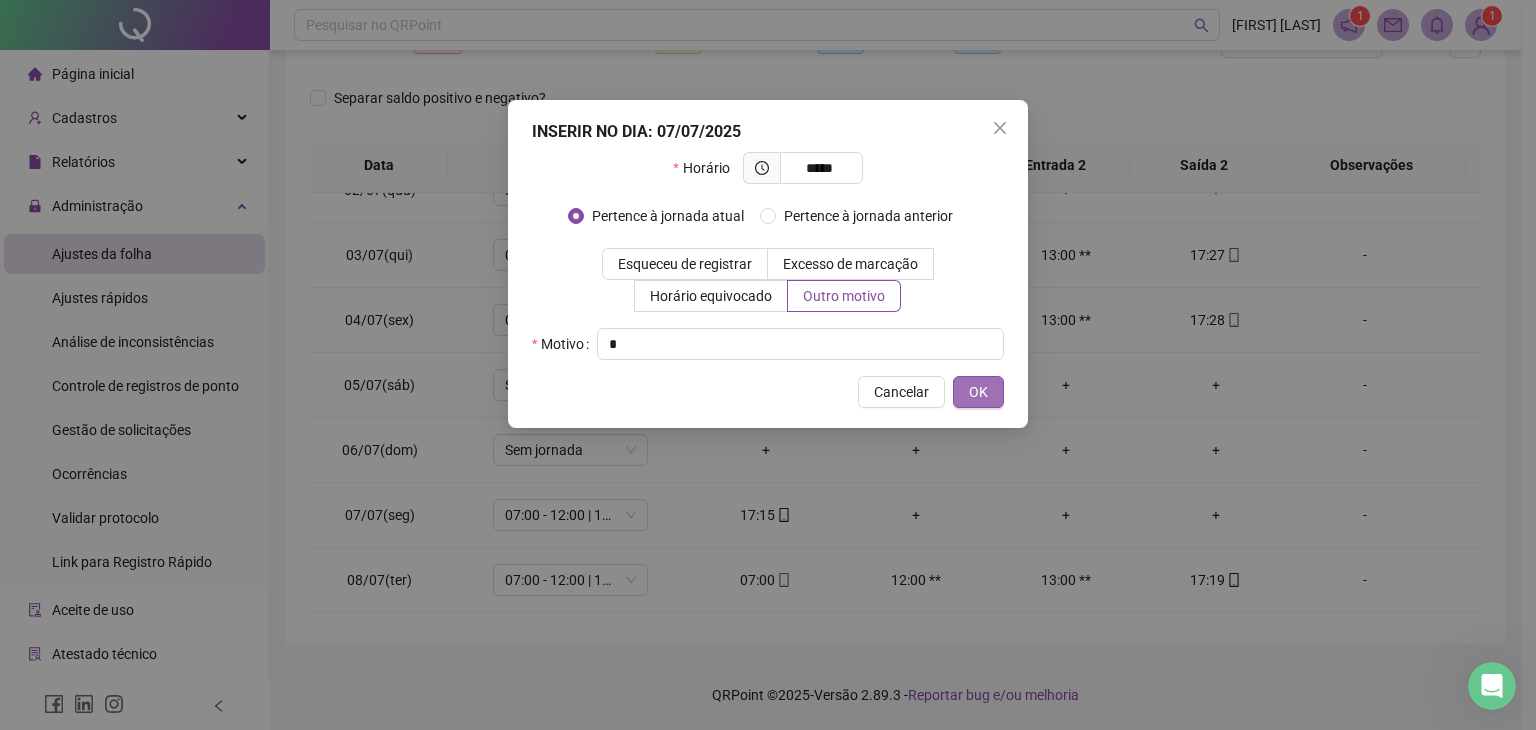 click on "OK" at bounding box center [978, 392] 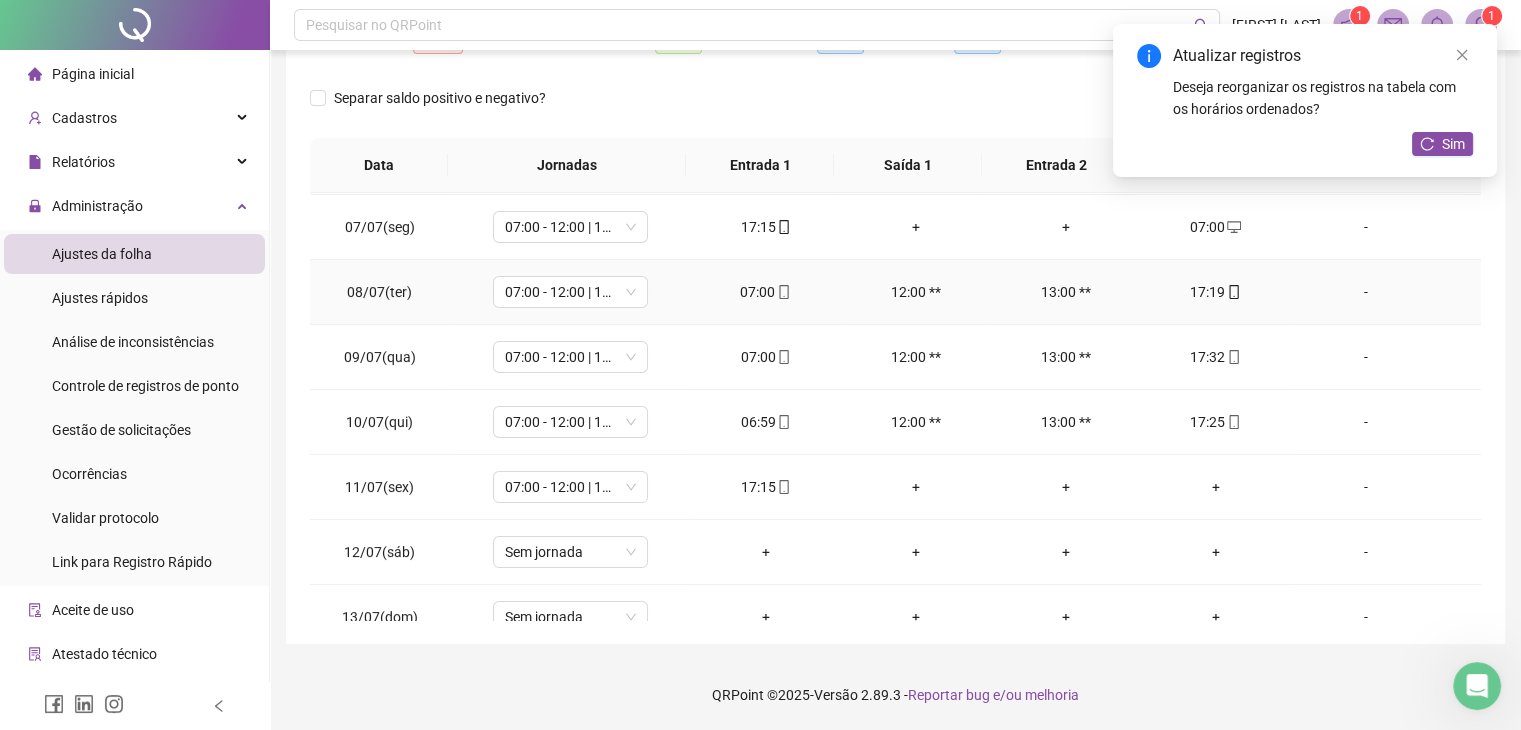 scroll, scrollTop: 400, scrollLeft: 0, axis: vertical 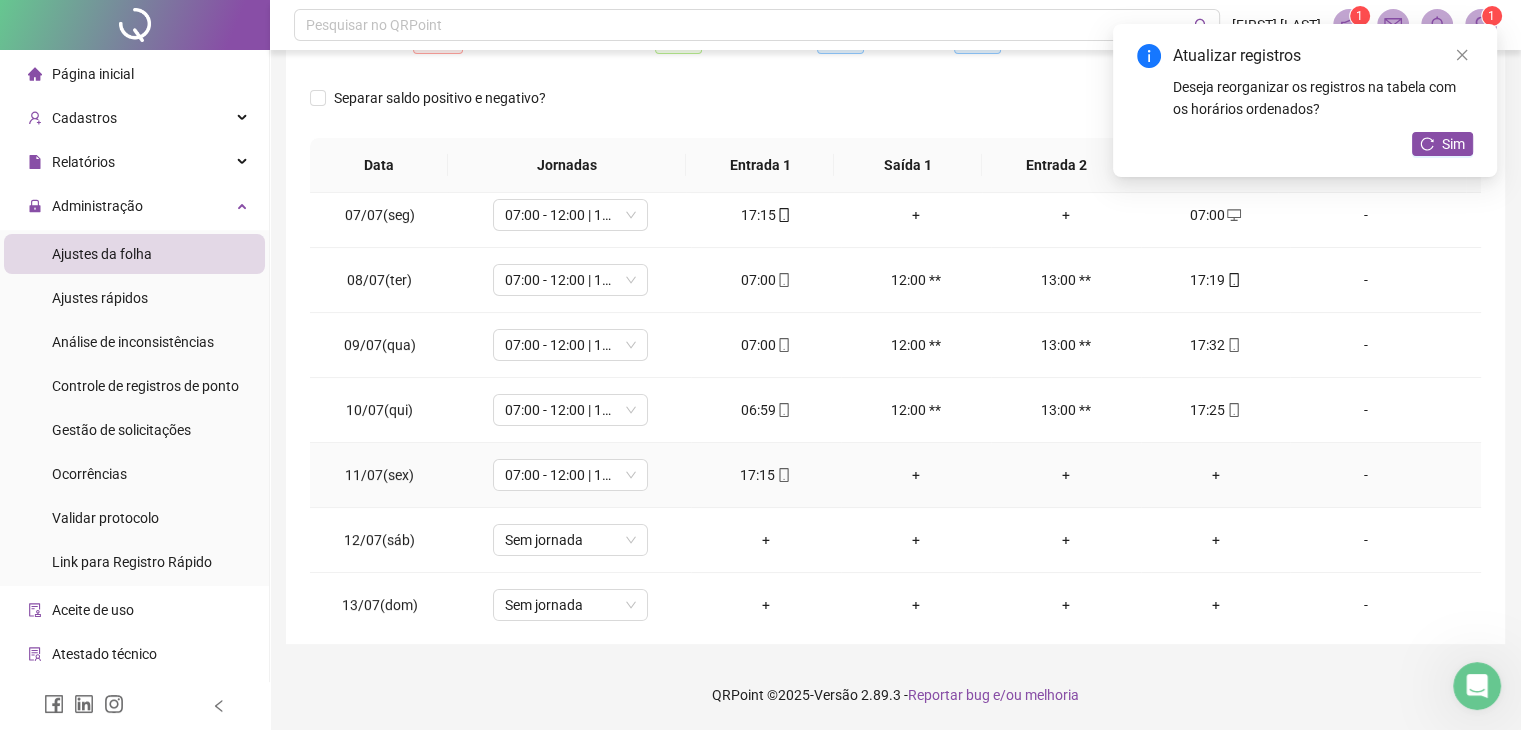 click on "+" at bounding box center (1216, 475) 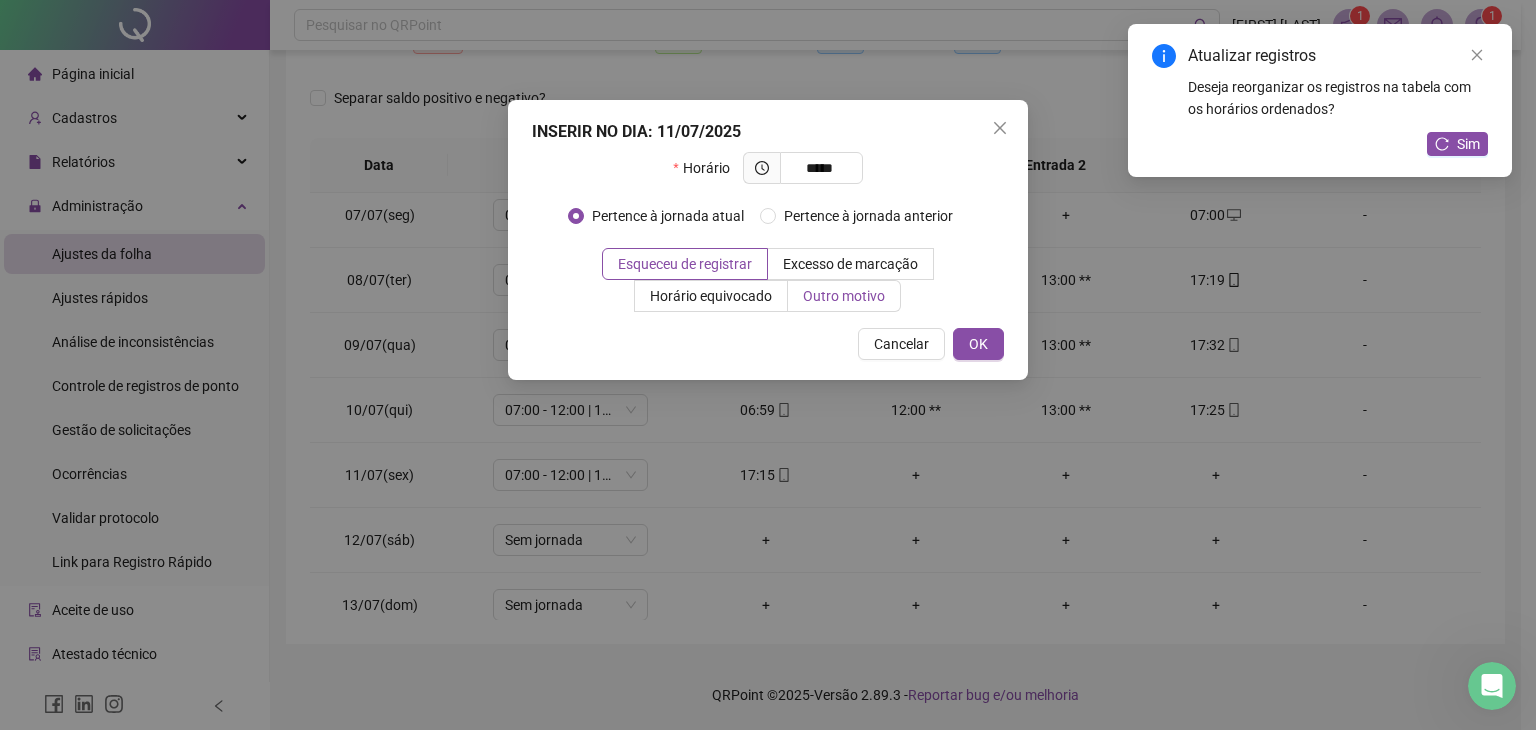 type on "*****" 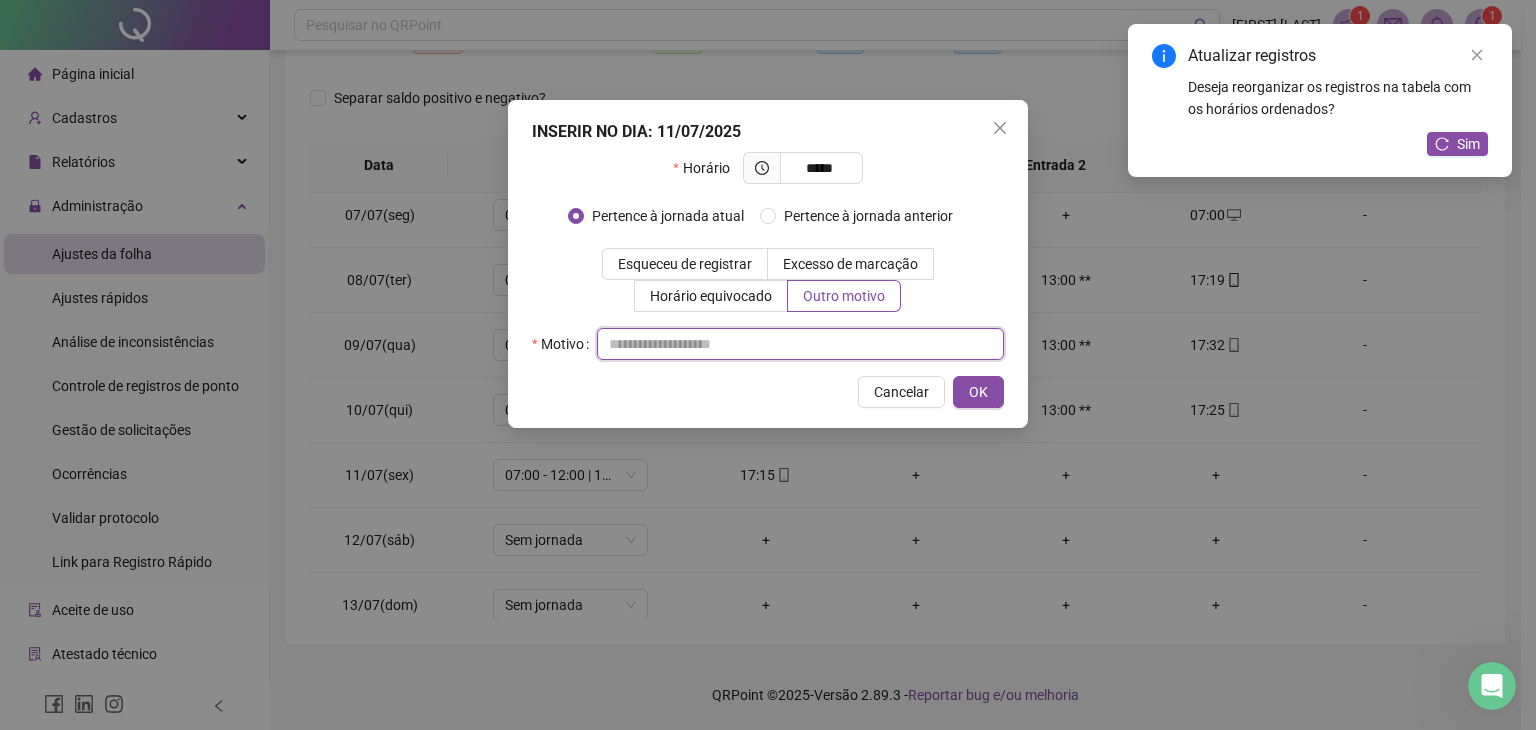 click at bounding box center [800, 344] 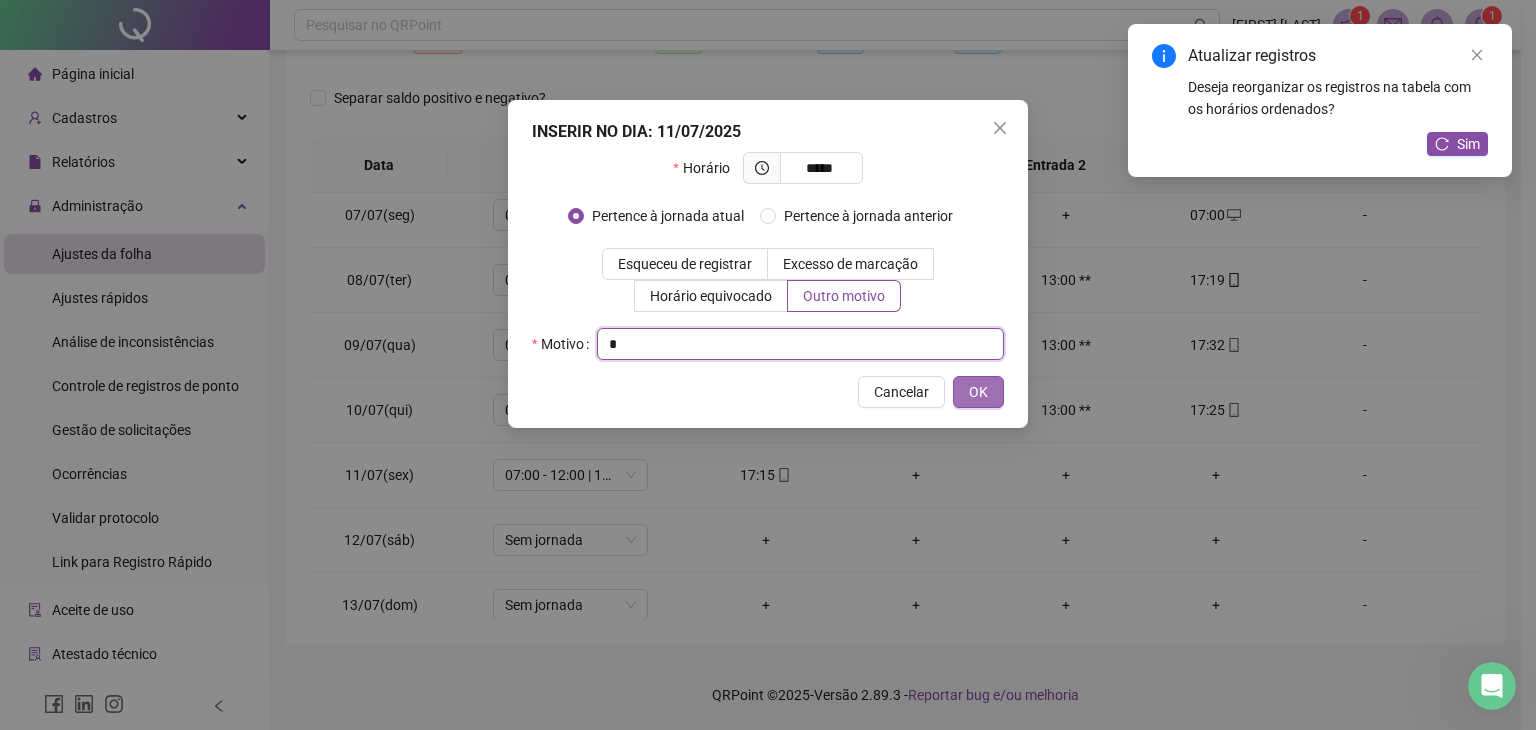 type on "*" 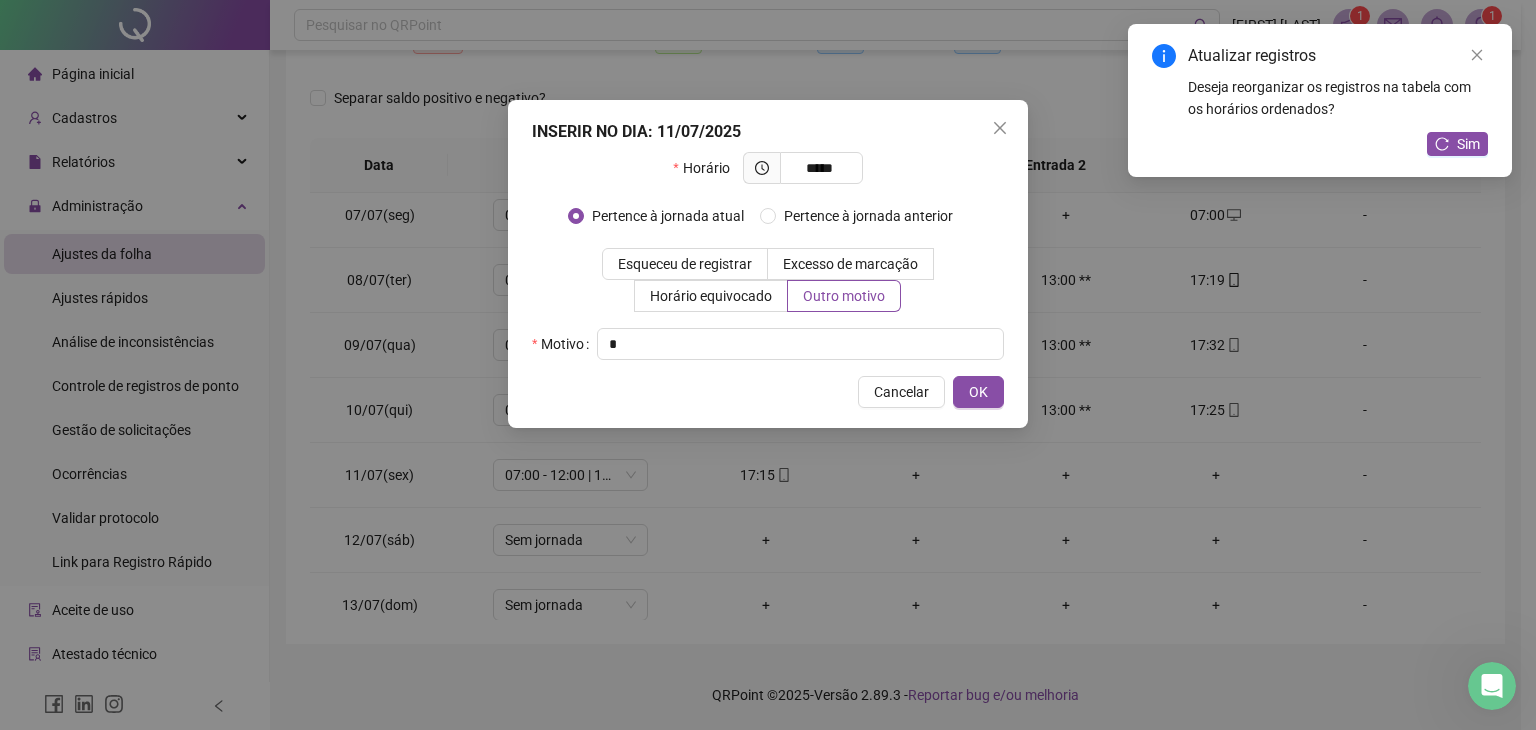 drag, startPoint x: 983, startPoint y: 389, endPoint x: 941, endPoint y: 392, distance: 42.107006 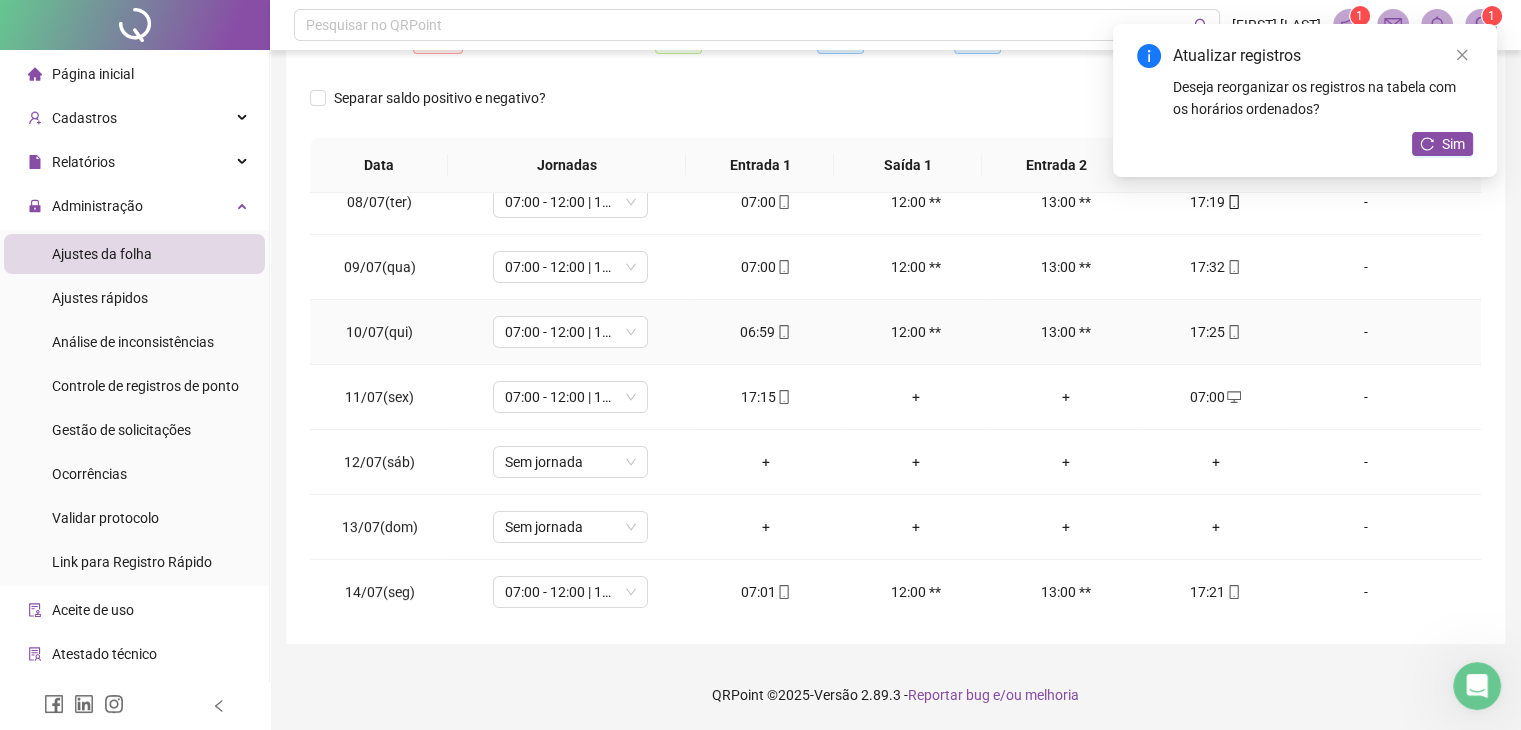 scroll, scrollTop: 500, scrollLeft: 0, axis: vertical 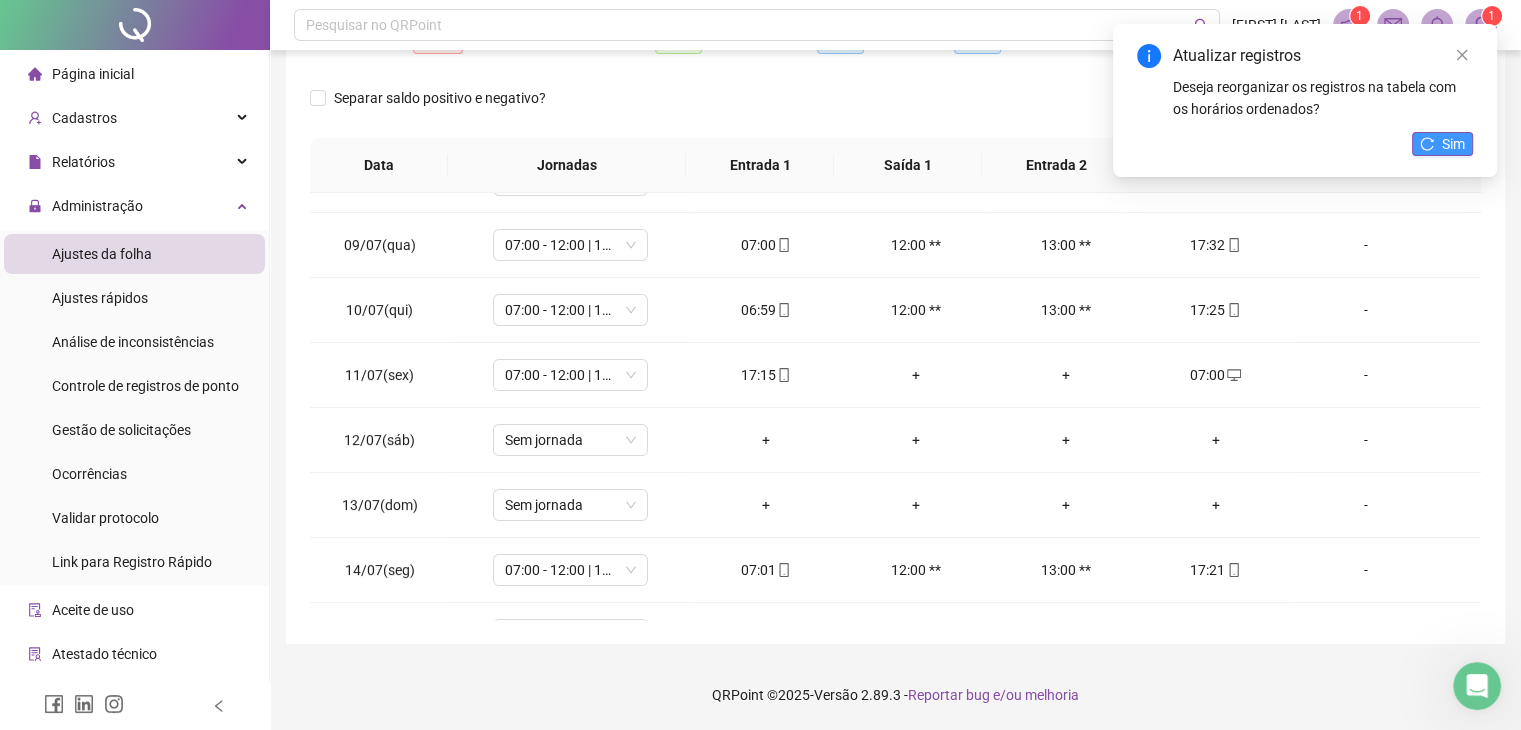 click on "Sim" at bounding box center (1453, 144) 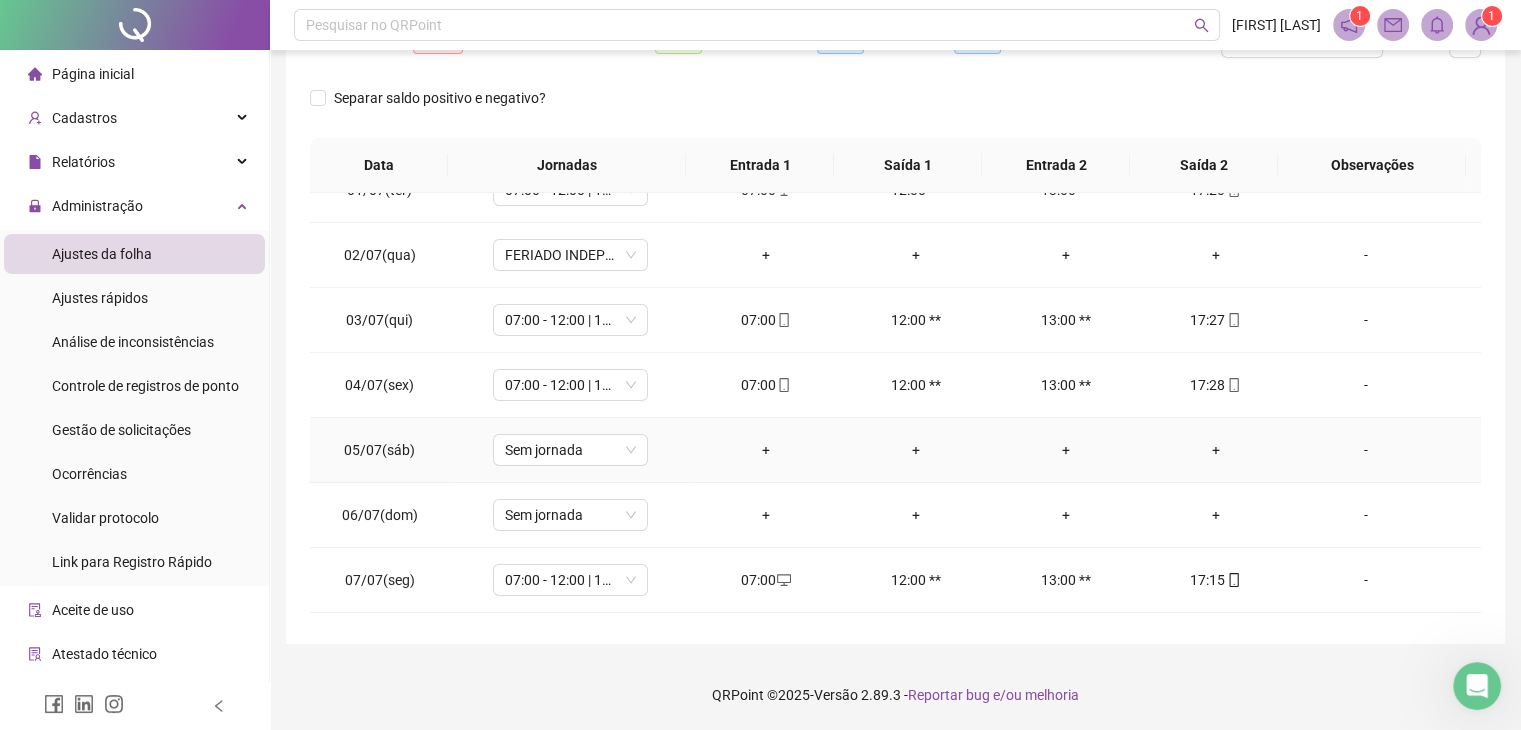 scroll, scrollTop: 0, scrollLeft: 0, axis: both 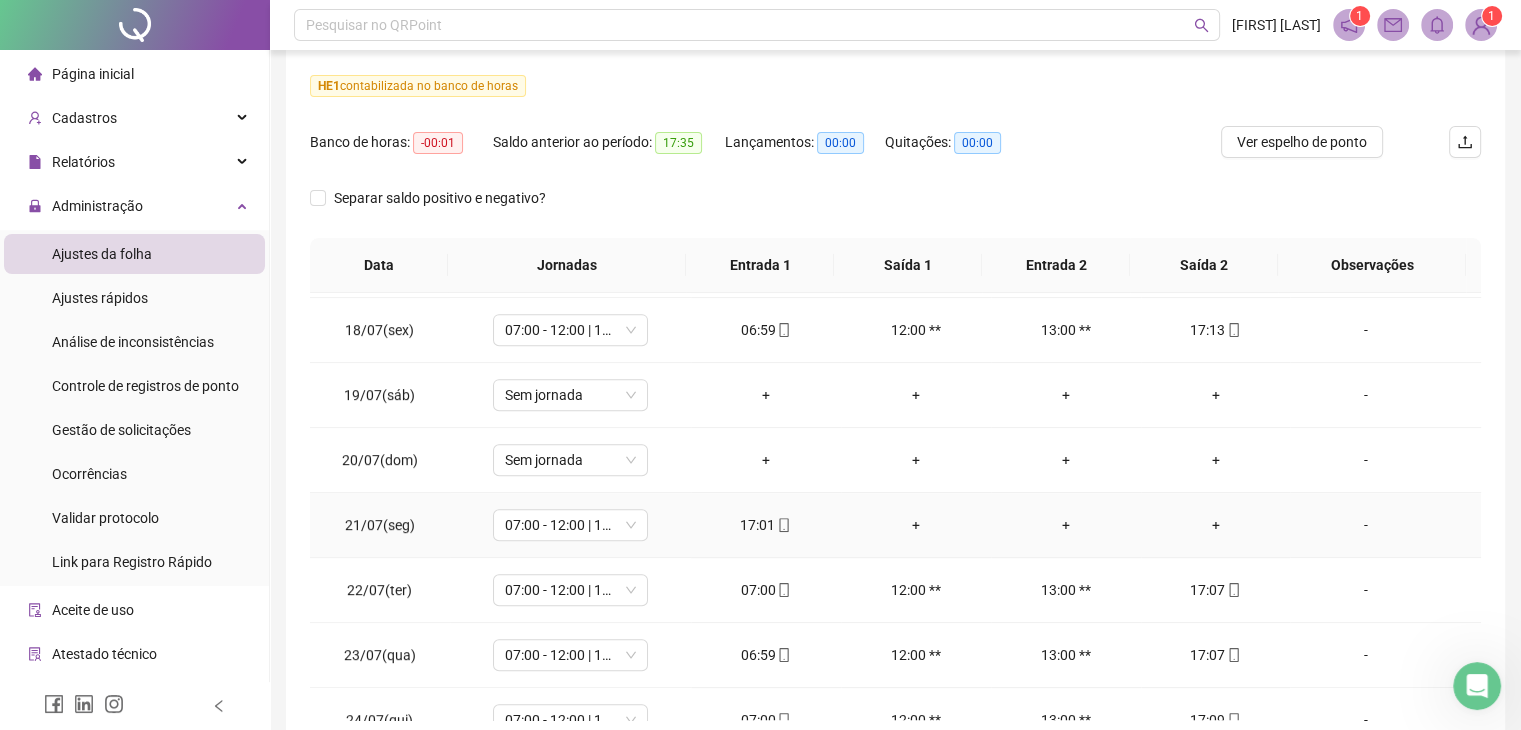 click on "+" at bounding box center (1216, 525) 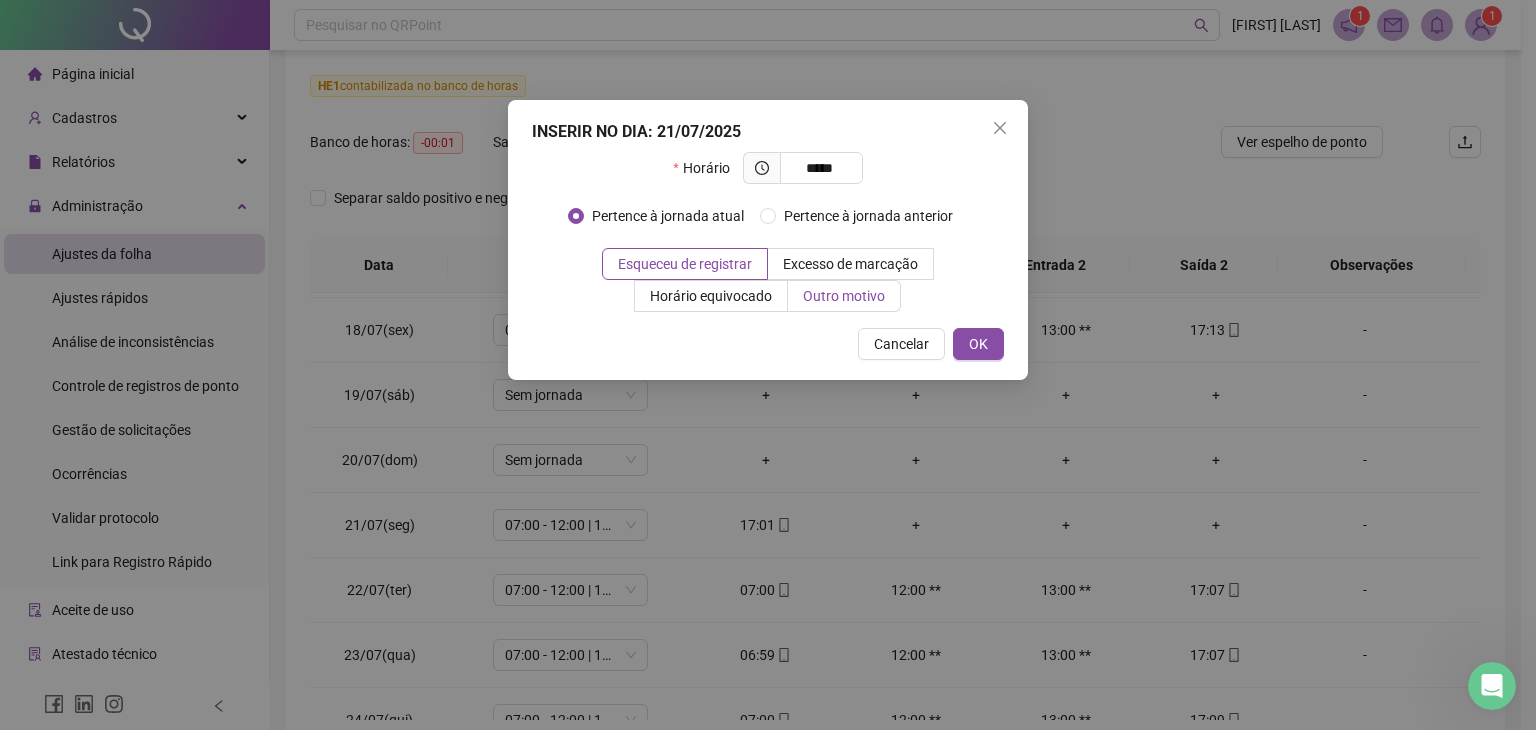 type on "*****" 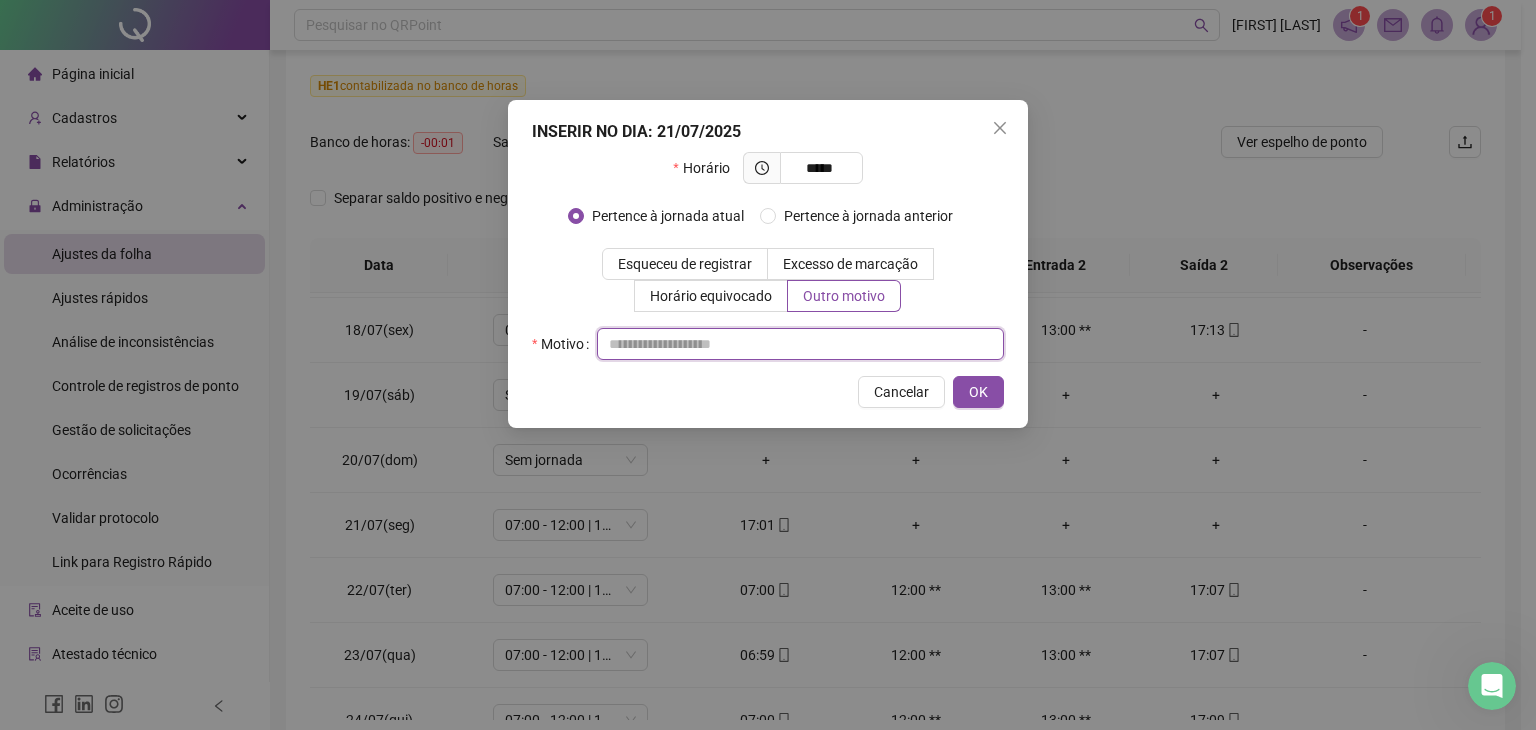 click at bounding box center [800, 344] 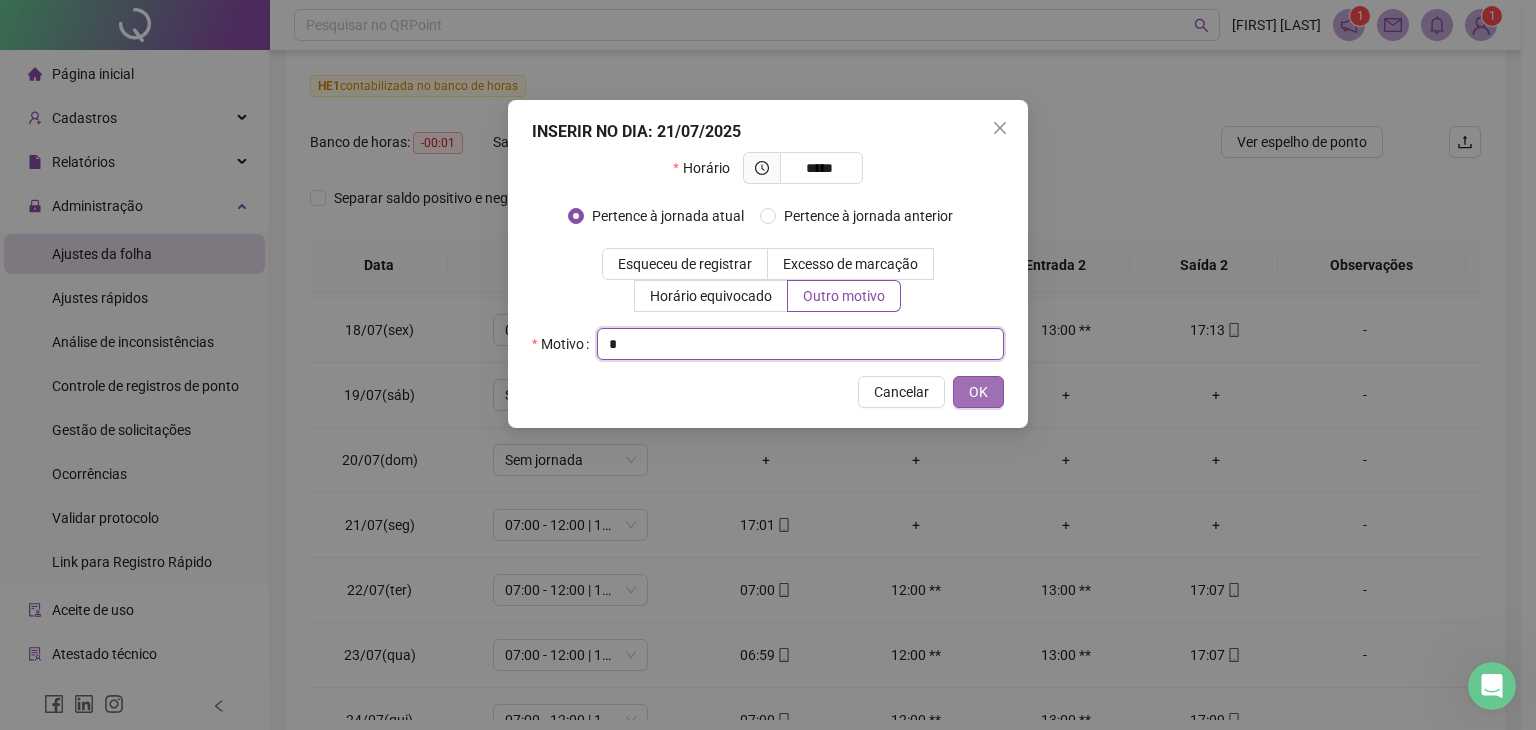 type on "*" 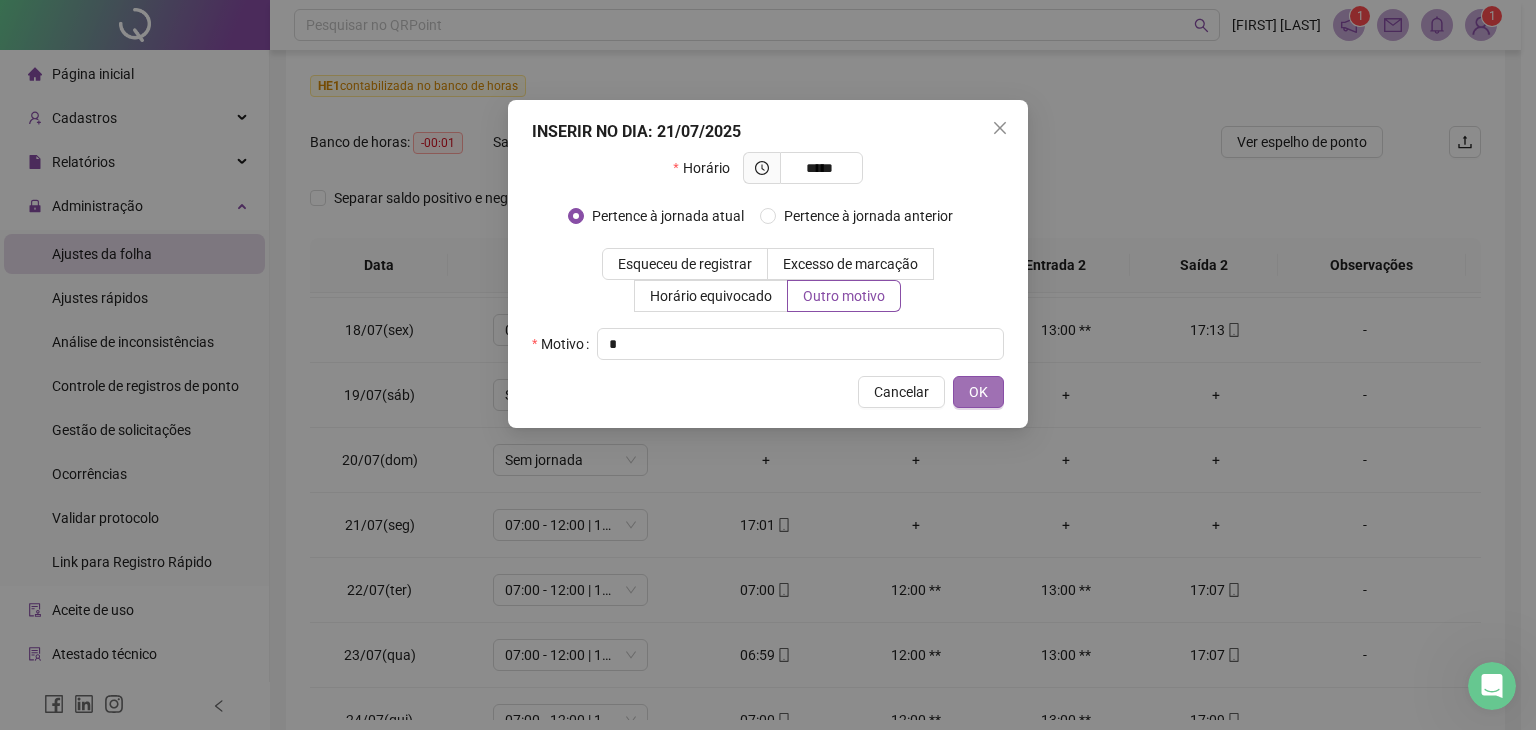click on "OK" at bounding box center [978, 392] 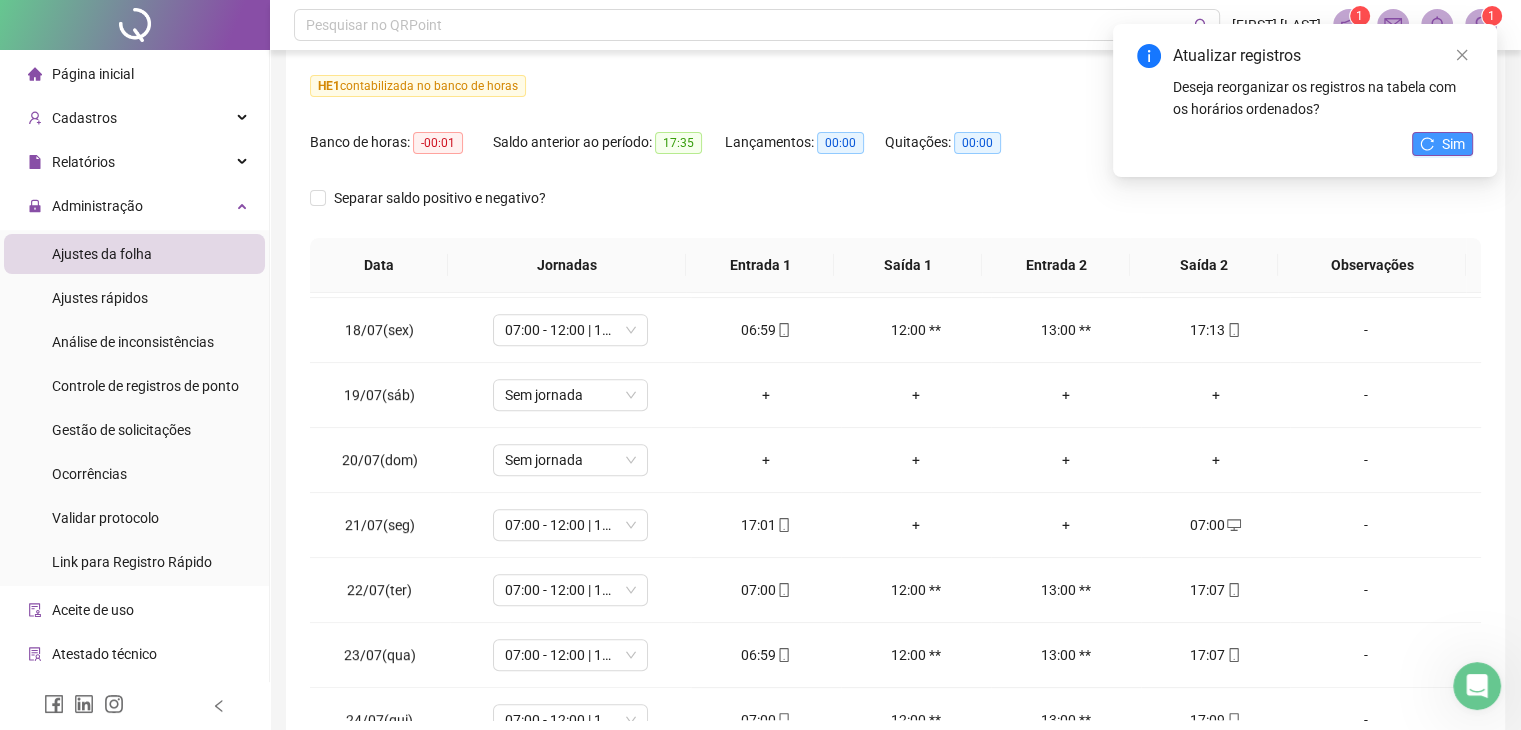 click on "Sim" at bounding box center (1442, 144) 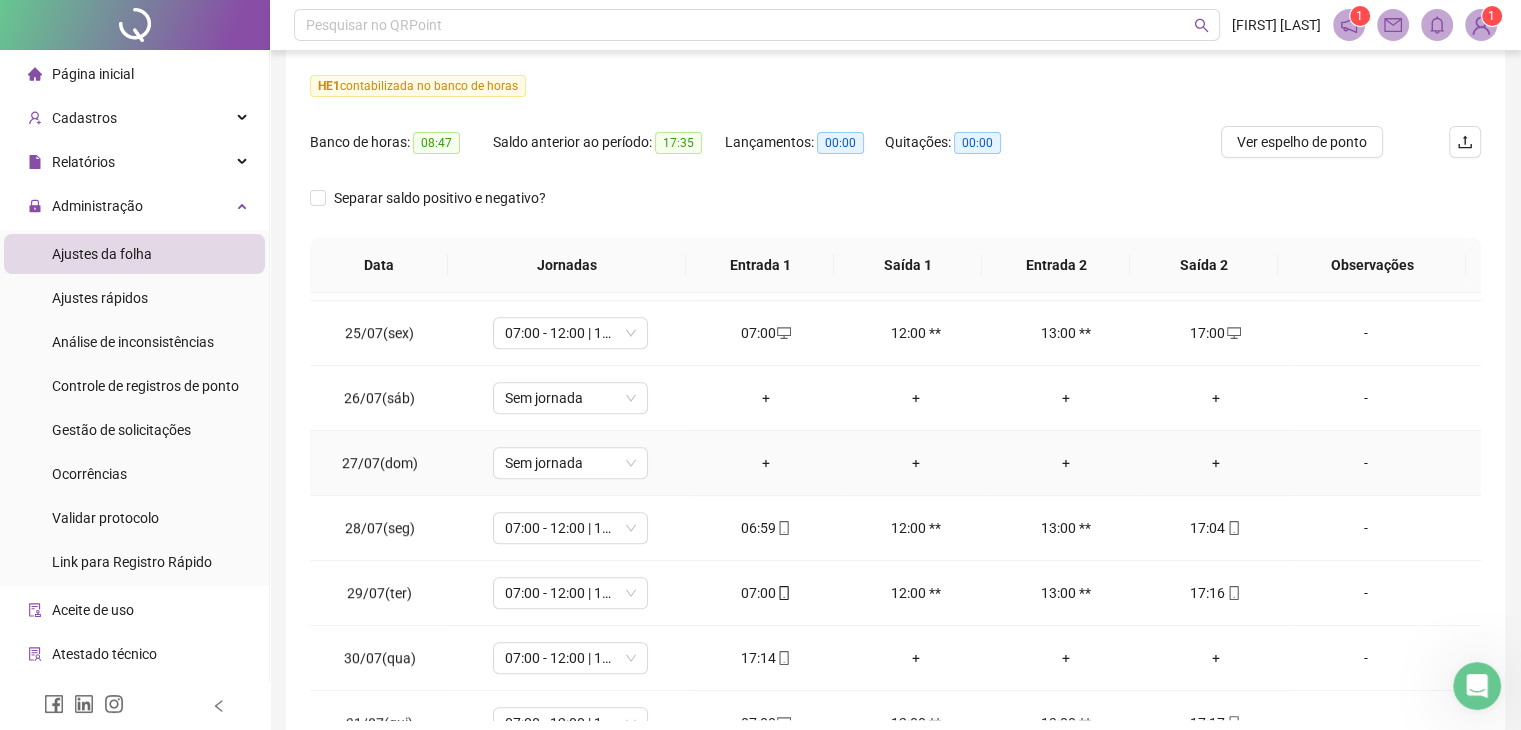 scroll, scrollTop: 1581, scrollLeft: 0, axis: vertical 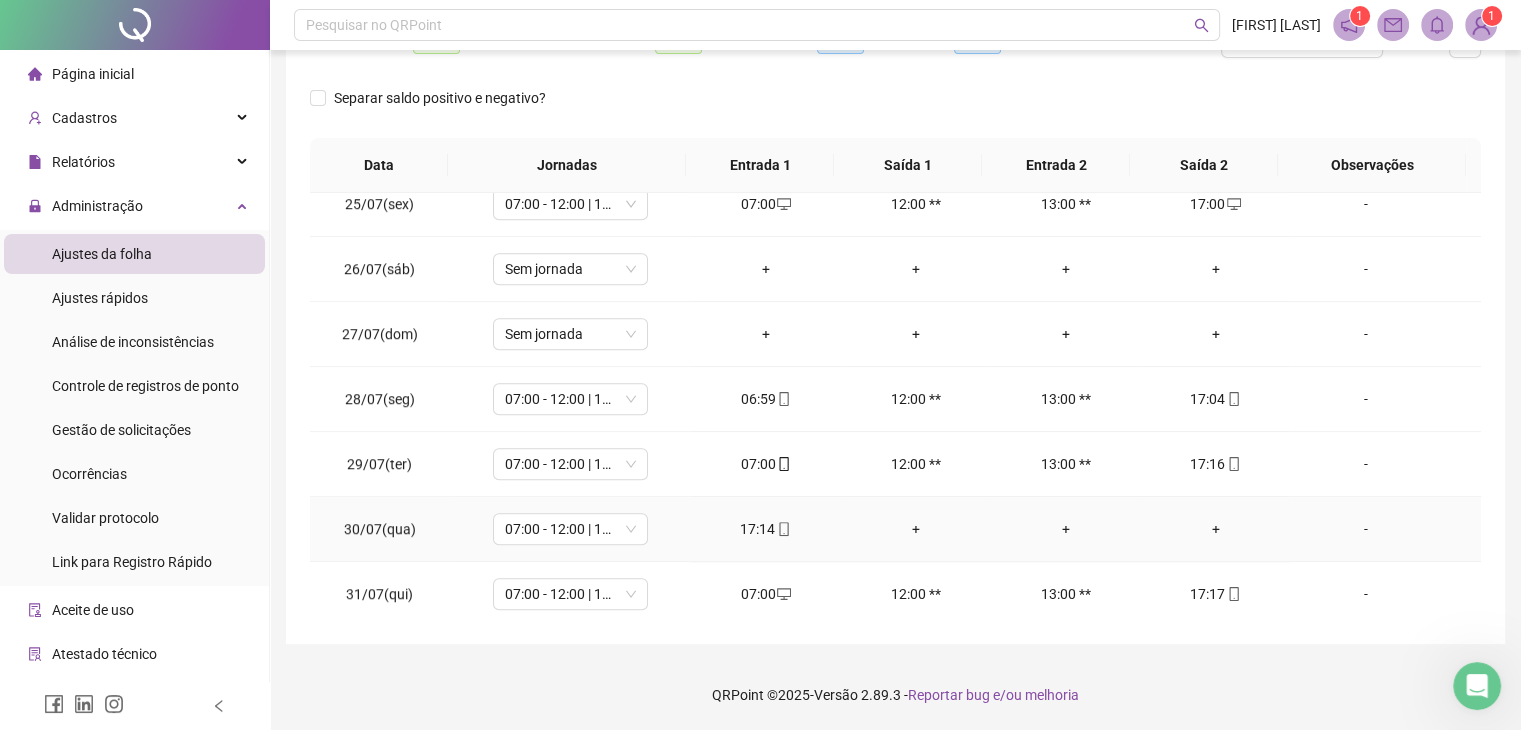 click on "+" at bounding box center [1216, 529] 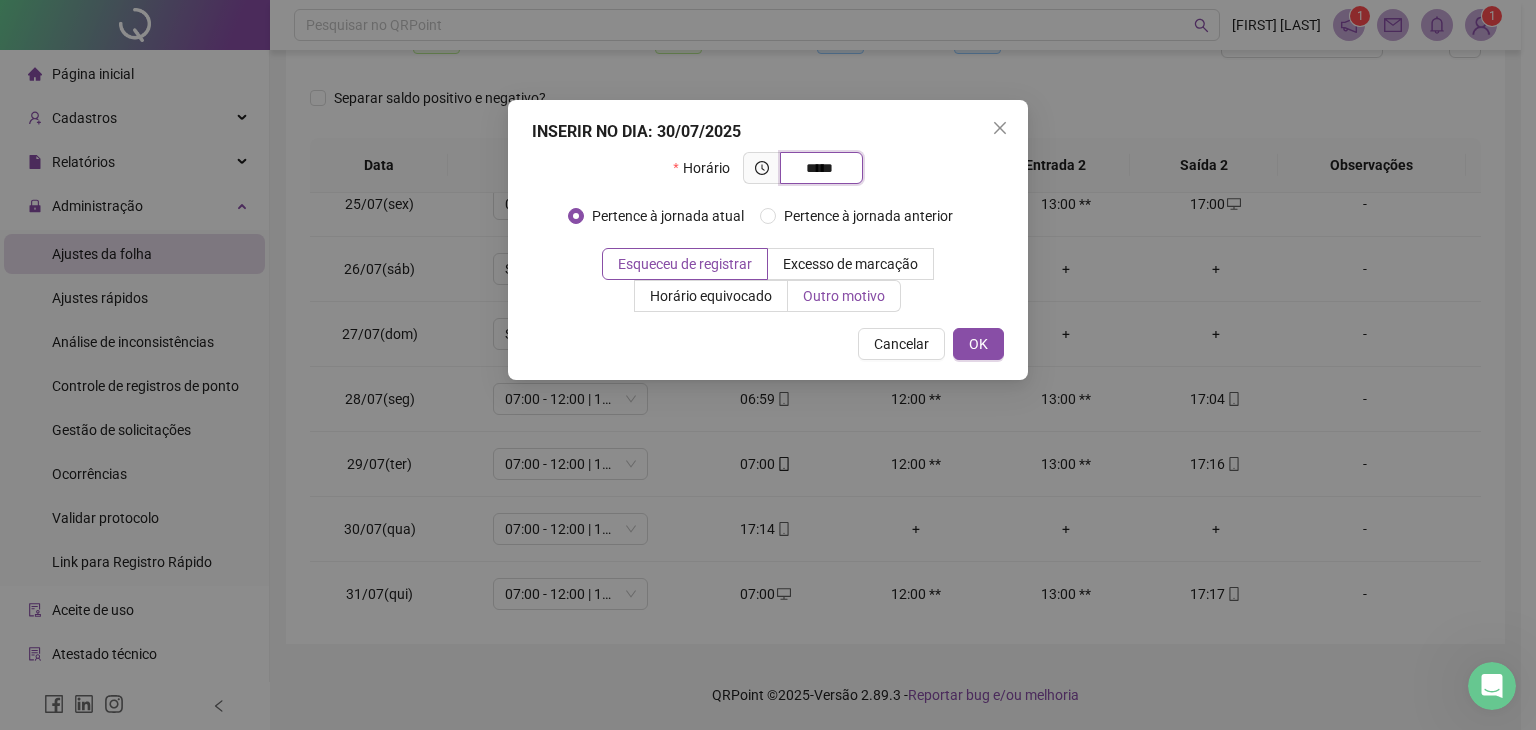 type on "*****" 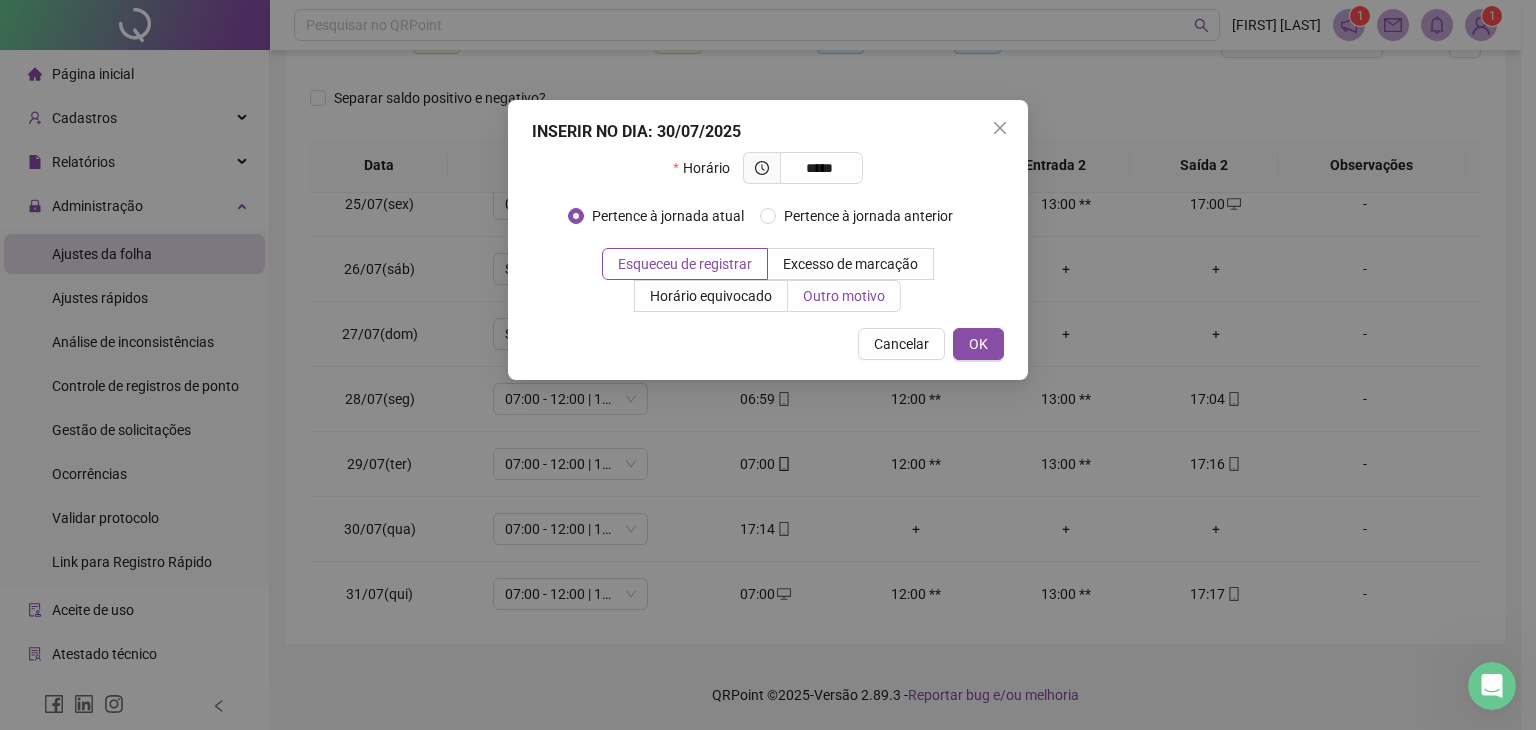 click on "Outro motivo" at bounding box center (844, 296) 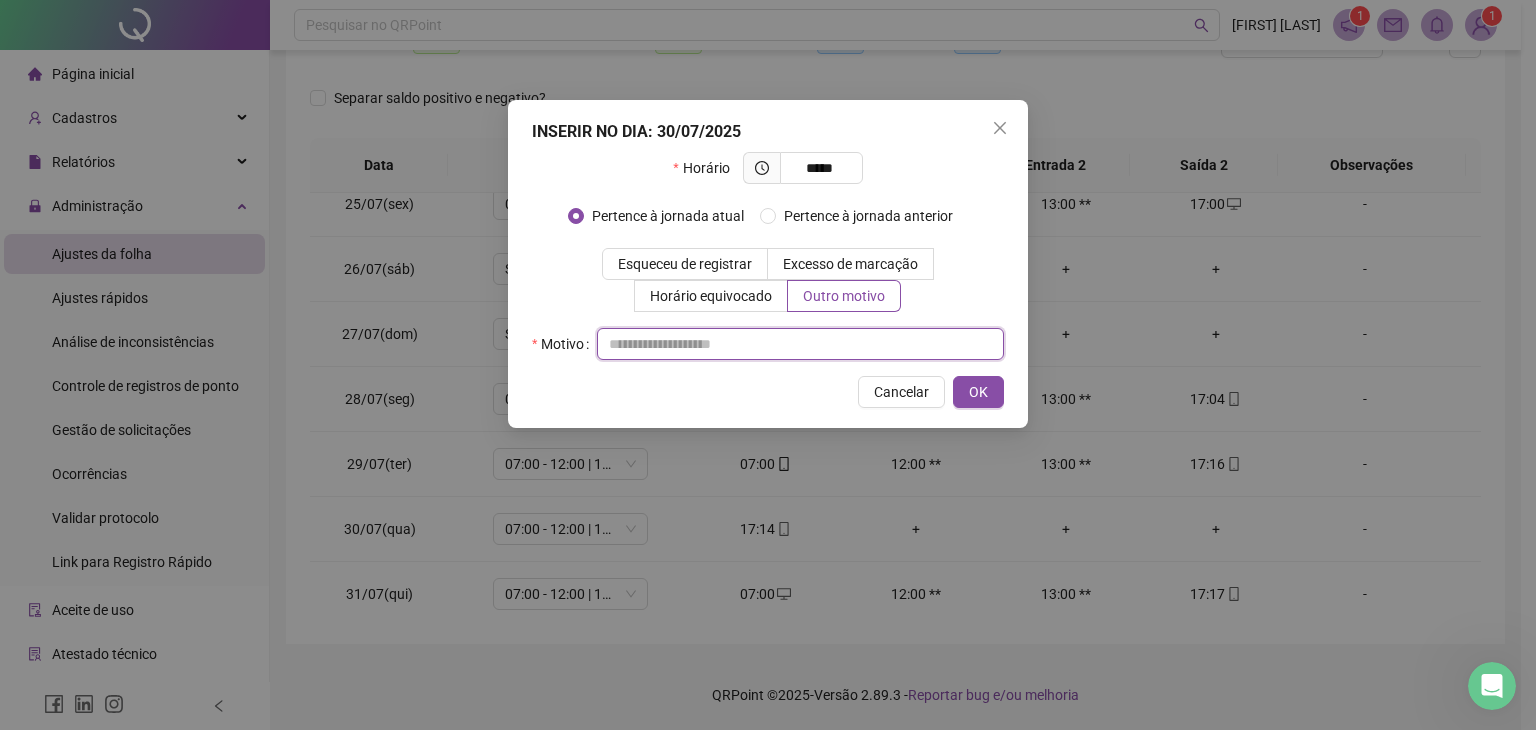 click at bounding box center [800, 344] 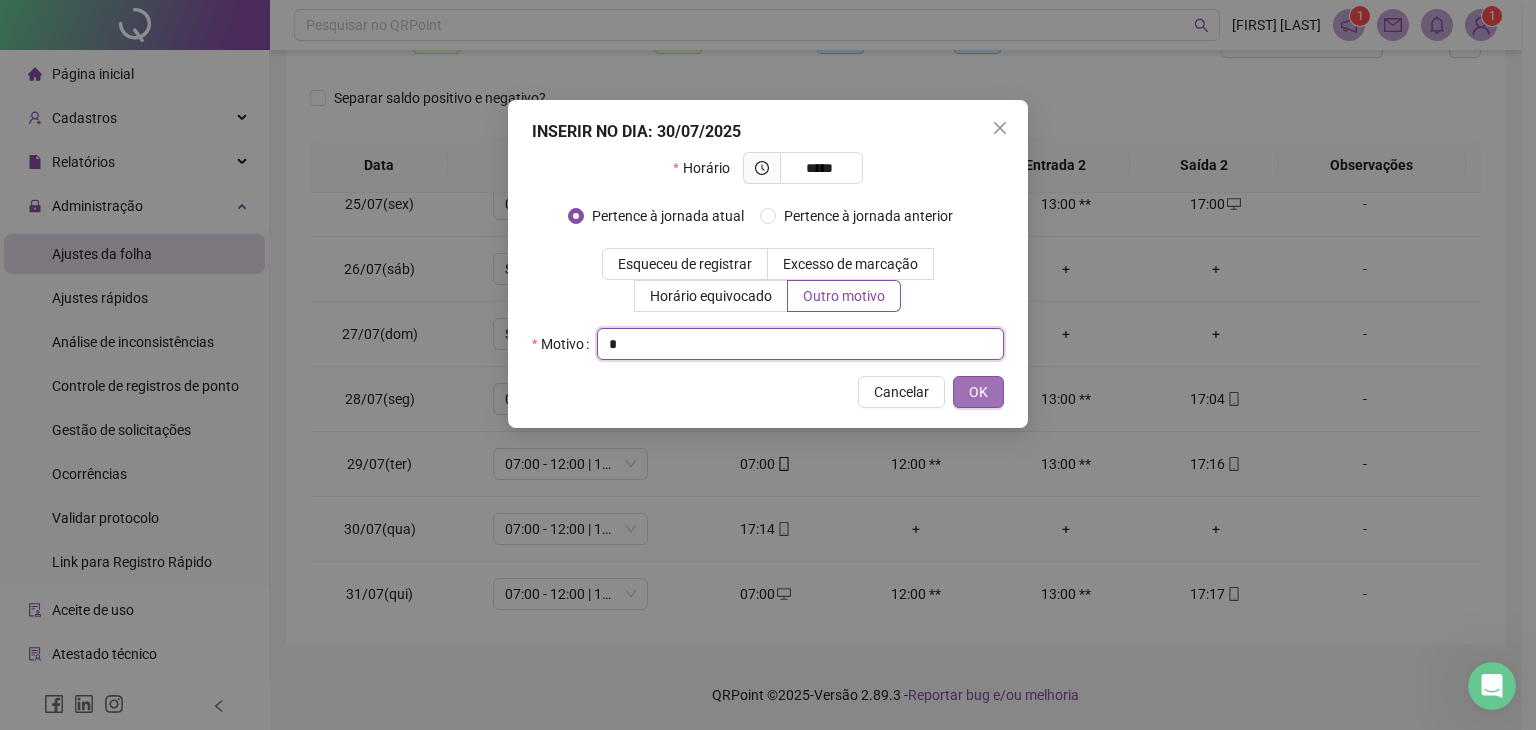 type on "*" 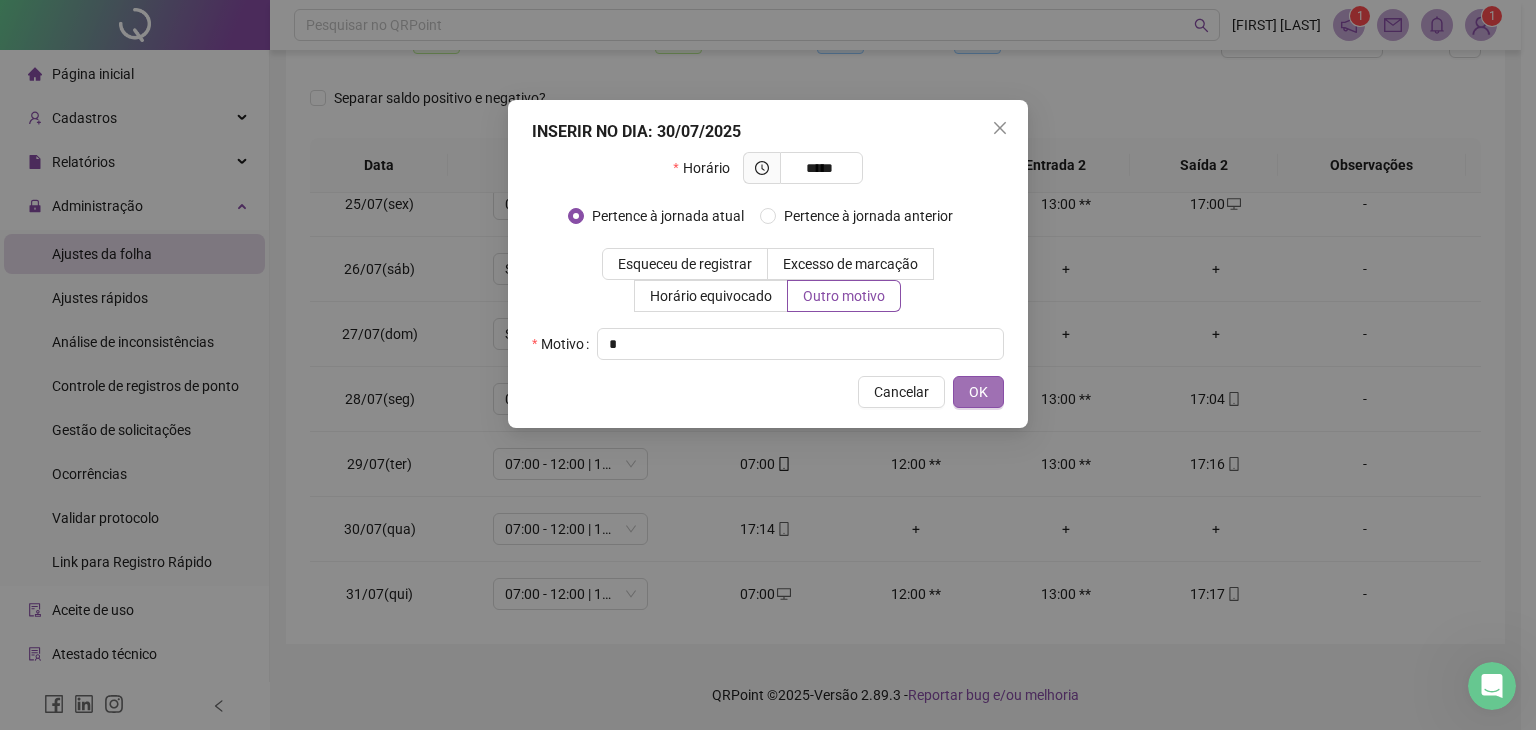 click on "OK" at bounding box center (978, 392) 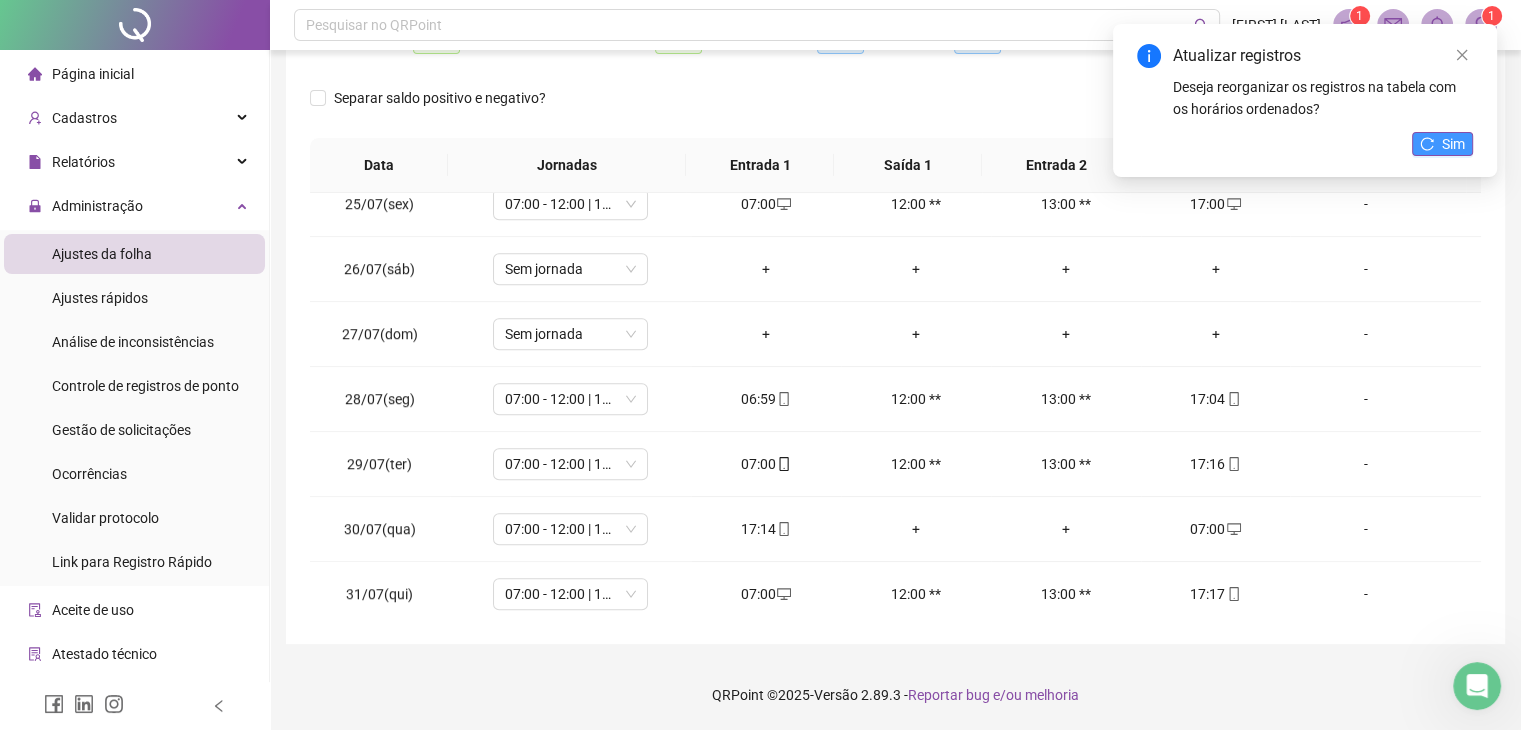 click on "Sim" at bounding box center [1453, 144] 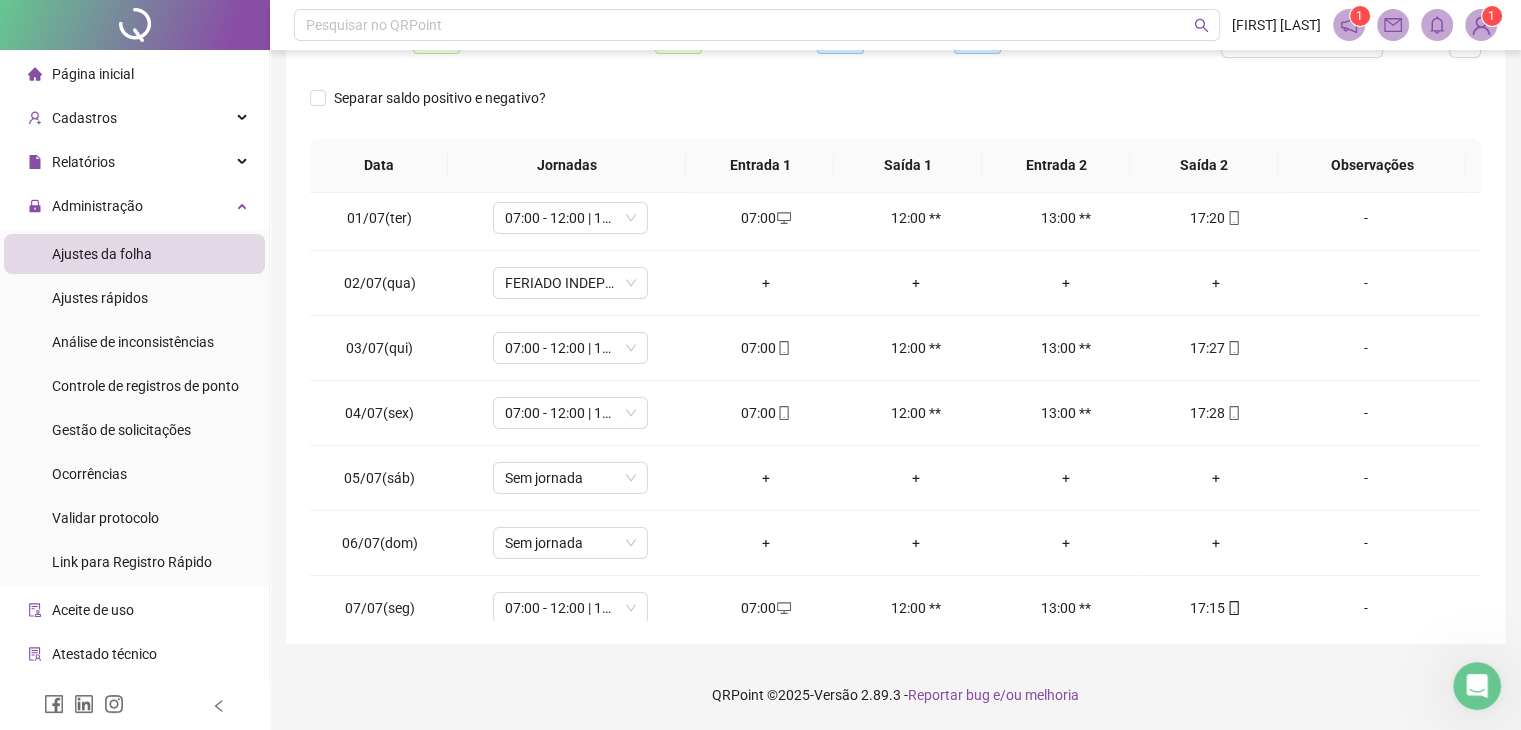 scroll, scrollTop: 0, scrollLeft: 0, axis: both 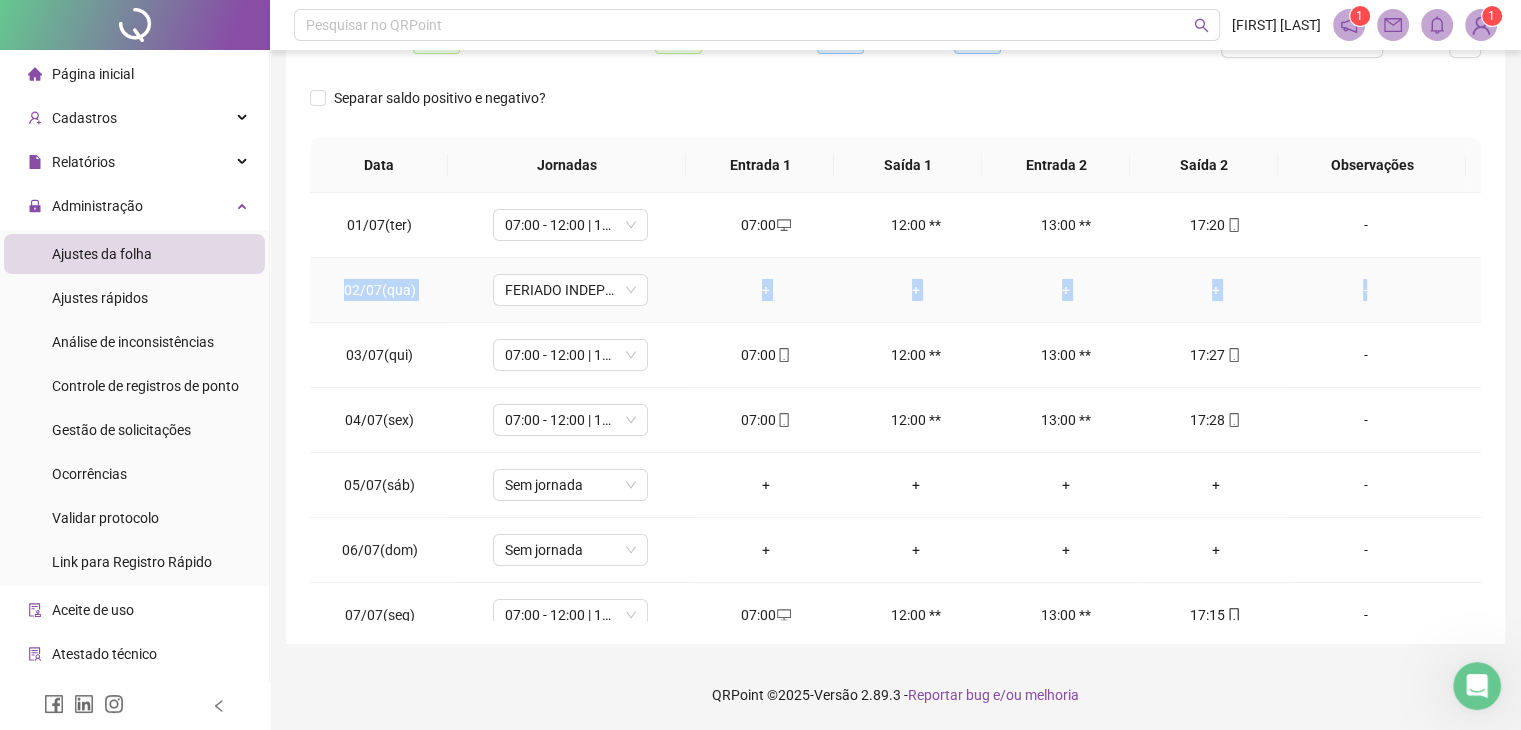 drag, startPoint x: 1464, startPoint y: 241, endPoint x: 1464, endPoint y: 259, distance: 18 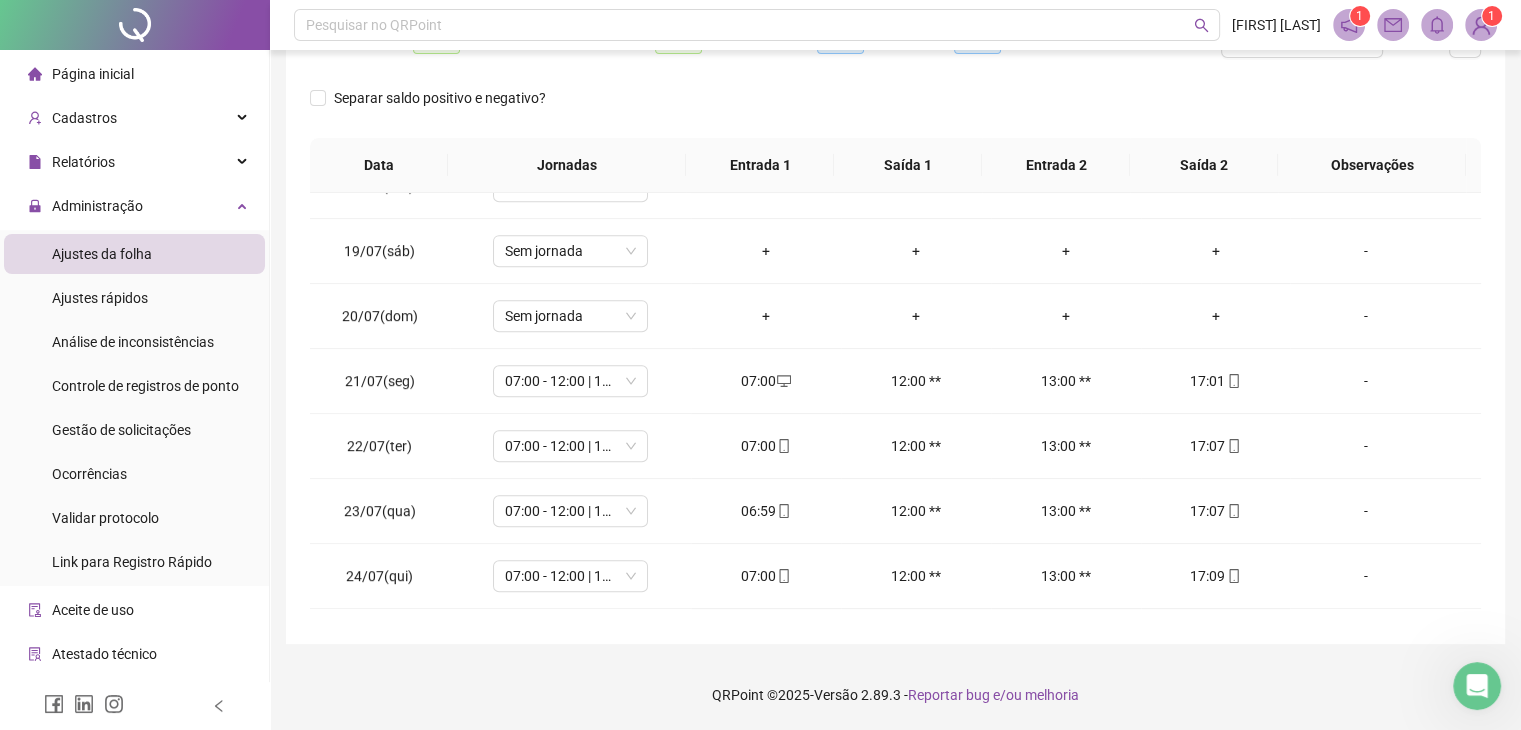 scroll, scrollTop: 1581, scrollLeft: 0, axis: vertical 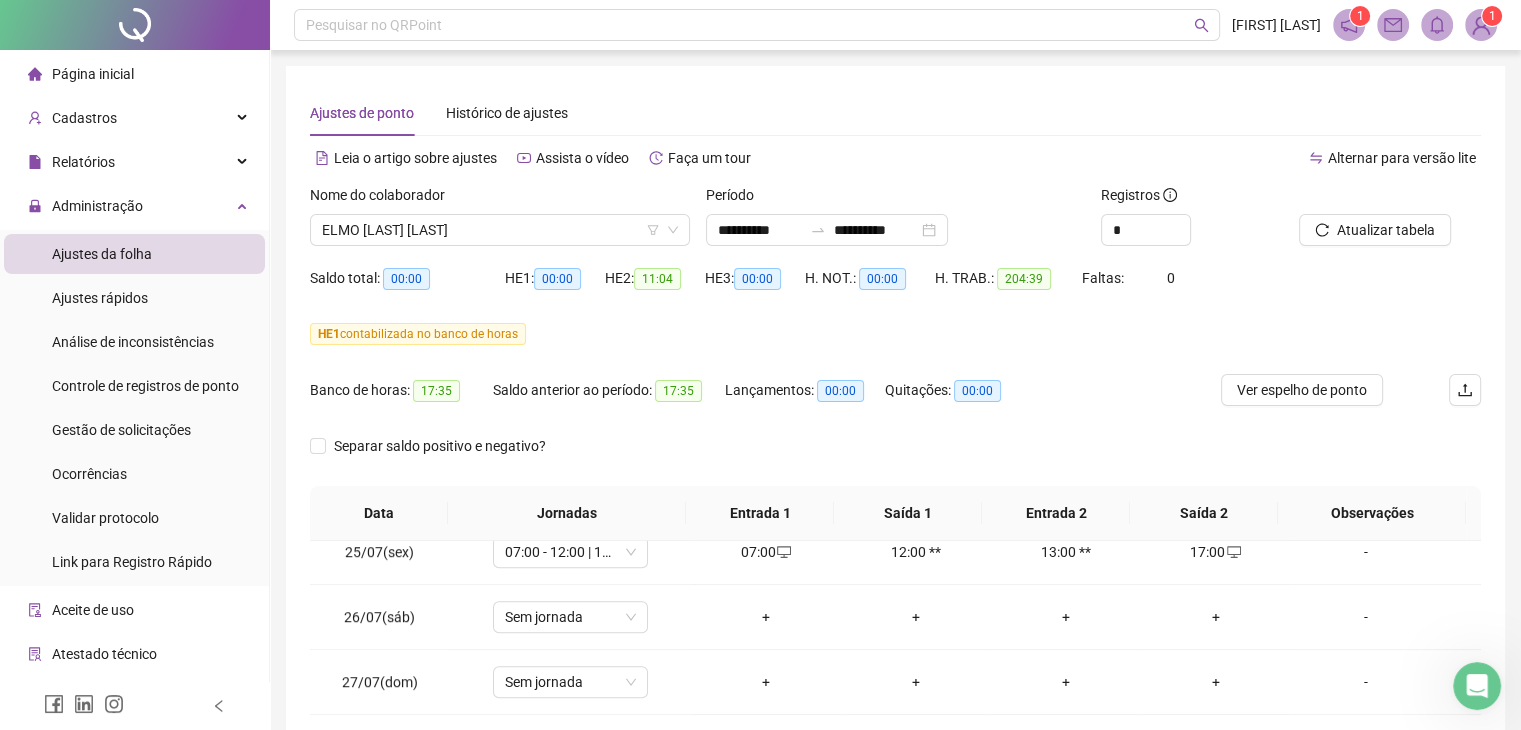 click on "Nome do colaborador" at bounding box center (500, 199) 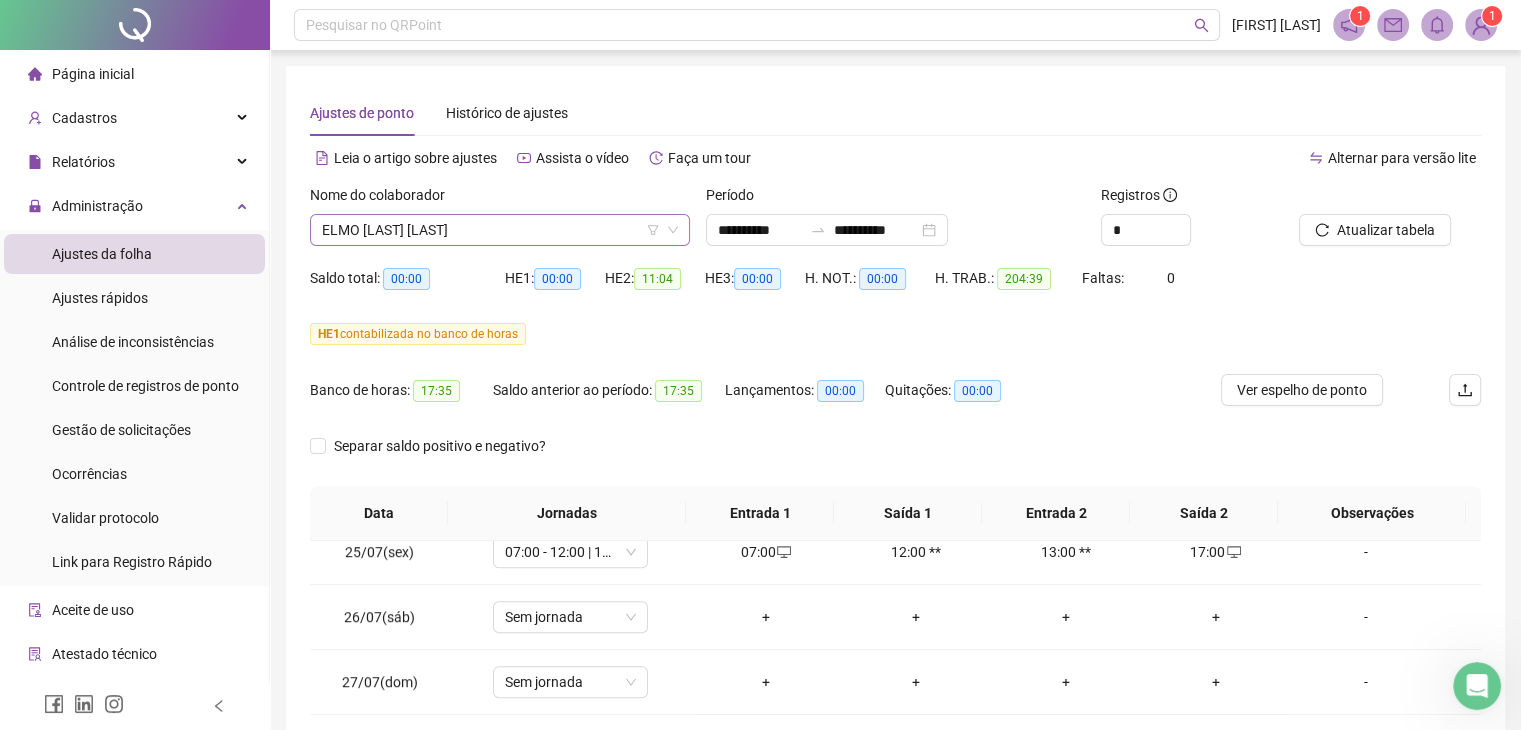 click on "ELMO [LAST] [LAST]" at bounding box center [500, 230] 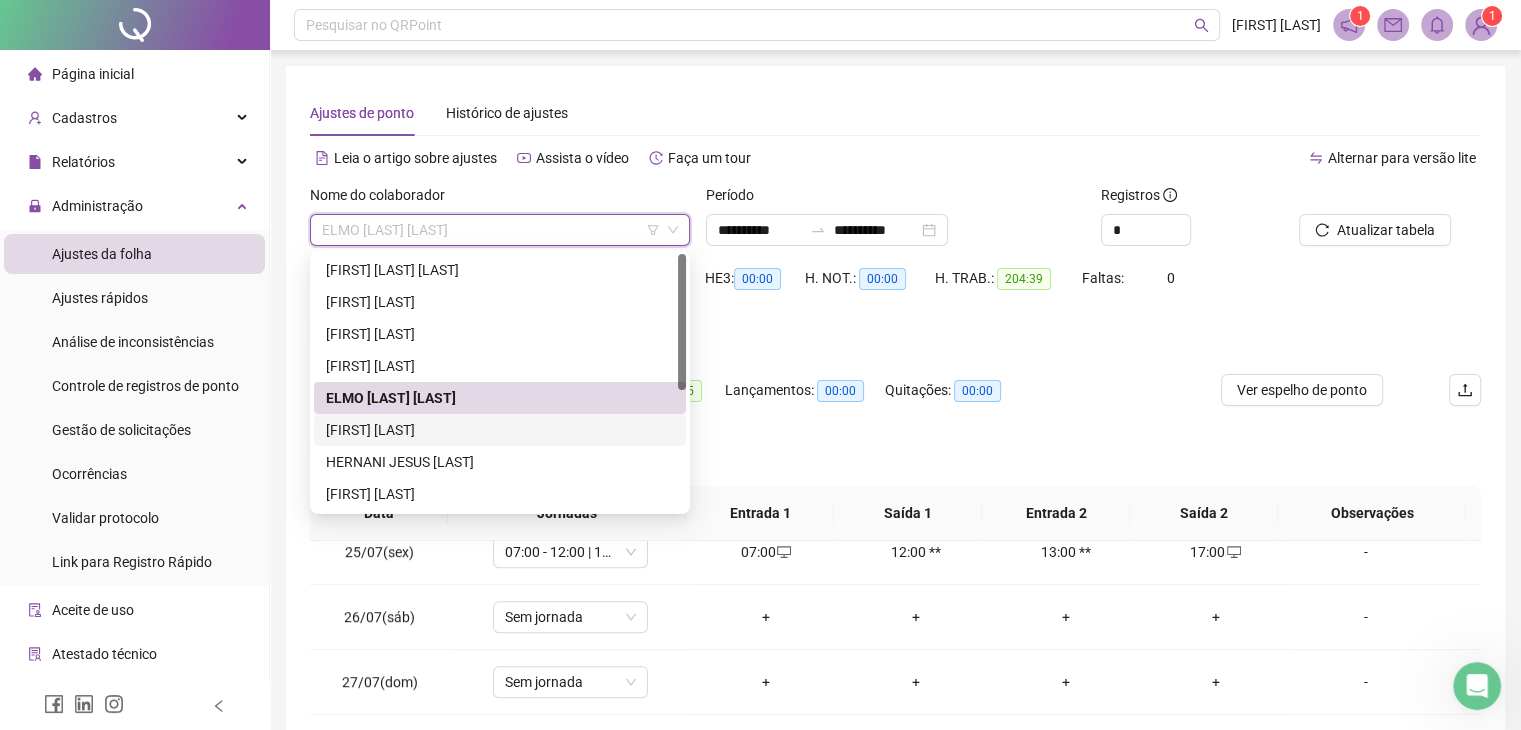 click on "[FIRST] [LAST]" at bounding box center [500, 430] 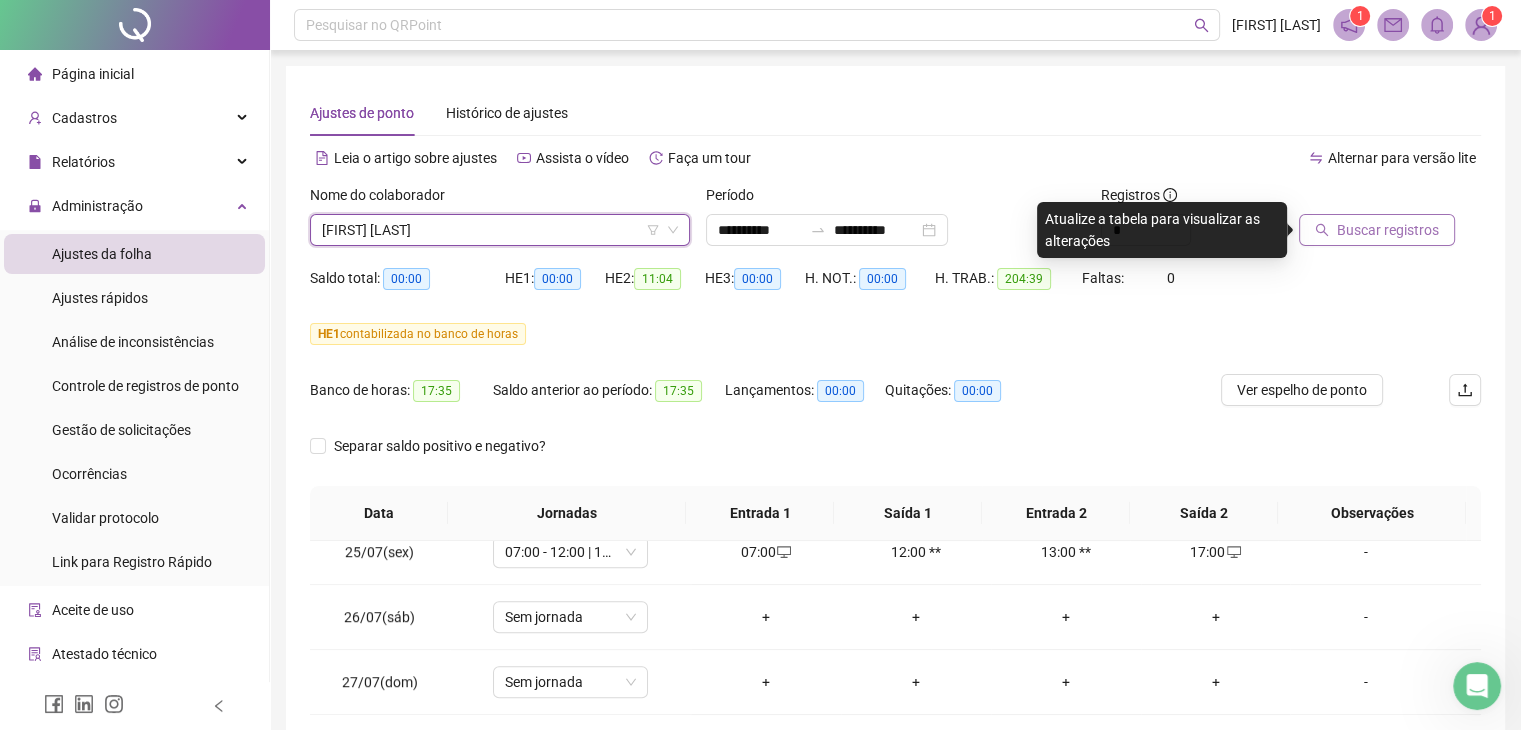 click on "Buscar registros" at bounding box center [1377, 230] 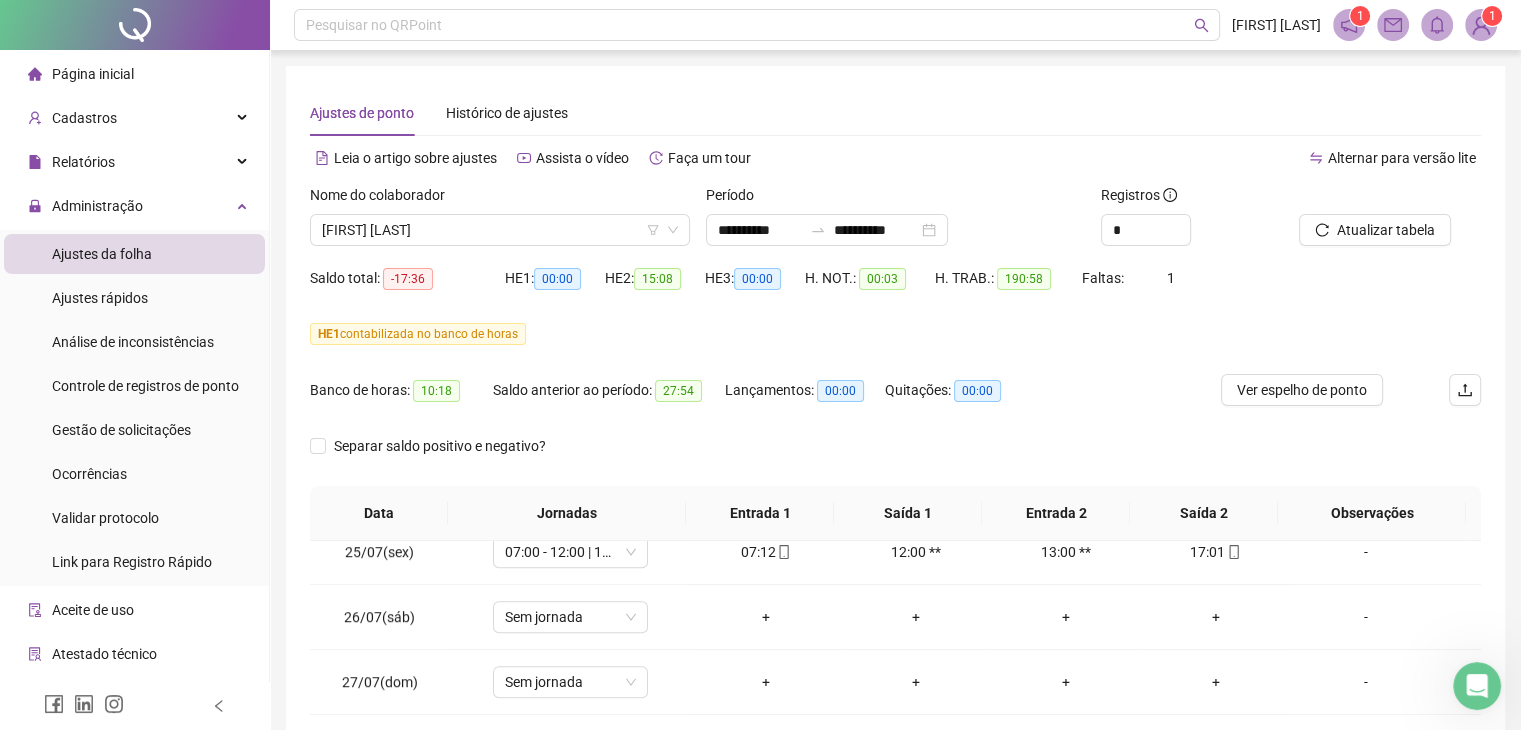 drag, startPoint x: 1520, startPoint y: 441, endPoint x: 1527, endPoint y: 465, distance: 25 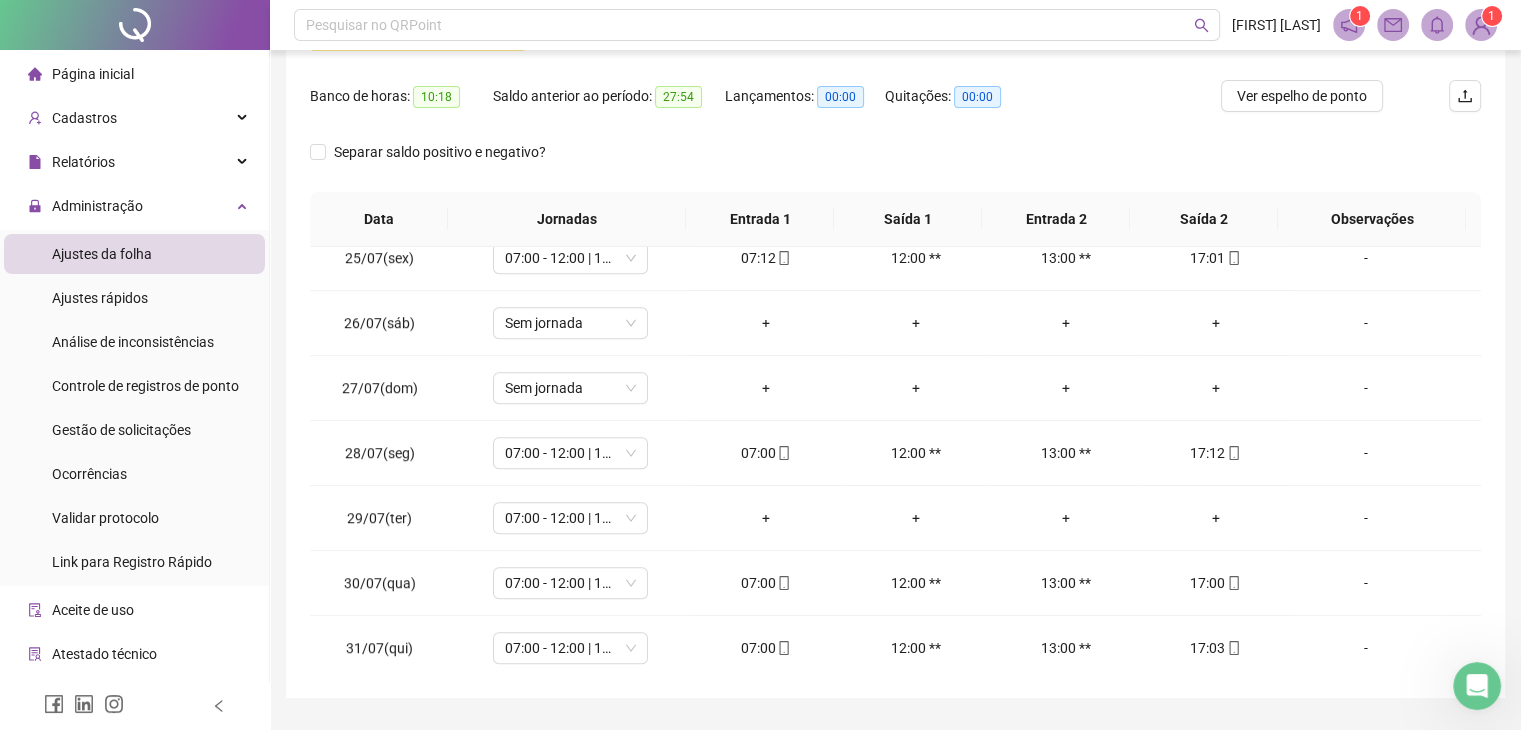 scroll, scrollTop: 320, scrollLeft: 0, axis: vertical 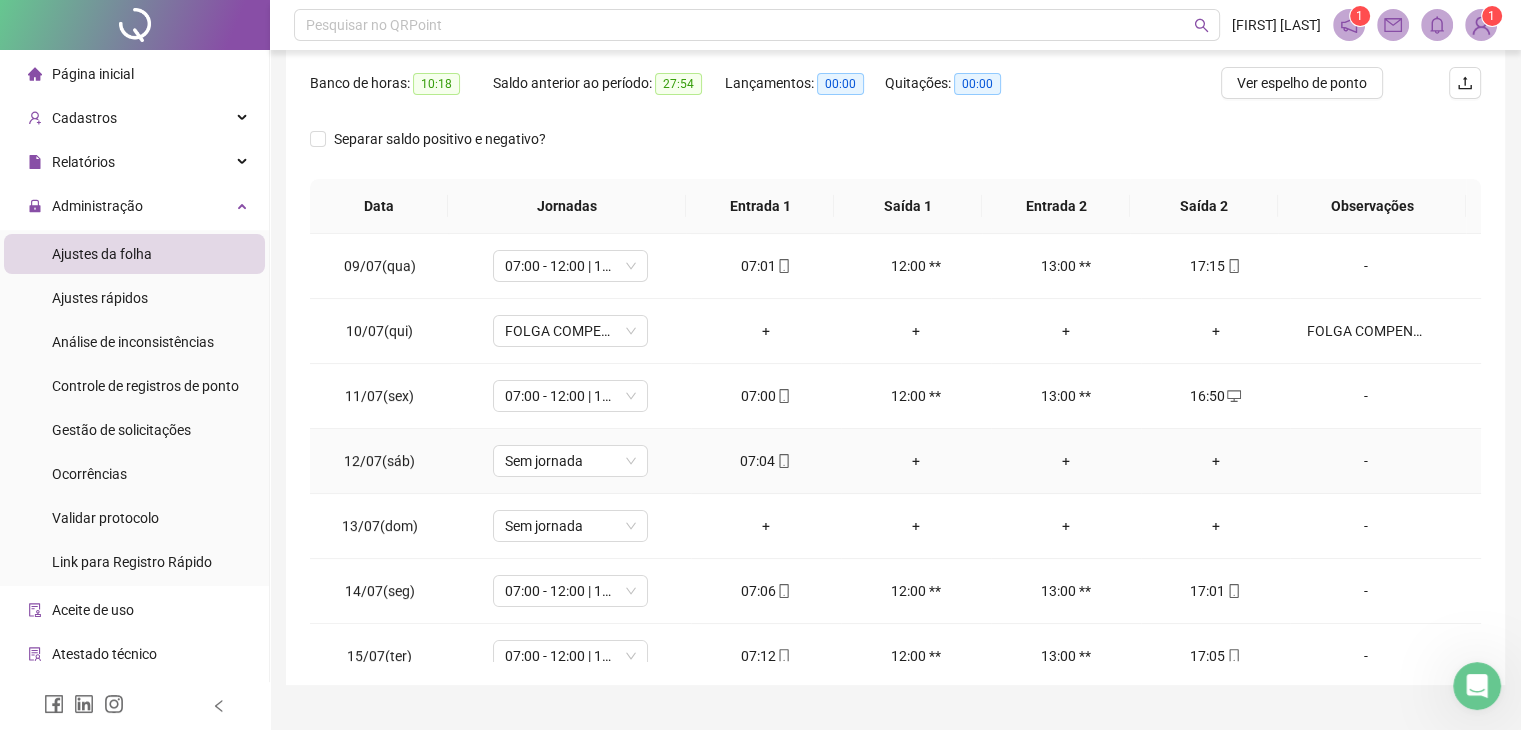 click on "+" at bounding box center (1216, 461) 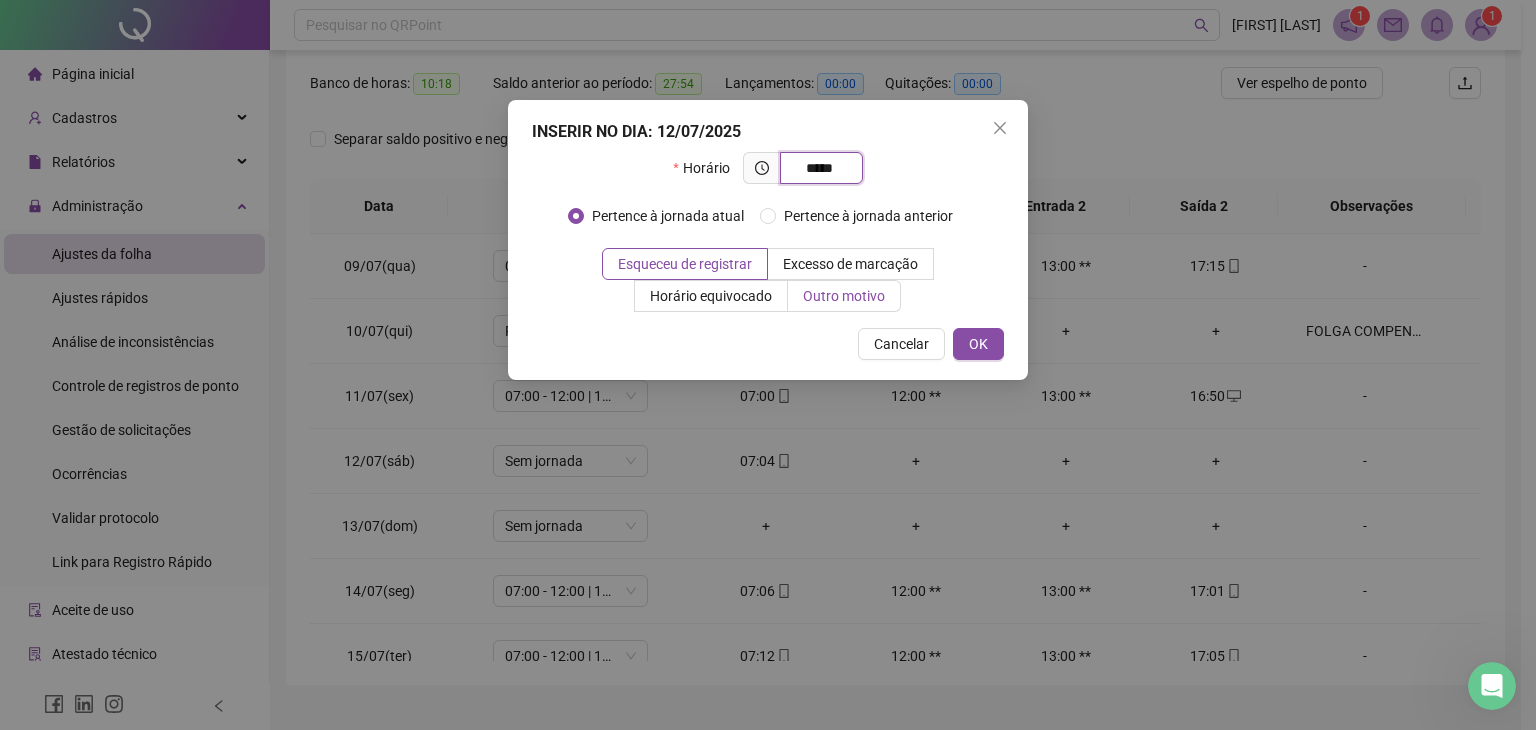 type on "*****" 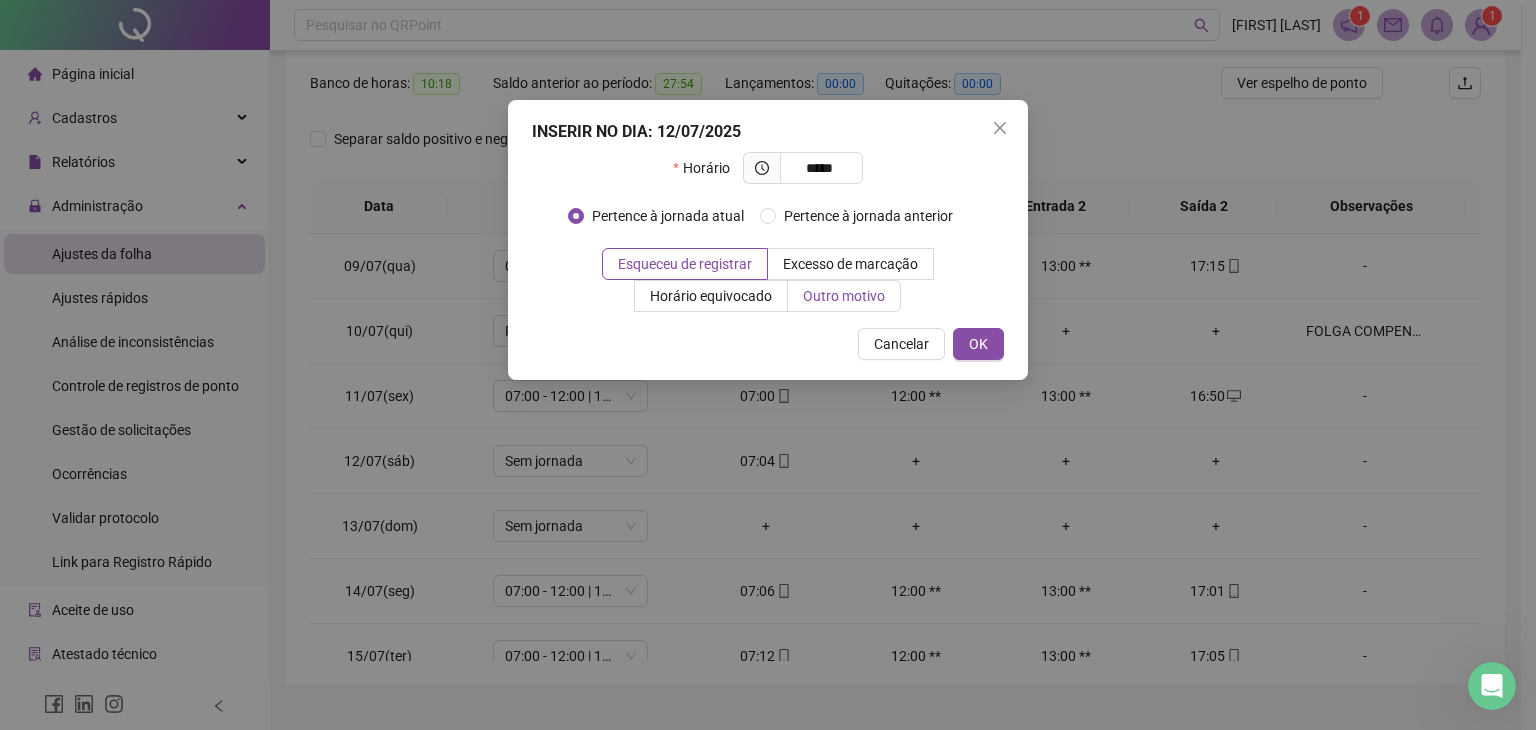 click on "Outro motivo" at bounding box center (844, 296) 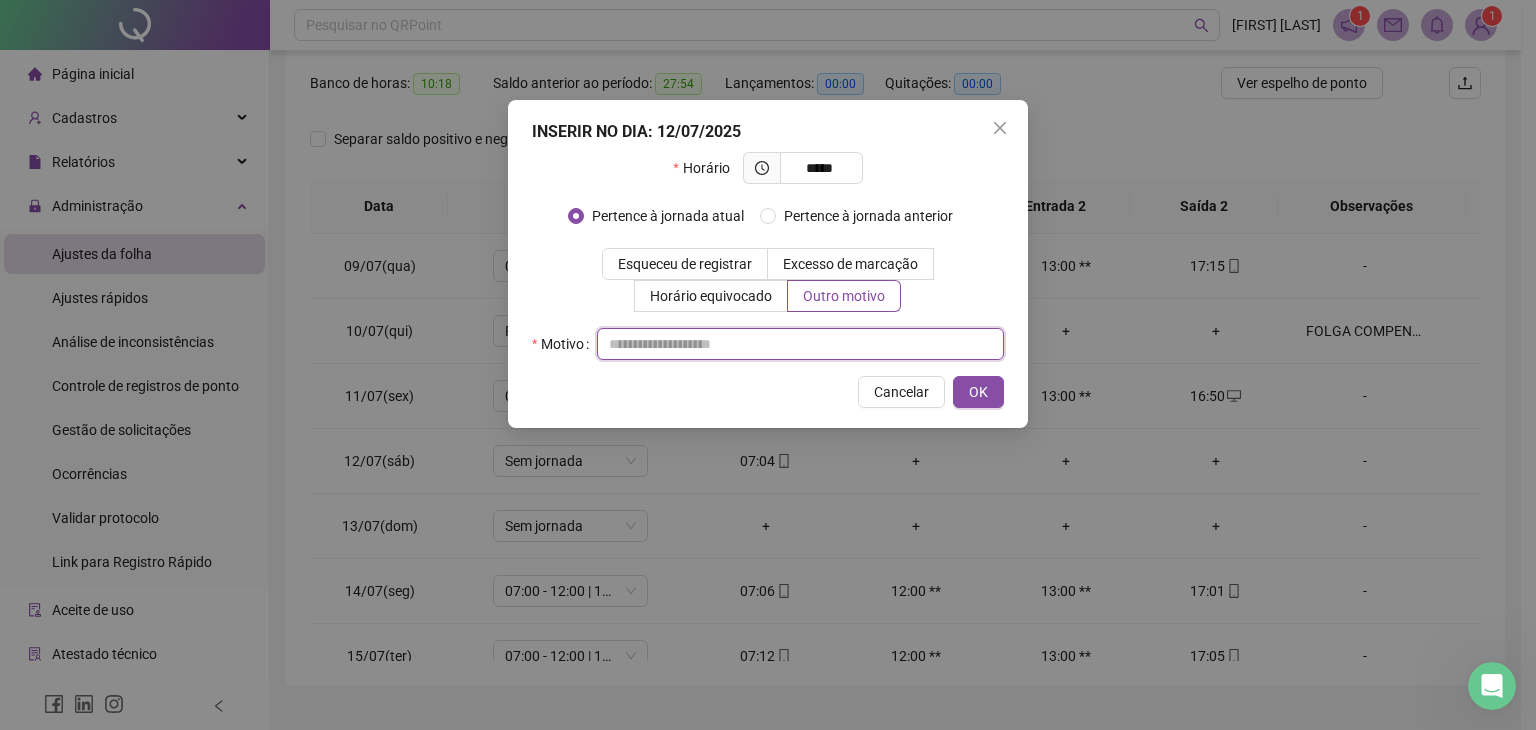 drag, startPoint x: 808, startPoint y: 348, endPoint x: 821, endPoint y: 349, distance: 13.038404 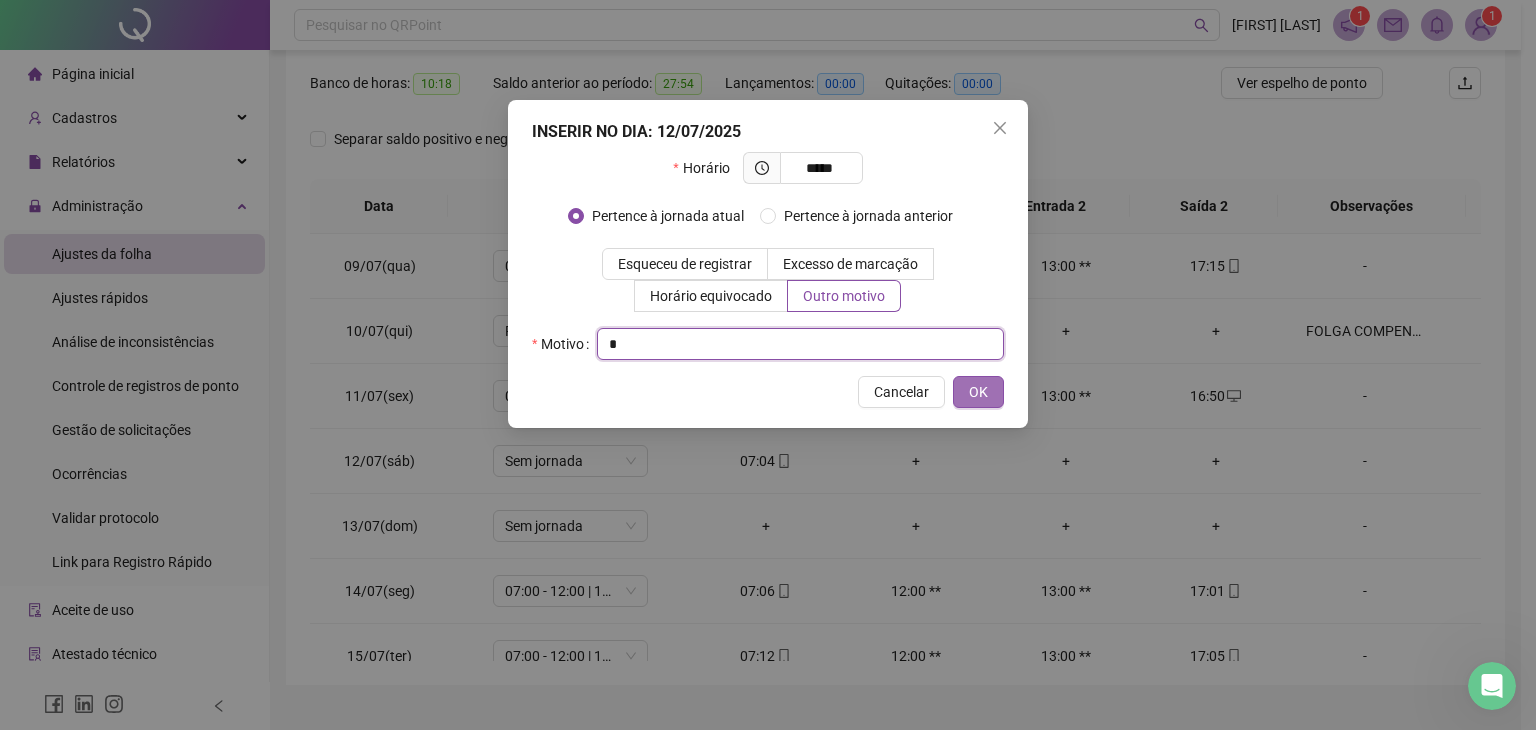 type on "*" 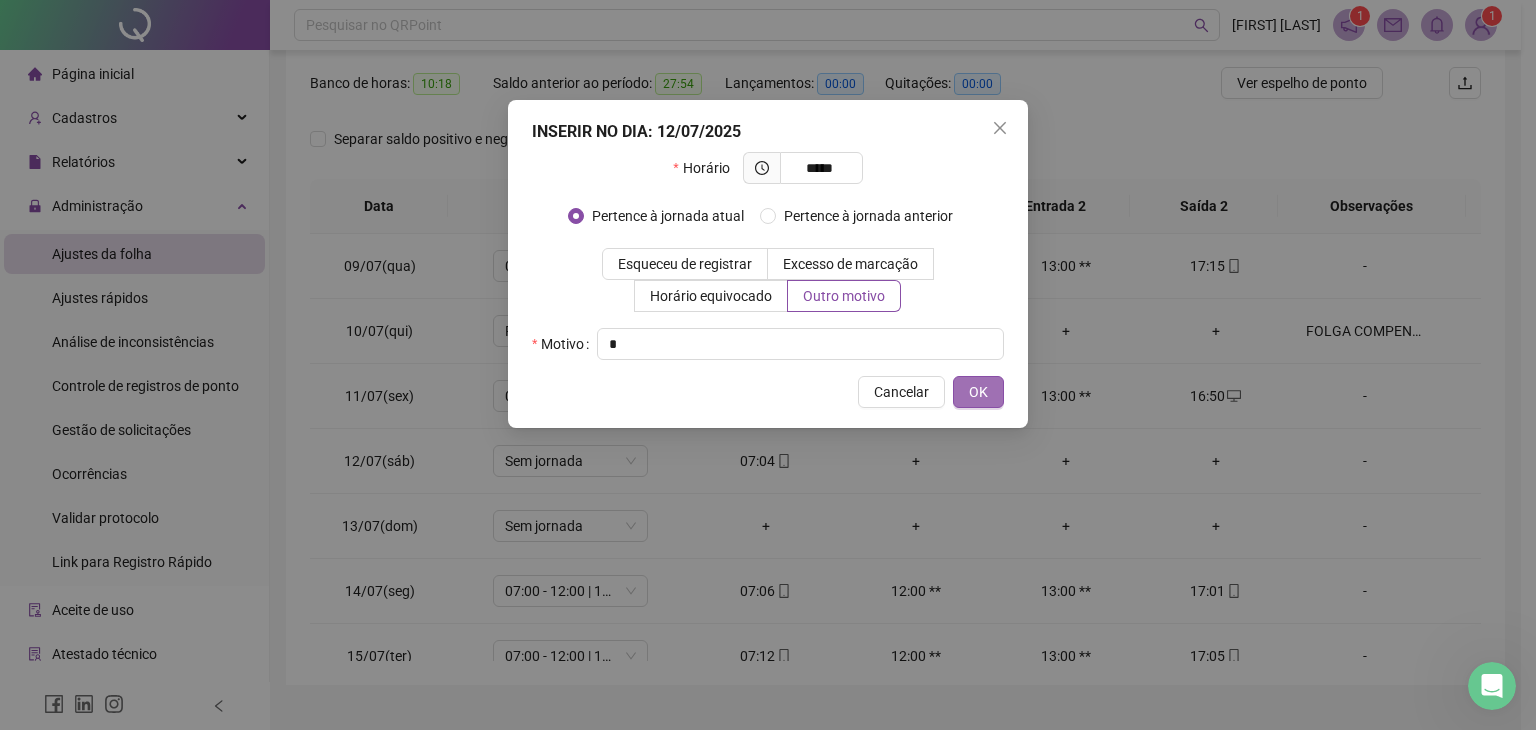 click on "OK" at bounding box center [978, 392] 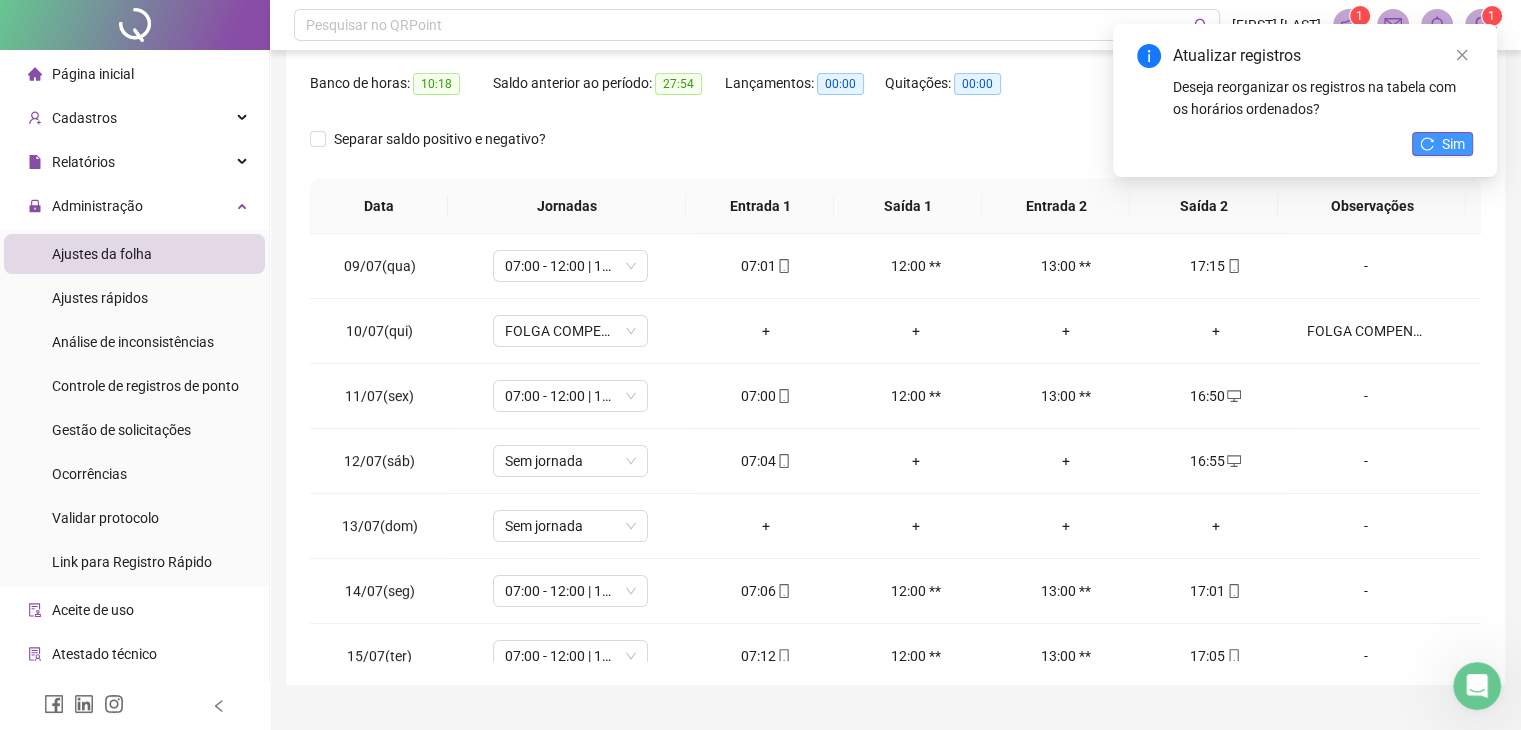 click 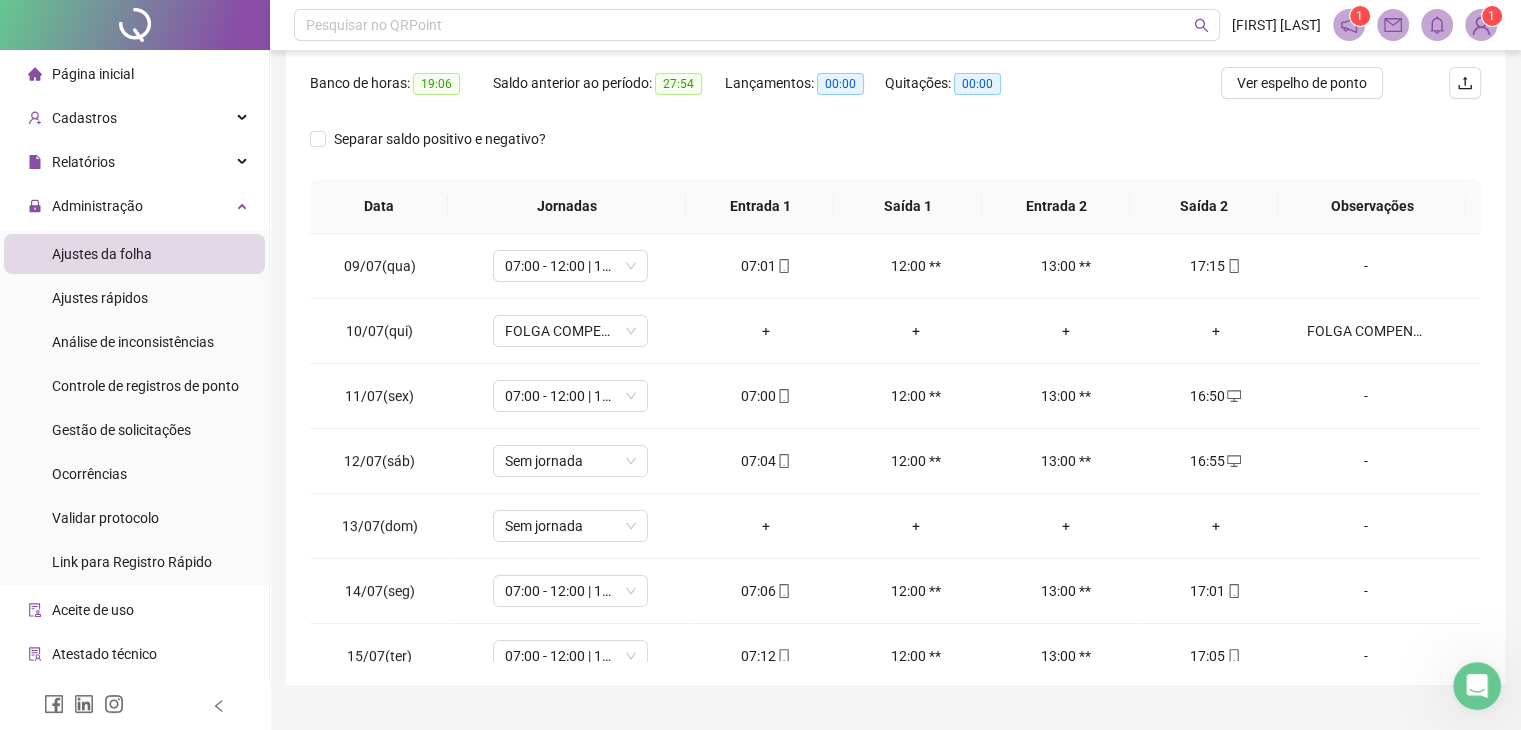 click on "Separar saldo positivo e negativo?" at bounding box center (895, 151) 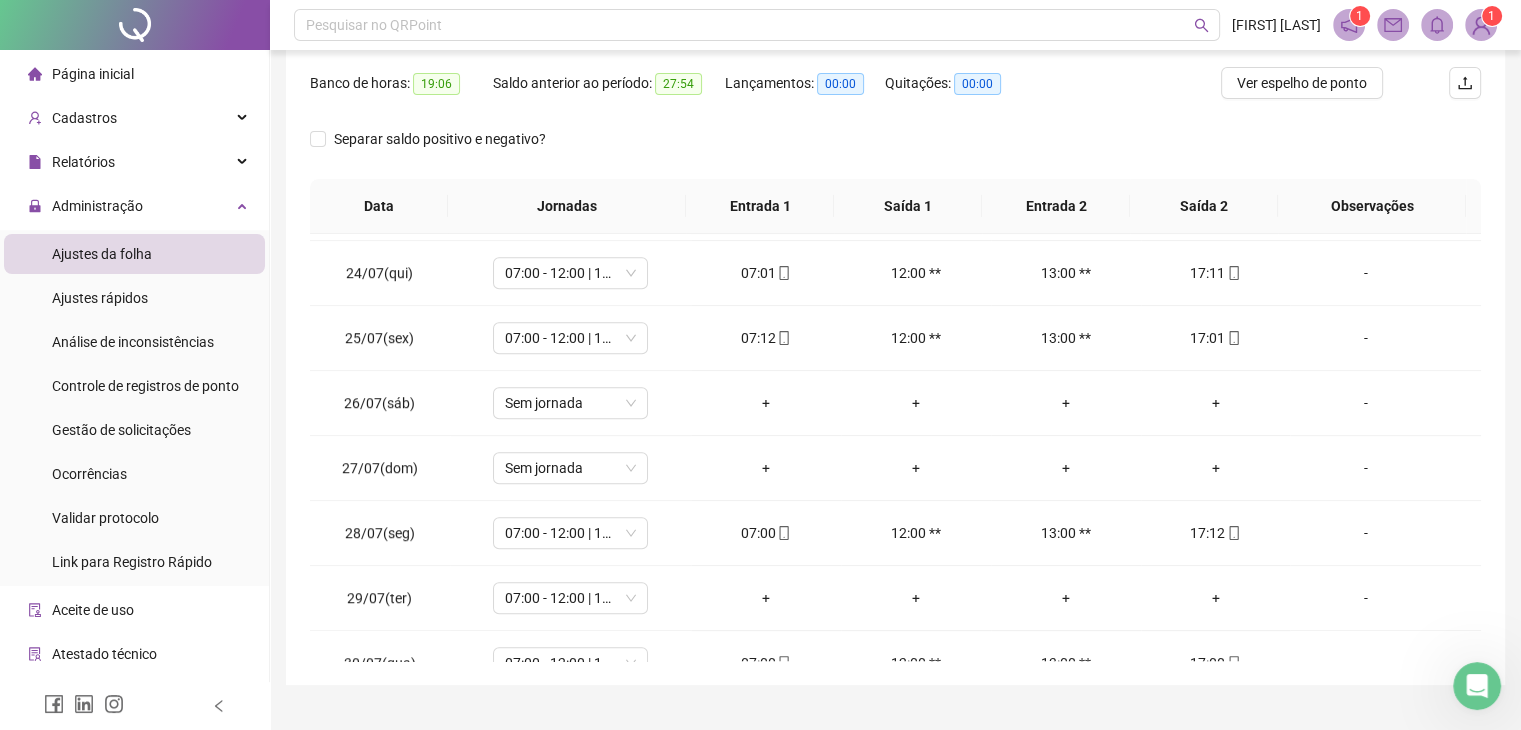 scroll, scrollTop: 1581, scrollLeft: 0, axis: vertical 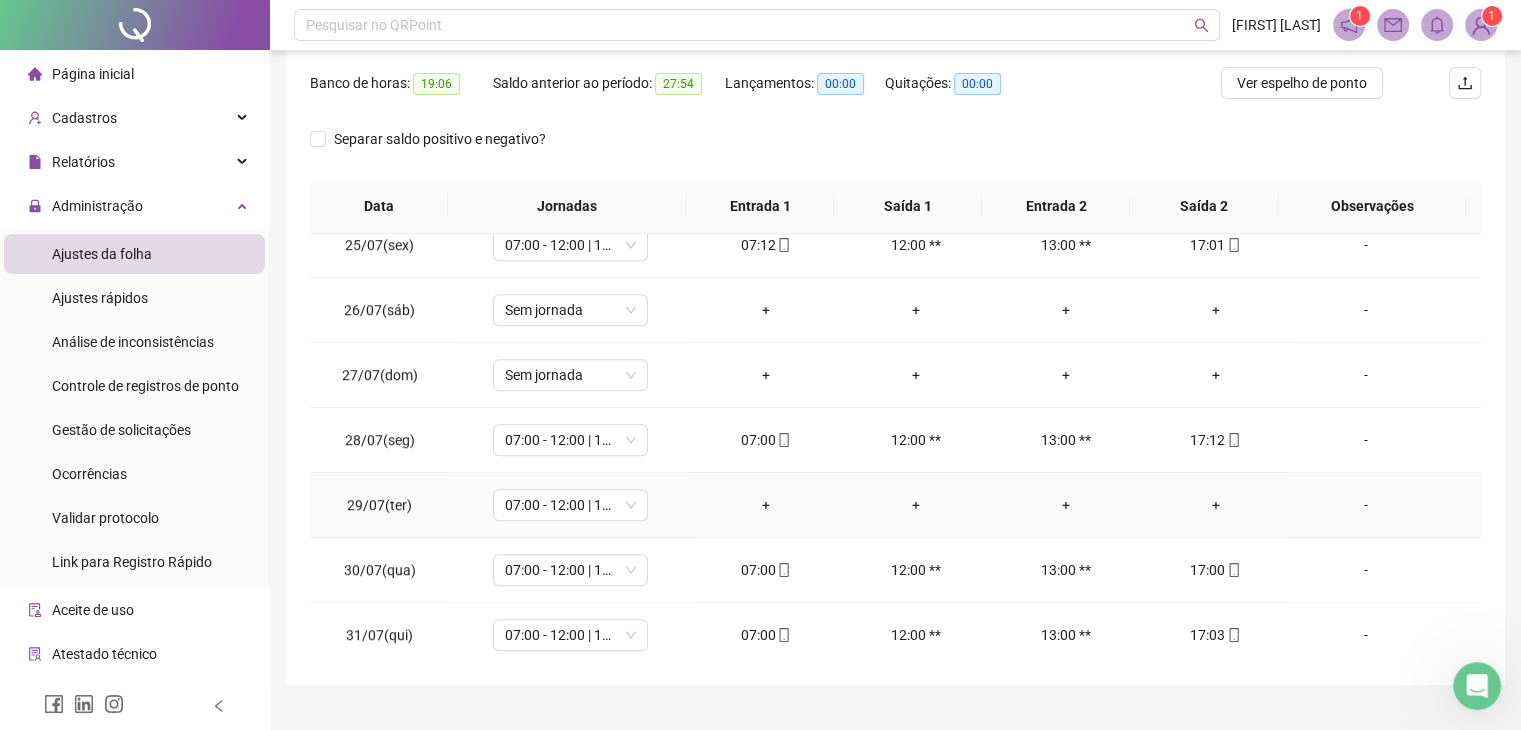 click on "-" at bounding box center (1365, 505) 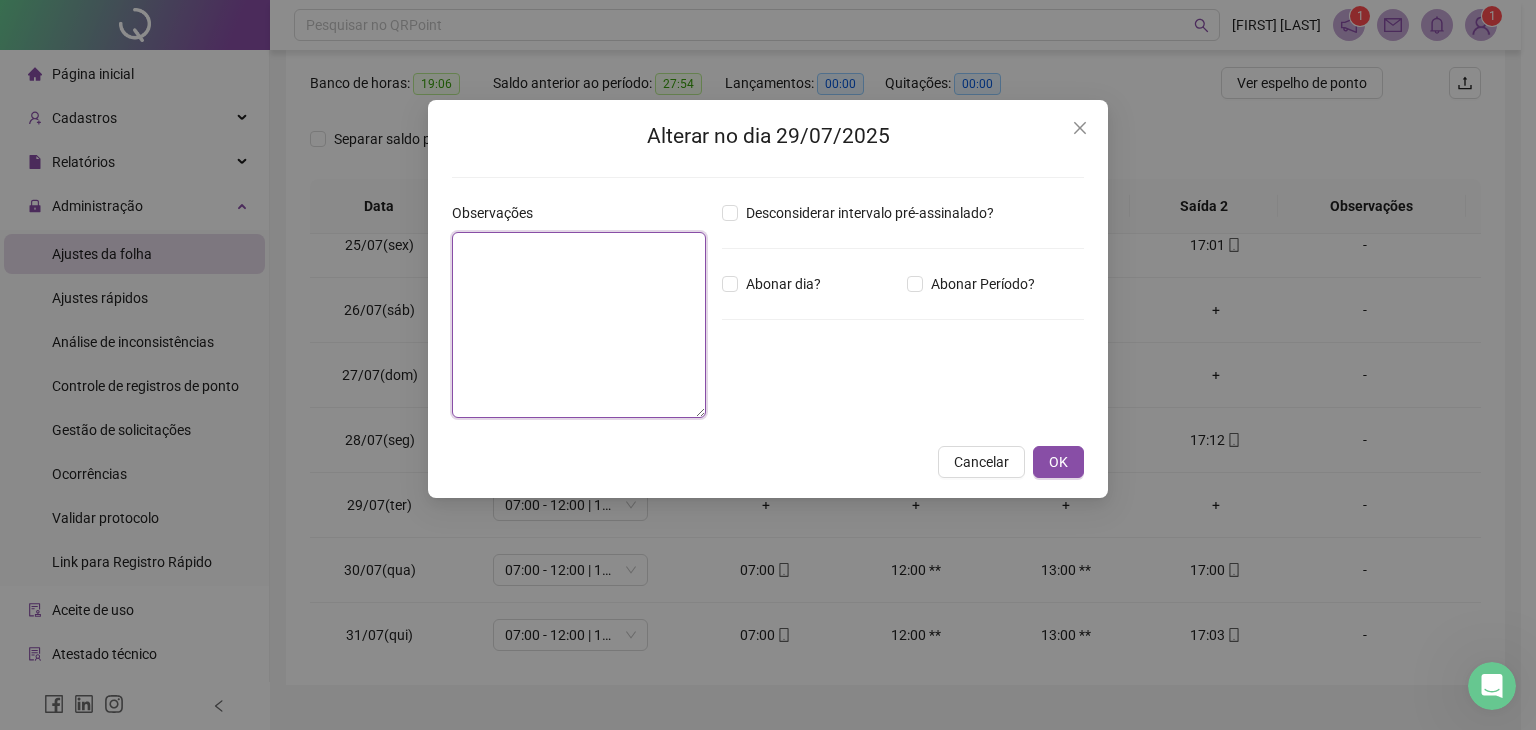drag, startPoint x: 529, startPoint y: 291, endPoint x: 560, endPoint y: 310, distance: 36.359318 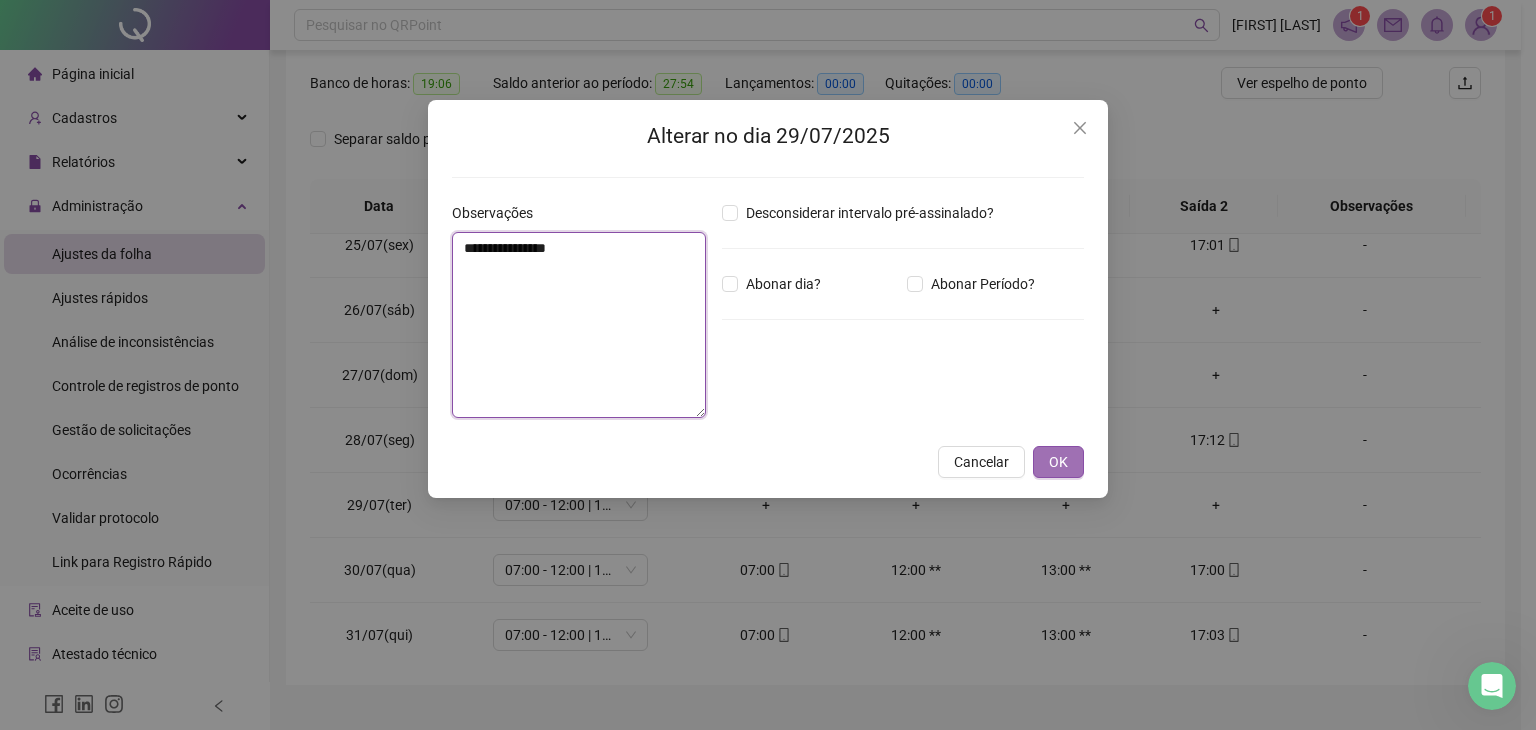 type on "**********" 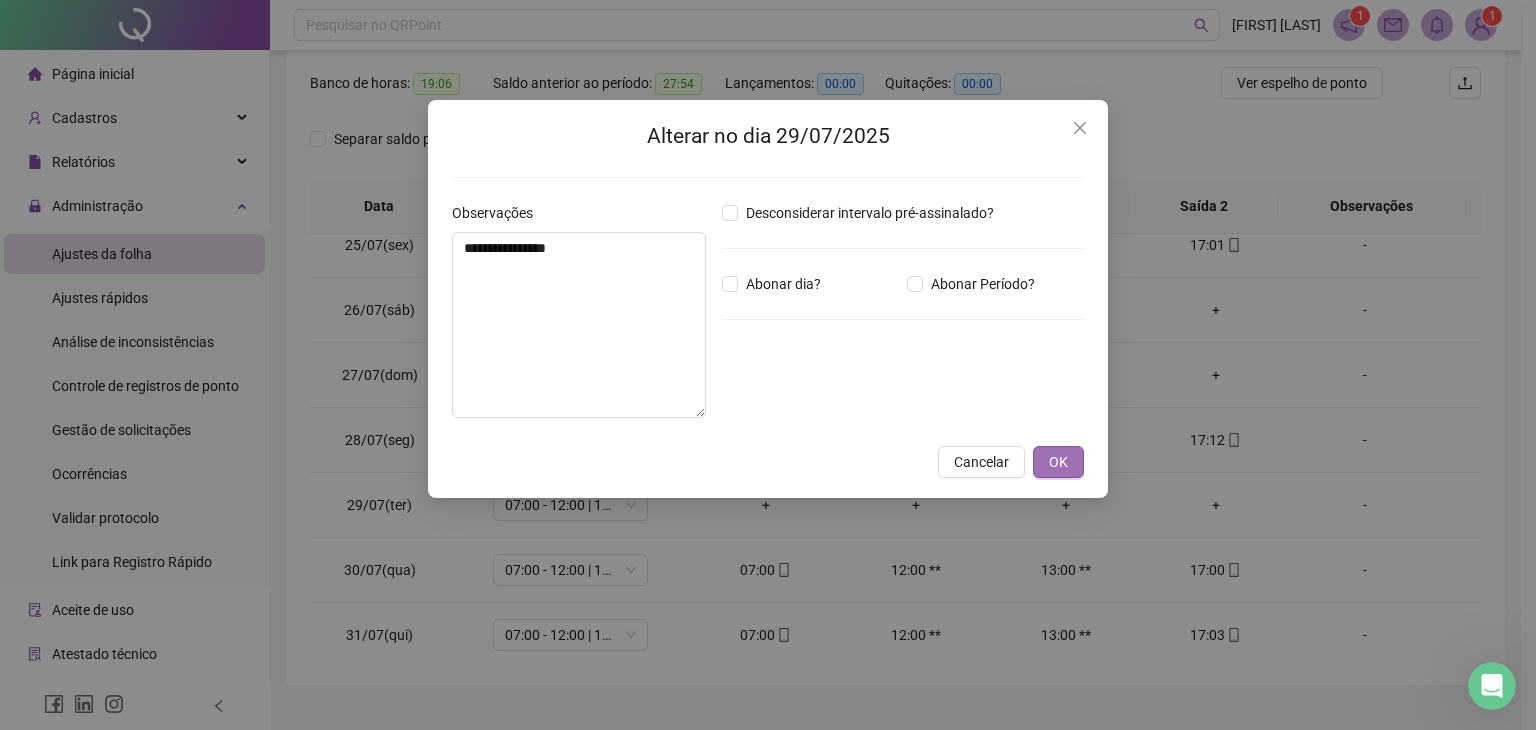 click on "OK" at bounding box center (1058, 462) 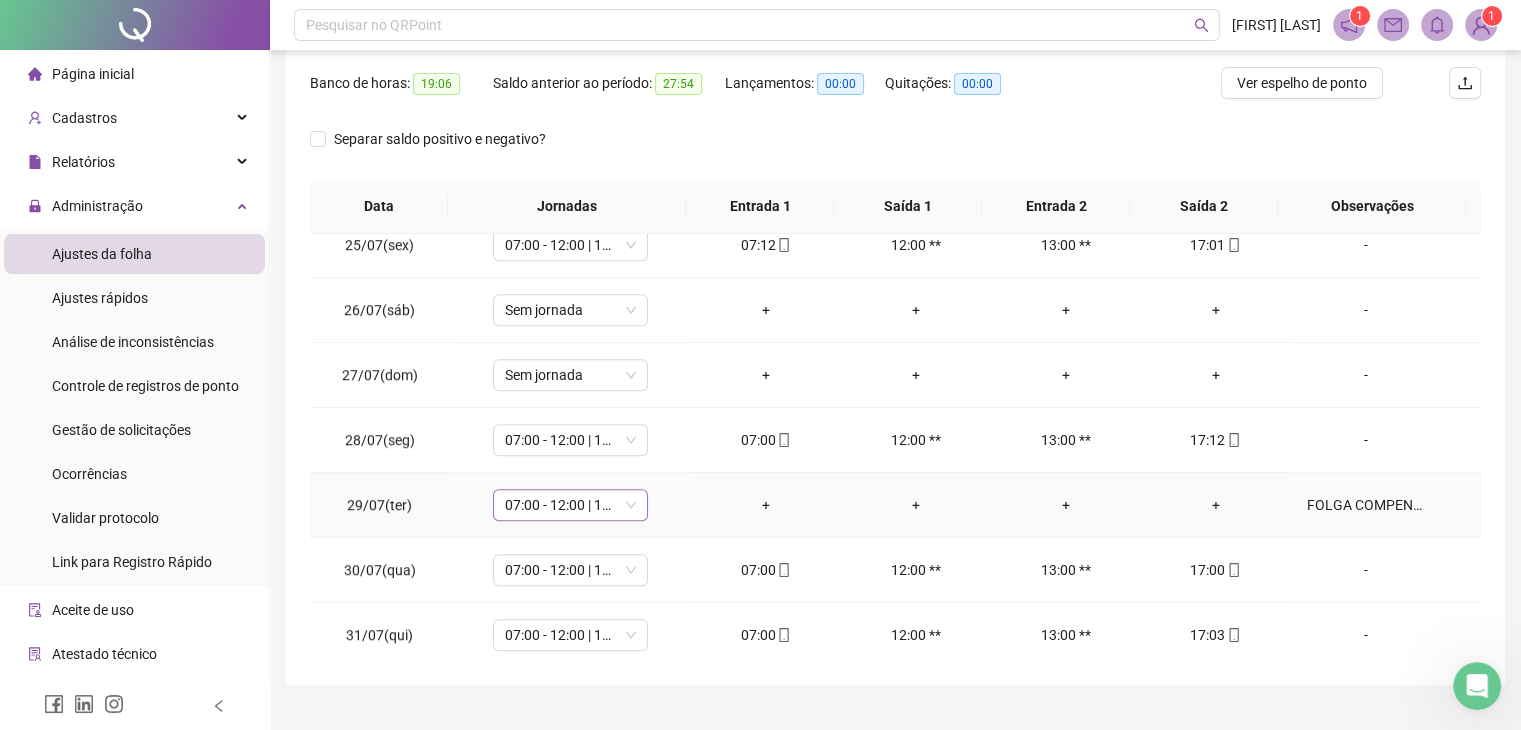 click on "07:00 - 12:00 | 13:00 - 16:48" at bounding box center [570, 505] 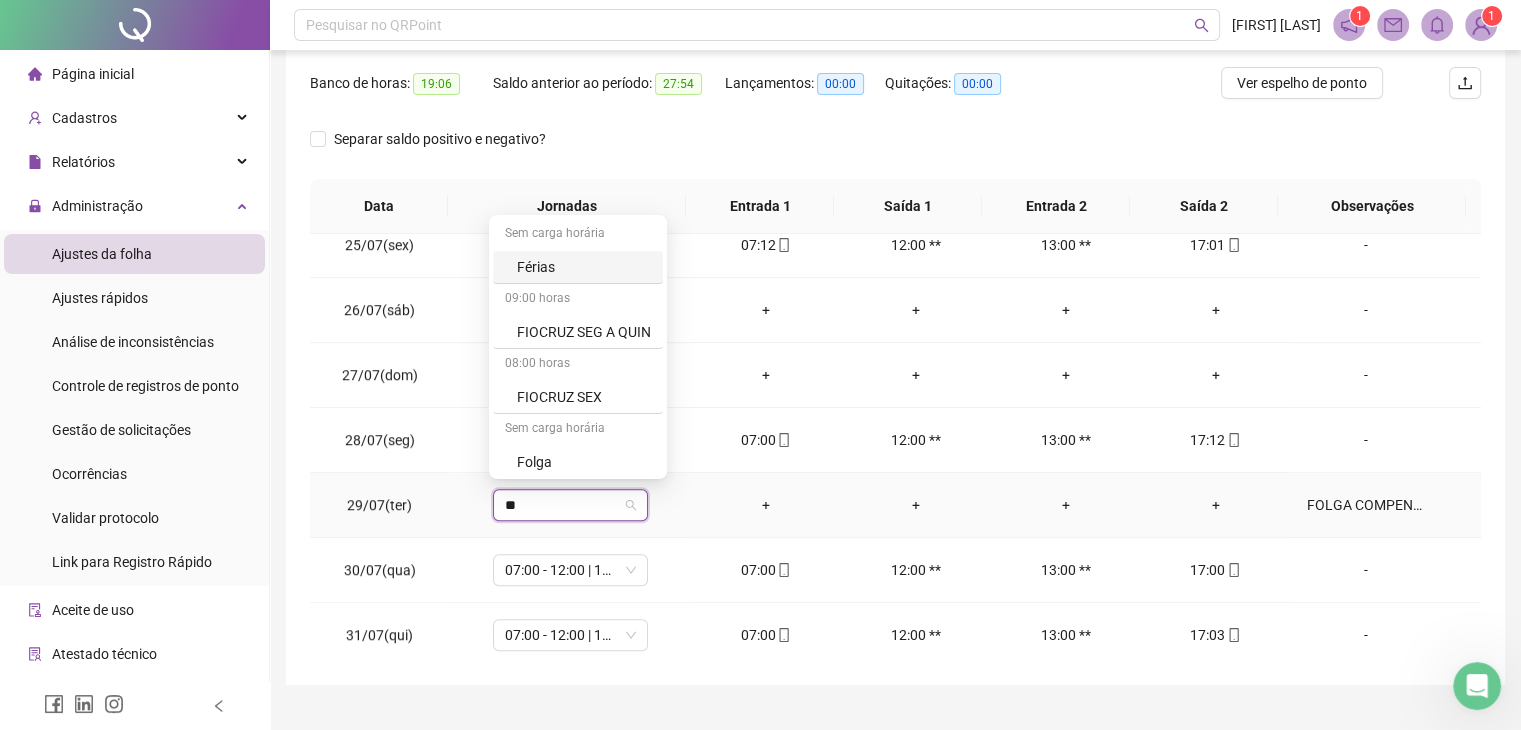 type on "***" 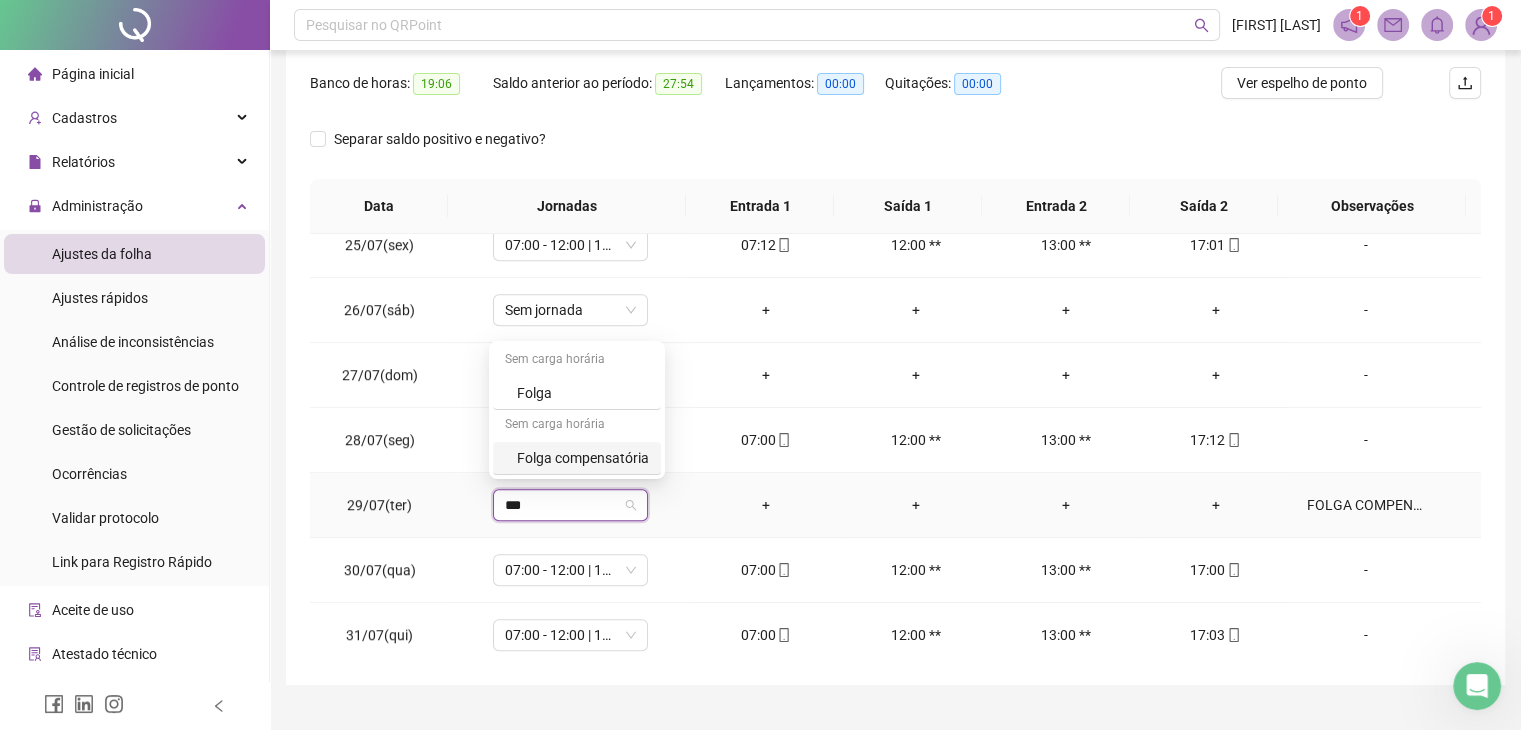 click on "Folga compensatória" at bounding box center [583, 458] 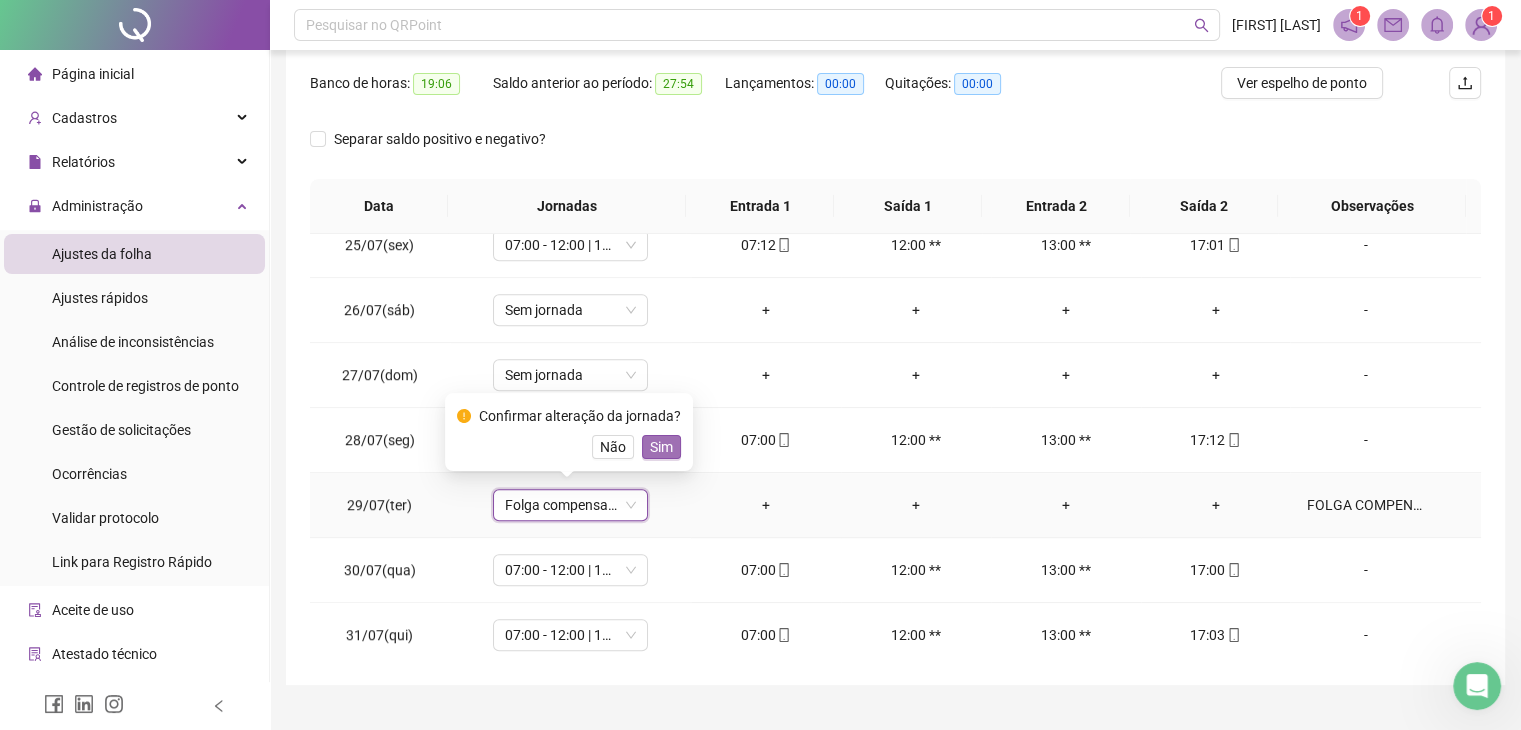 click on "Sim" at bounding box center (661, 447) 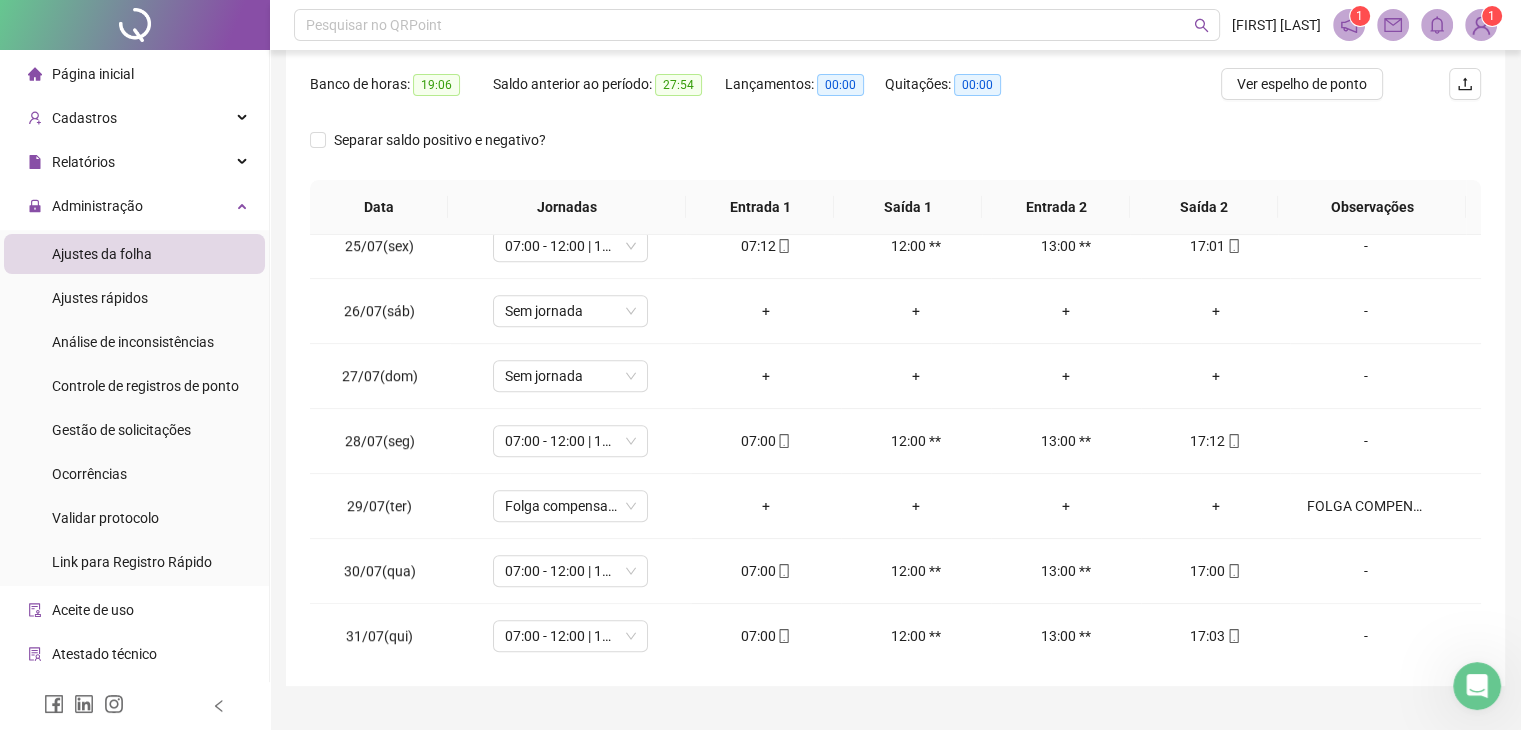 scroll, scrollTop: 342, scrollLeft: 0, axis: vertical 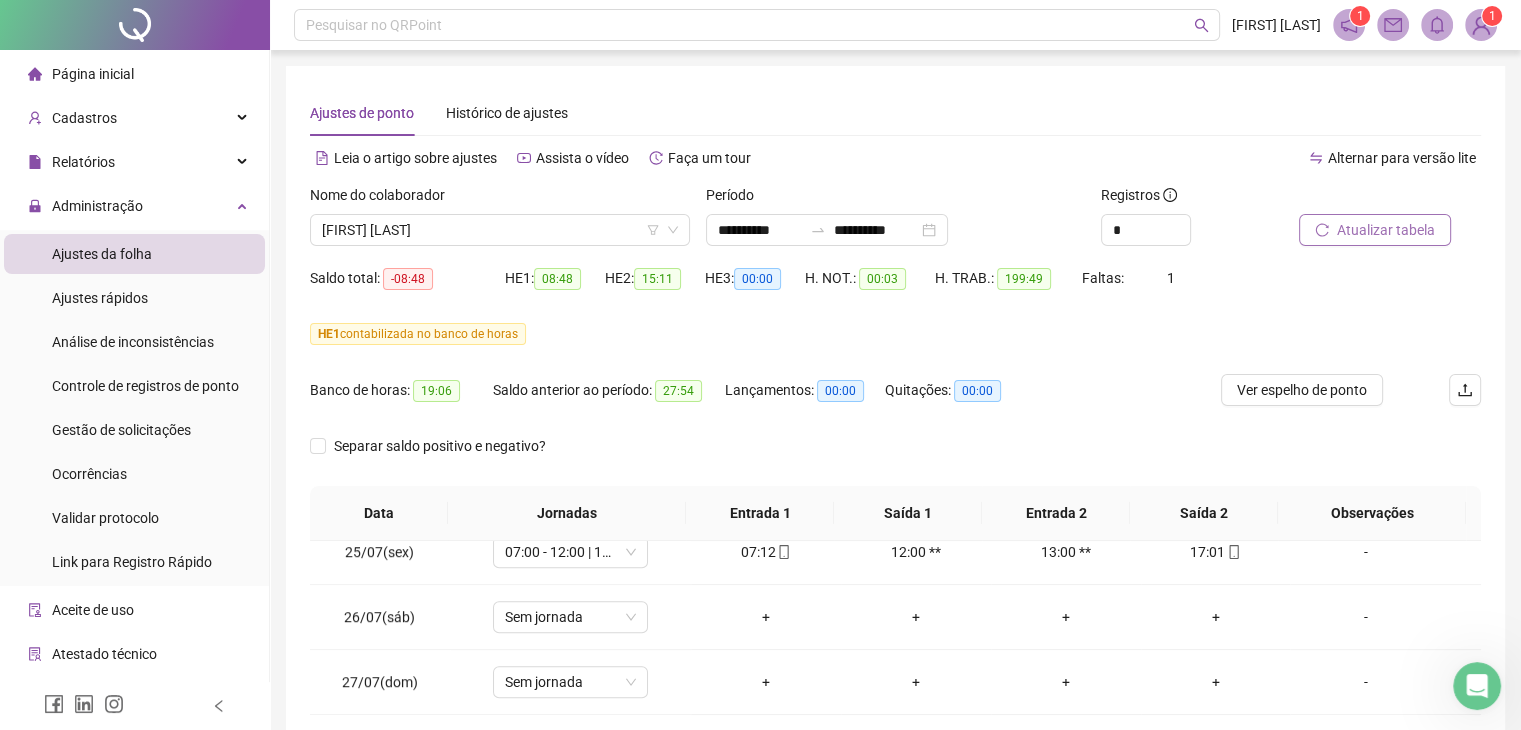 click on "Atualizar tabela" at bounding box center (1375, 230) 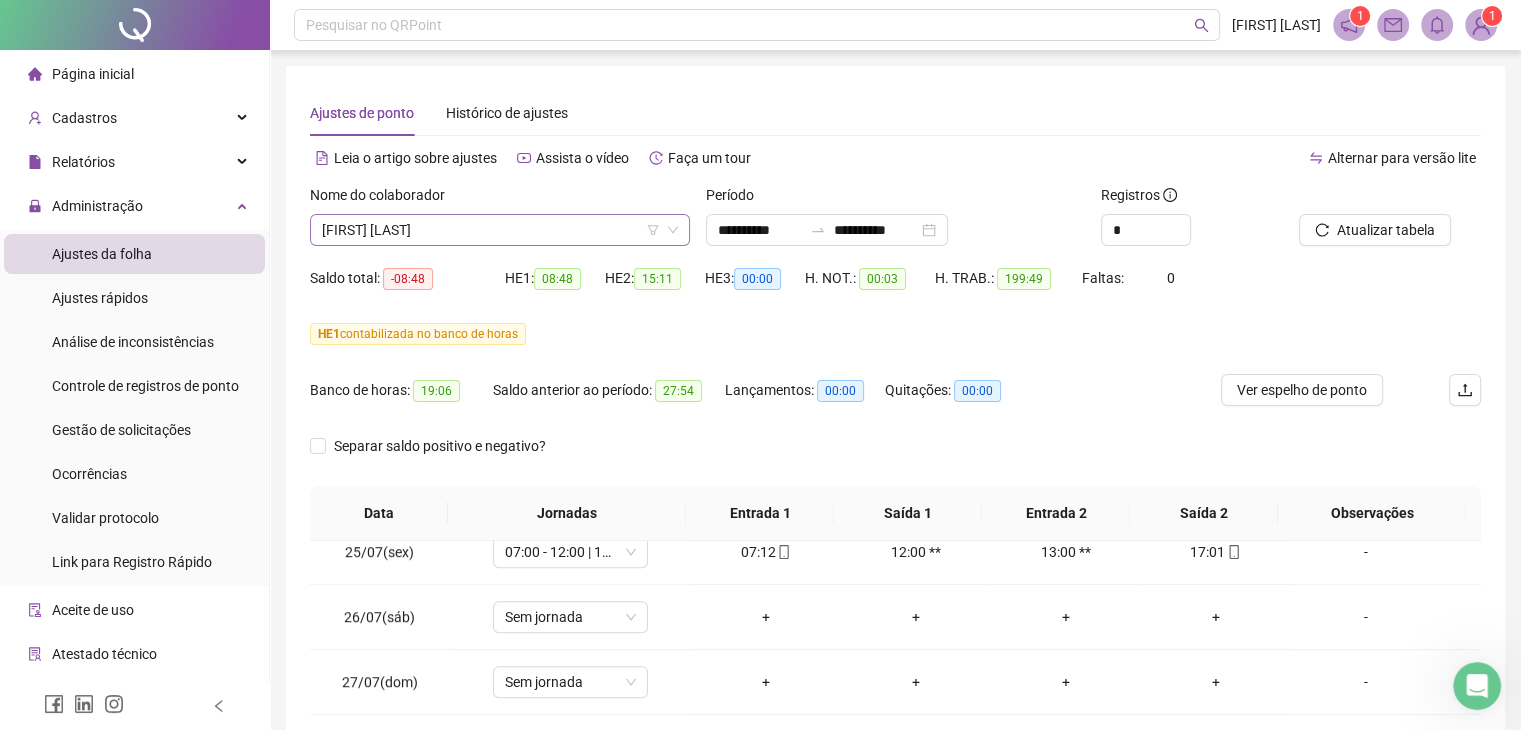 click on "[FIRST] [LAST]" at bounding box center (500, 230) 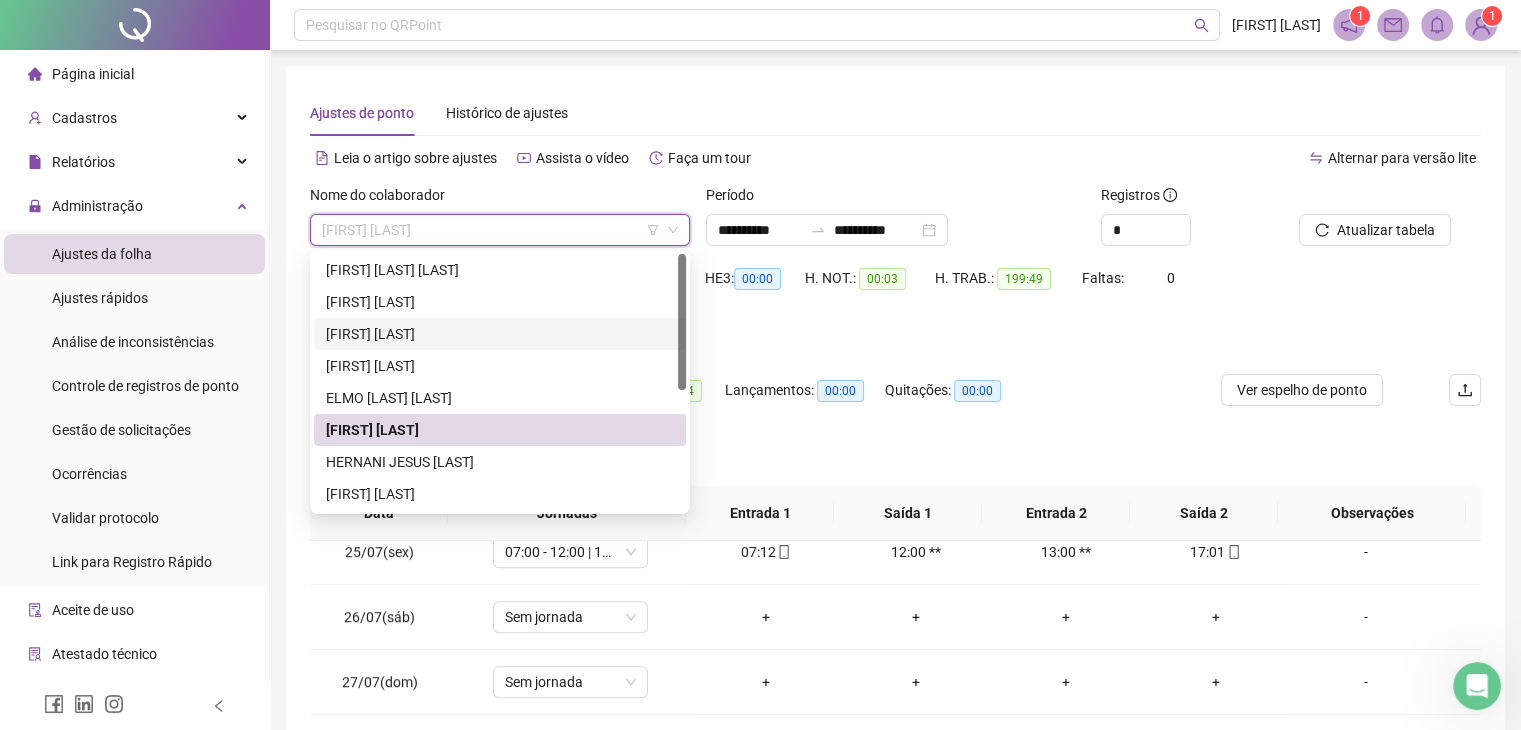 click on "[FIRST] [LAST]" at bounding box center [500, 334] 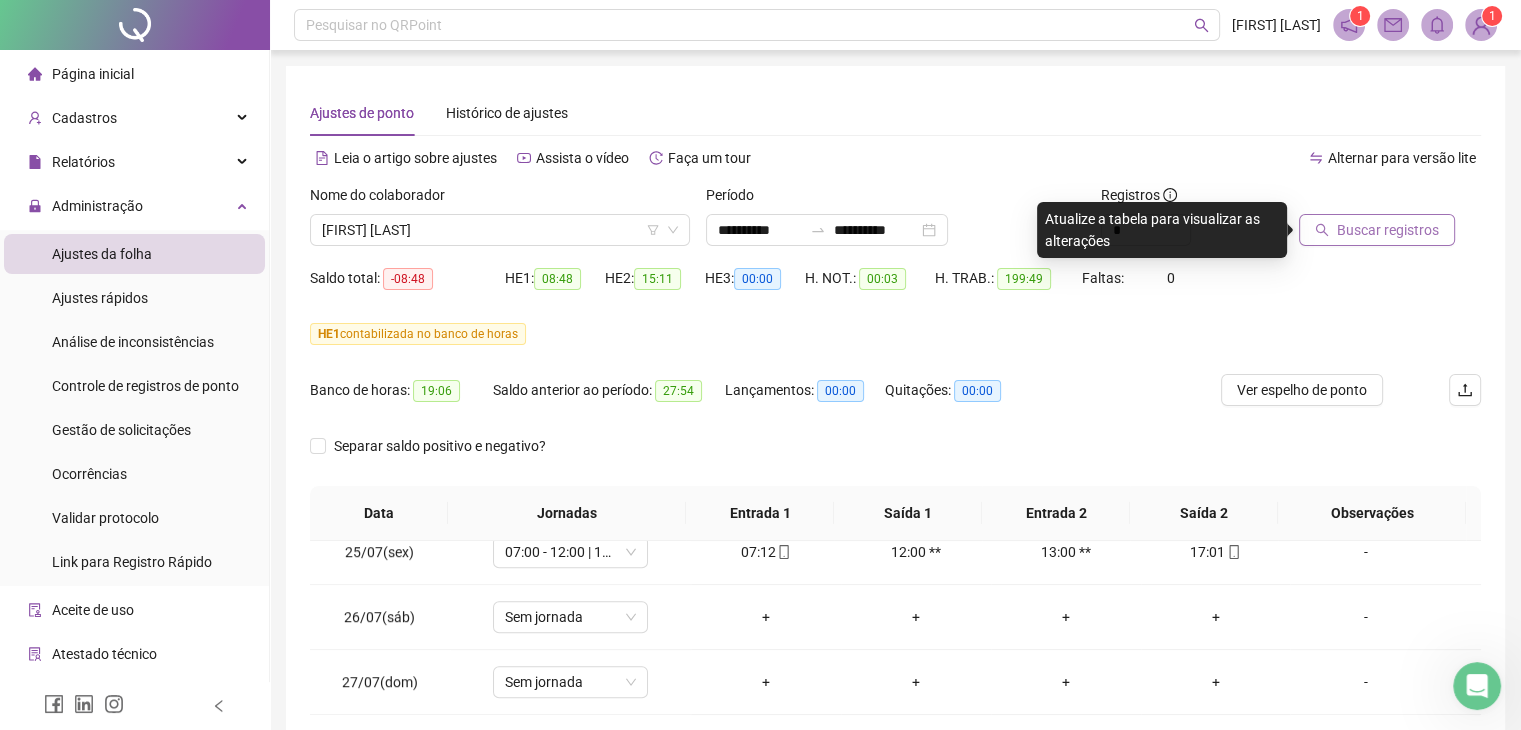 click on "Buscar registros" at bounding box center (1388, 230) 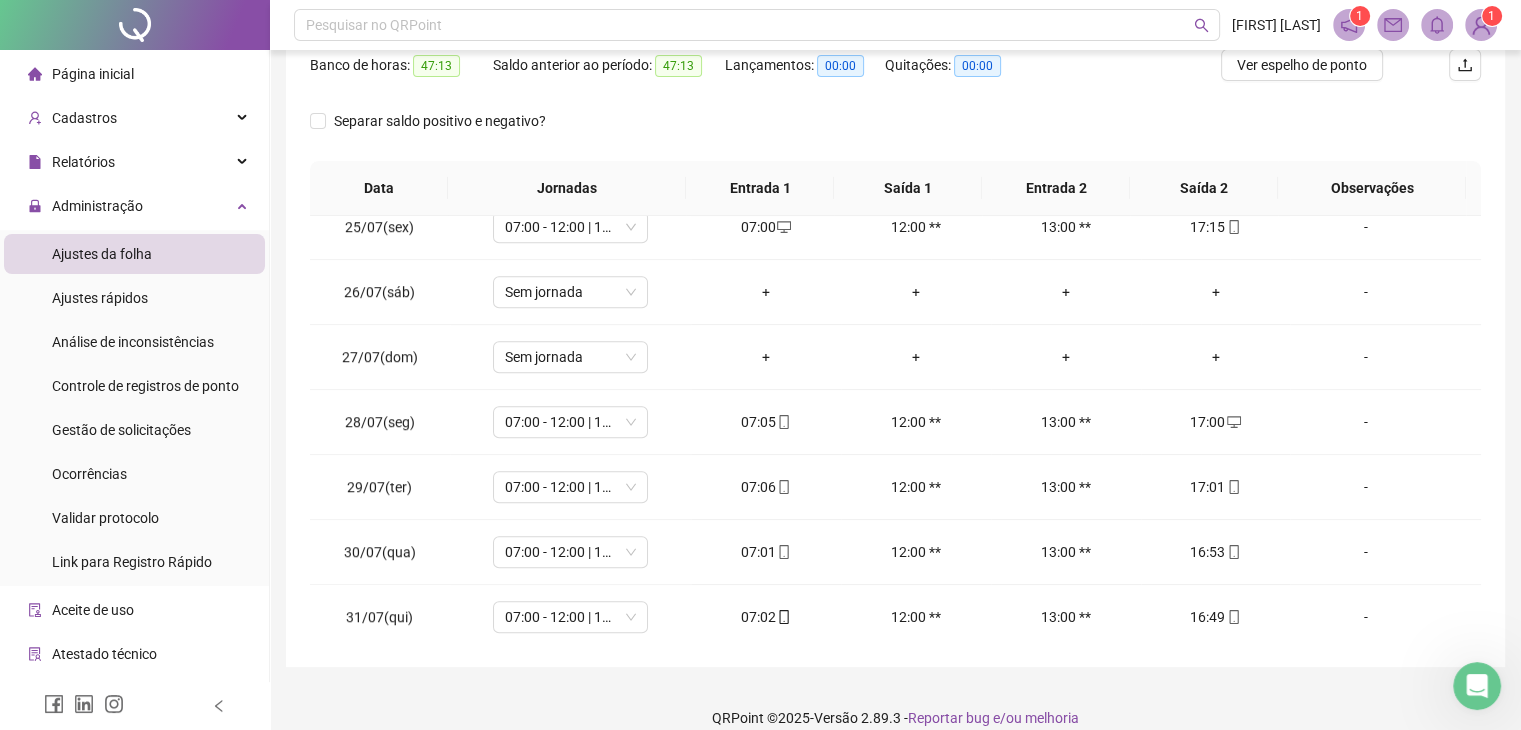 scroll, scrollTop: 326, scrollLeft: 0, axis: vertical 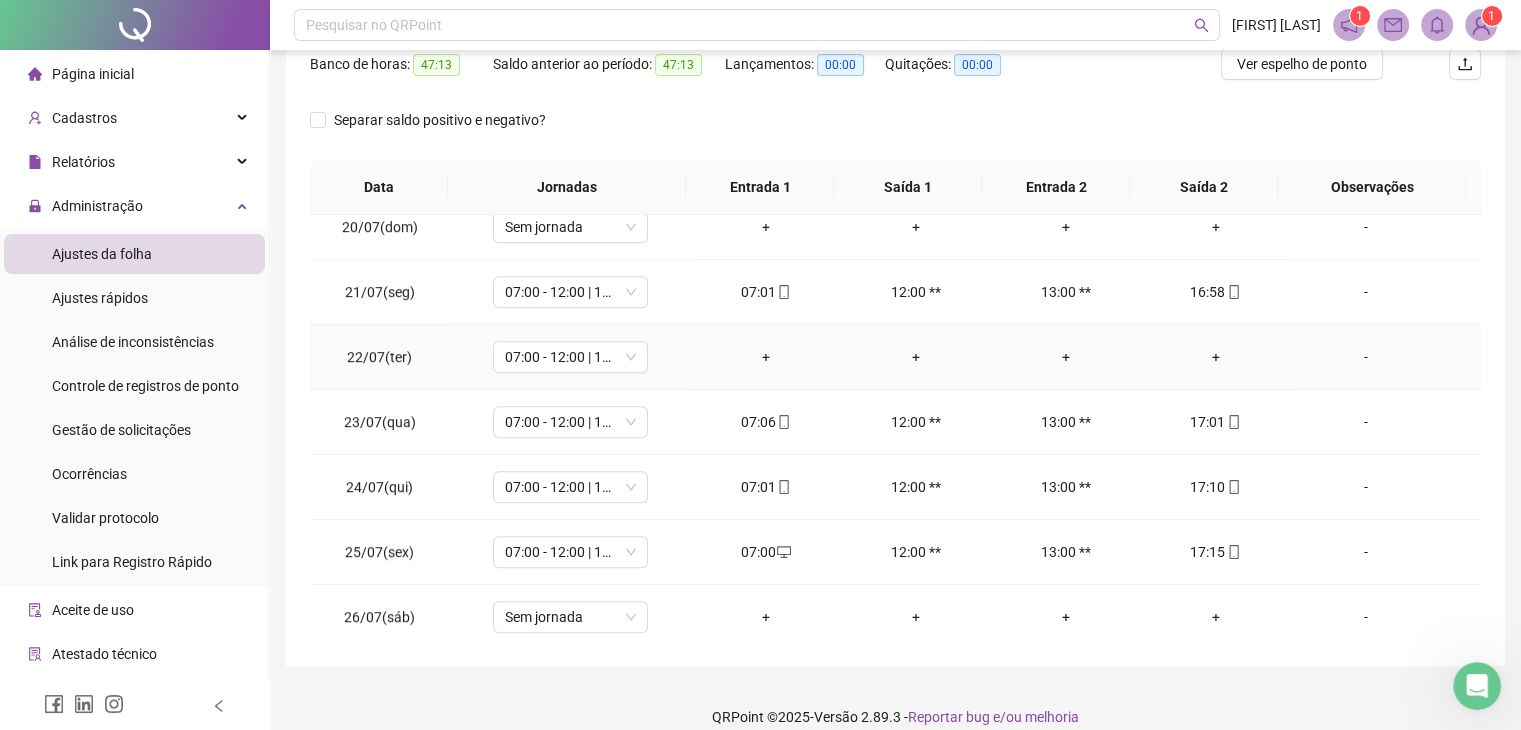 click on "-" at bounding box center (1365, 357) 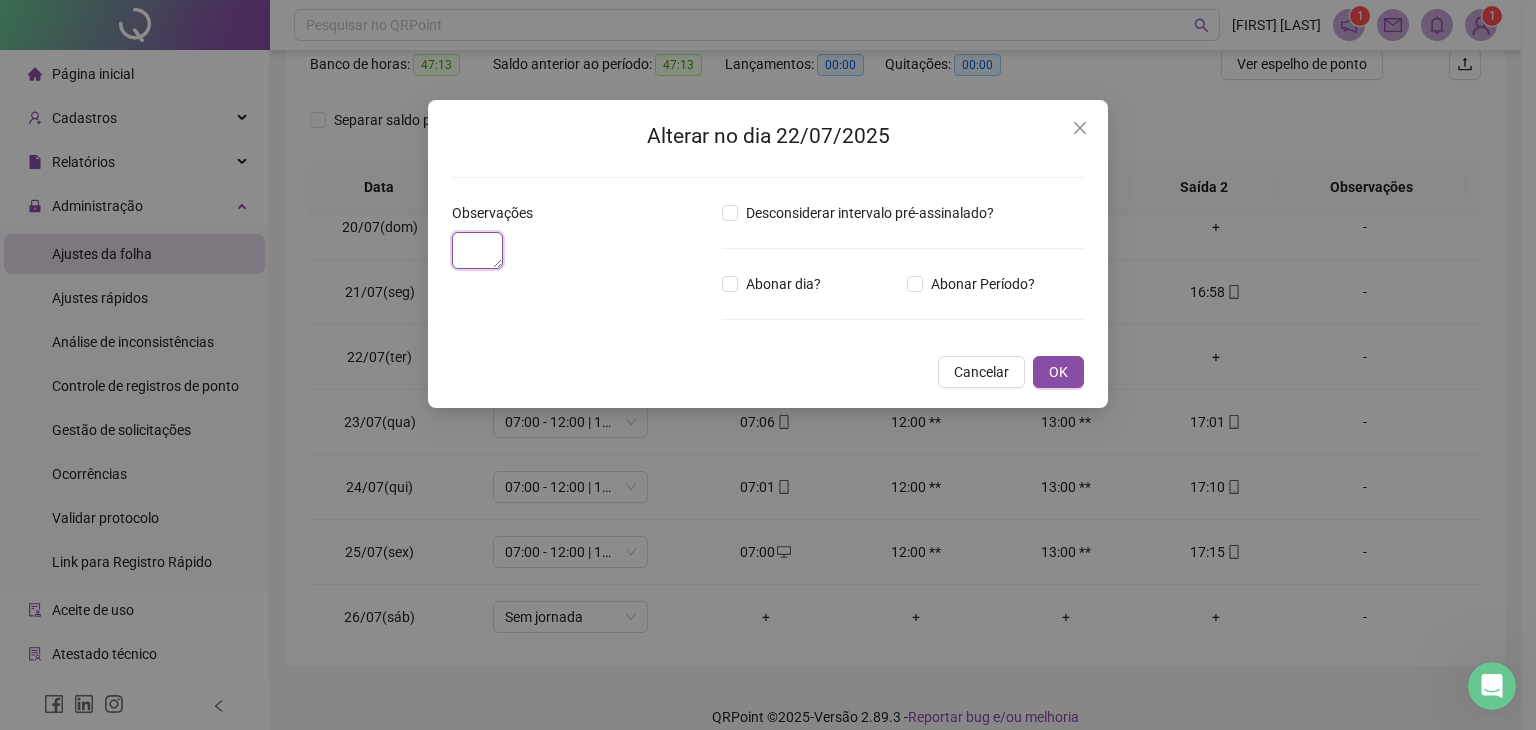 click at bounding box center (477, 250) 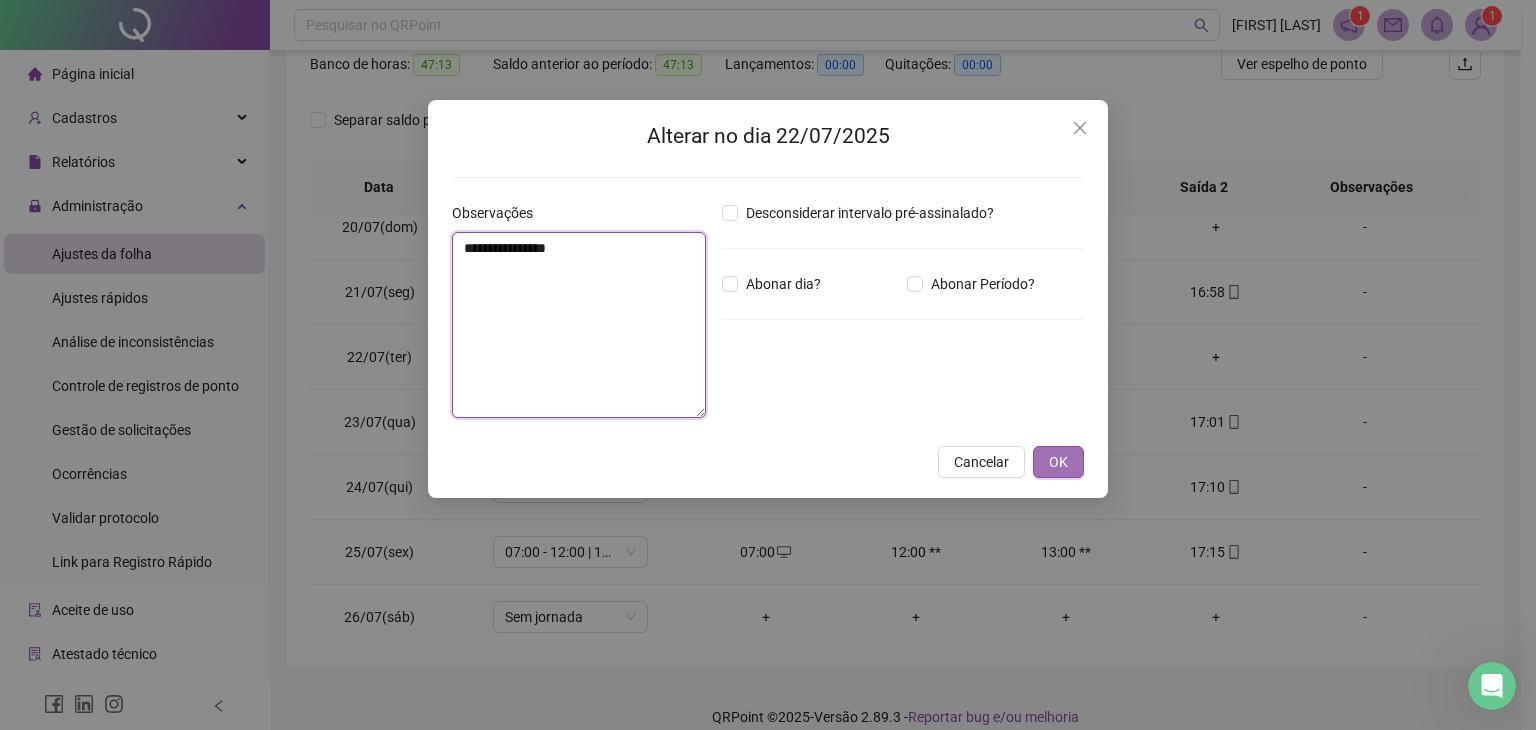 type on "**********" 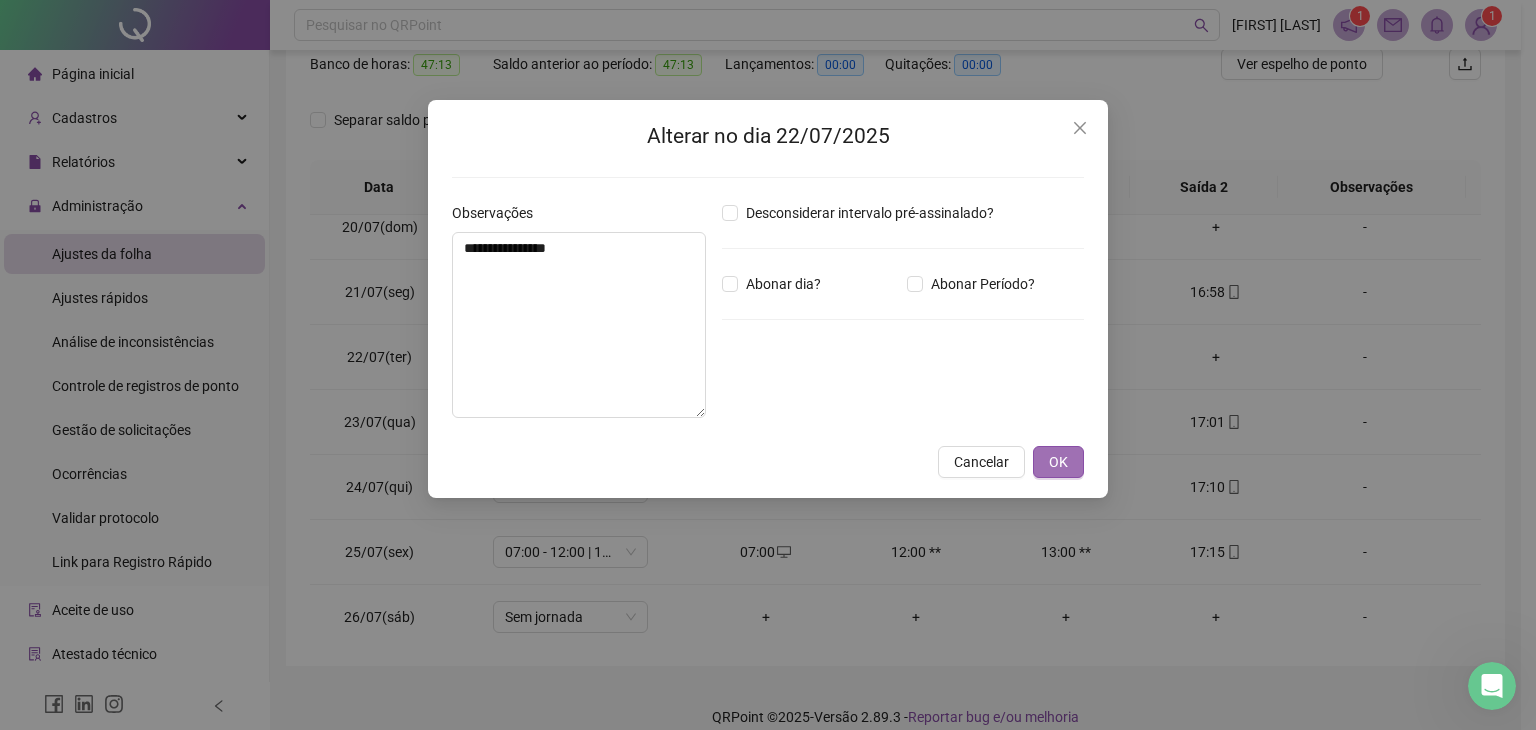 click on "OK" at bounding box center (1058, 462) 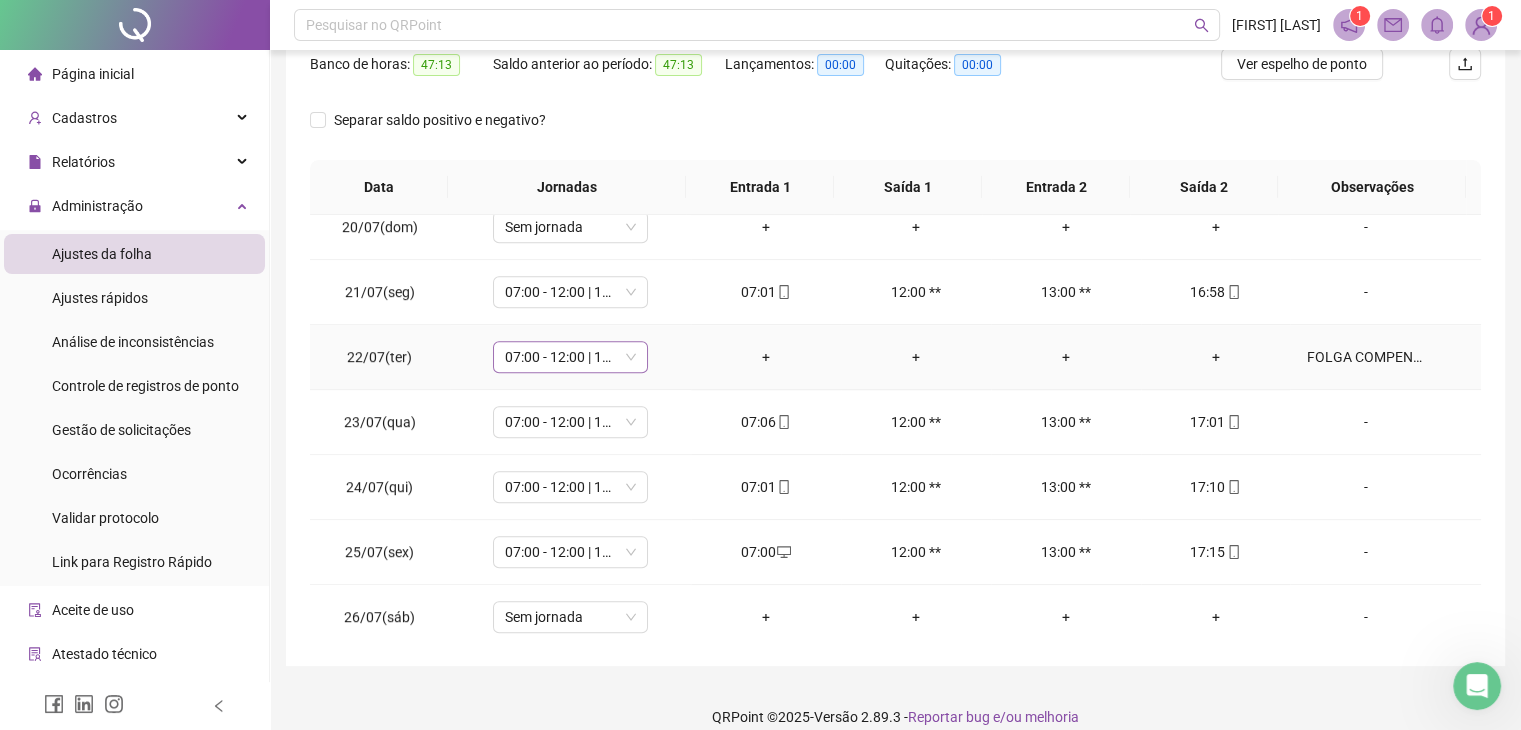click on "07:00 - 12:00 | 13:00 - 16:48" at bounding box center [570, 357] 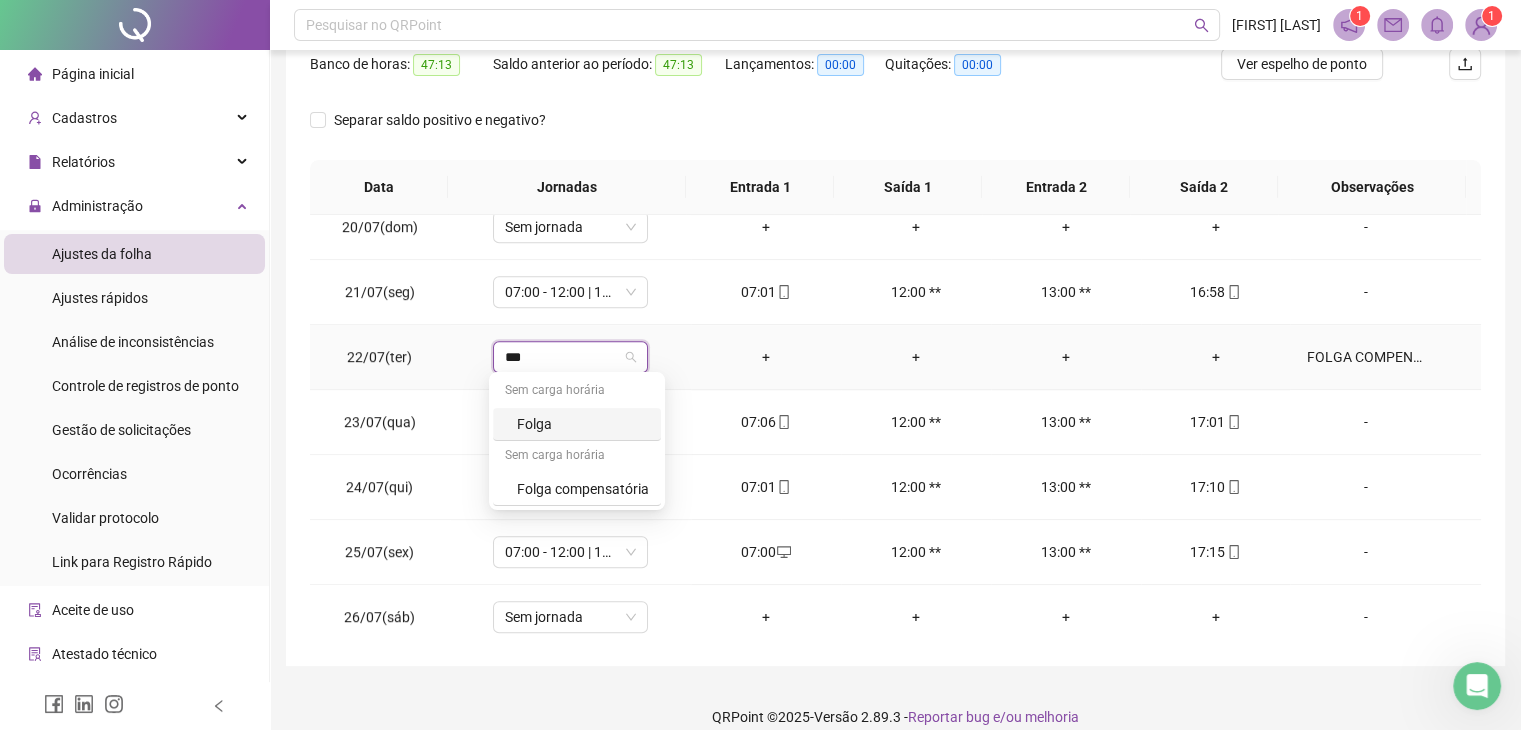 type on "****" 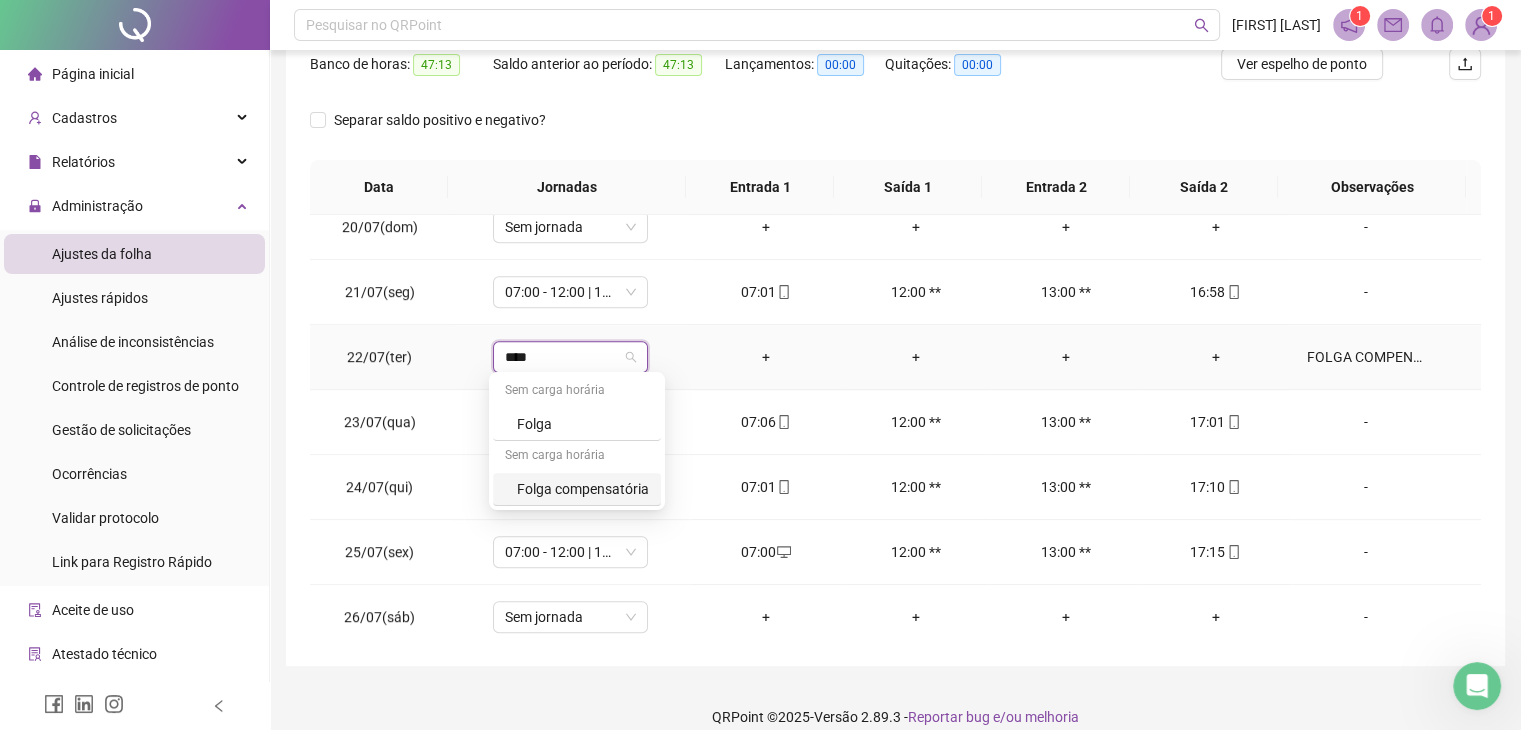 click on "Folga compensatória" at bounding box center [583, 489] 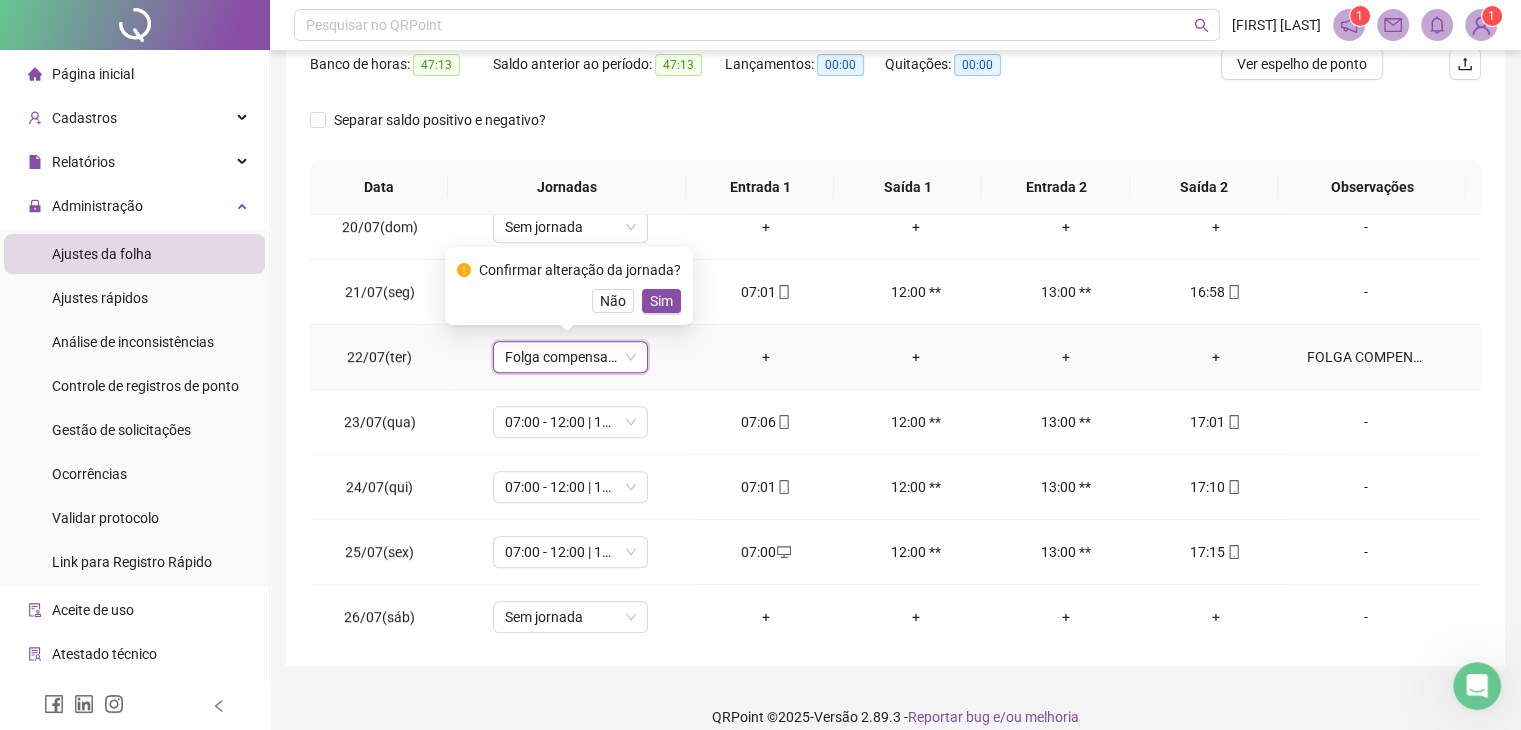 click on "Sim" at bounding box center (661, 301) 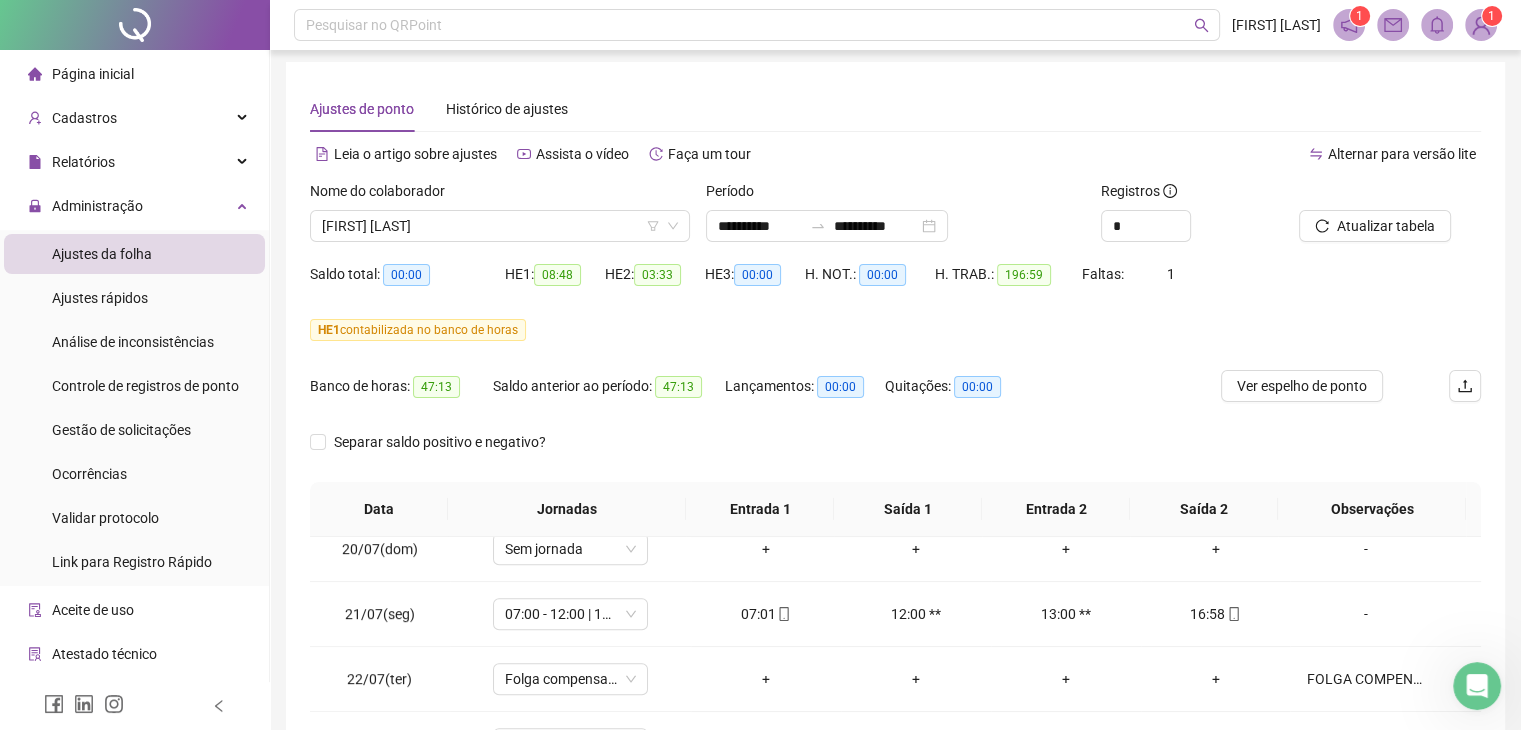 scroll, scrollTop: 0, scrollLeft: 0, axis: both 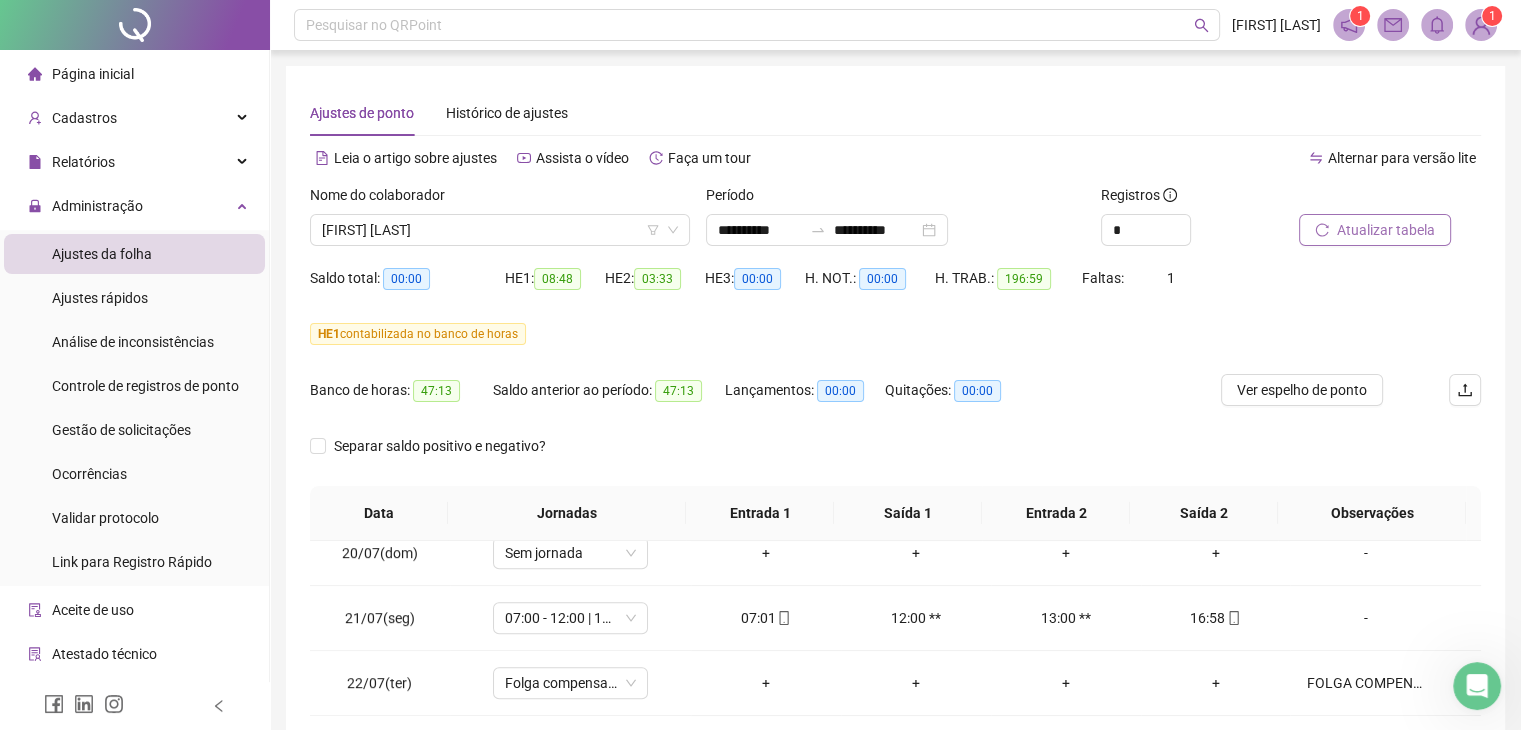 click on "Atualizar tabela" at bounding box center (1386, 230) 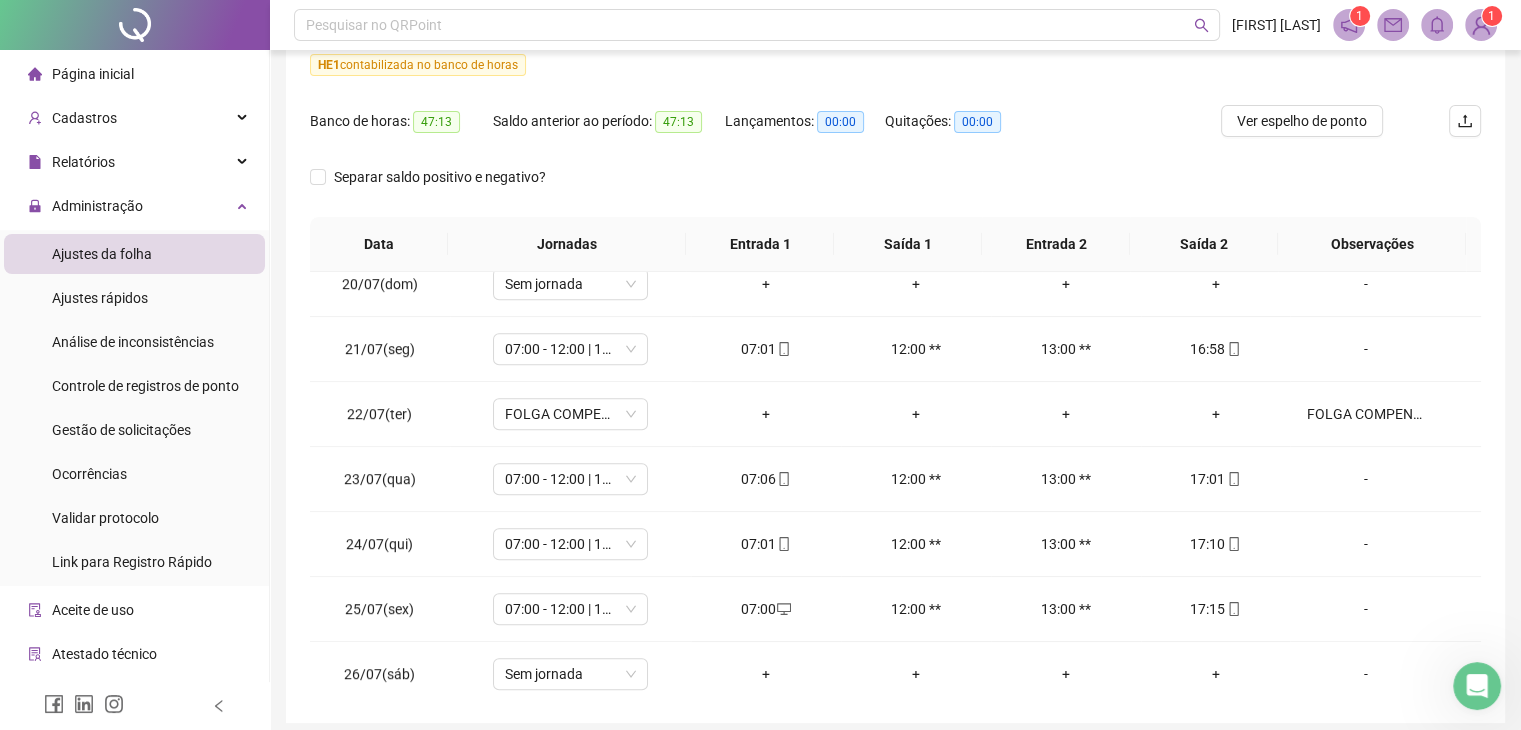 scroll, scrollTop: 344, scrollLeft: 0, axis: vertical 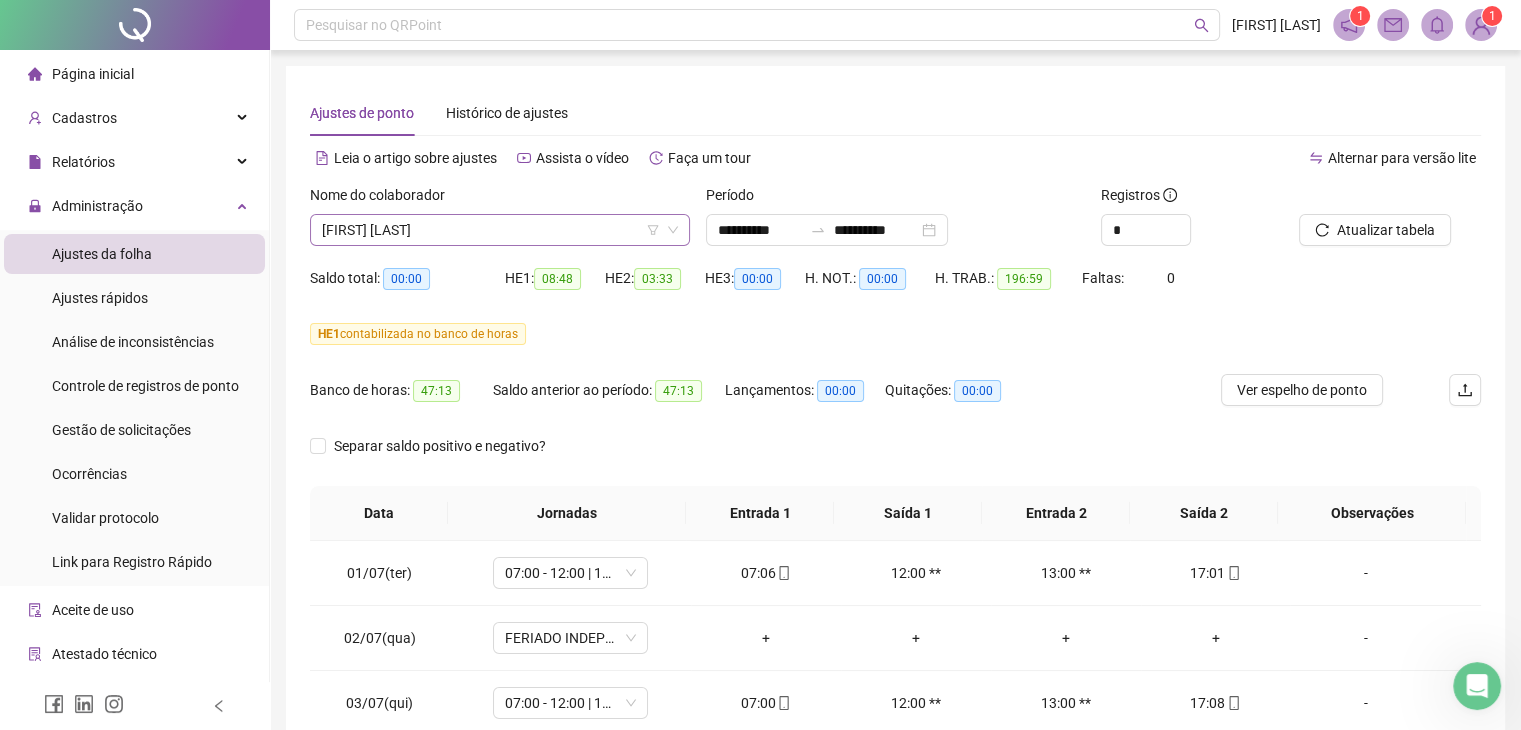 click on "[FIRST] [LAST]" at bounding box center [500, 230] 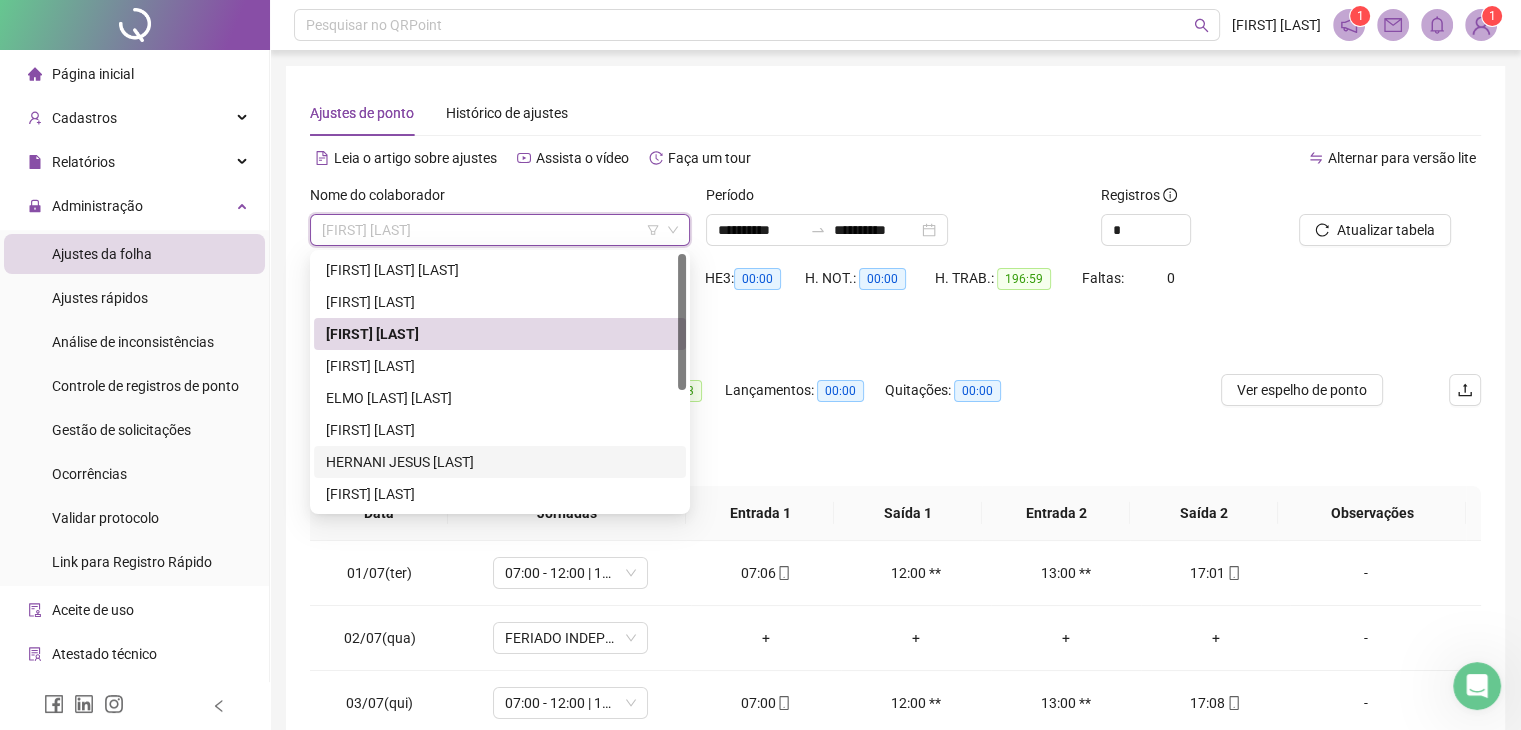 click on "HERNANI JESUS [LAST]" at bounding box center (500, 462) 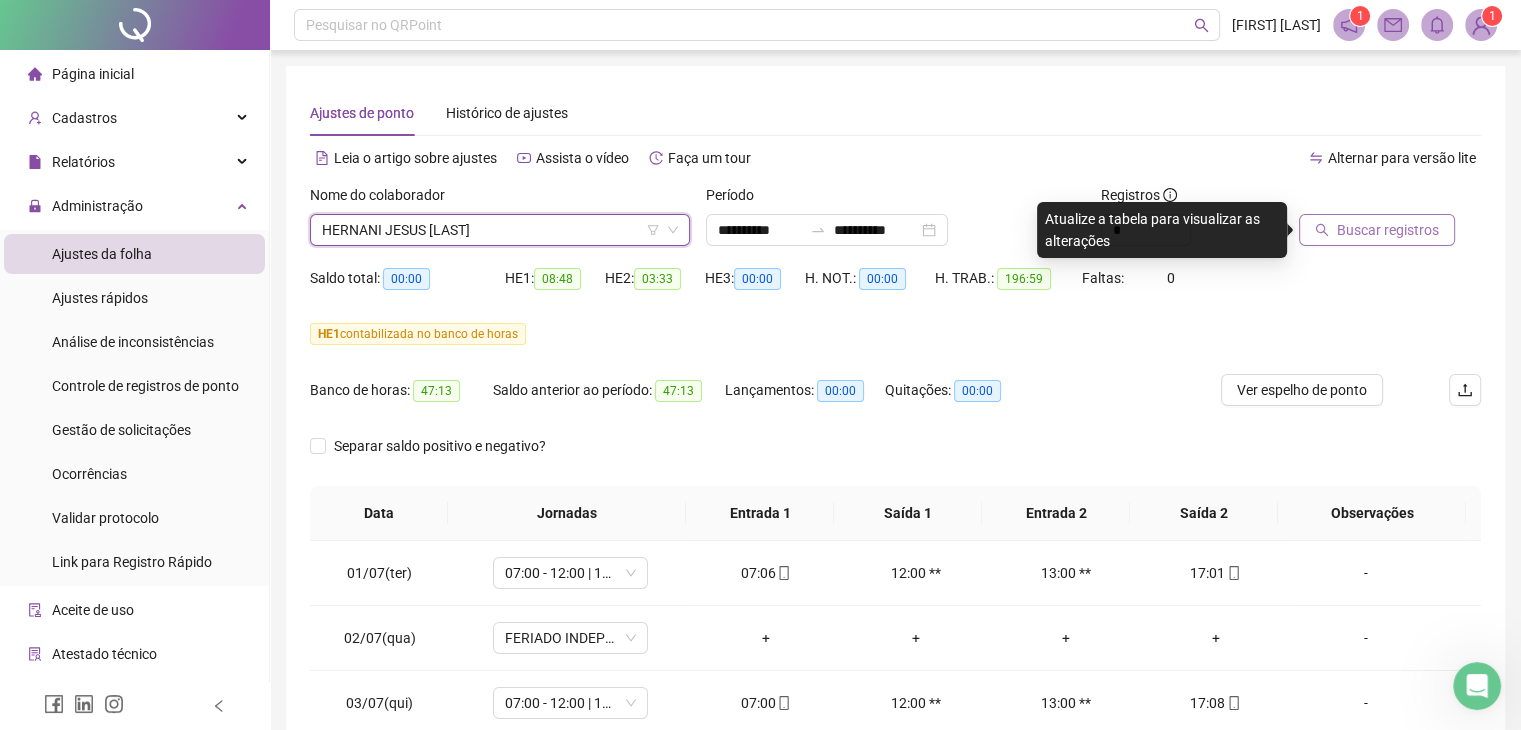 click on "Buscar registros" at bounding box center (1388, 230) 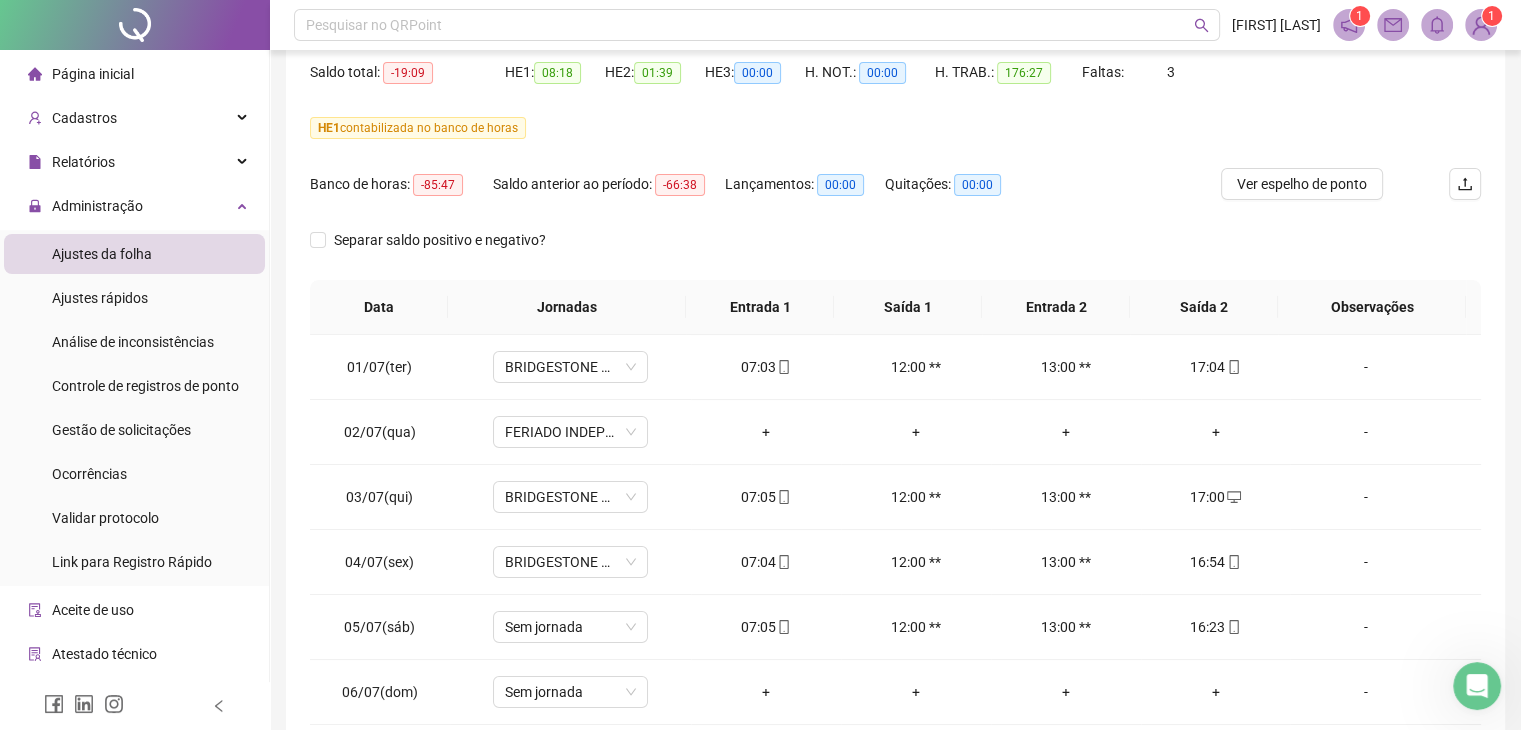scroll, scrollTop: 348, scrollLeft: 0, axis: vertical 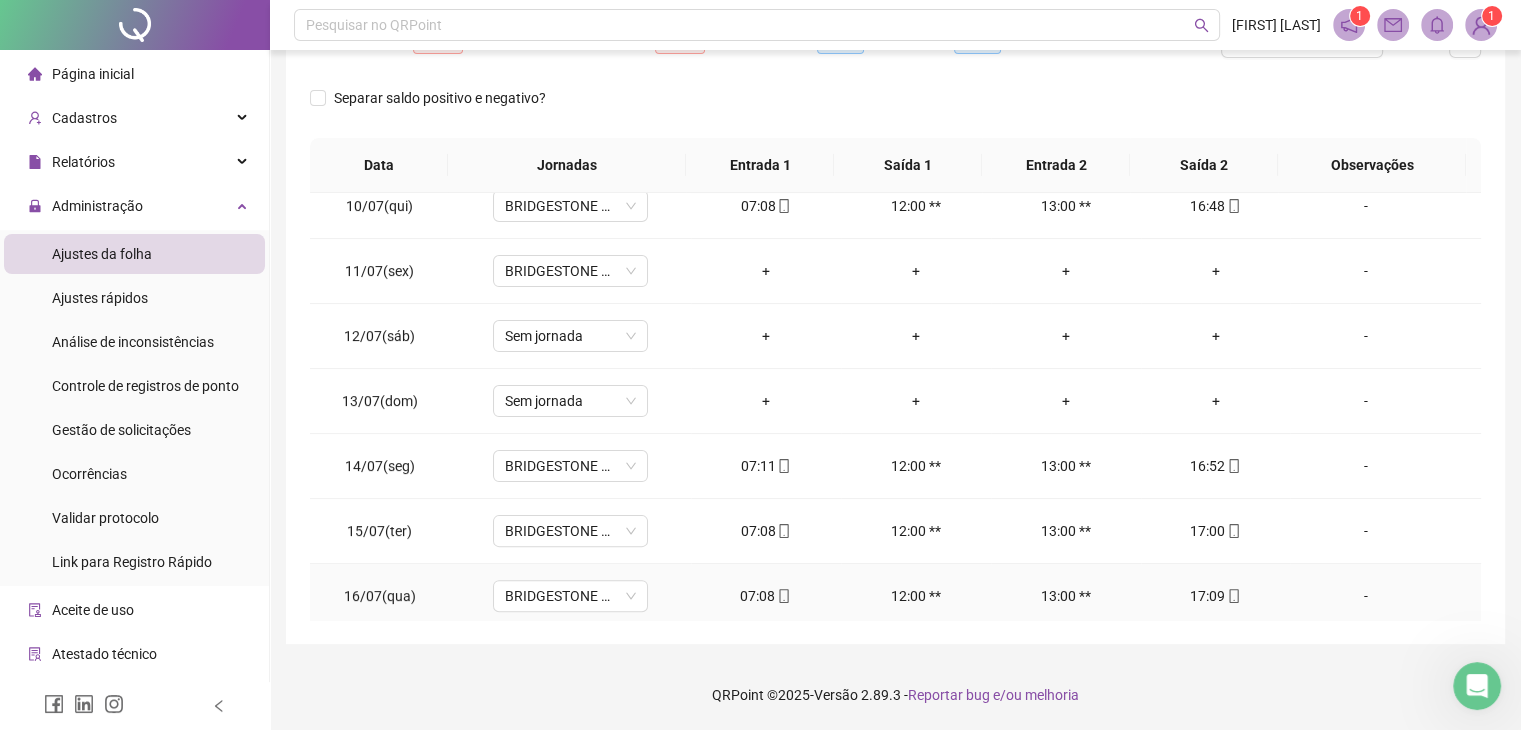 click on "-" at bounding box center (1365, 271) 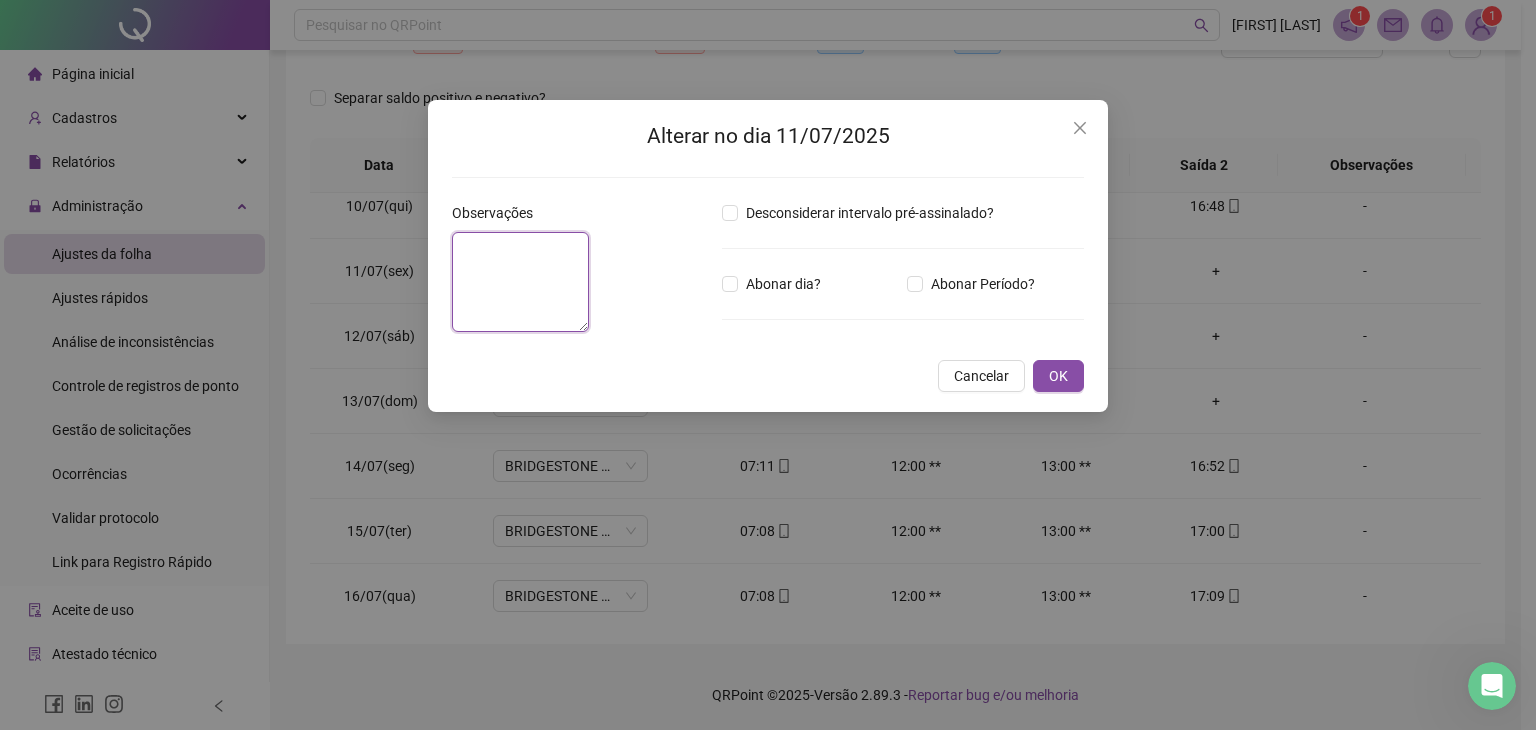 click at bounding box center [520, 282] 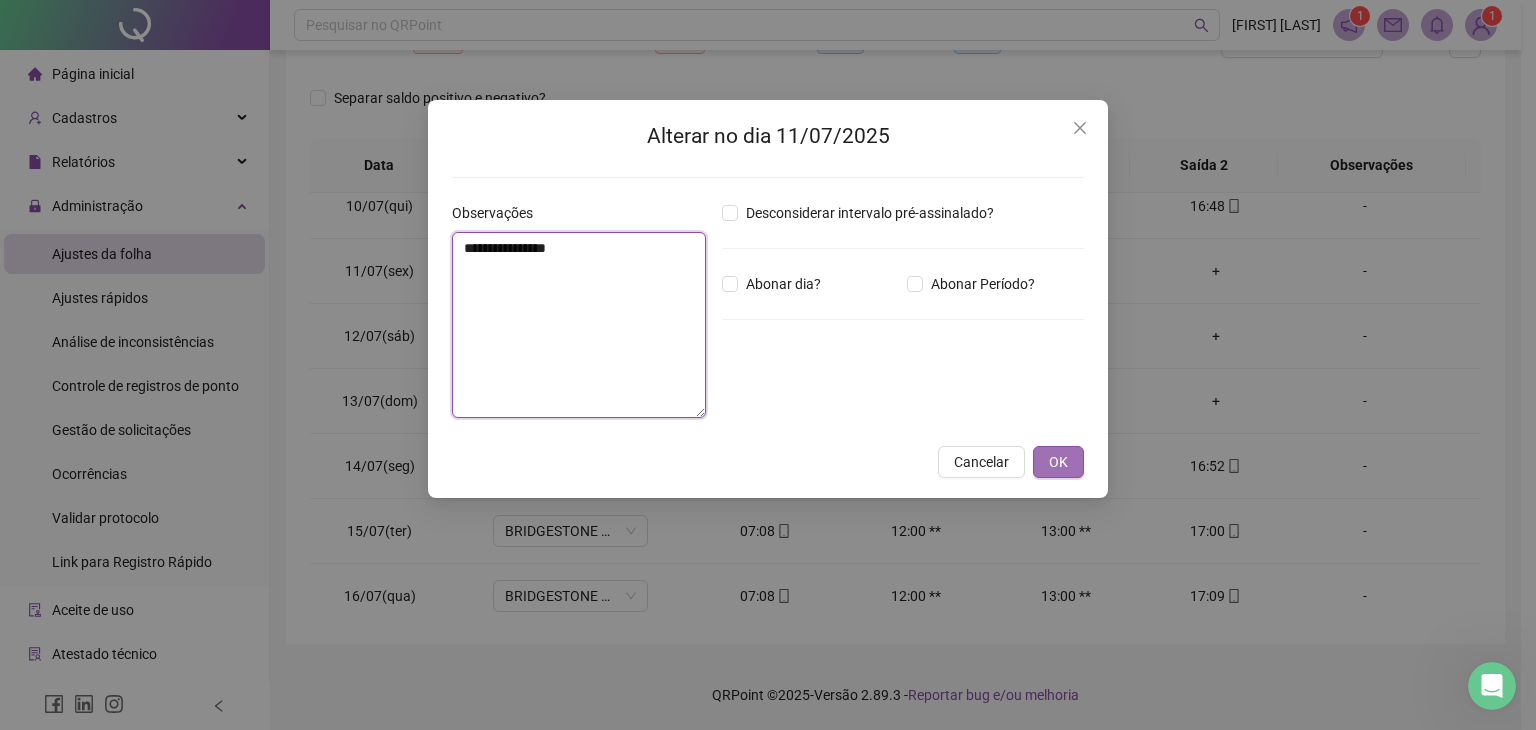 type on "**********" 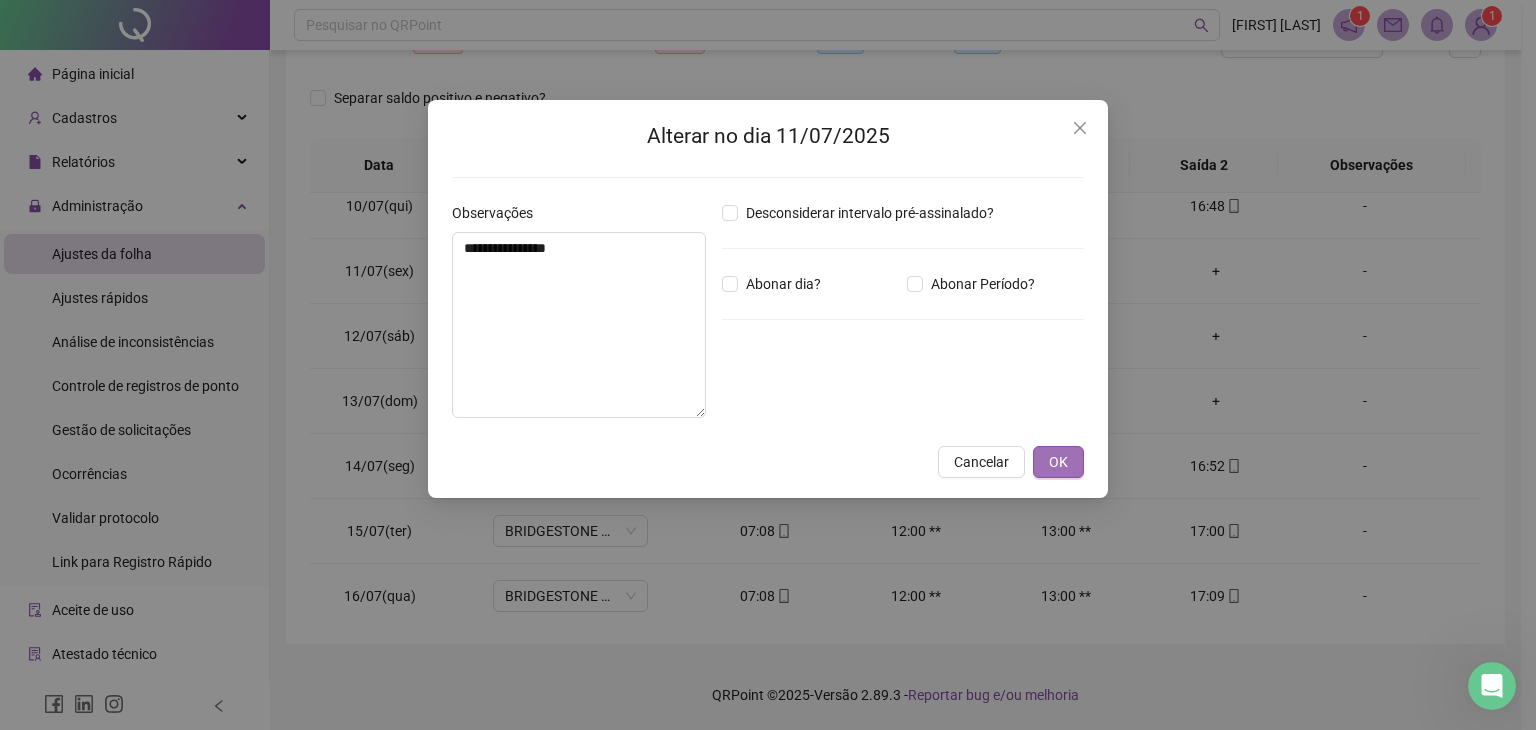 drag, startPoint x: 1033, startPoint y: 449, endPoint x: 1055, endPoint y: 447, distance: 22.090721 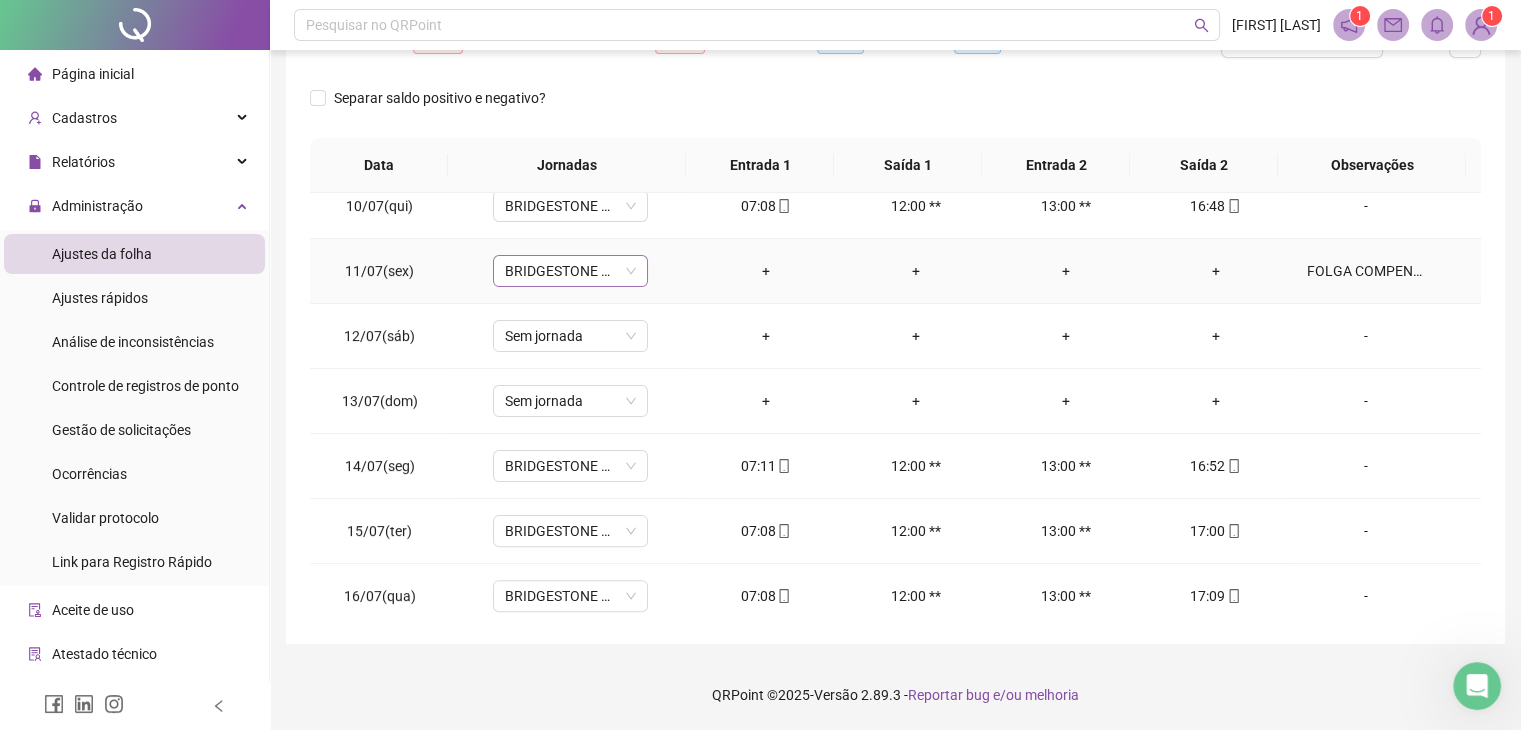 click on "BRIDGESTONE MANUTENÇAO" at bounding box center (570, 271) 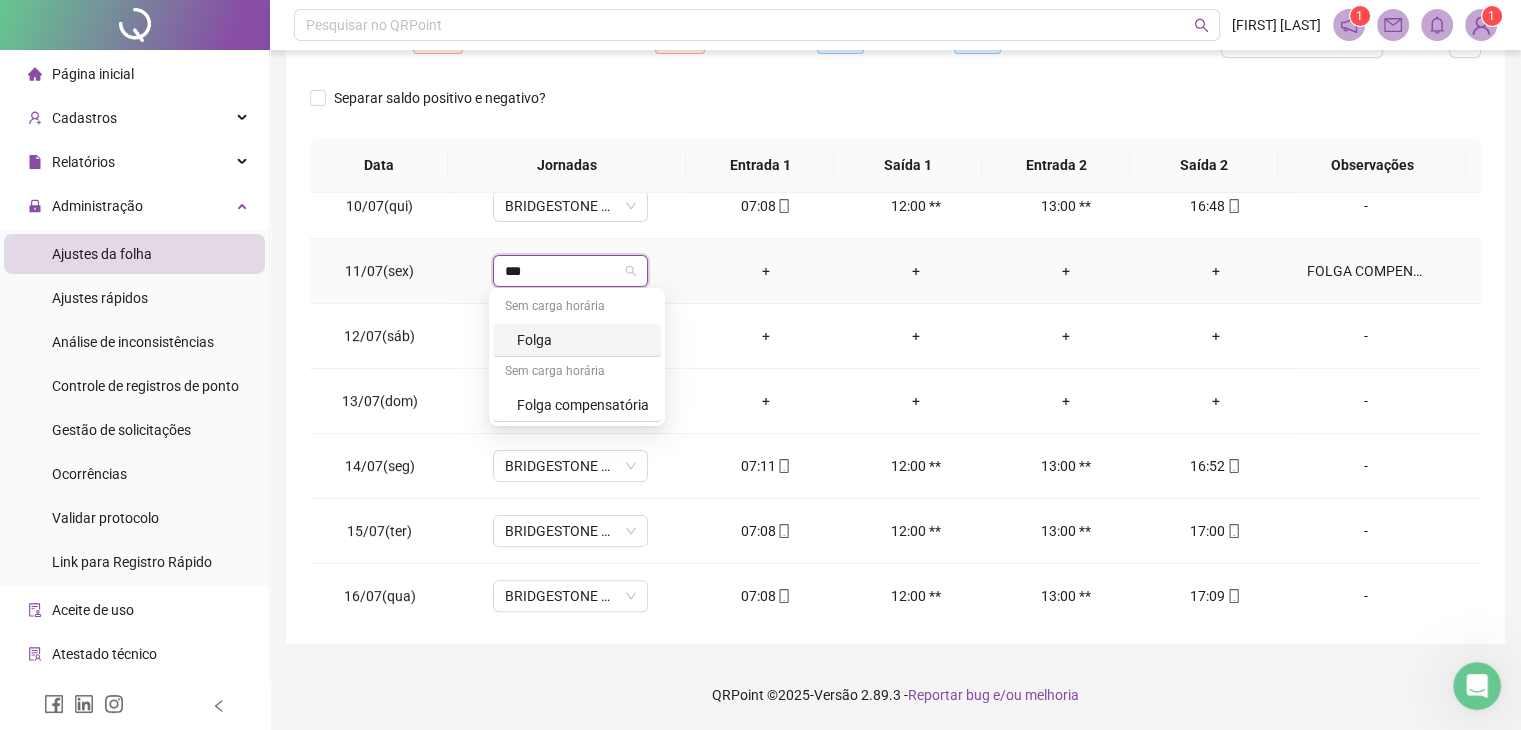 type on "****" 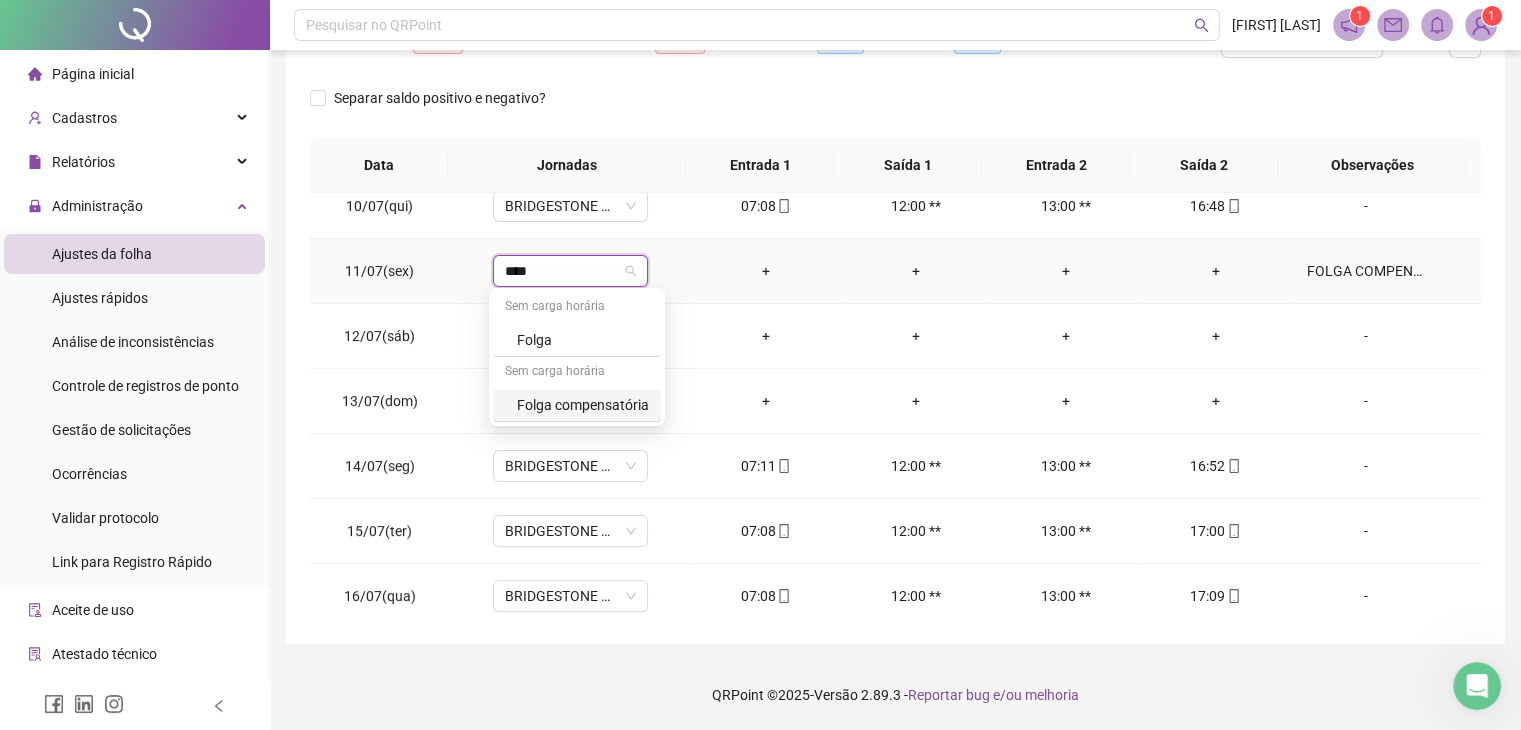 click on "Folga compensatória" at bounding box center (583, 405) 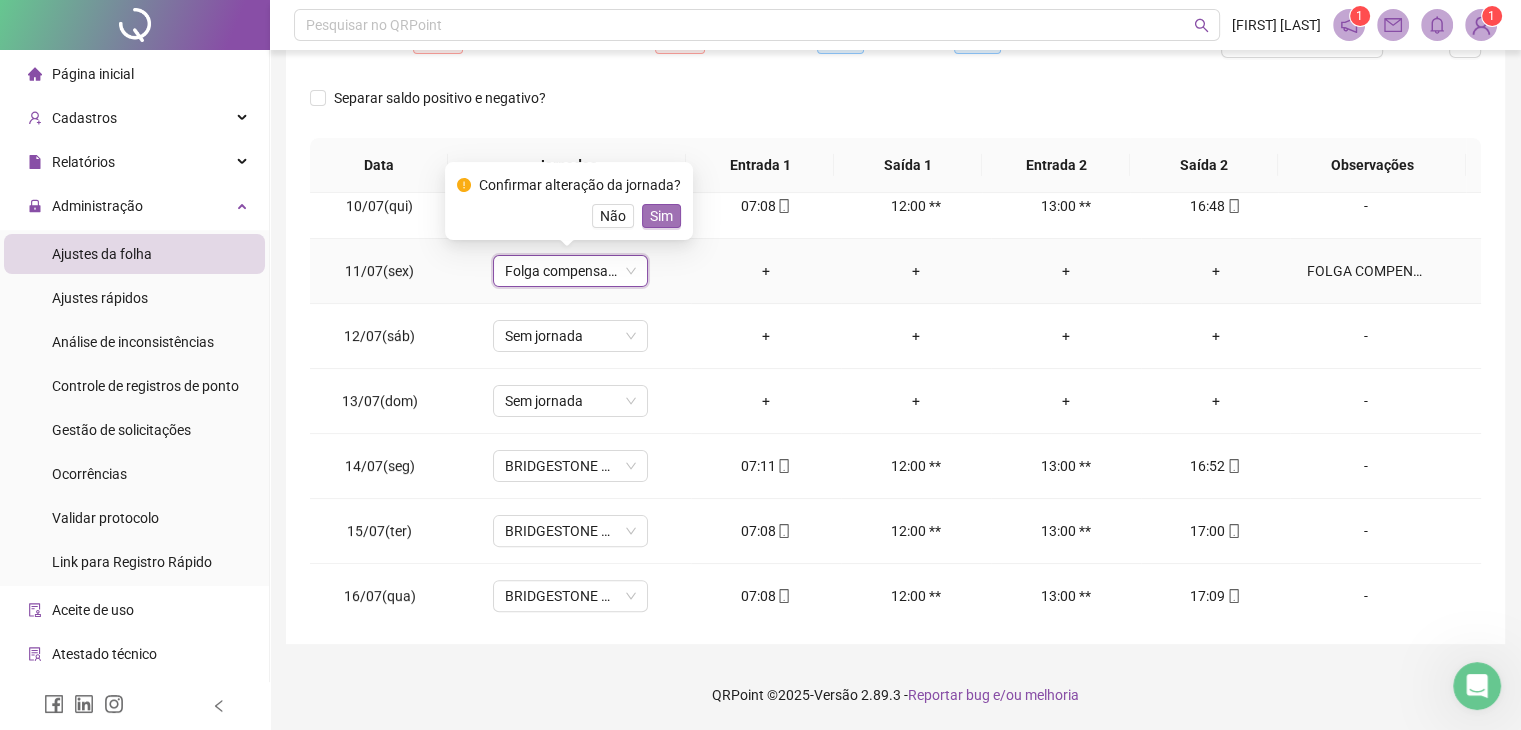 click on "Sim" at bounding box center [661, 216] 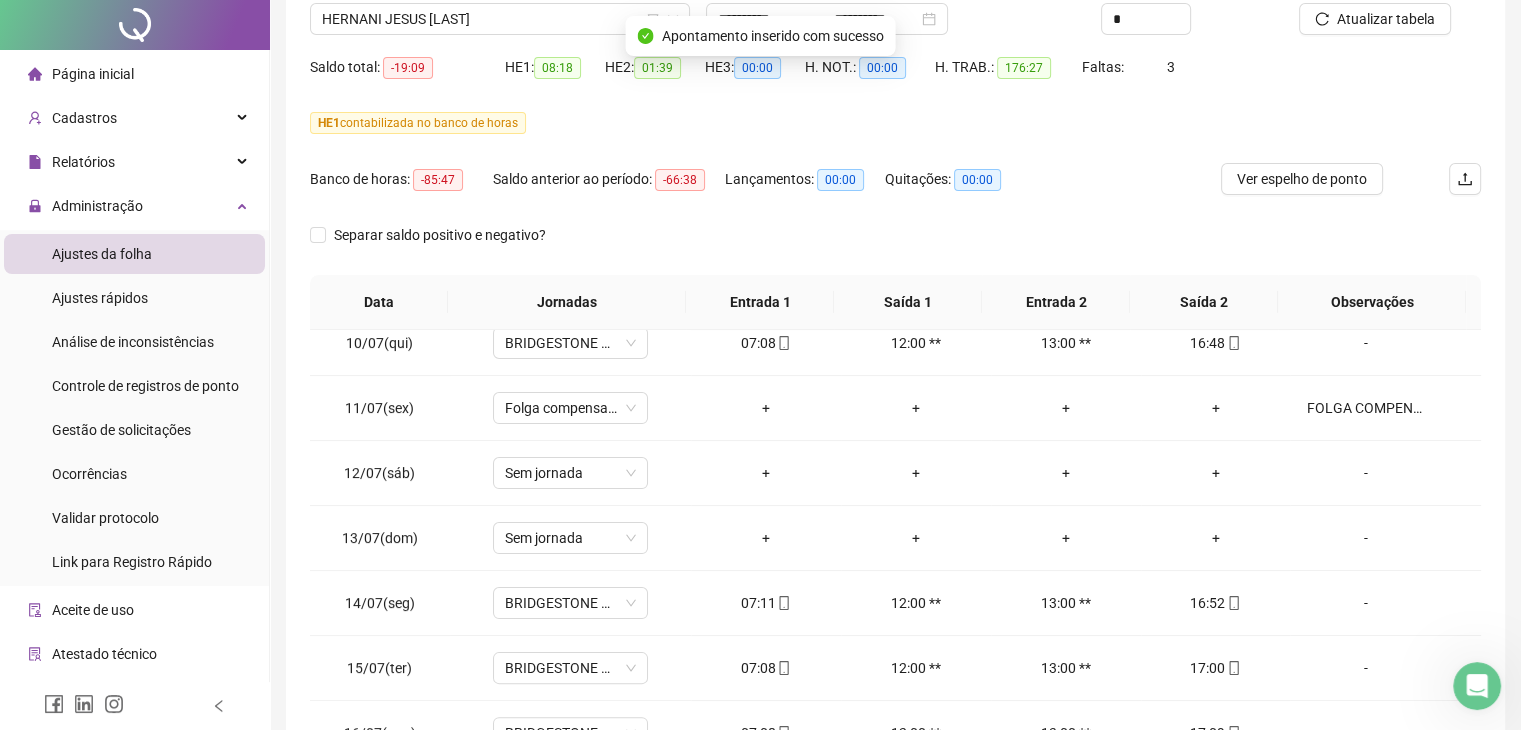 scroll, scrollTop: 0, scrollLeft: 0, axis: both 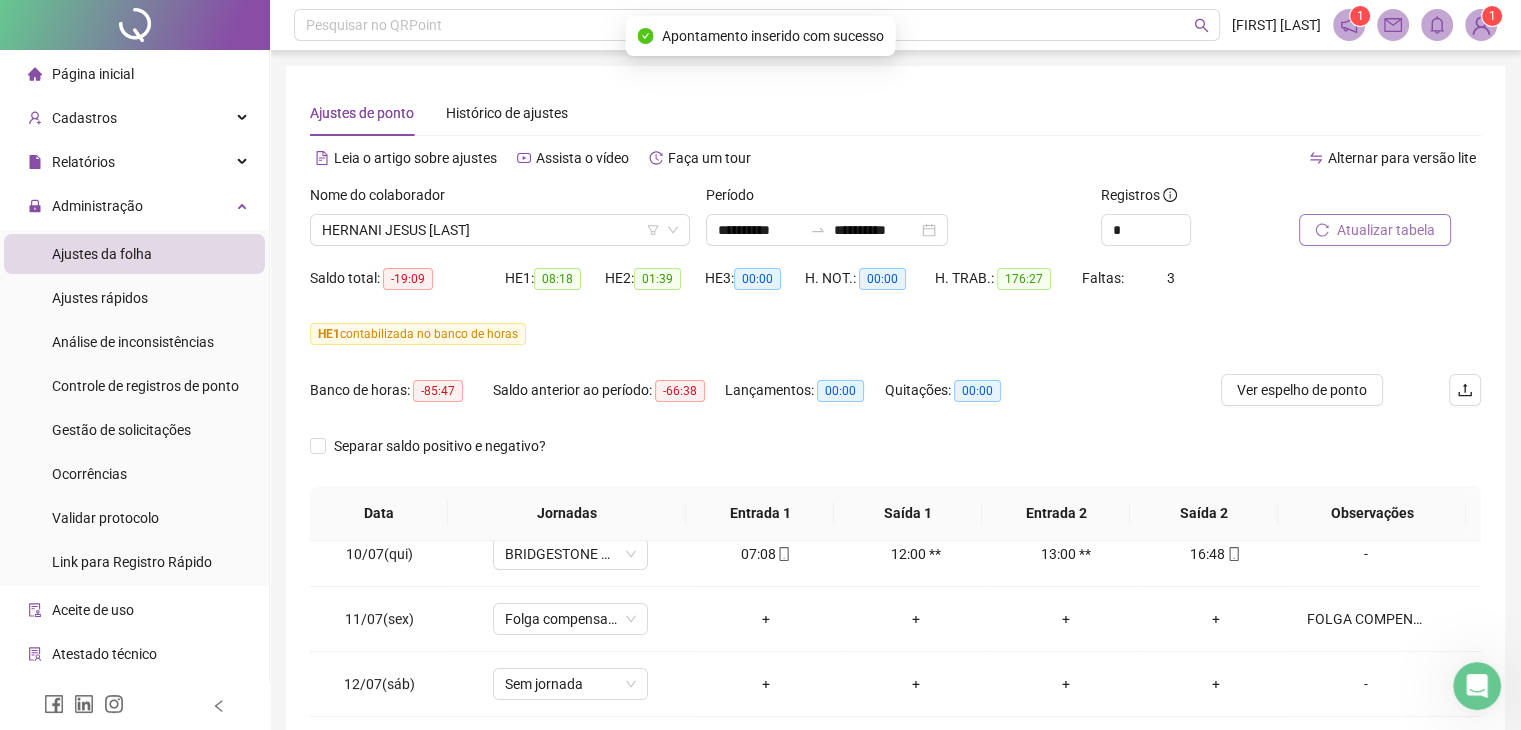click on "Atualizar tabela" at bounding box center (1386, 230) 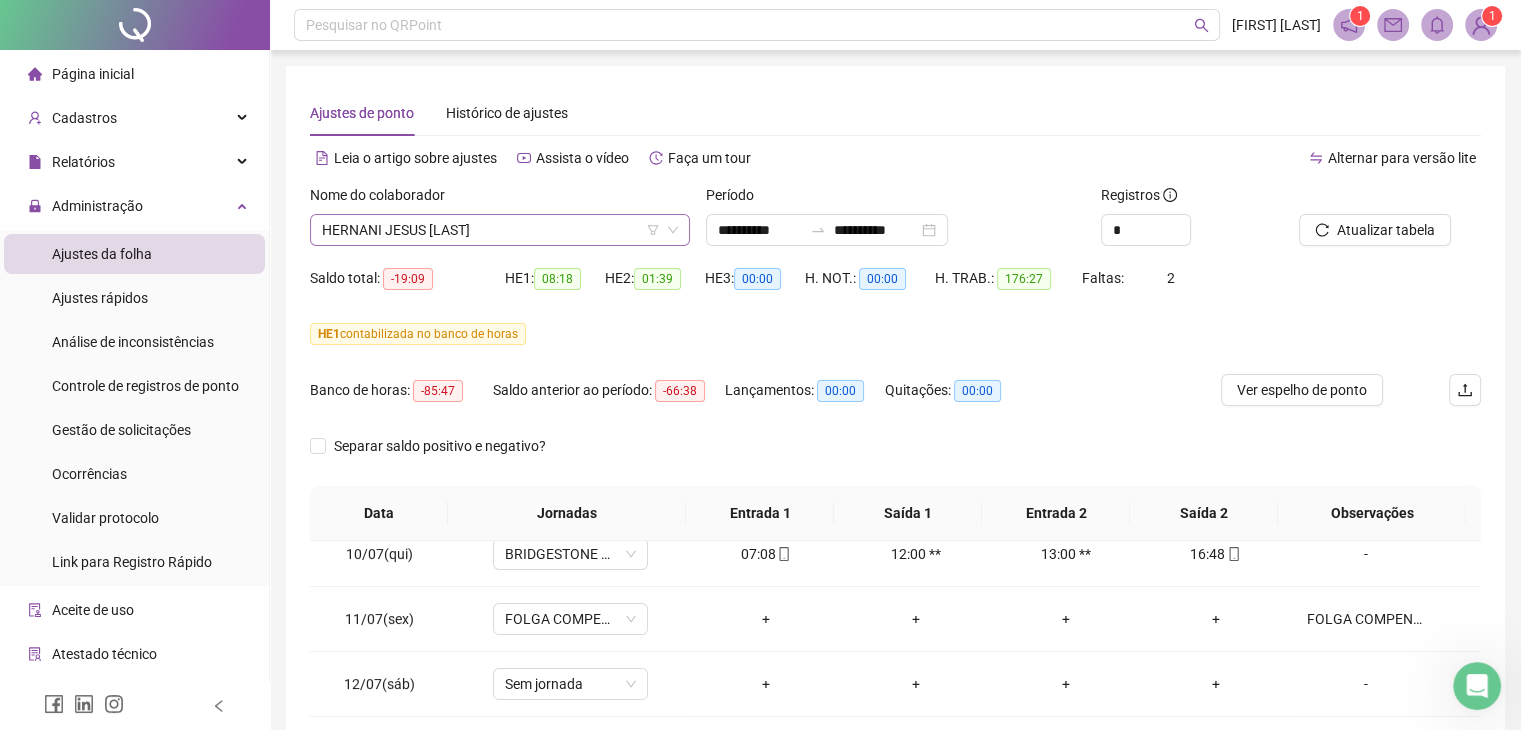 click on "HERNANI JESUS [LAST]" at bounding box center (500, 230) 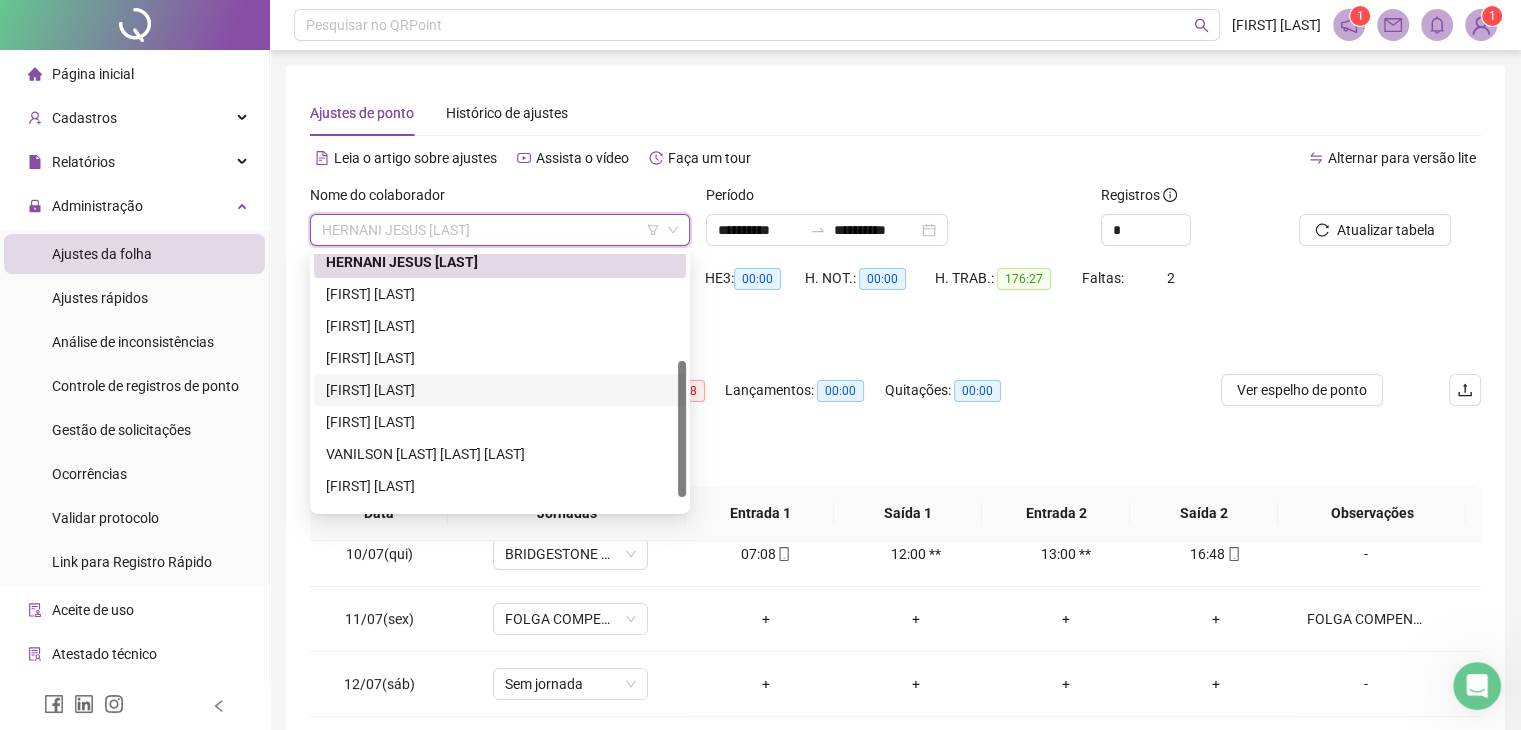 scroll, scrollTop: 224, scrollLeft: 0, axis: vertical 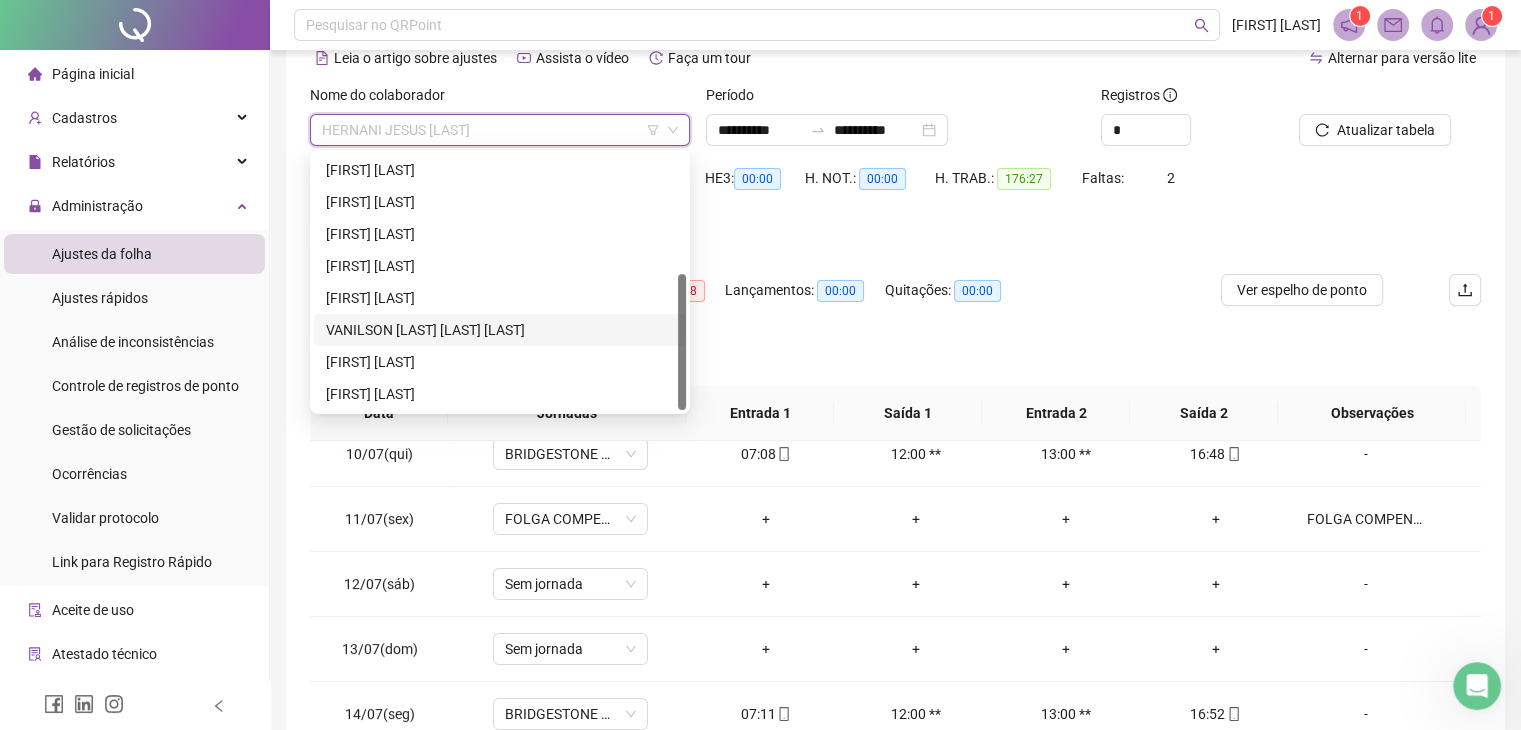 click on "VANILSON [LAST] [LAST] [LAST]" at bounding box center [500, 330] 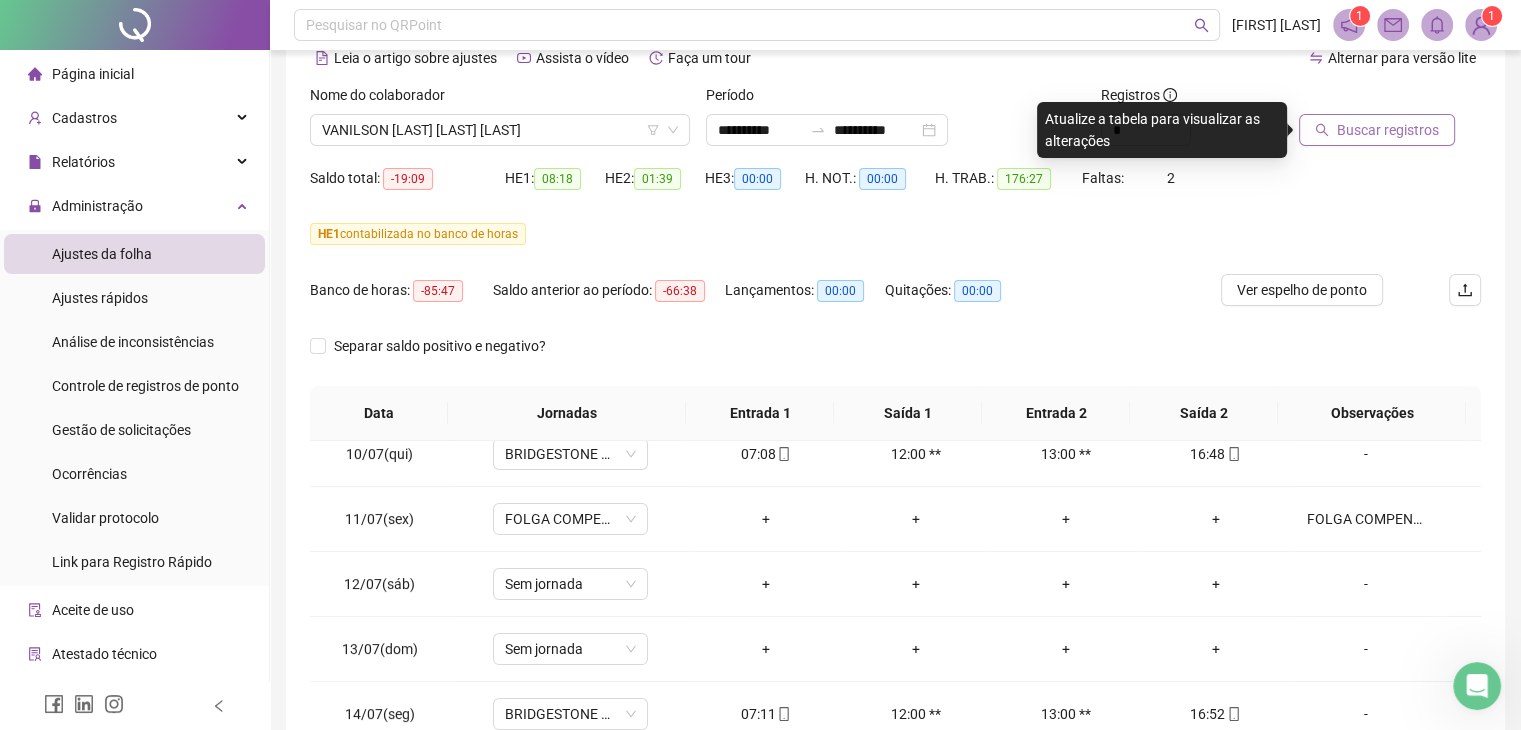 click on "Buscar registros" at bounding box center [1388, 130] 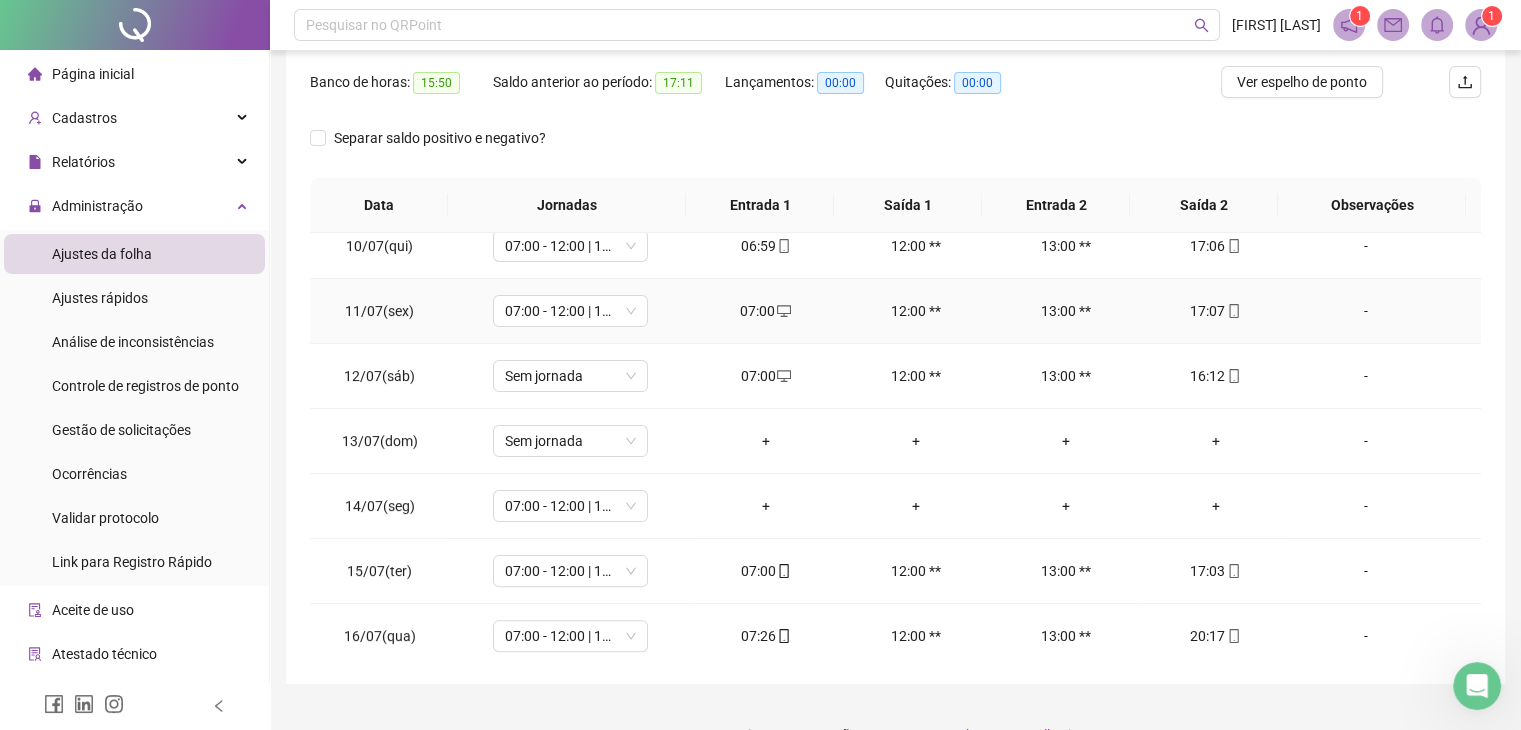 scroll, scrollTop: 348, scrollLeft: 0, axis: vertical 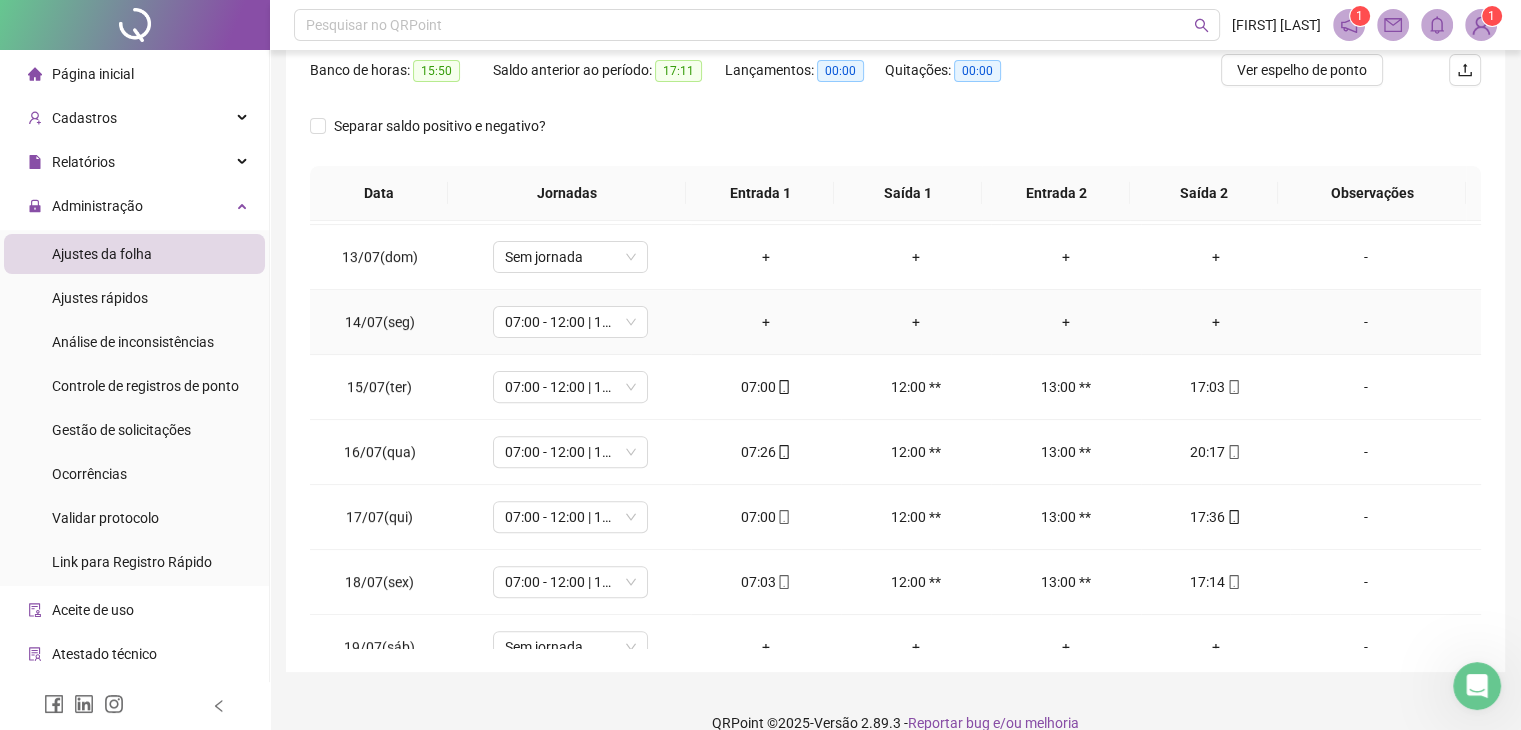 drag, startPoint x: 1355, startPoint y: 318, endPoint x: 1331, endPoint y: 352, distance: 41.617306 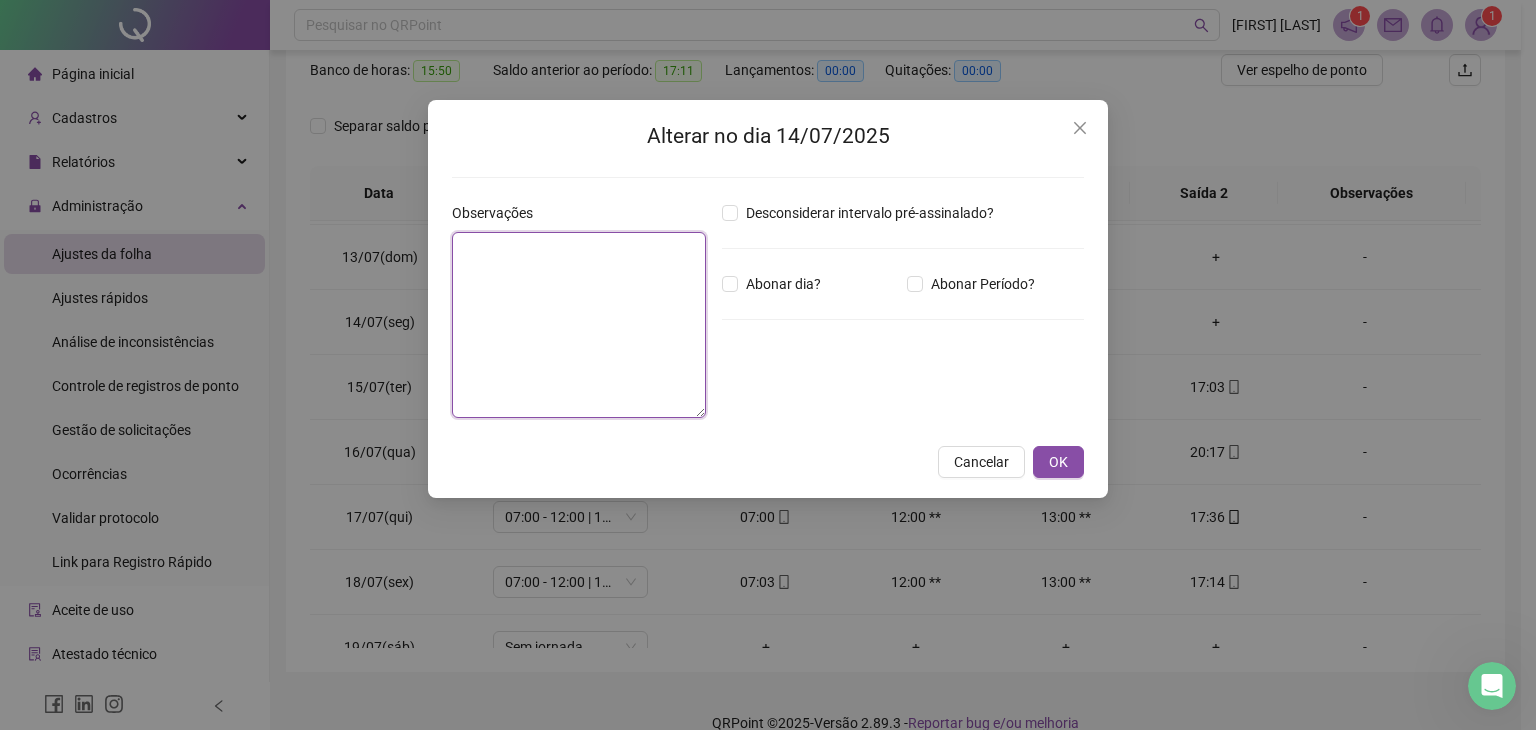 click at bounding box center [579, 325] 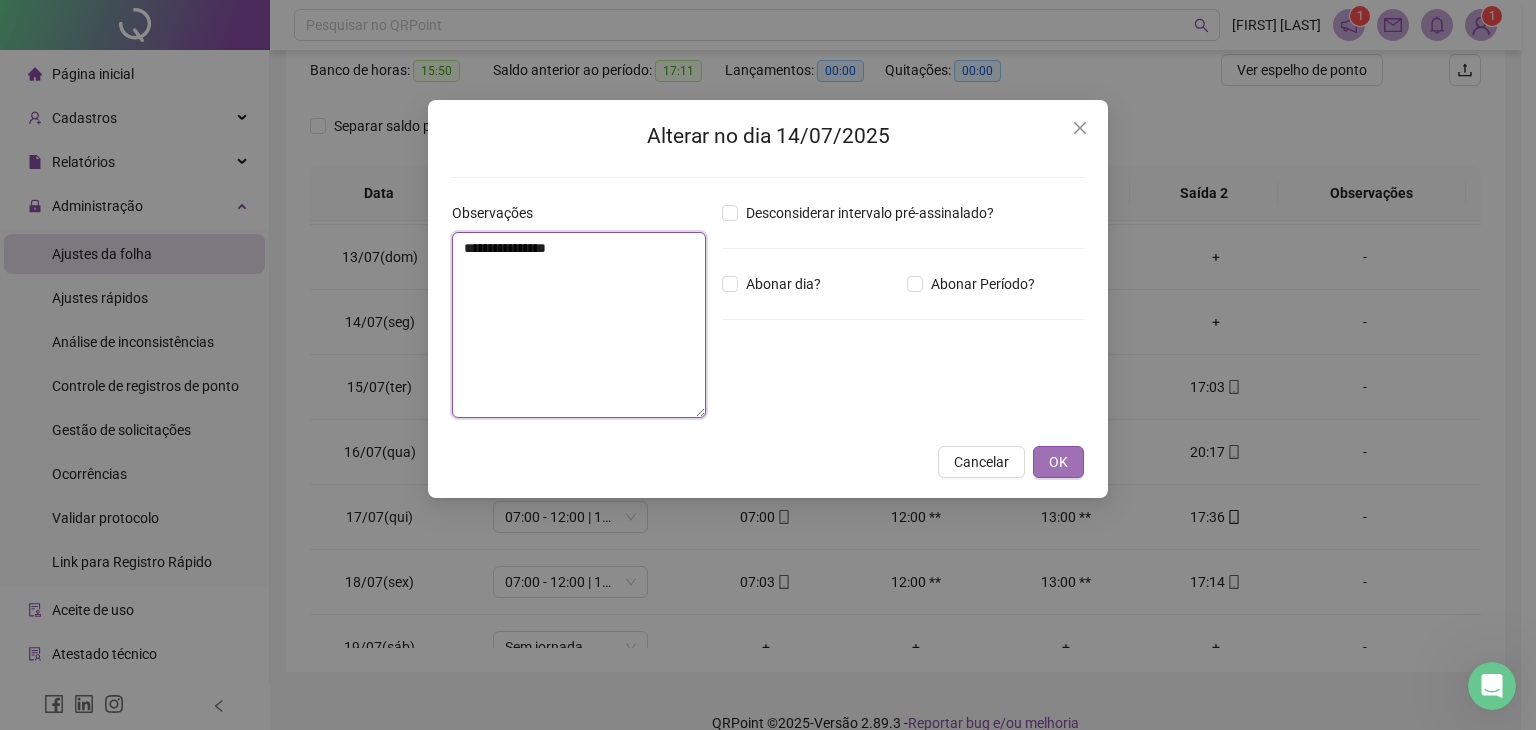 type on "**********" 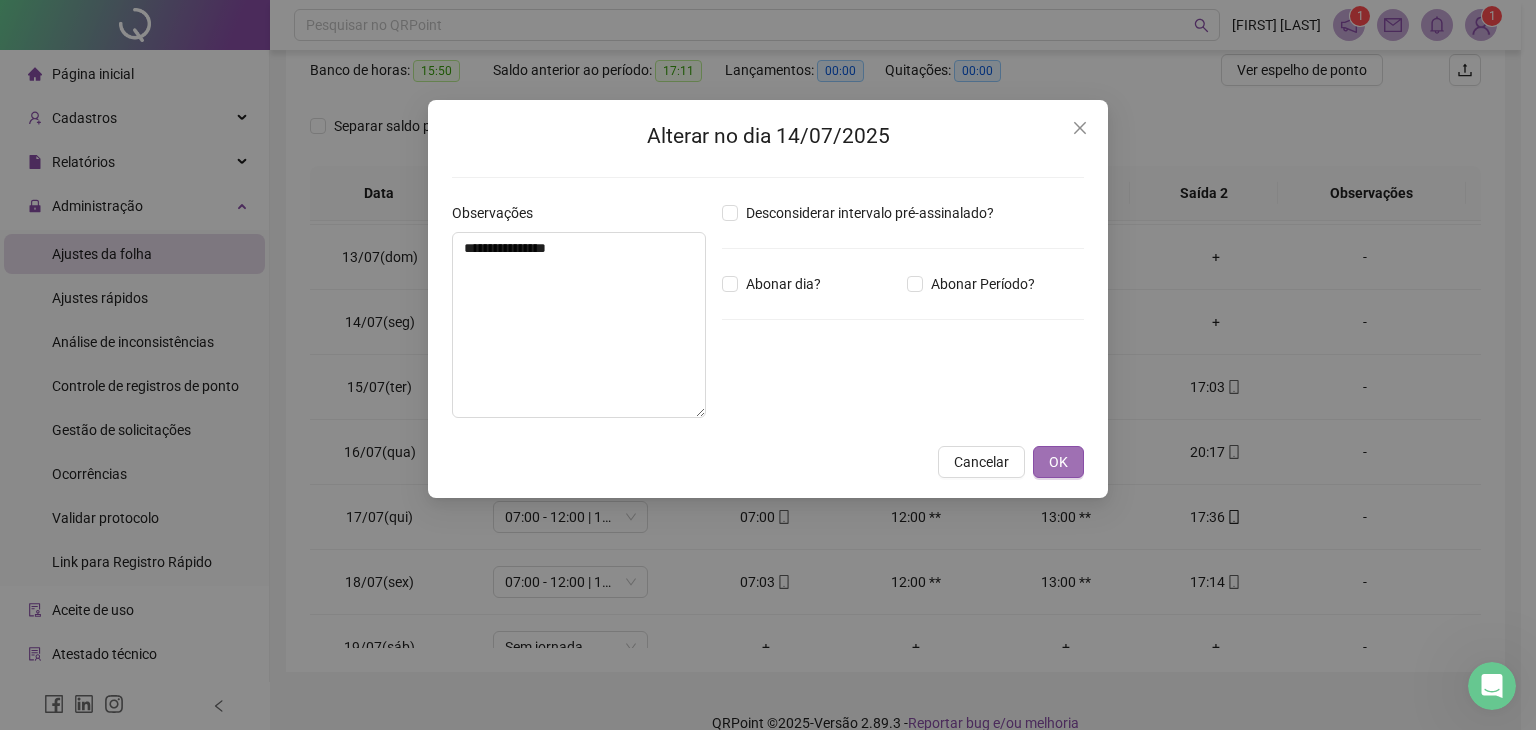click on "OK" at bounding box center (1058, 462) 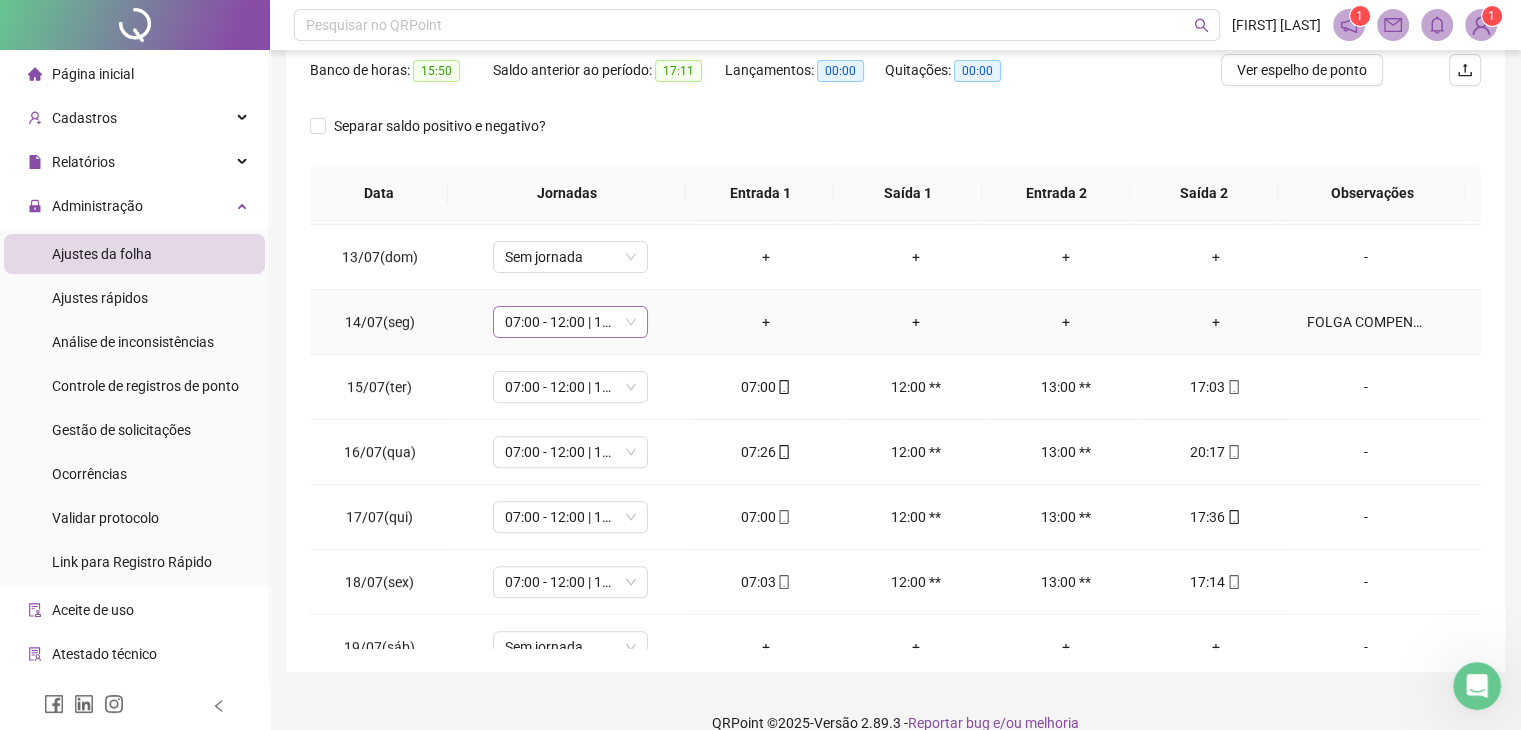 click on "07:00 - 12:00 | 13:00 - 16:48" at bounding box center [570, 322] 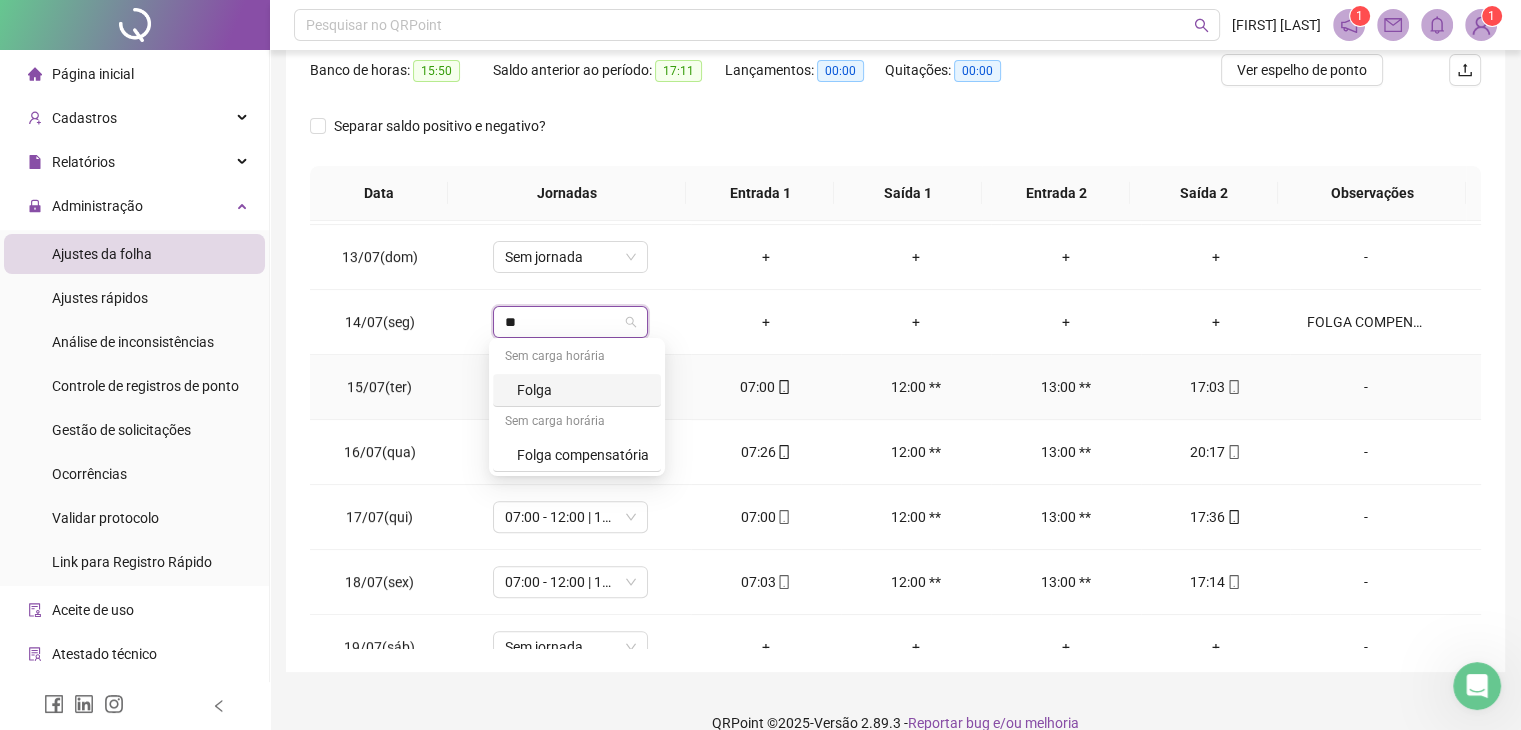 type on "***" 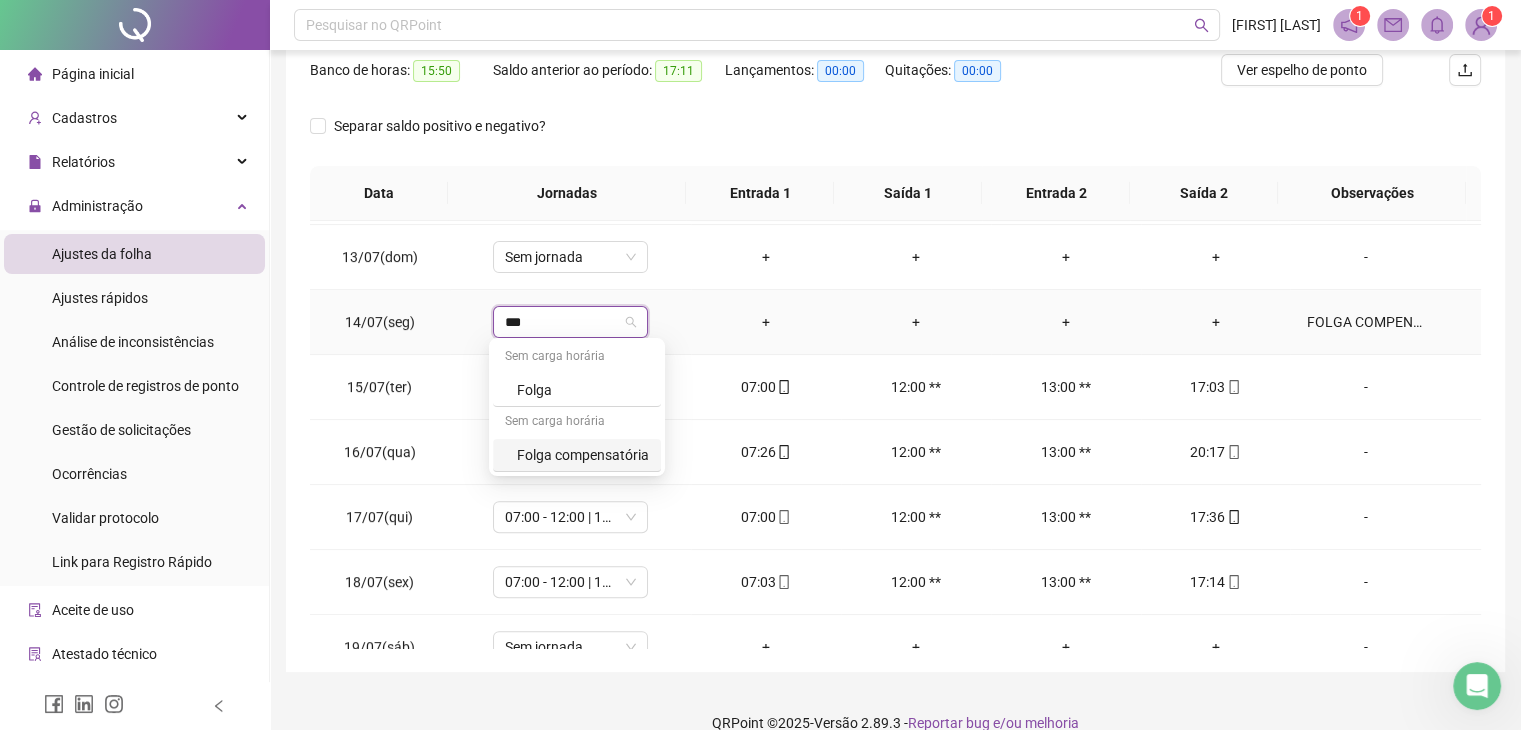 click on "Folga compensatória" at bounding box center (583, 455) 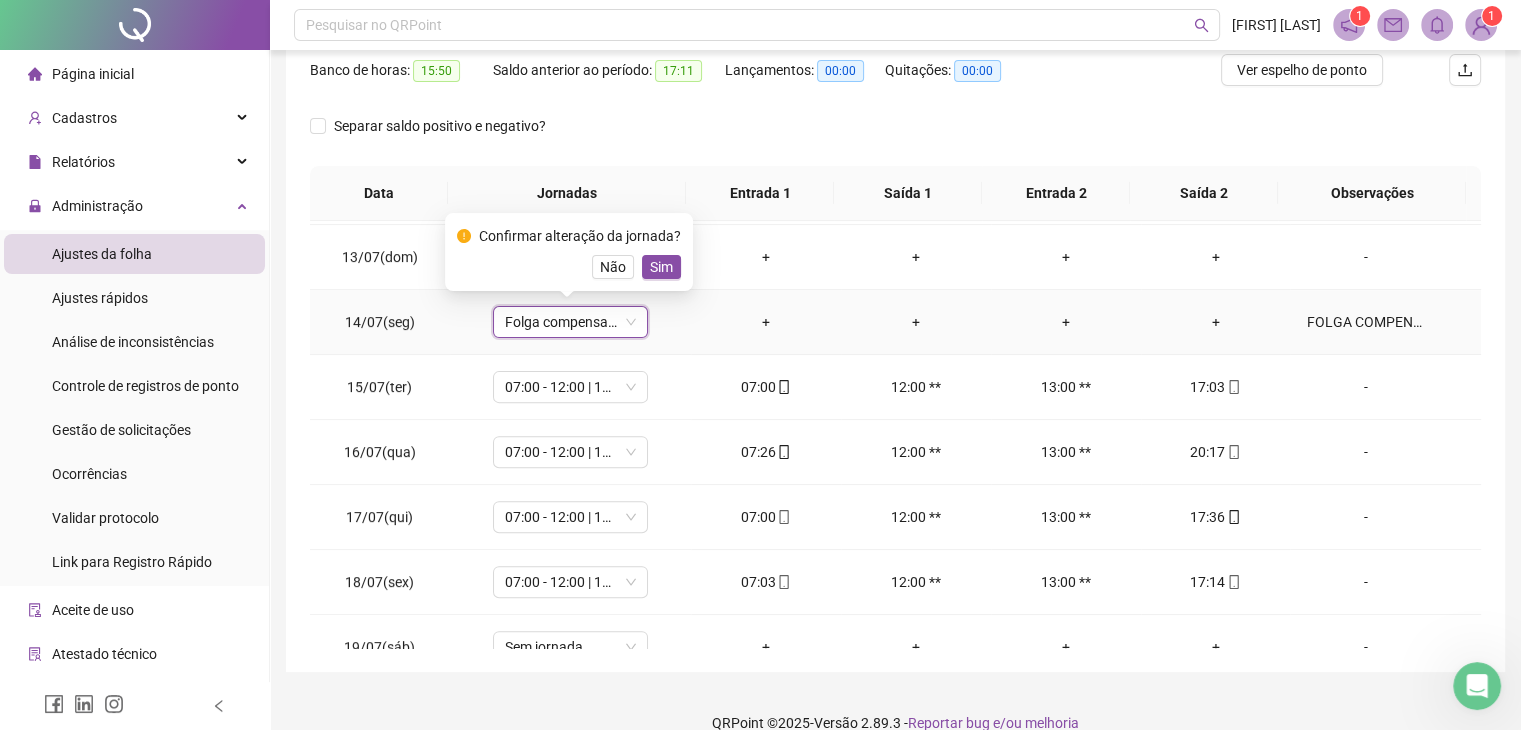 click on "Confirmar alteração da jornada? Não Sim" at bounding box center [569, 252] 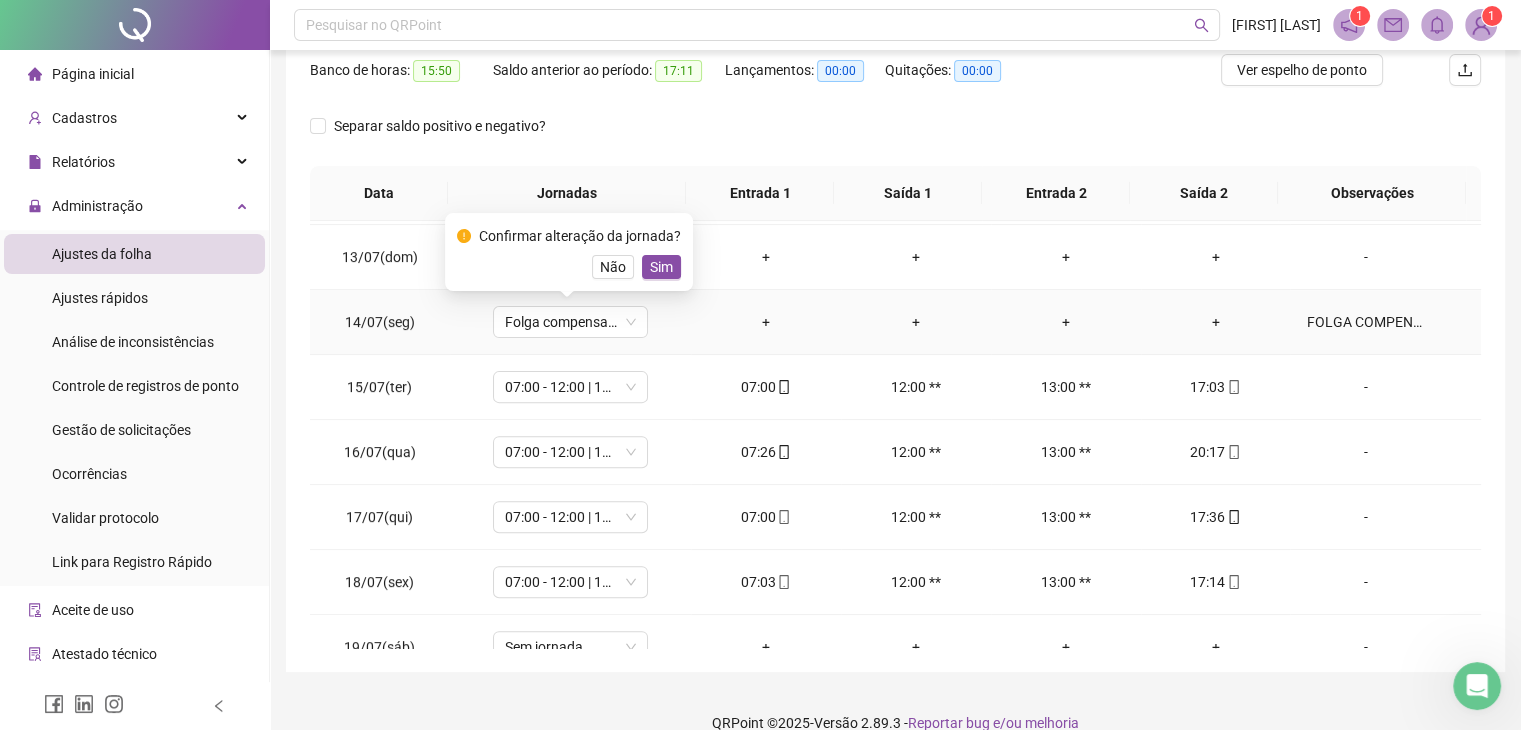 click on "Sim" at bounding box center [661, 267] 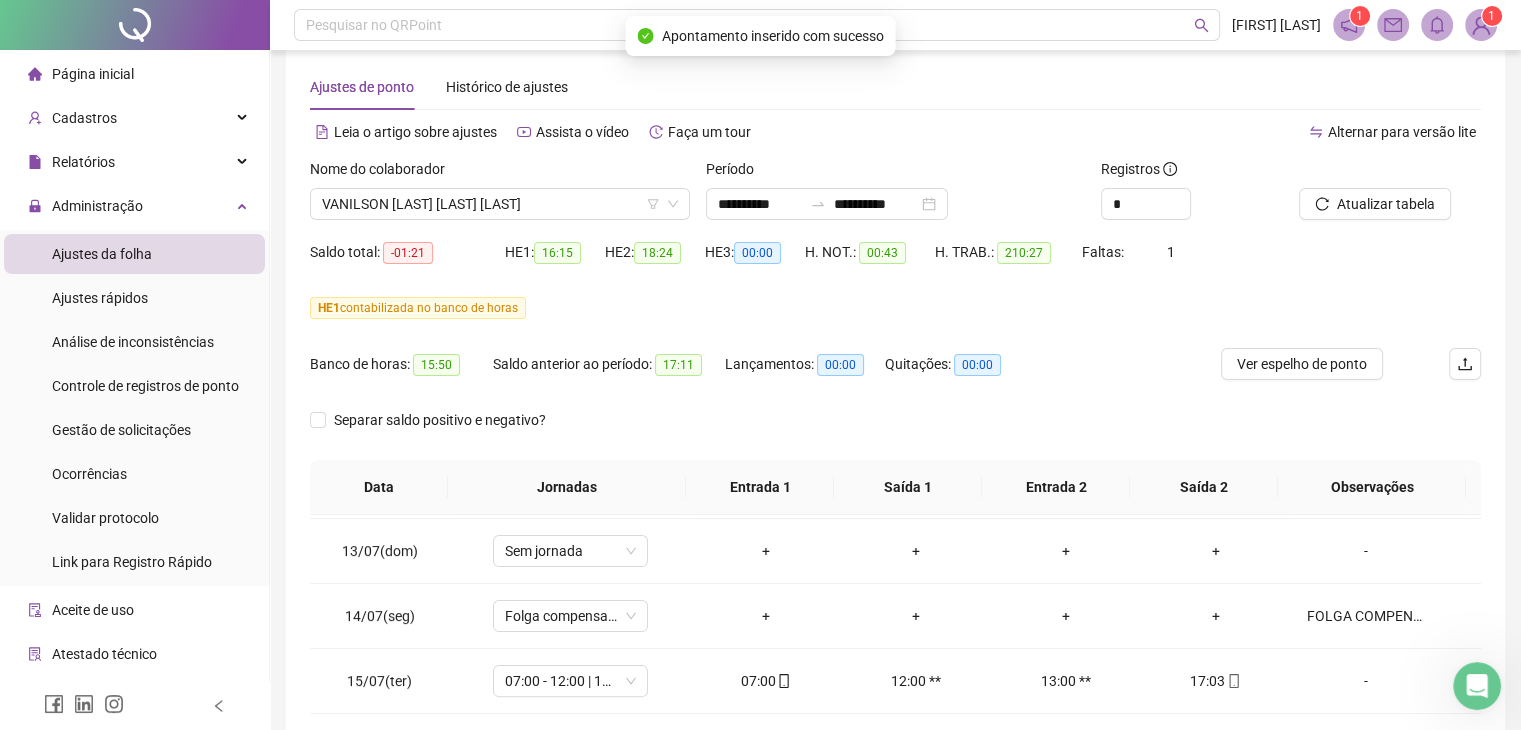 scroll, scrollTop: 17, scrollLeft: 0, axis: vertical 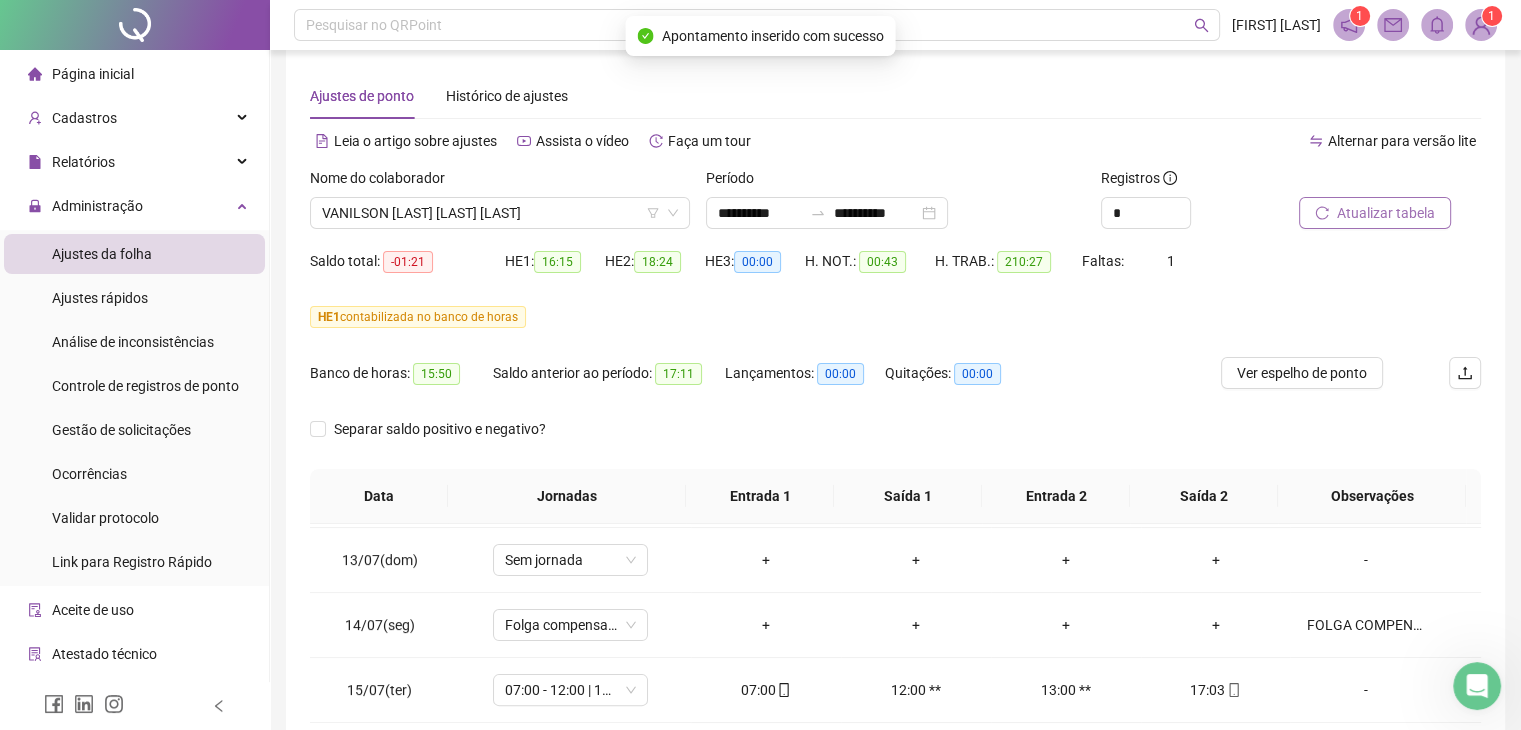 click on "Atualizar tabela" at bounding box center [1386, 213] 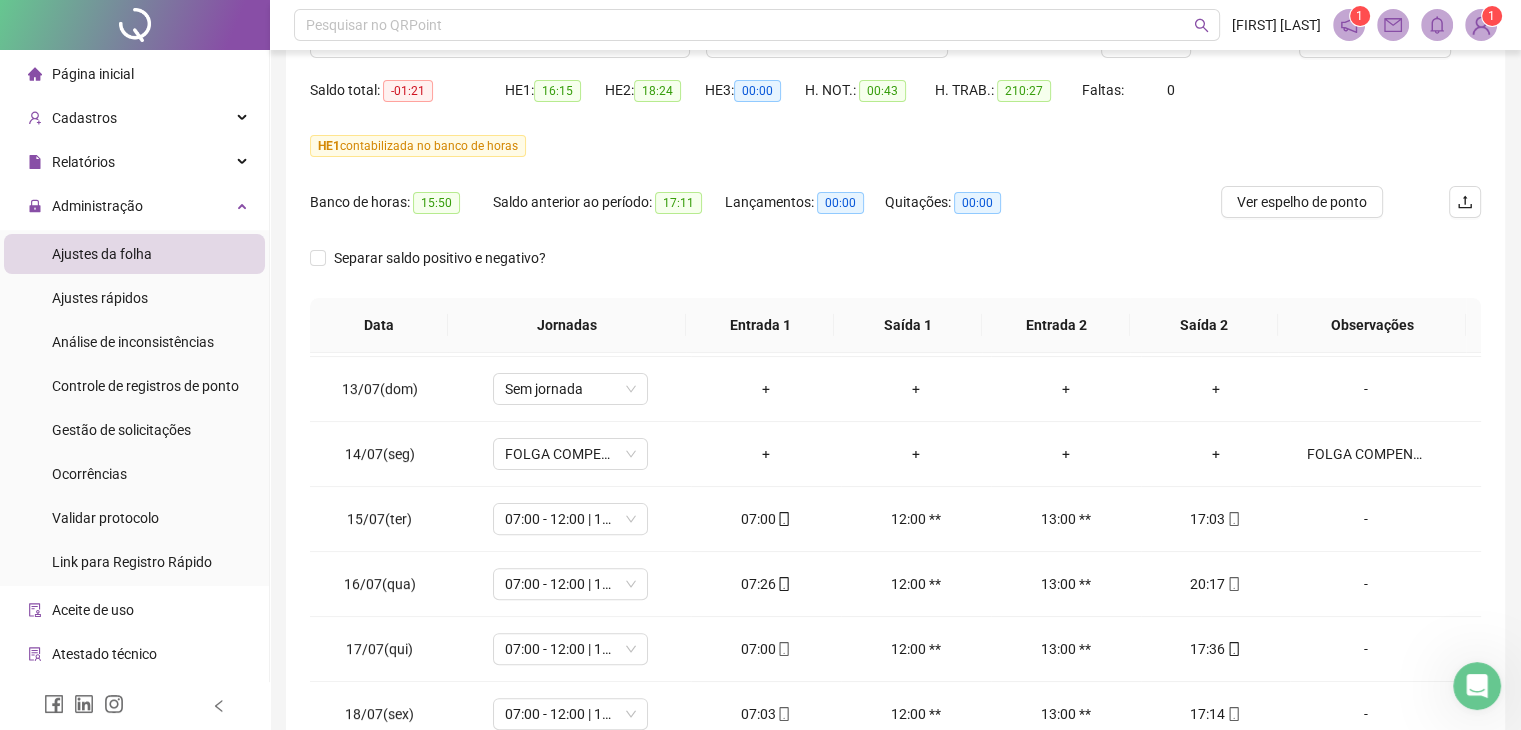 scroll, scrollTop: 348, scrollLeft: 0, axis: vertical 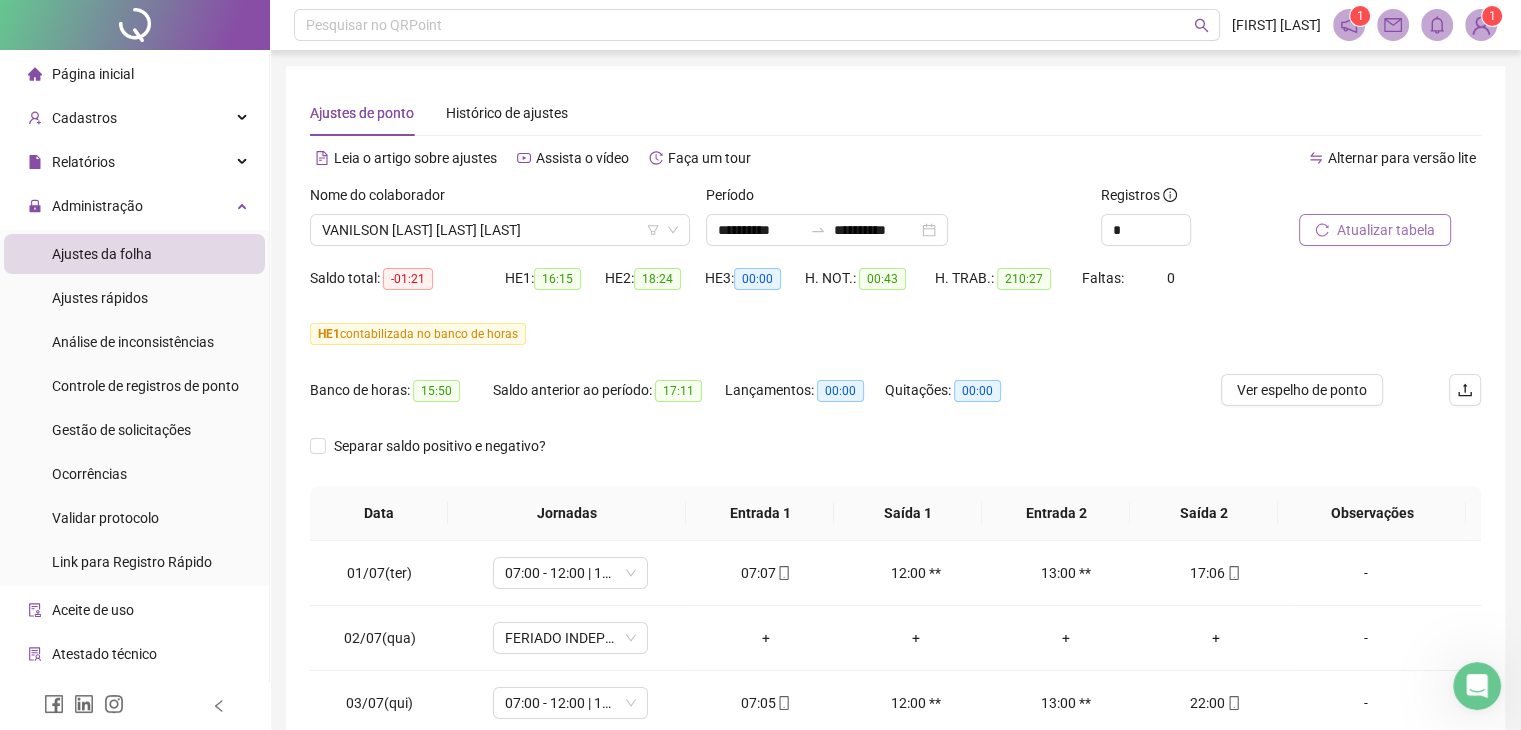 click on "Atualizar tabela" at bounding box center (1386, 230) 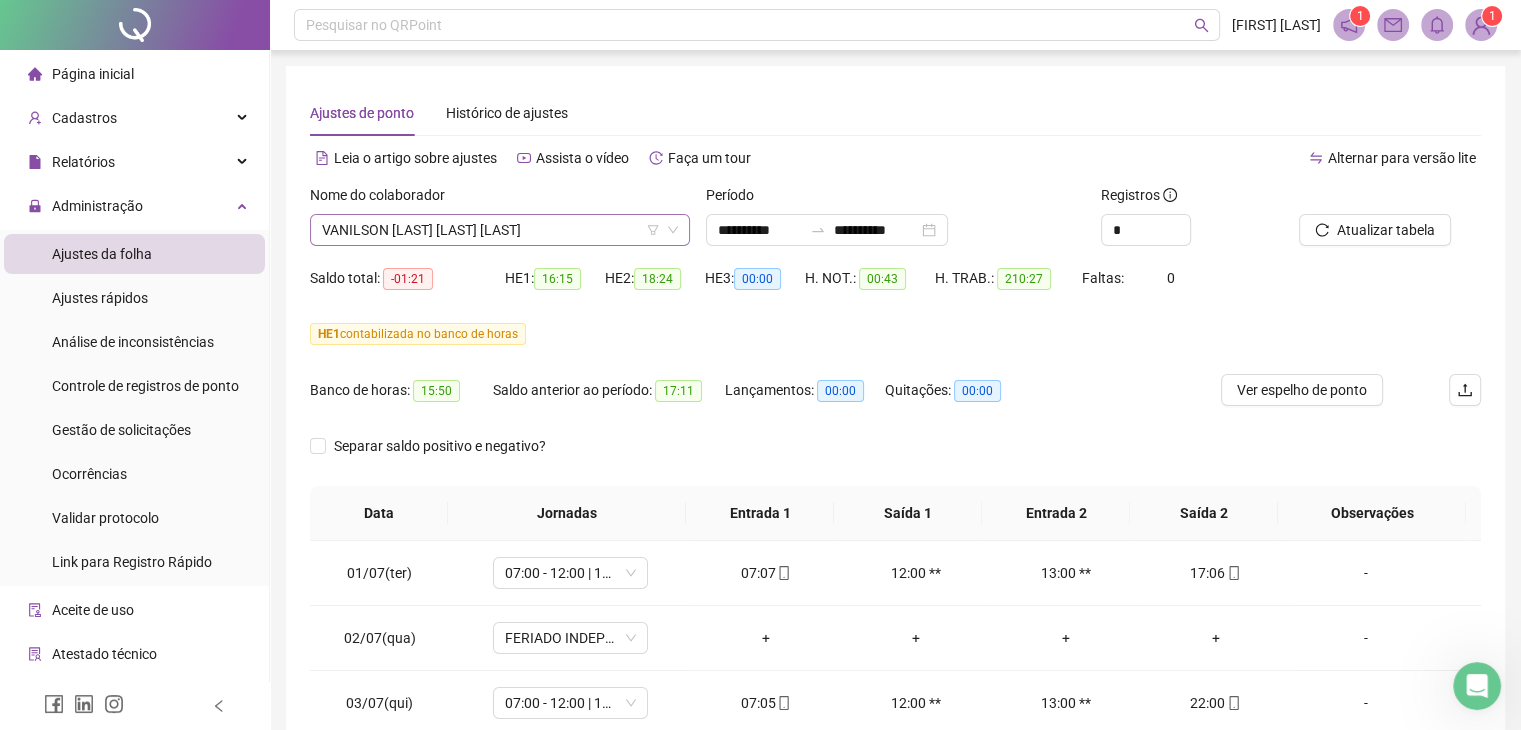 click on "VANILSON [LAST] [LAST] [LAST]" at bounding box center (500, 230) 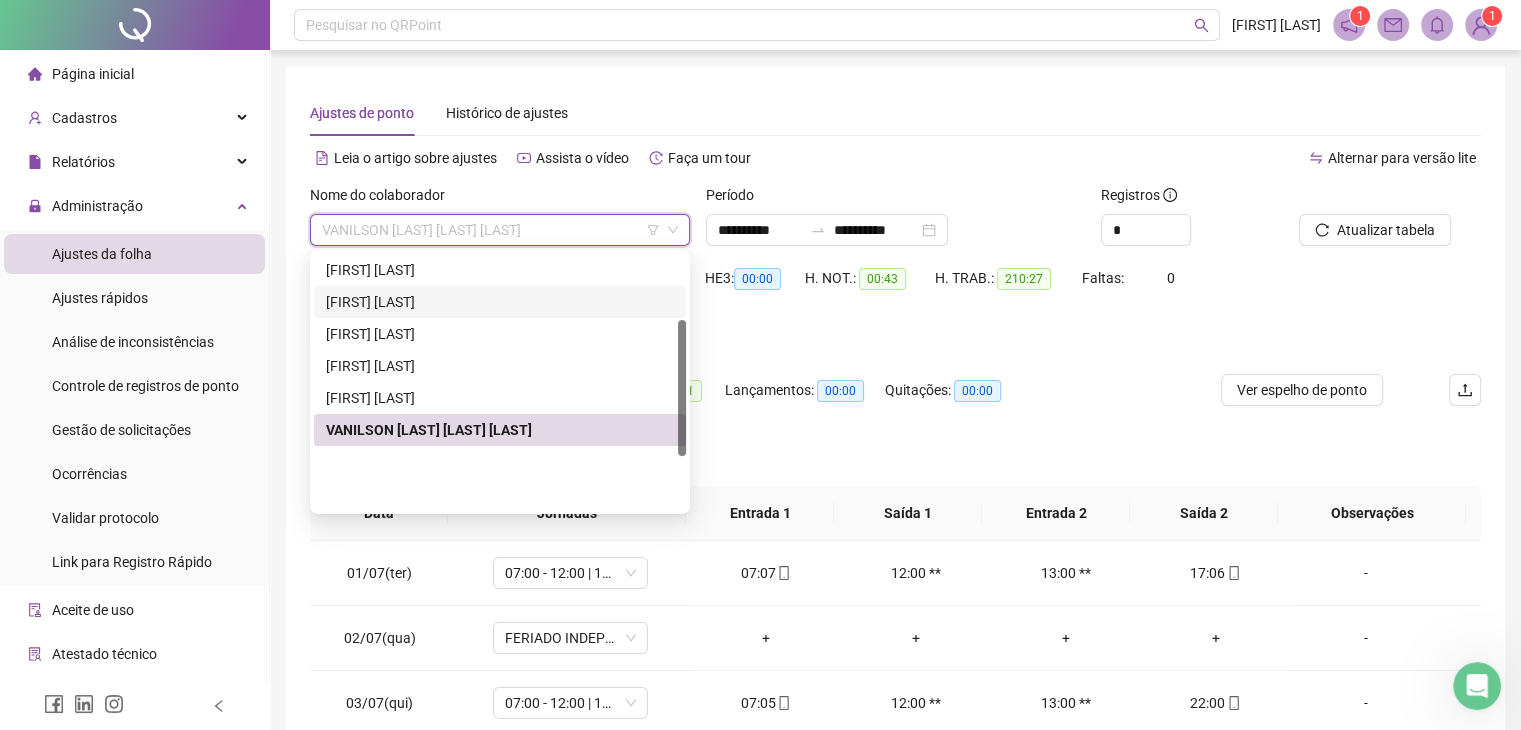 scroll, scrollTop: 124, scrollLeft: 0, axis: vertical 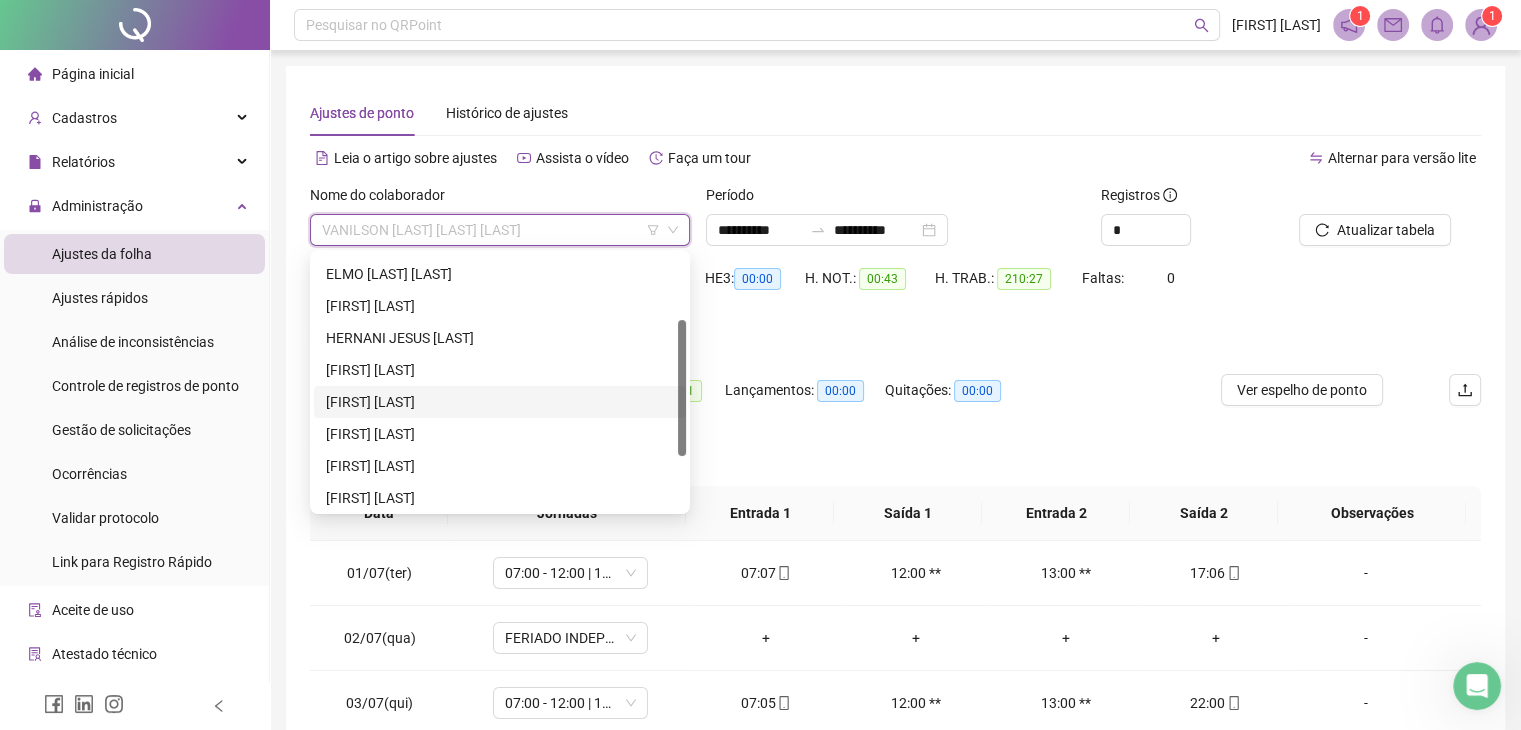 click on "[FIRST] [LAST]" at bounding box center [500, 402] 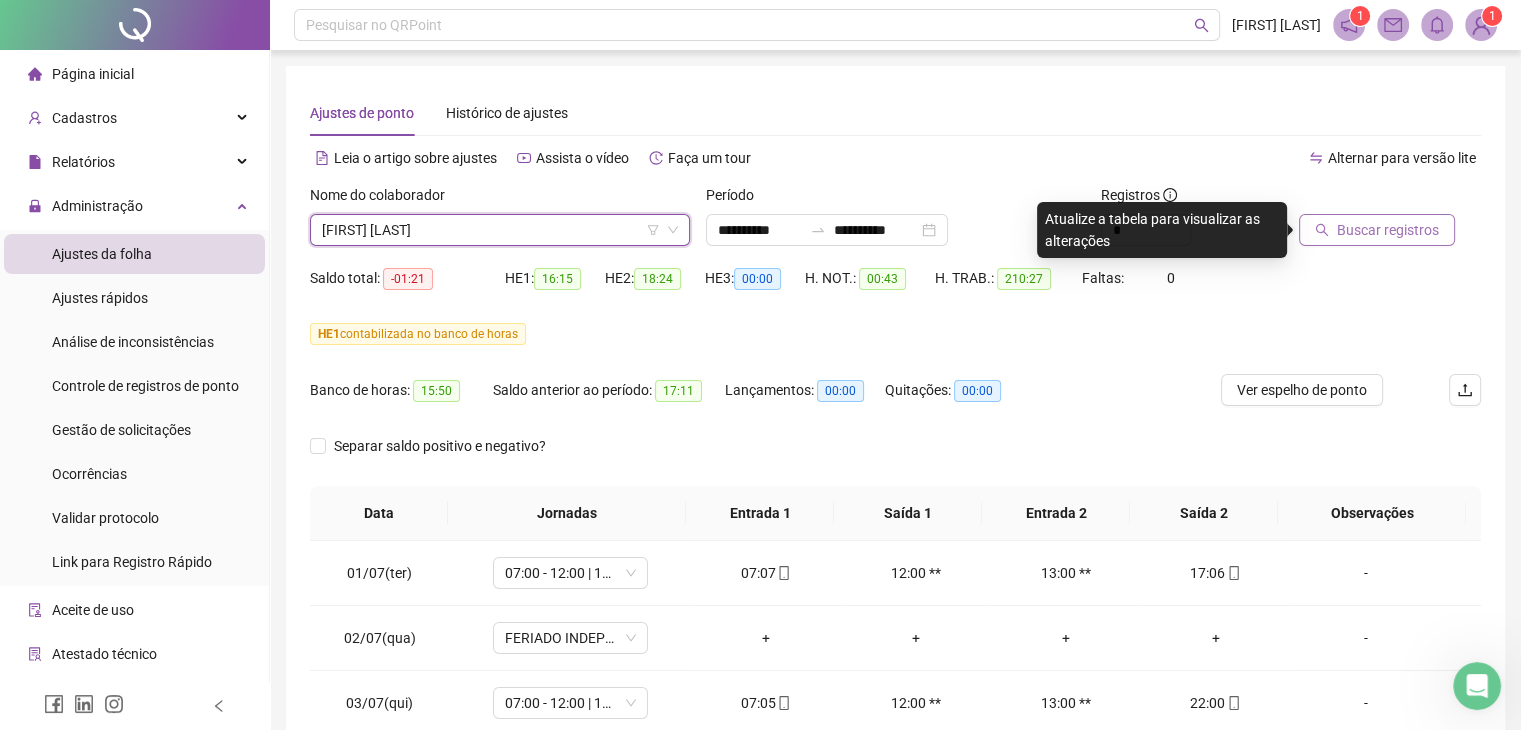 click on "Buscar registros" at bounding box center [1388, 230] 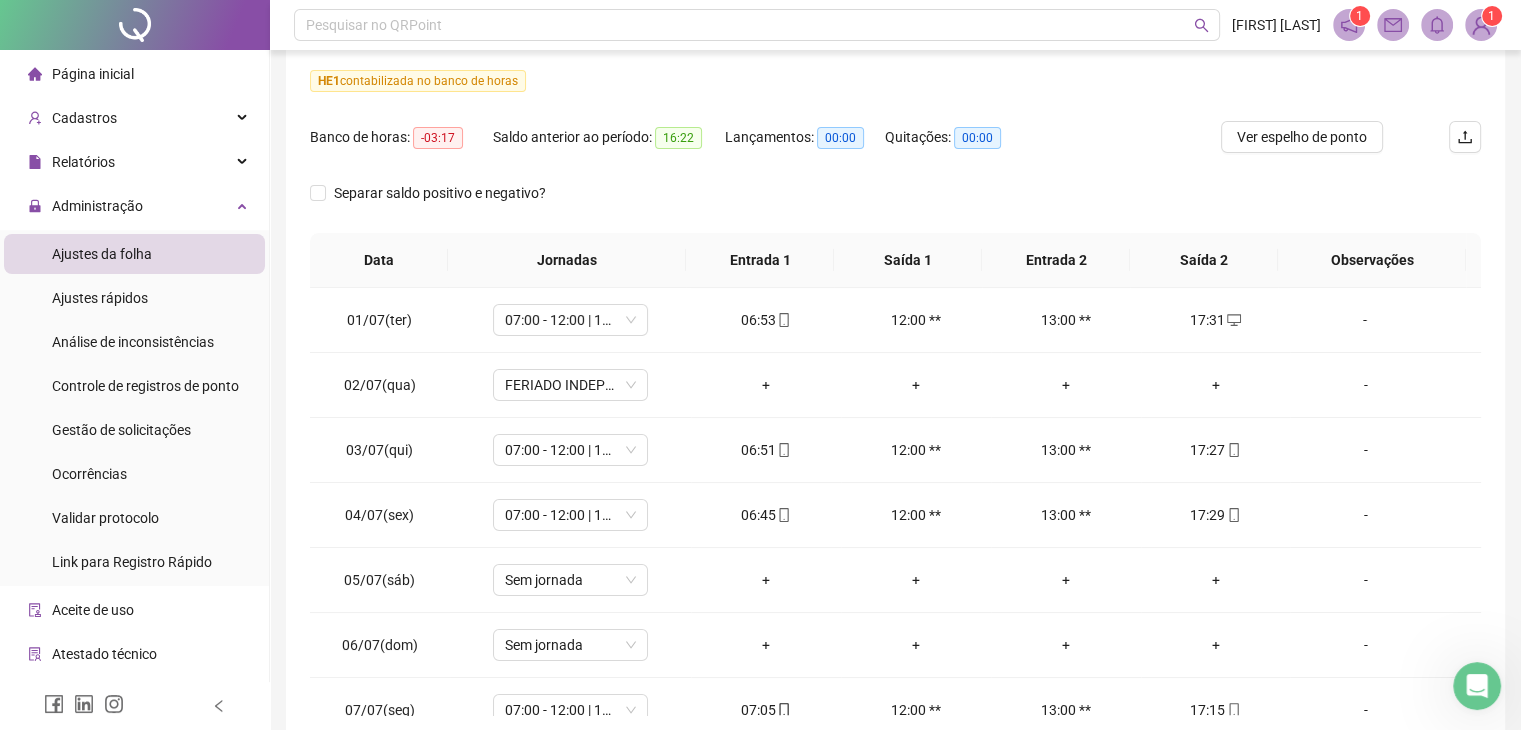 scroll, scrollTop: 267, scrollLeft: 0, axis: vertical 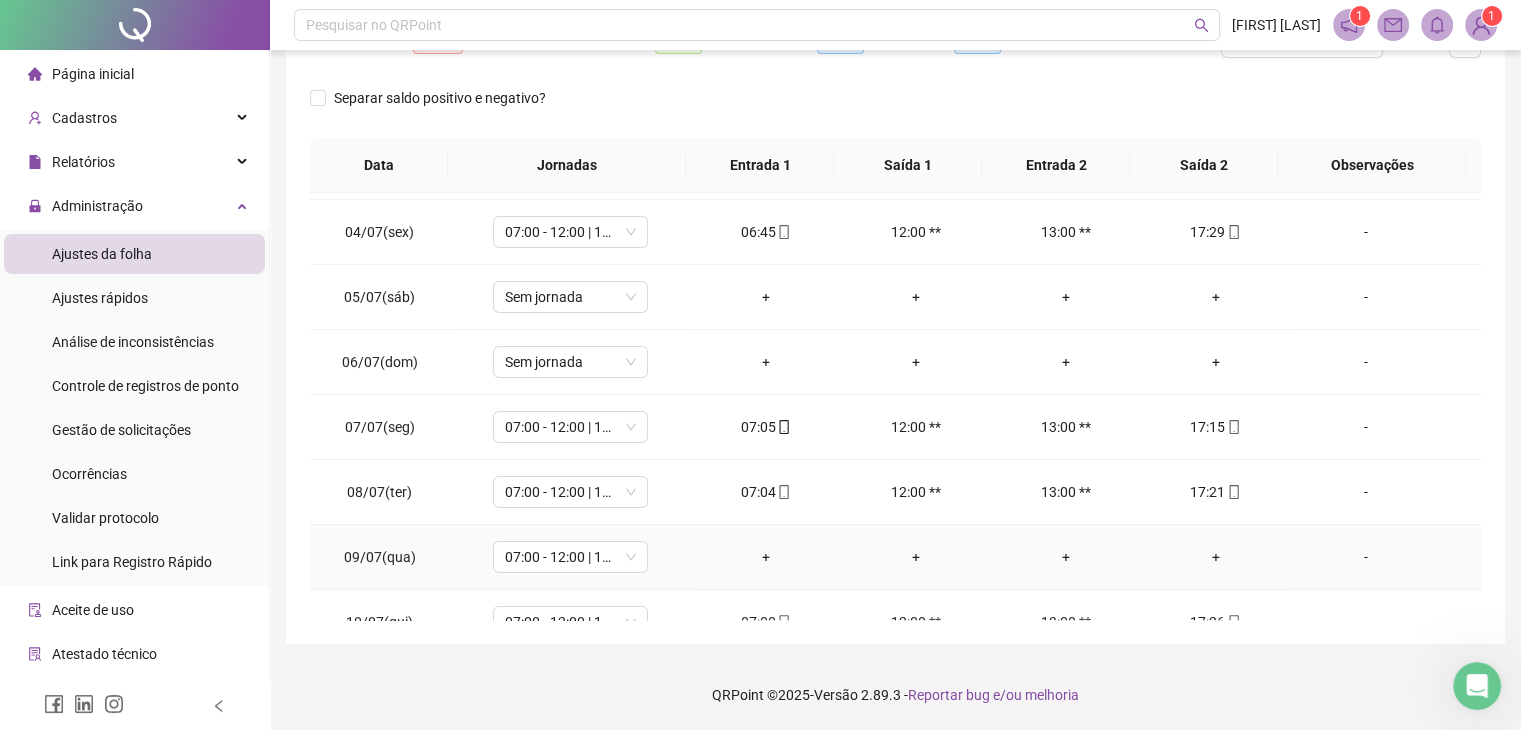 click on "-" at bounding box center [1365, 557] 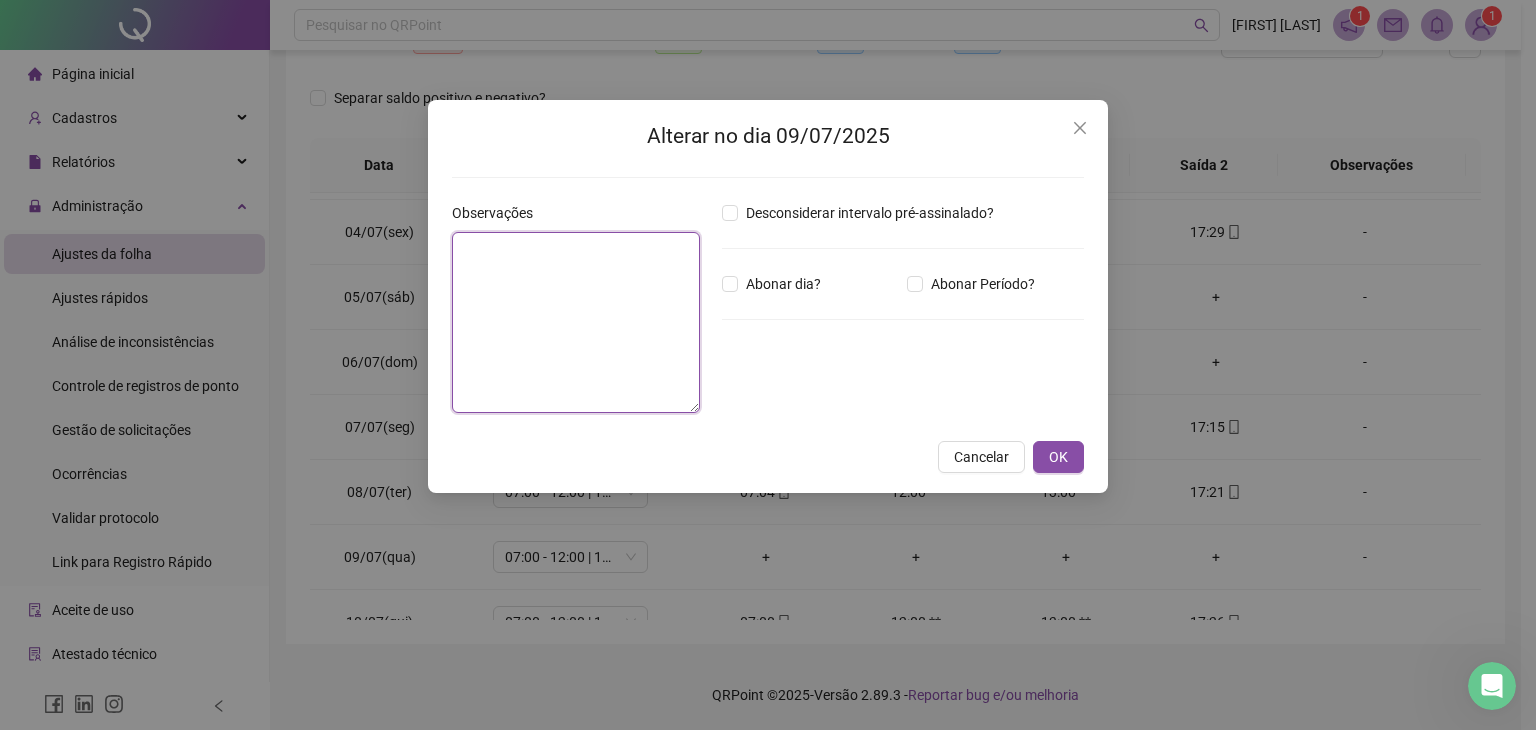 drag, startPoint x: 592, startPoint y: 253, endPoint x: 605, endPoint y: 245, distance: 15.264338 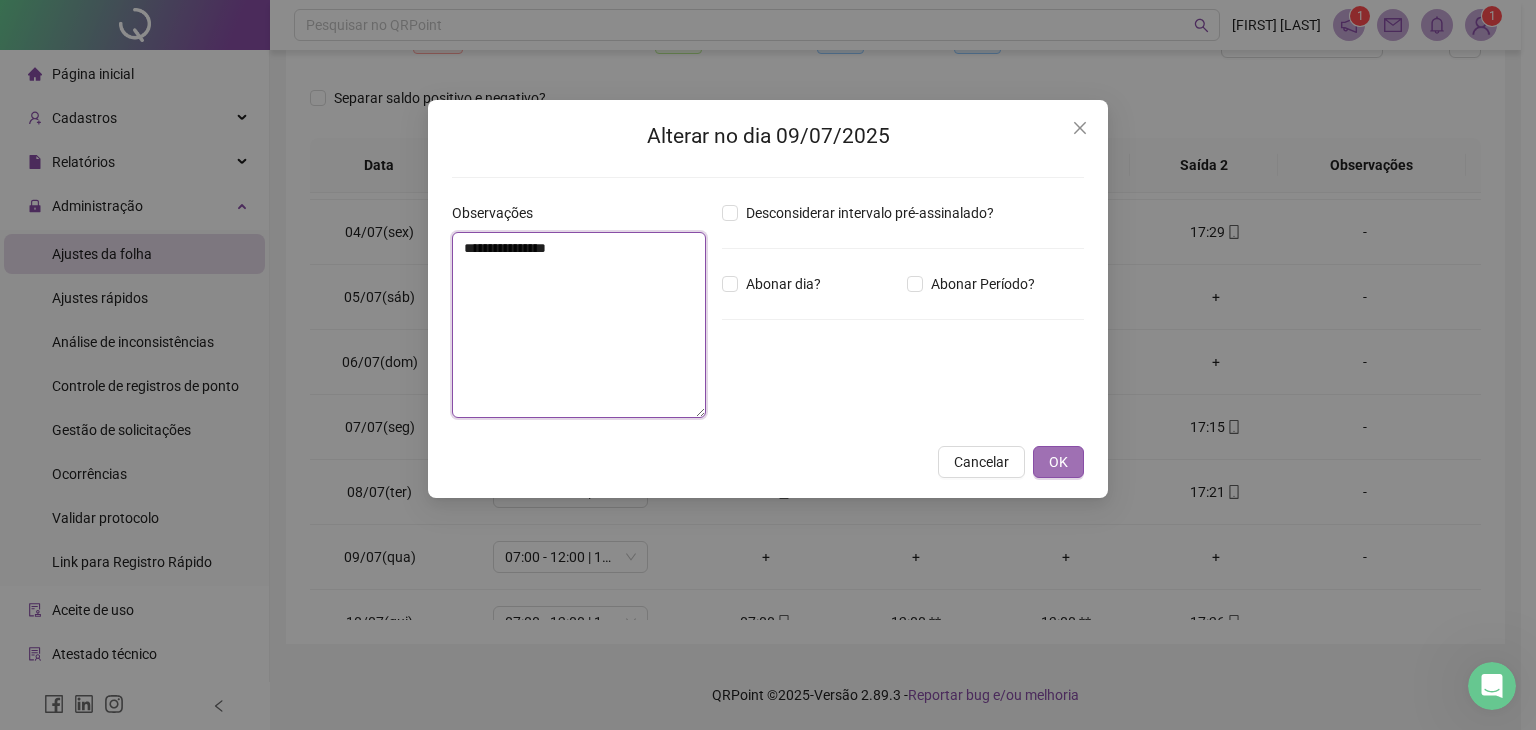 type on "**********" 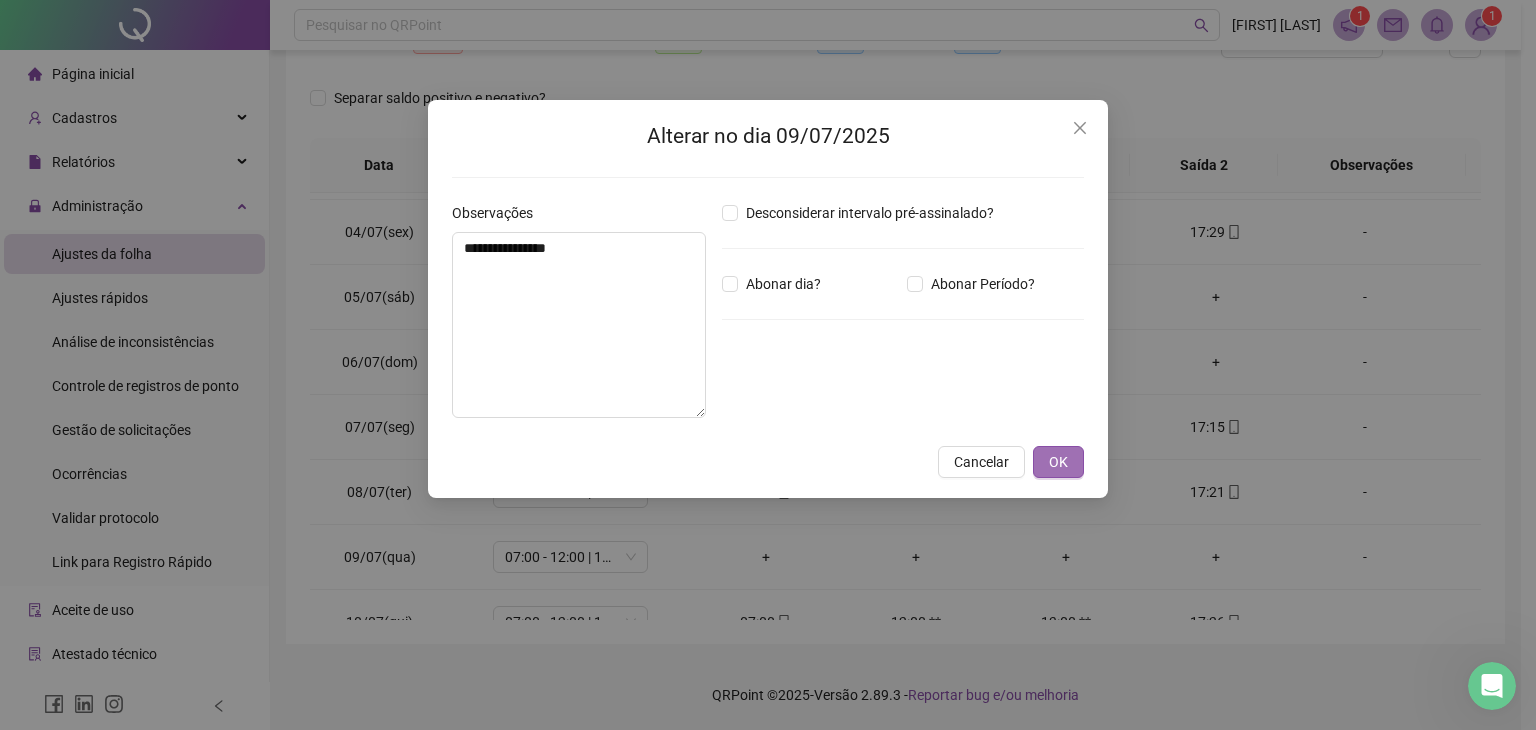 click on "OK" at bounding box center (1058, 462) 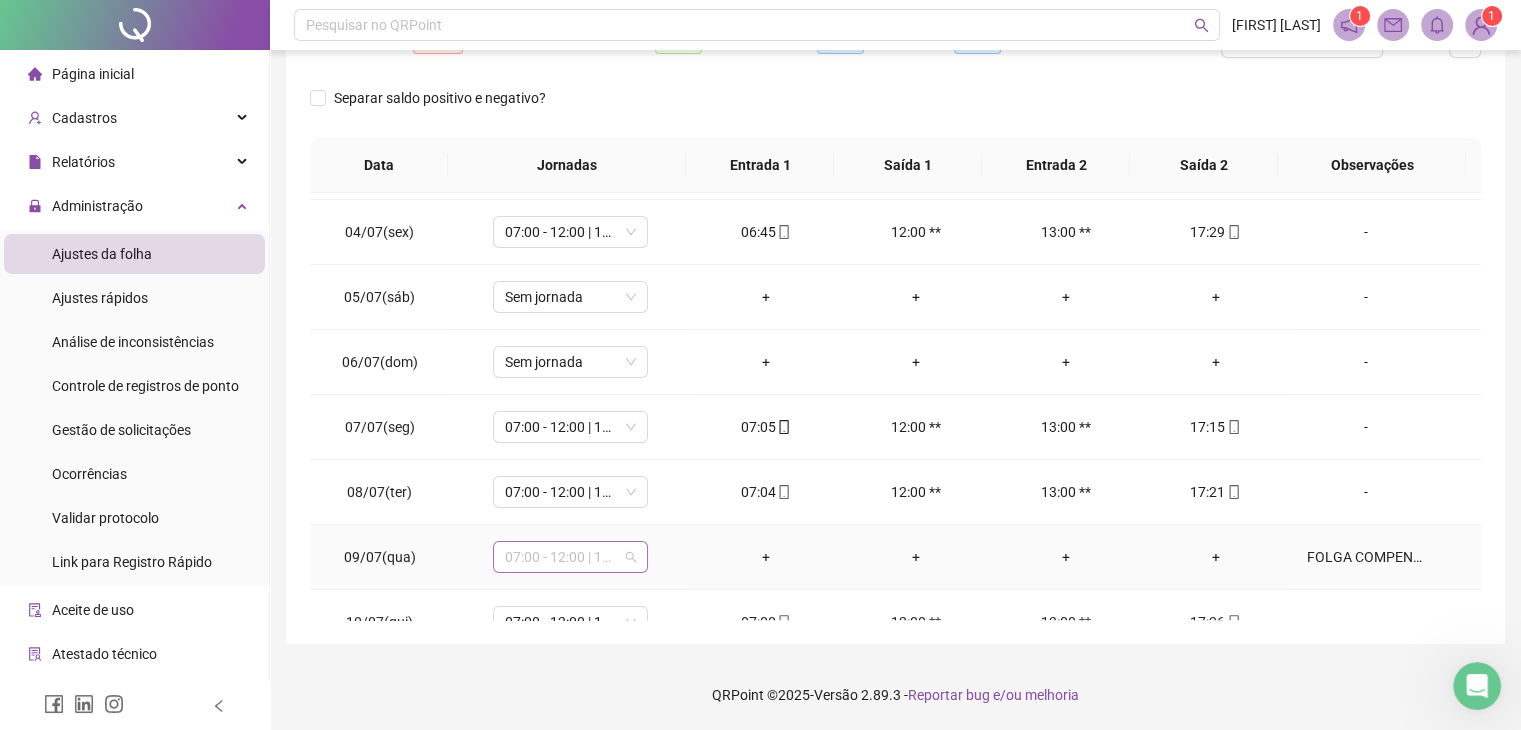 click on "07:00 - 12:00 | 13:00 - 16:48" at bounding box center [570, 557] 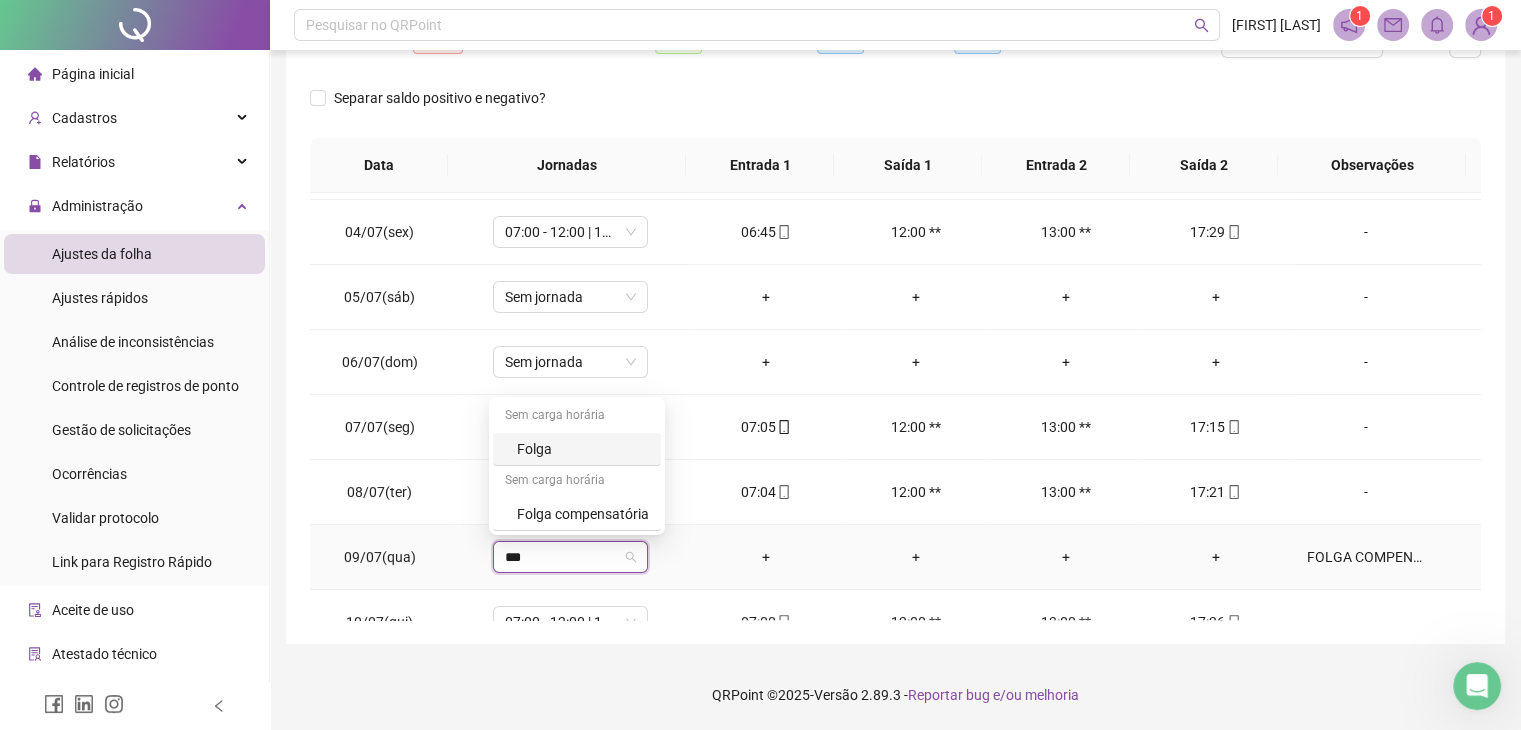 type on "****" 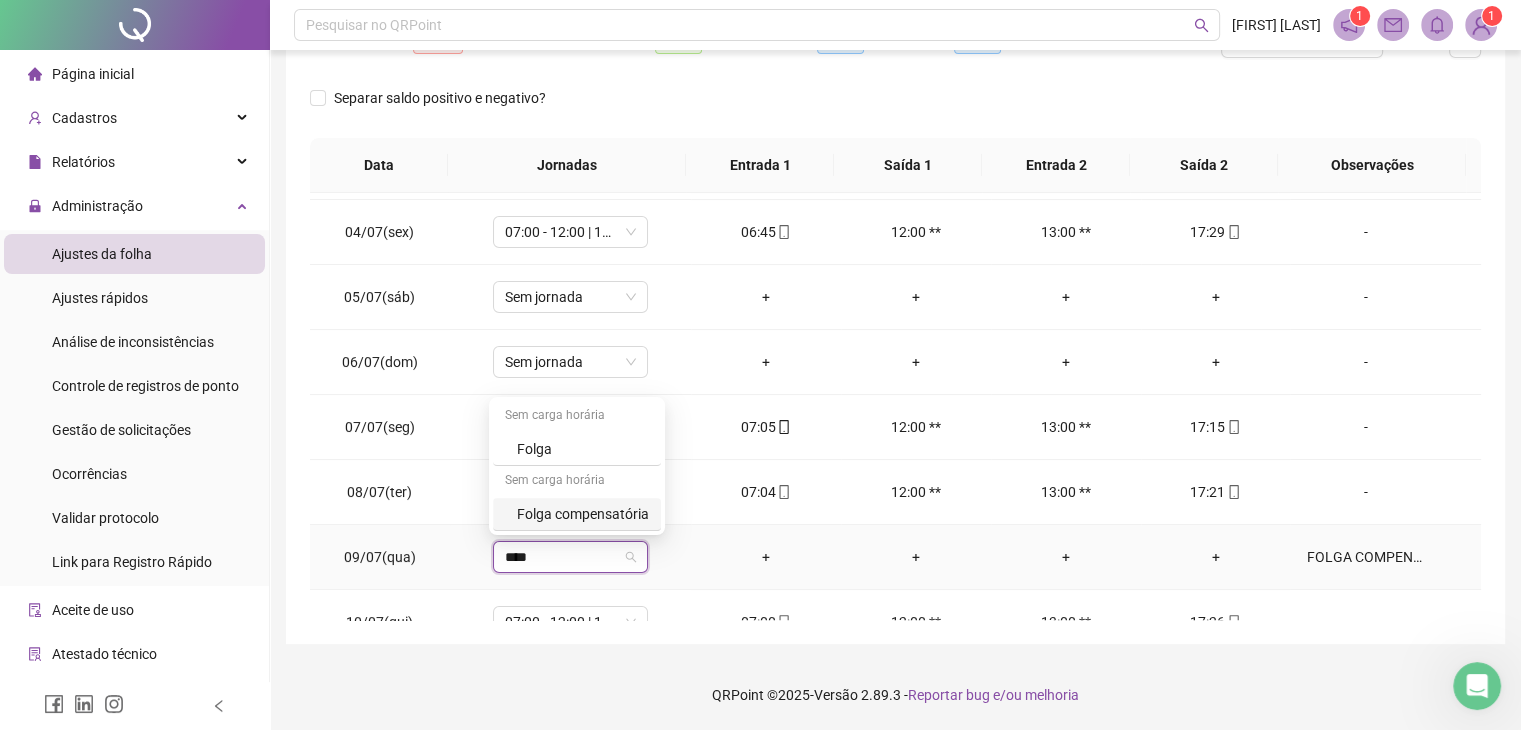 click on "Folga compensatória" at bounding box center (583, 514) 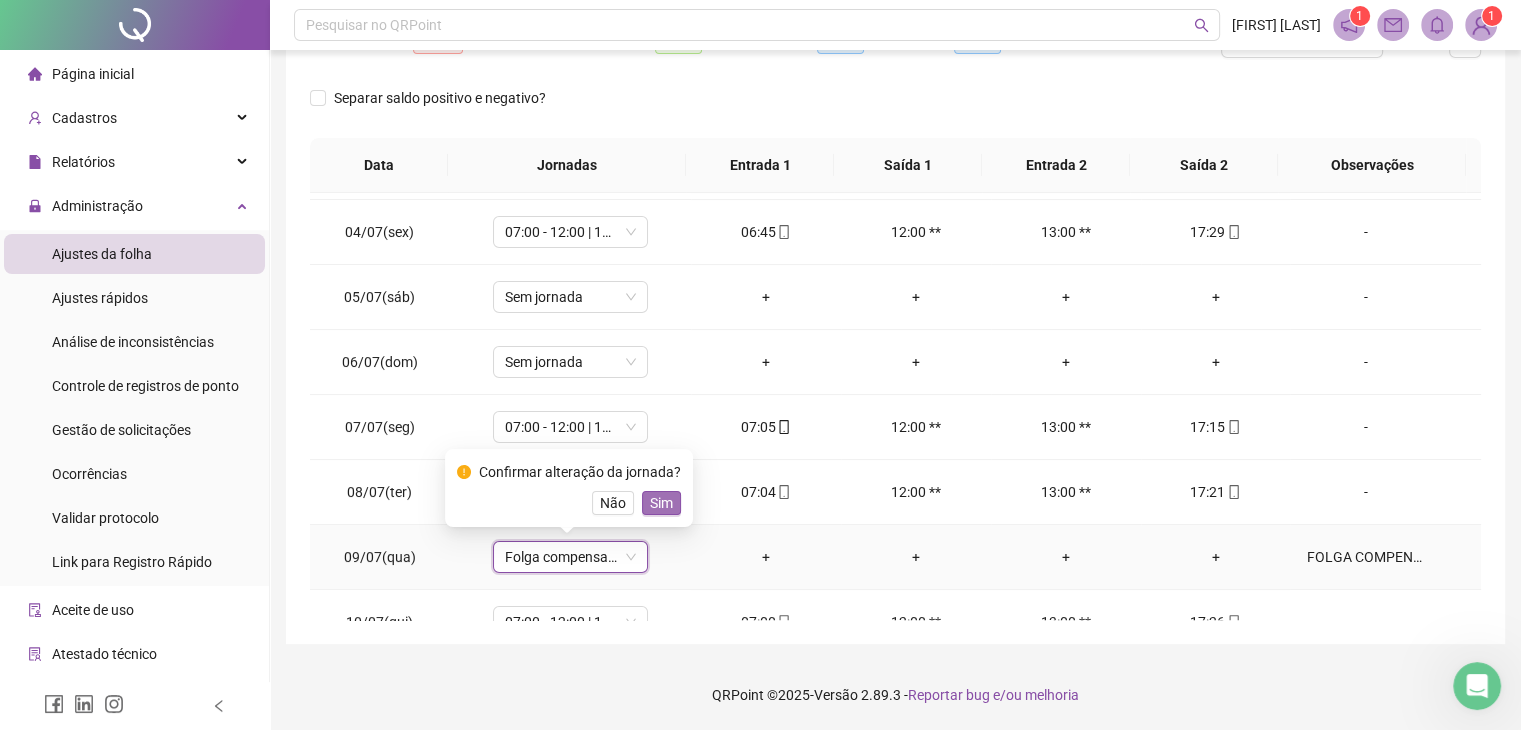 click on "Sim" at bounding box center (661, 503) 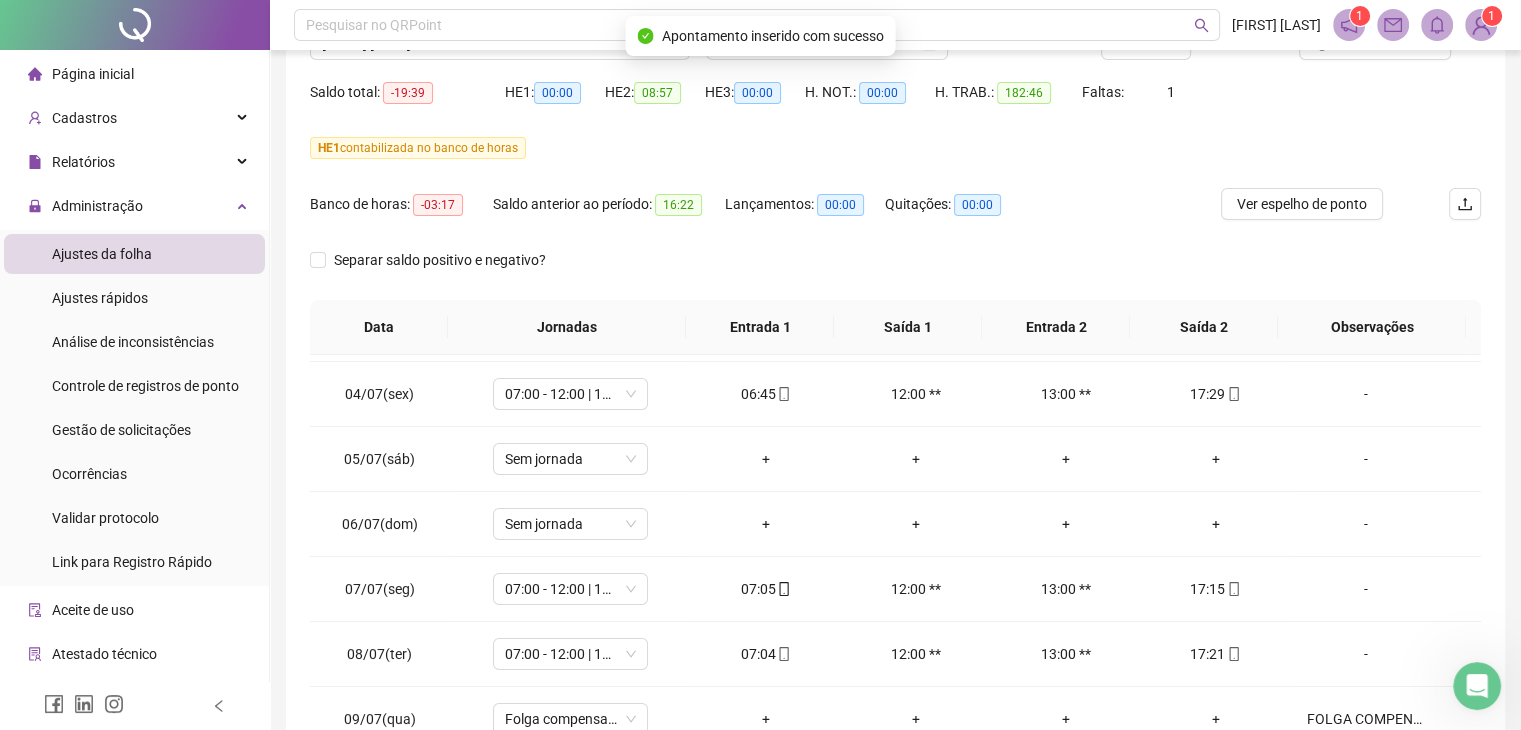 scroll, scrollTop: 175, scrollLeft: 0, axis: vertical 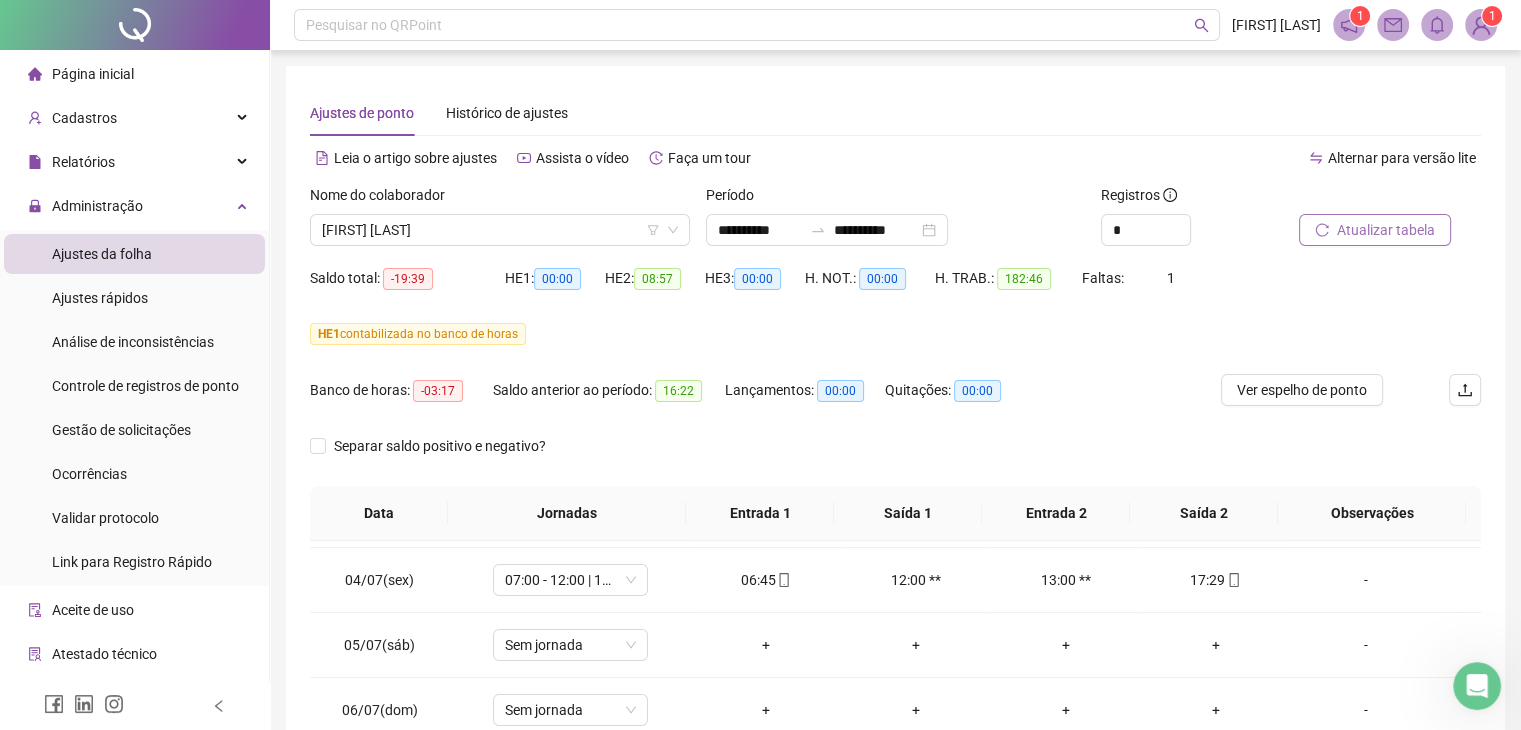 click on "Atualizar tabela" at bounding box center [1386, 230] 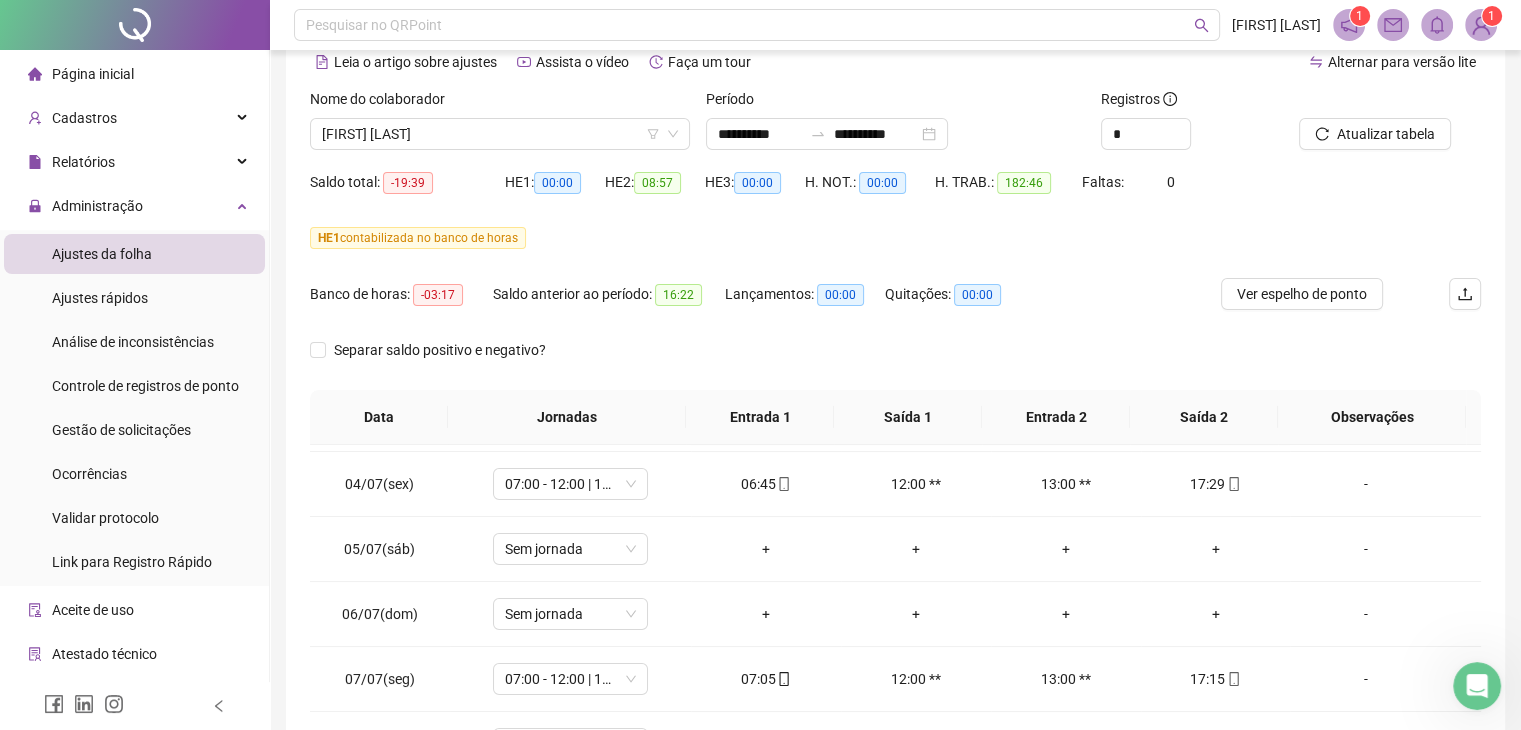 scroll, scrollTop: 348, scrollLeft: 0, axis: vertical 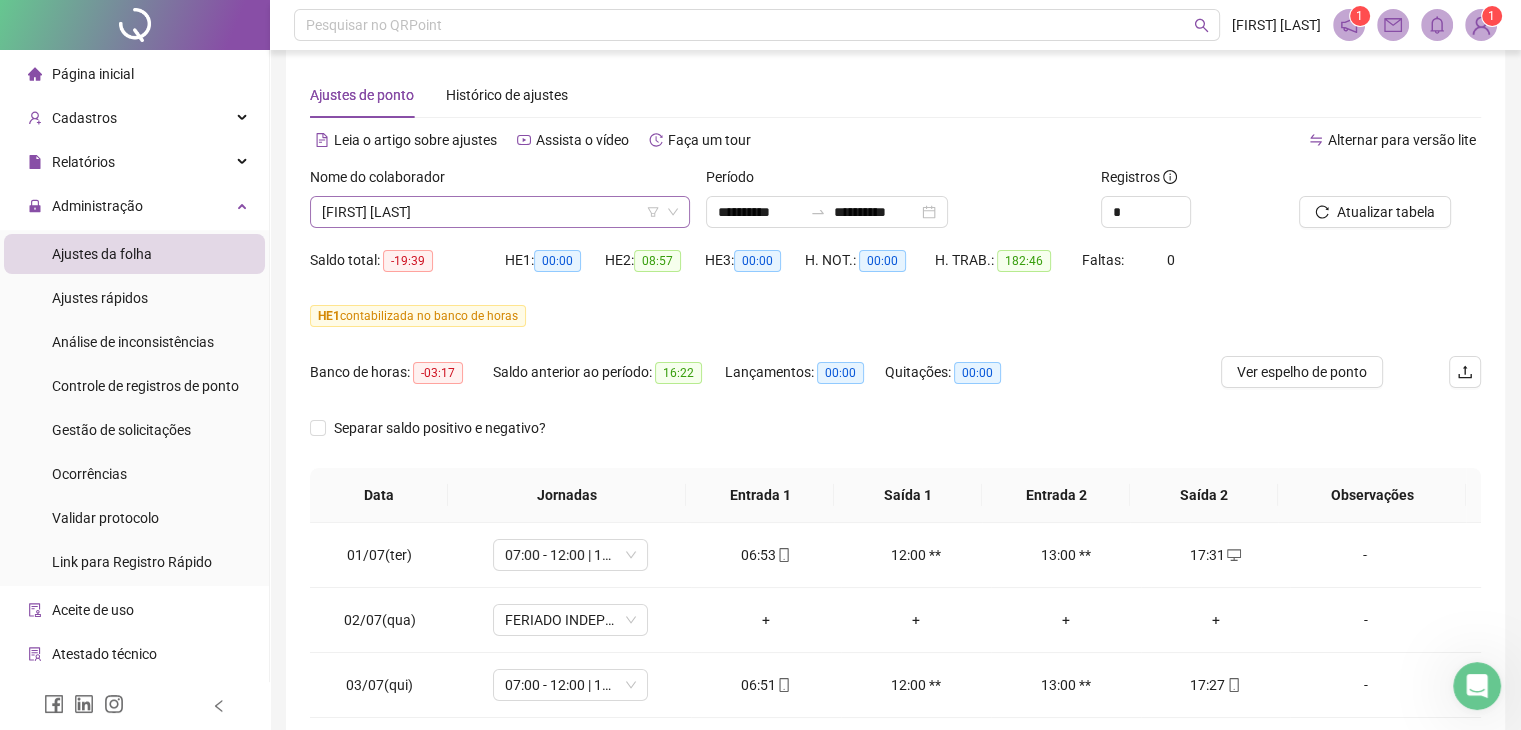 click on "[FIRST] [LAST]" at bounding box center (500, 212) 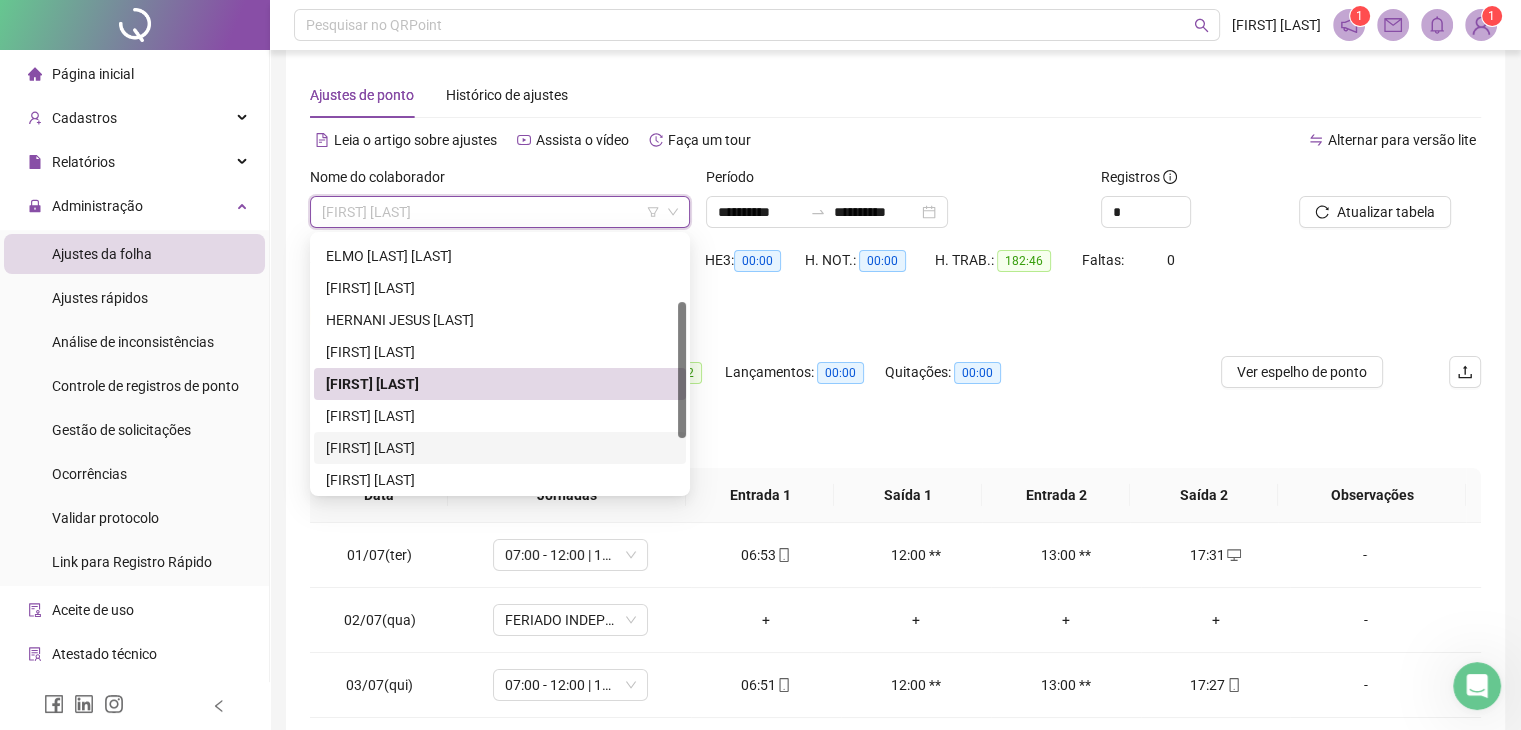 click on "[FIRST] [LAST]" at bounding box center (500, 448) 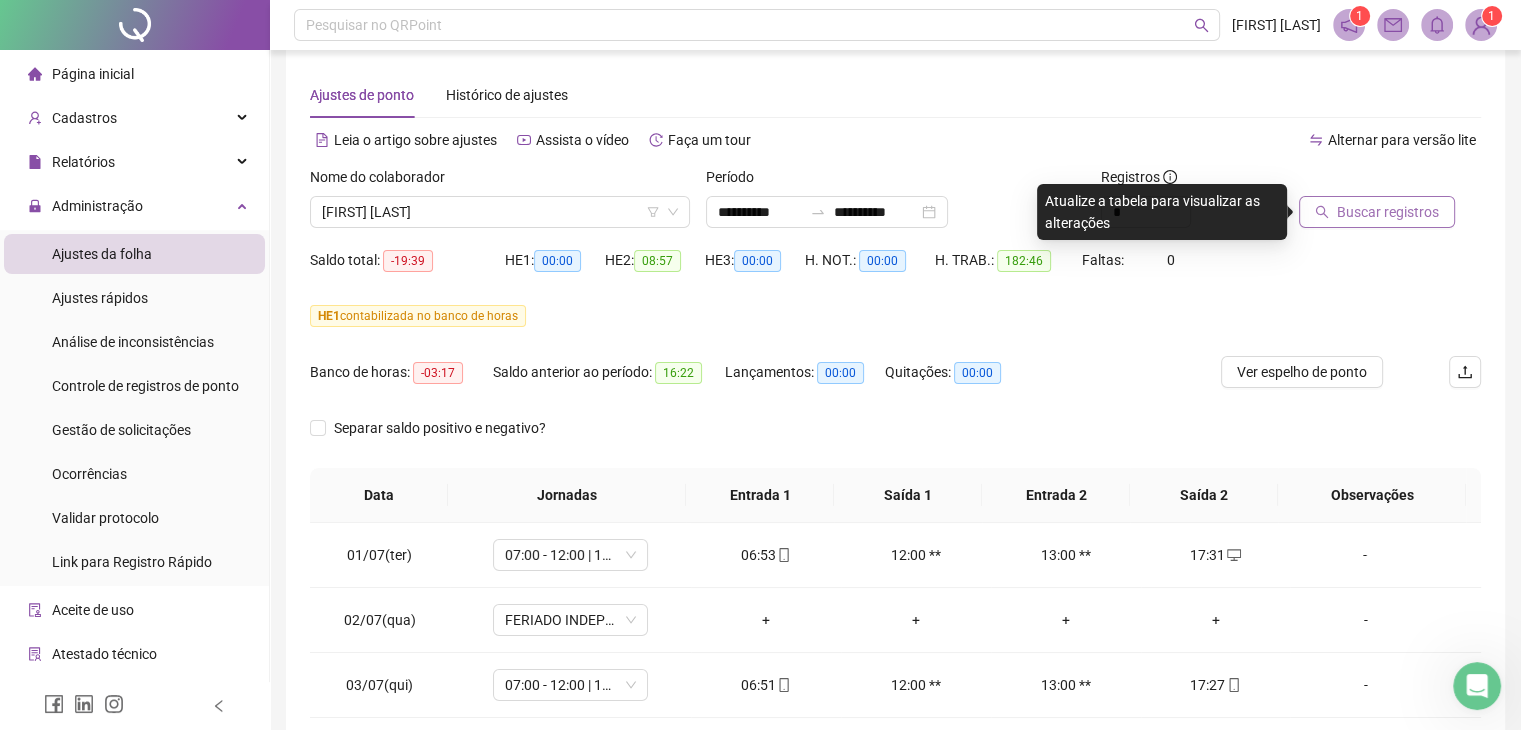 click on "Buscar registros" at bounding box center [1388, 212] 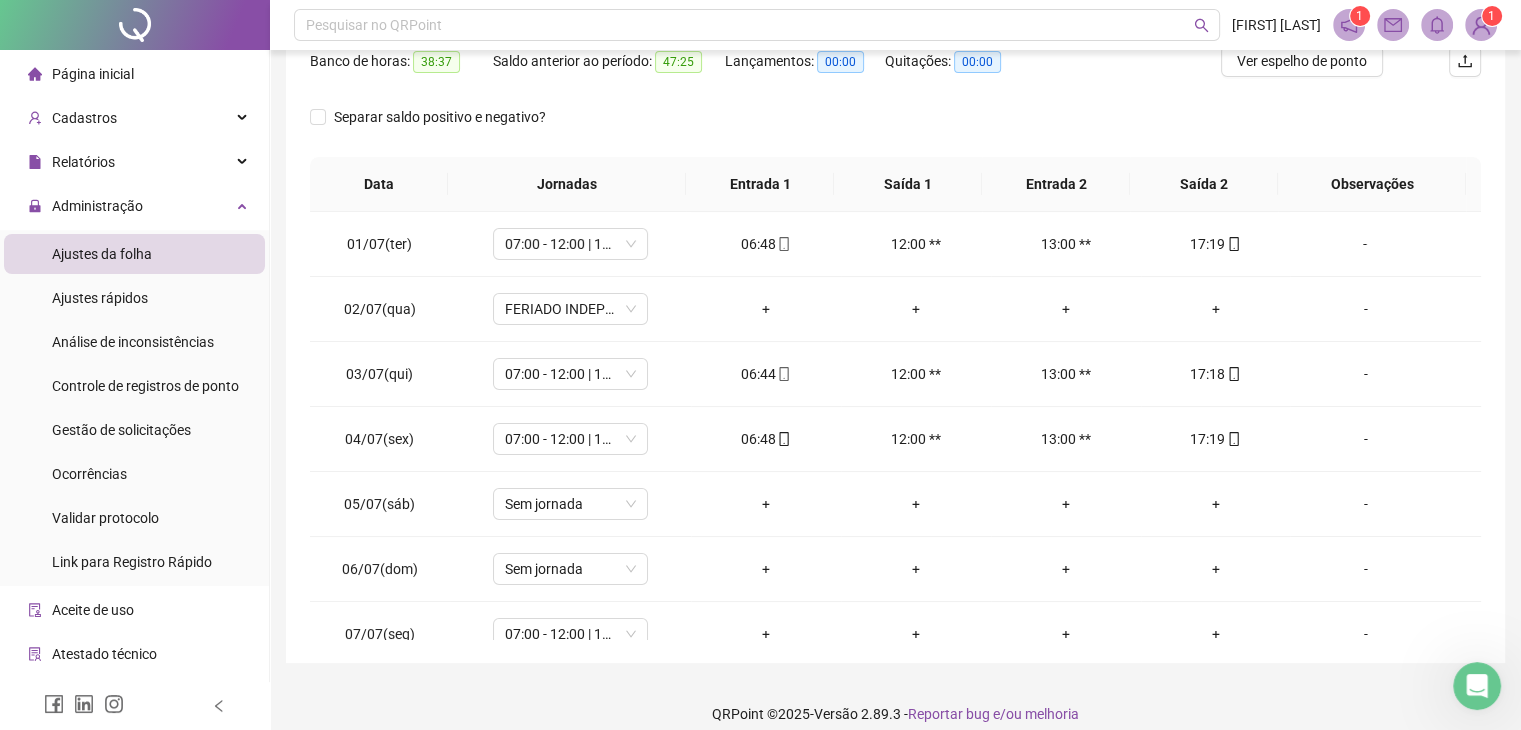 scroll, scrollTop: 348, scrollLeft: 0, axis: vertical 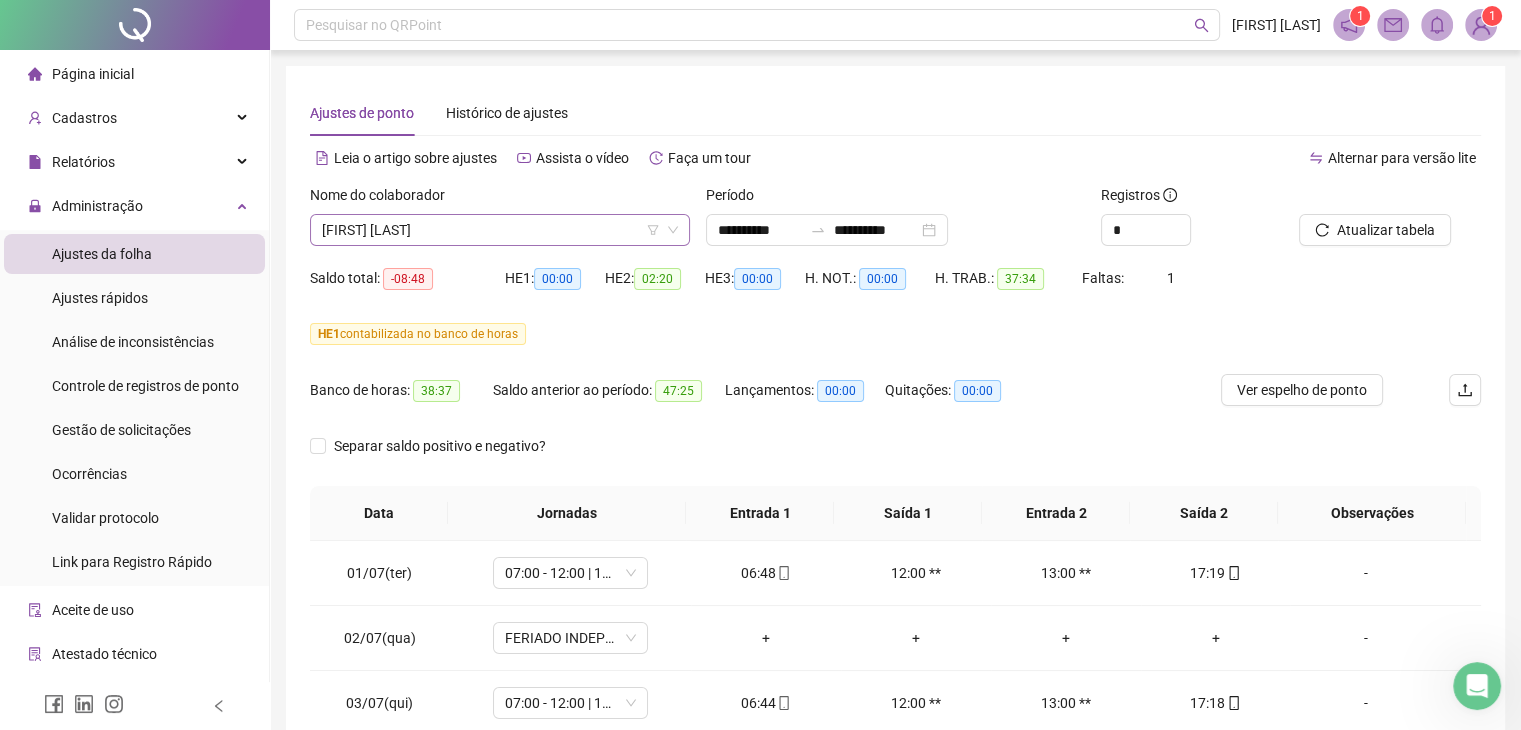 click on "[FIRST] [LAST]" at bounding box center (500, 230) 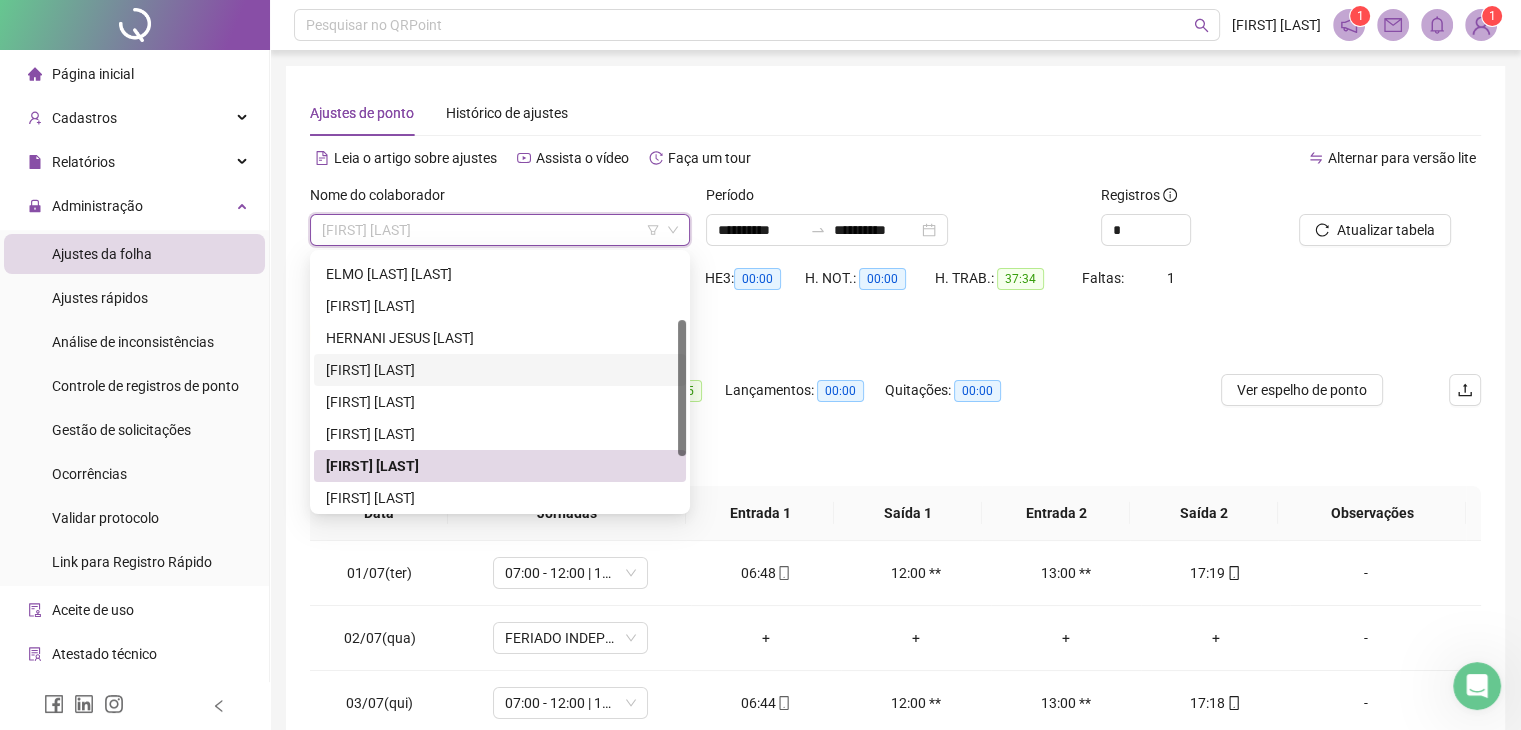 scroll, scrollTop: 224, scrollLeft: 0, axis: vertical 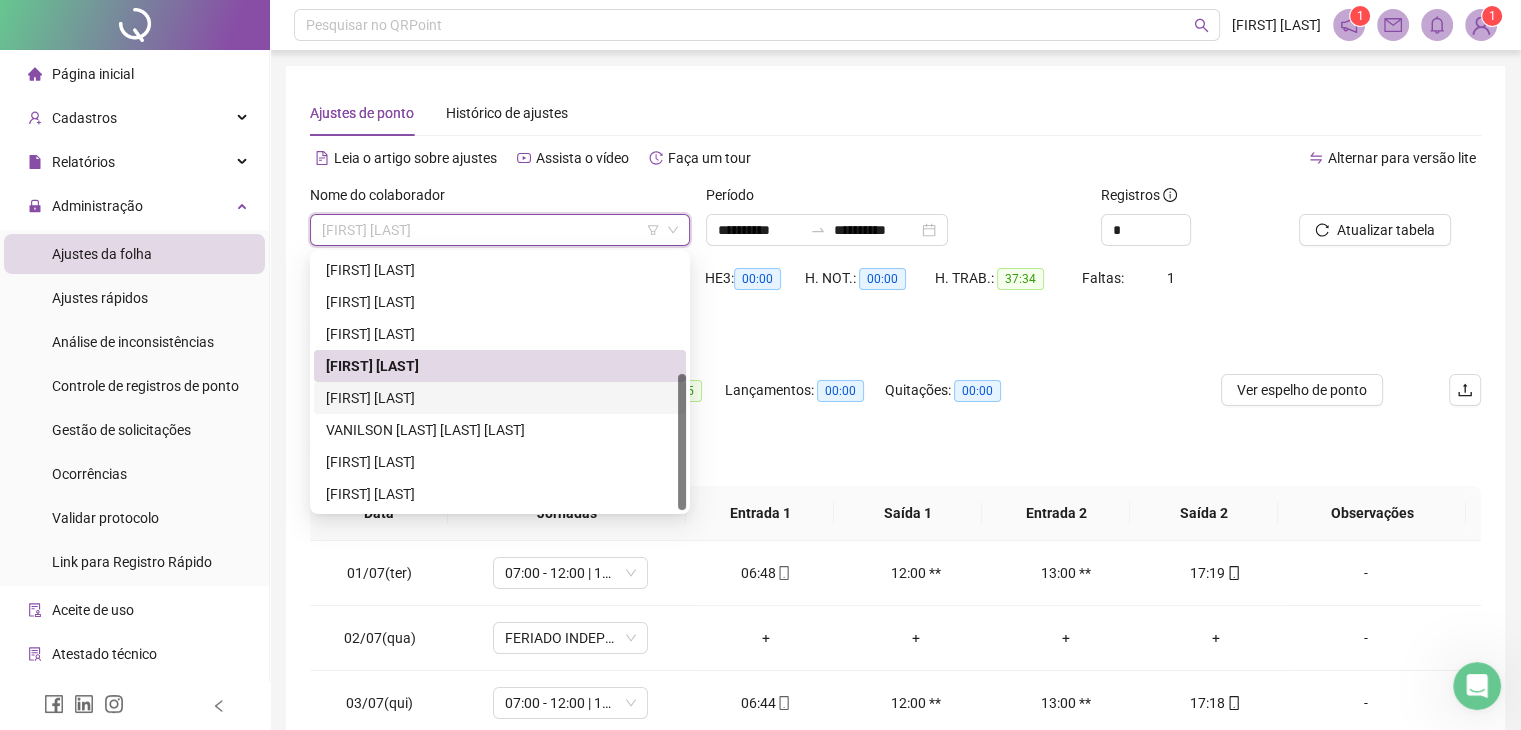 click on "[FIRST] [LAST]" at bounding box center (500, 398) 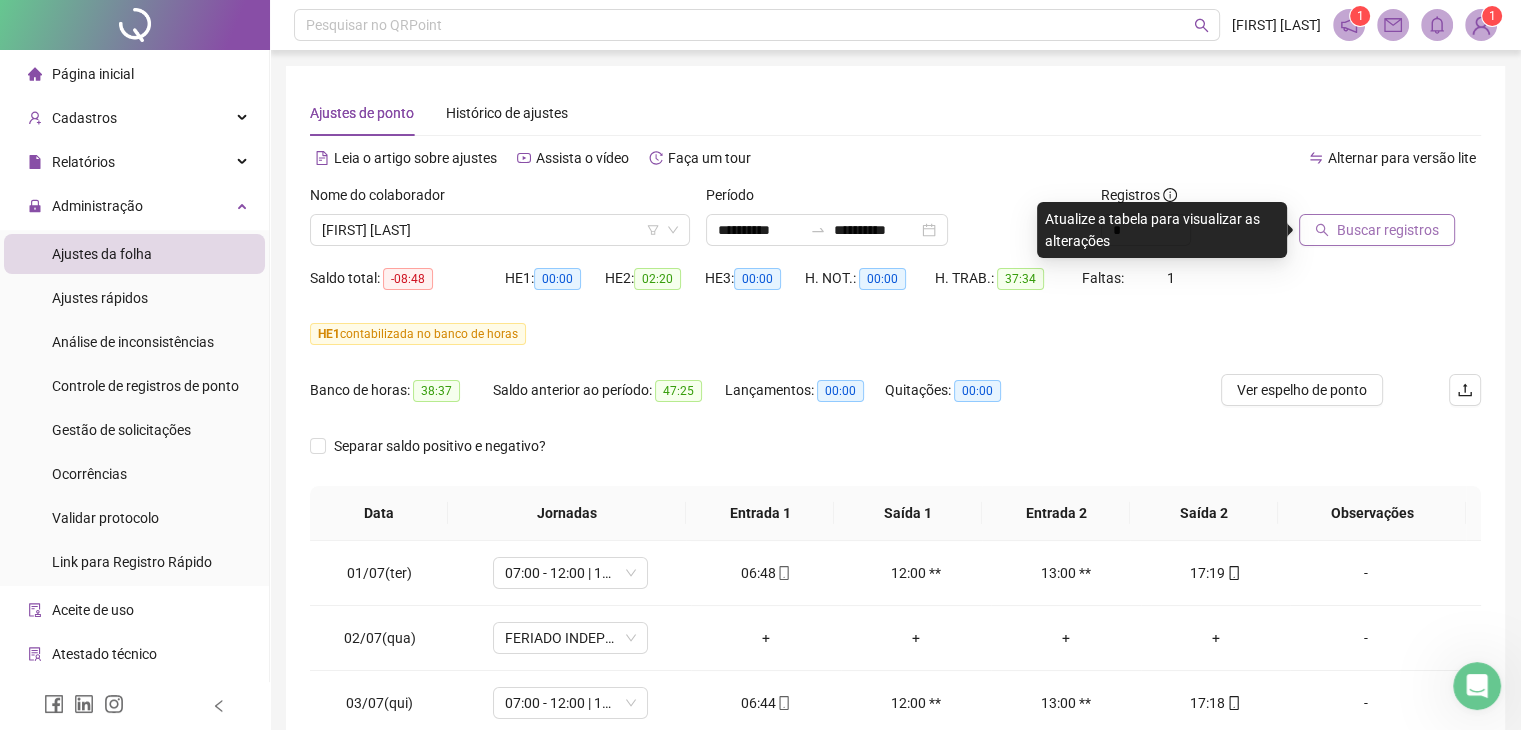 click on "Buscar registros" at bounding box center (1377, 230) 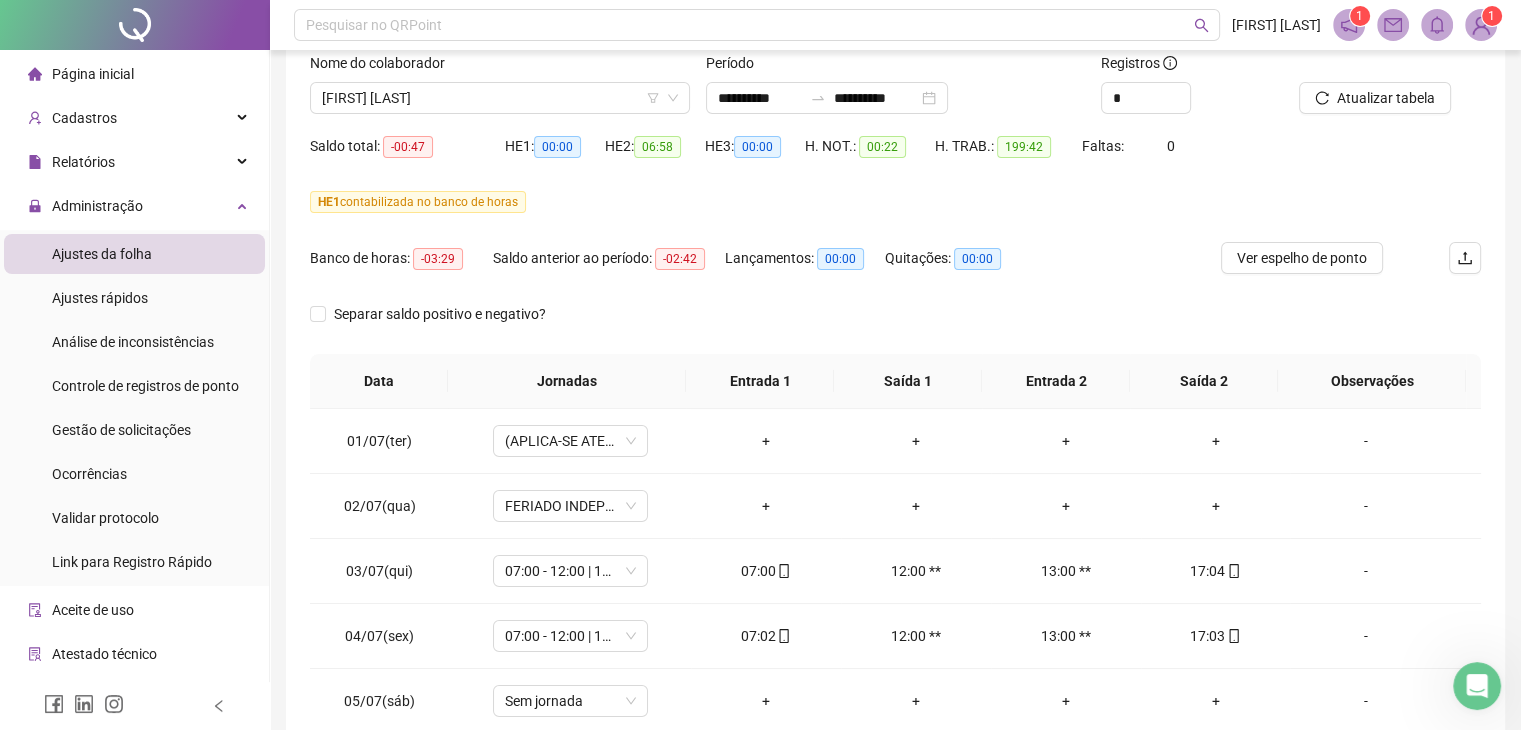 scroll, scrollTop: 348, scrollLeft: 0, axis: vertical 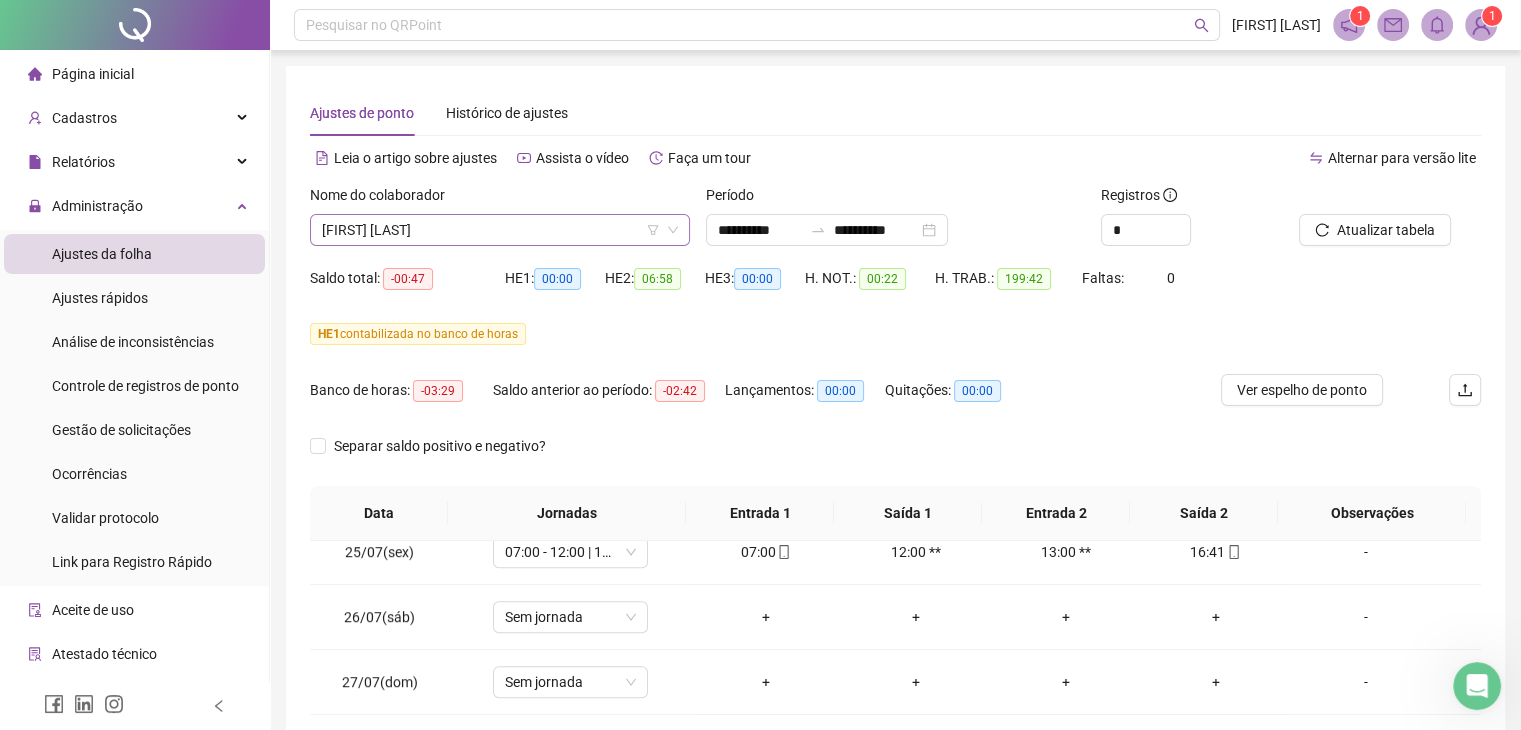 click on "[FIRST] [LAST]" at bounding box center (500, 230) 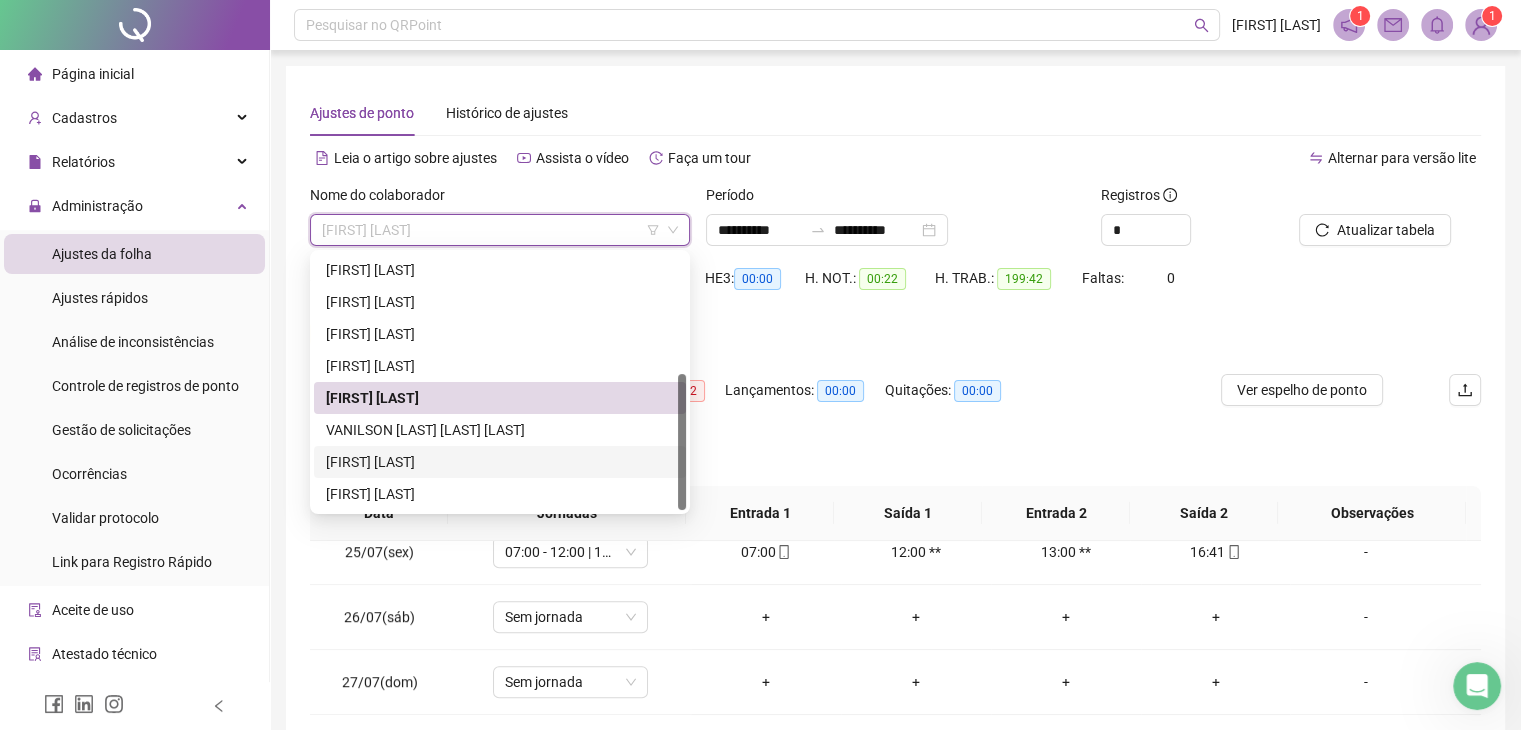 click on "[FIRST] [LAST]" at bounding box center [500, 462] 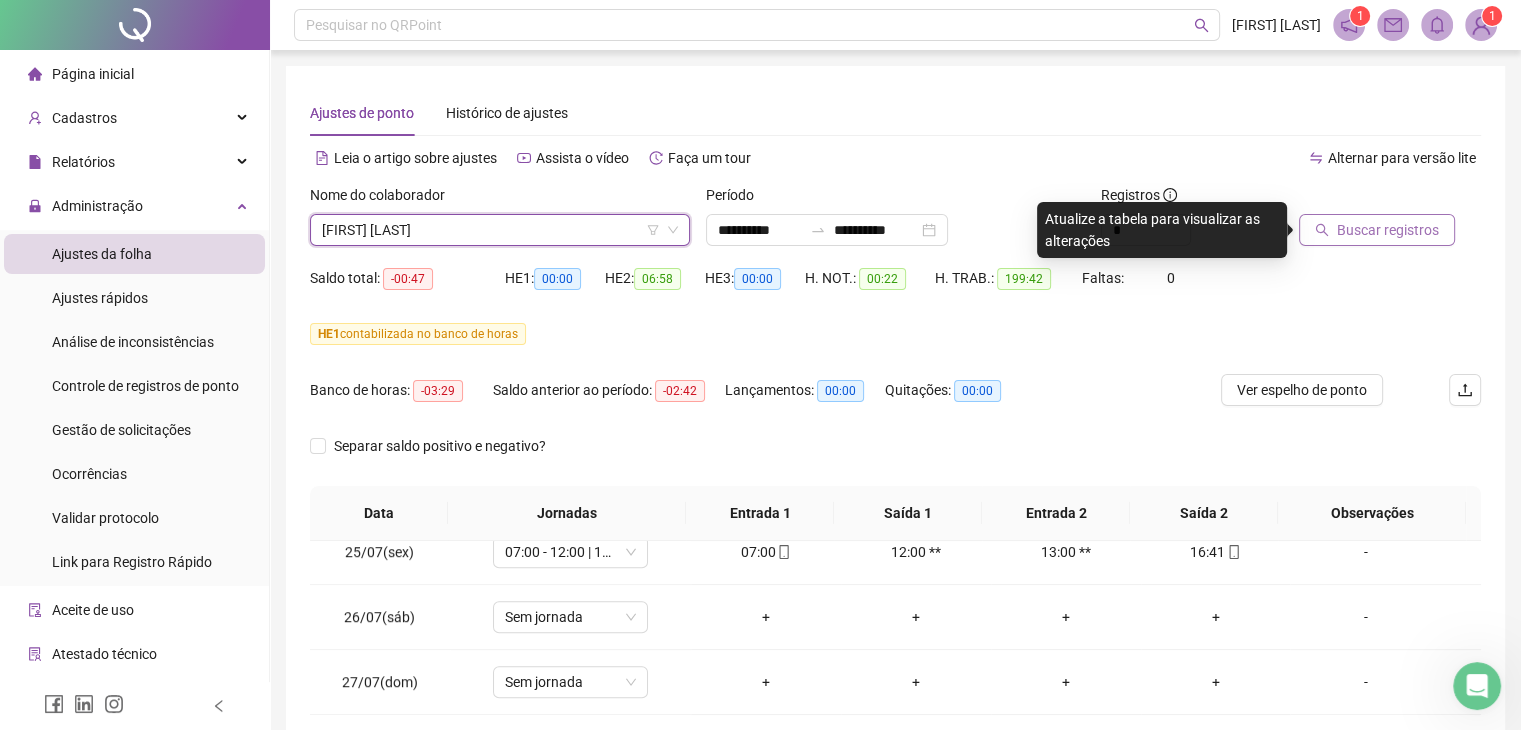 click on "Buscar registros" at bounding box center (1388, 230) 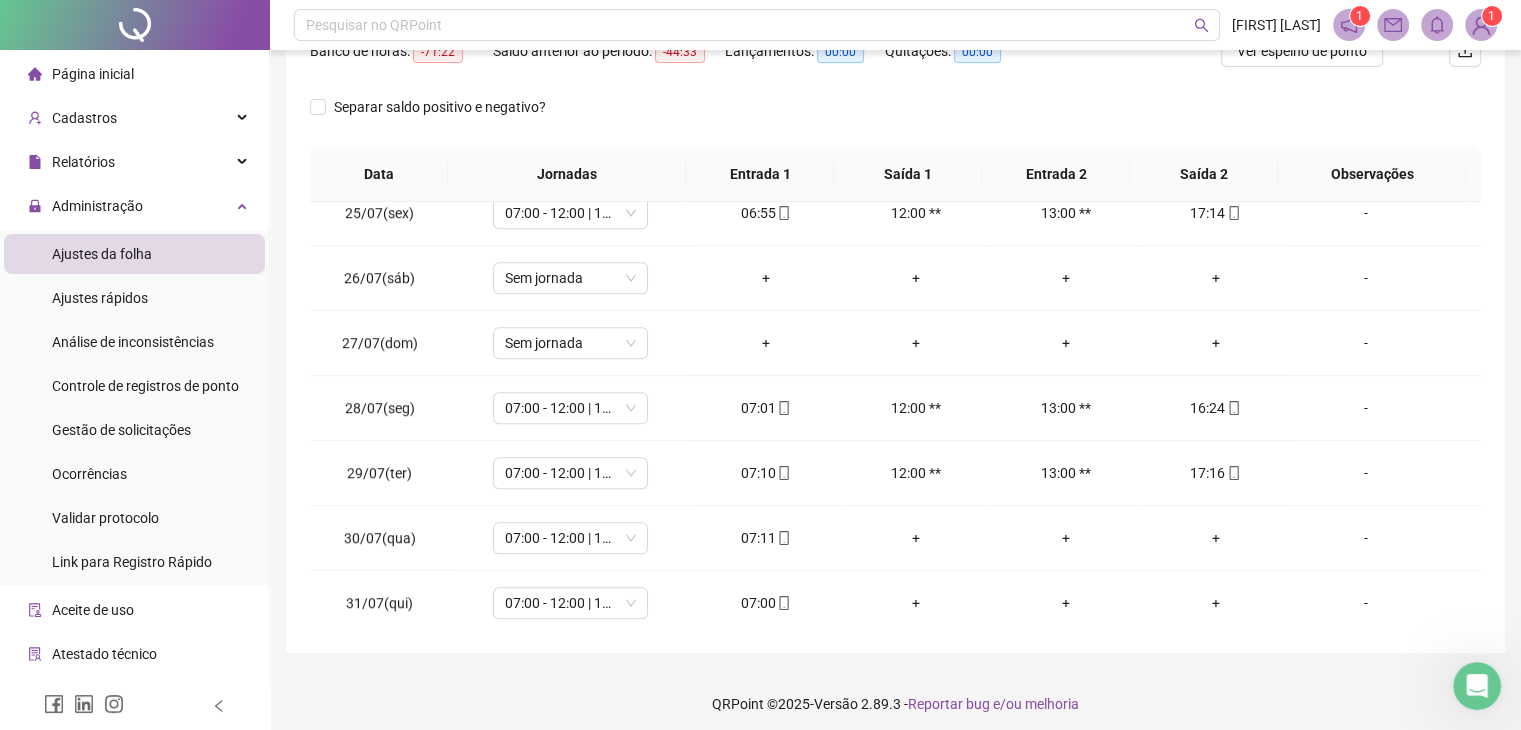 scroll, scrollTop: 348, scrollLeft: 0, axis: vertical 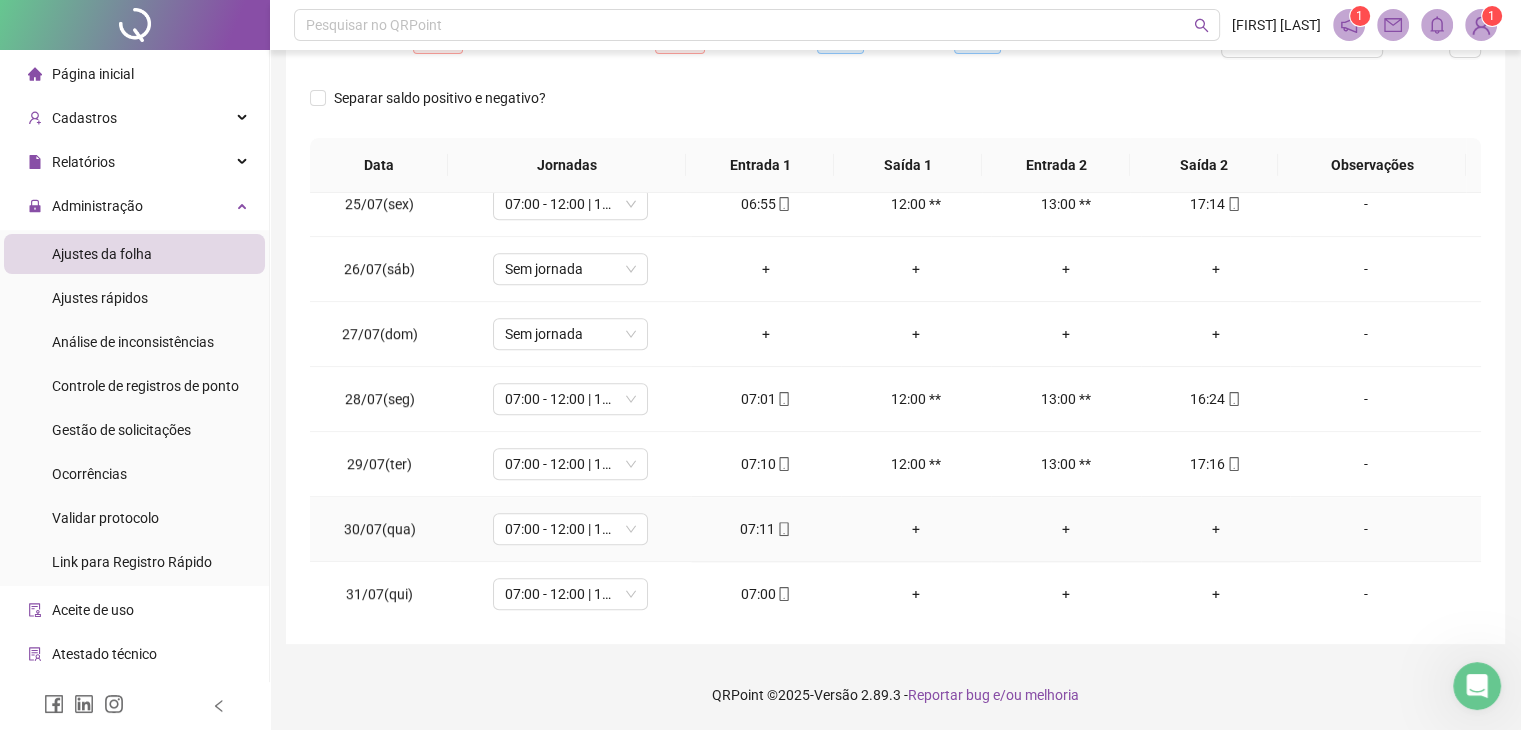 click on "+" at bounding box center (1216, 529) 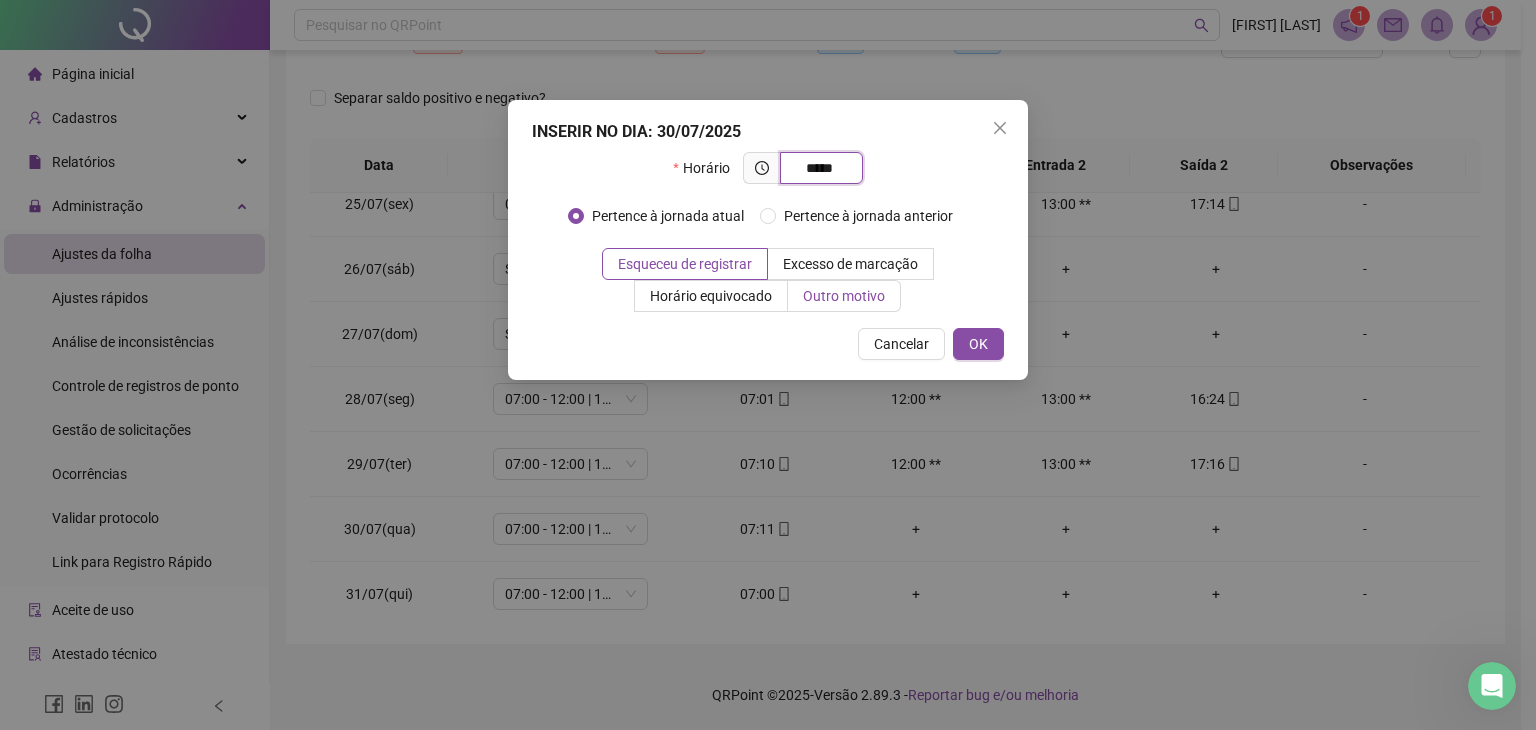 type on "*****" 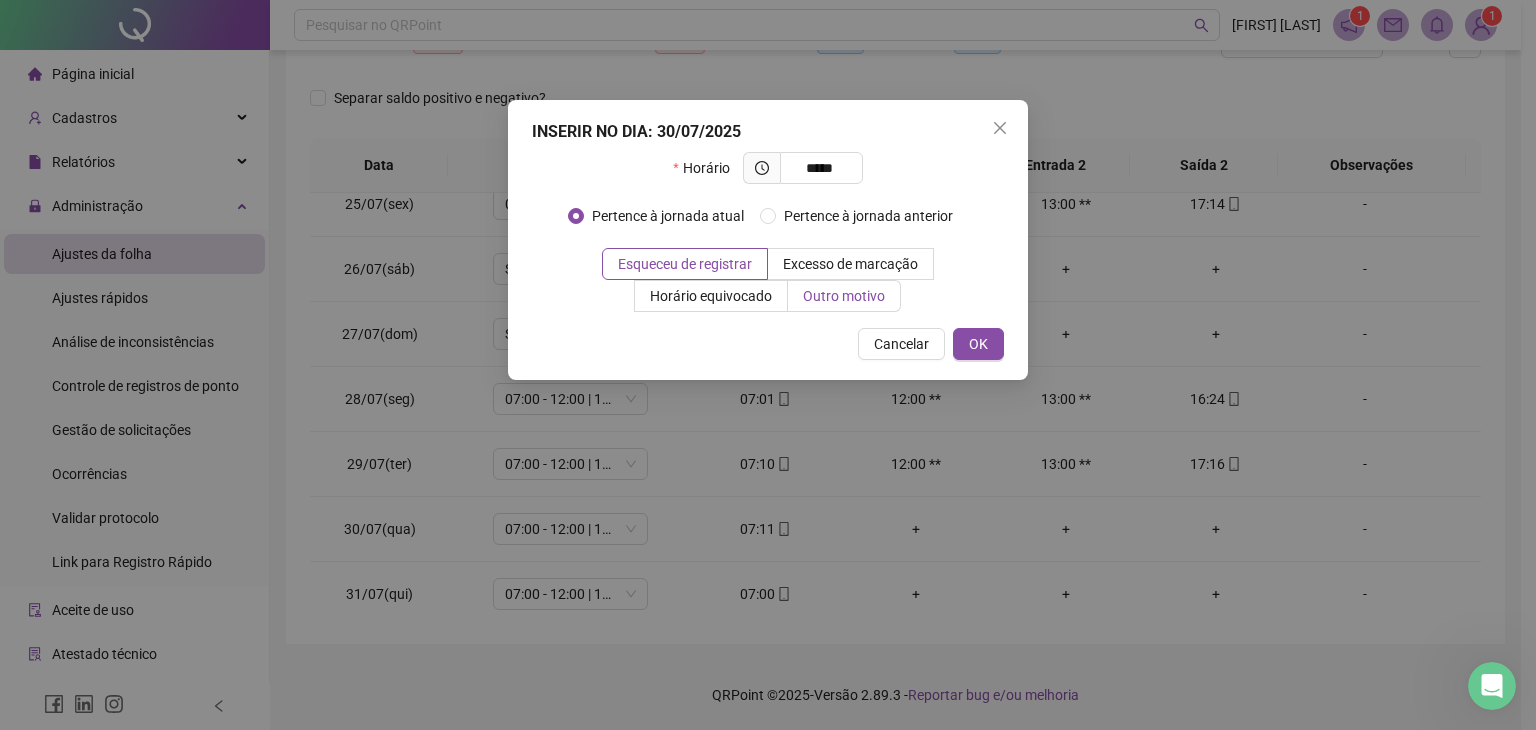 click on "Outro motivo" at bounding box center (844, 296) 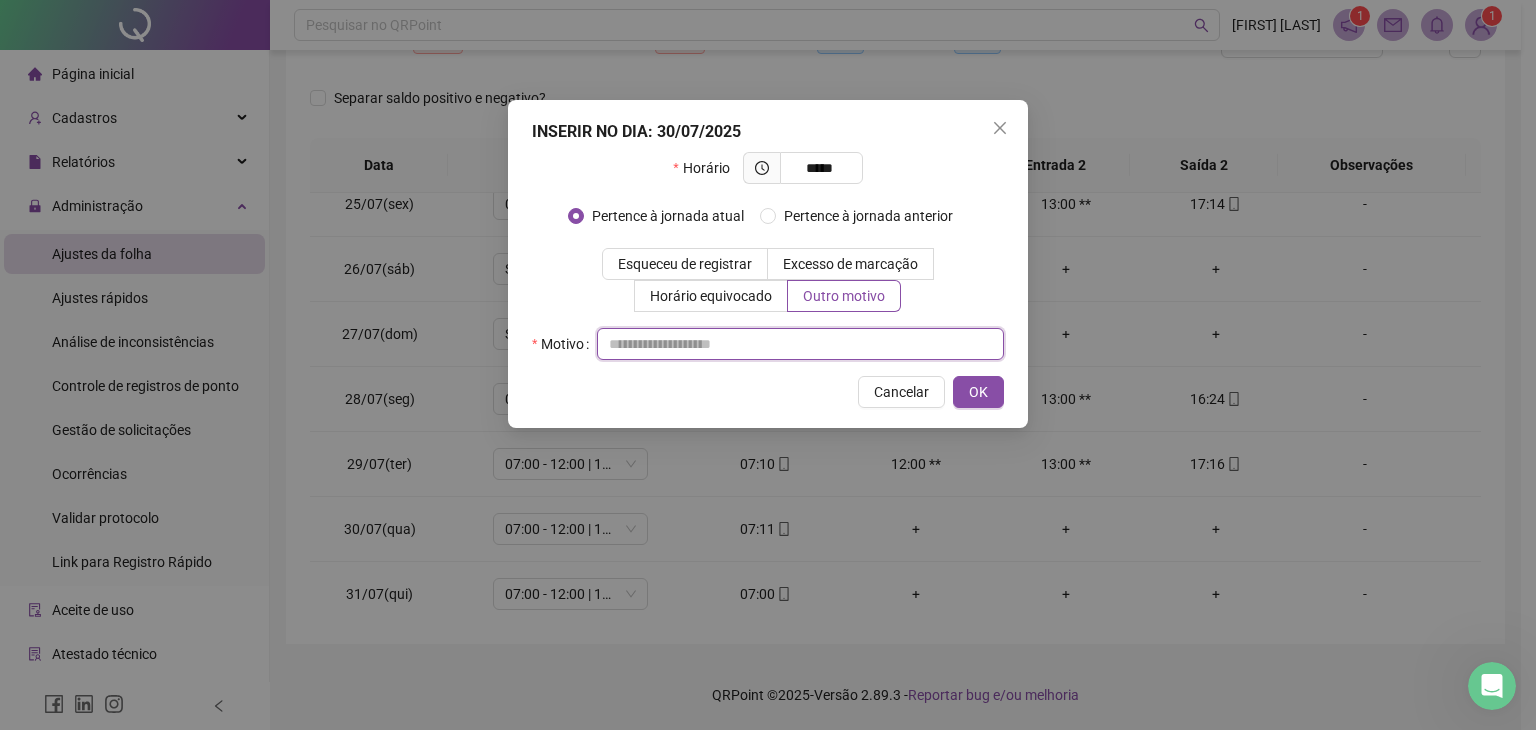 click at bounding box center [800, 344] 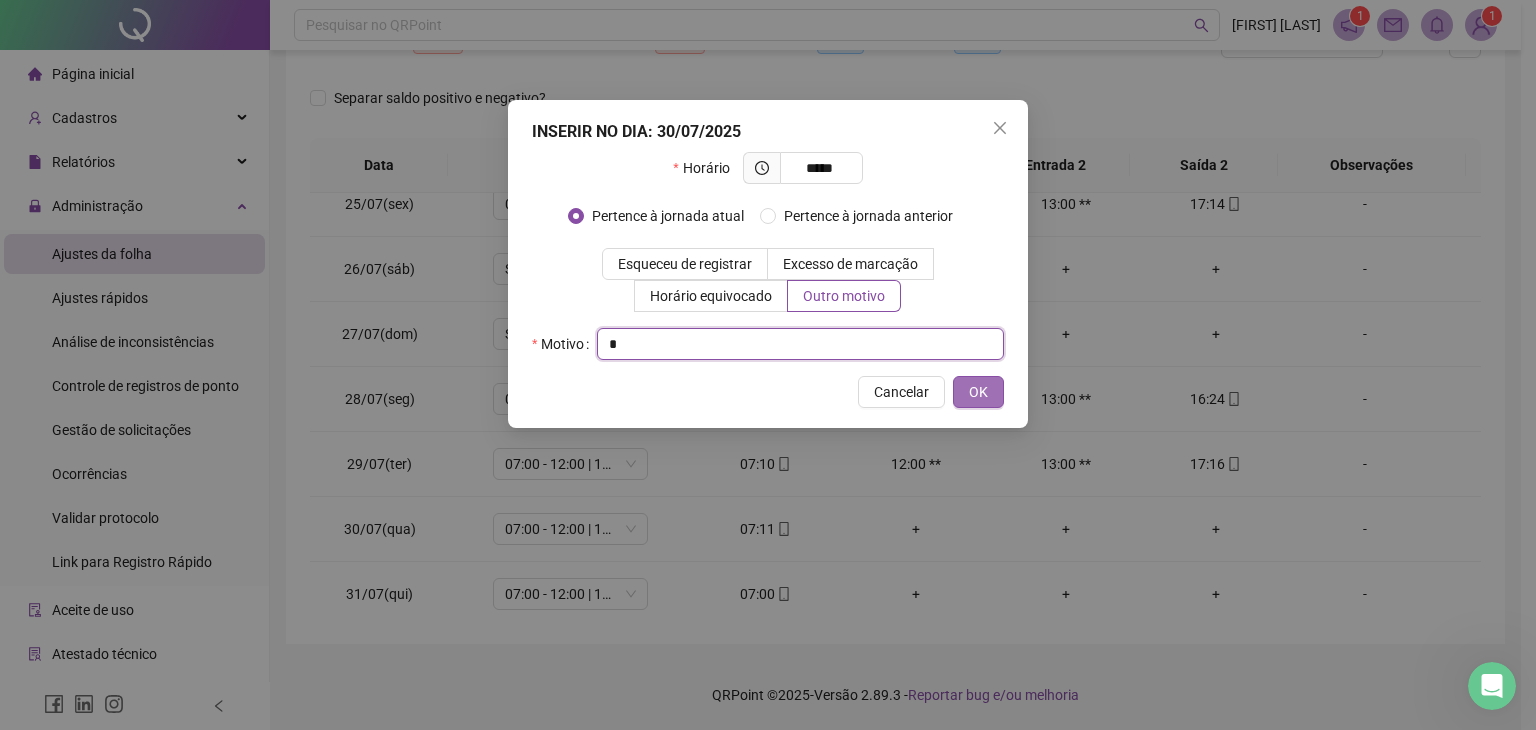 type on "*" 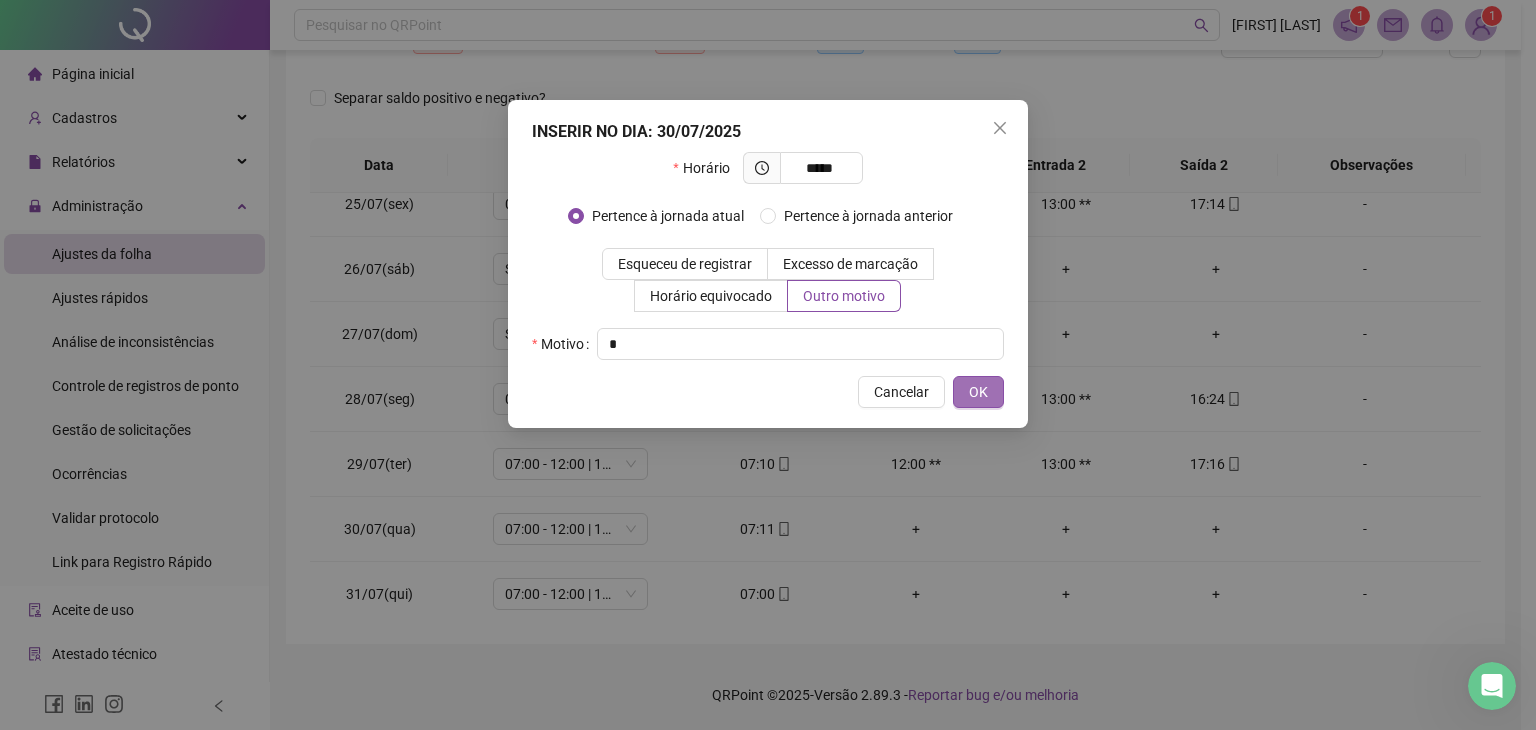 click on "OK" at bounding box center (978, 392) 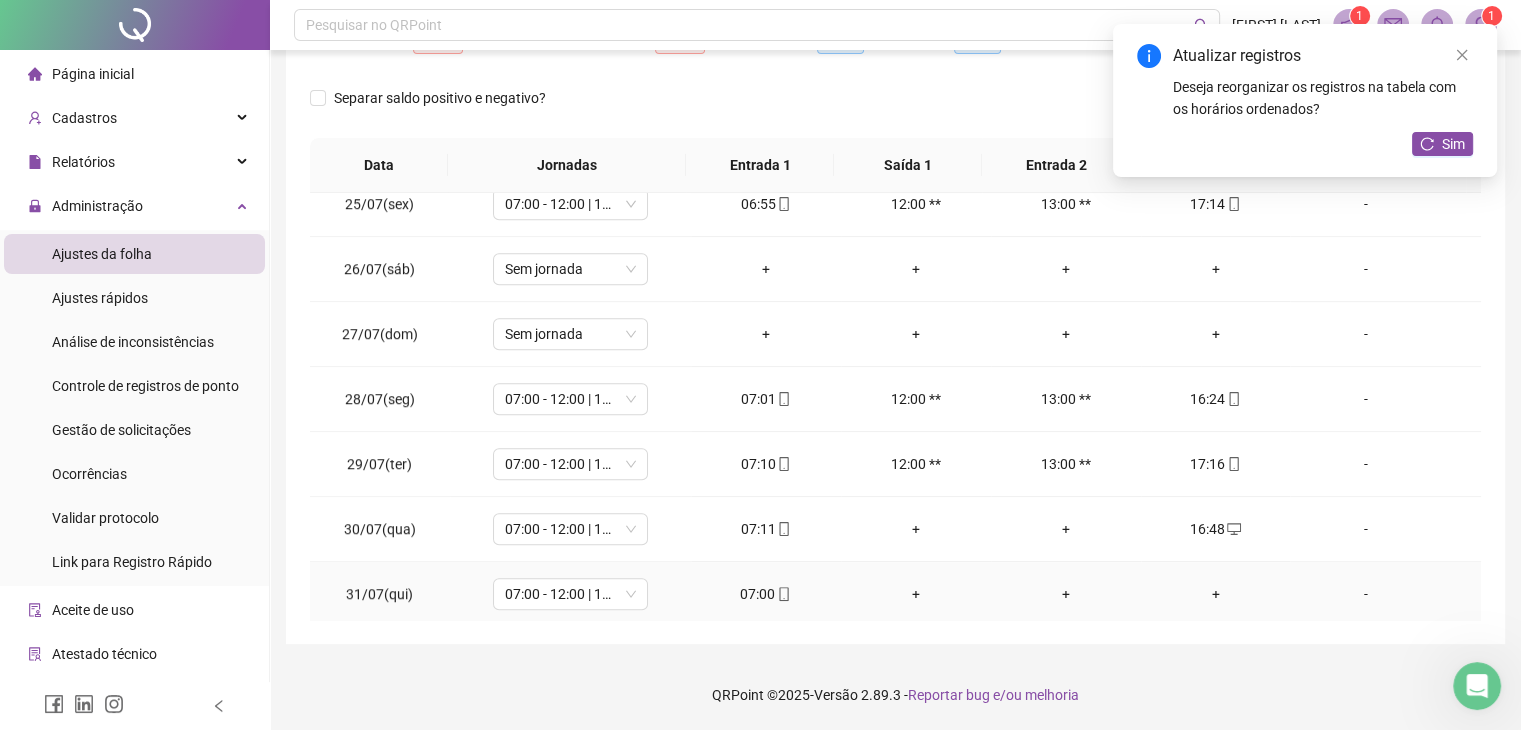 click on "+" at bounding box center [1216, 594] 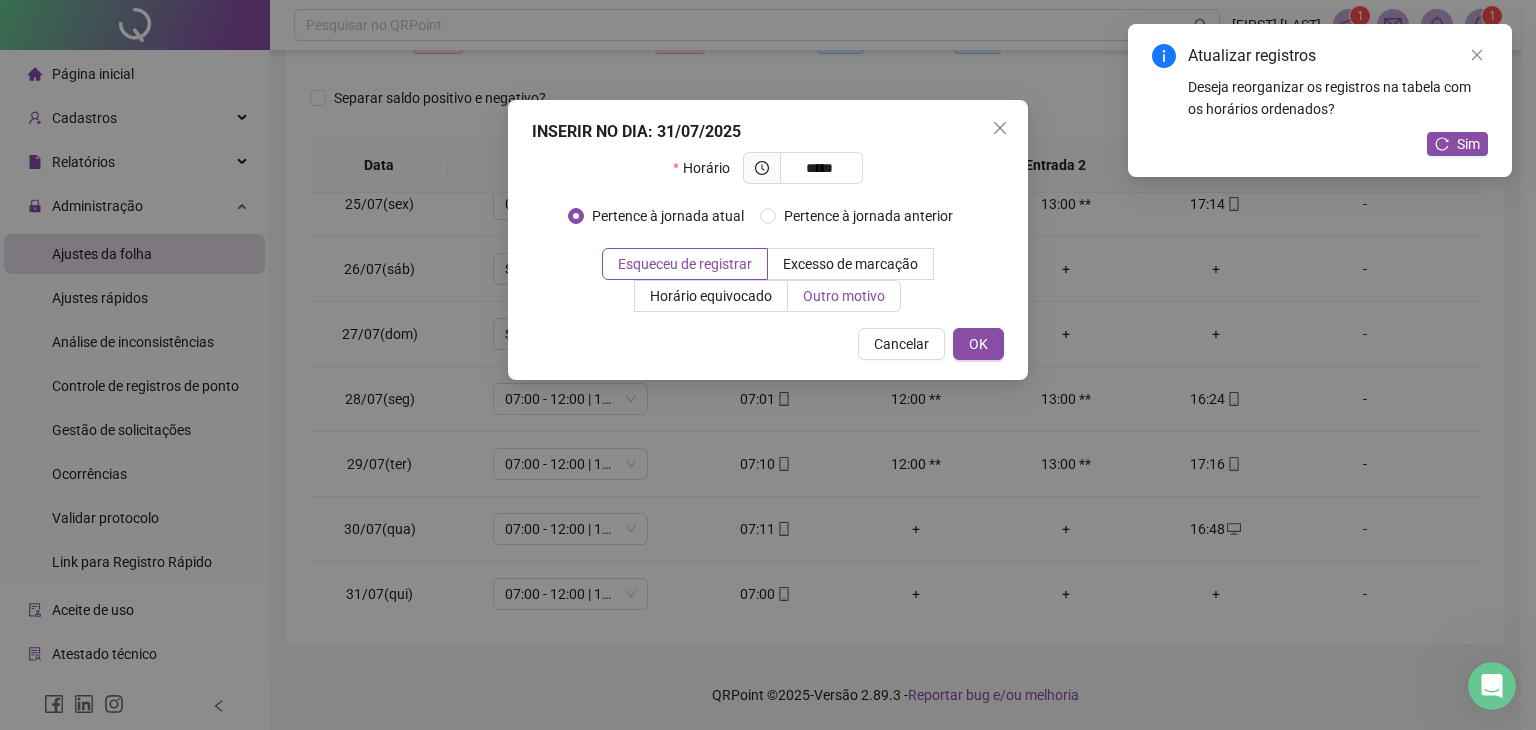type on "*****" 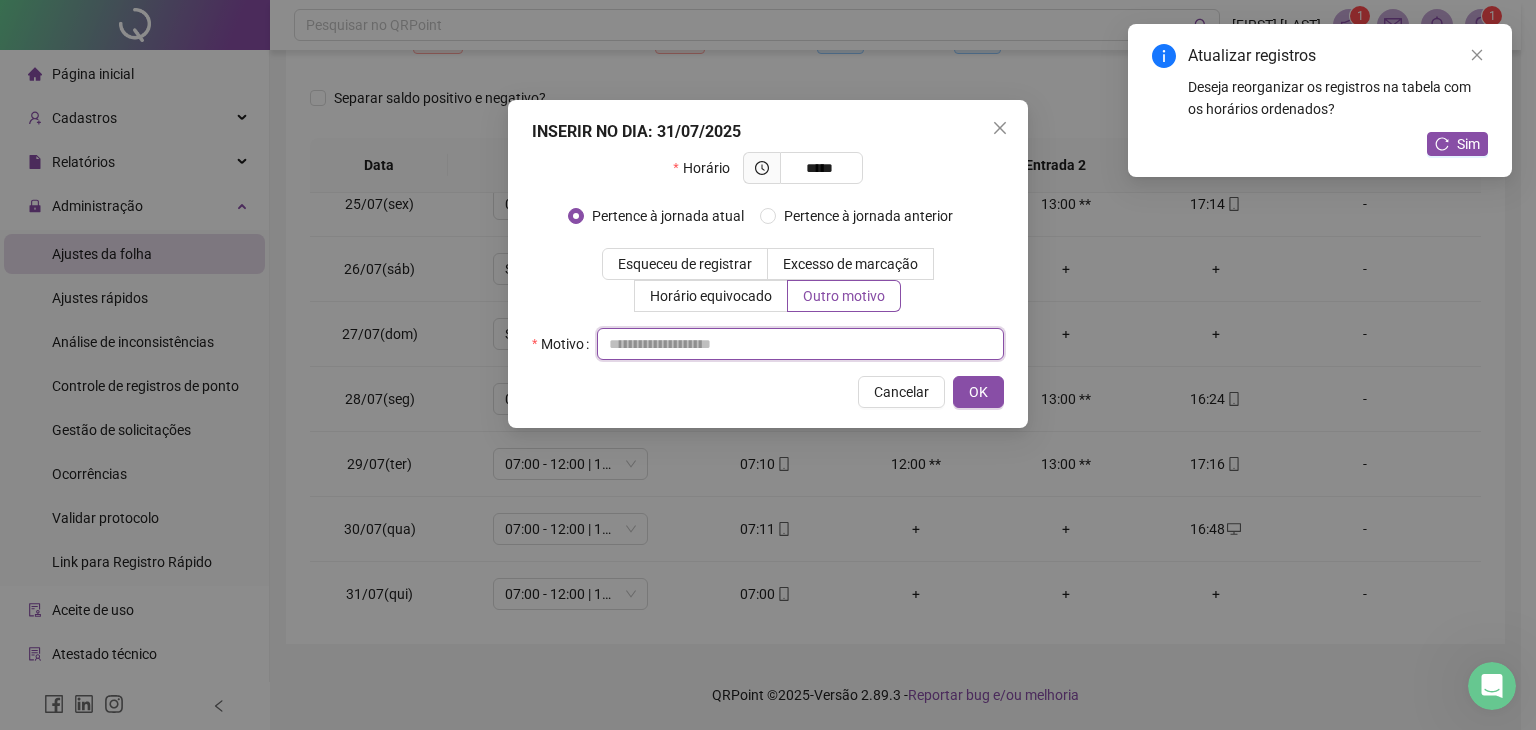 click at bounding box center [800, 344] 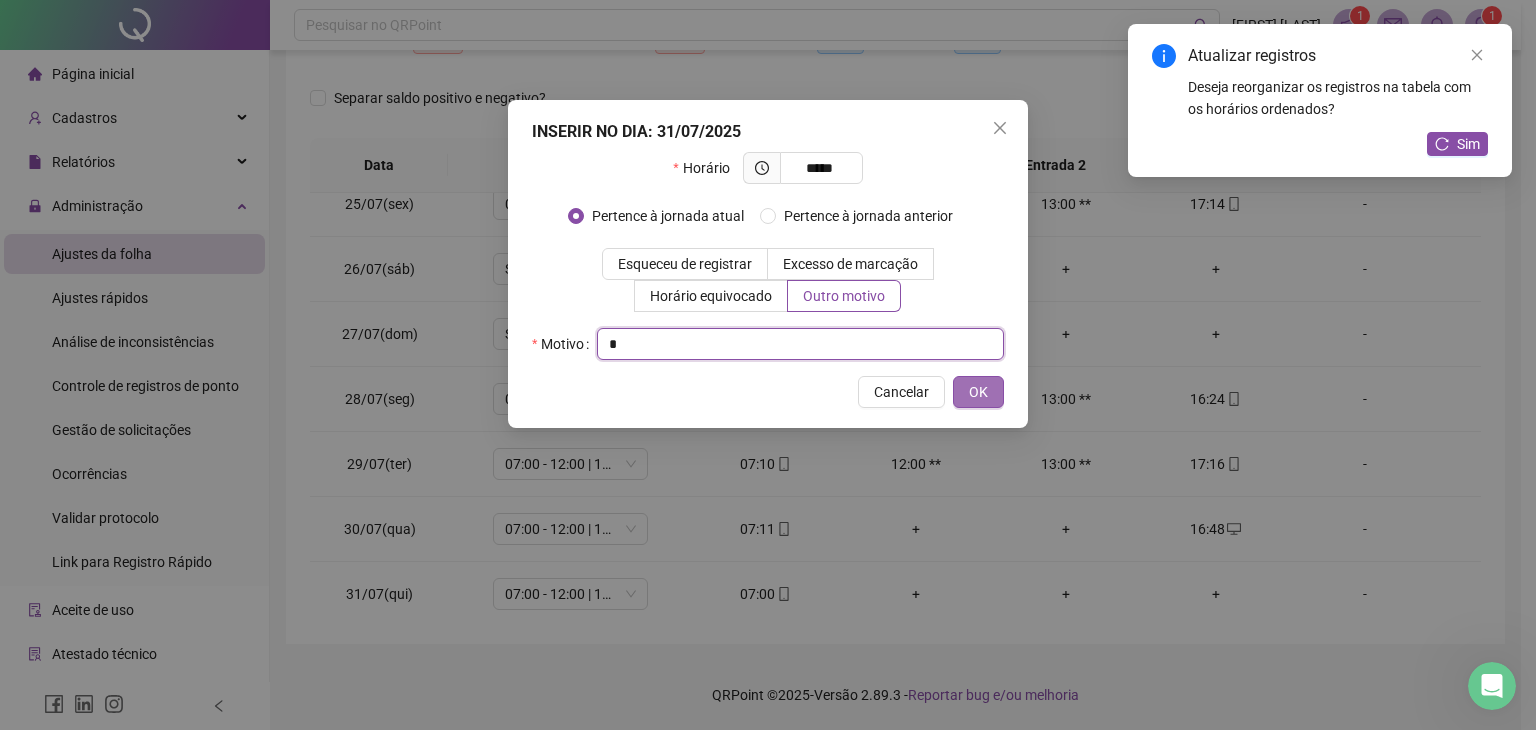 type on "*" 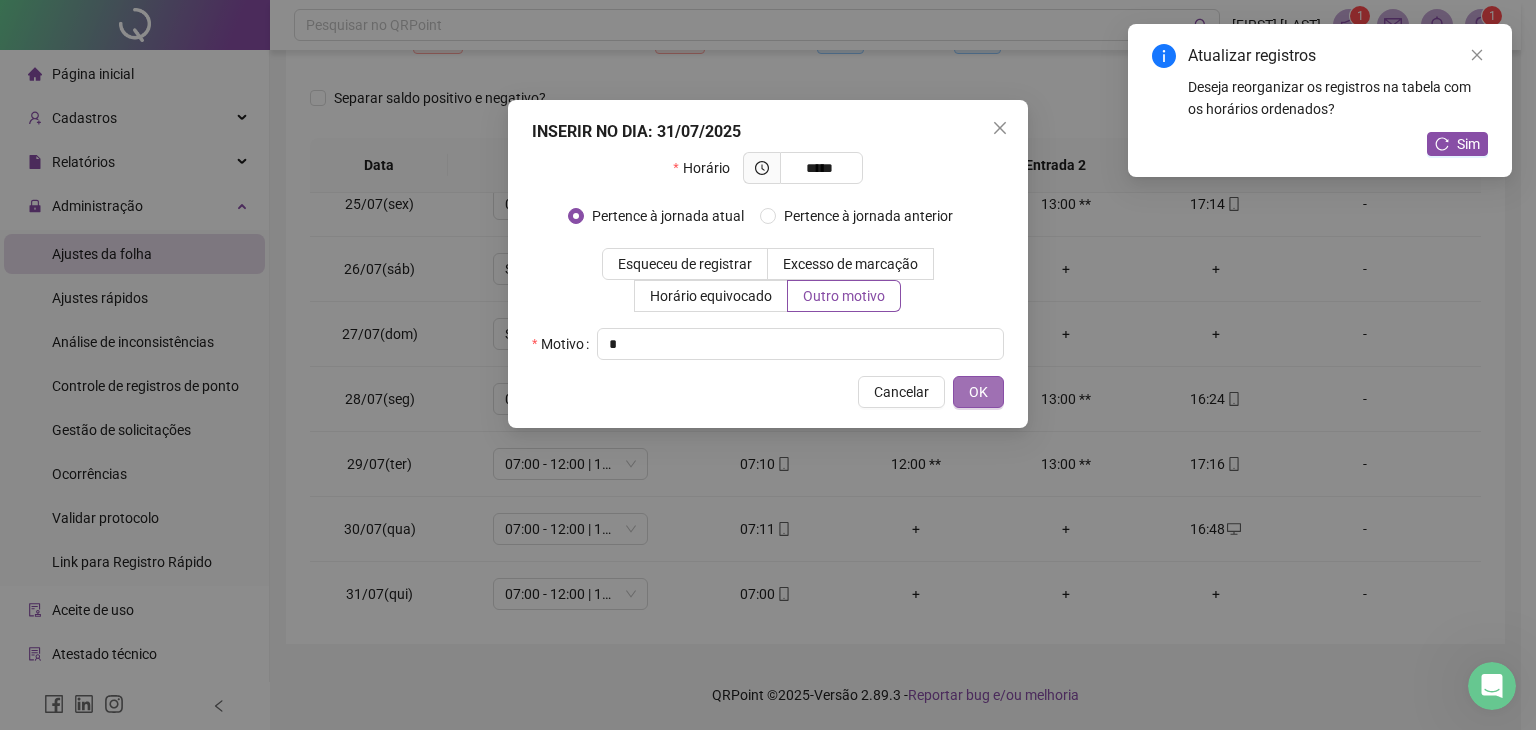 click on "OK" at bounding box center [978, 392] 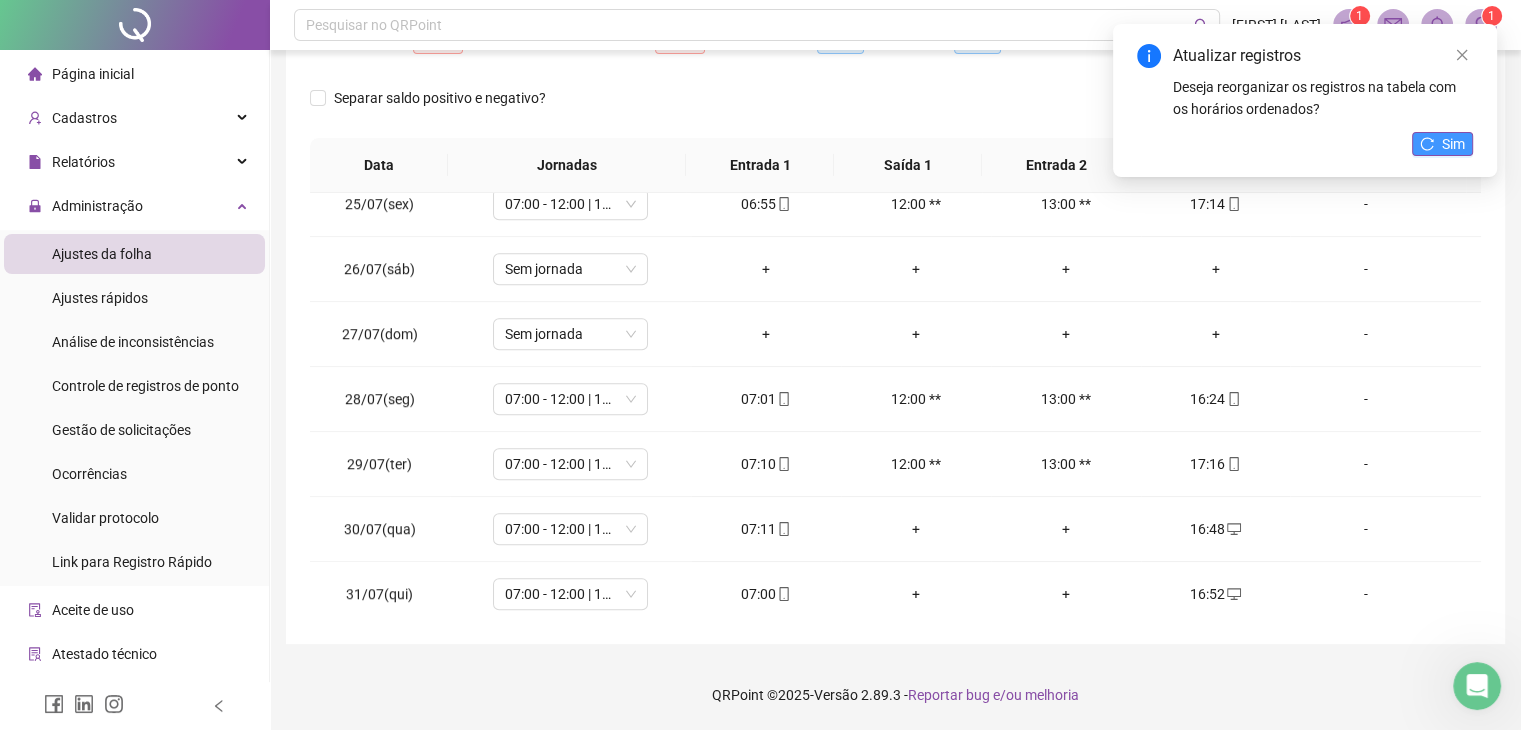 click on "Sim" at bounding box center [1453, 144] 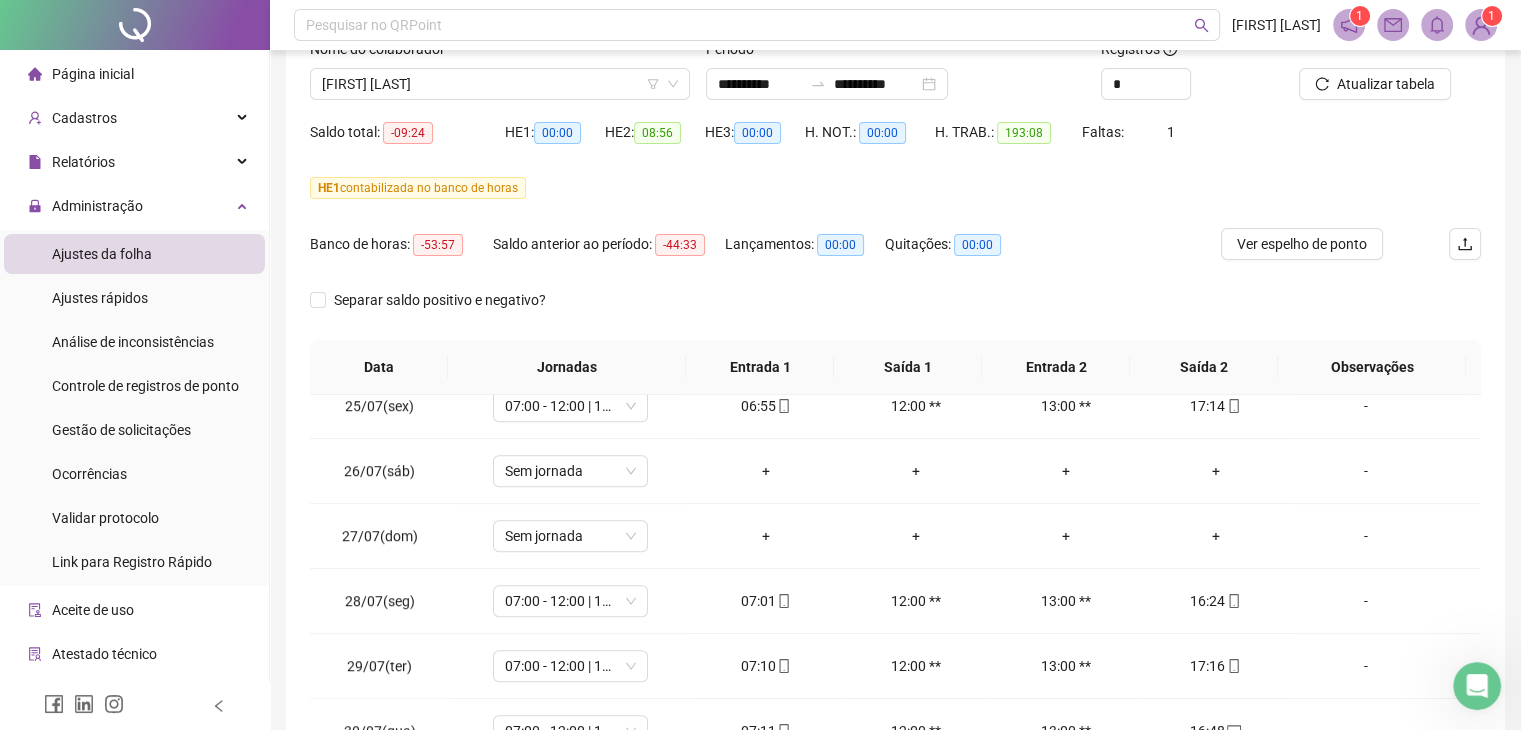scroll, scrollTop: 0, scrollLeft: 0, axis: both 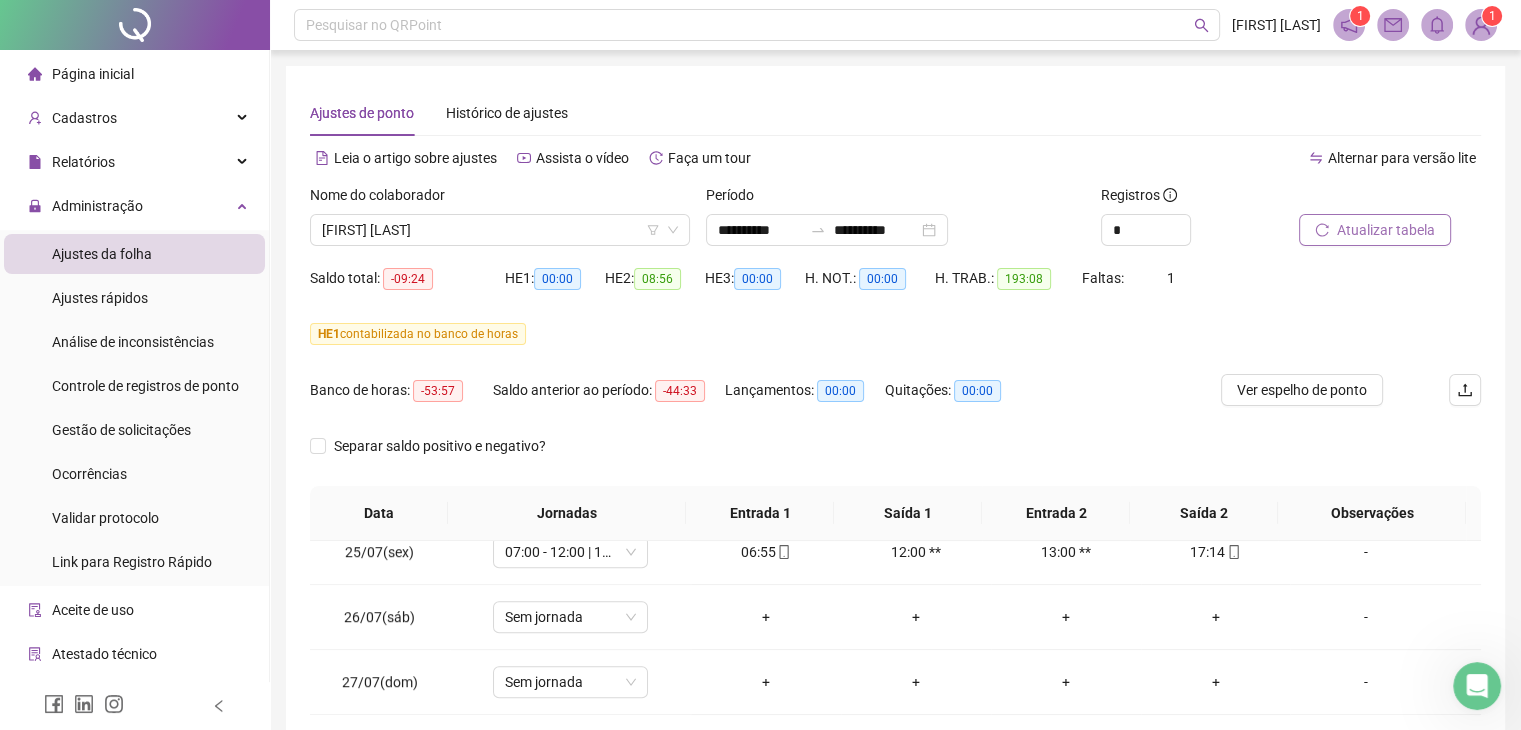 click on "Atualizar tabela" at bounding box center [1386, 230] 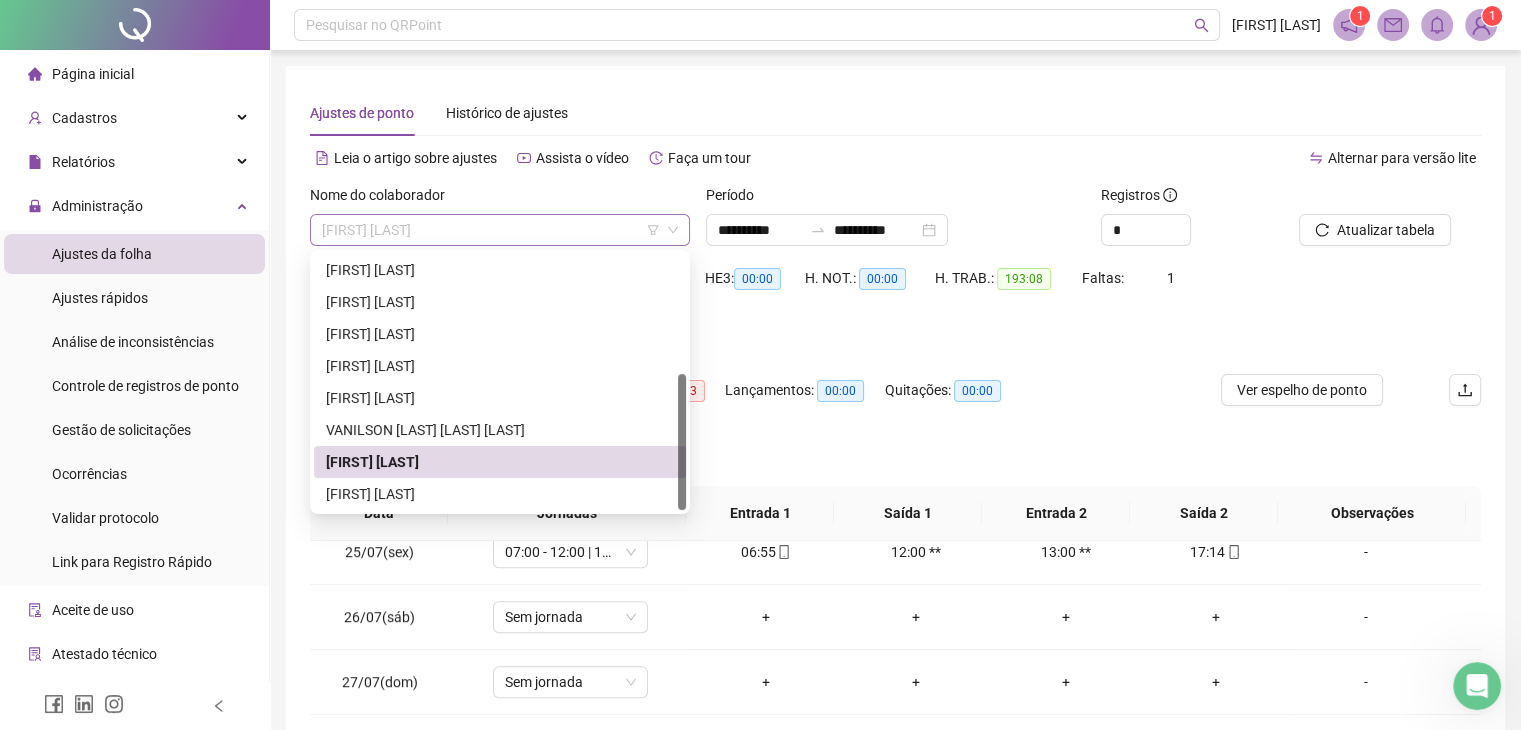 click on "[FIRST] [LAST]" at bounding box center [500, 230] 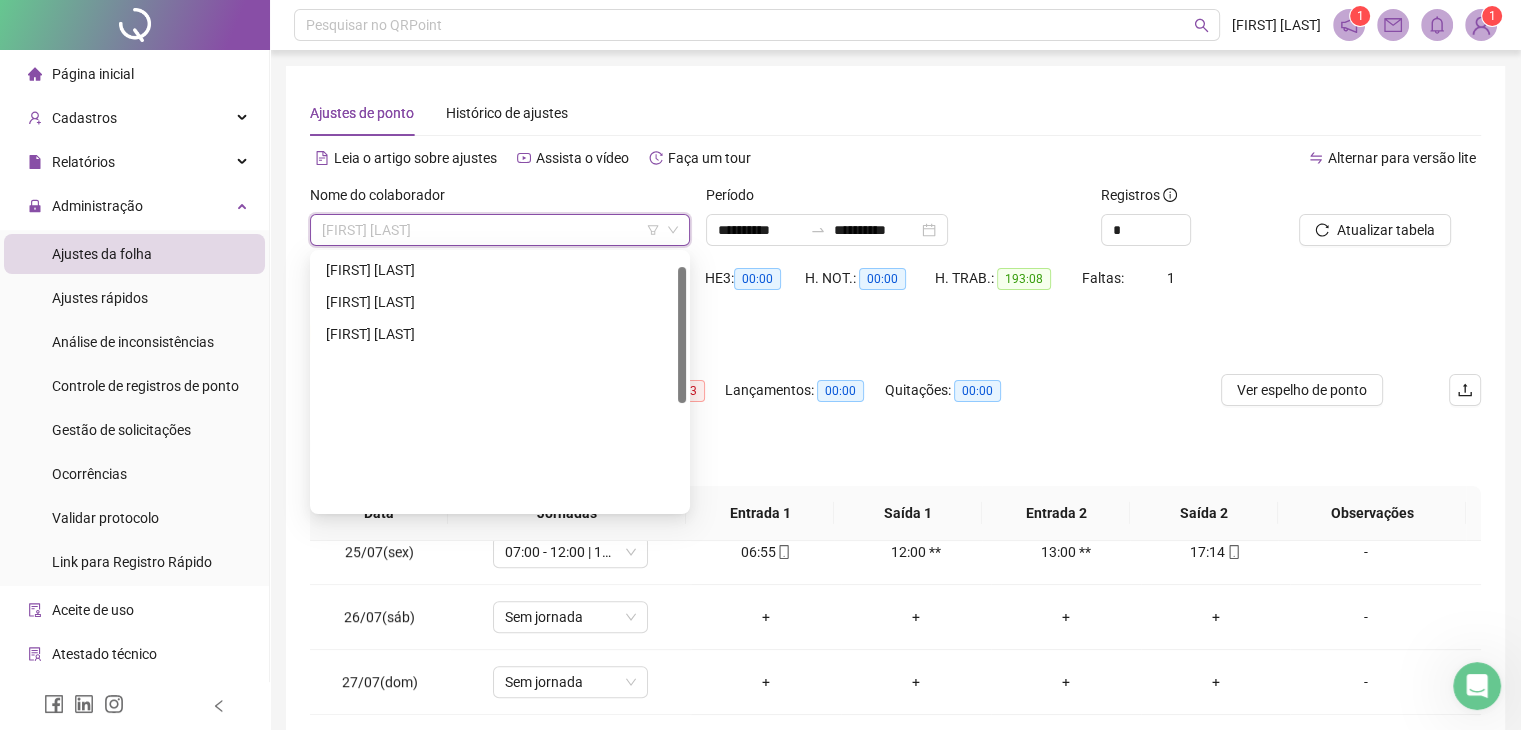 scroll, scrollTop: 0, scrollLeft: 0, axis: both 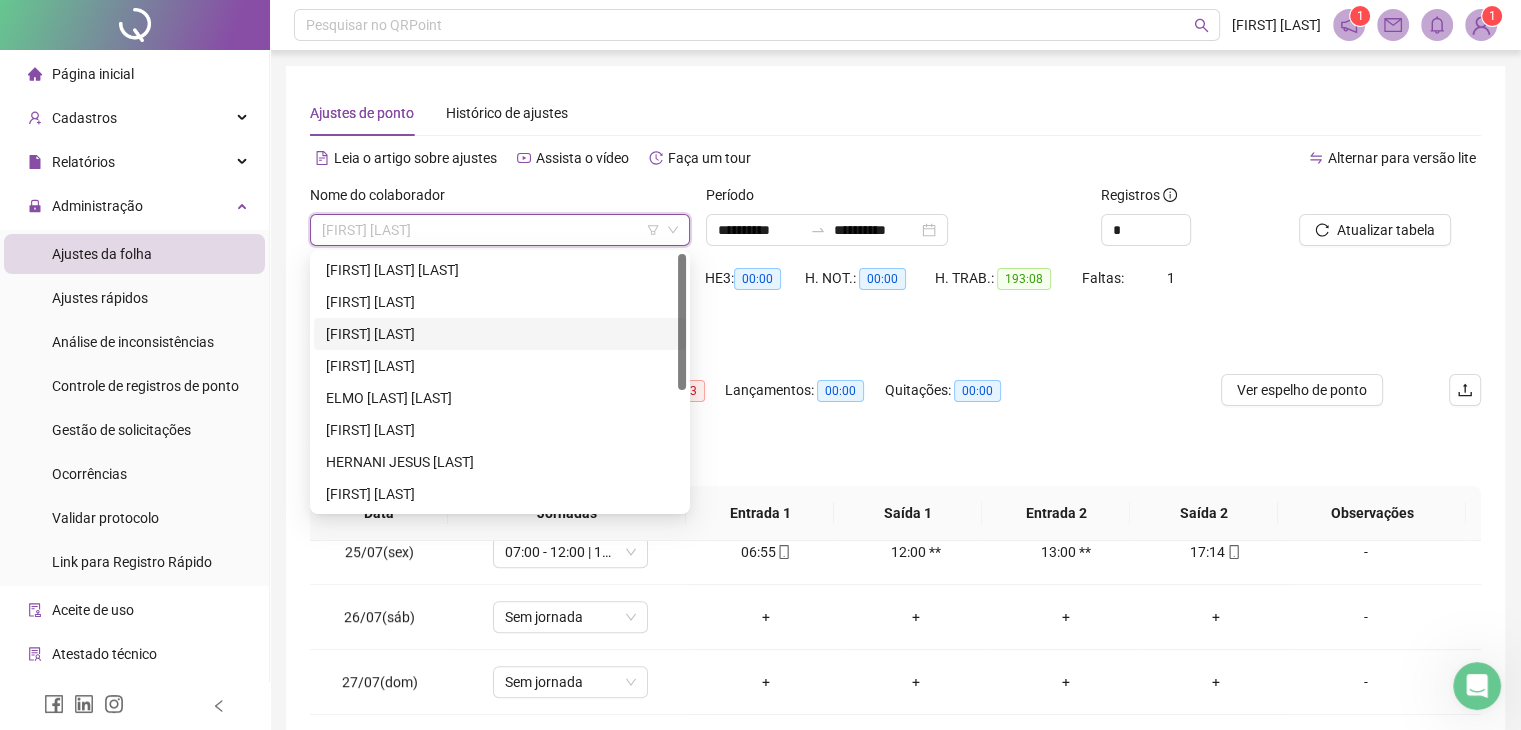 click on "Leia o artigo sobre ajustes Assista o vídeo Faça um tour" at bounding box center [603, 158] 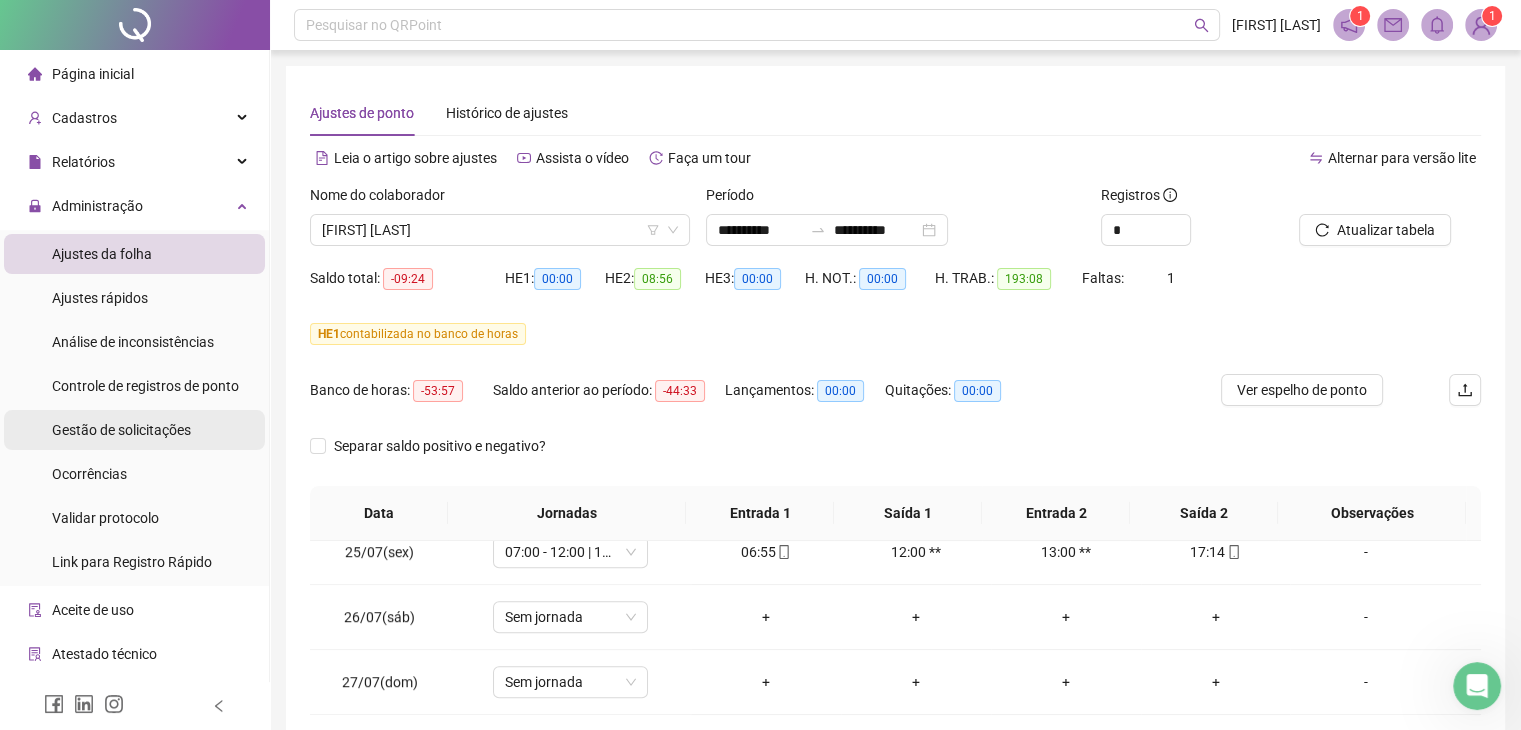 click on "Gestão de solicitações" at bounding box center (121, 430) 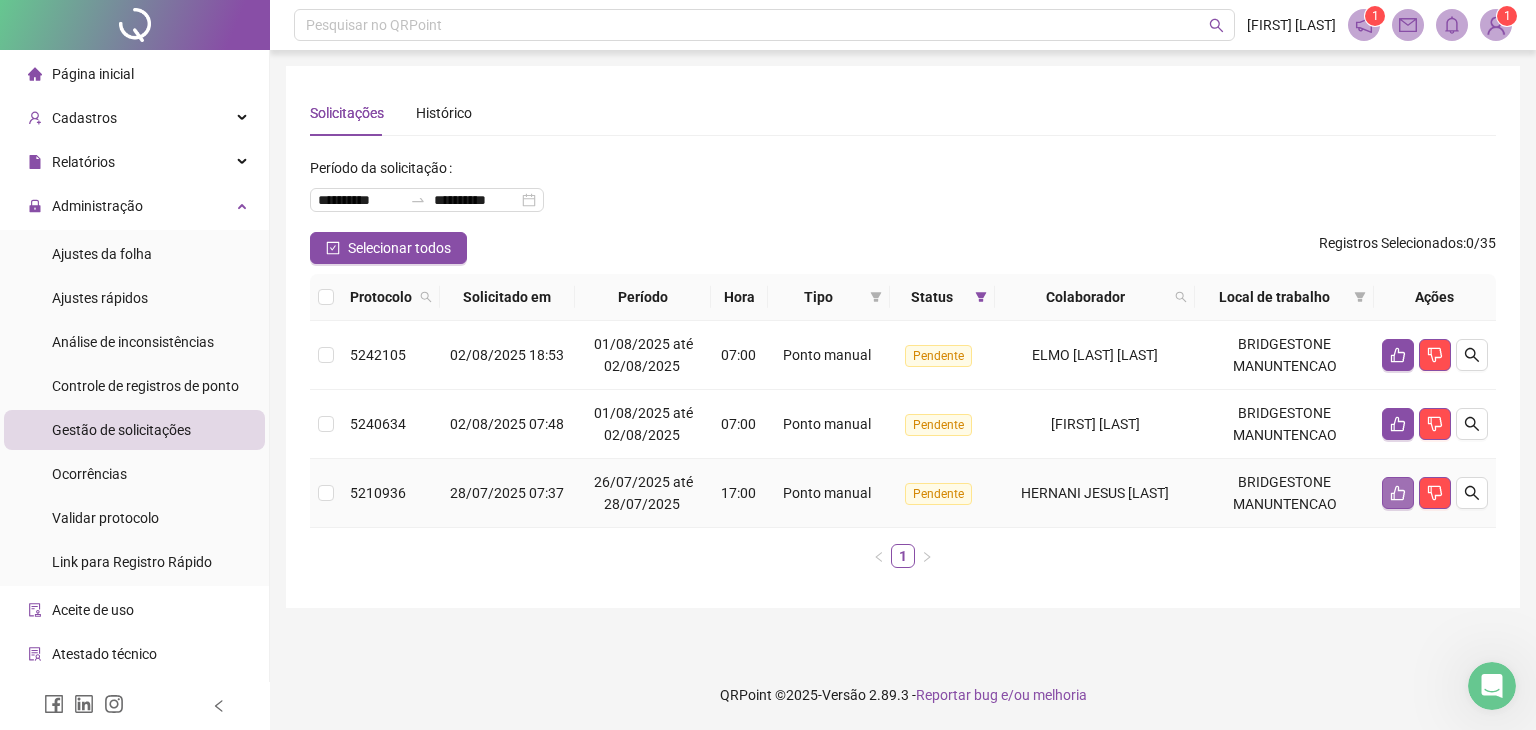 click 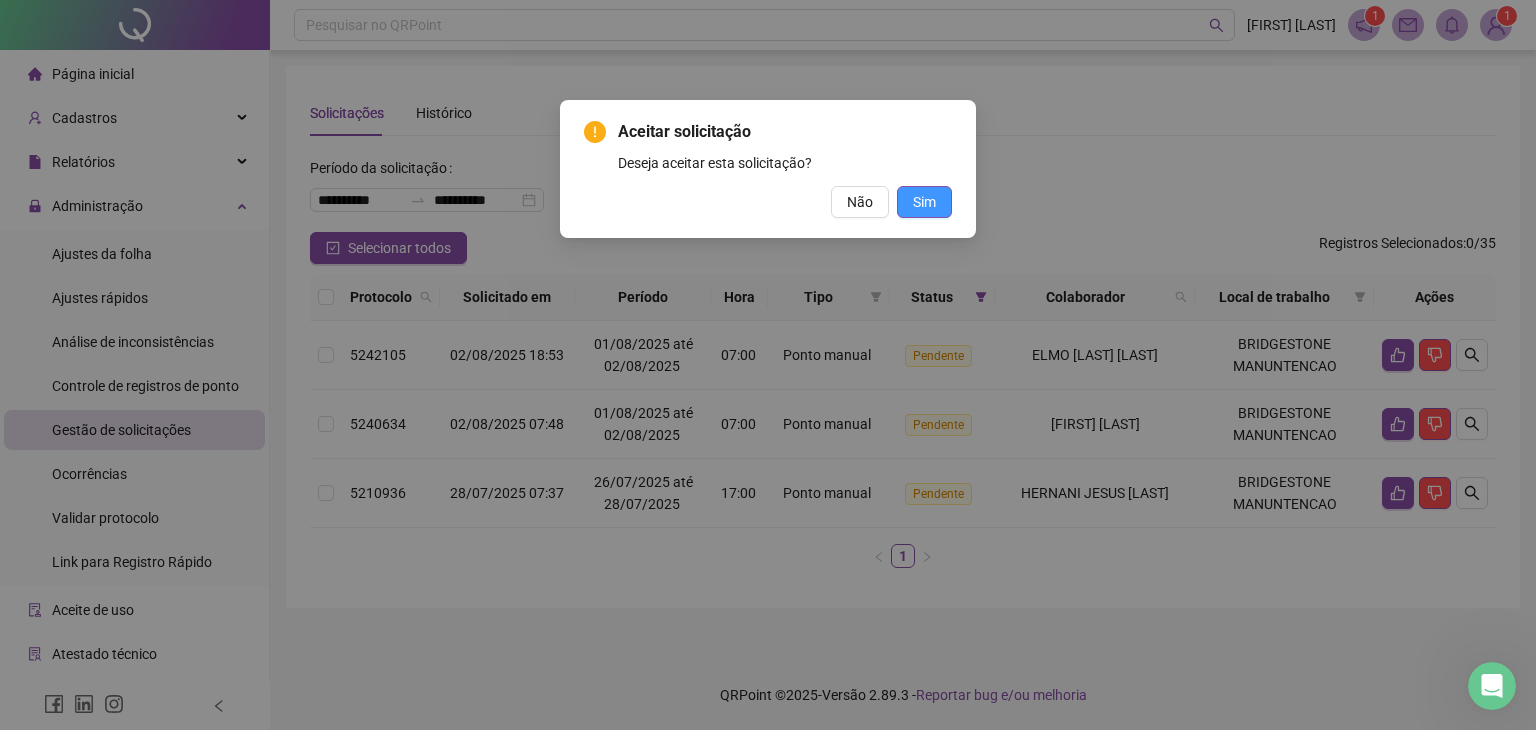 click on "Sim" at bounding box center [924, 202] 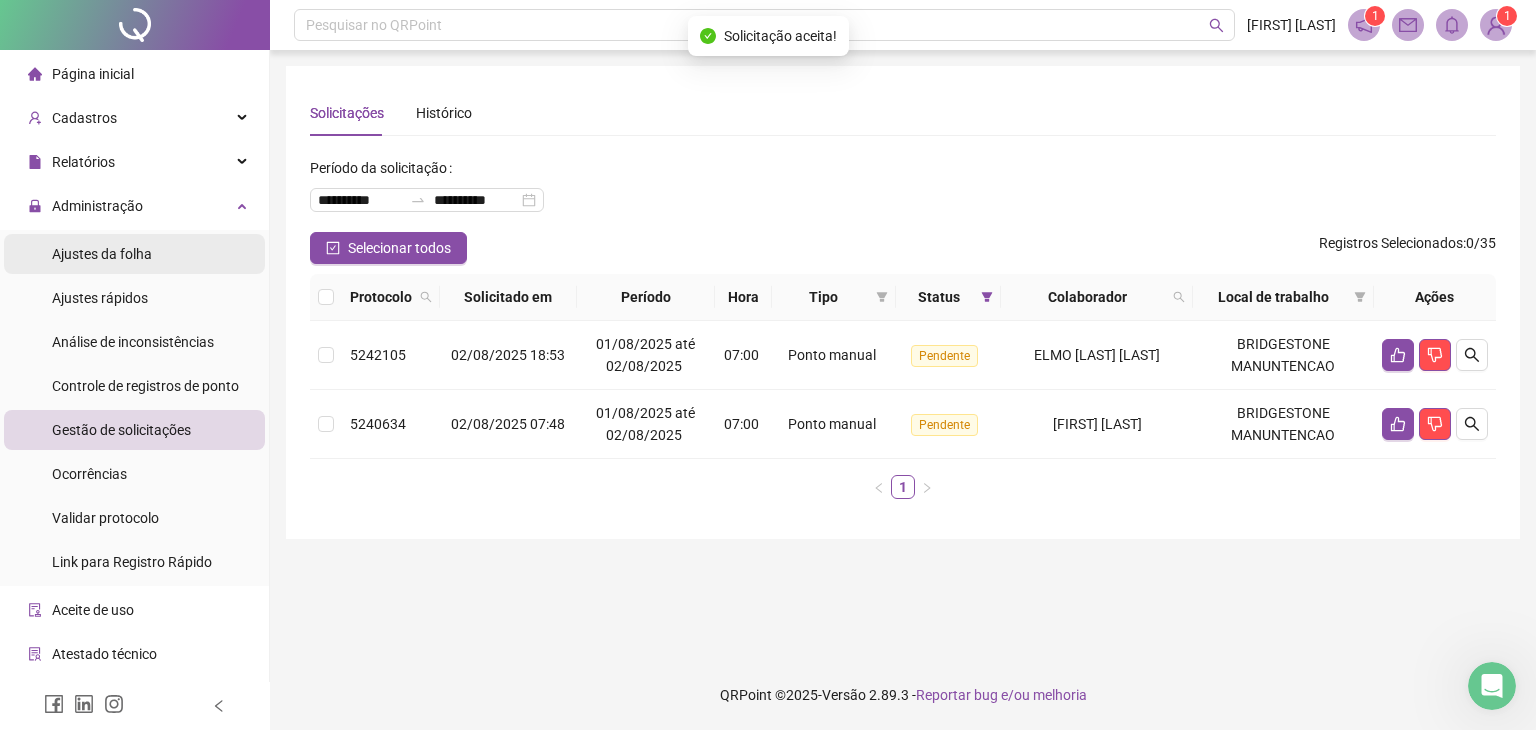 click on "Ajustes da folha" at bounding box center [134, 254] 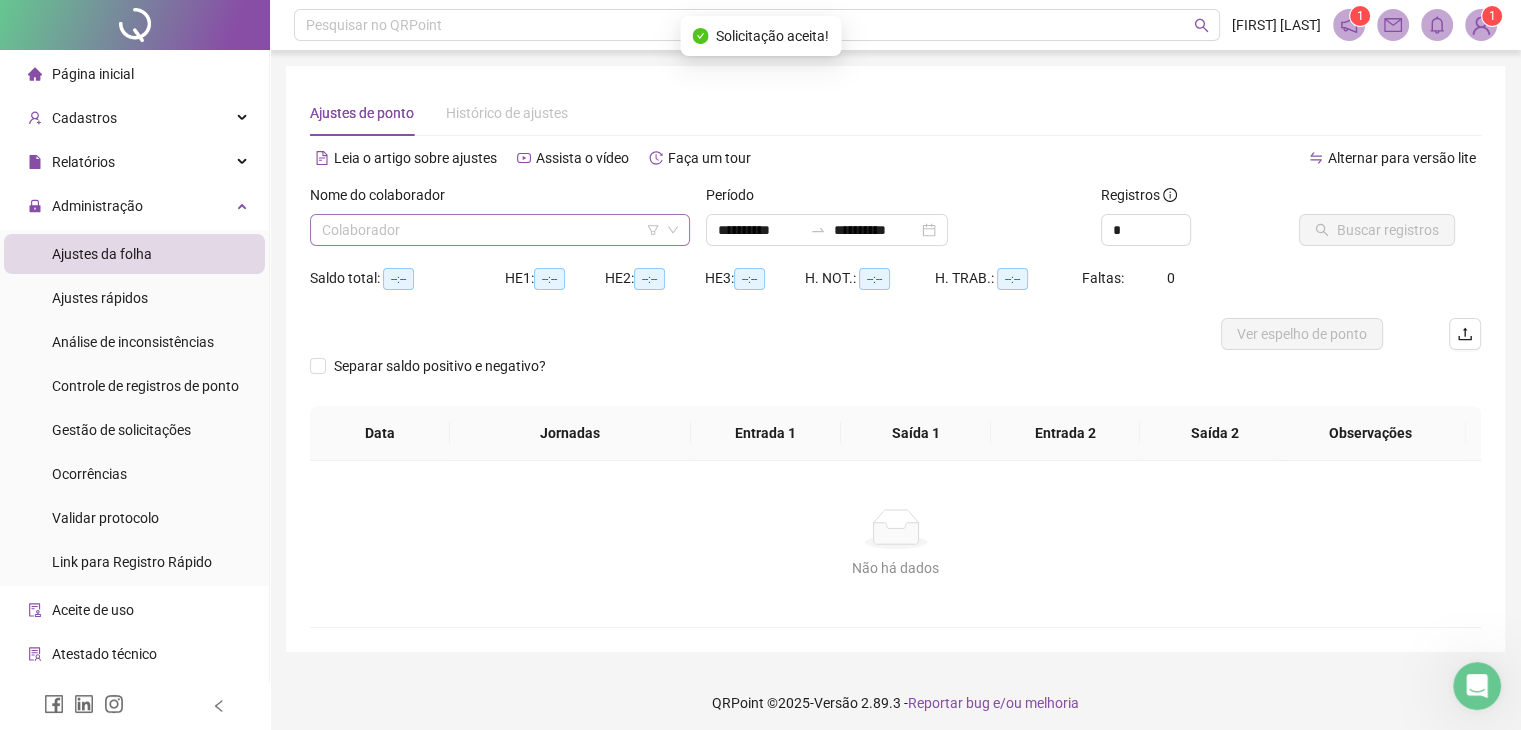 click at bounding box center (491, 230) 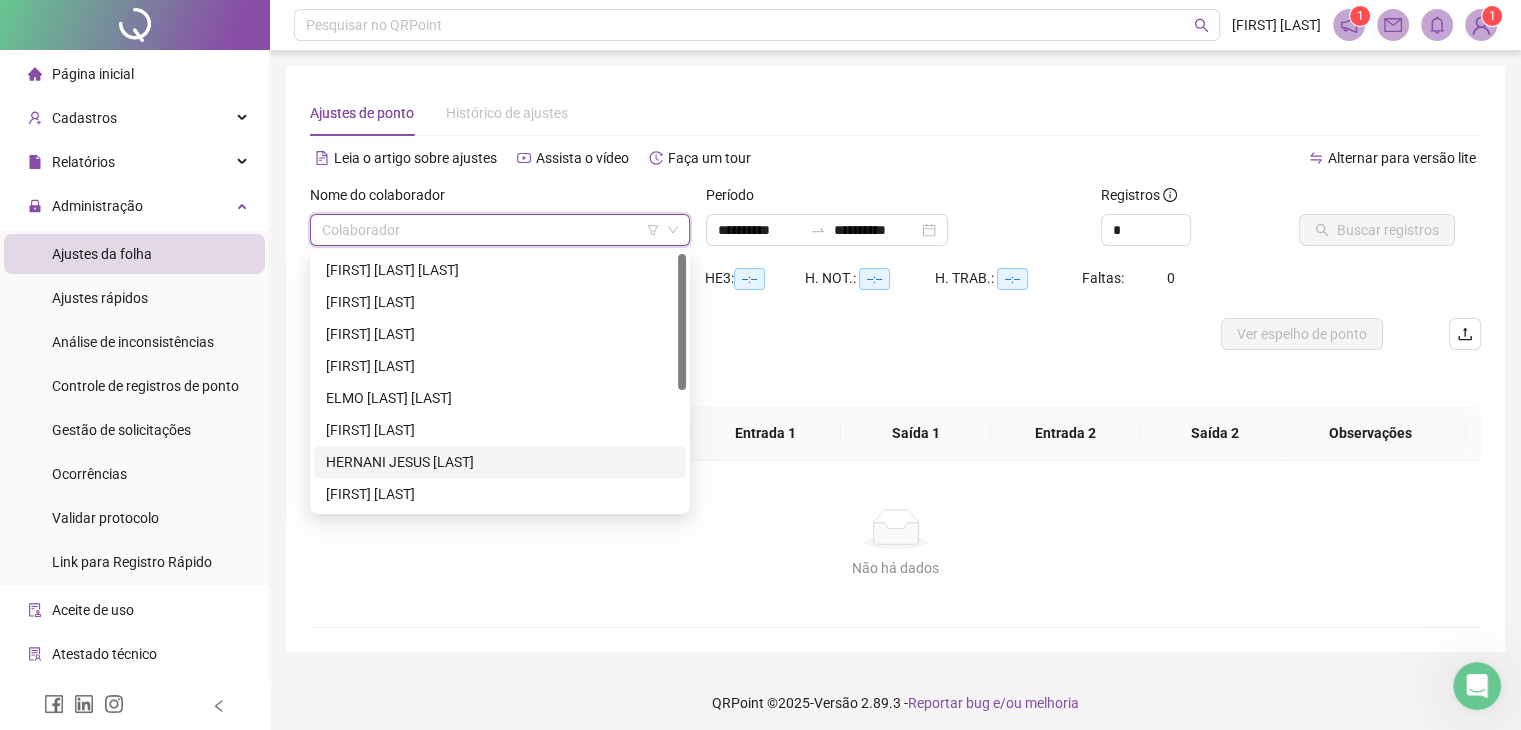 scroll, scrollTop: 100, scrollLeft: 0, axis: vertical 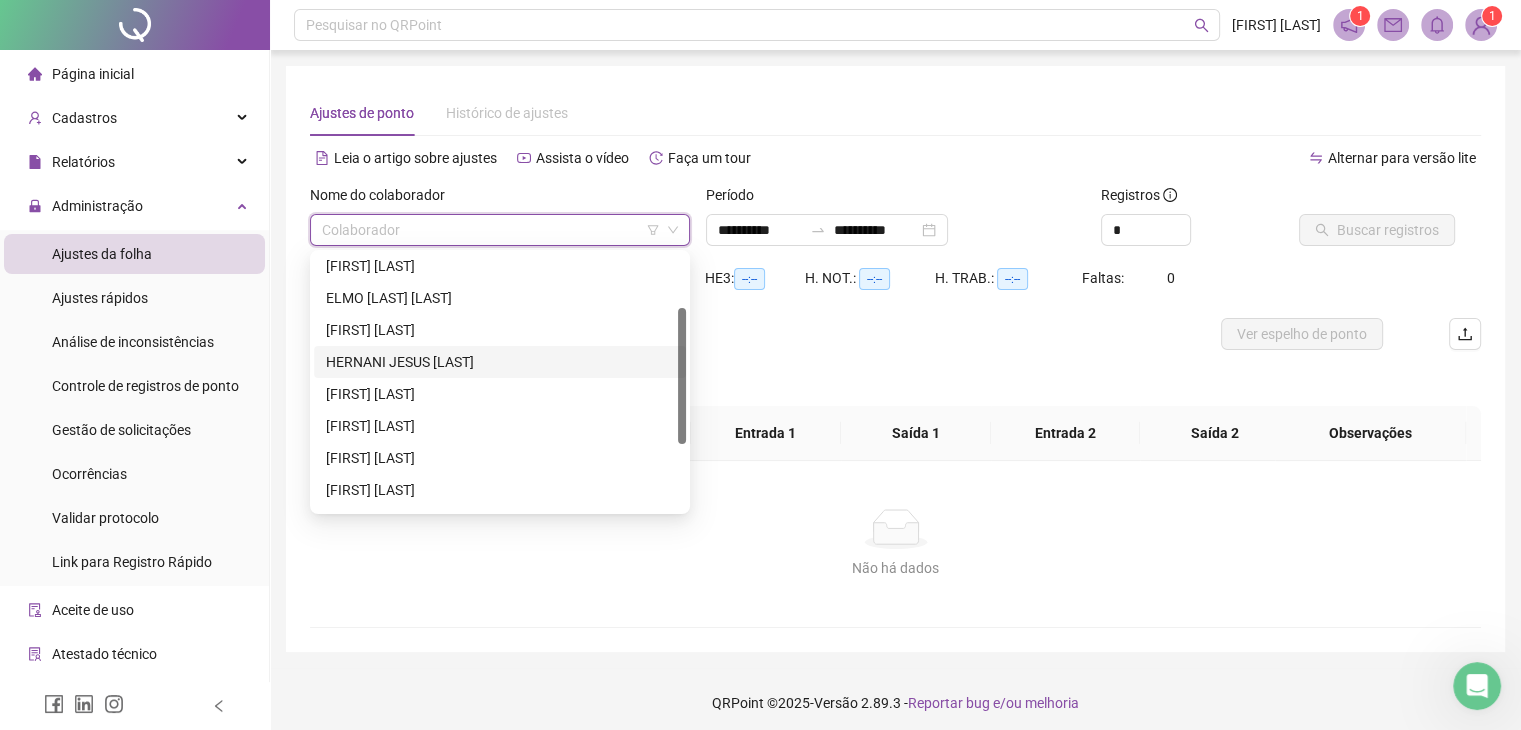 click on "HERNANI JESUS [LAST]" at bounding box center (500, 362) 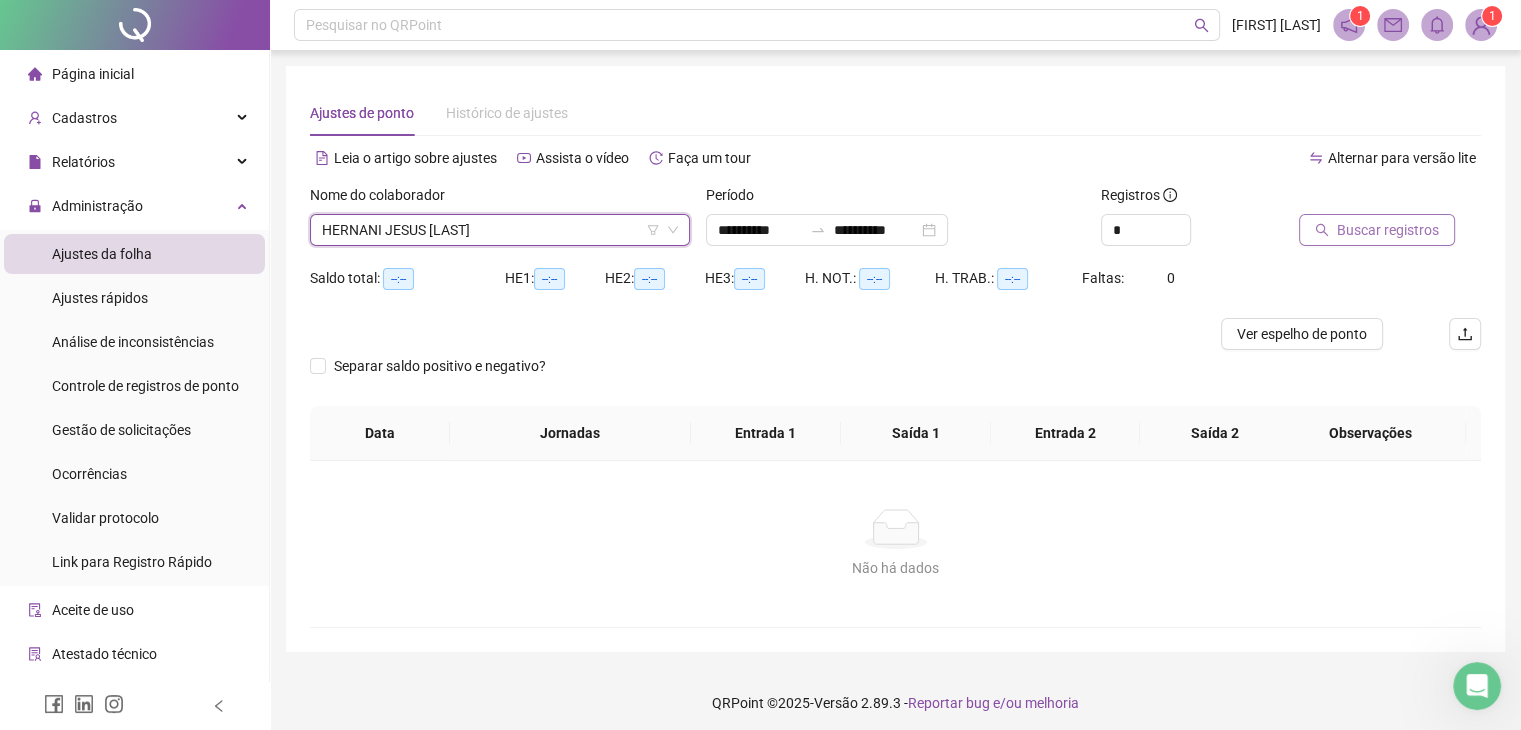 click on "Buscar registros" at bounding box center [1388, 230] 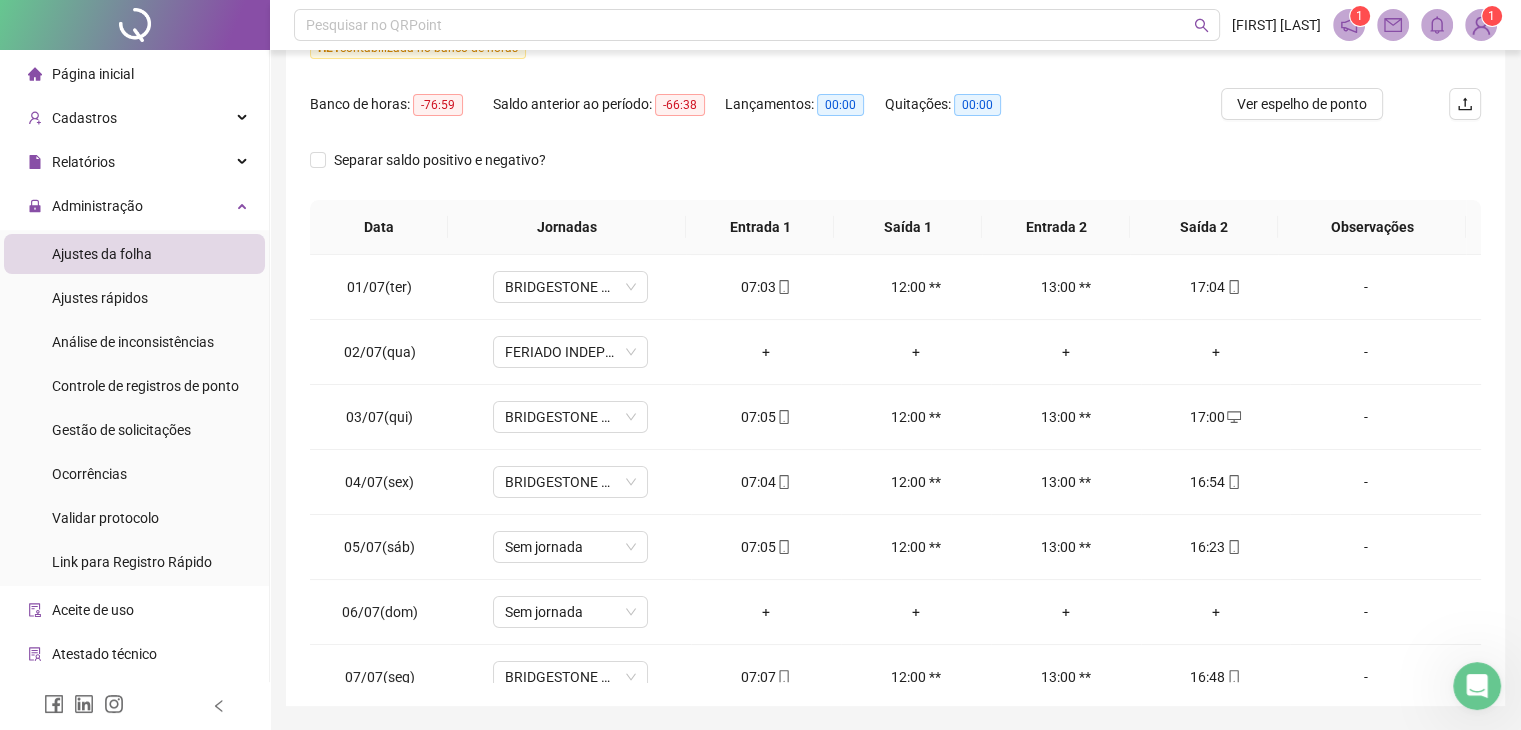 scroll, scrollTop: 308, scrollLeft: 0, axis: vertical 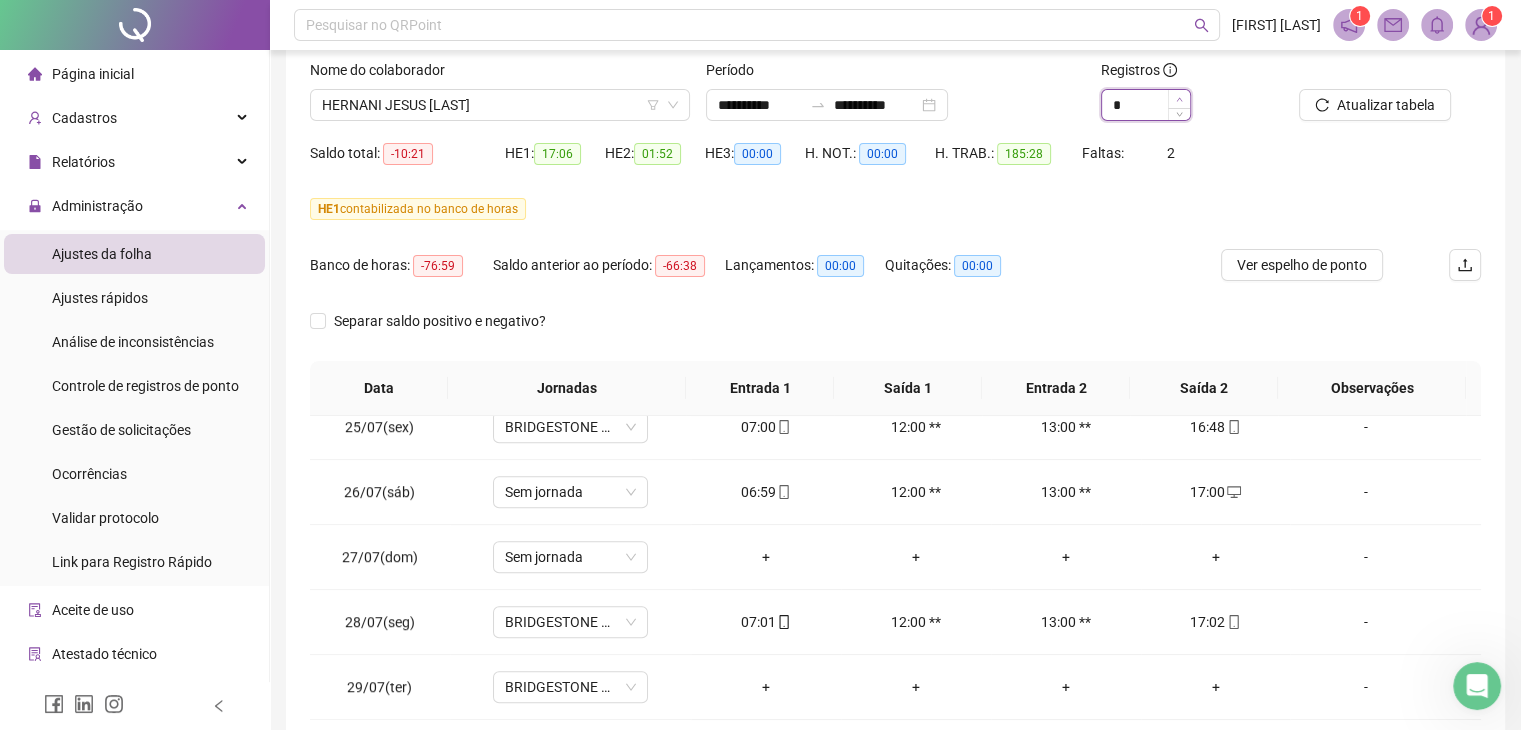 click at bounding box center (1179, 99) 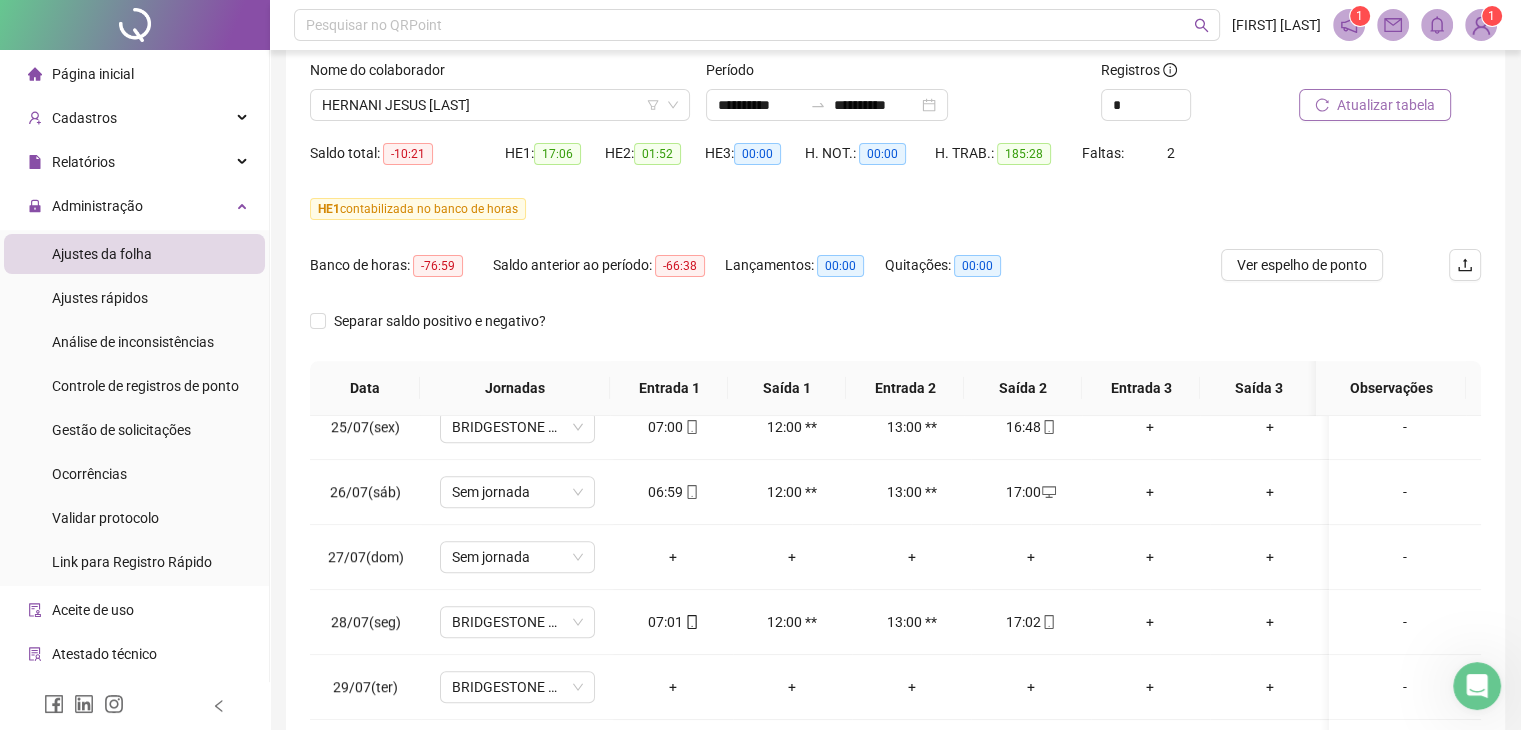 click on "Atualizar tabela" at bounding box center [1375, 105] 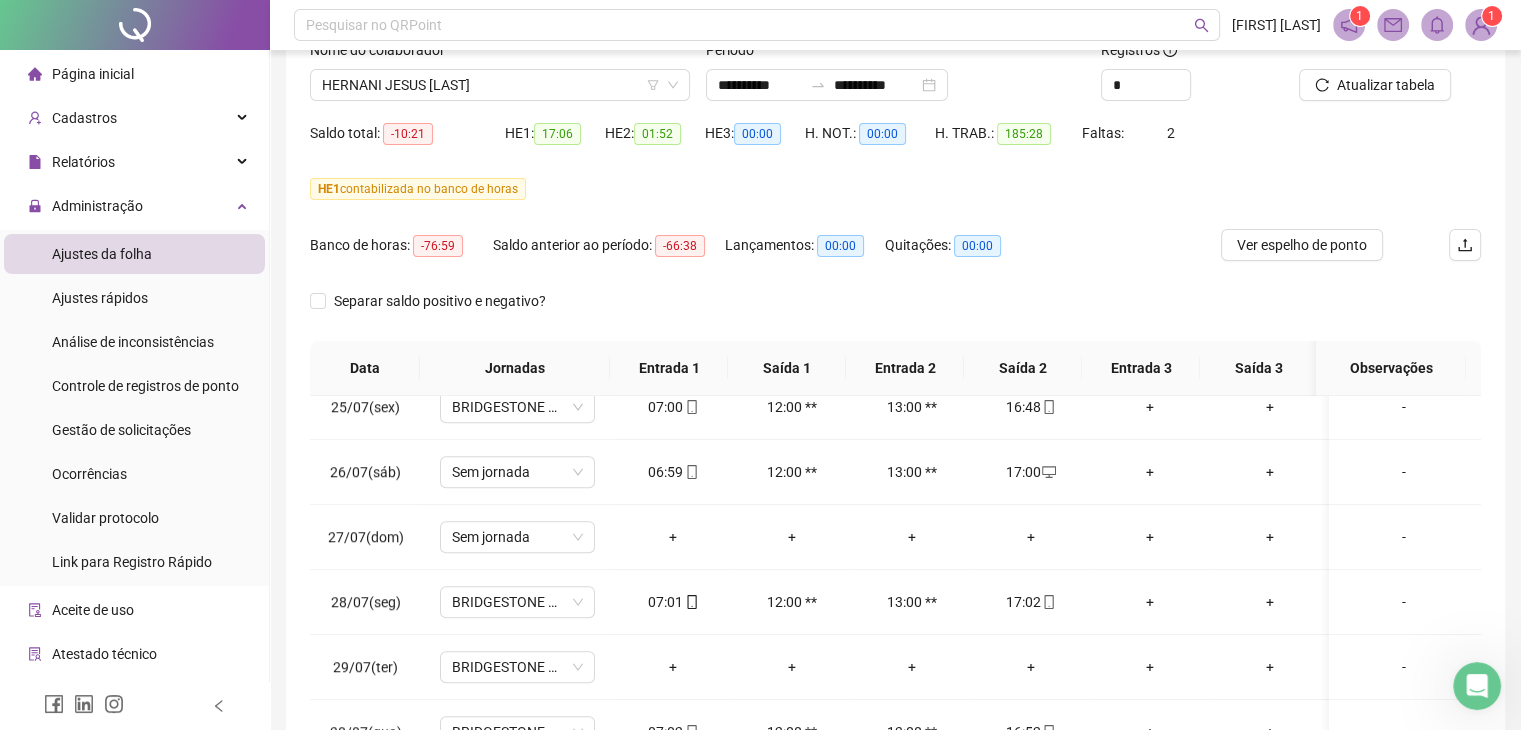 scroll, scrollTop: 348, scrollLeft: 0, axis: vertical 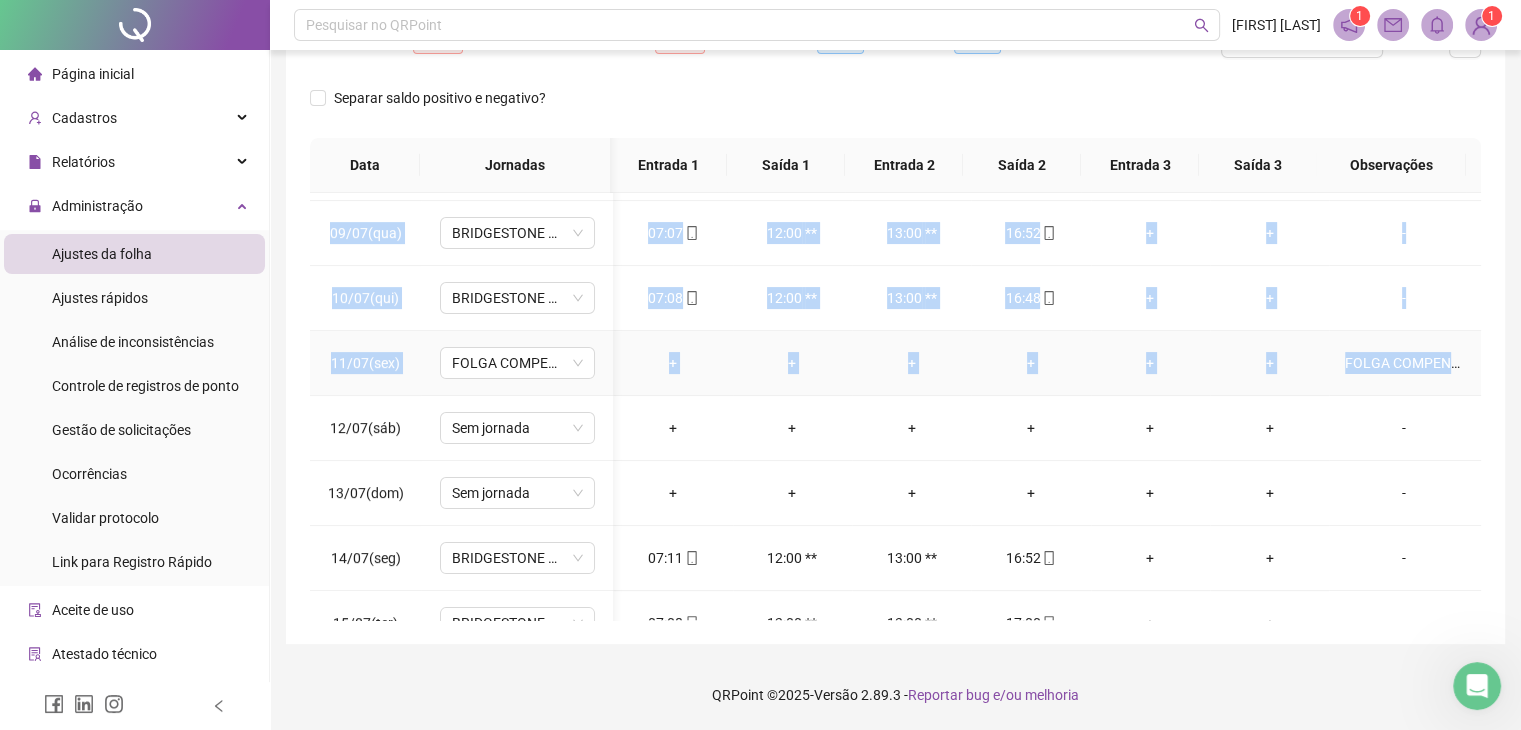 drag, startPoint x: 1480, startPoint y: 417, endPoint x: 1464, endPoint y: 341, distance: 77.665955 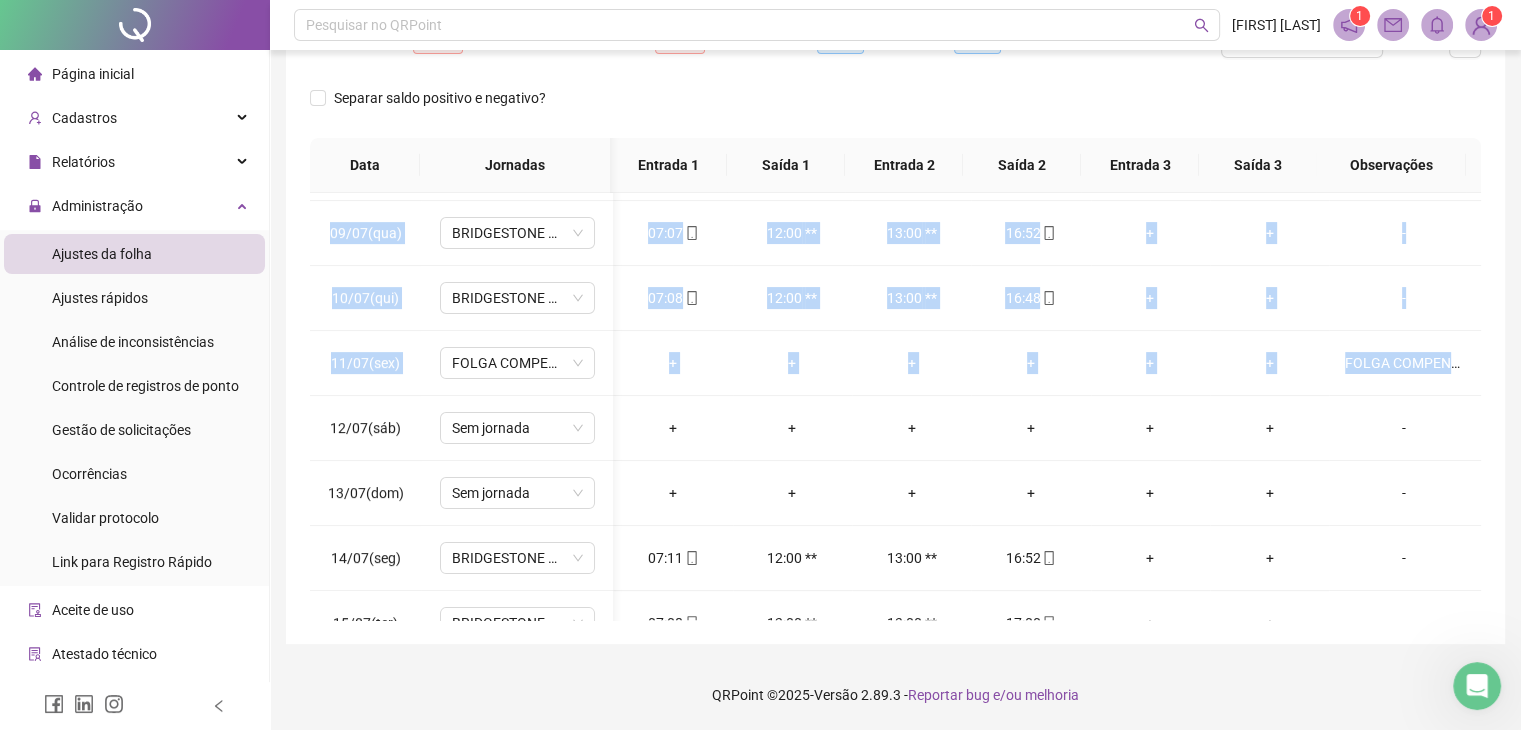 scroll, scrollTop: 512, scrollLeft: 2, axis: both 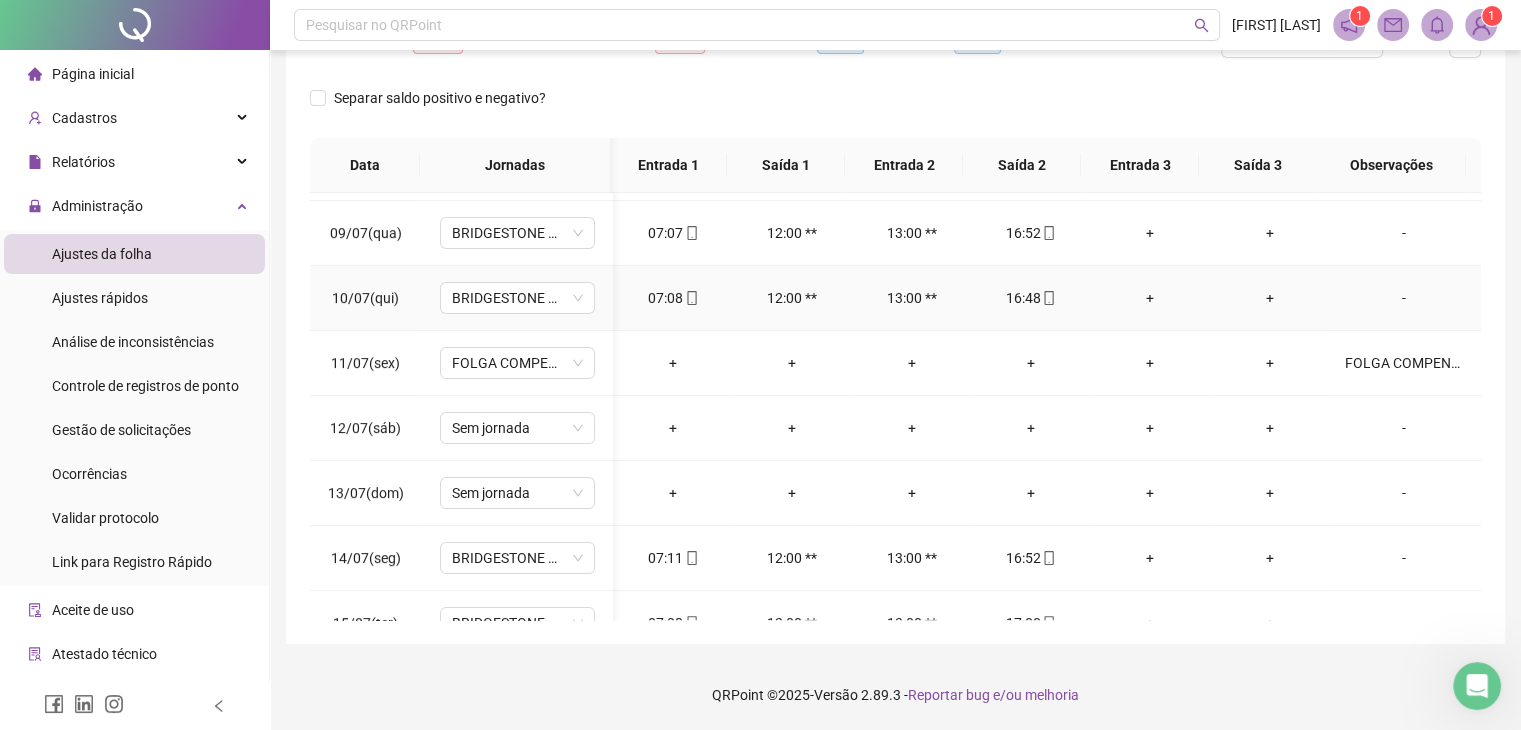 click on "-" at bounding box center (1405, 298) 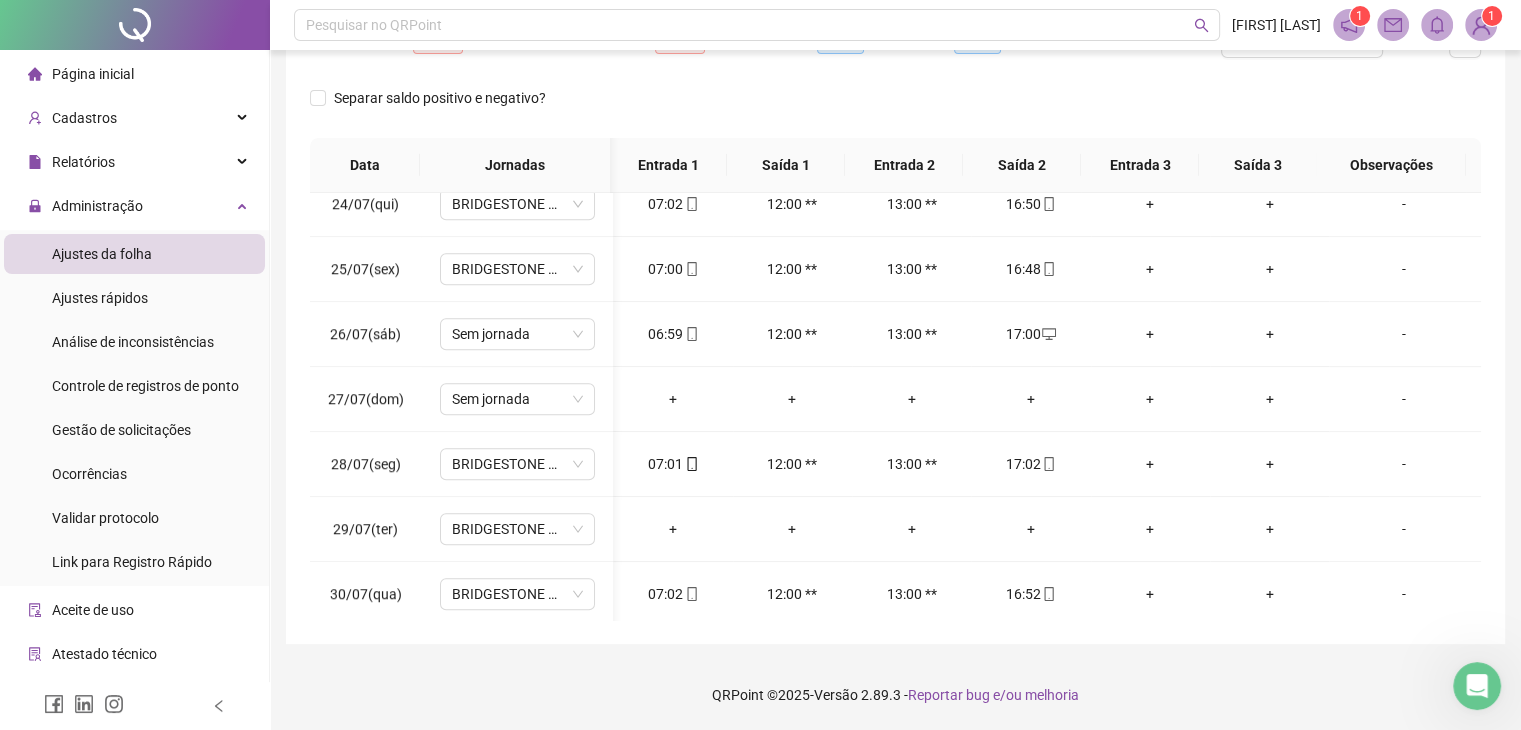 scroll, scrollTop: 1511, scrollLeft: 2, axis: both 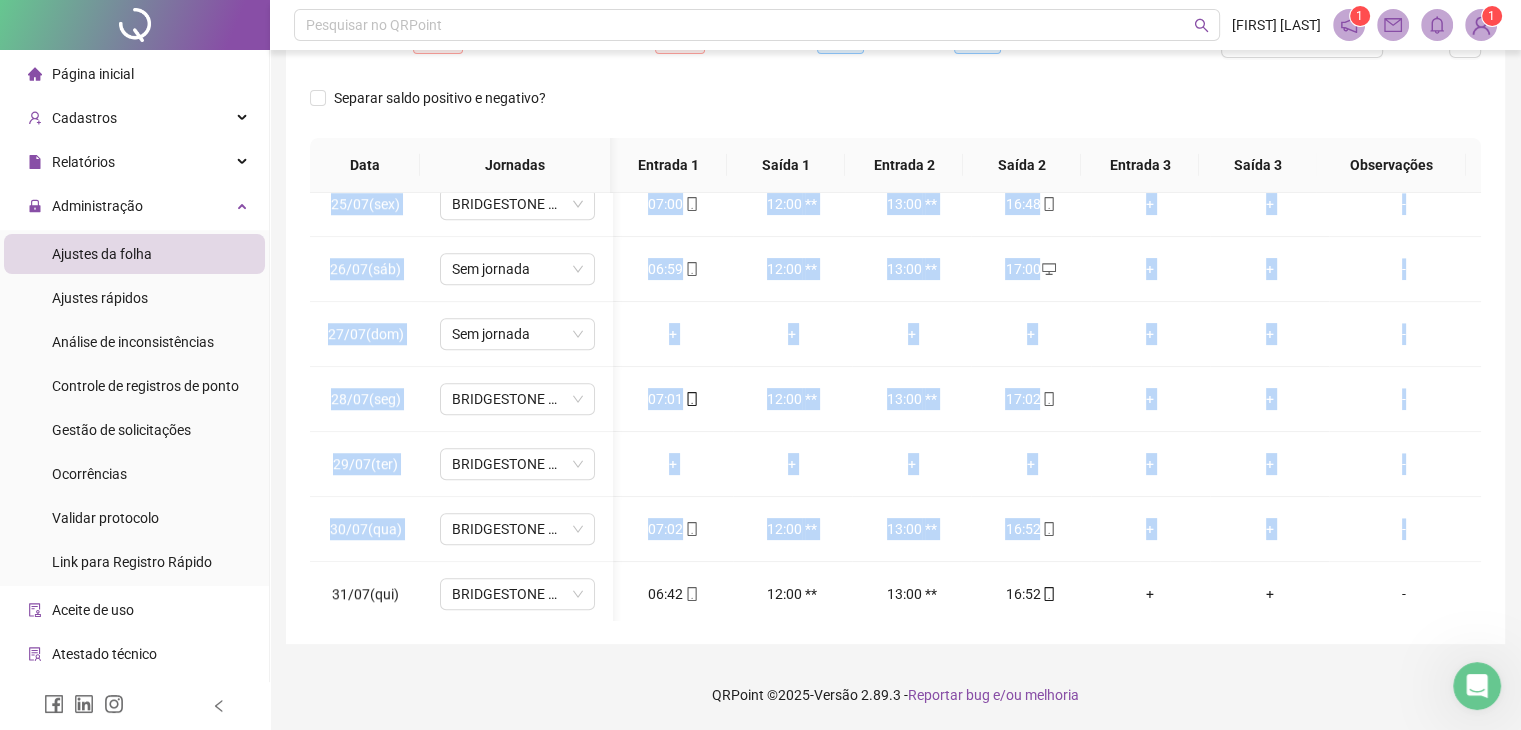 drag, startPoint x: 1464, startPoint y: 541, endPoint x: 1492, endPoint y: 497, distance: 52.153618 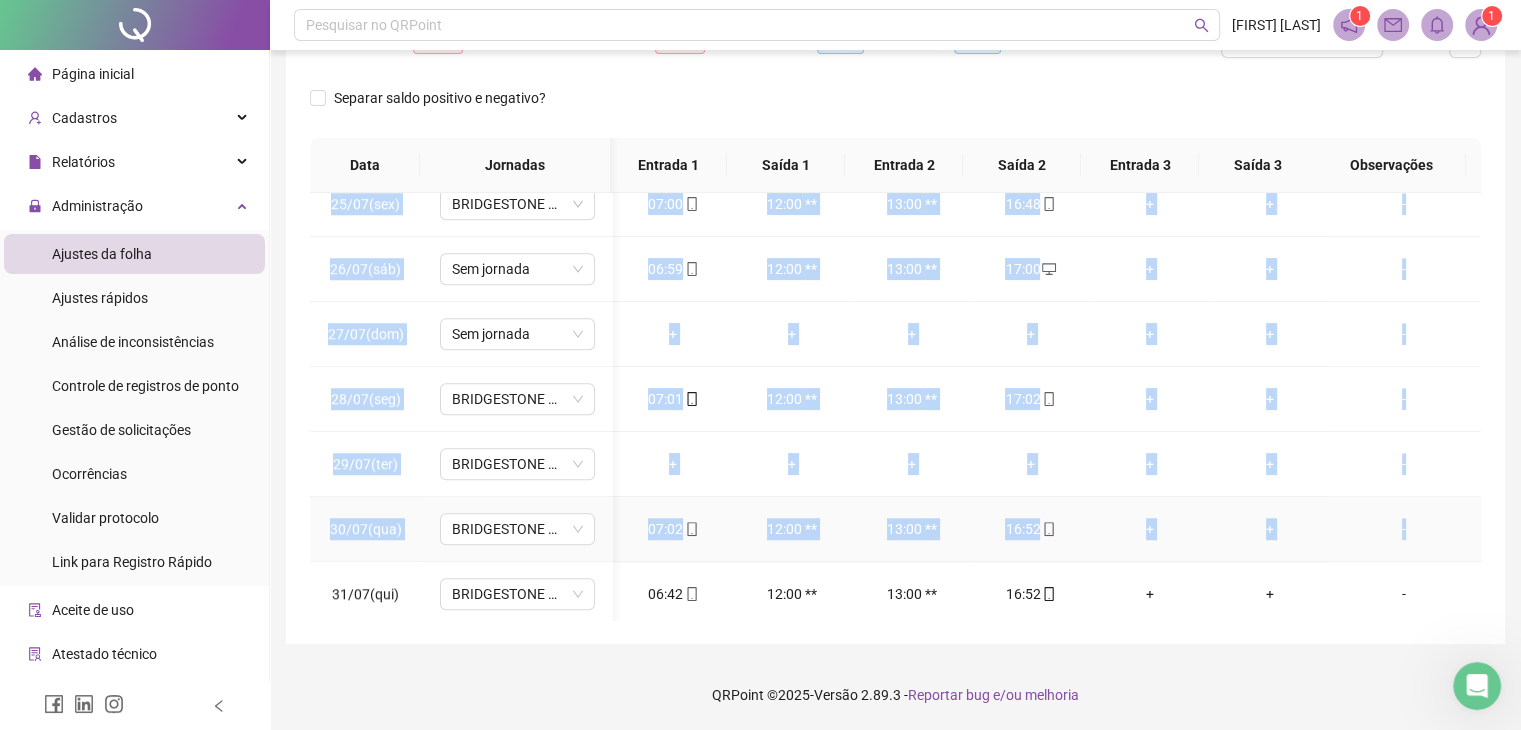 click on "-" at bounding box center [1405, 529] 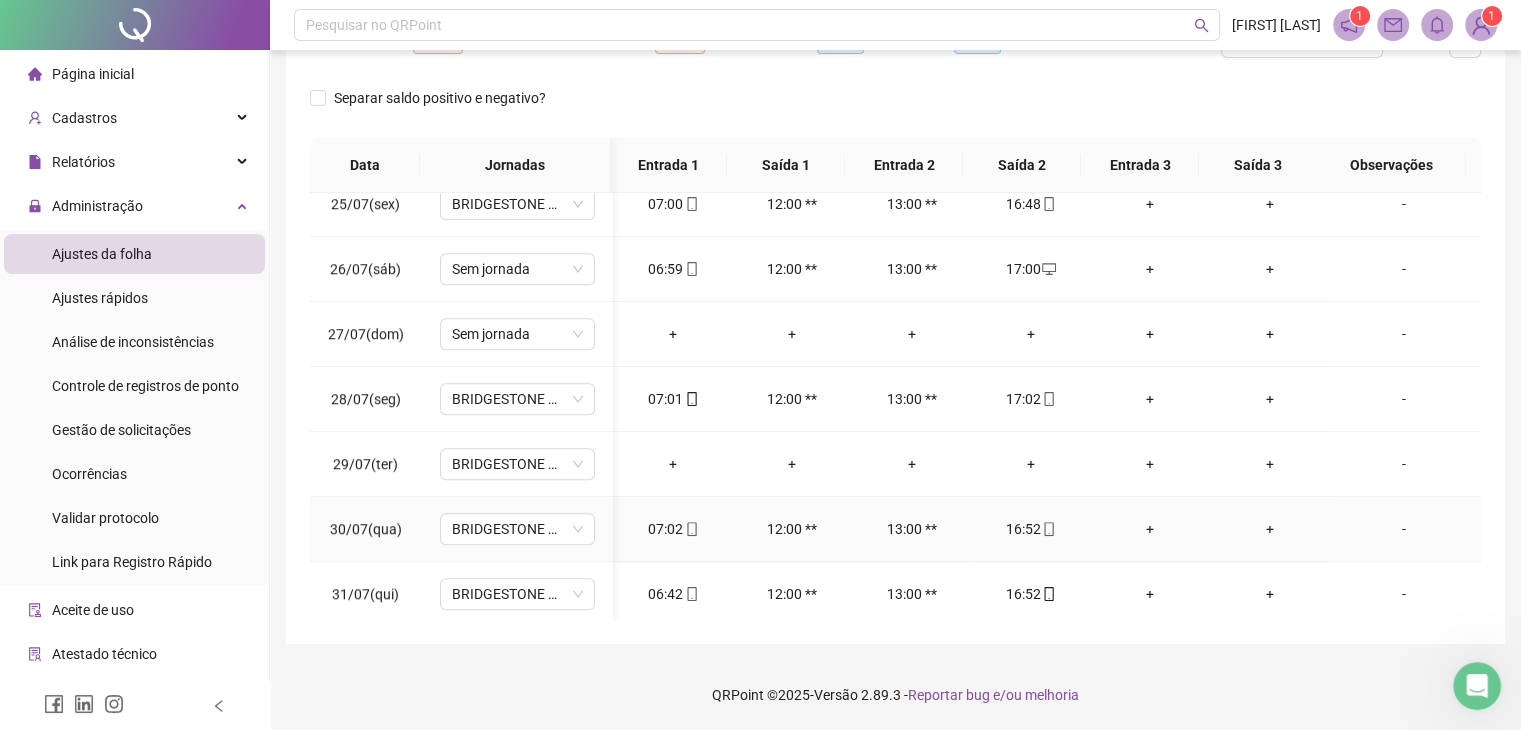 click on "-" at bounding box center (1404, 529) 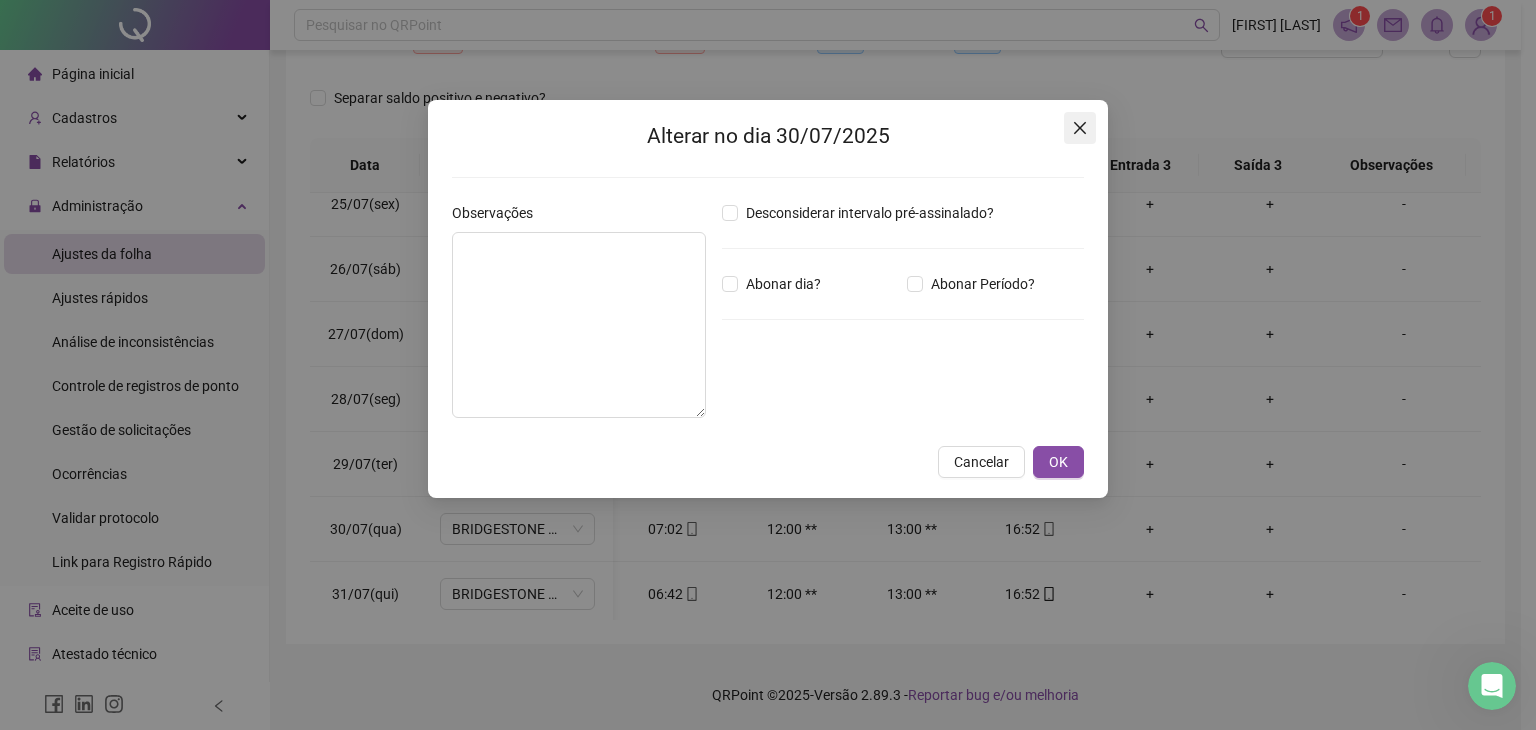 click 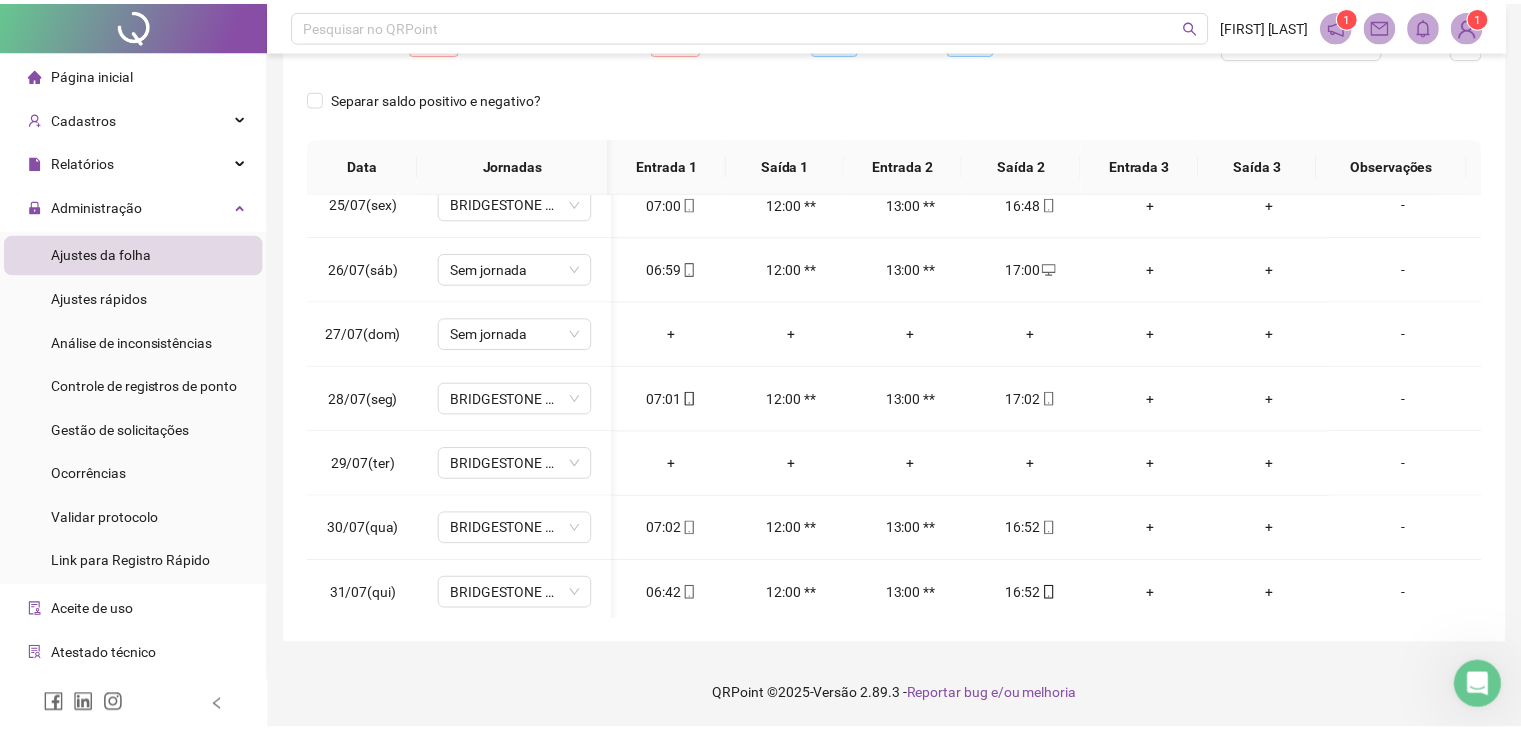 scroll, scrollTop: 0, scrollLeft: 0, axis: both 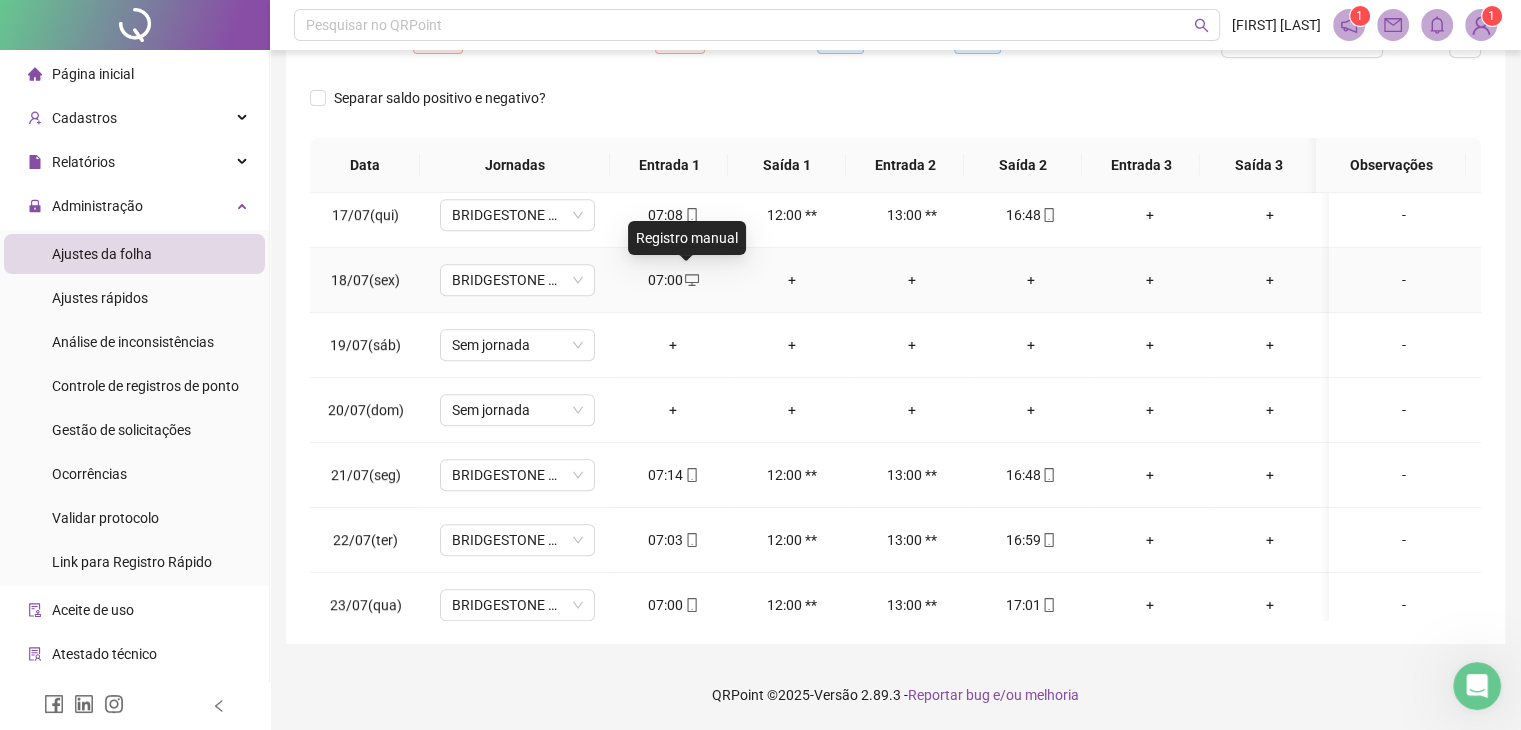 click 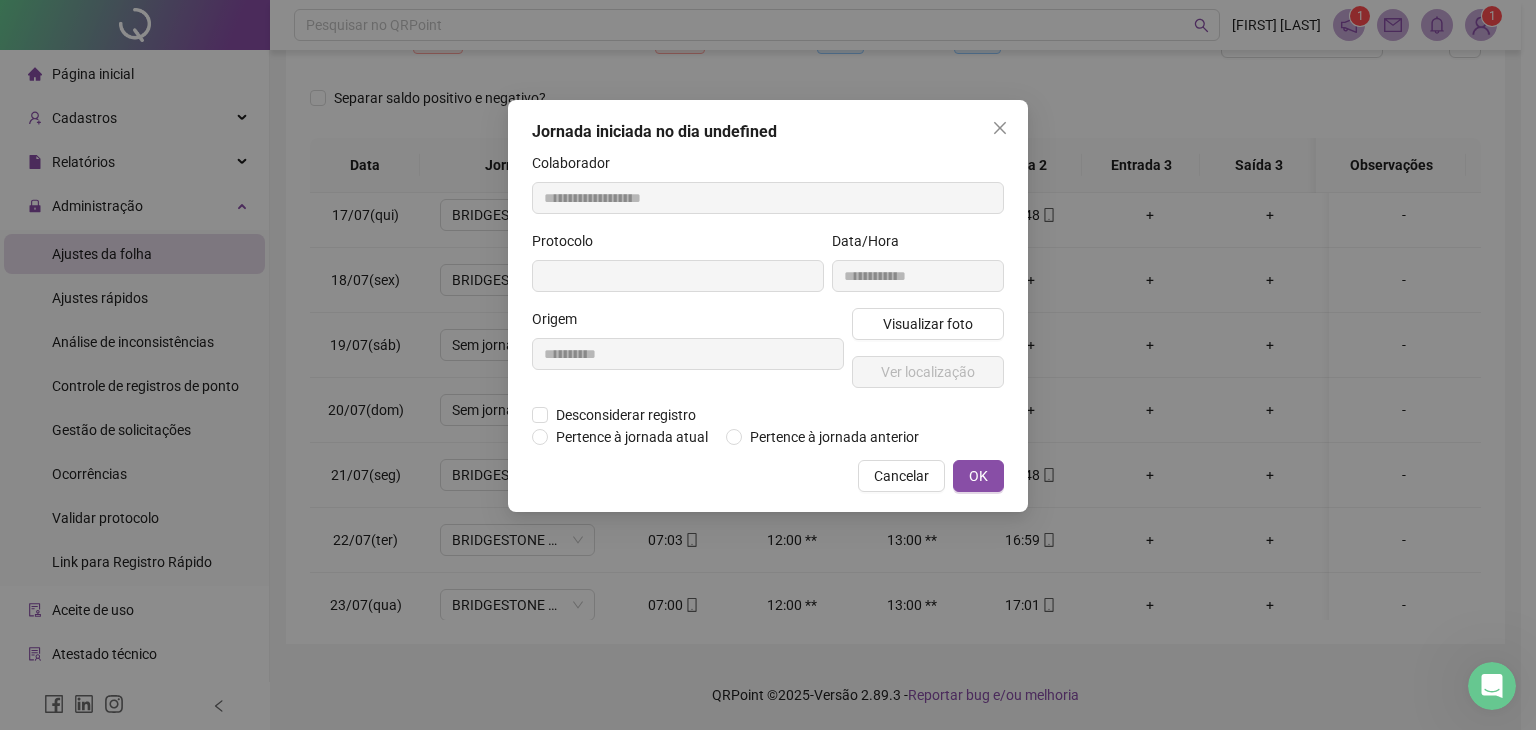 type on "**********" 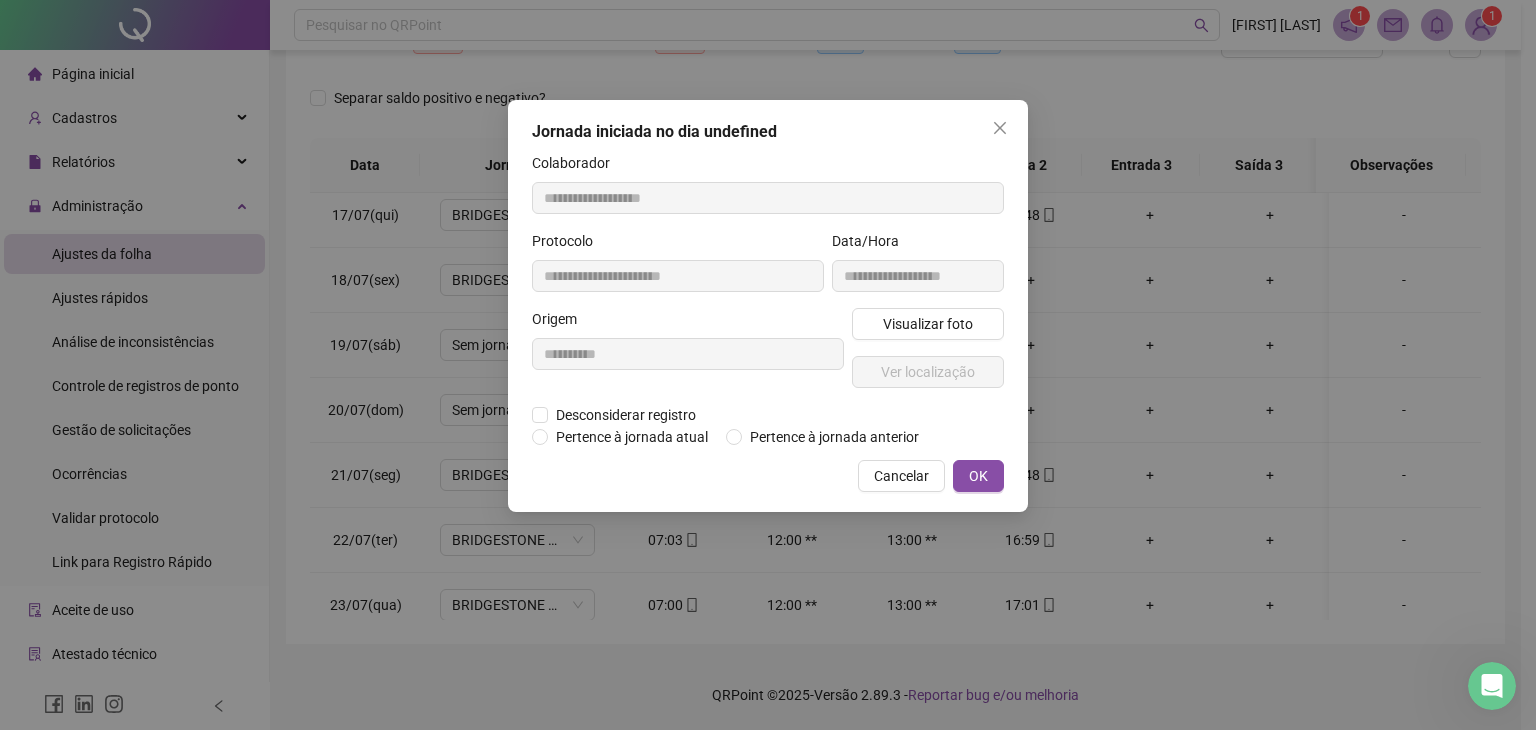type on "**********" 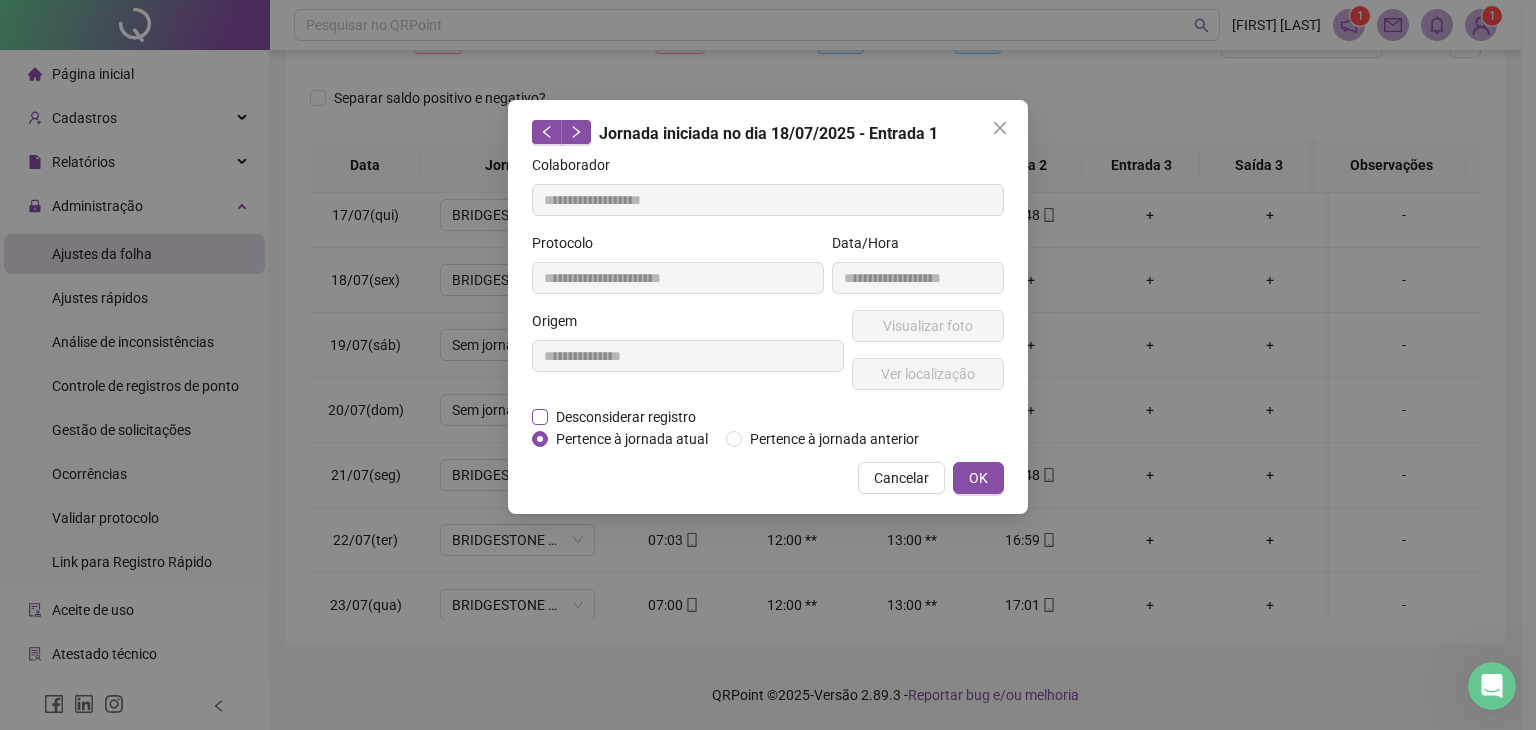 click on "Desconsiderar registro" at bounding box center (626, 417) 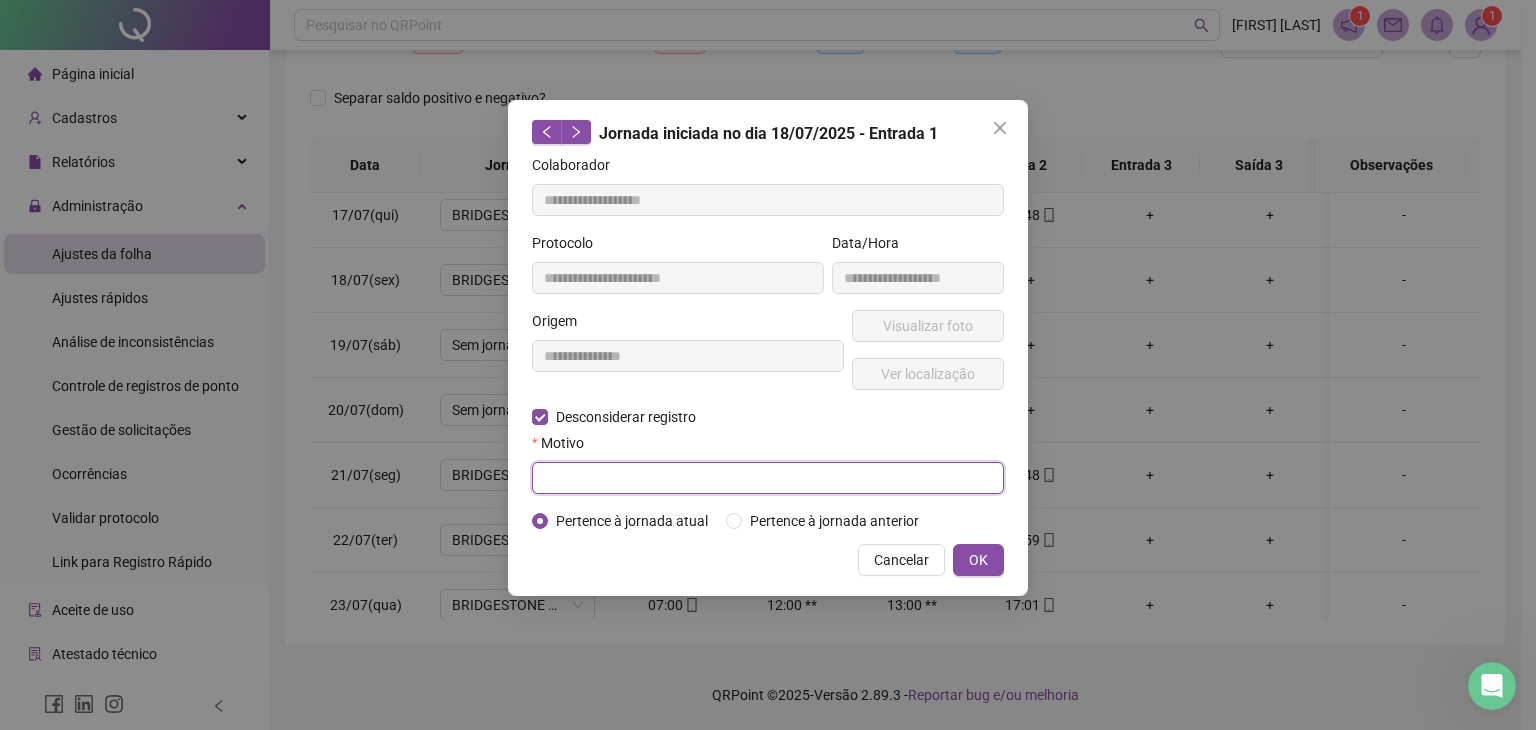 click at bounding box center [768, 478] 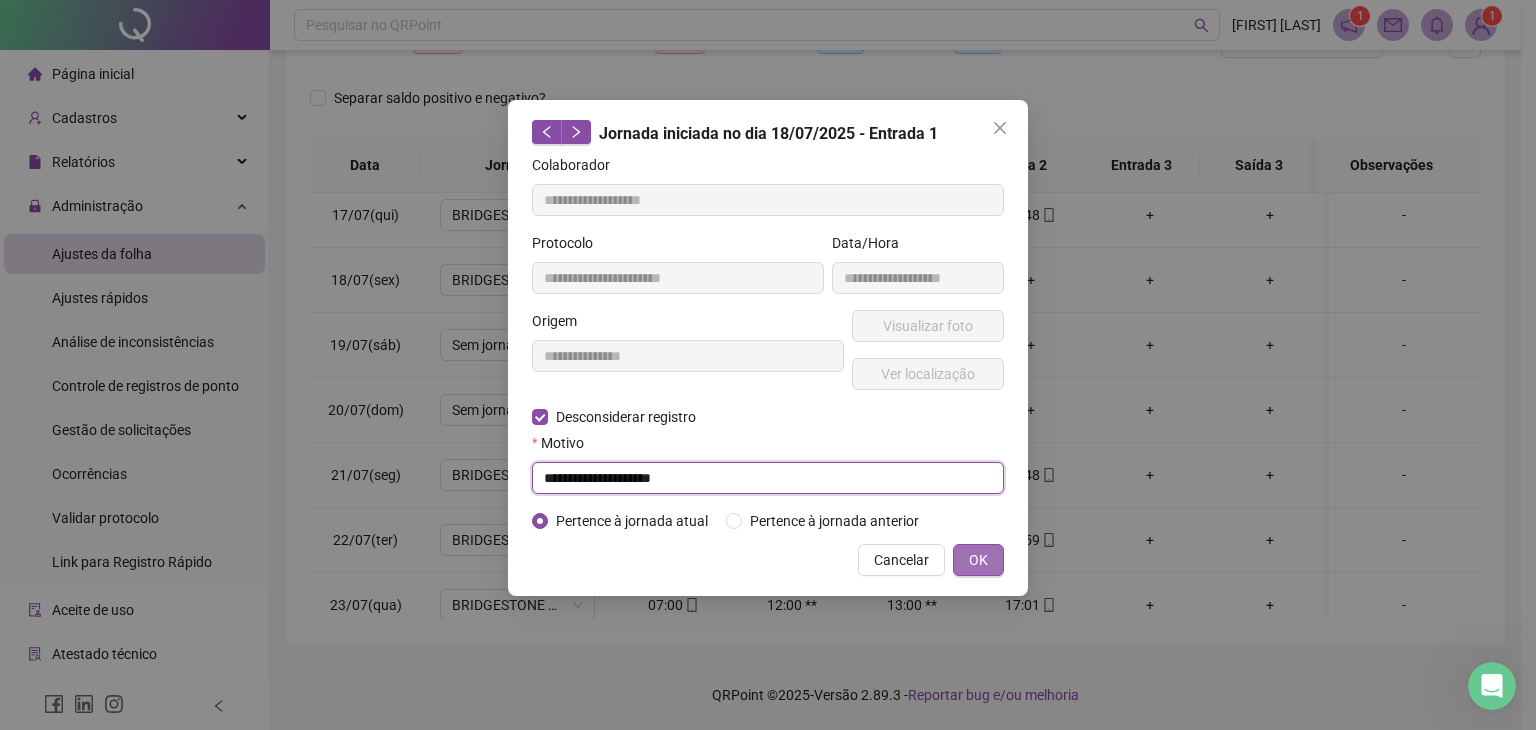type on "**********" 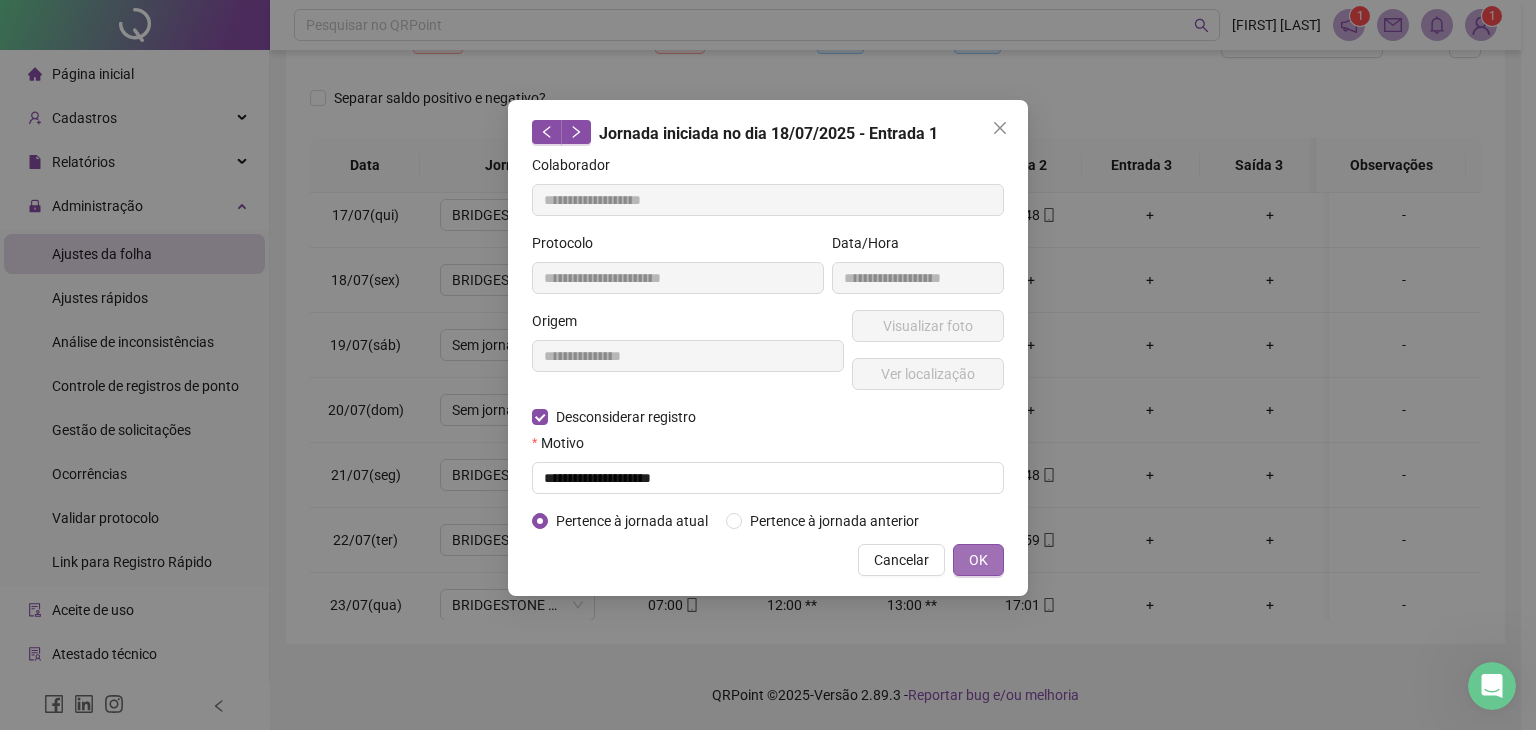 click on "OK" at bounding box center [978, 560] 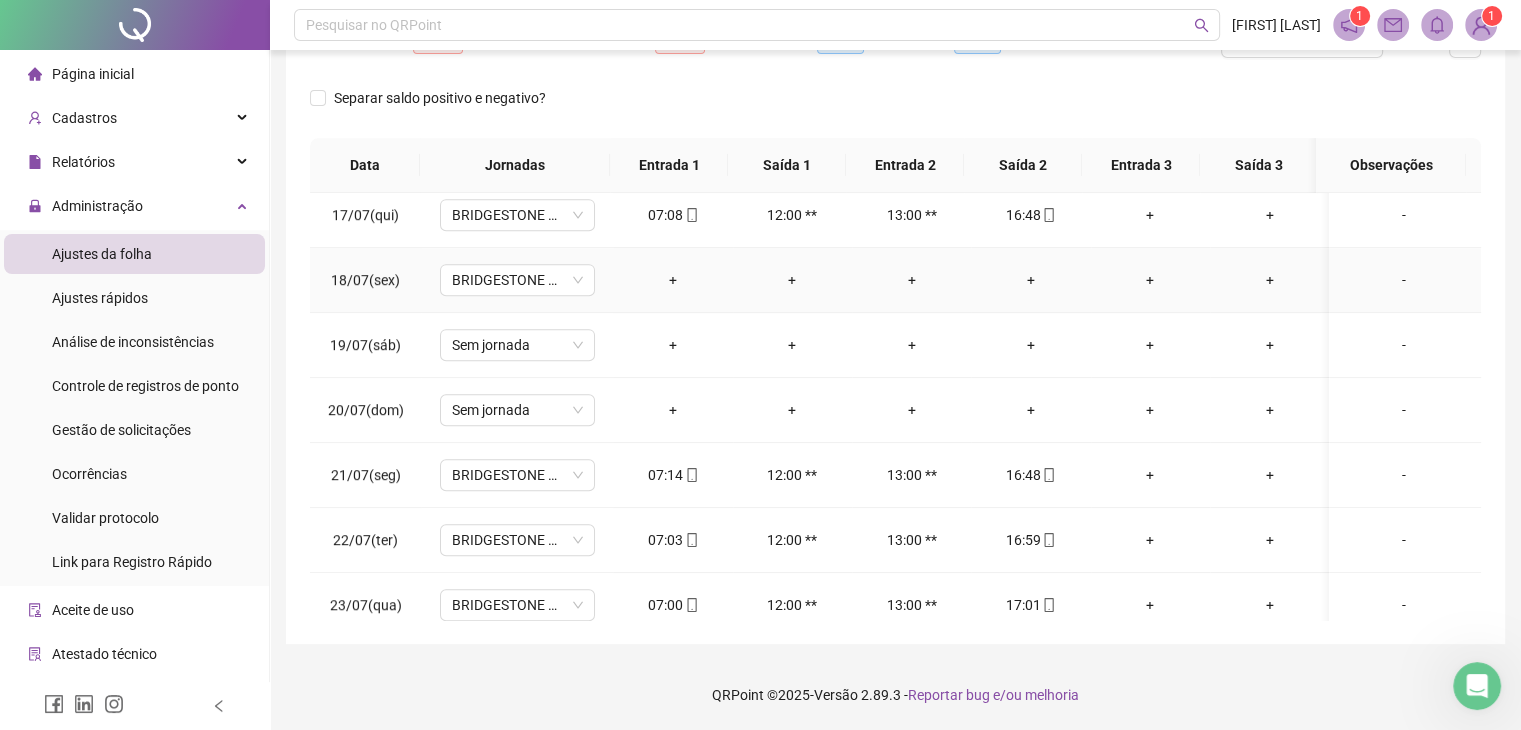 click on "-" at bounding box center [1404, 280] 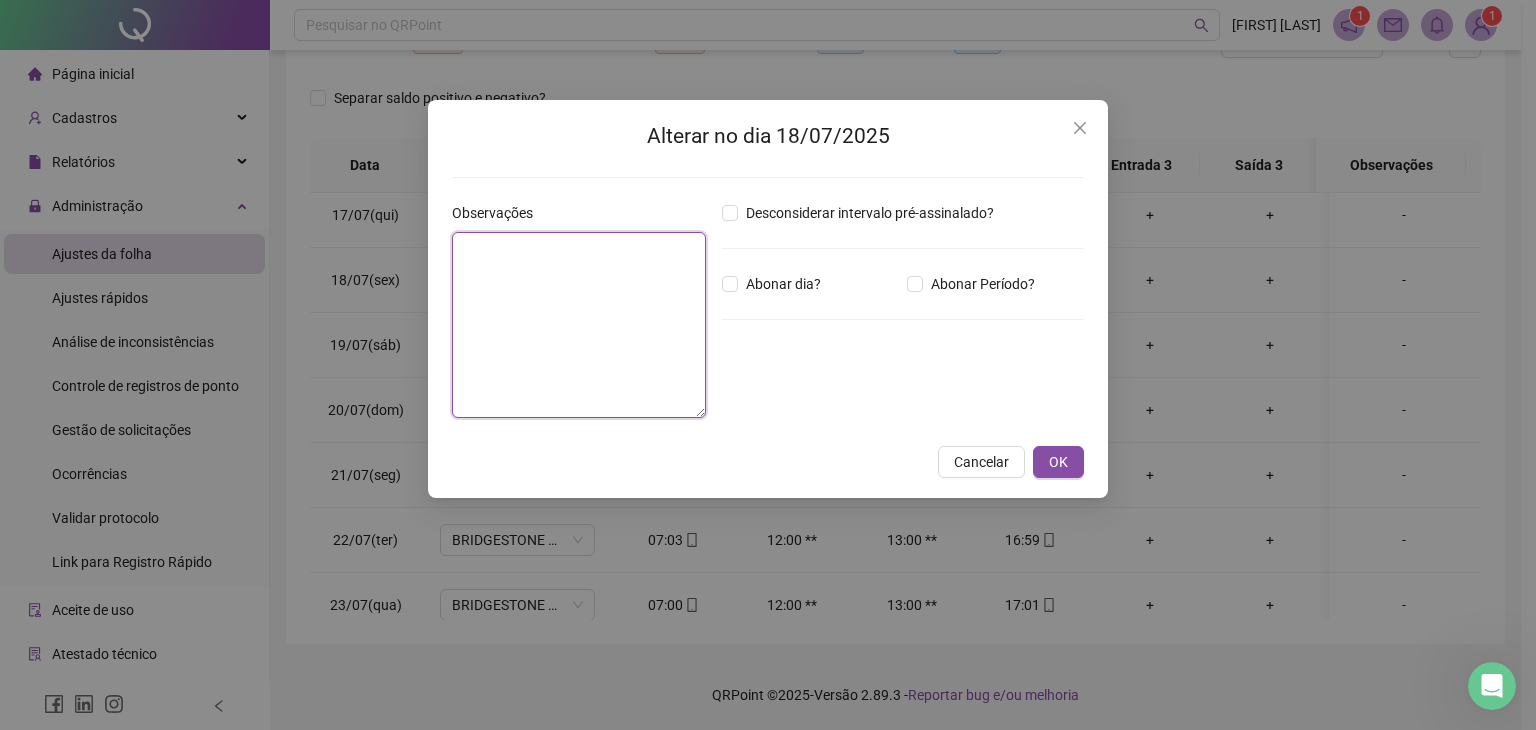 click at bounding box center (579, 325) 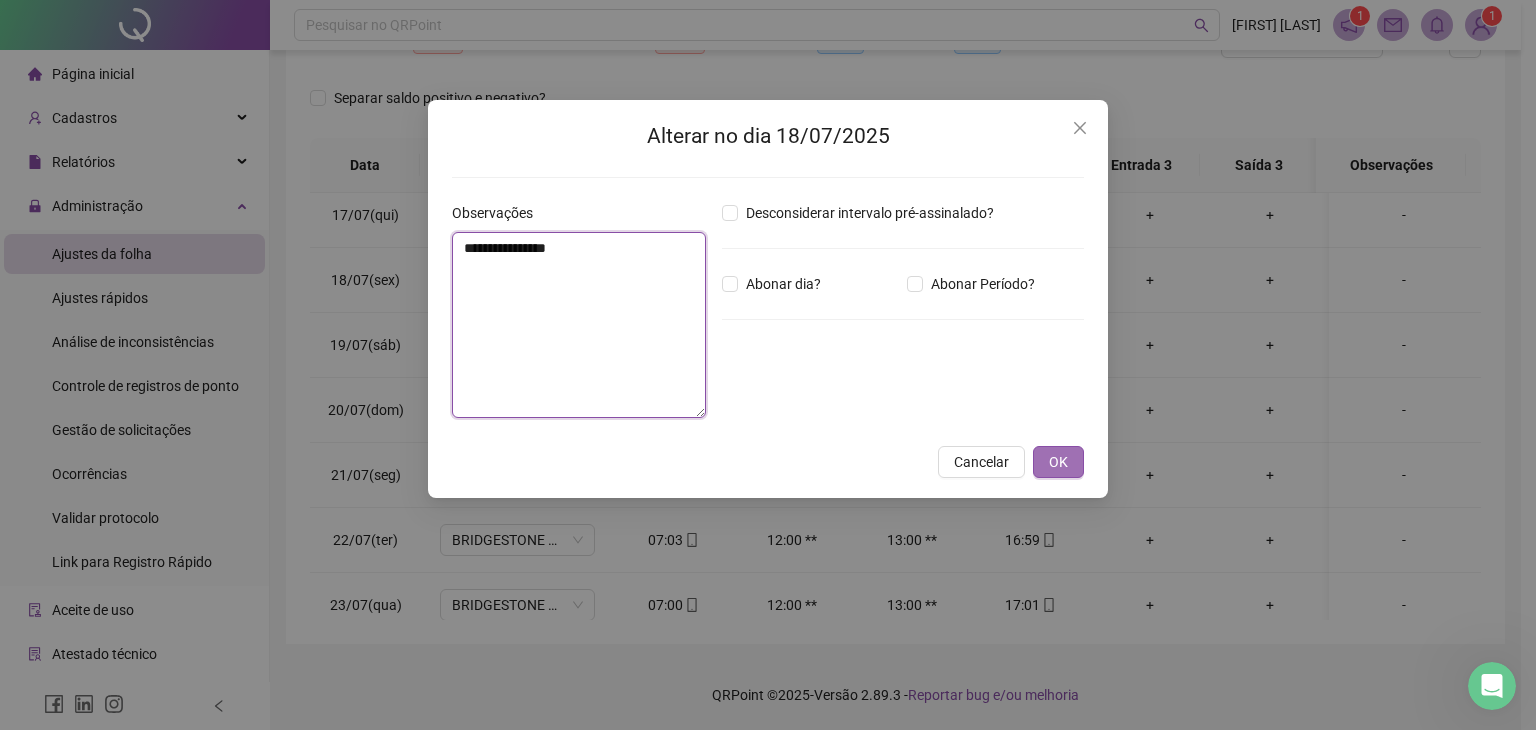 type on "**********" 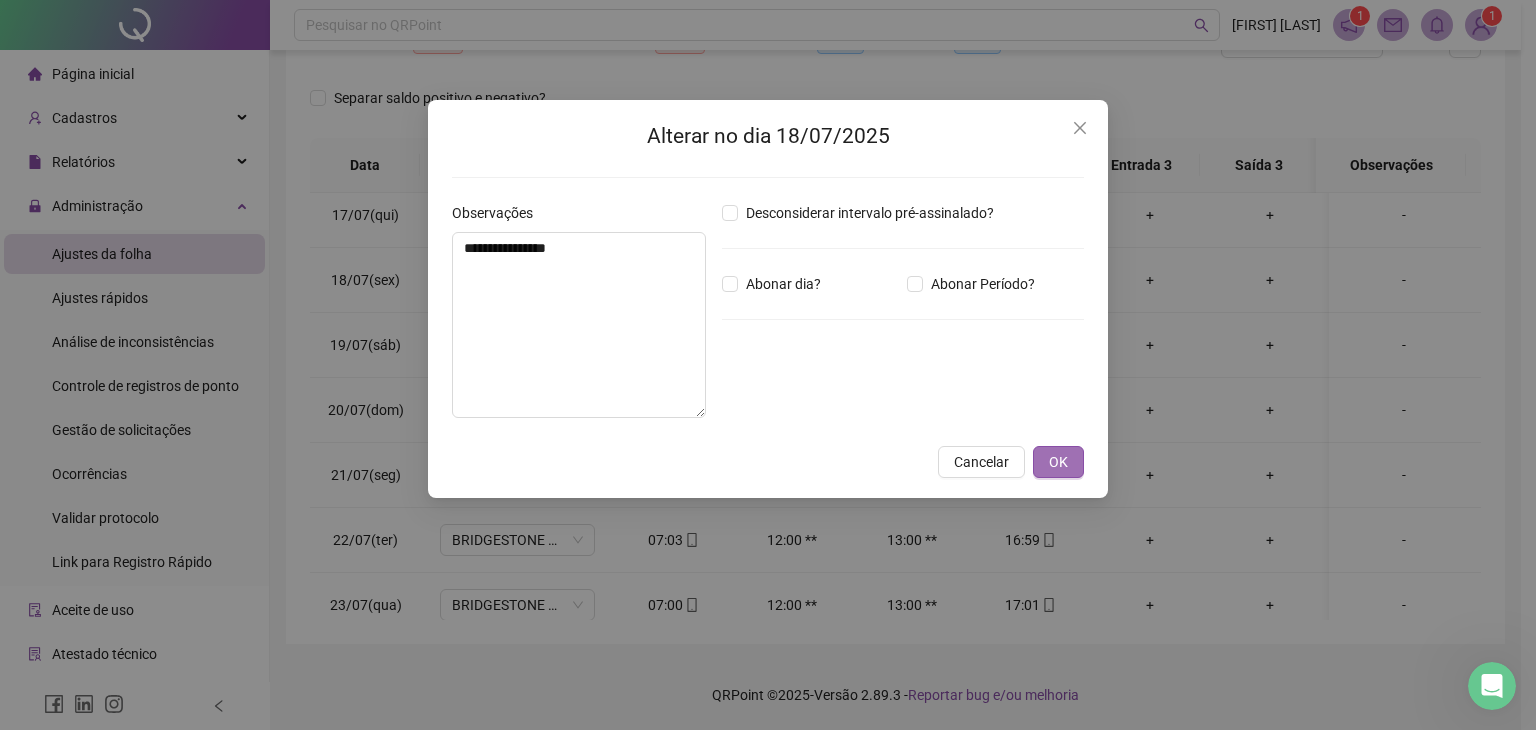 click on "OK" at bounding box center (1058, 462) 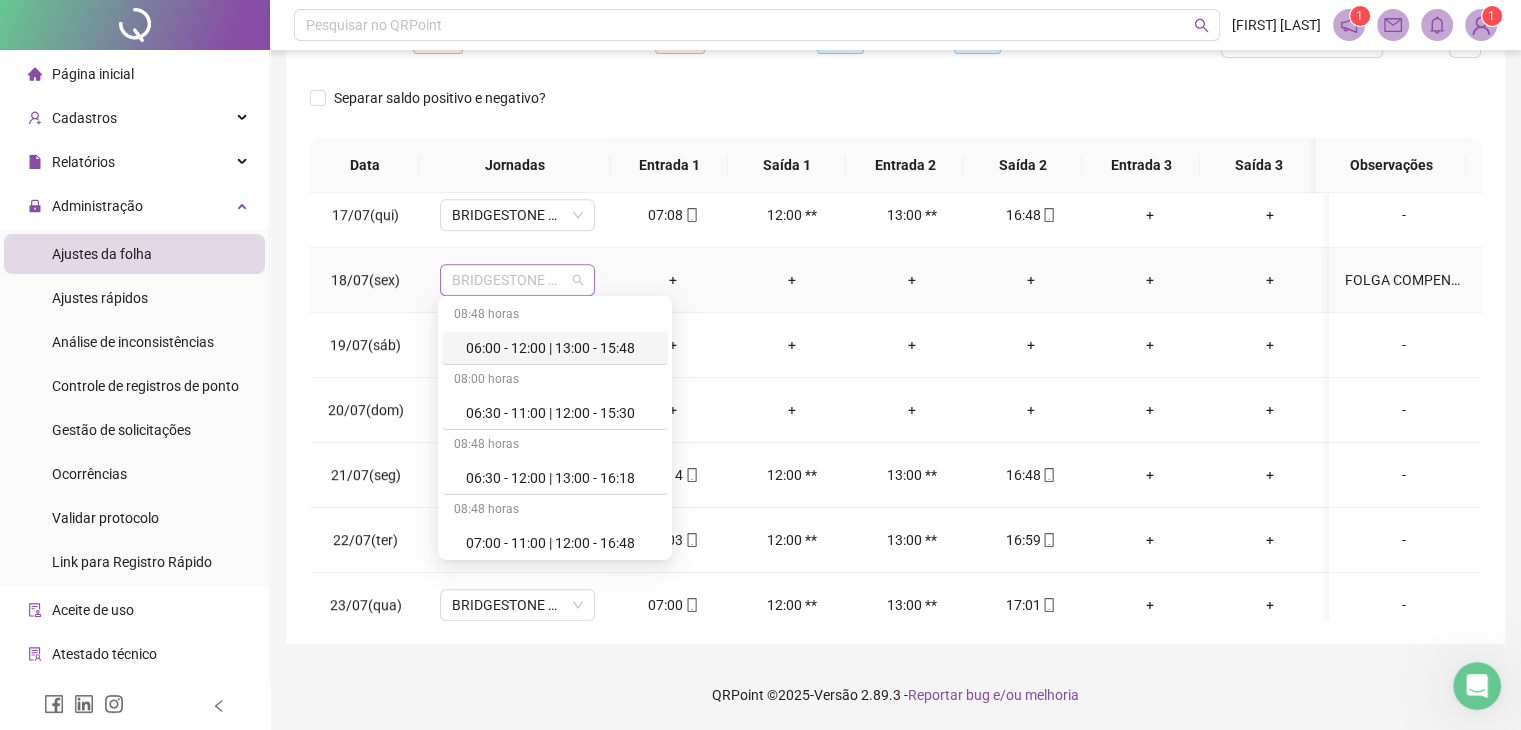 click on "BRIDGESTONE MANUTENÇAO" at bounding box center (517, 280) 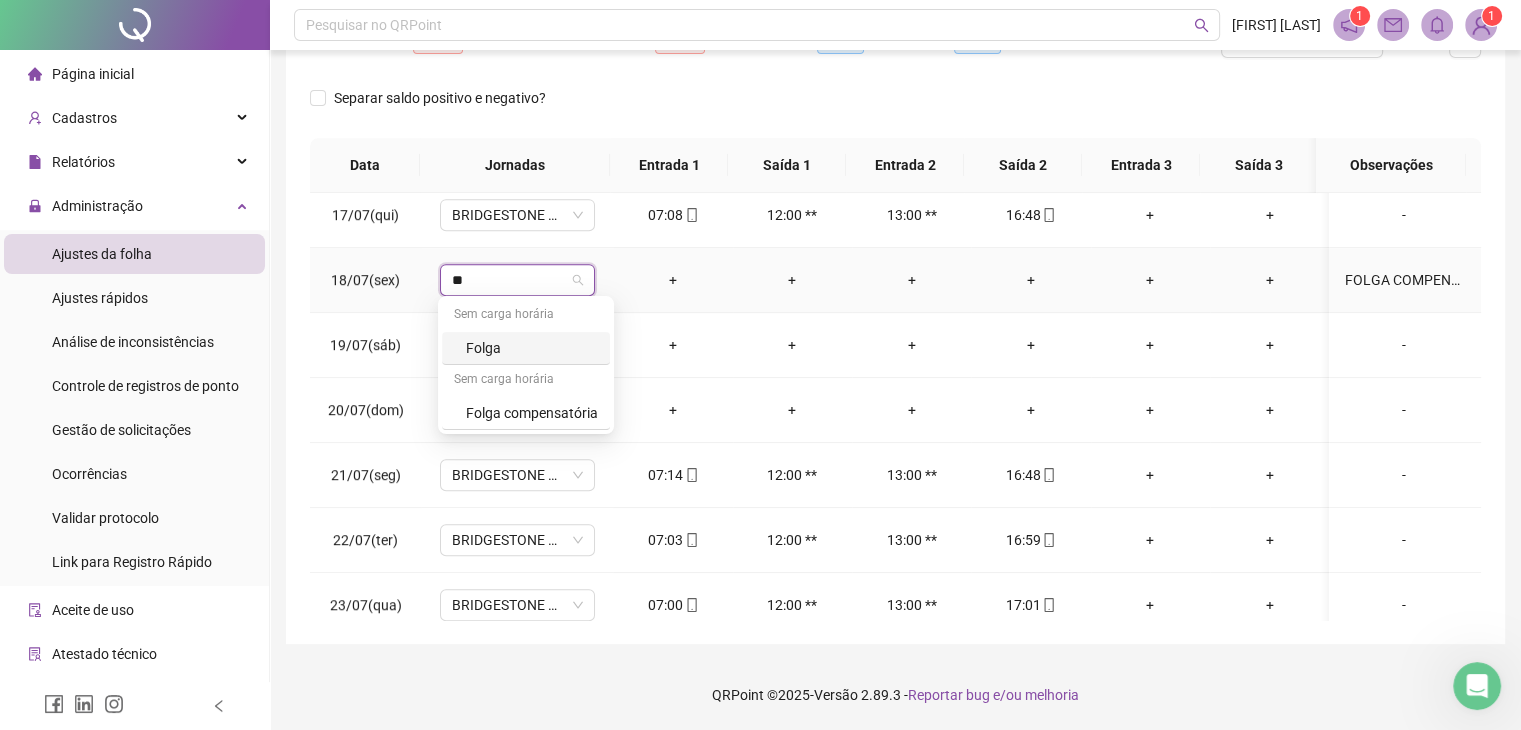 type on "***" 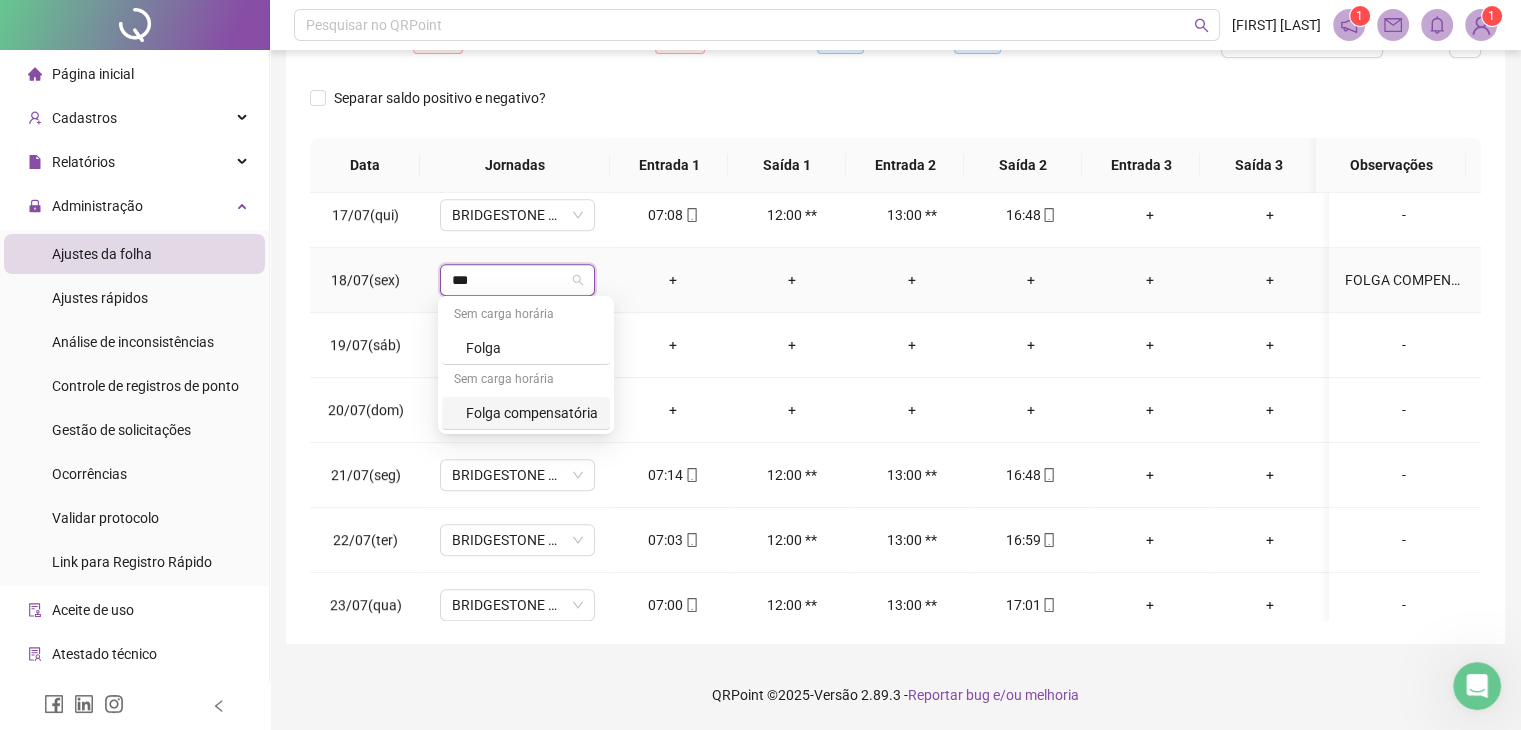 click on "Folga compensatória" at bounding box center (532, 413) 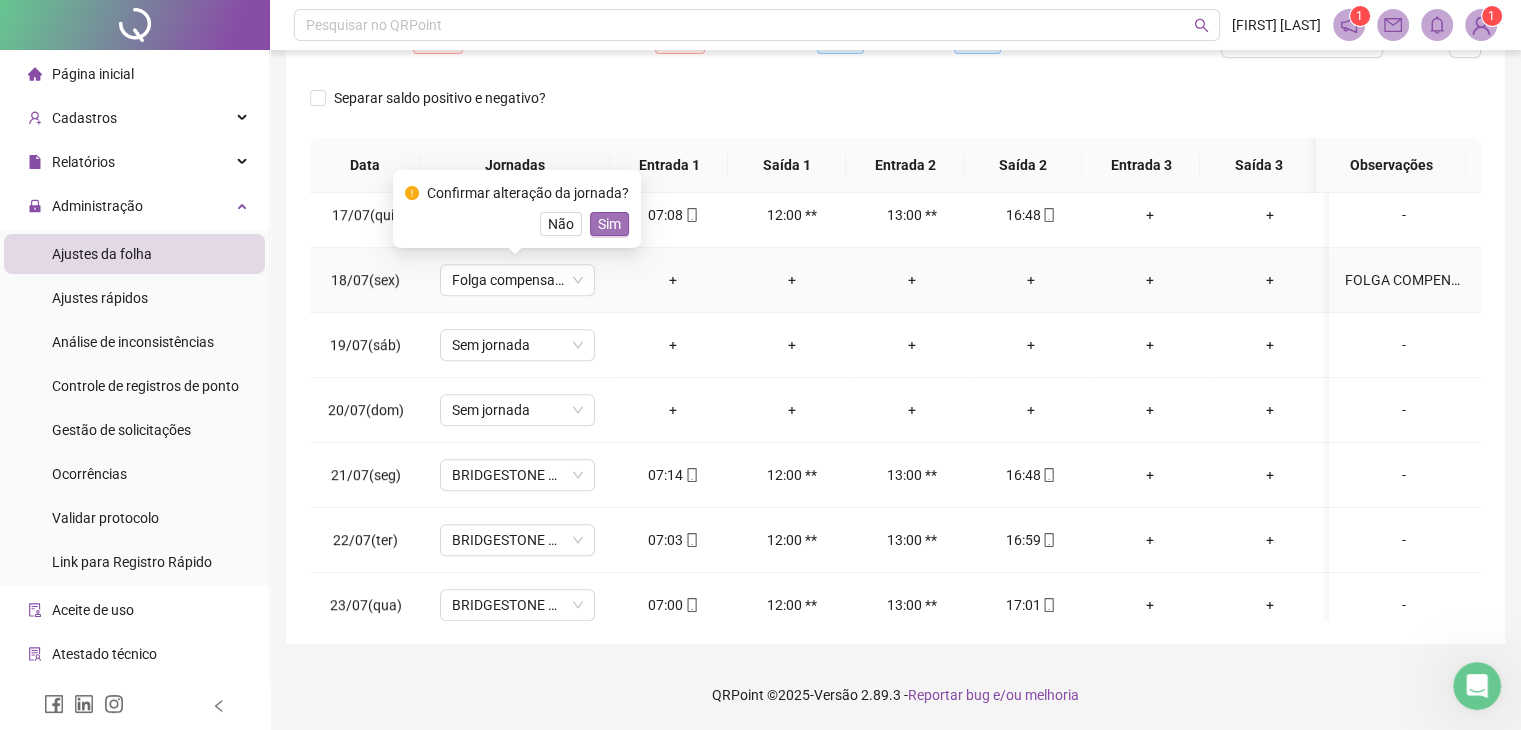 click on "Sim" at bounding box center (609, 224) 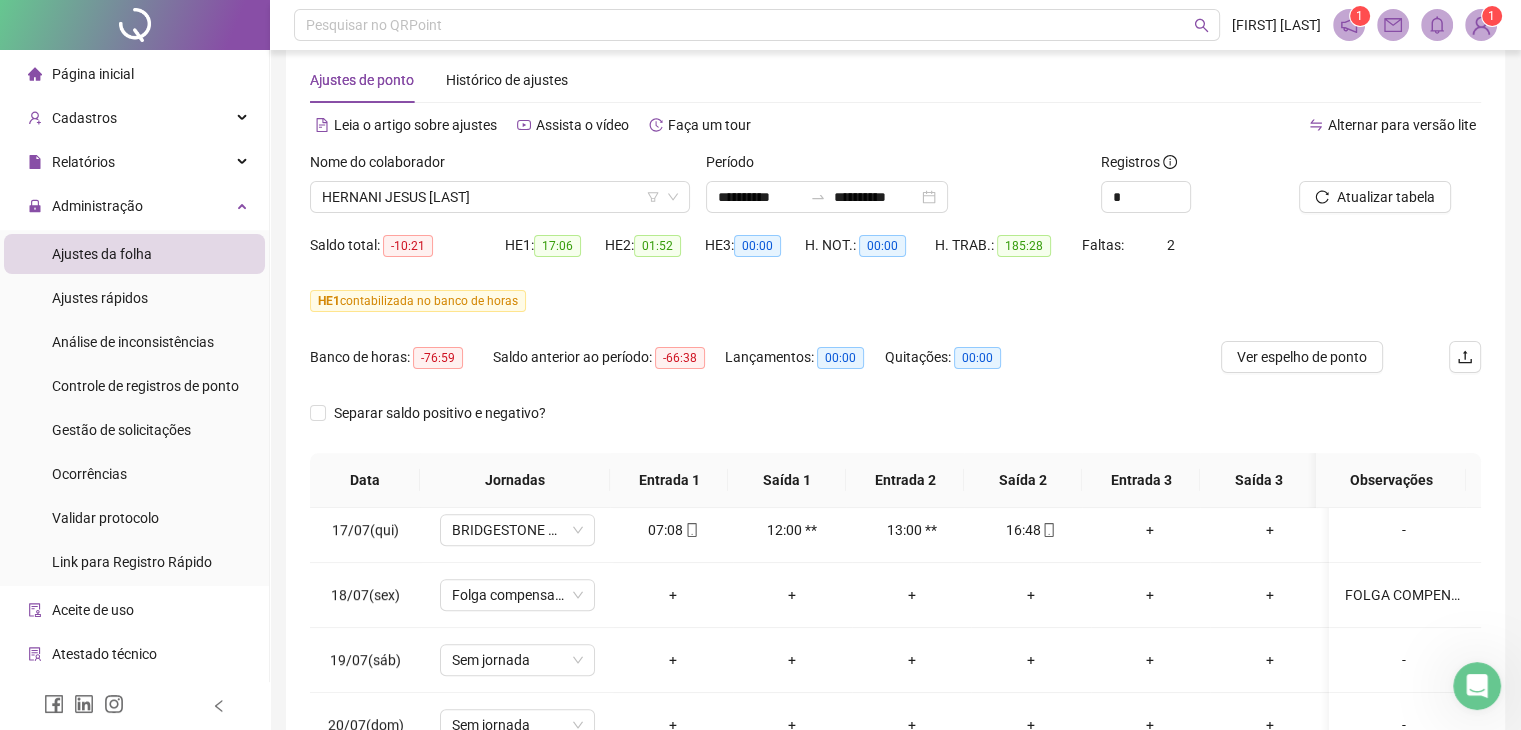 scroll, scrollTop: 30, scrollLeft: 0, axis: vertical 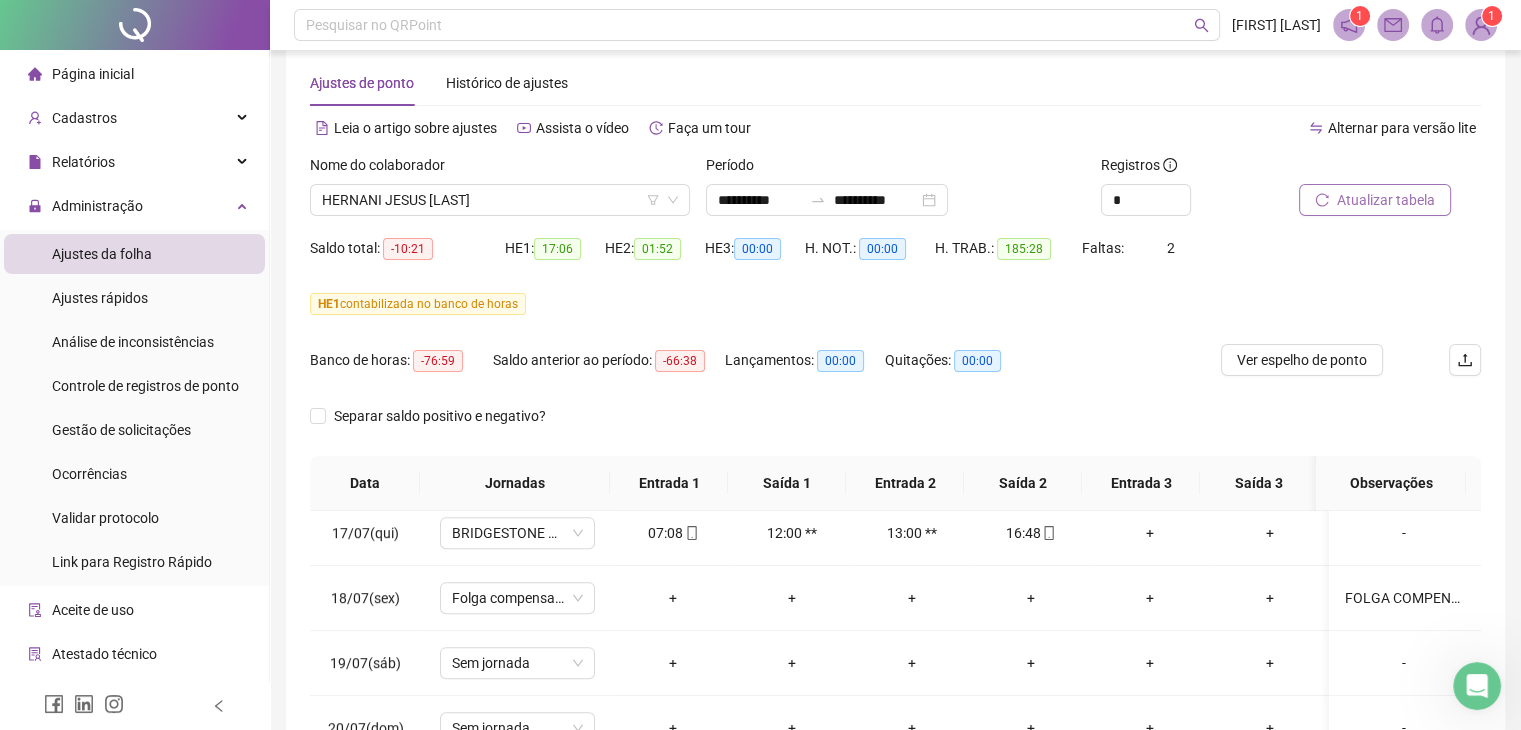 click on "Atualizar tabela" at bounding box center [1386, 200] 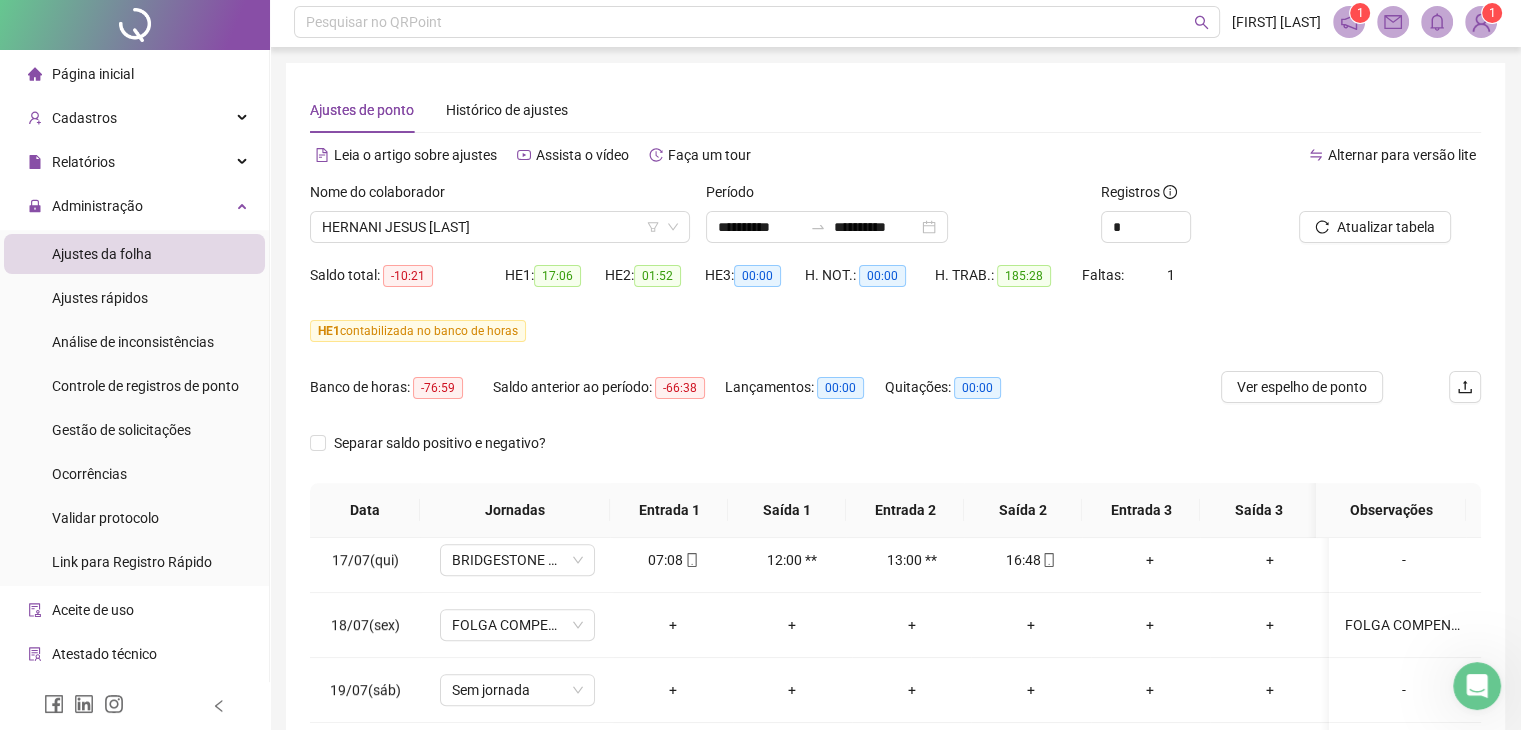scroll, scrollTop: 0, scrollLeft: 0, axis: both 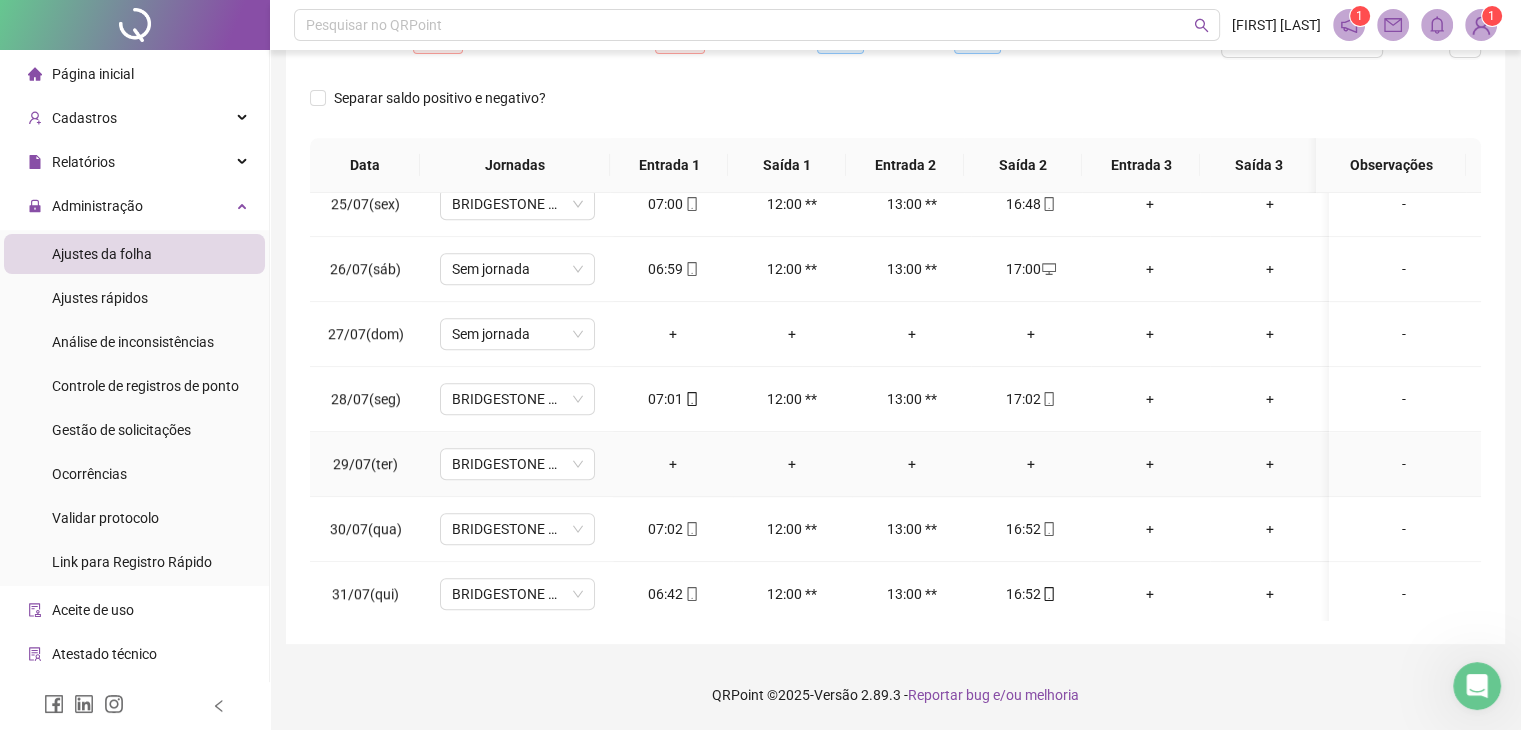click on "+" at bounding box center [672, 464] 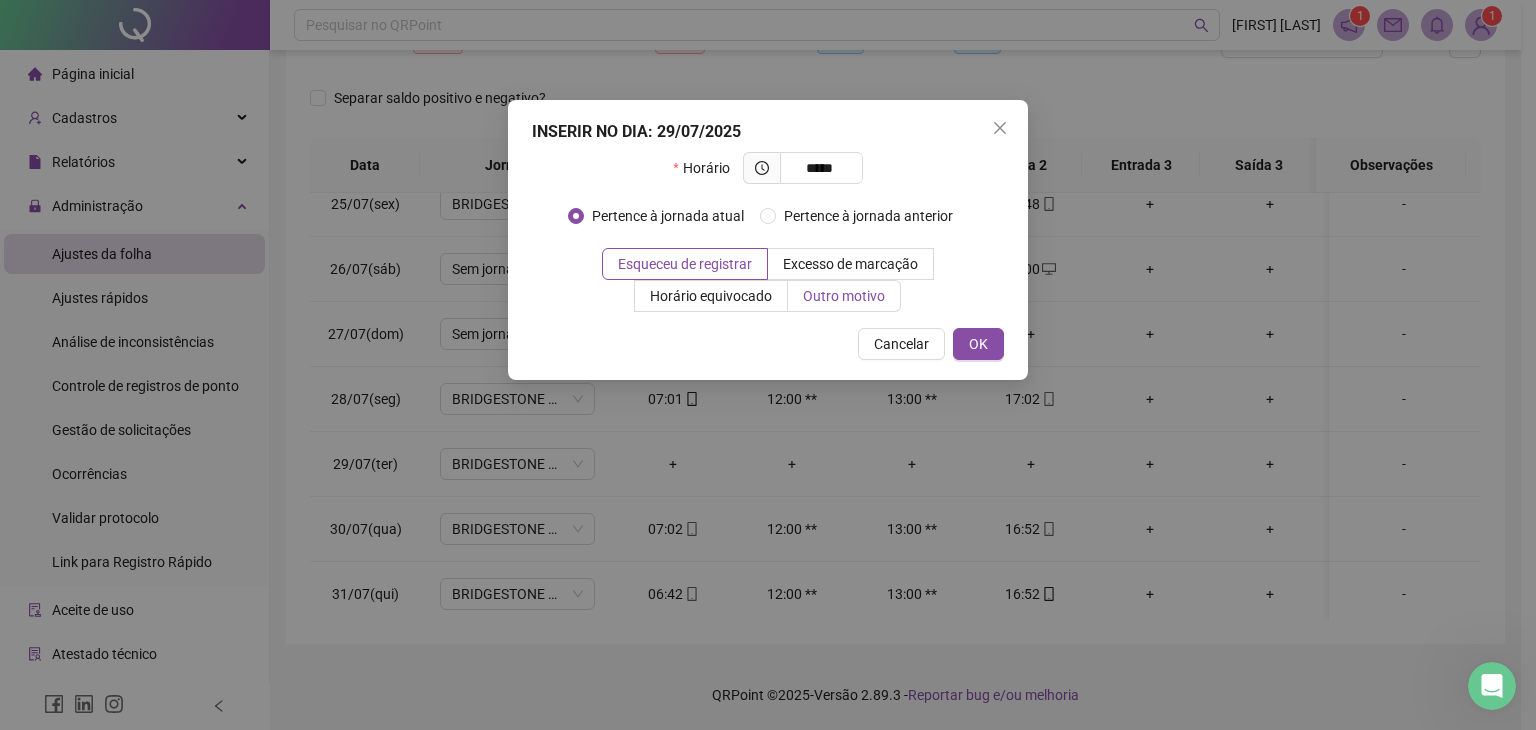 type on "*****" 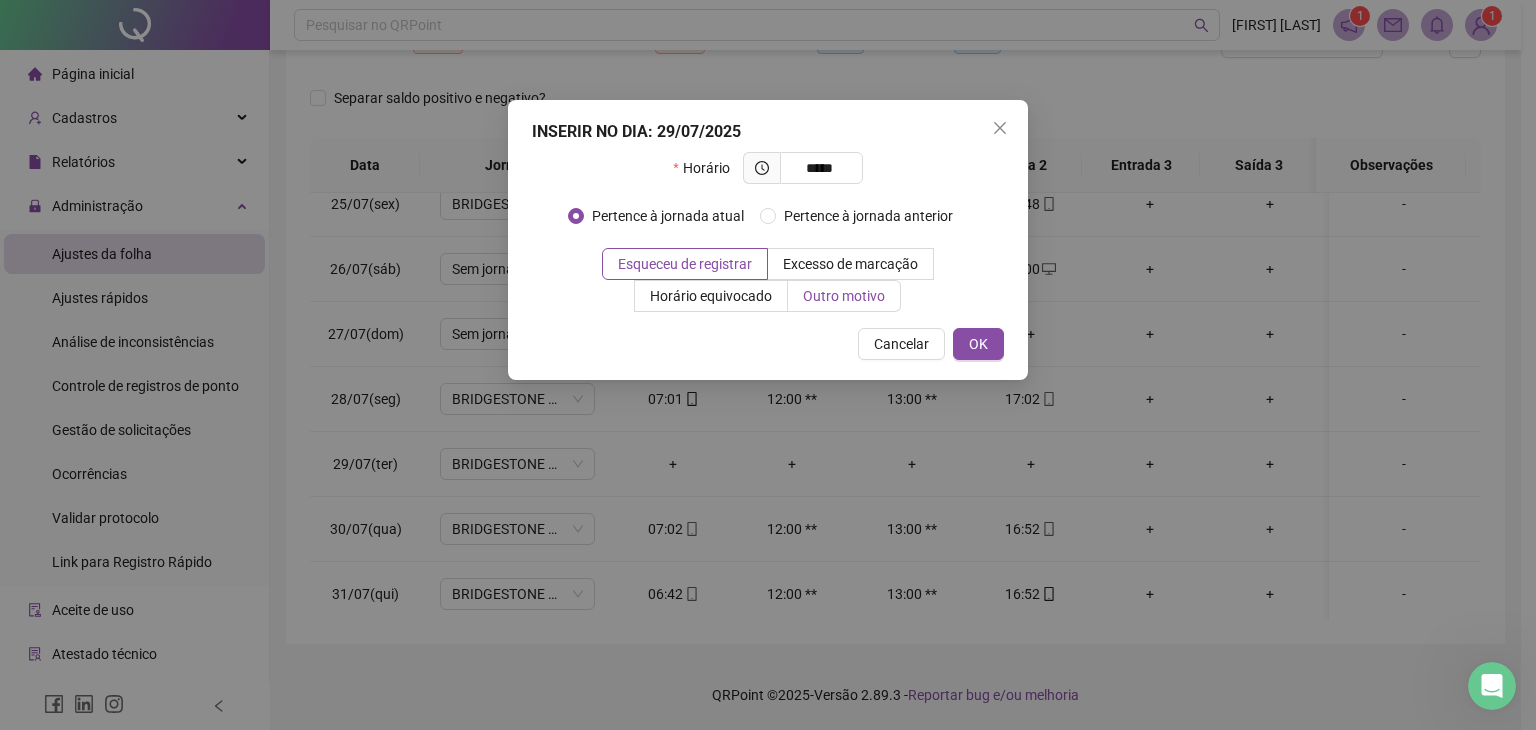 click on "Outro motivo" at bounding box center [844, 296] 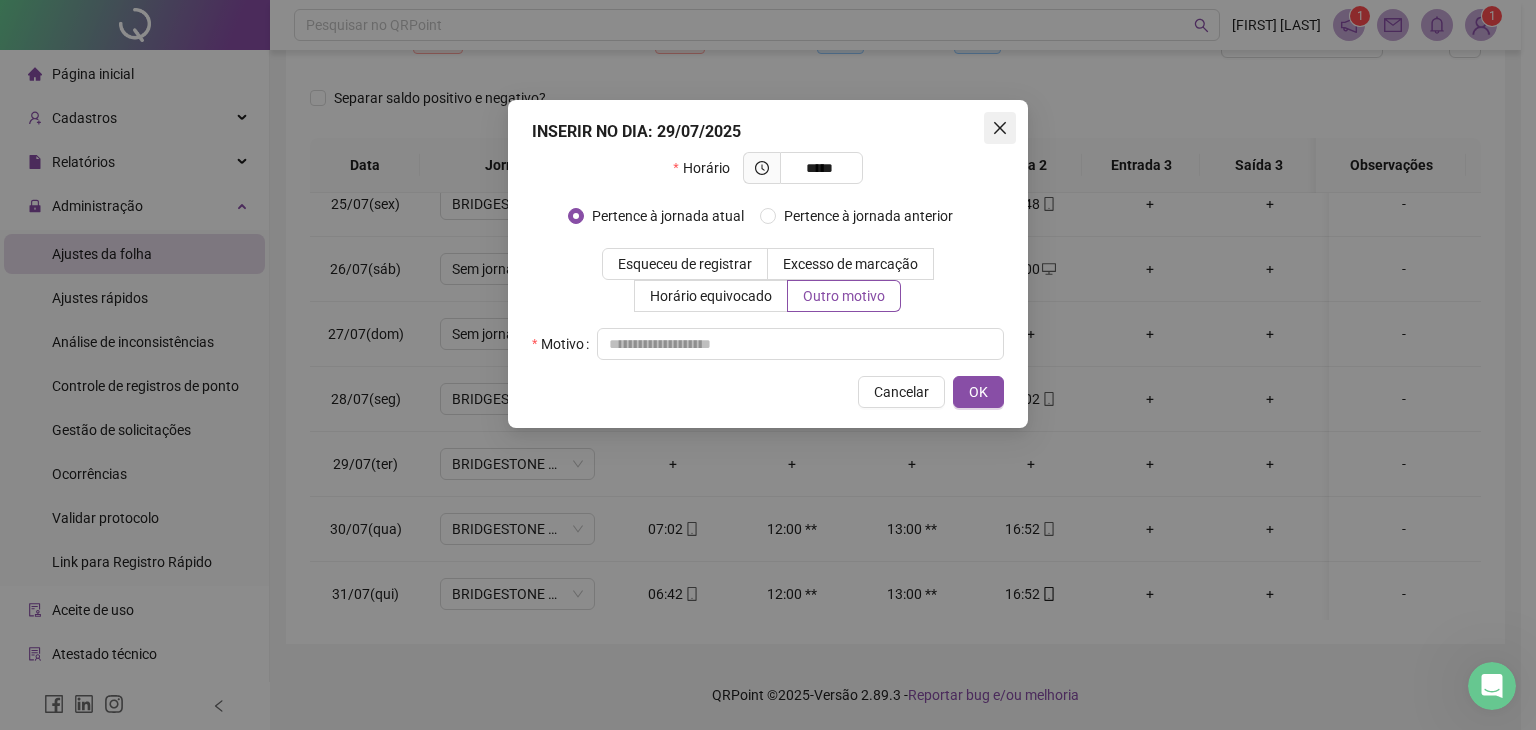 click 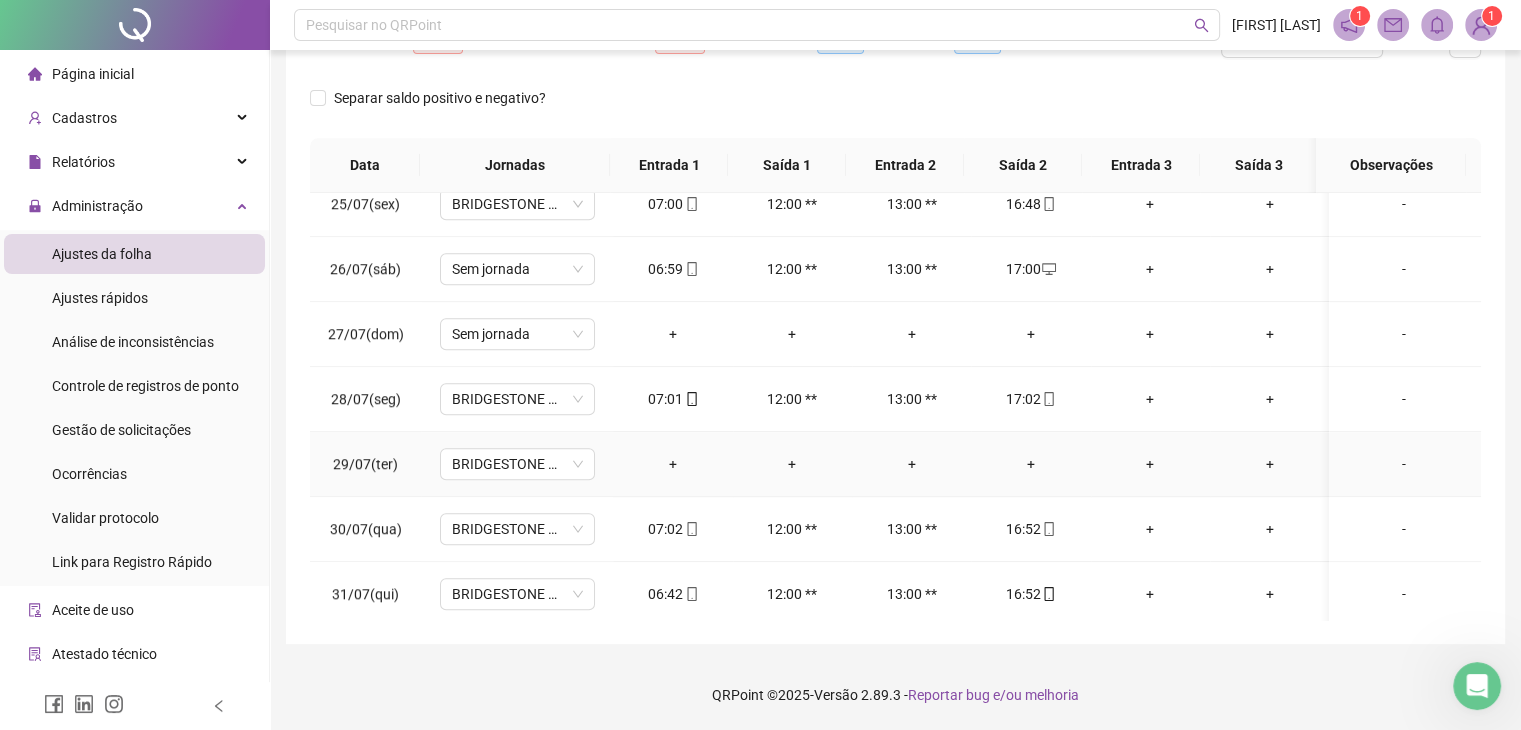 click on "-" at bounding box center [1404, 464] 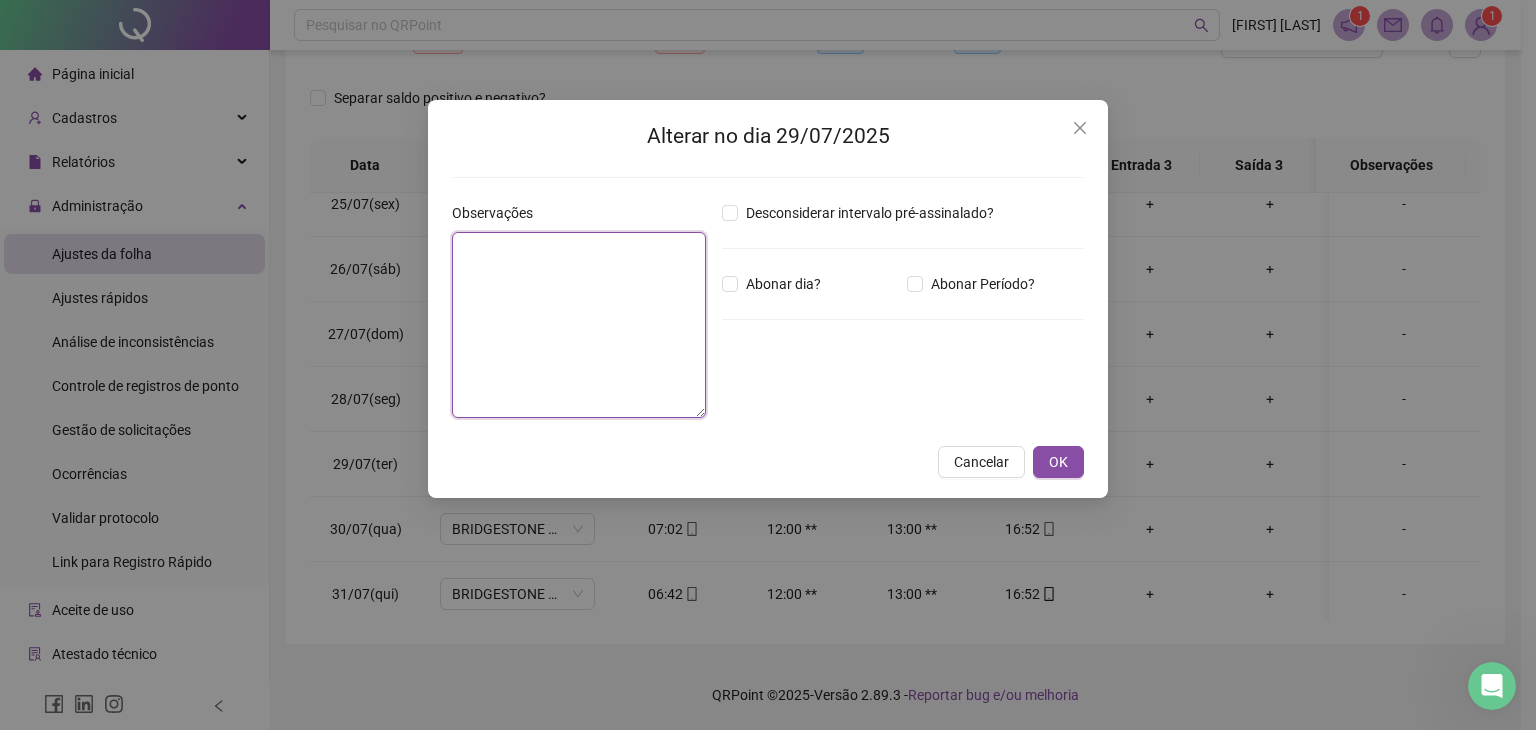 click at bounding box center (579, 325) 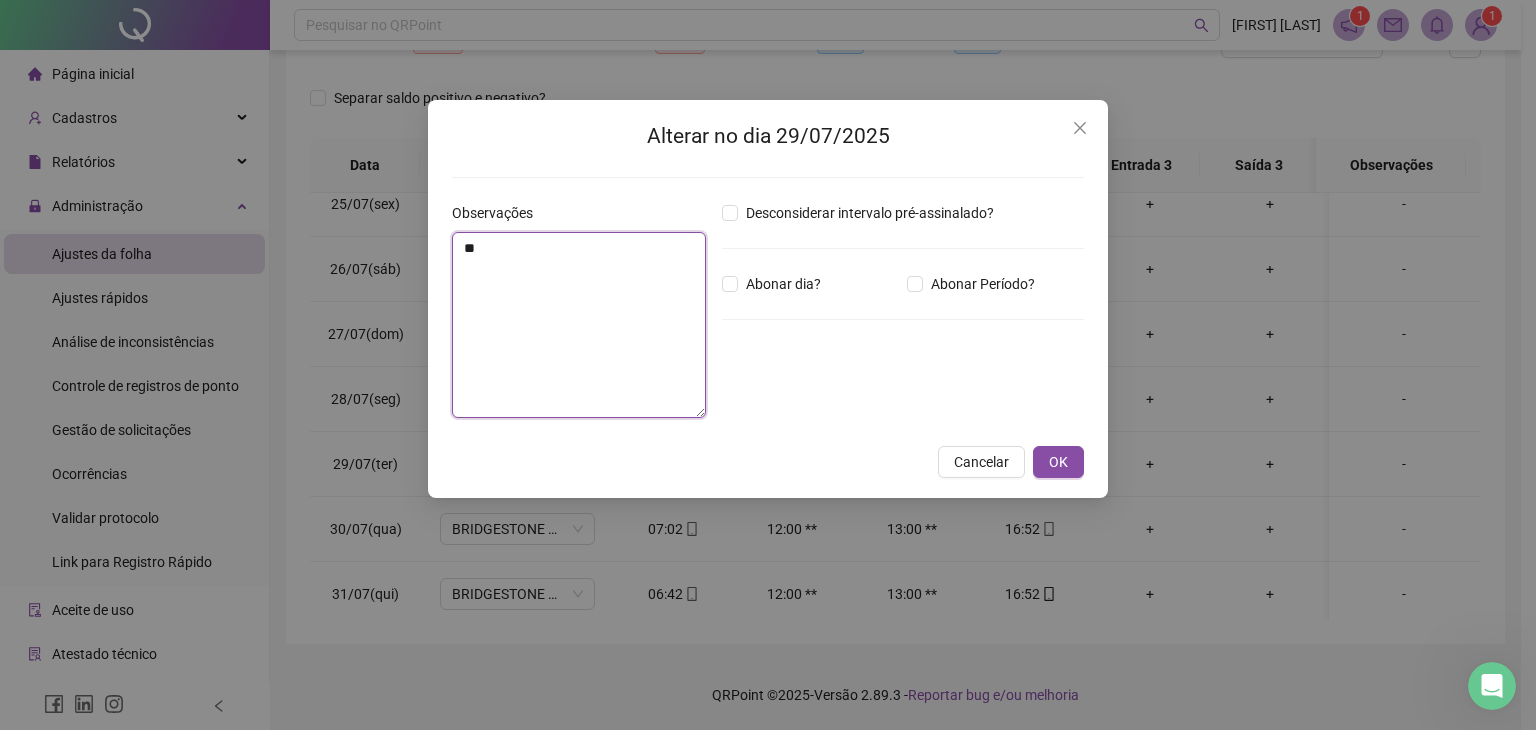 type on "*" 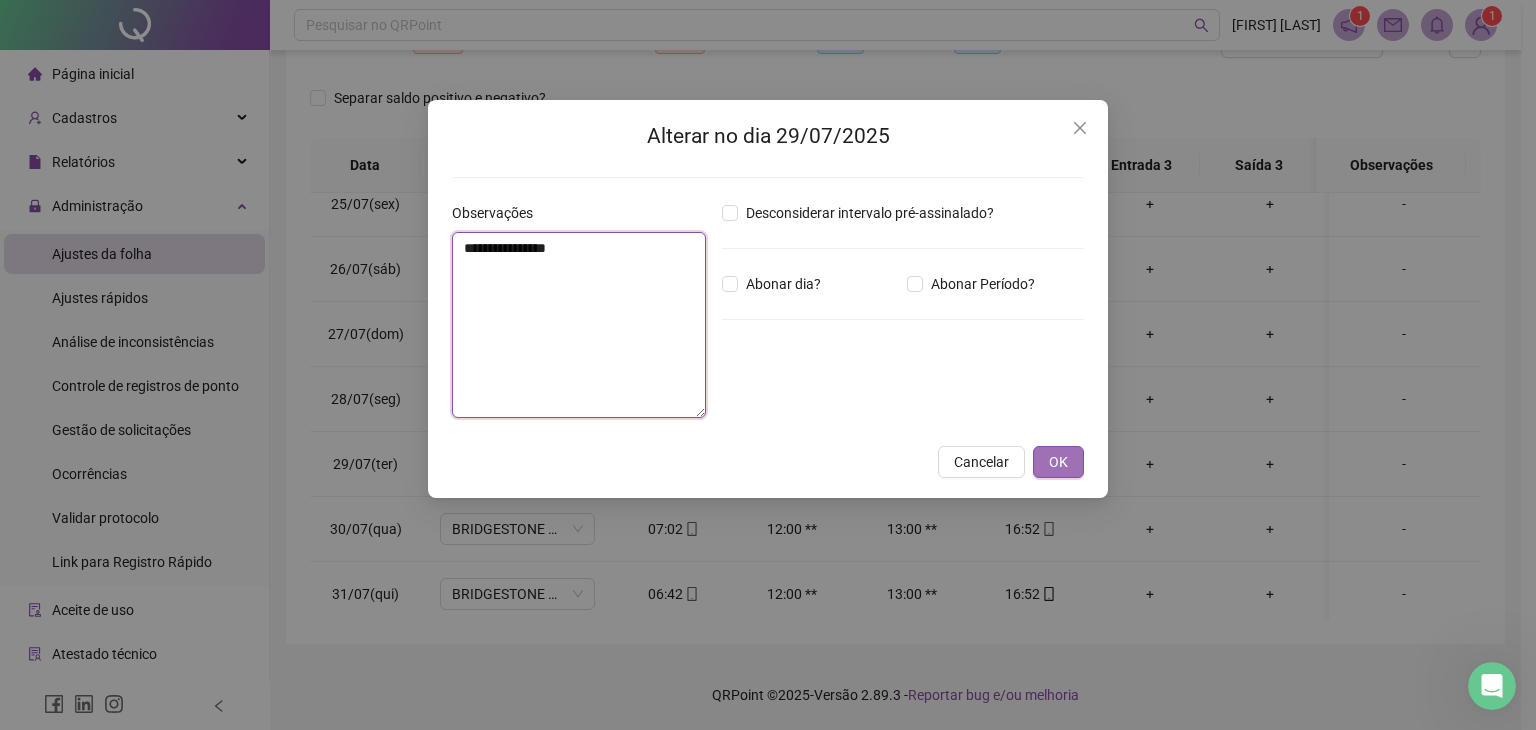 type on "**********" 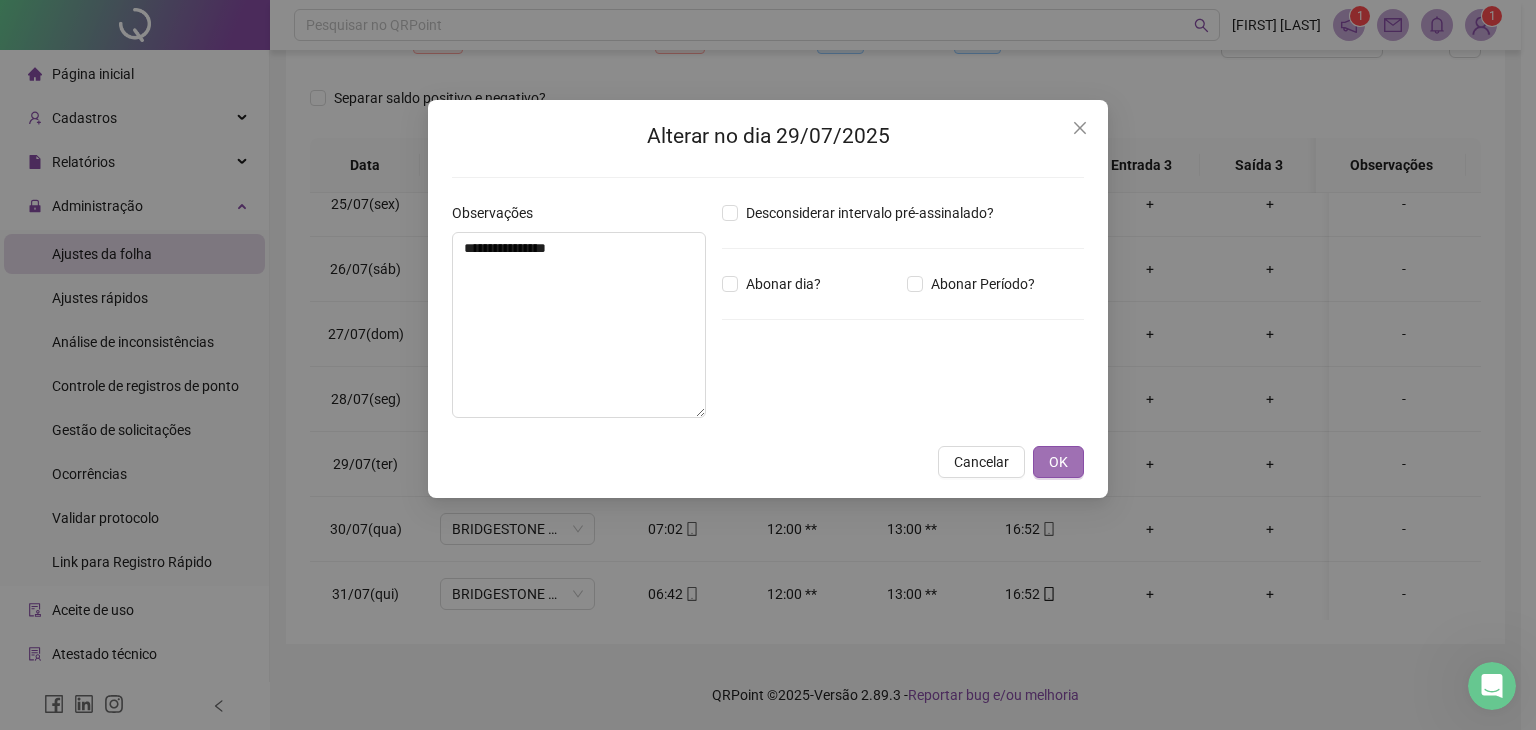 click on "OK" at bounding box center [1058, 462] 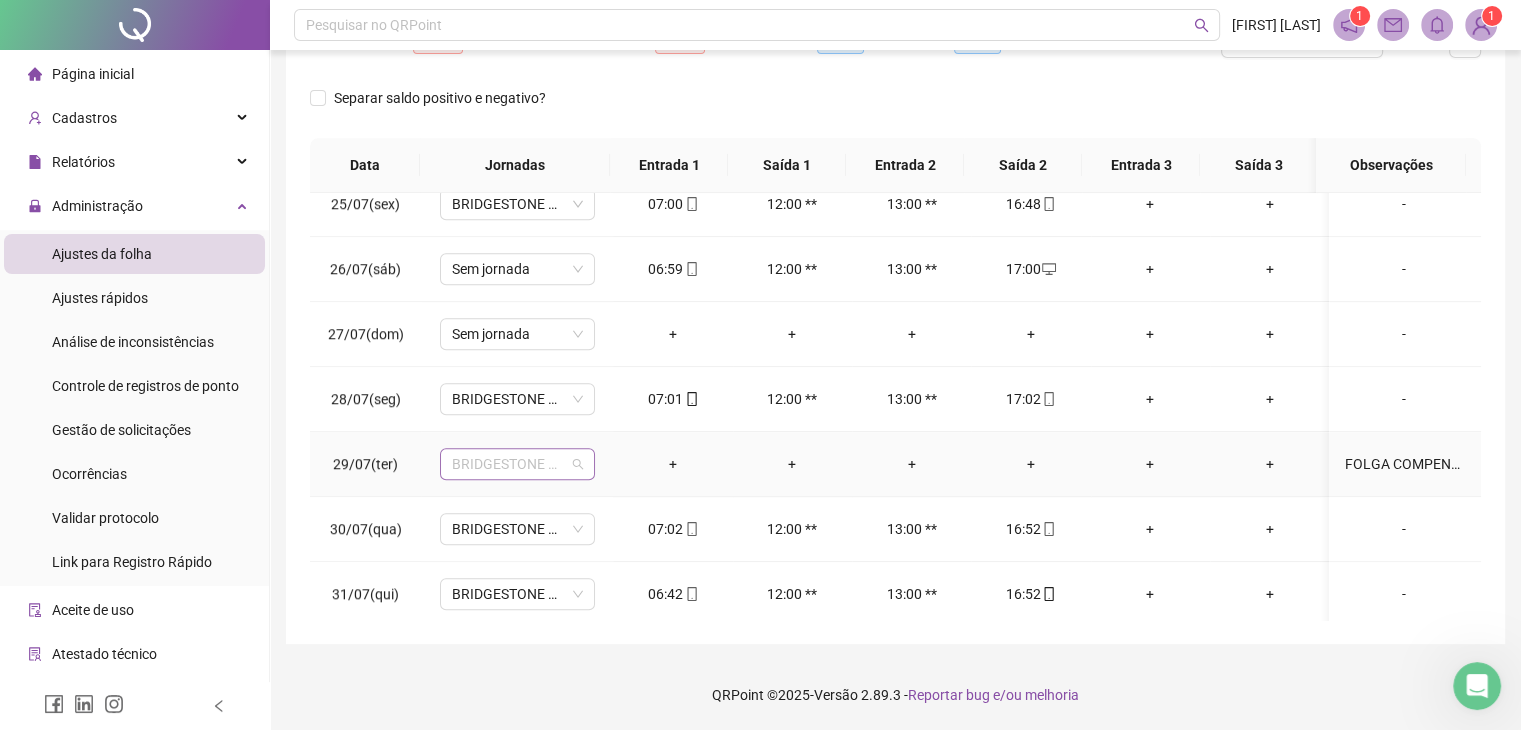 click on "BRIDGESTONE MANUTENÇAO" at bounding box center [517, 464] 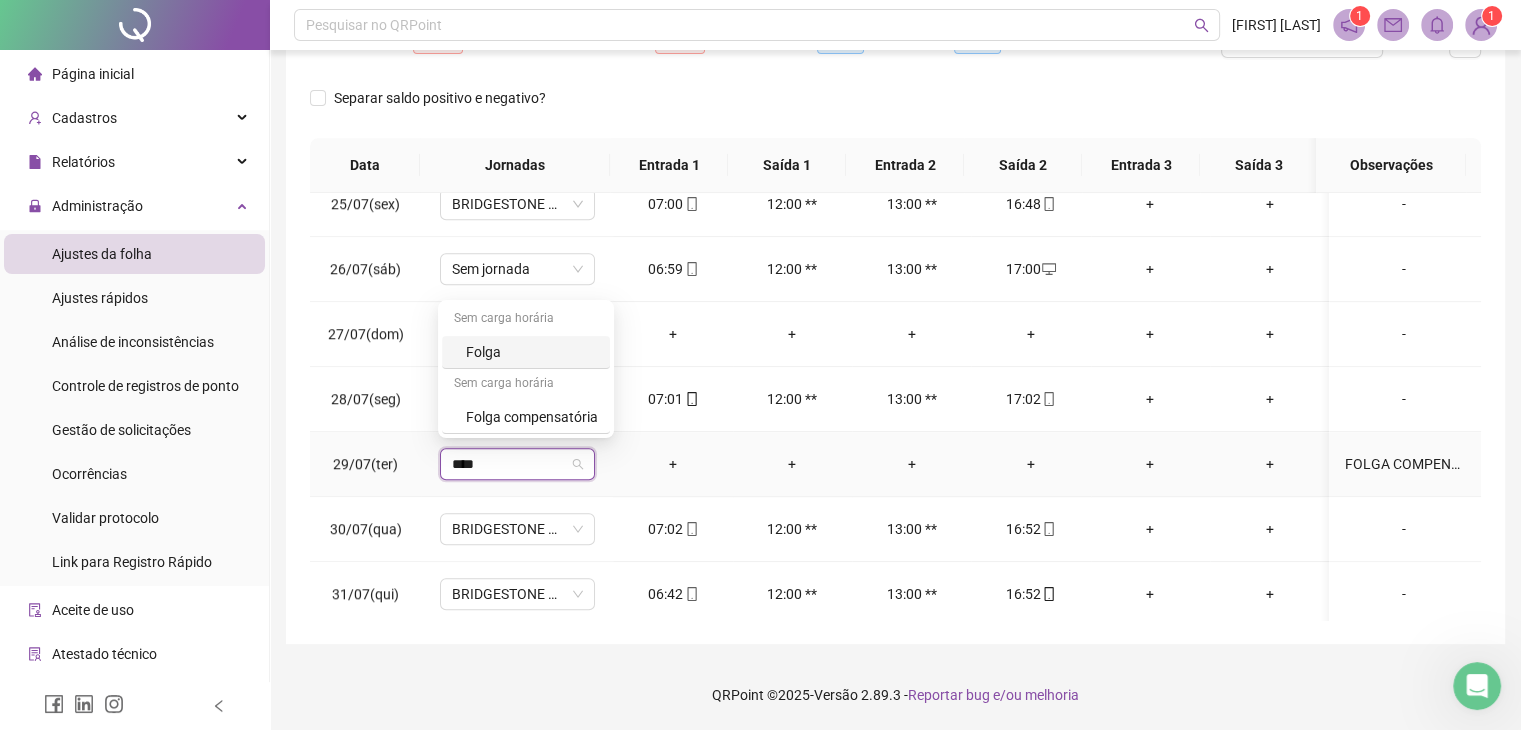type on "*****" 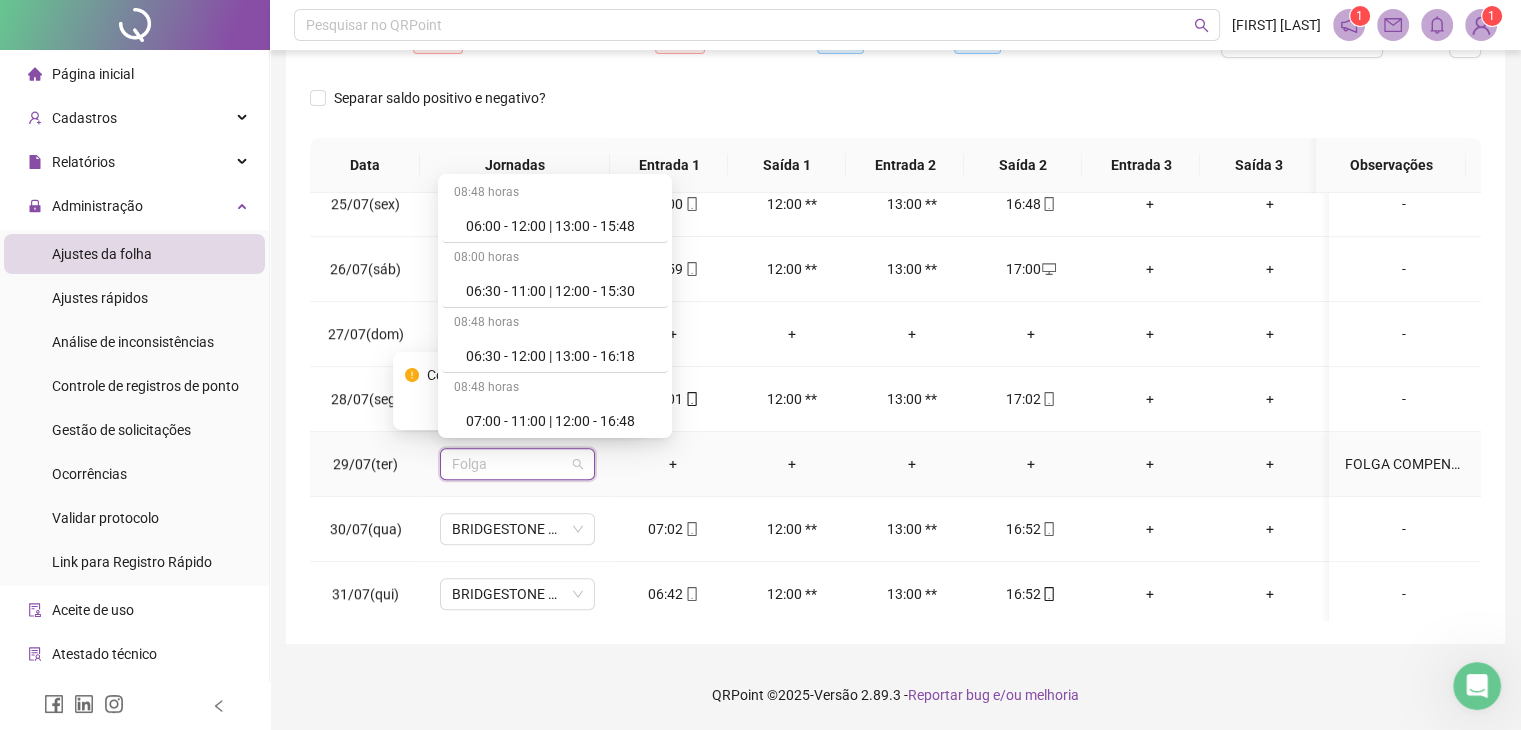 scroll, scrollTop: 1888, scrollLeft: 0, axis: vertical 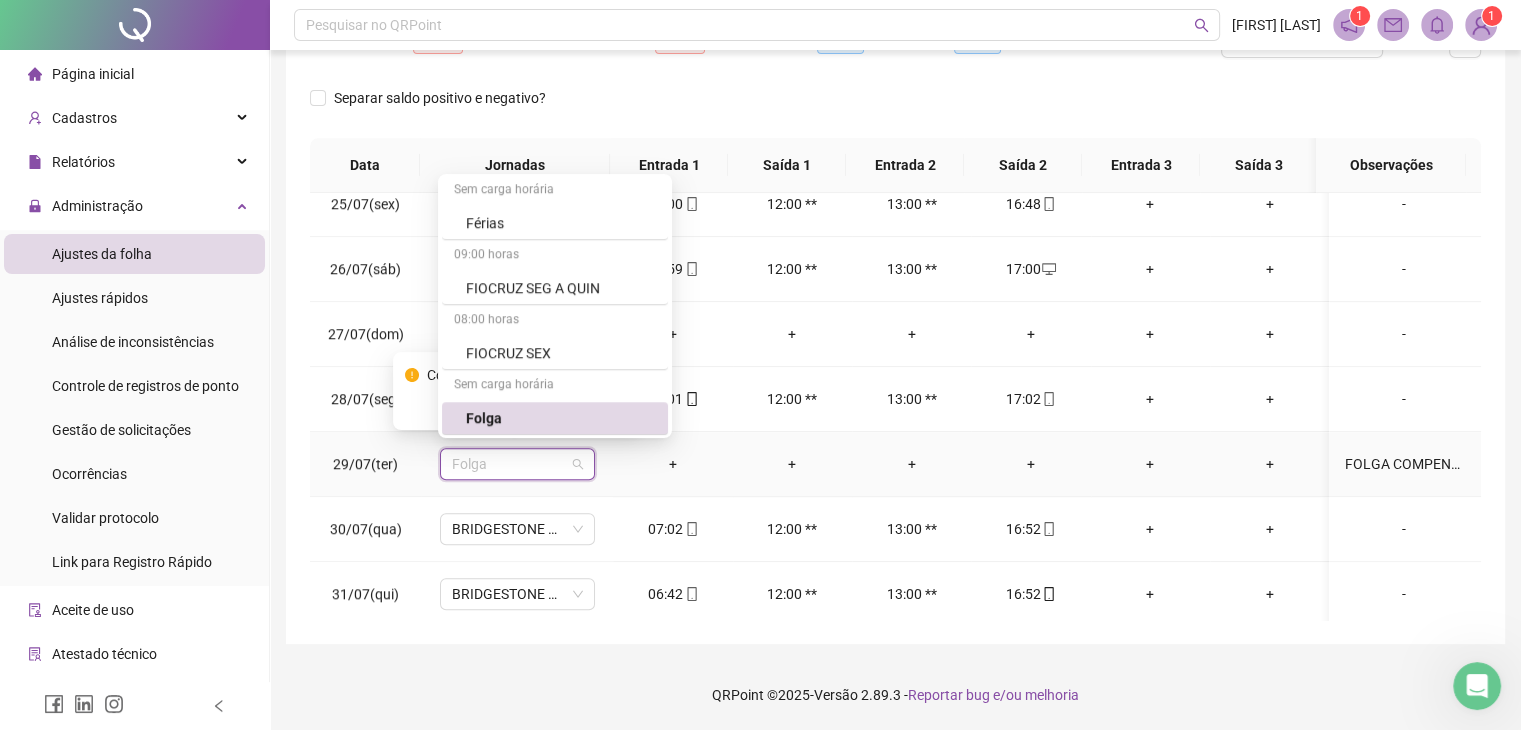 click on "Folga" at bounding box center [517, 464] 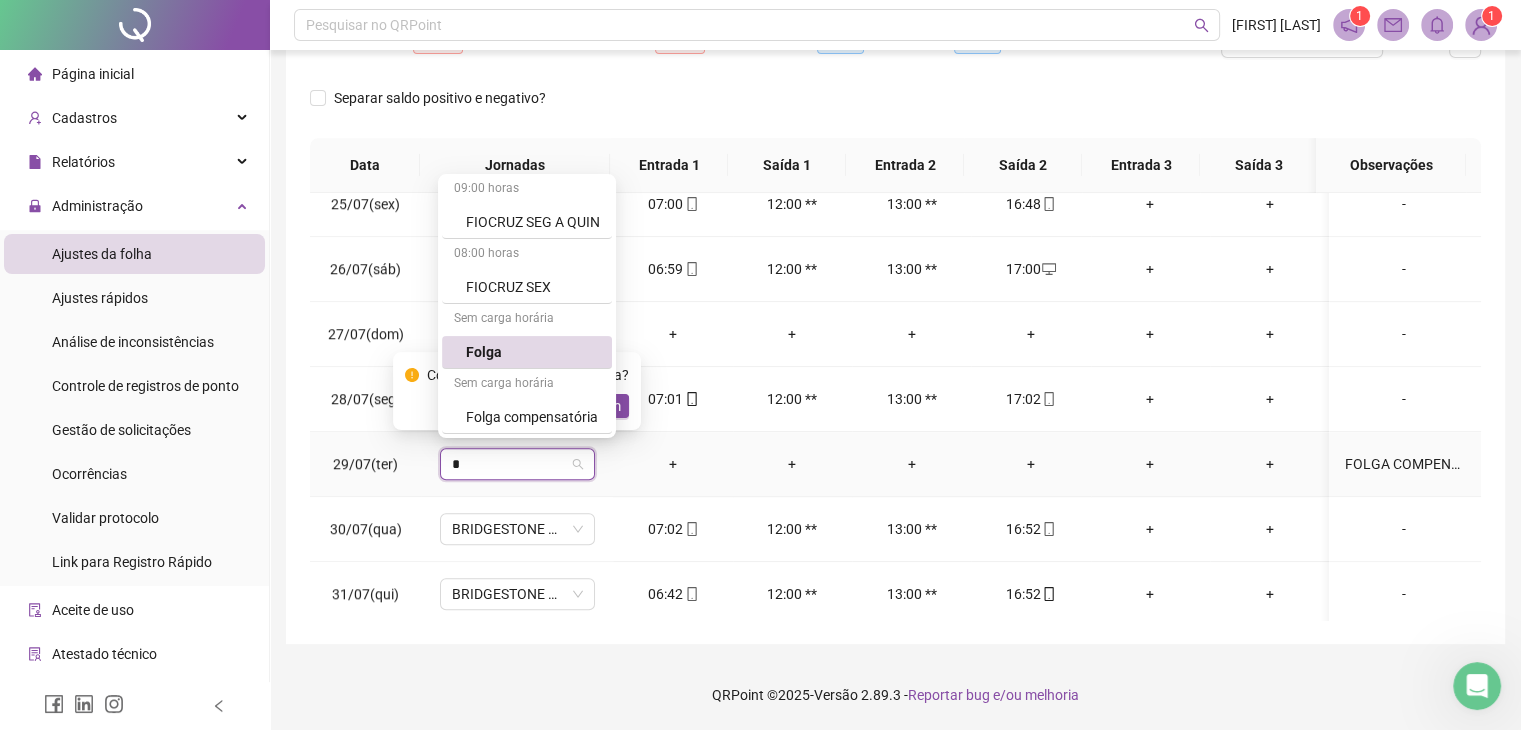 scroll, scrollTop: 0, scrollLeft: 0, axis: both 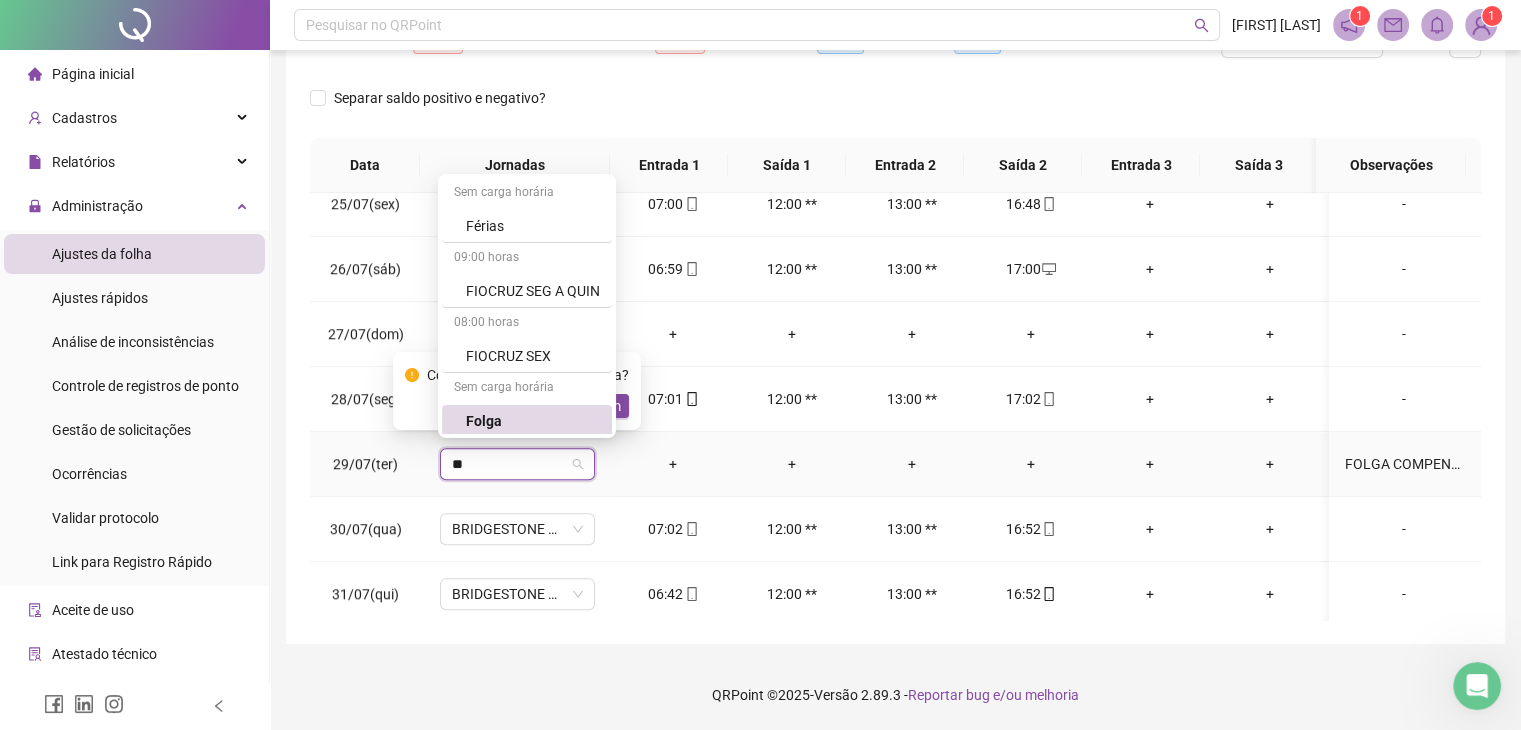 type on "***" 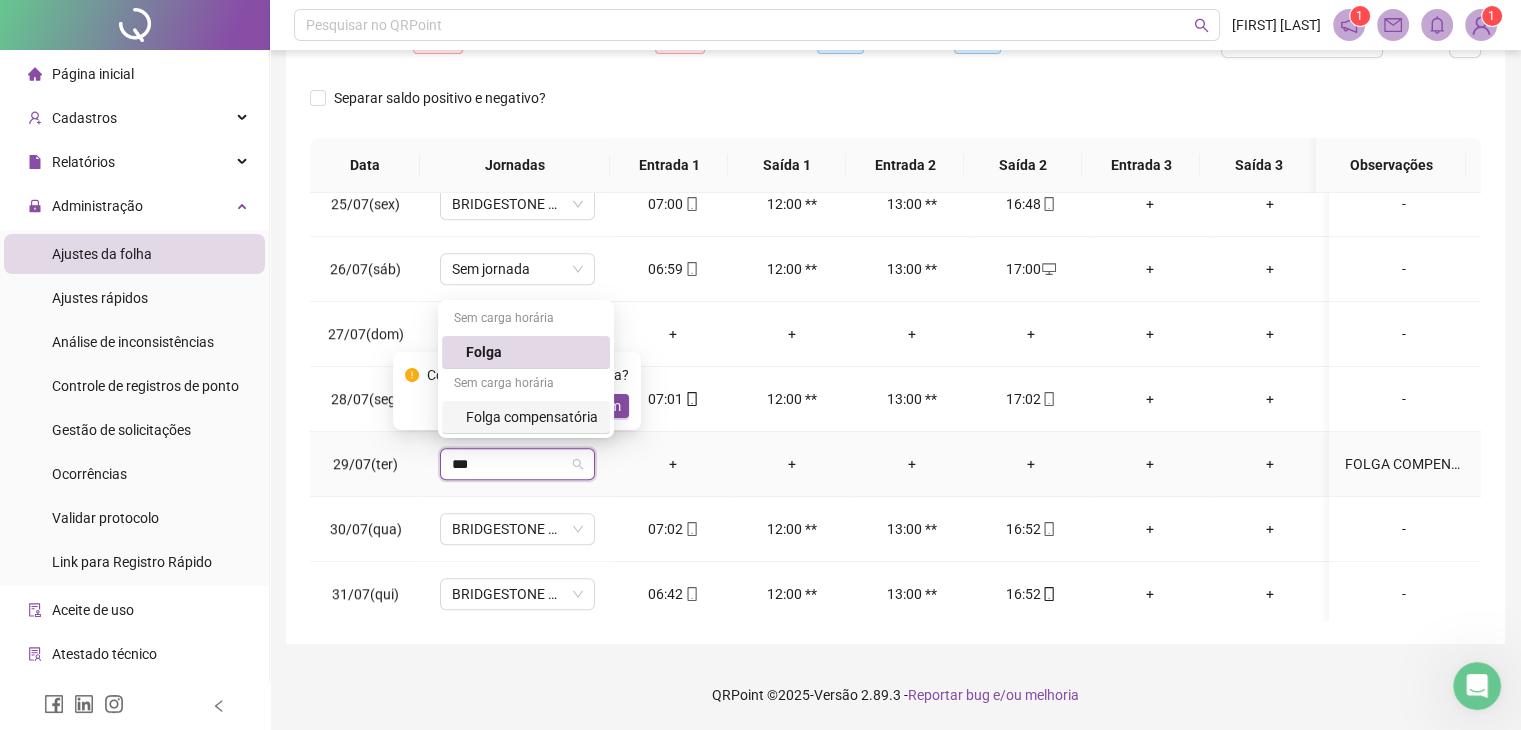 click on "Folga compensatória" at bounding box center [532, 417] 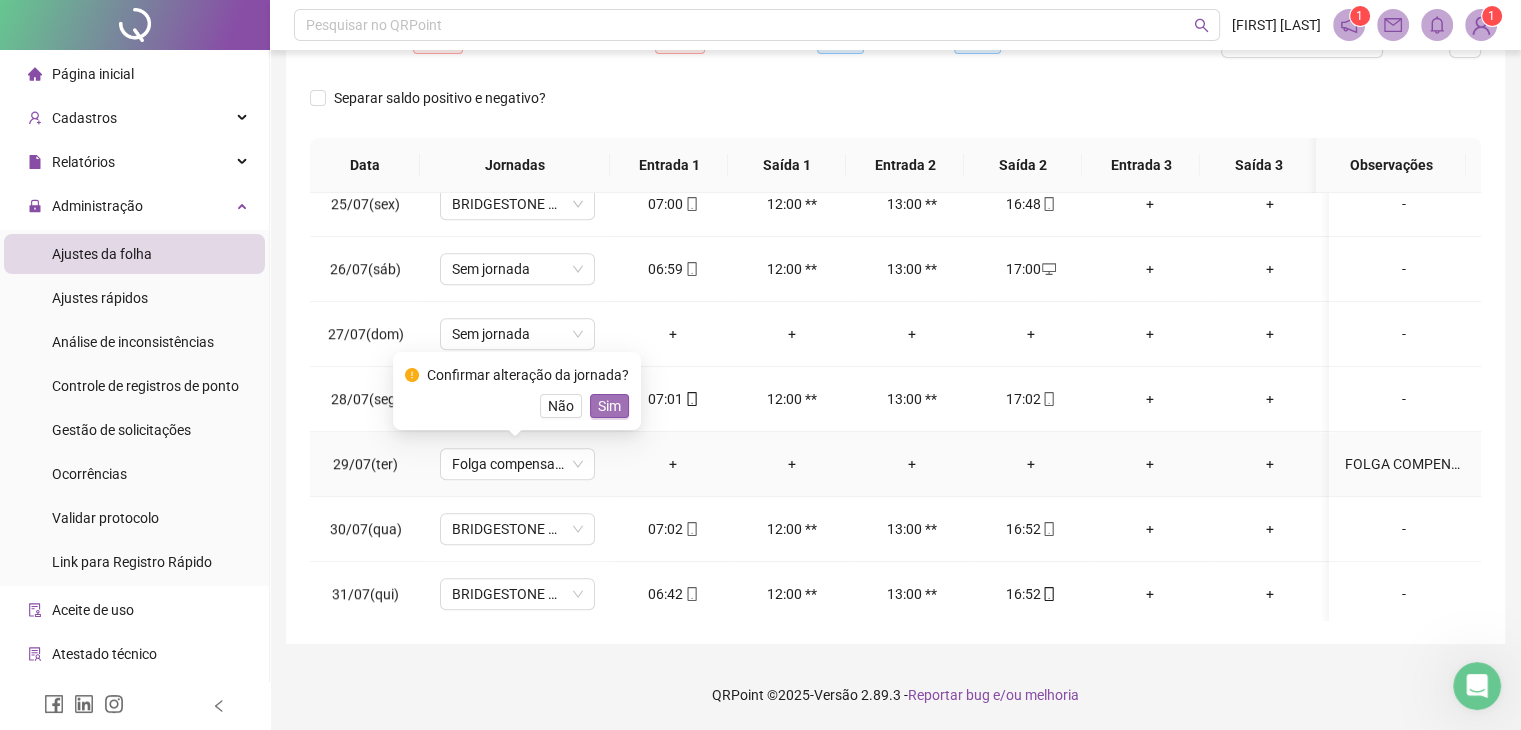 click on "Sim" at bounding box center (609, 406) 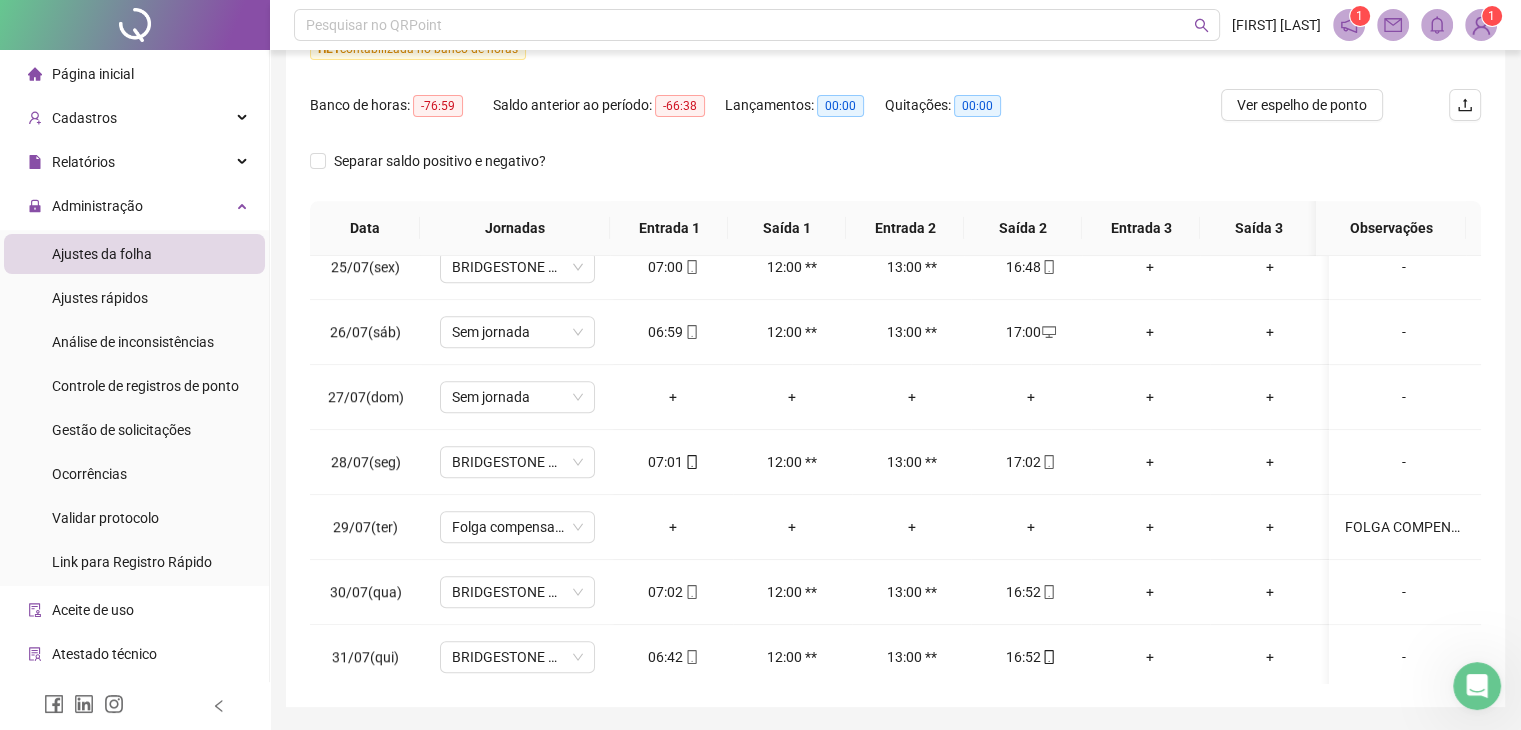 scroll, scrollTop: 308, scrollLeft: 0, axis: vertical 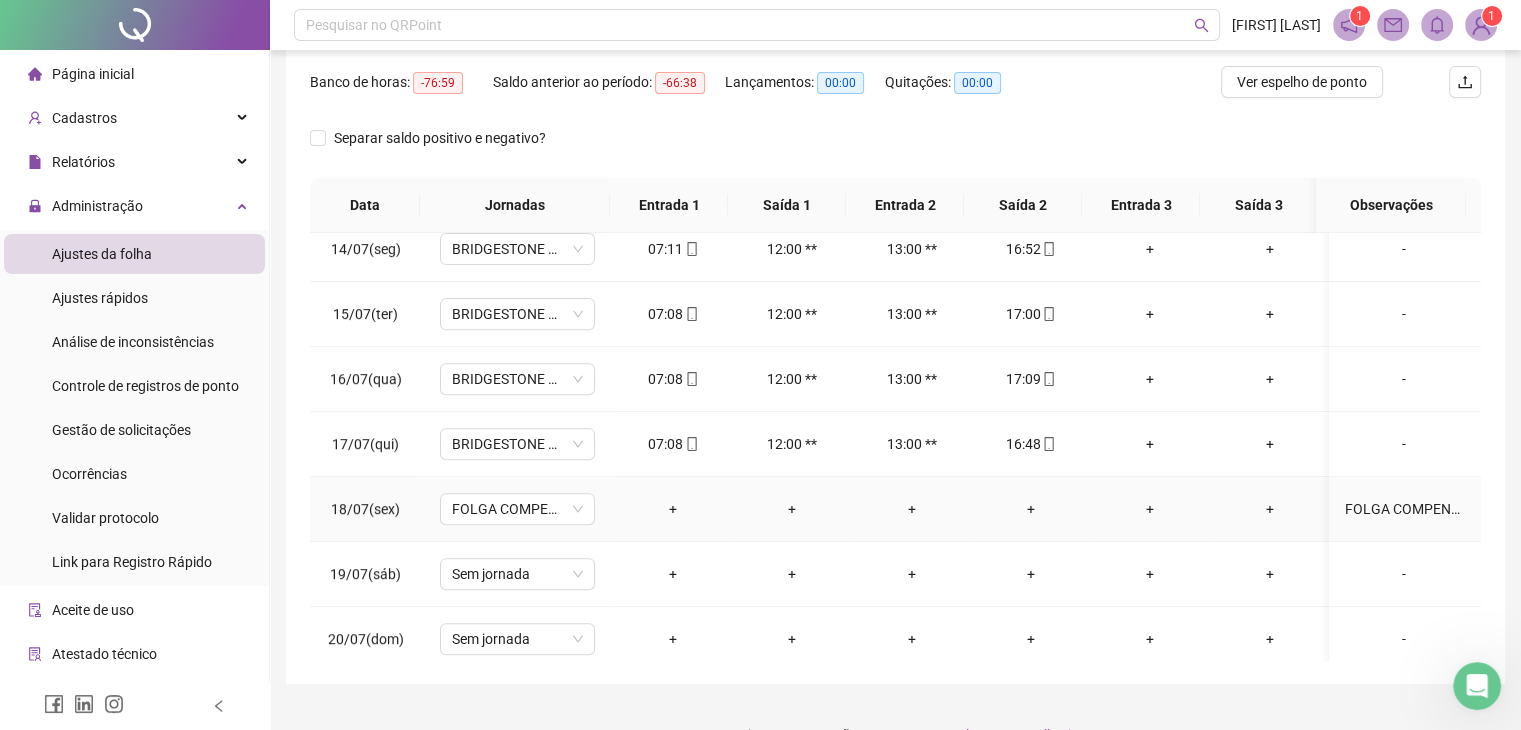click on "FOLGA COMPENSADA" at bounding box center (1404, 509) 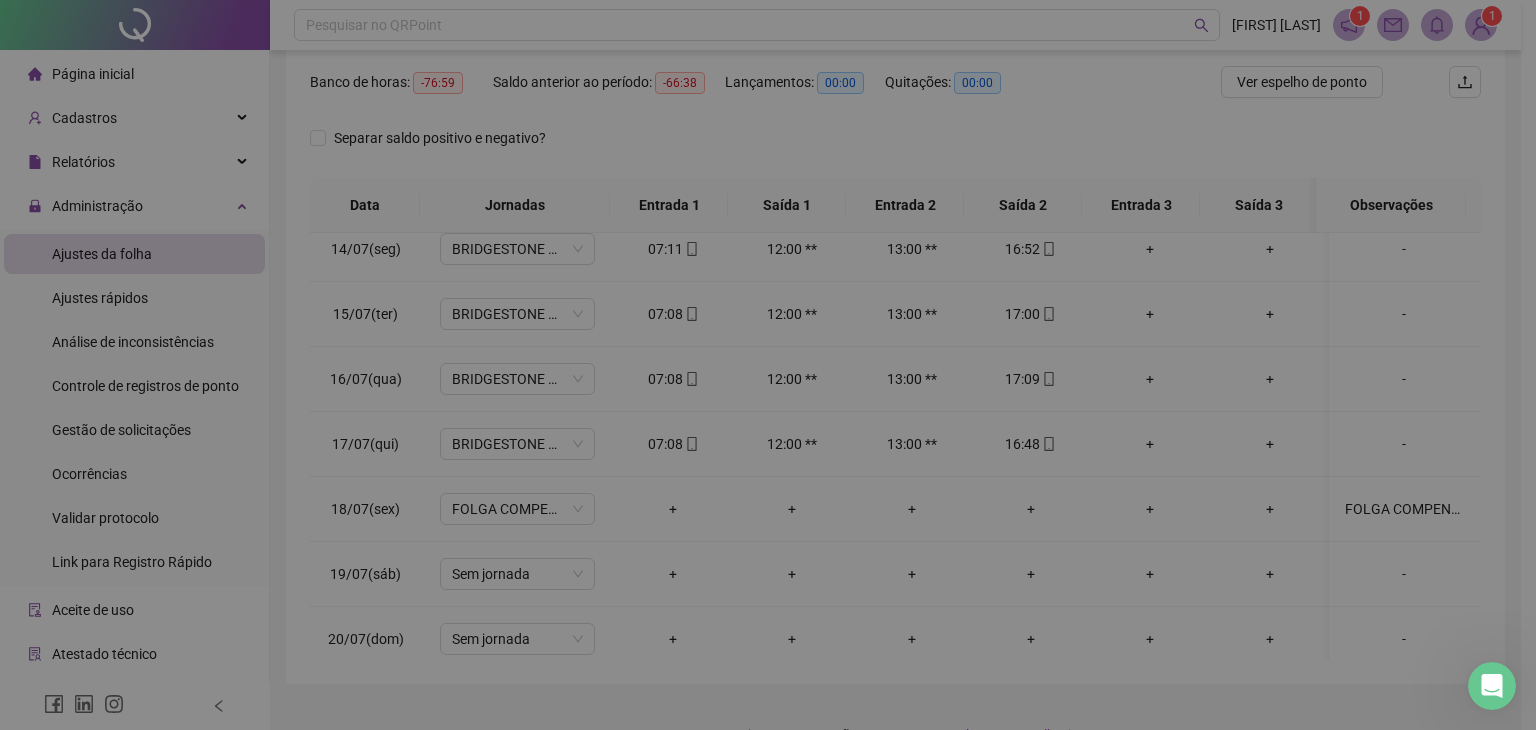 type on "**********" 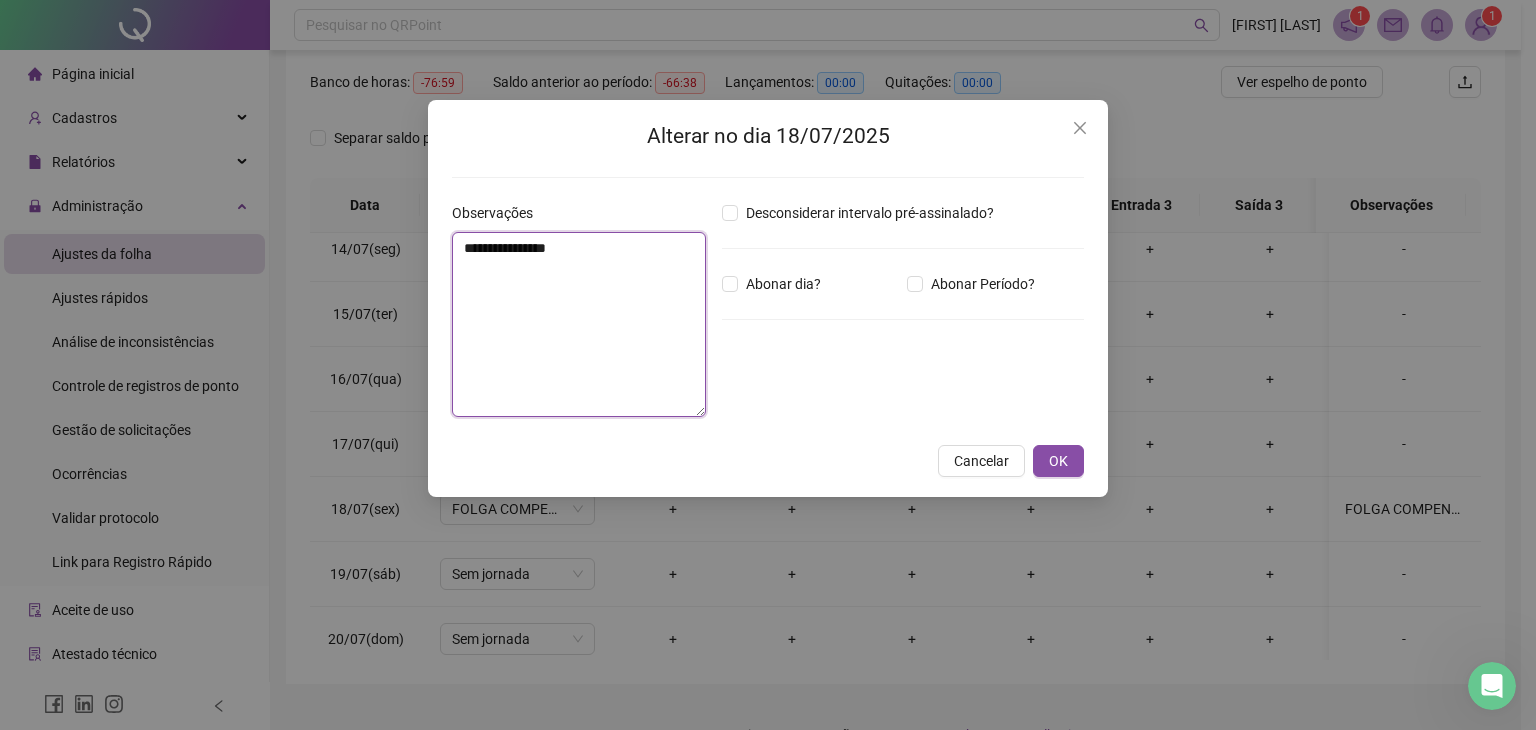 click on "**********" at bounding box center [579, 324] 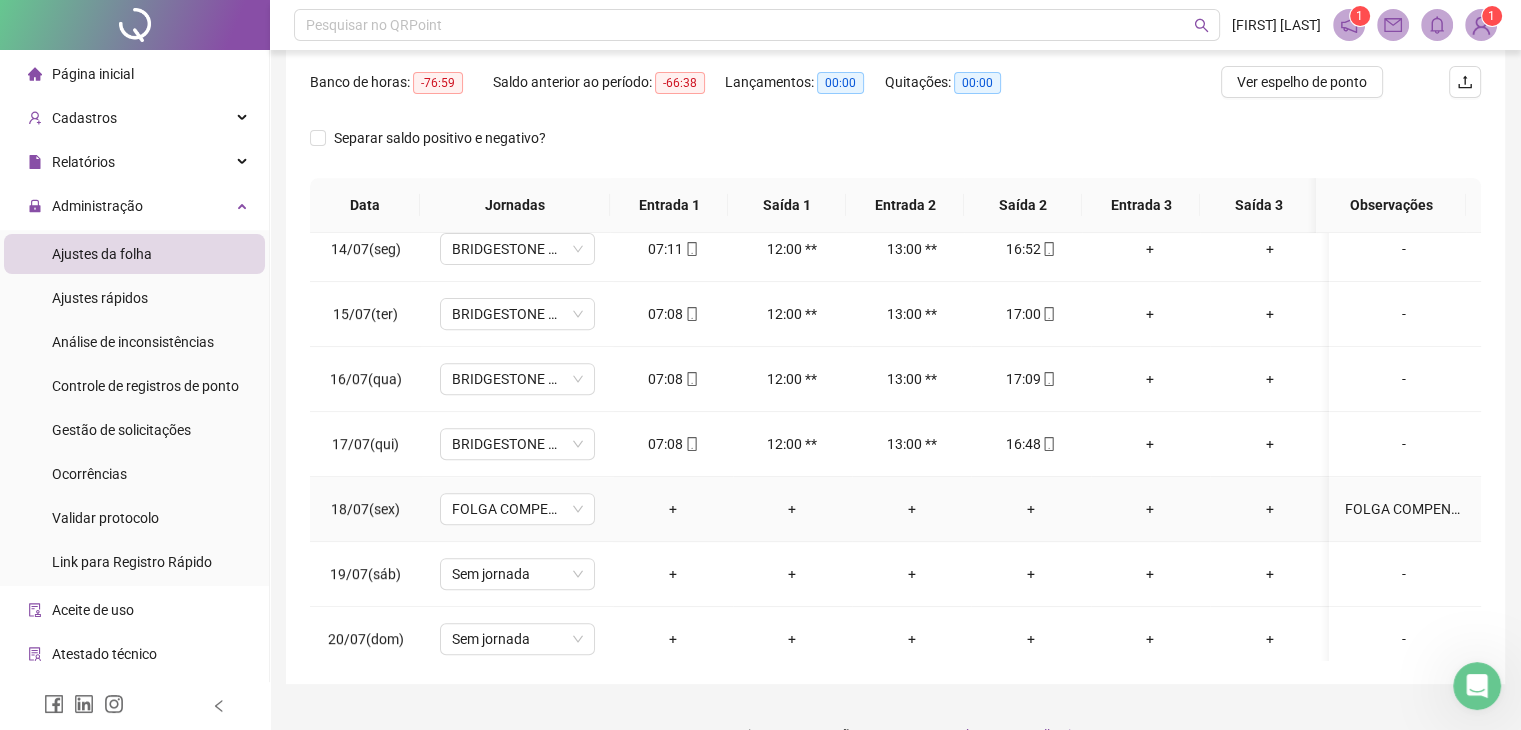 click on "FOLGA COMPENSADA" at bounding box center (1404, 509) 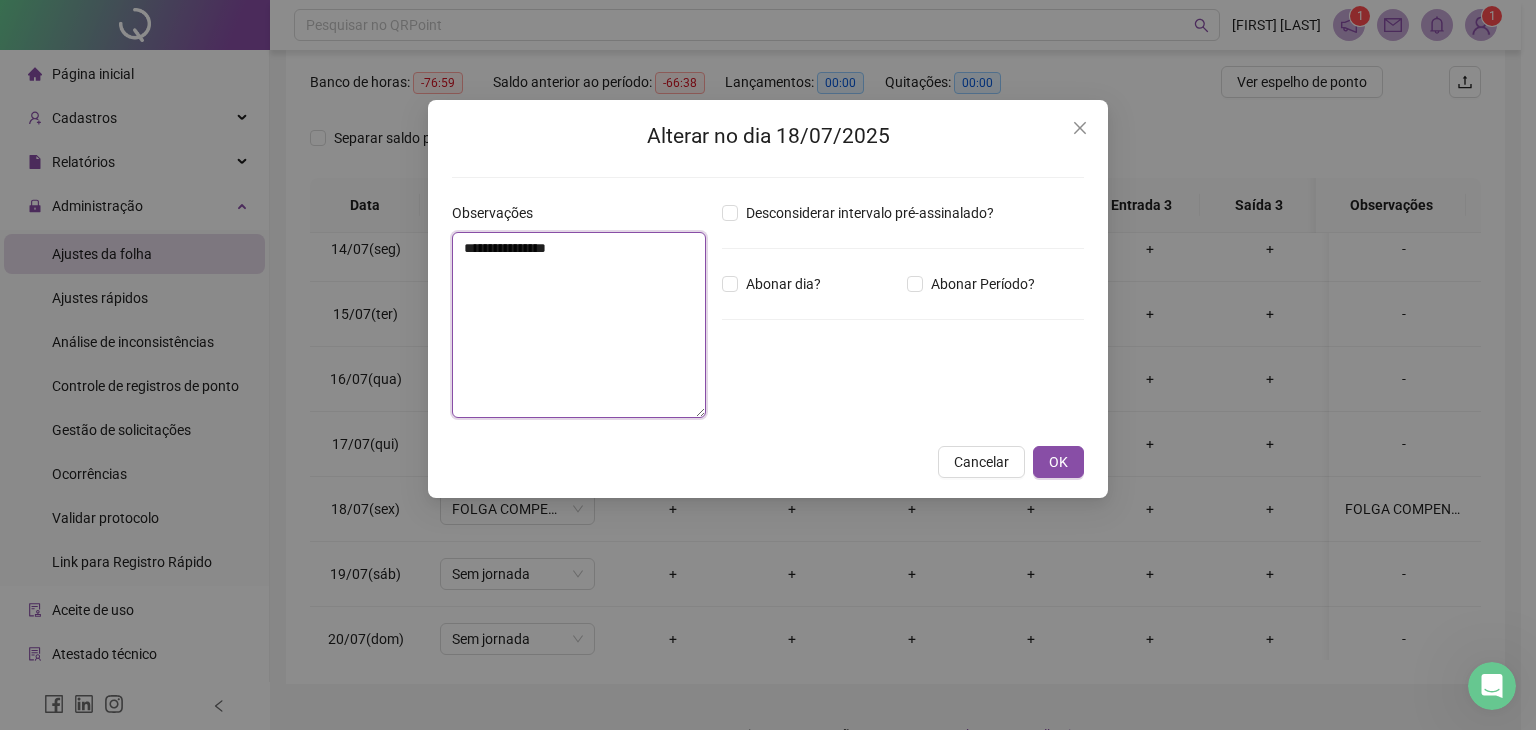 click on "**********" at bounding box center (579, 325) 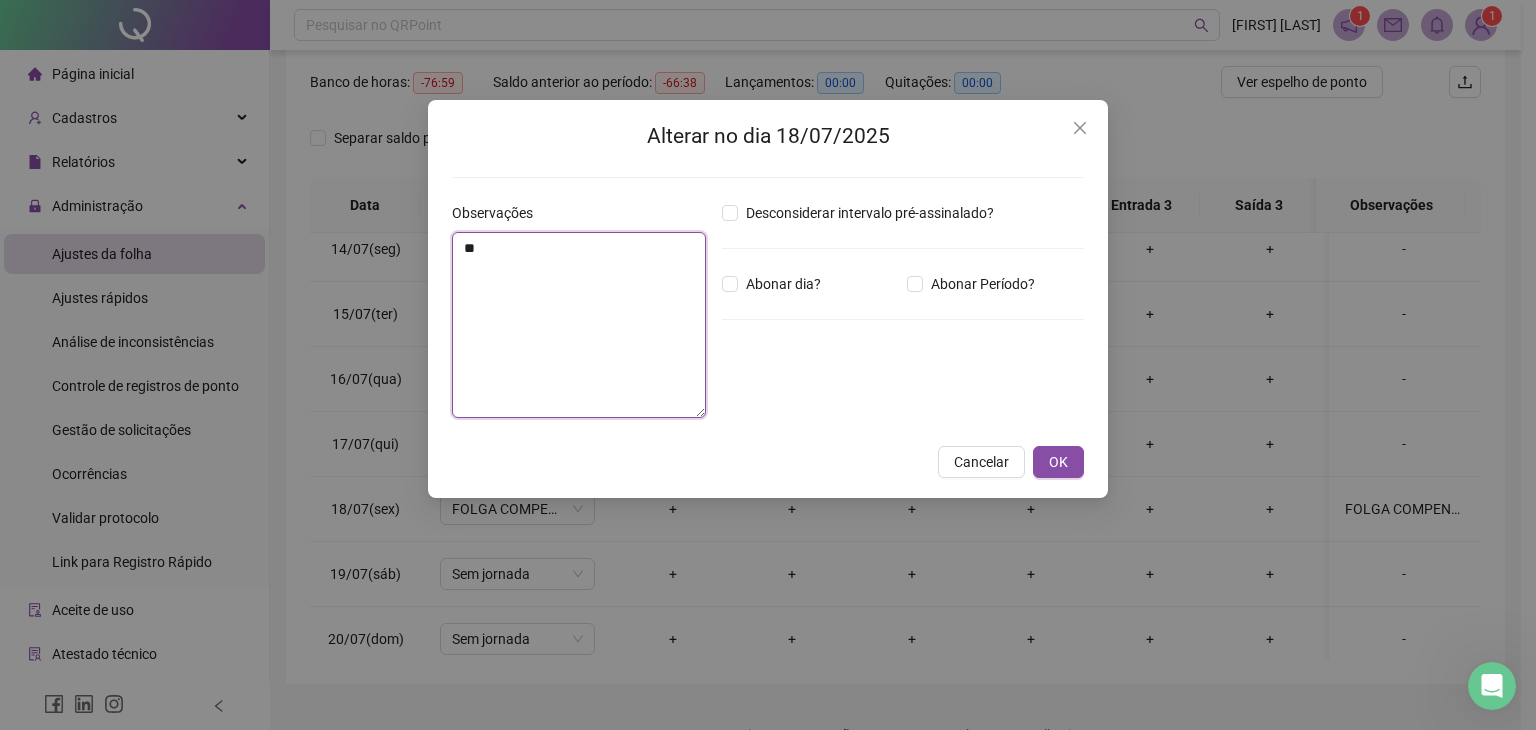 type on "*" 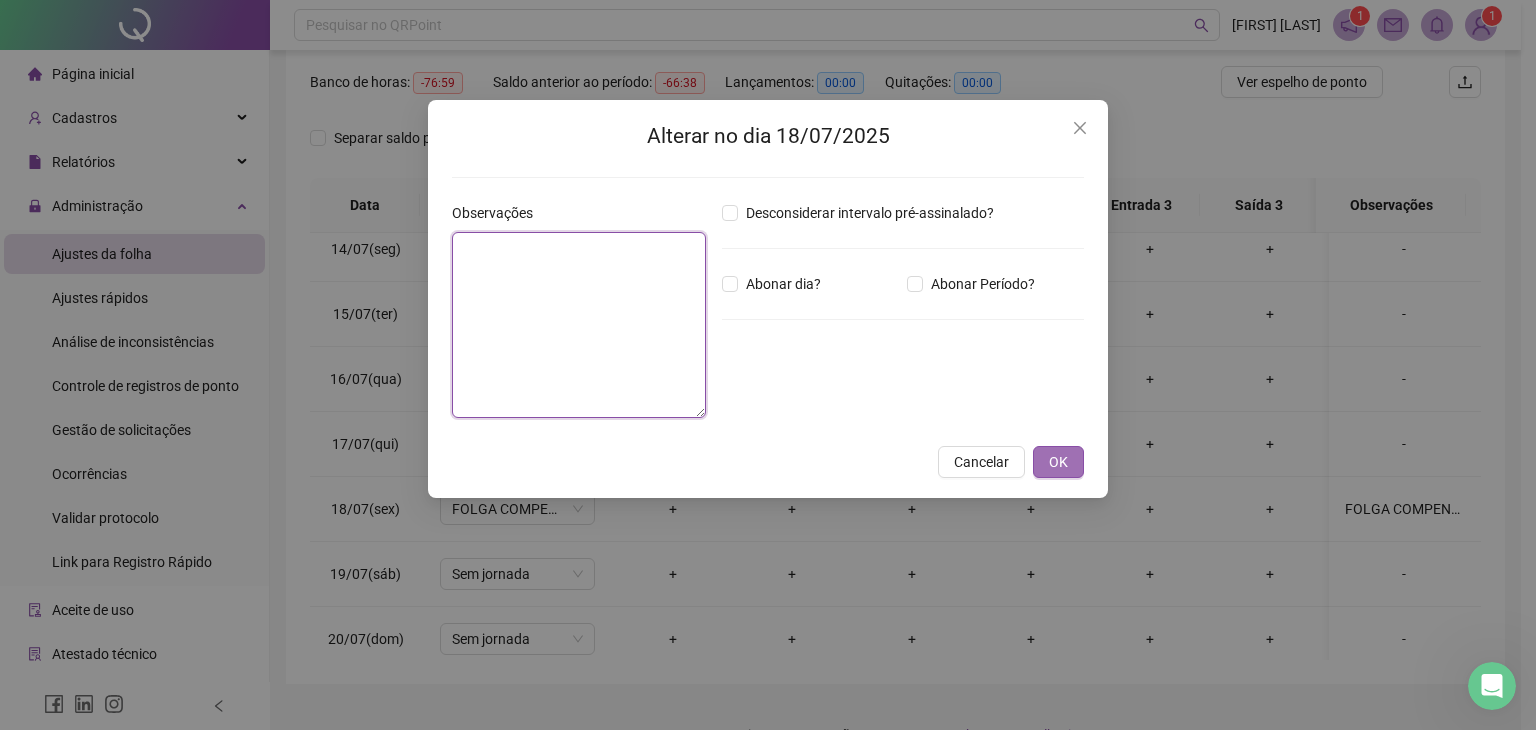 type 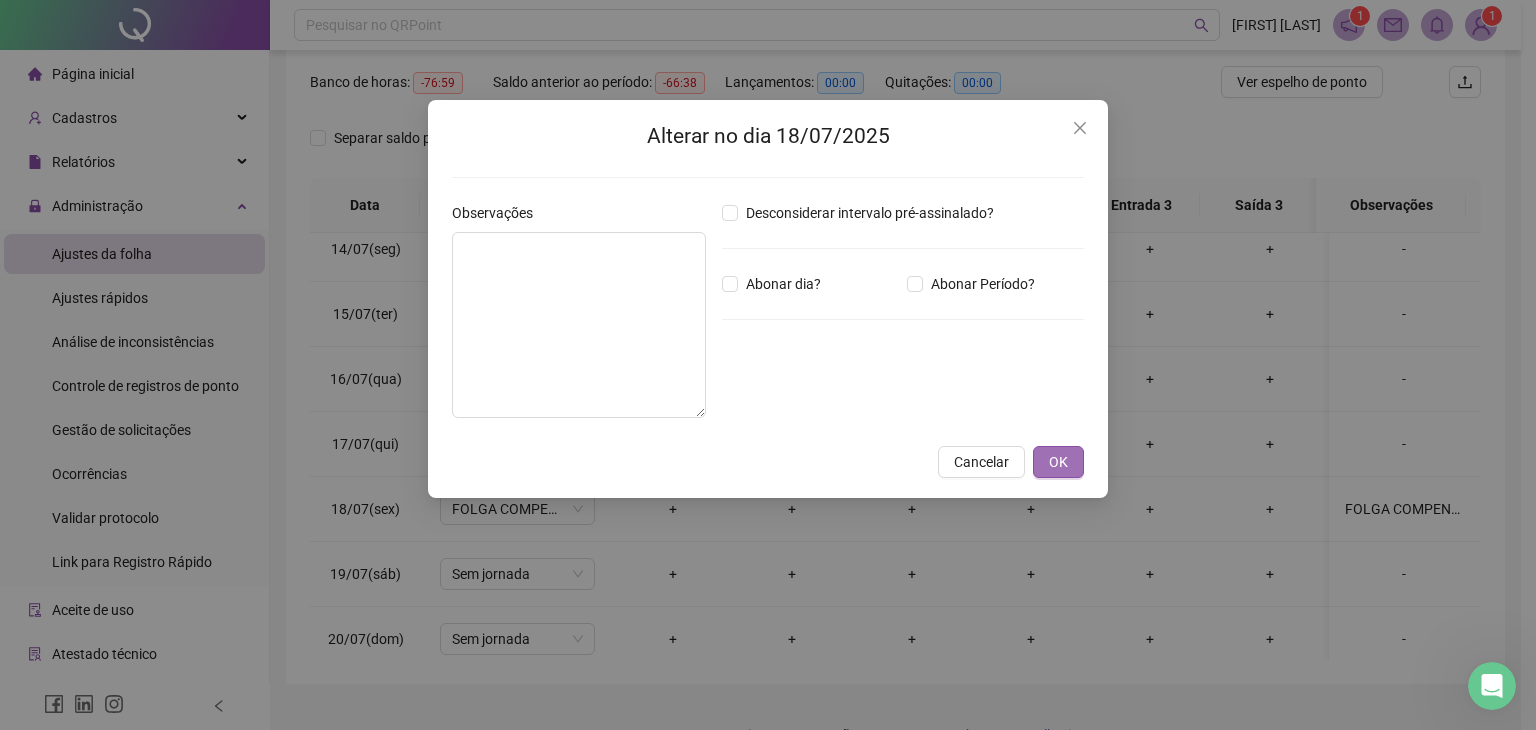 click on "OK" at bounding box center [1058, 462] 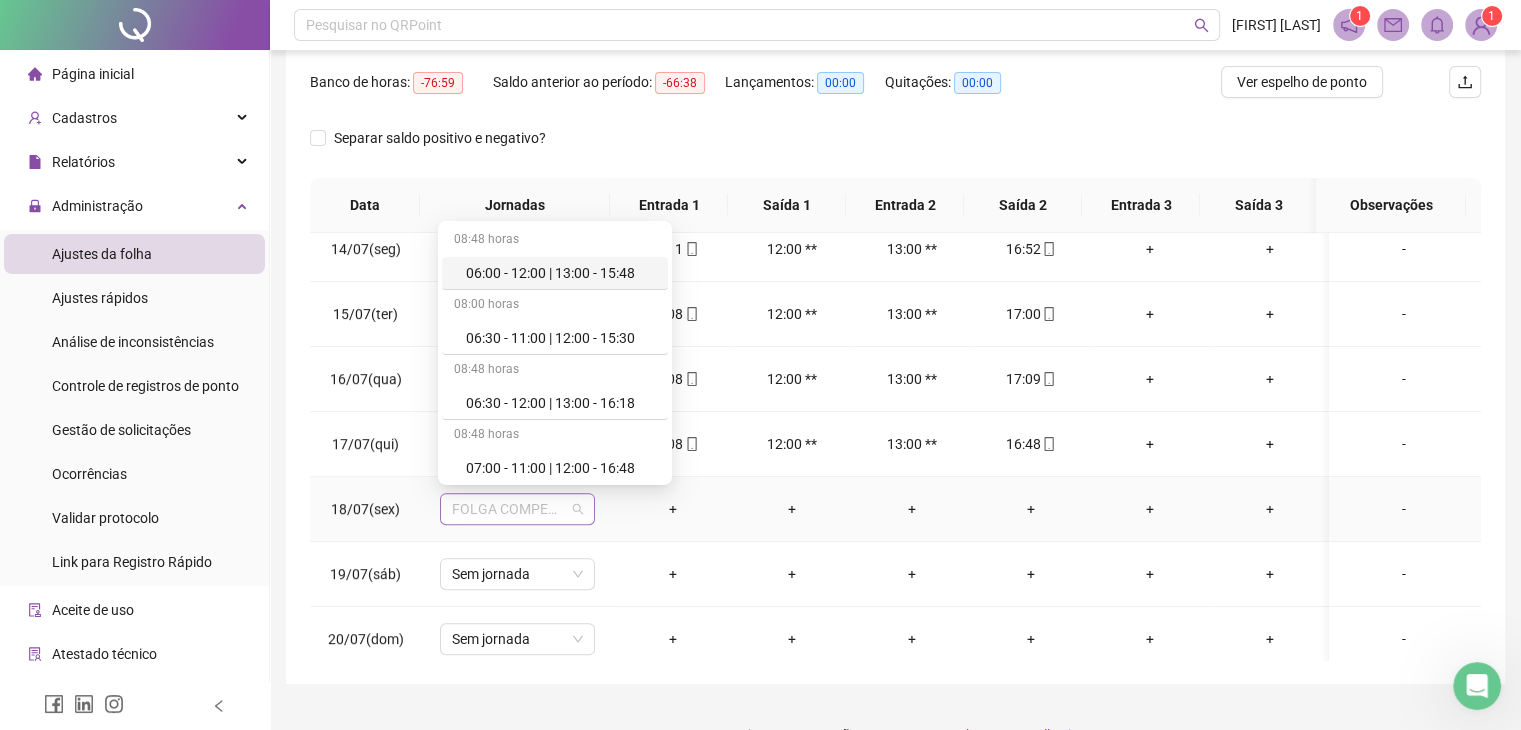 click on "FOLGA COMPENSATÓRIA" at bounding box center [517, 509] 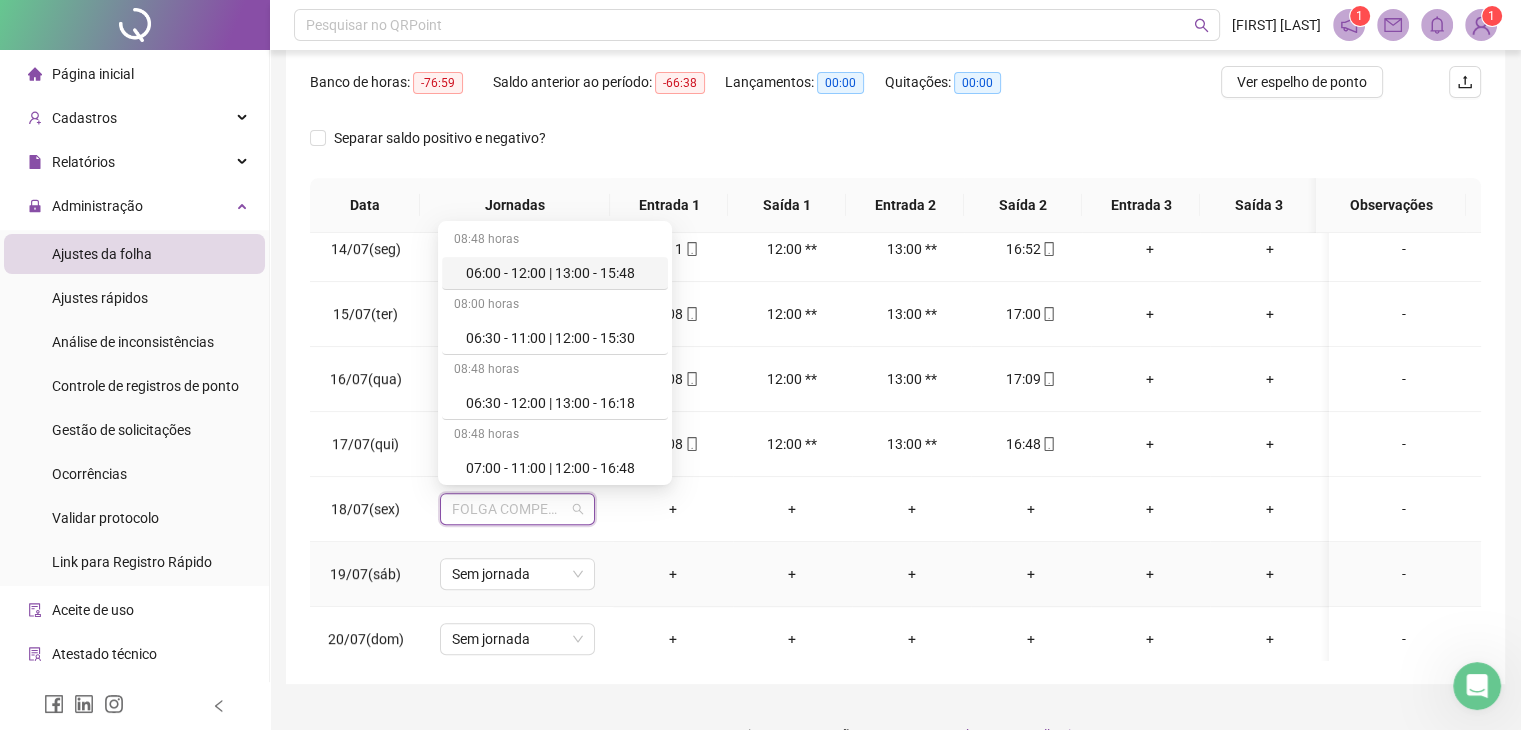 click on "+" at bounding box center [792, 574] 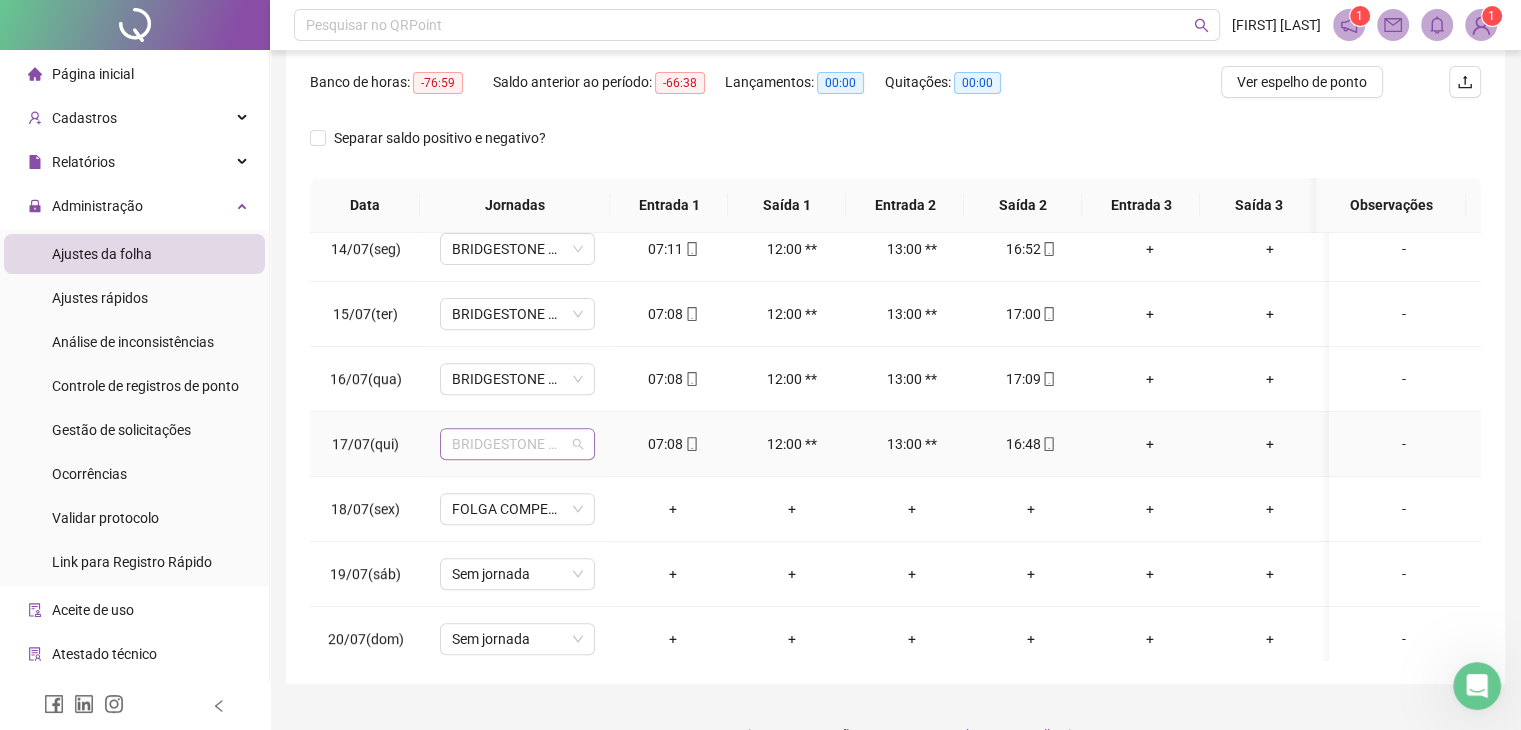 click on "BRIDGESTONE MANUTENÇAO" at bounding box center (517, 444) 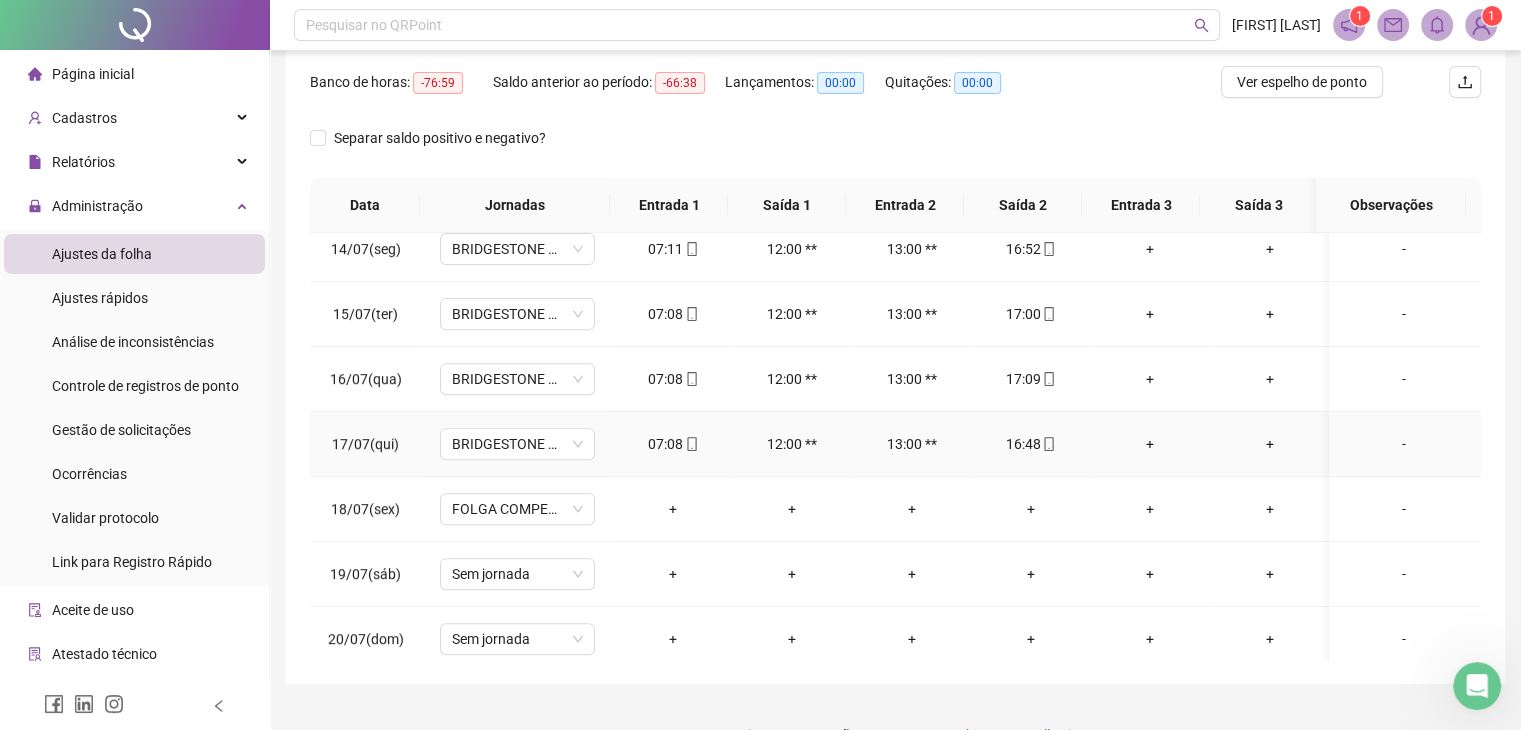 click on "12:00   **" at bounding box center (792, 444) 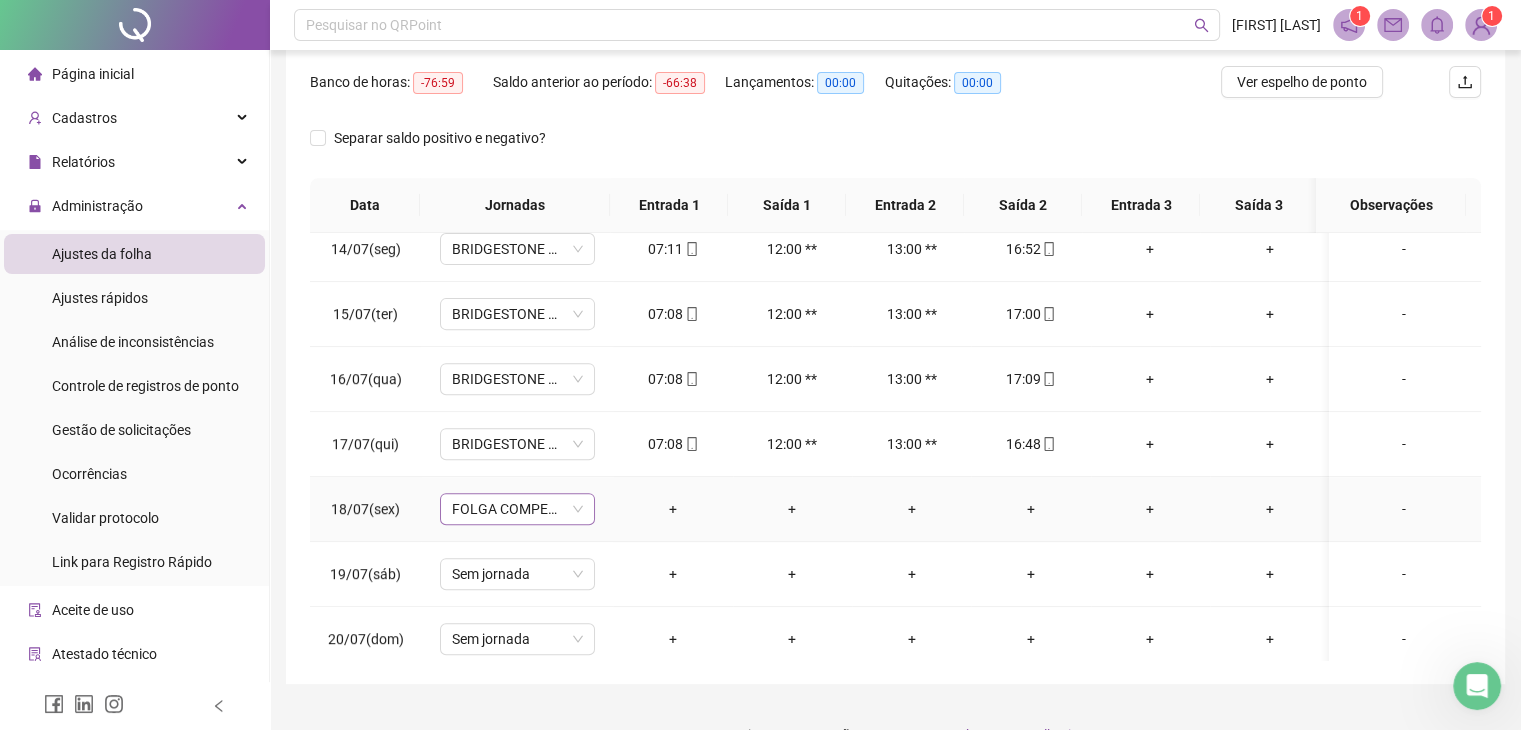 click on "FOLGA COMPENSATÓRIA" at bounding box center (517, 509) 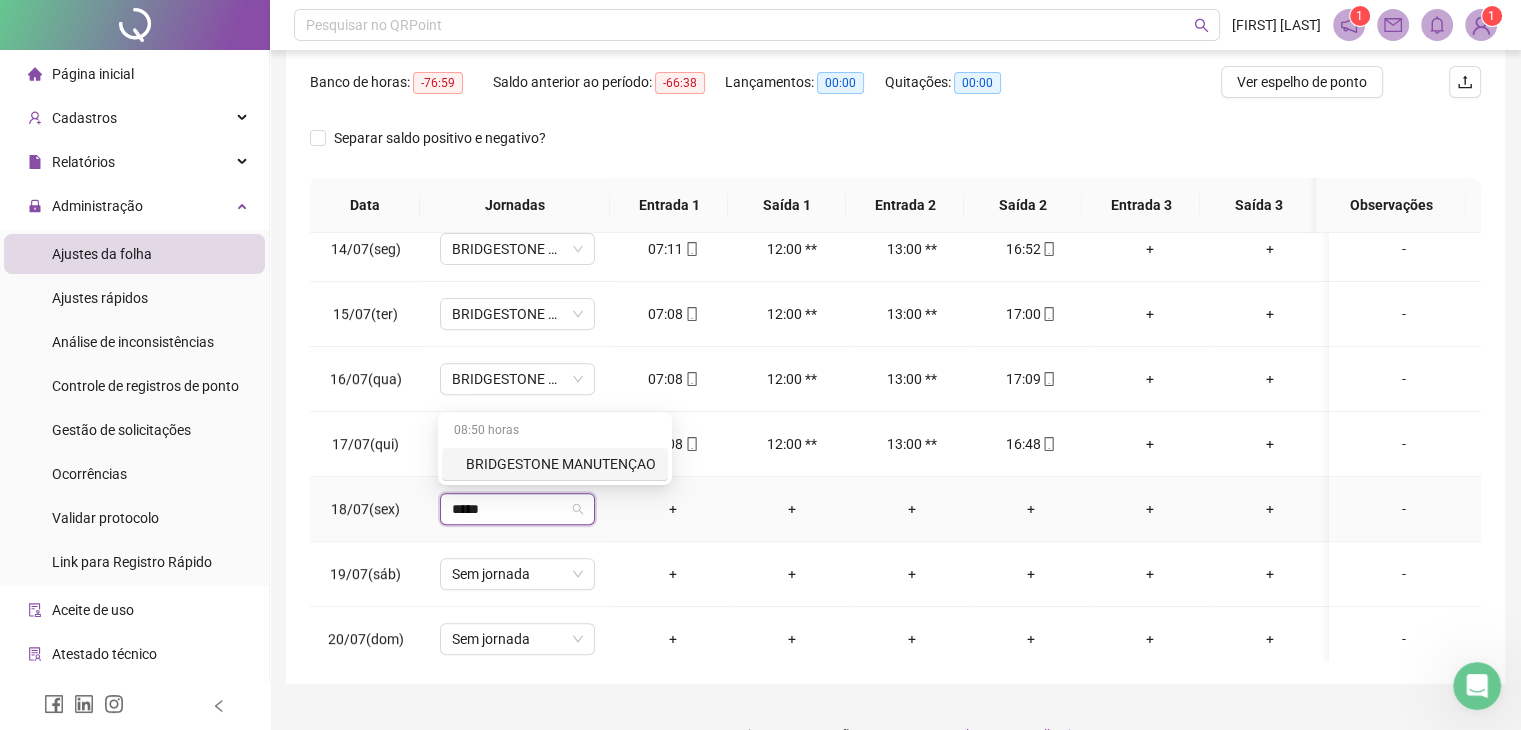 type on "******" 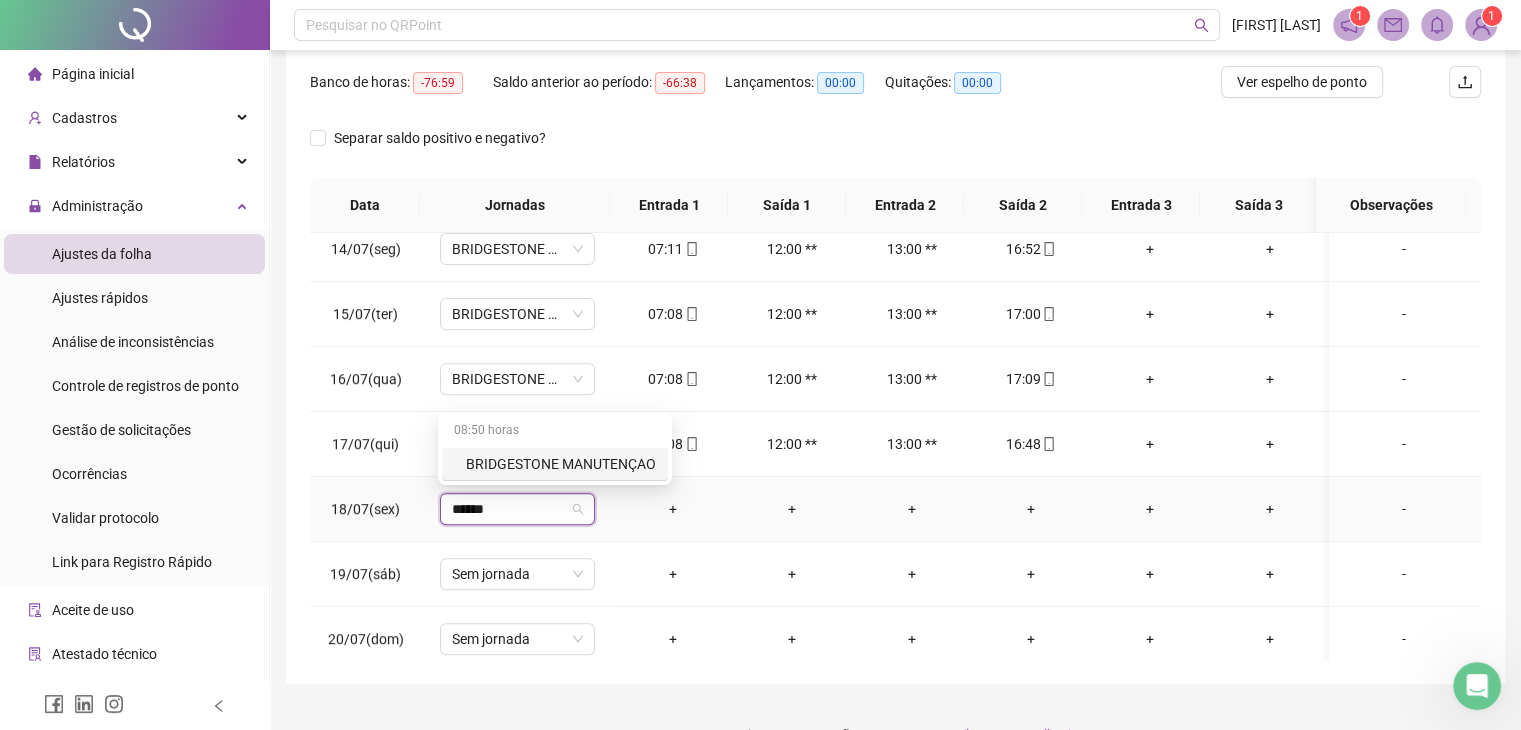 click on "BRIDGESTONE MANUTENÇAO" at bounding box center (561, 464) 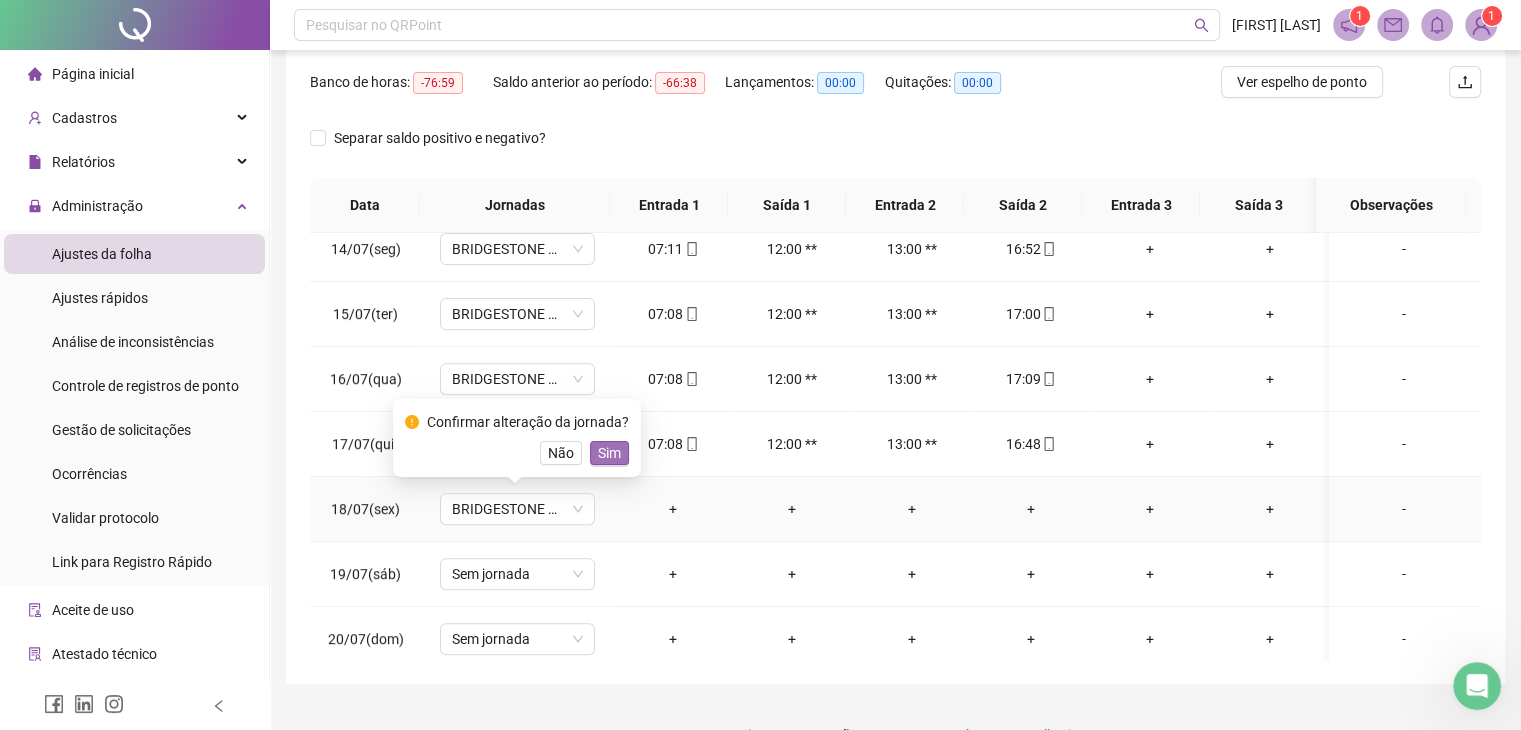click on "Sim" at bounding box center [609, 453] 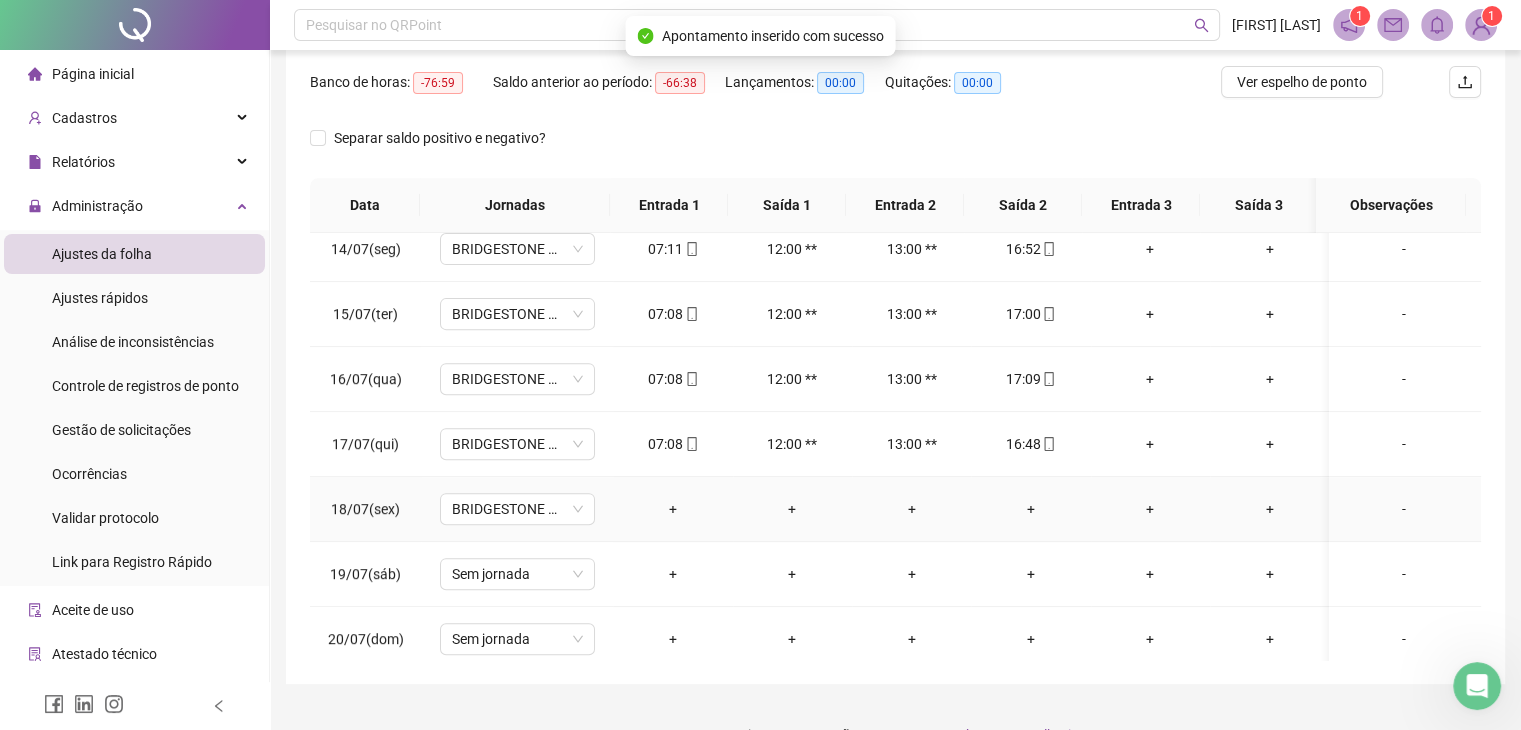 click on "+" at bounding box center (672, 509) 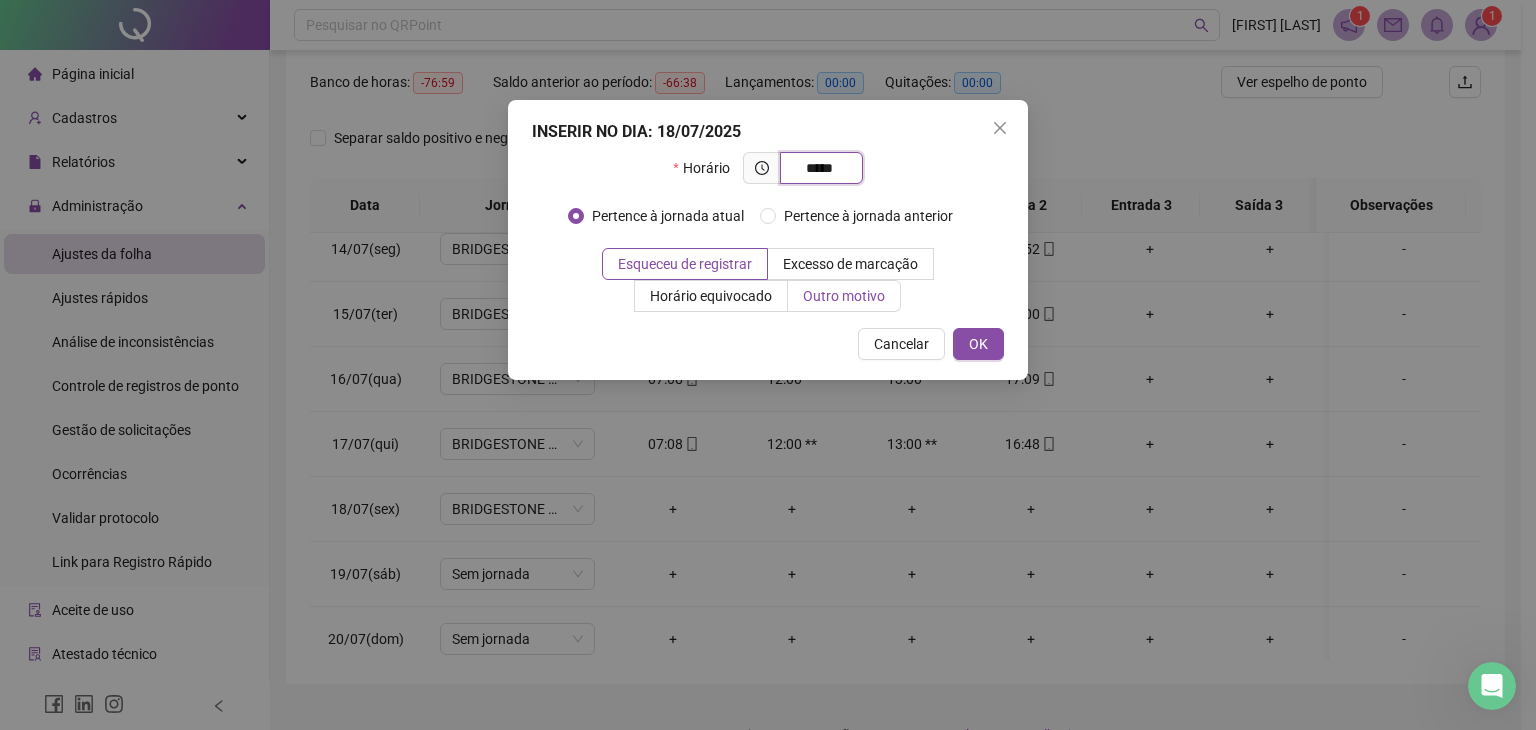 type on "*****" 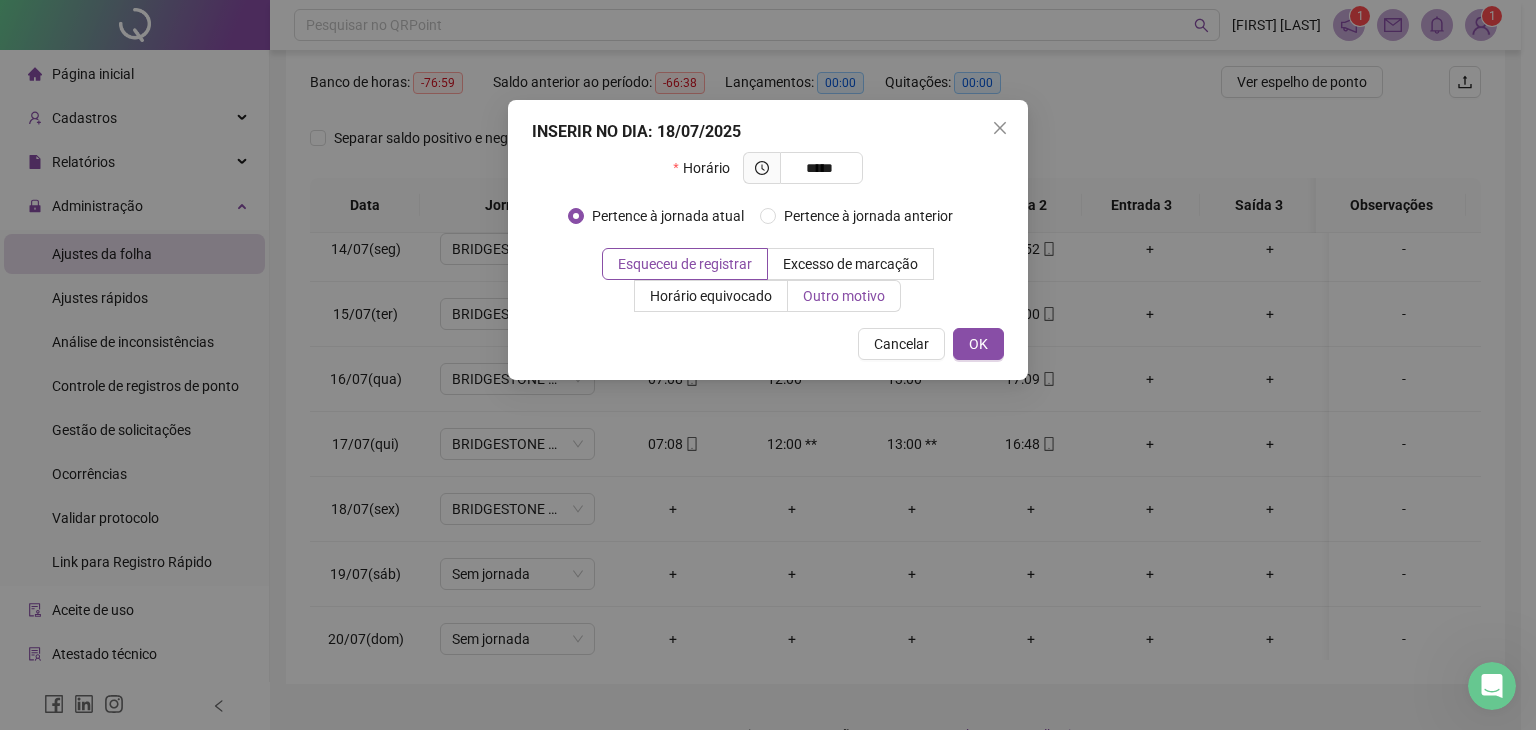 click on "Outro motivo" at bounding box center (844, 296) 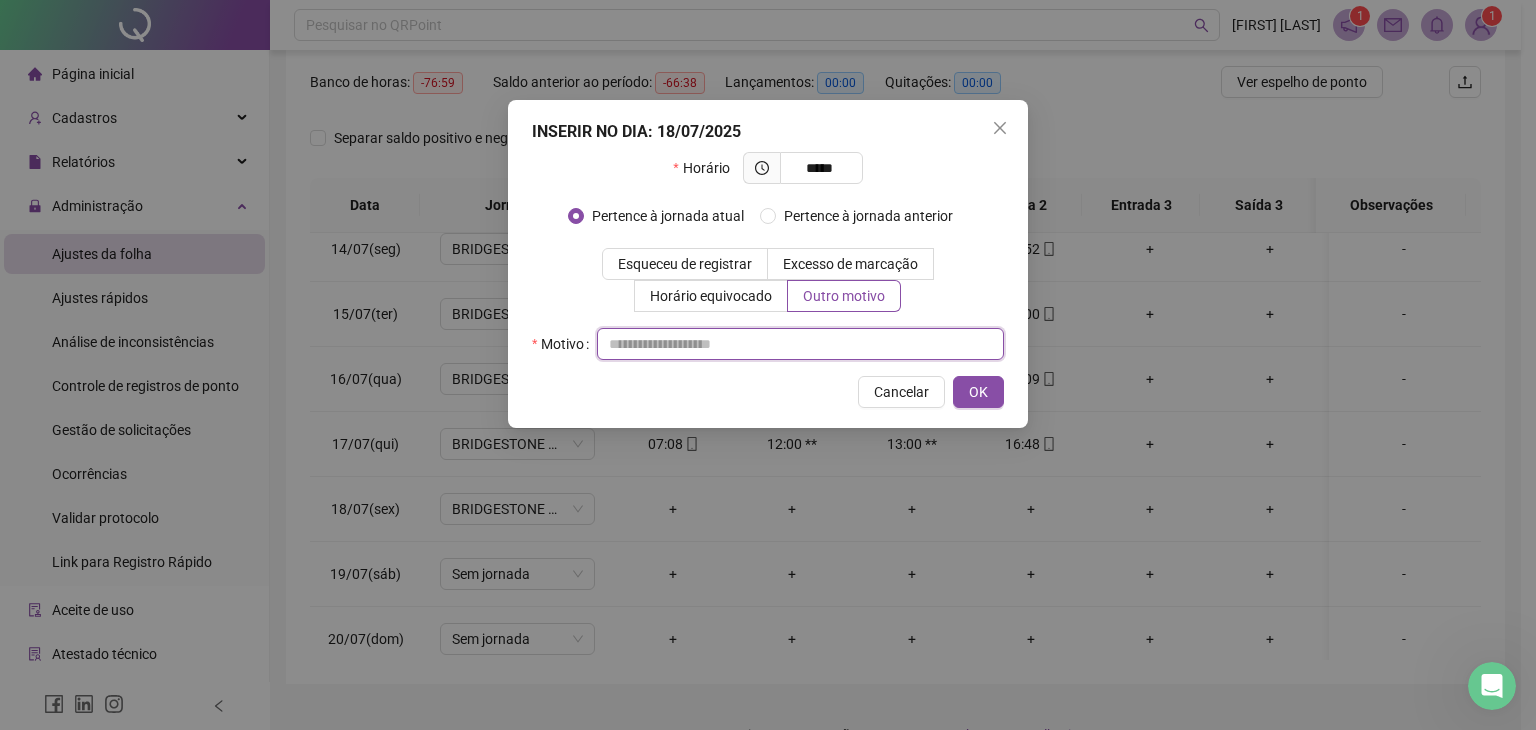 click at bounding box center (800, 344) 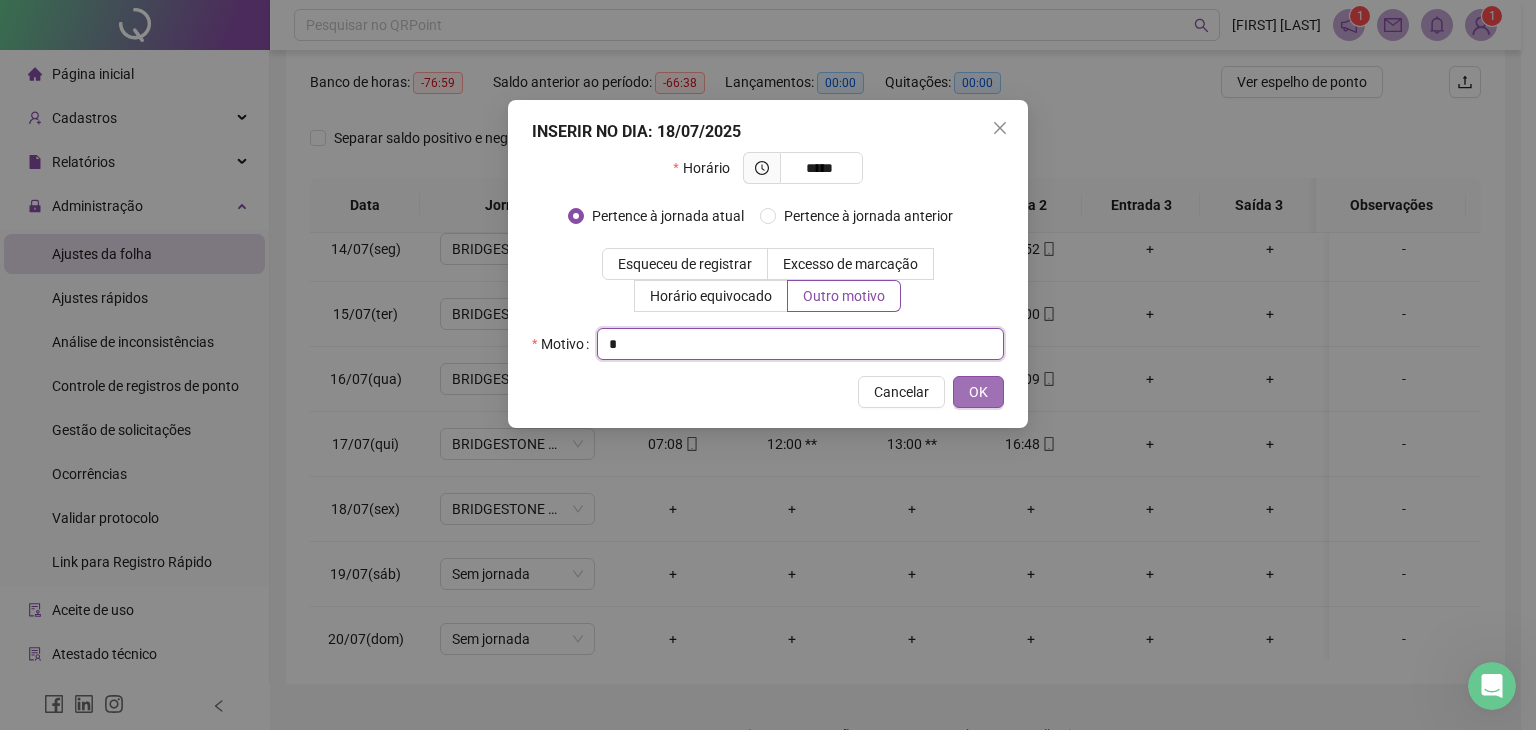 type on "*" 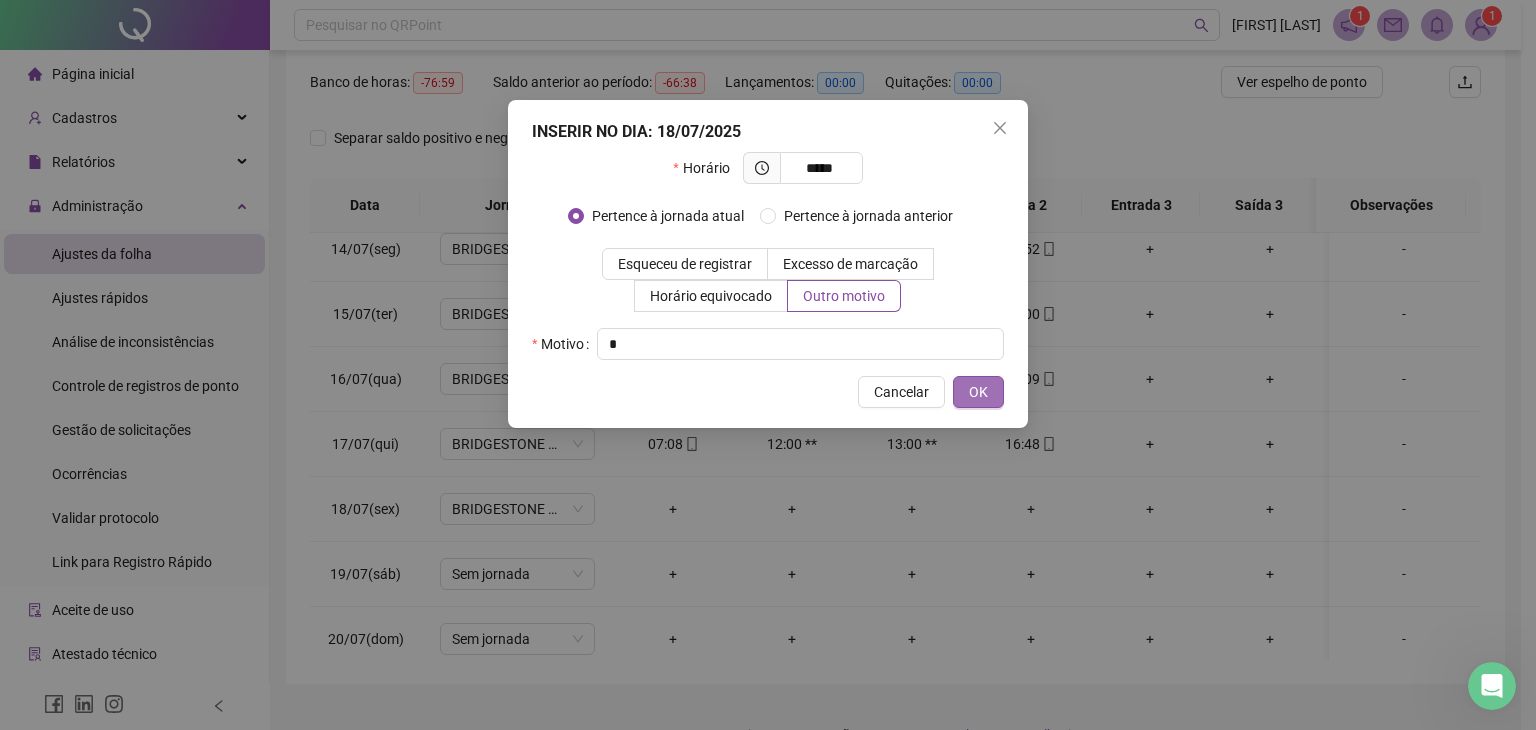 click on "OK" at bounding box center [978, 392] 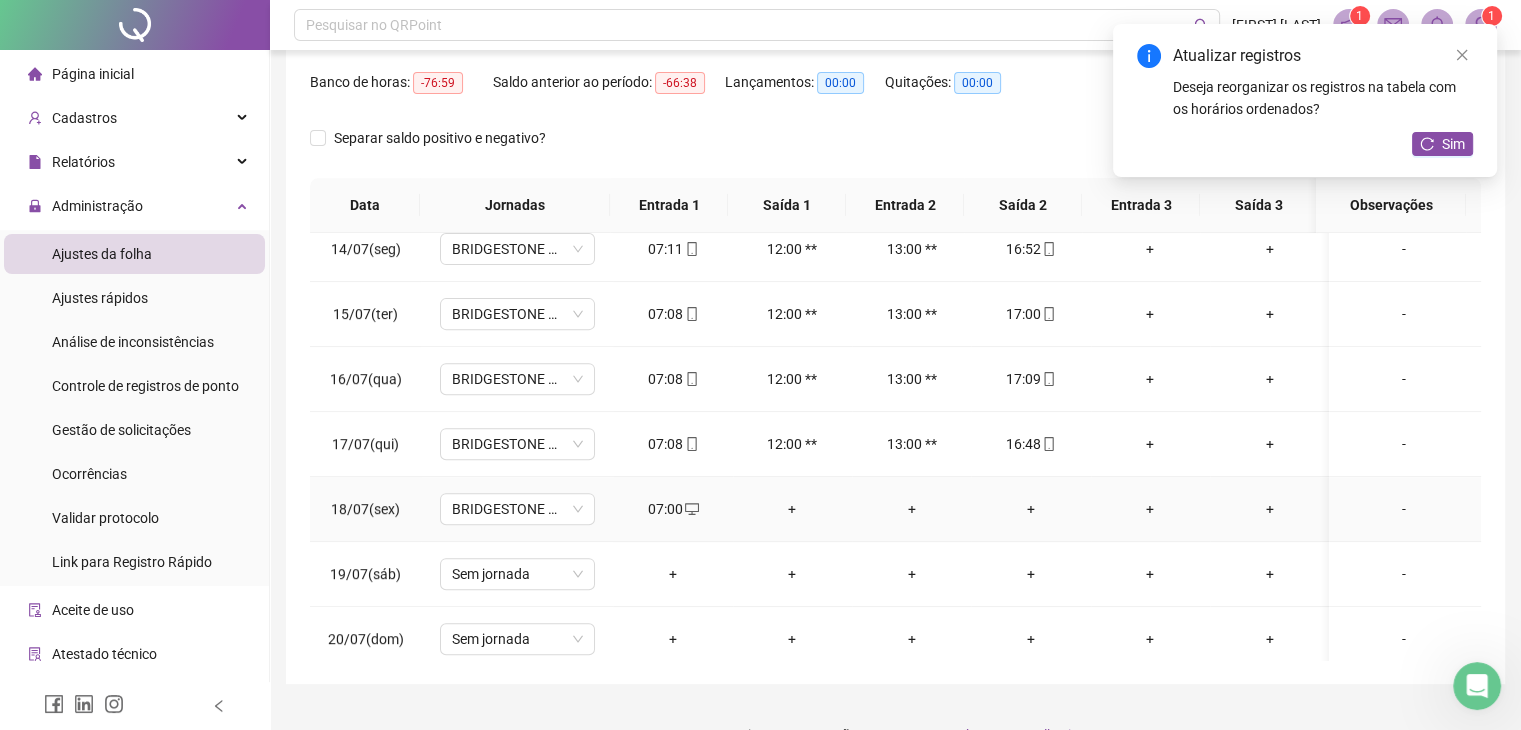 click on "+" at bounding box center (1030, 509) 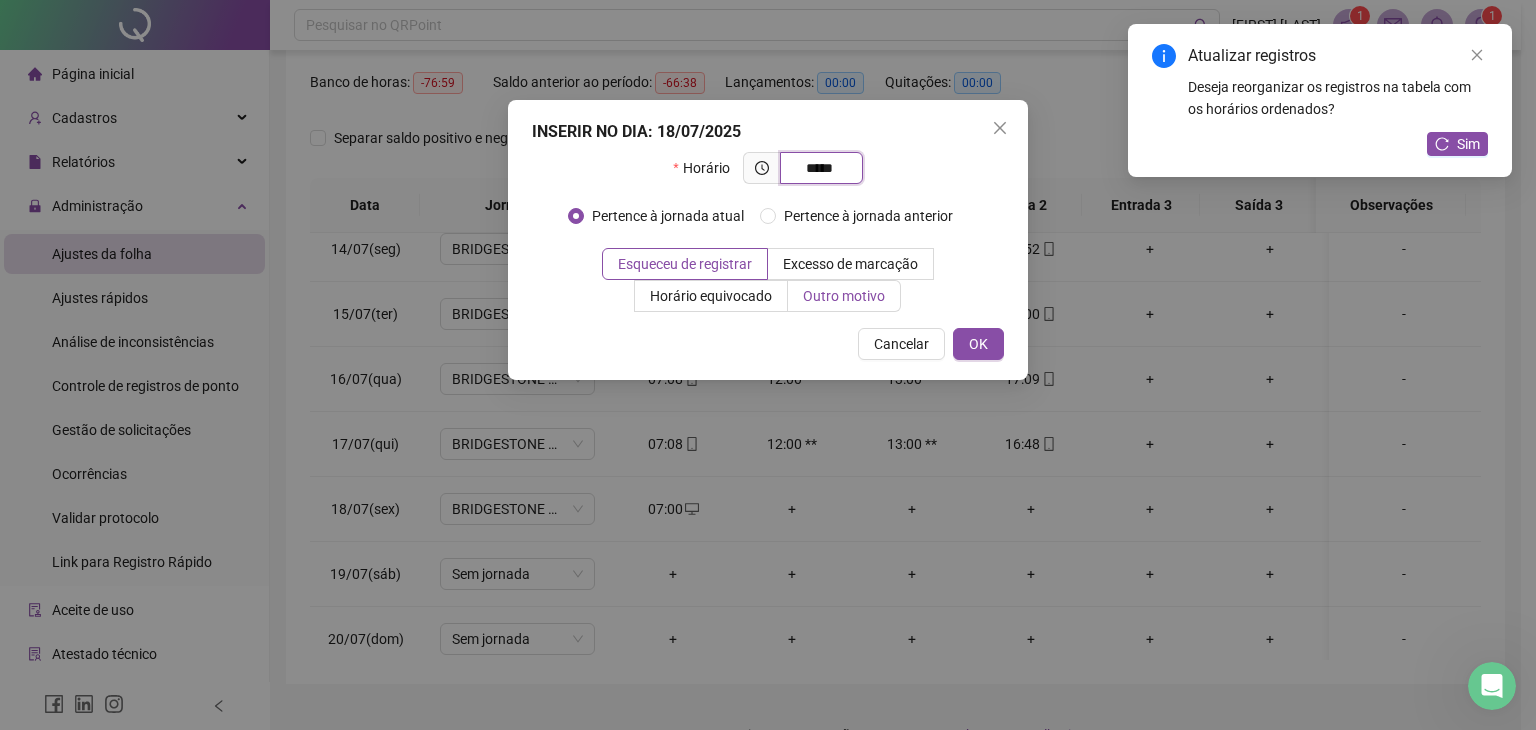 type on "*****" 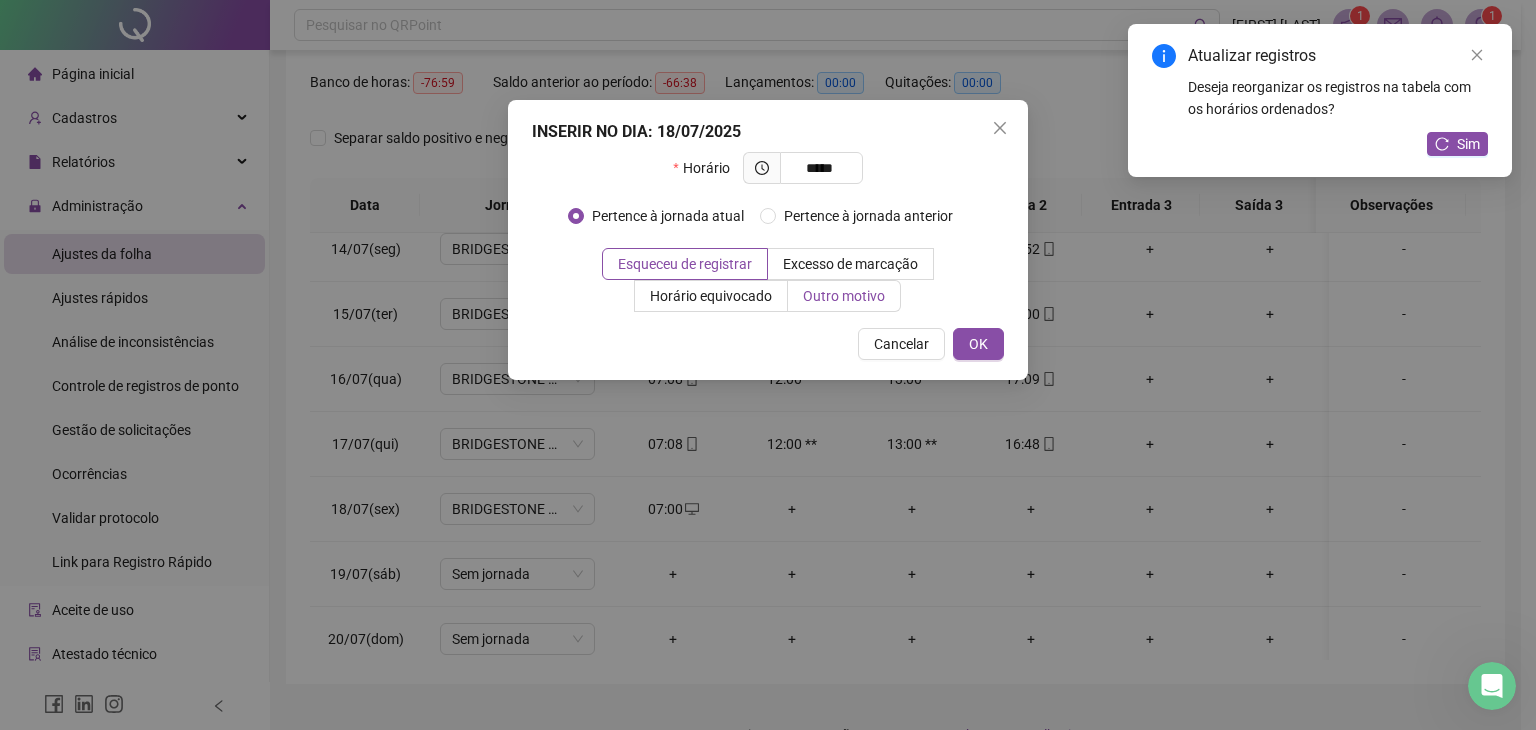 click on "Outro motivo" at bounding box center (844, 296) 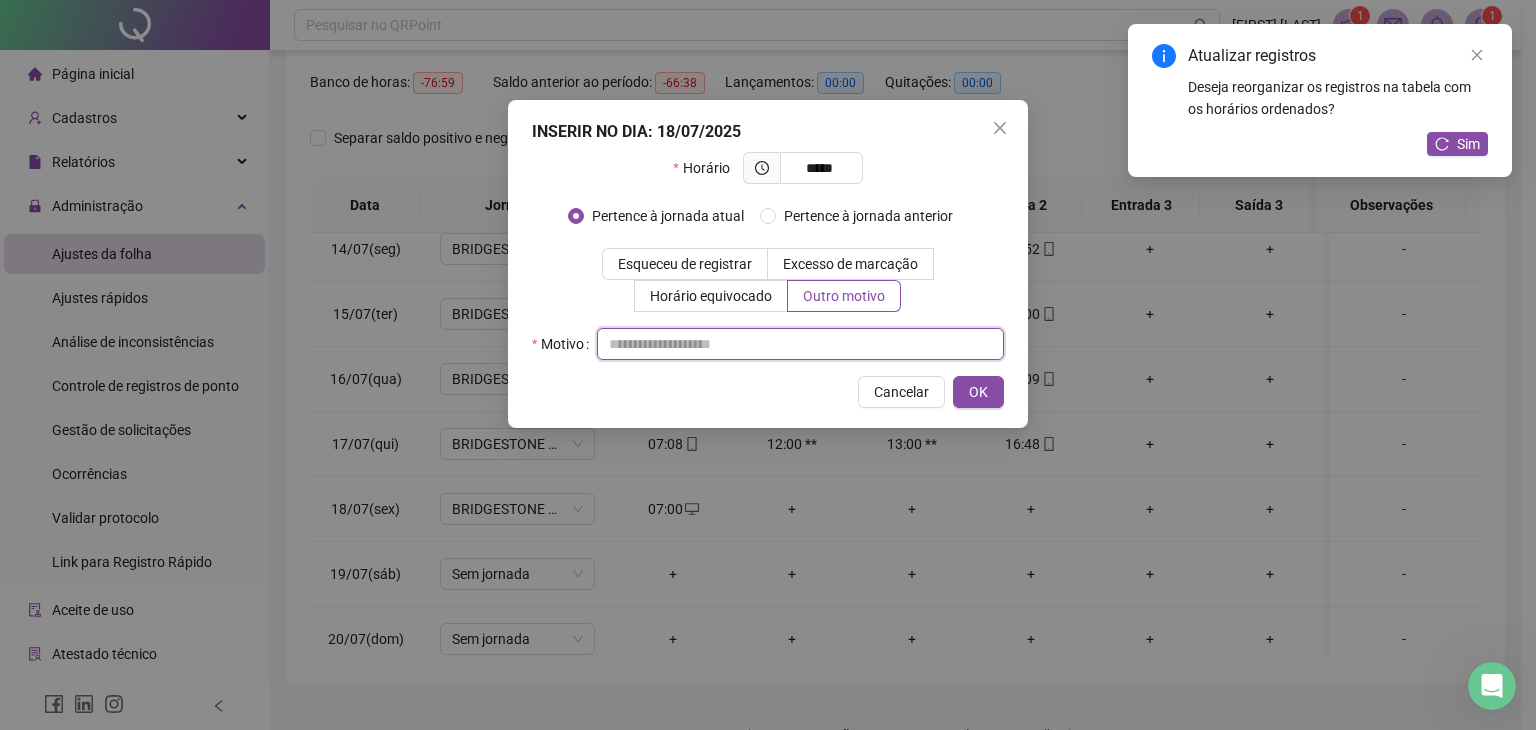 click at bounding box center (800, 344) 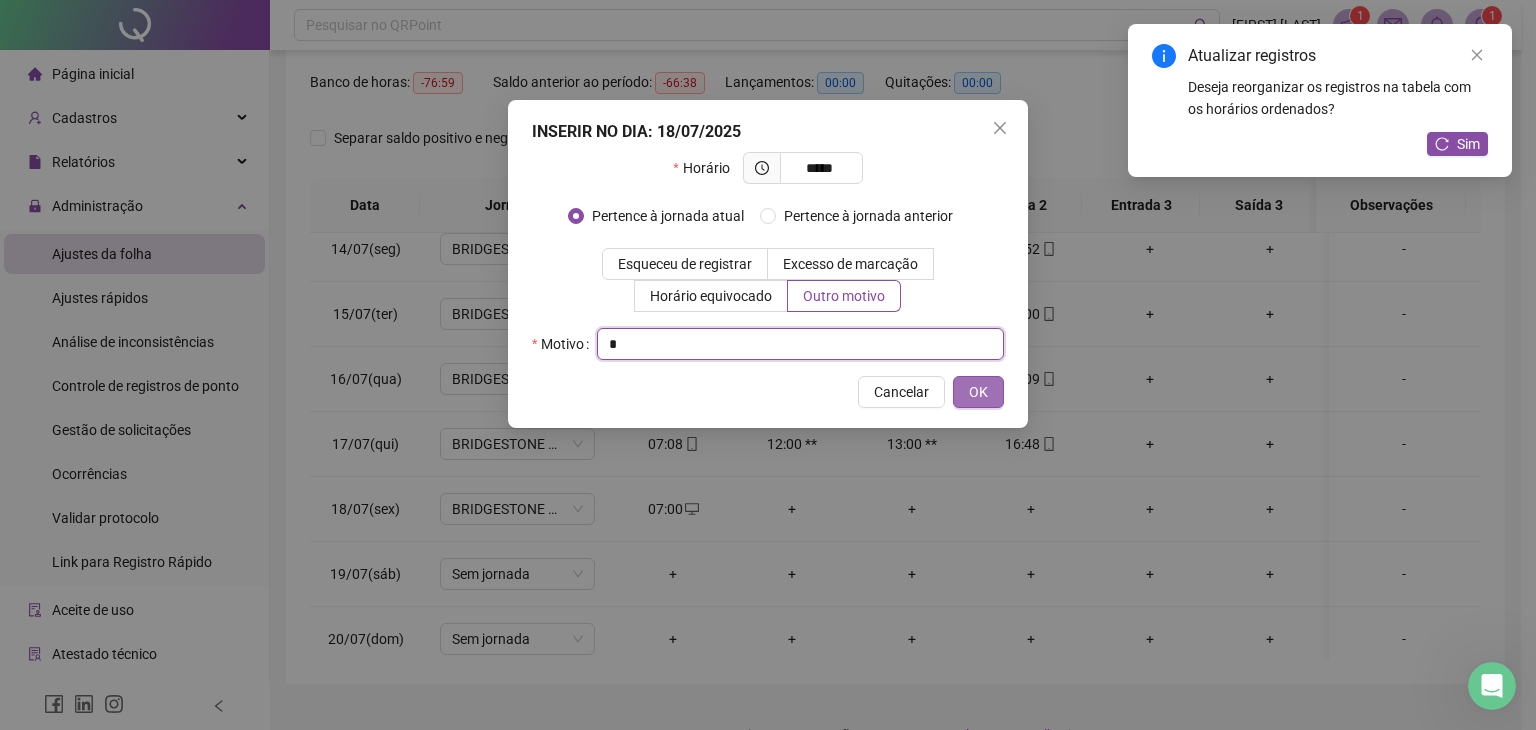 type on "*" 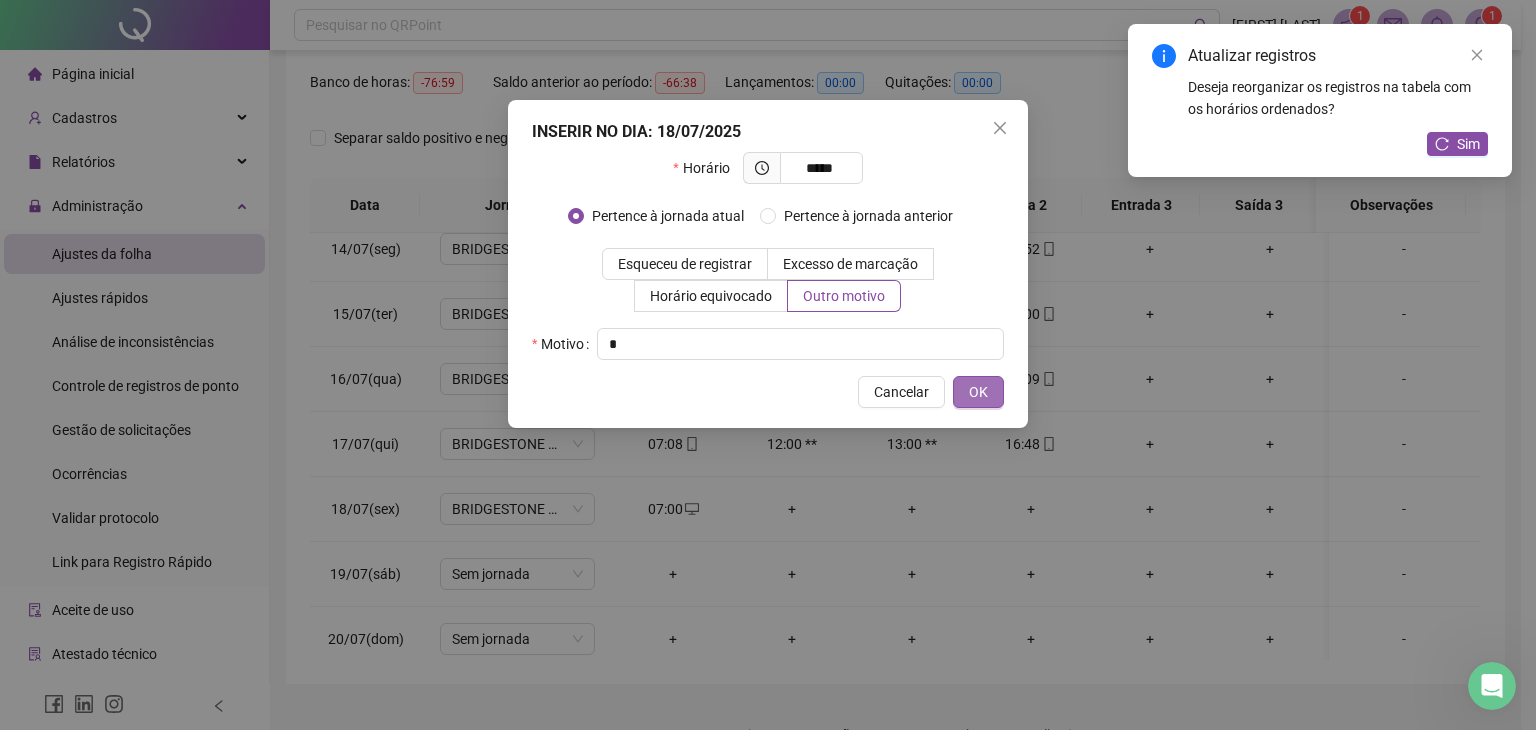 click on "OK" at bounding box center (978, 392) 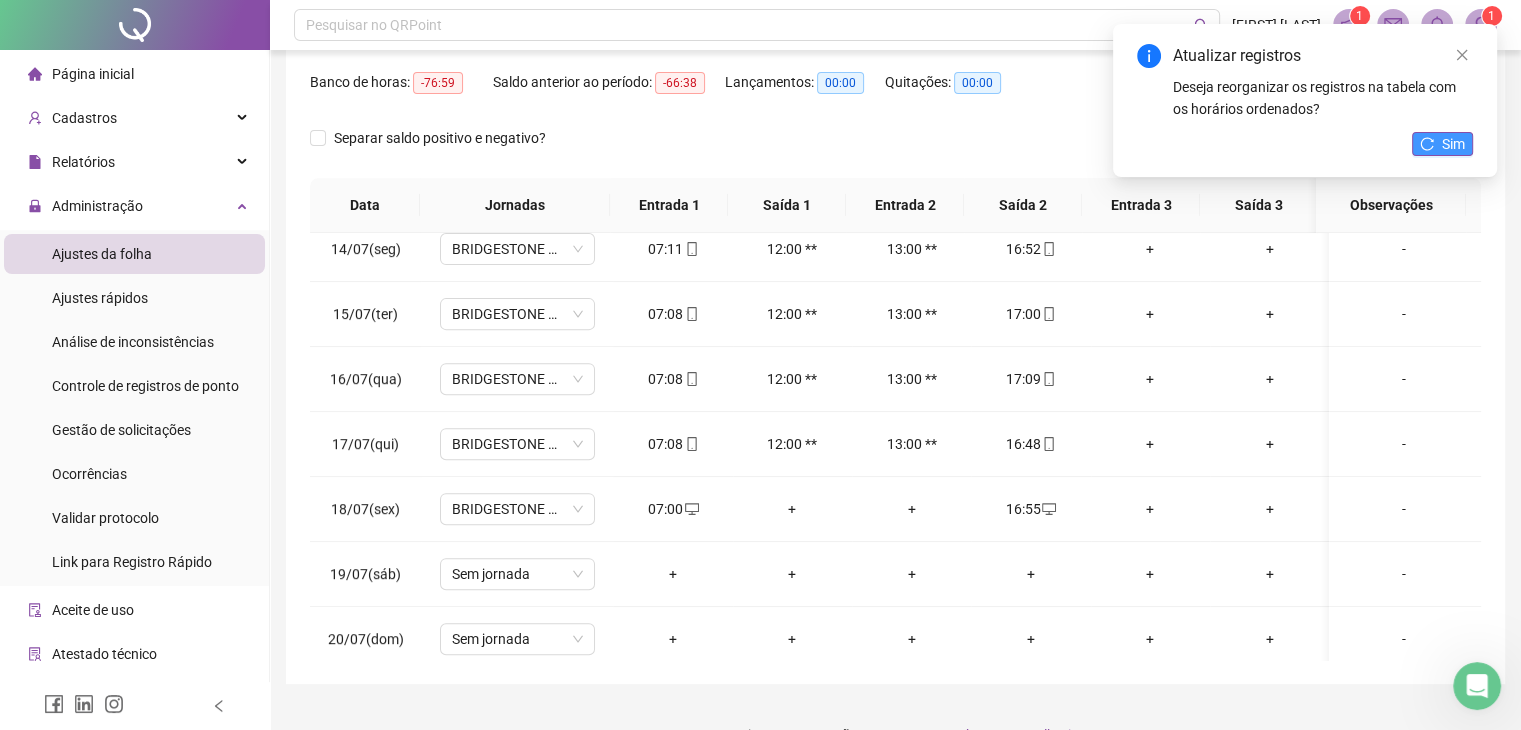 click on "Sim" at bounding box center (1453, 144) 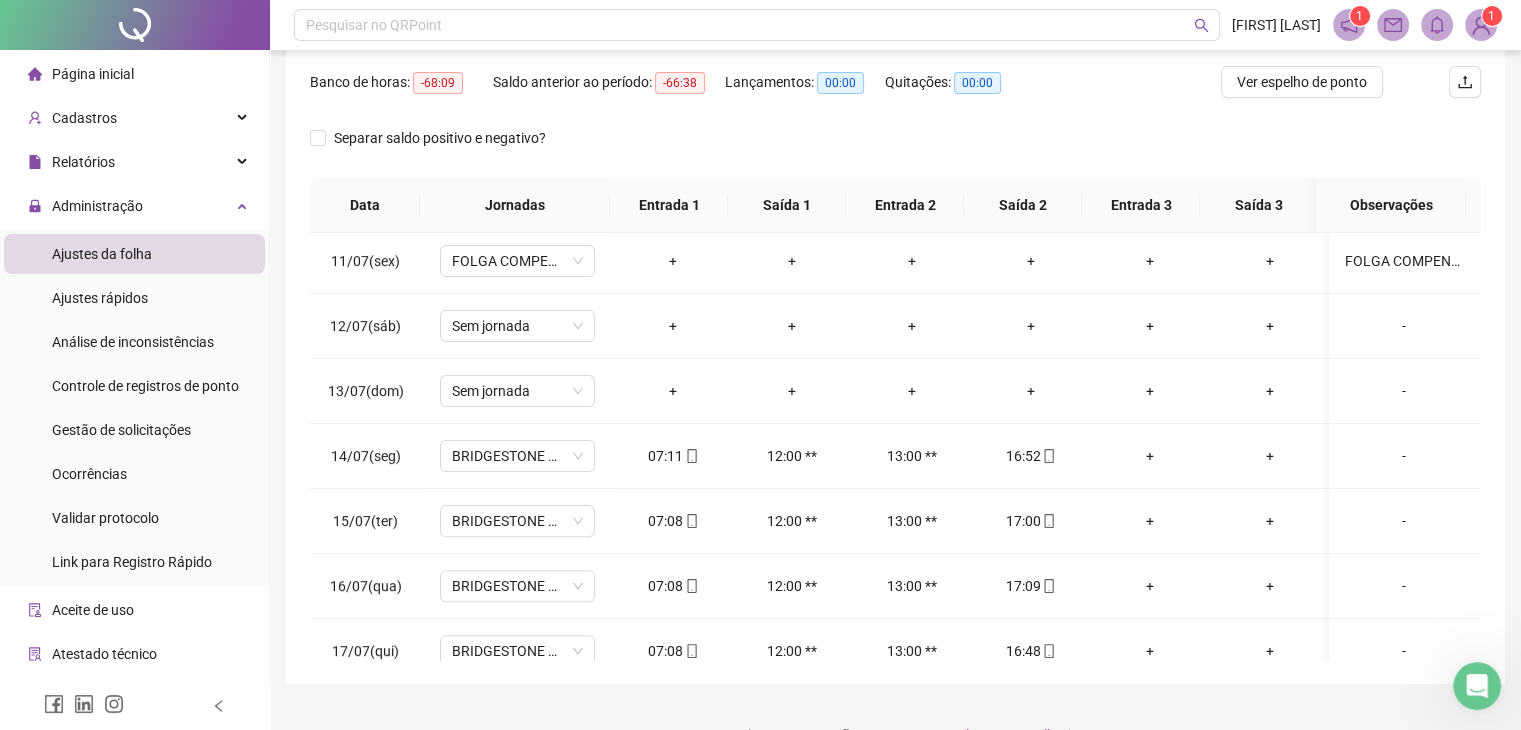 scroll, scrollTop: 0, scrollLeft: 0, axis: both 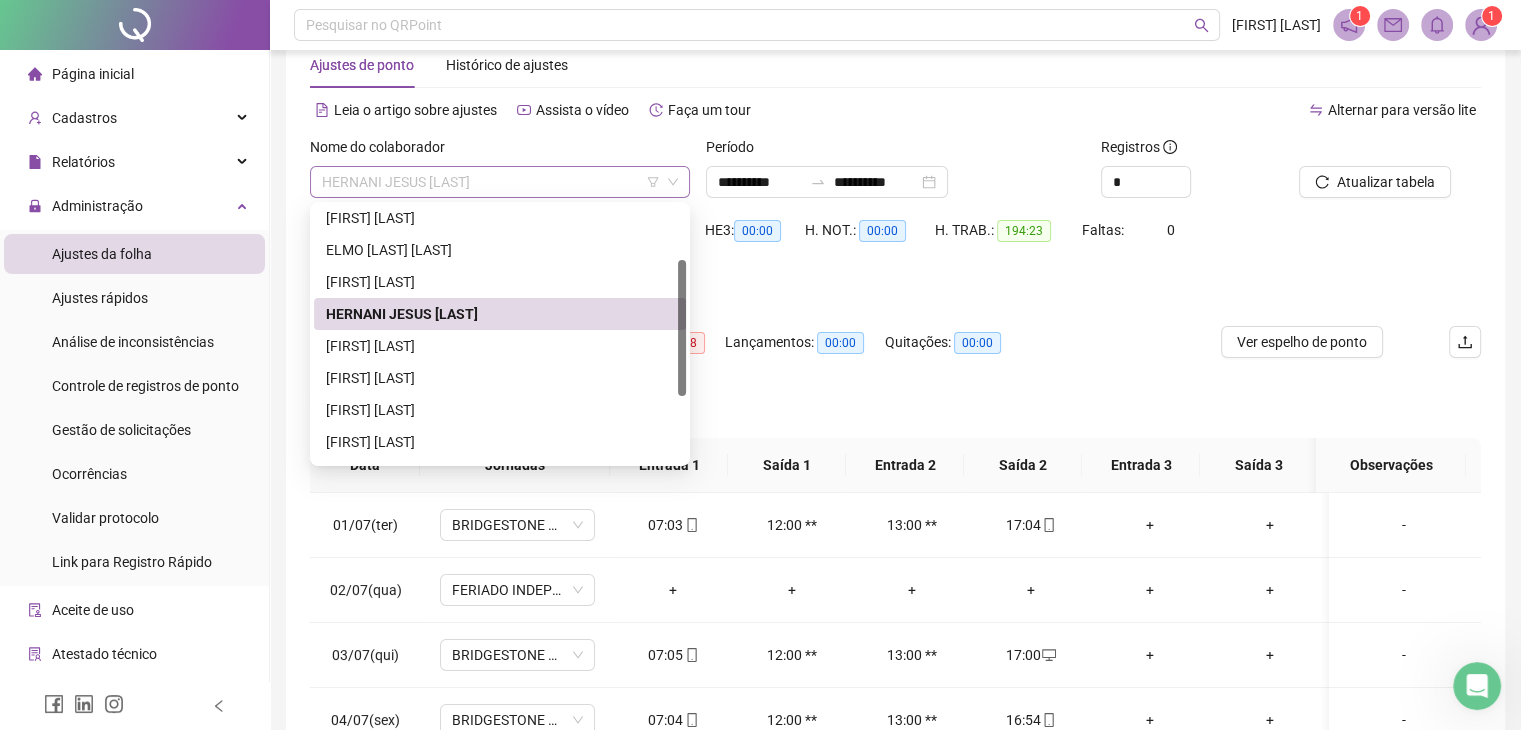 click on "HERNANI JESUS [LAST]" at bounding box center (500, 182) 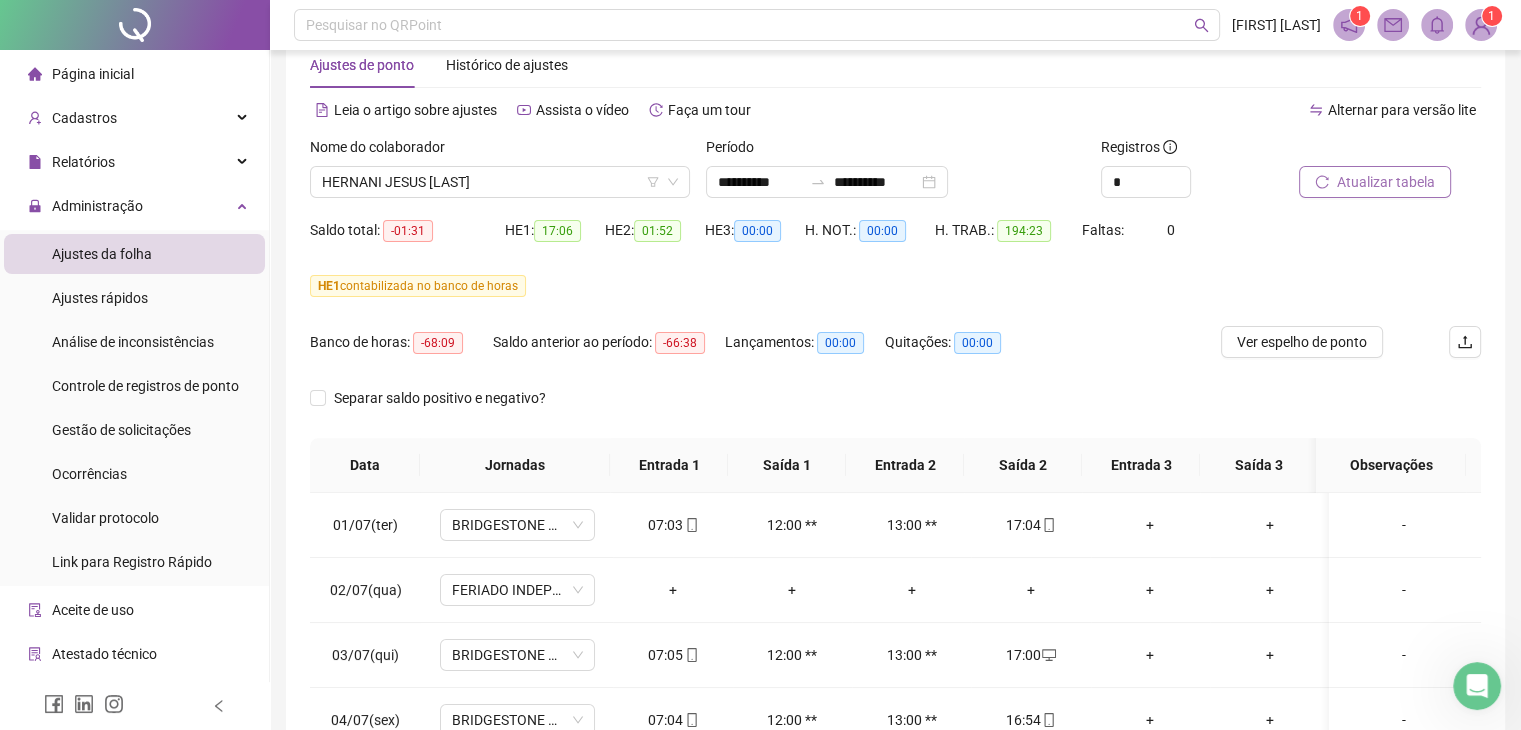 click on "Atualizar tabela" at bounding box center (1386, 182) 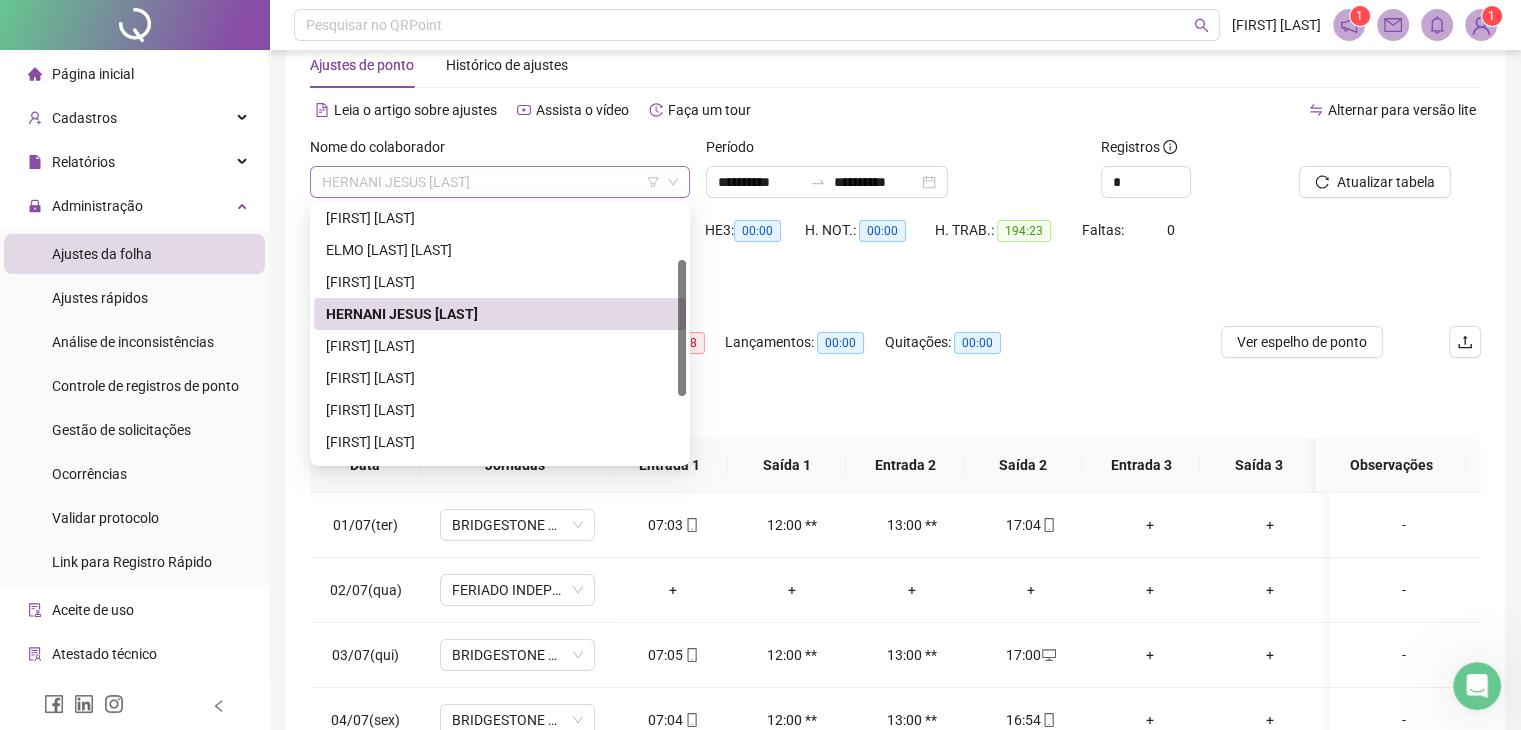 click on "HERNANI JESUS [LAST]" at bounding box center (500, 182) 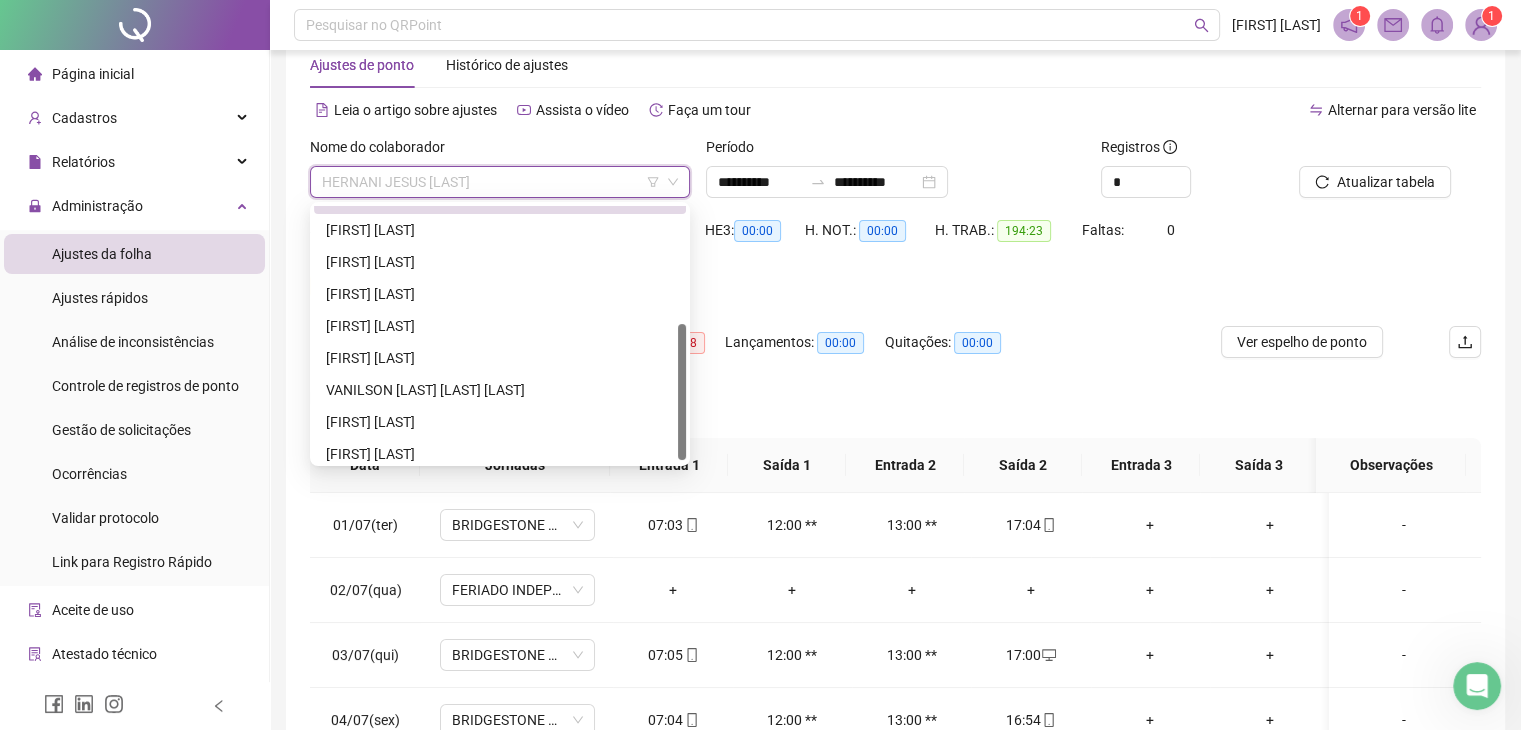 scroll, scrollTop: 224, scrollLeft: 0, axis: vertical 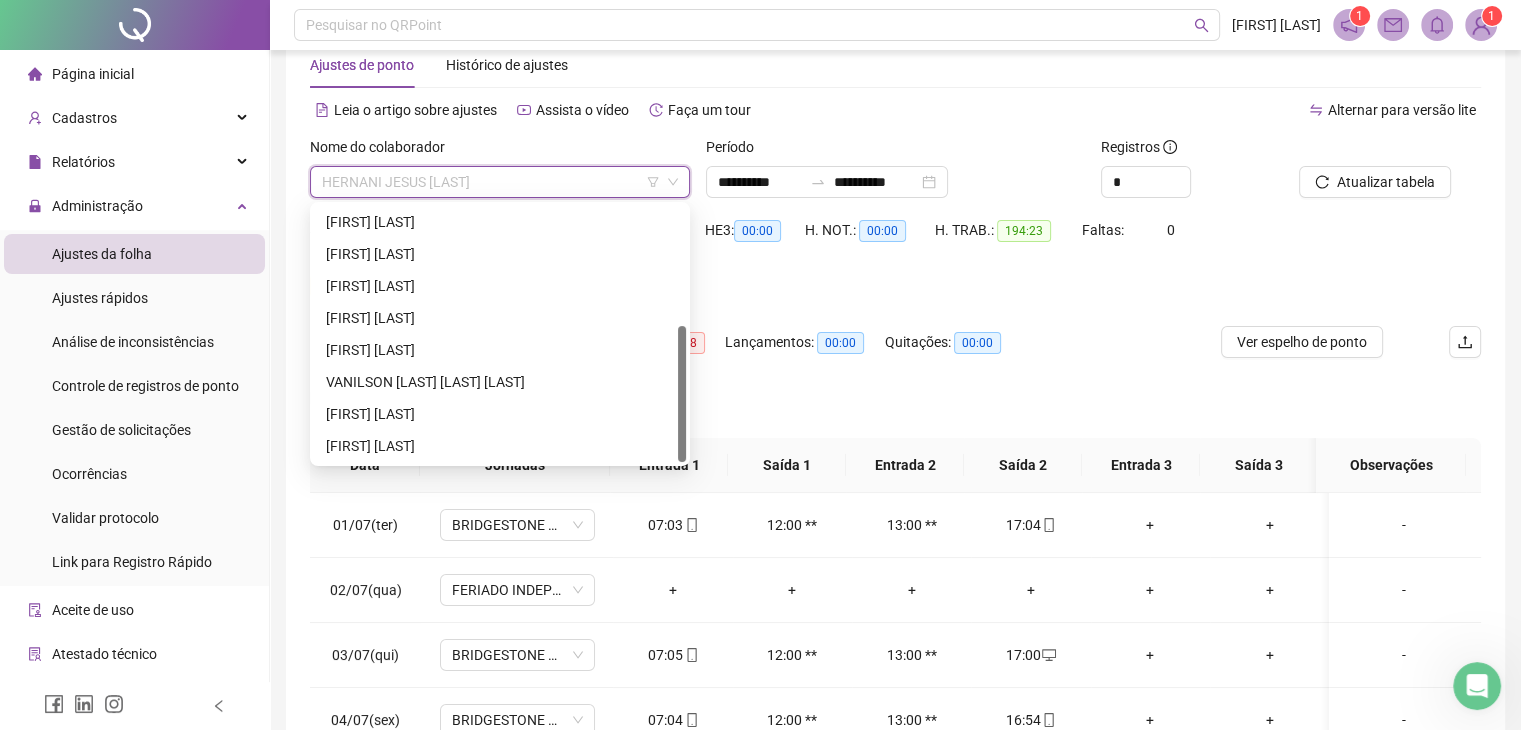 drag, startPoint x: 680, startPoint y: 325, endPoint x: 664, endPoint y: 441, distance: 117.09825 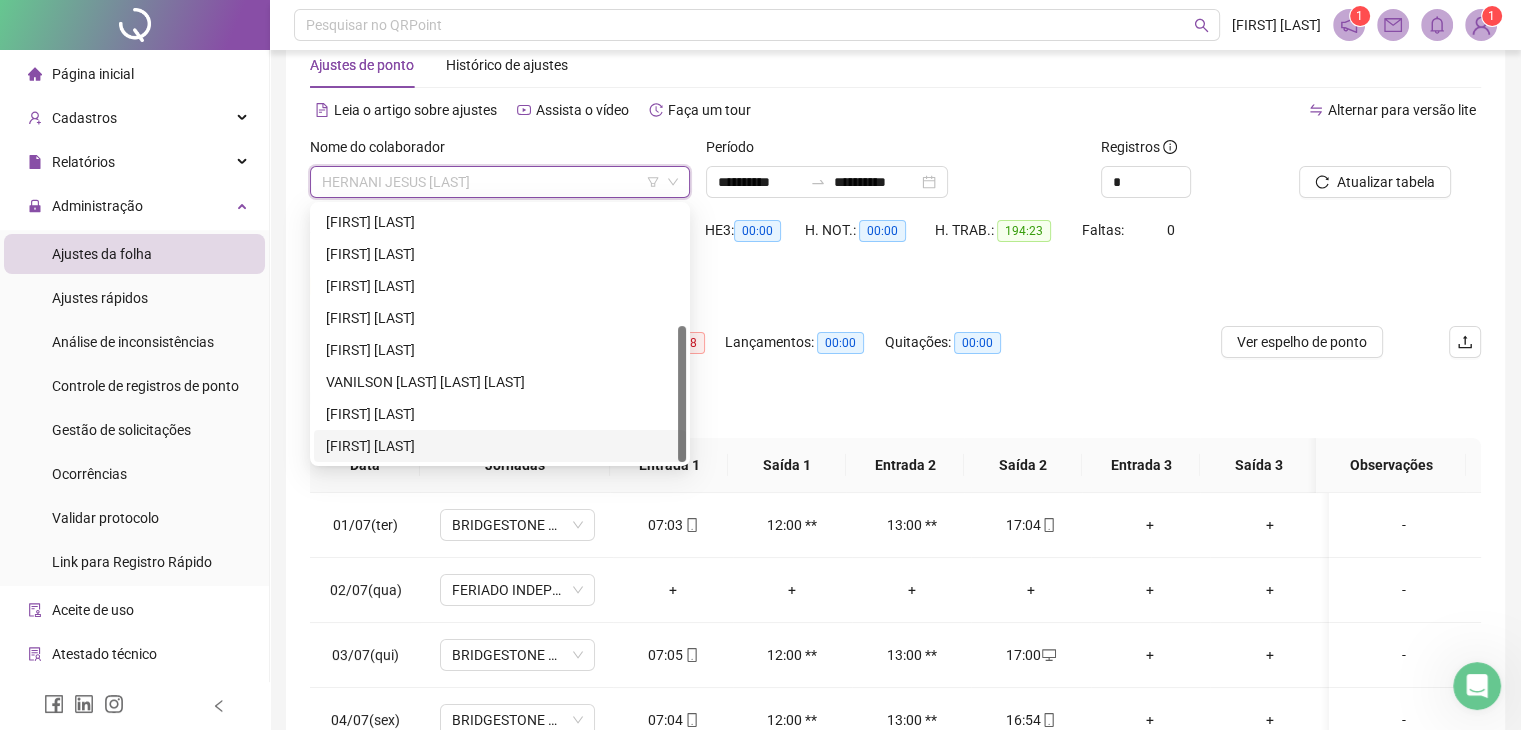 click on "[FIRST] [LAST]" at bounding box center [500, 446] 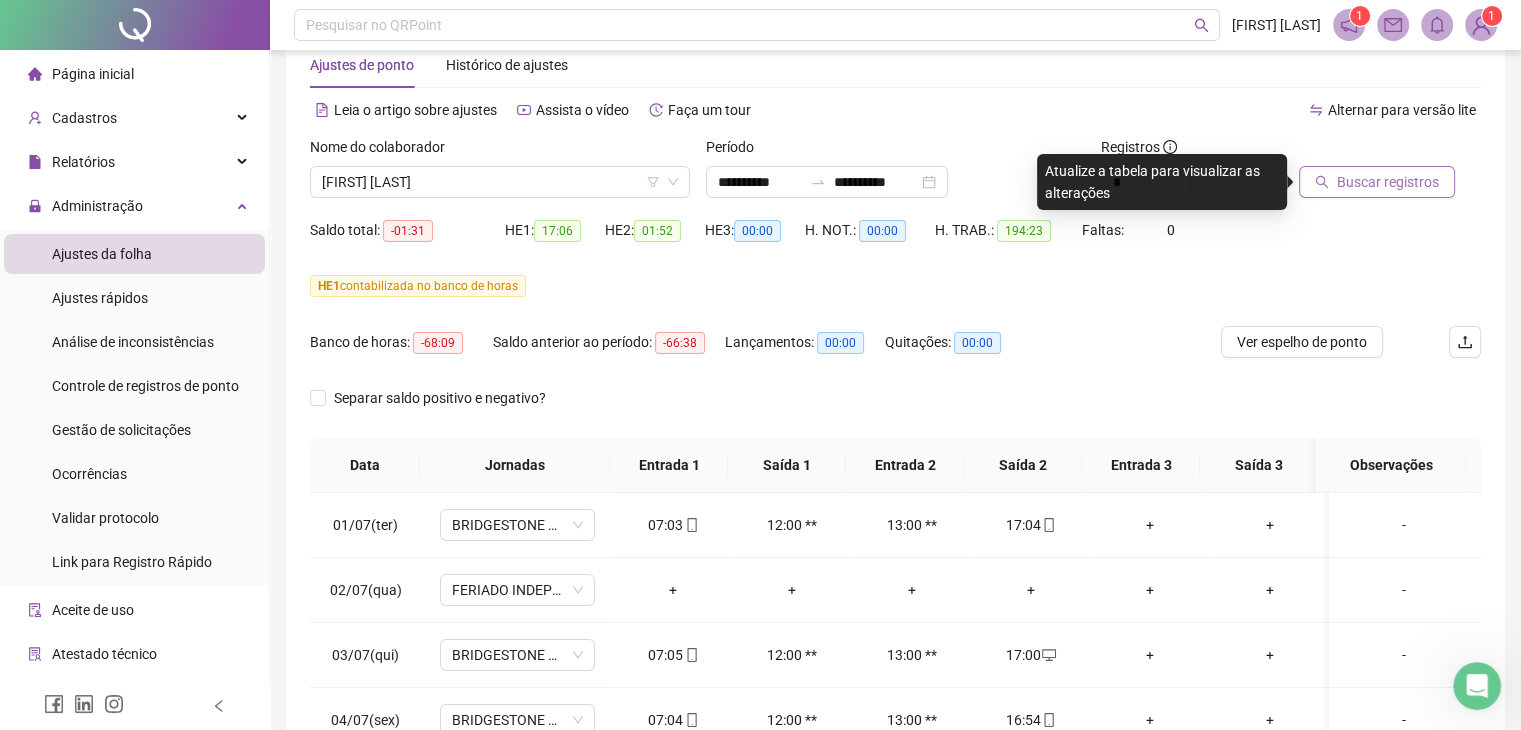 click on "Buscar registros" at bounding box center [1377, 182] 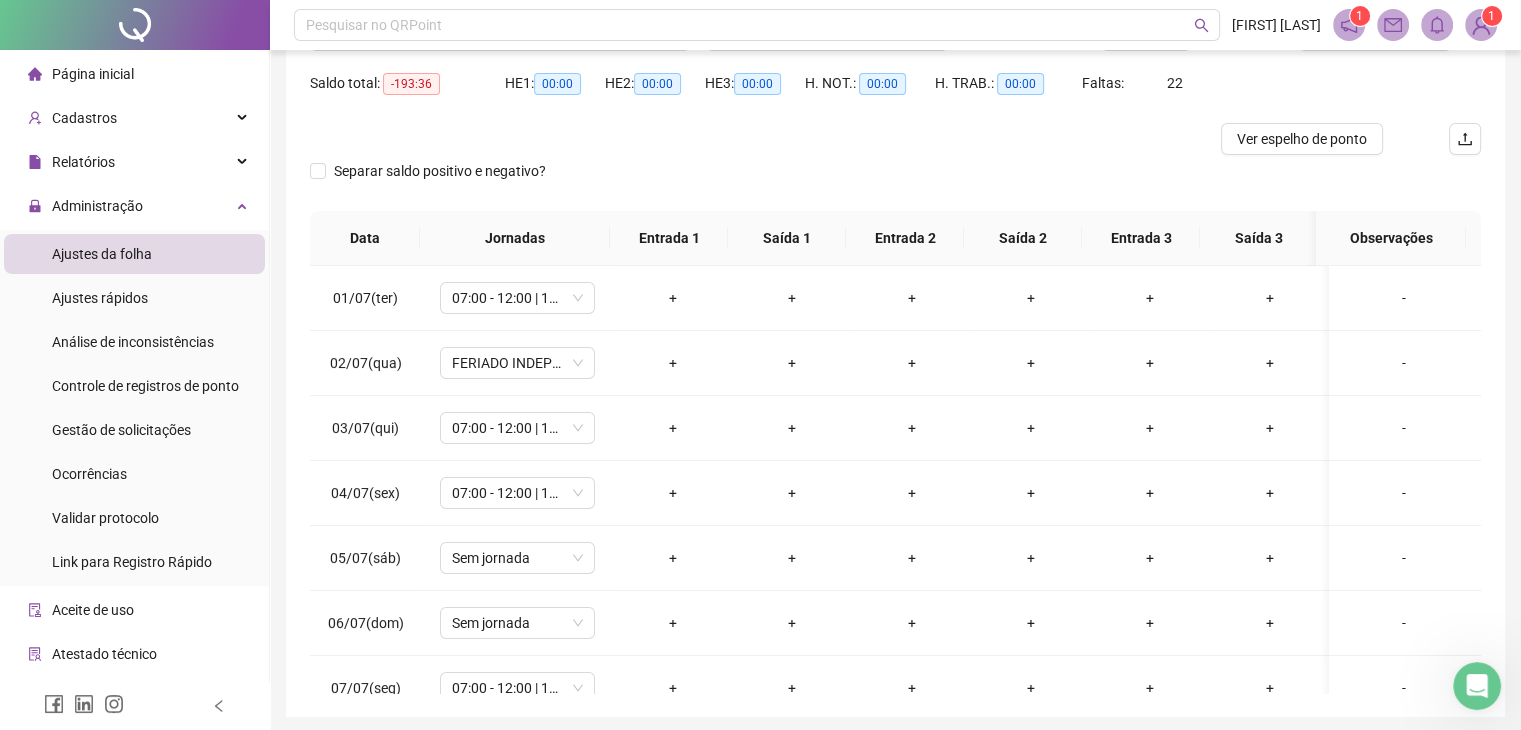 scroll, scrollTop: 268, scrollLeft: 0, axis: vertical 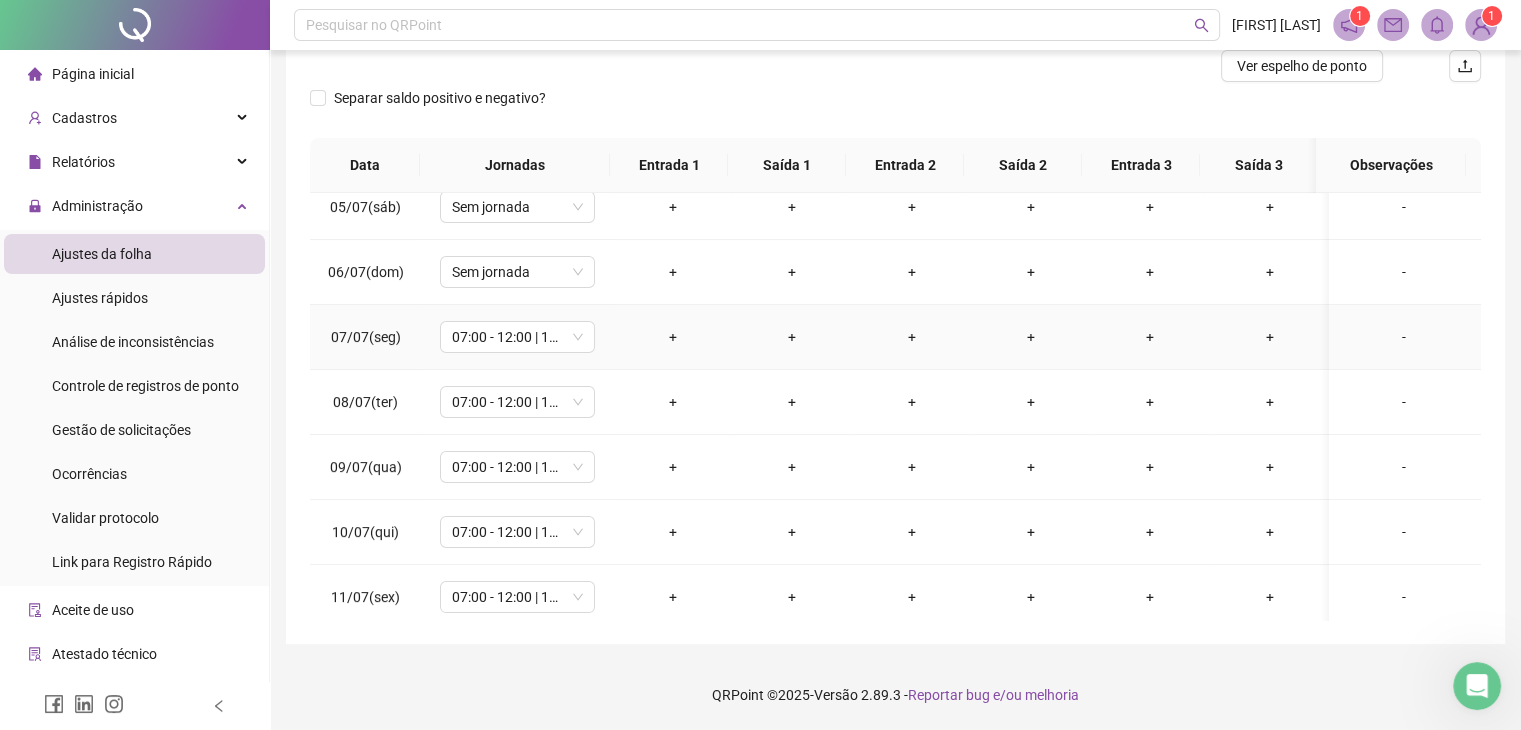 click on "+" at bounding box center (672, 337) 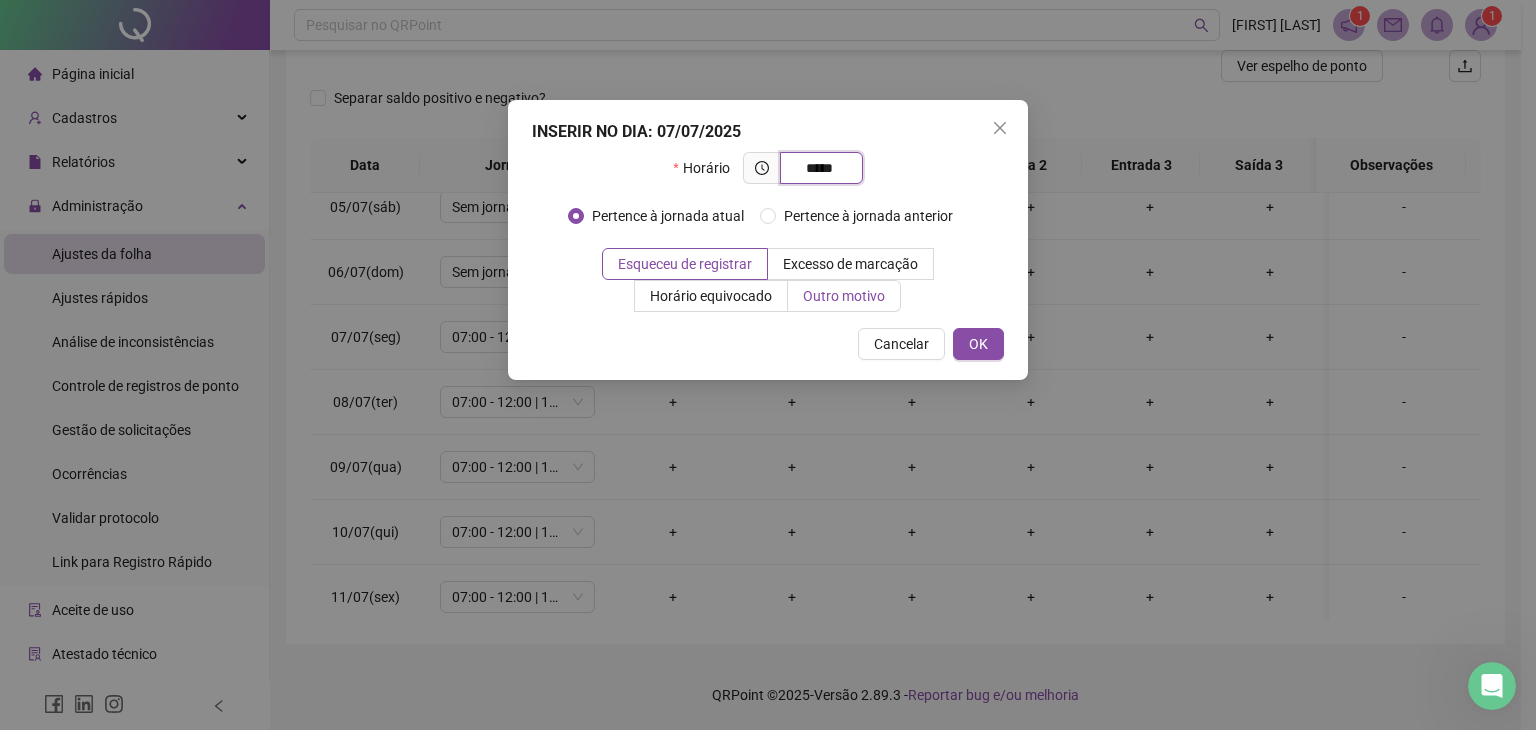 type on "*****" 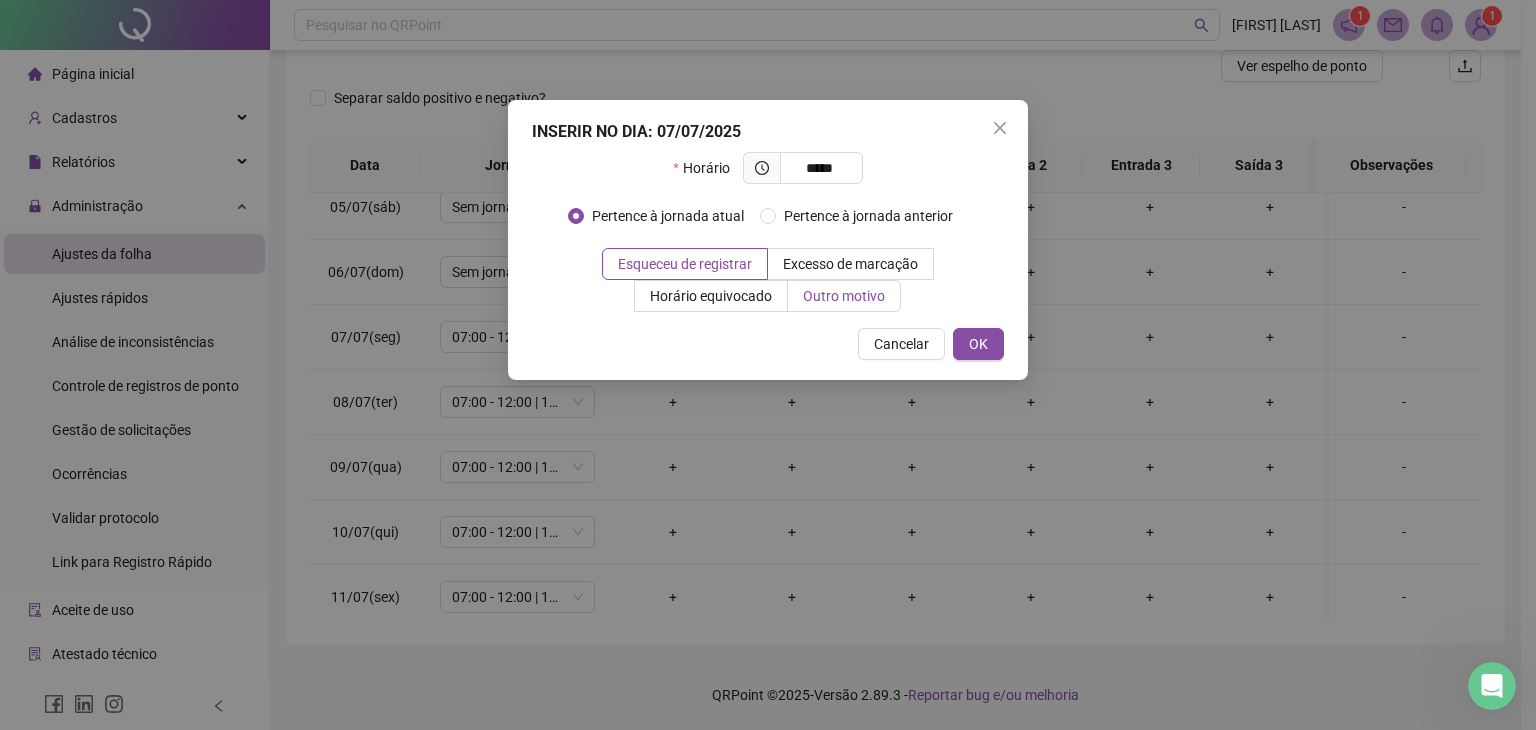click on "Outro motivo" at bounding box center (844, 296) 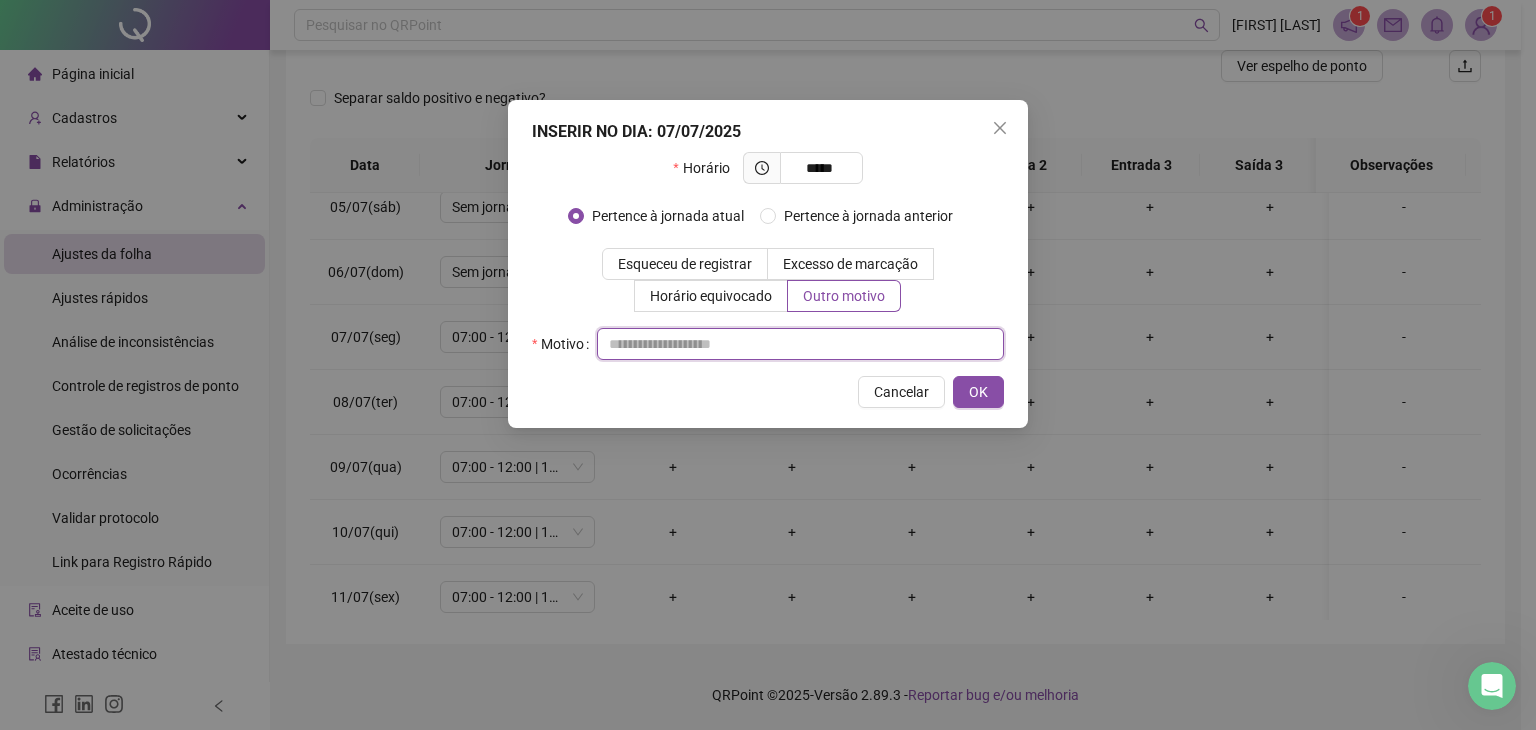 click at bounding box center [800, 344] 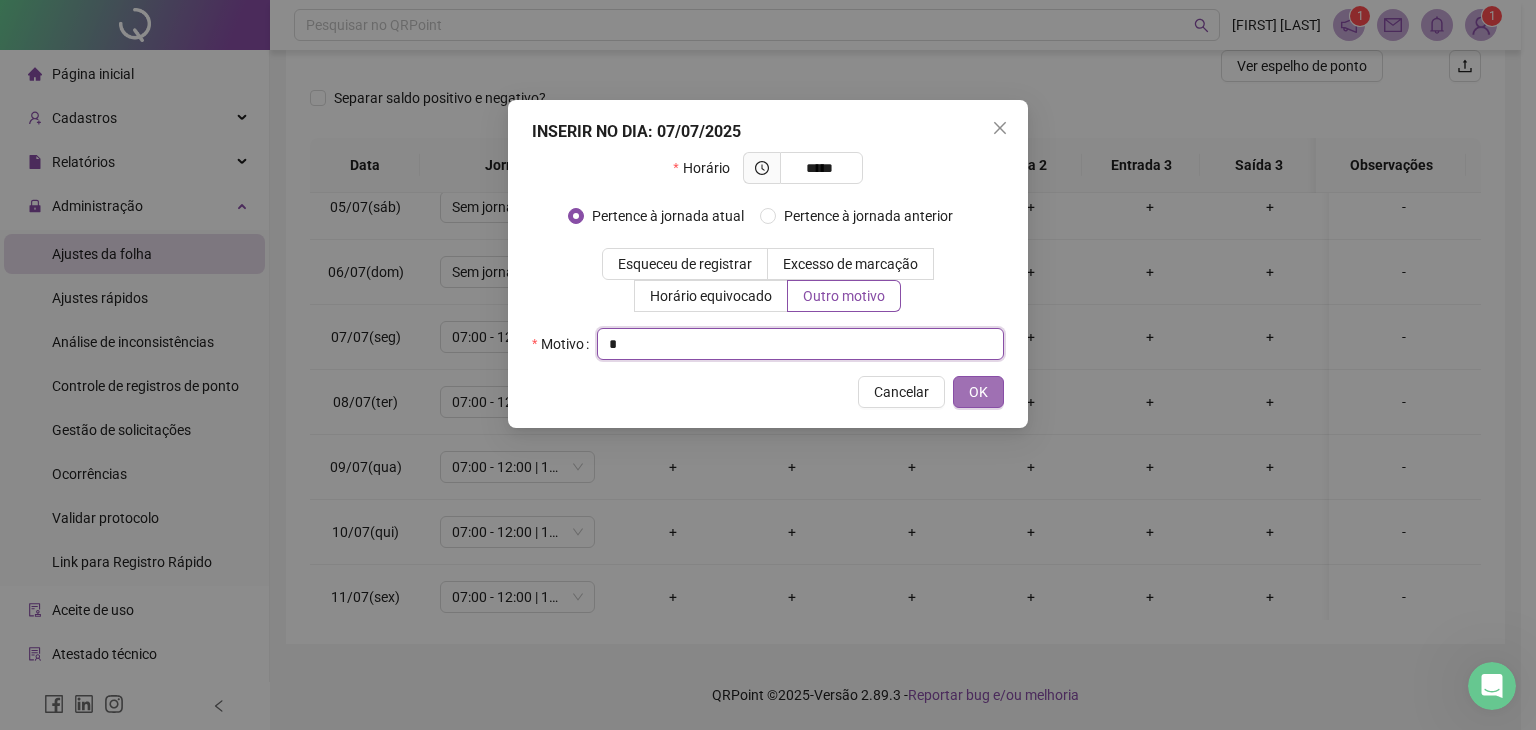 type on "*" 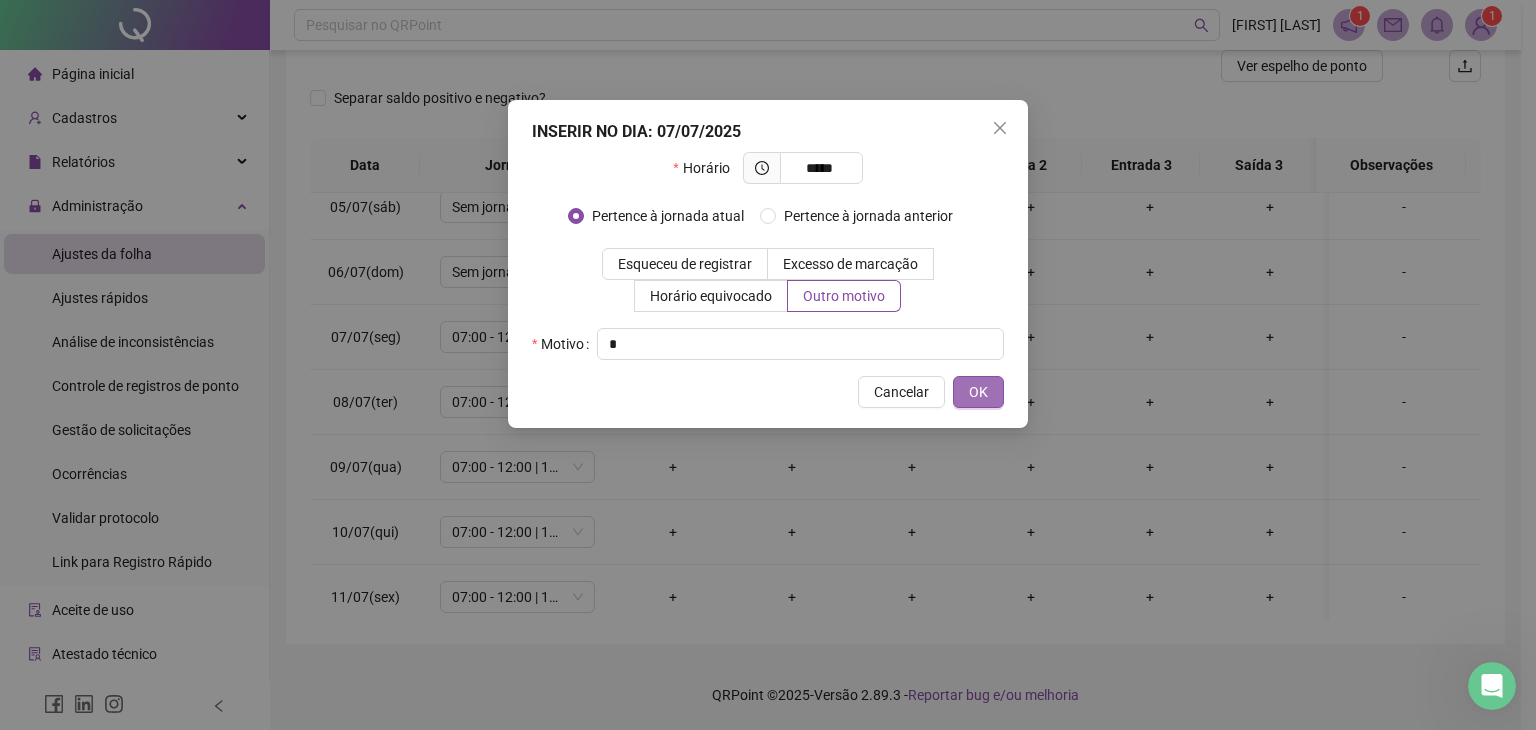 click on "OK" at bounding box center [978, 392] 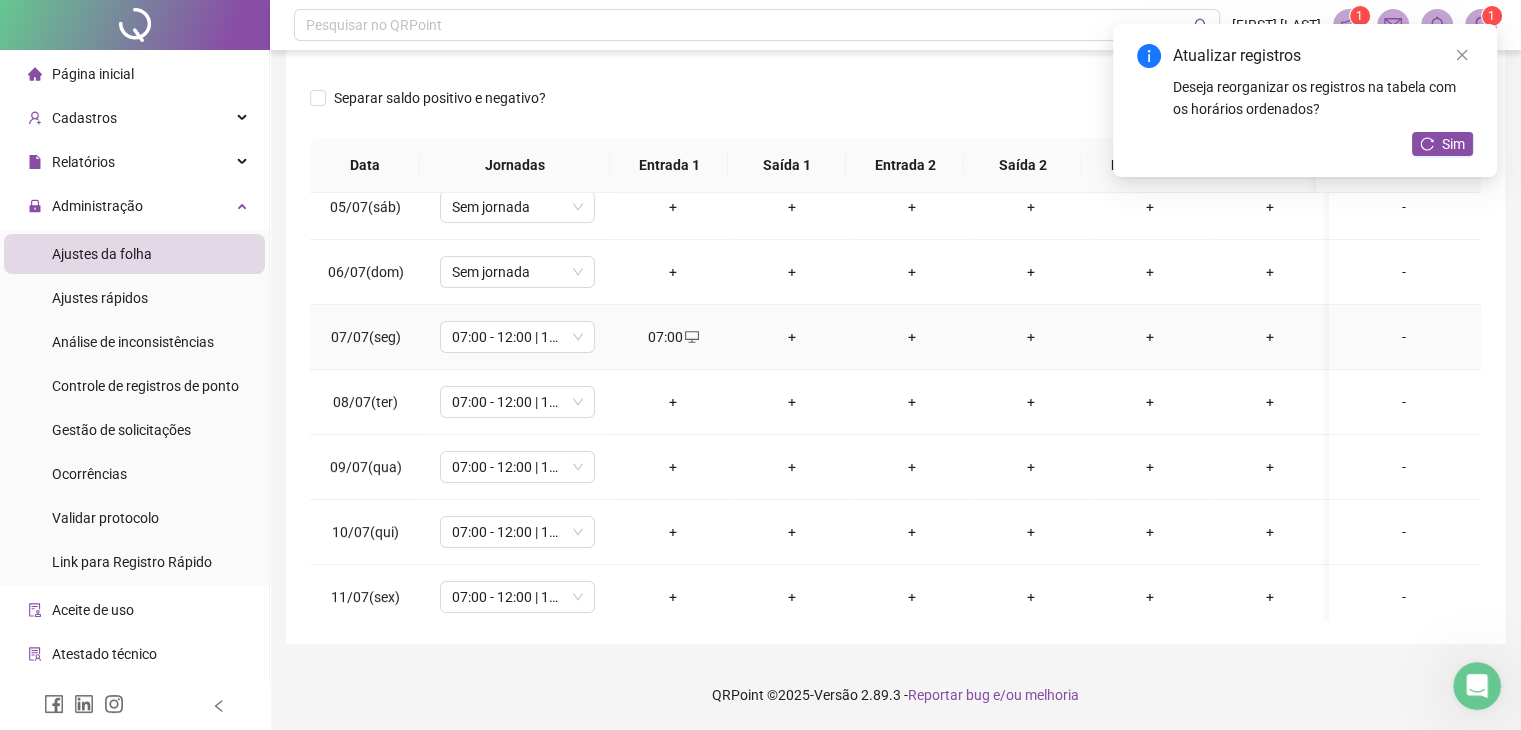 click on "+" at bounding box center [1030, 337] 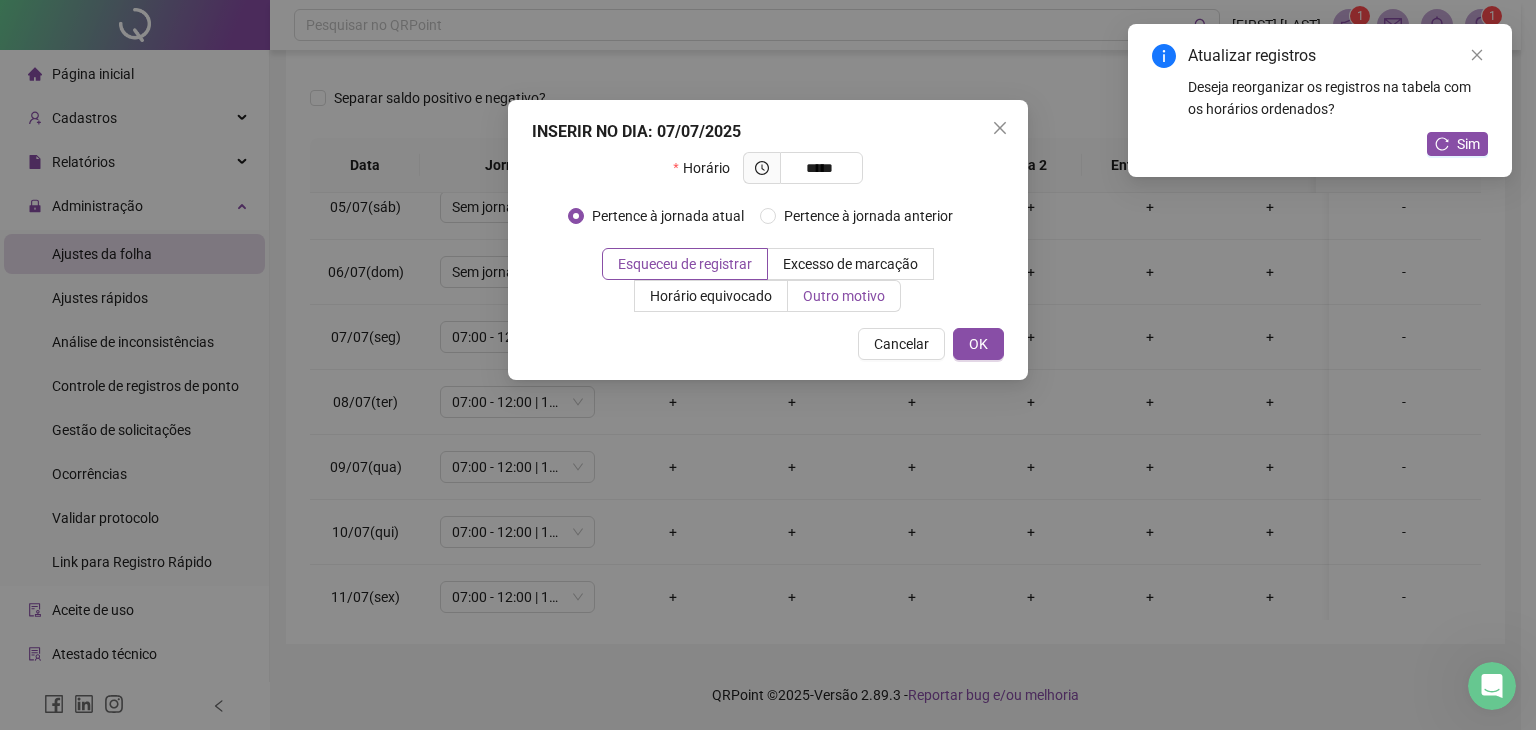type on "*****" 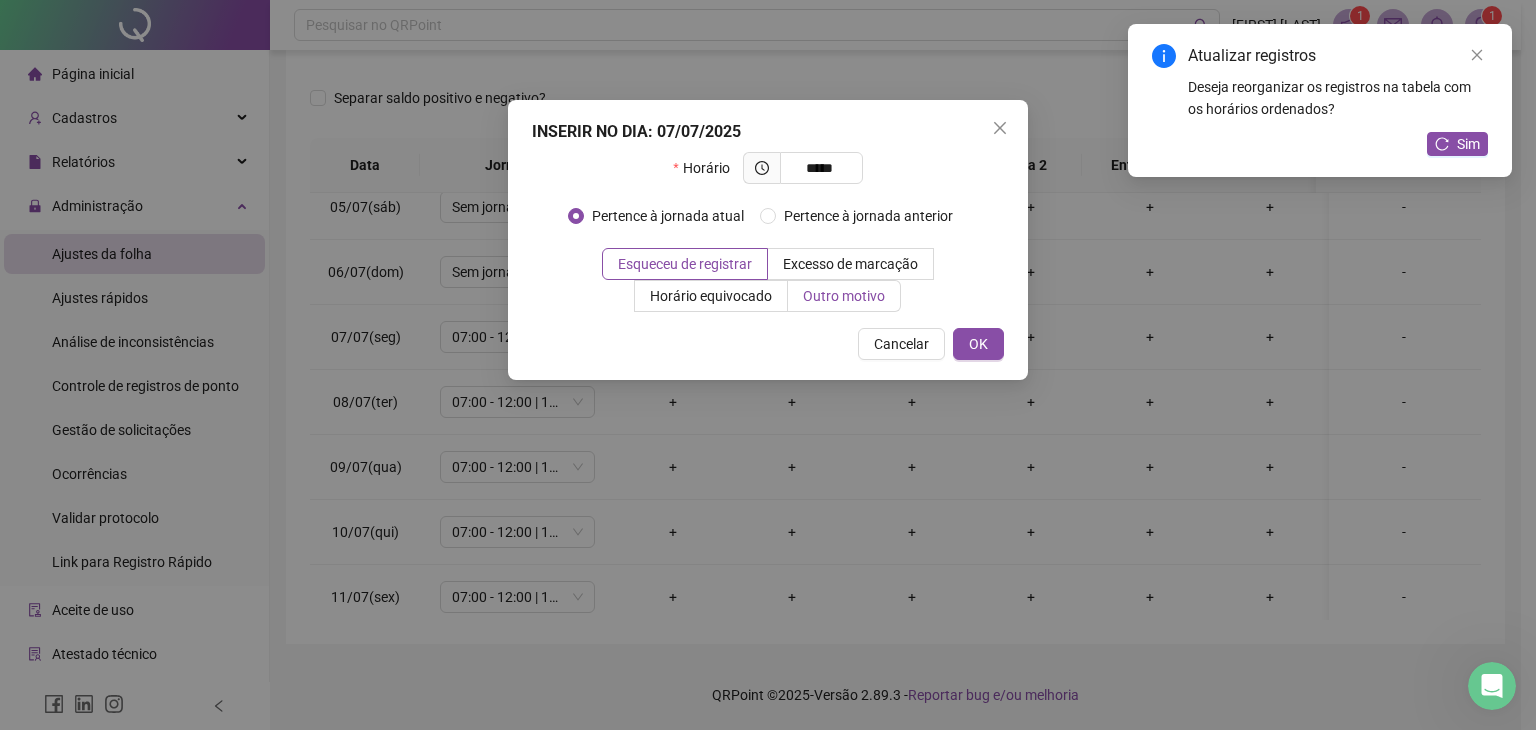 click on "Outro motivo" at bounding box center (844, 296) 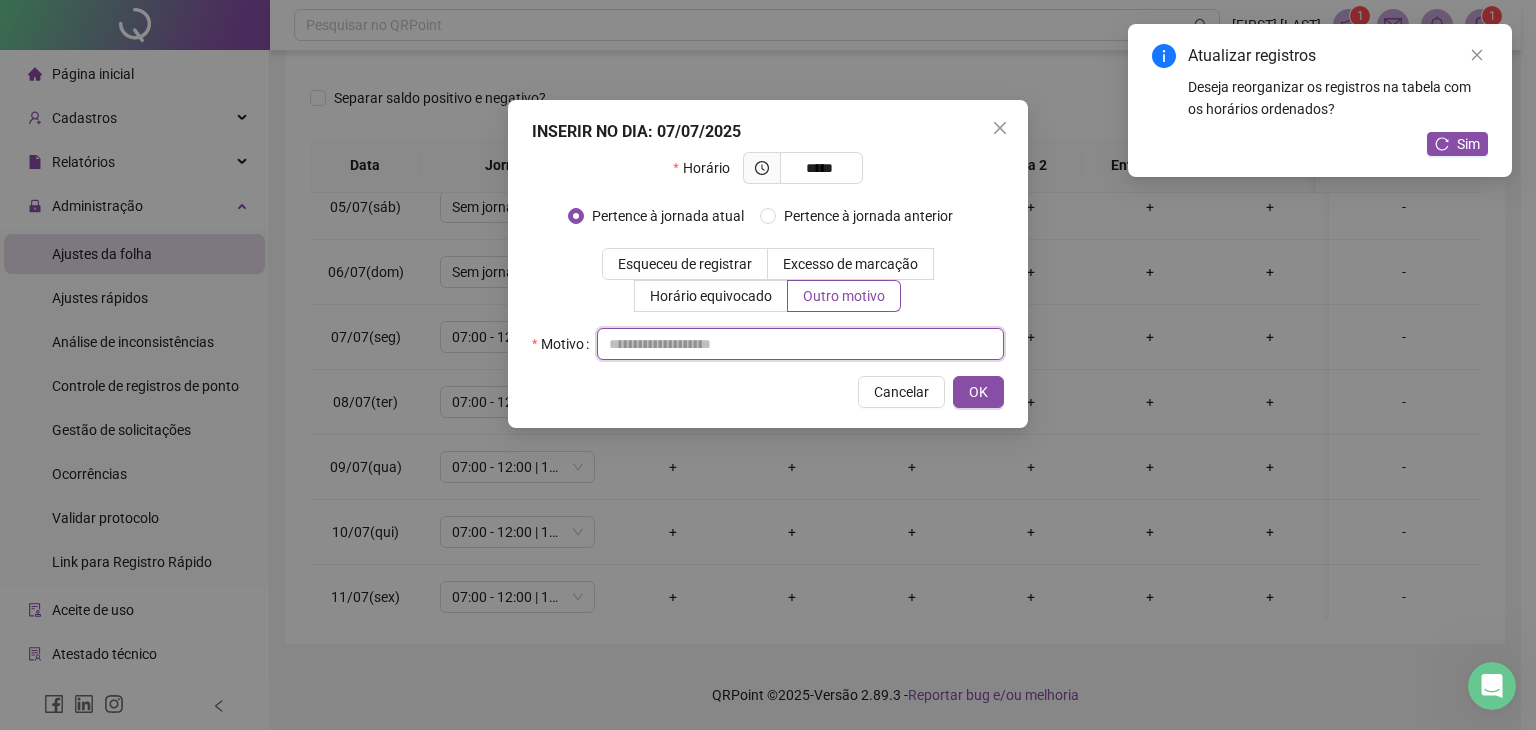 click at bounding box center (800, 344) 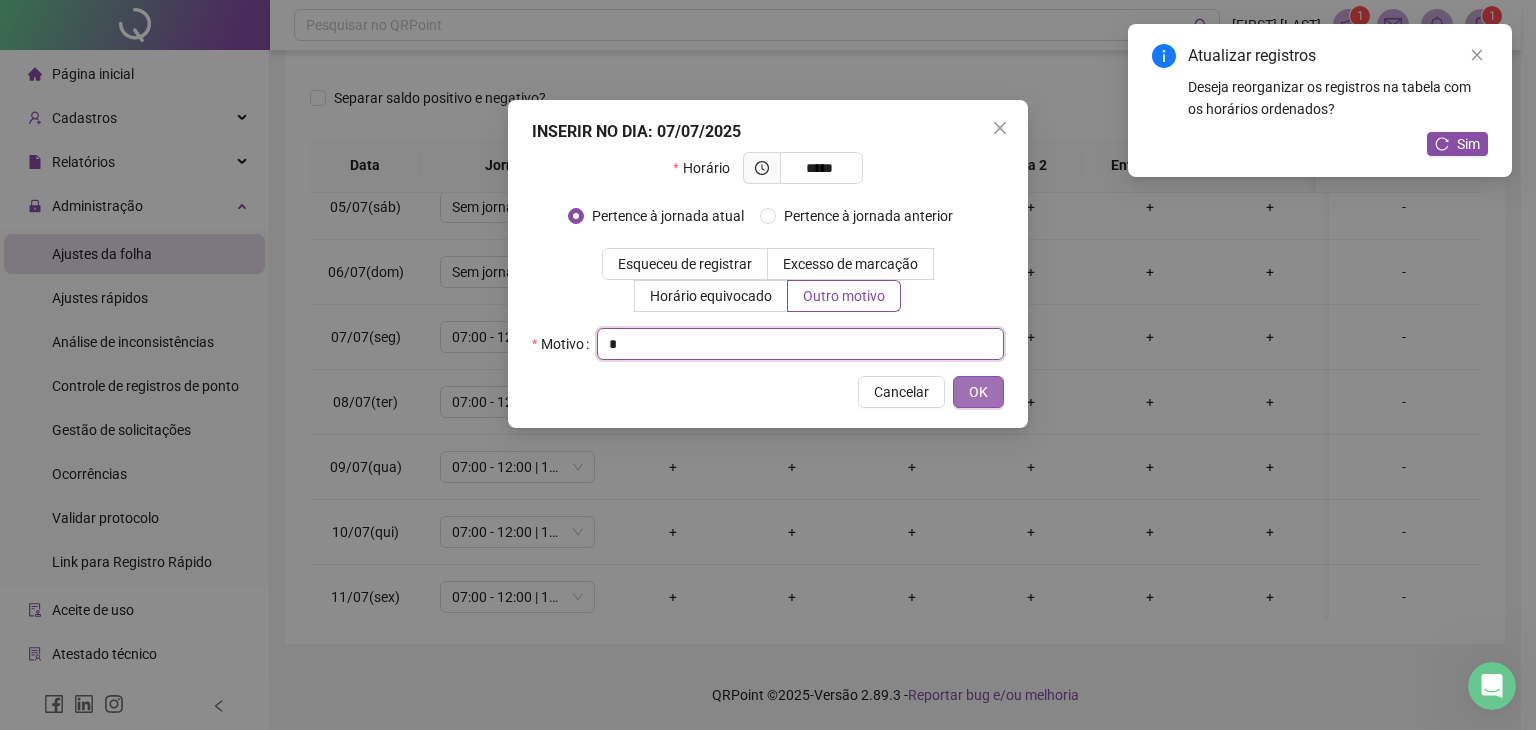 type on "*" 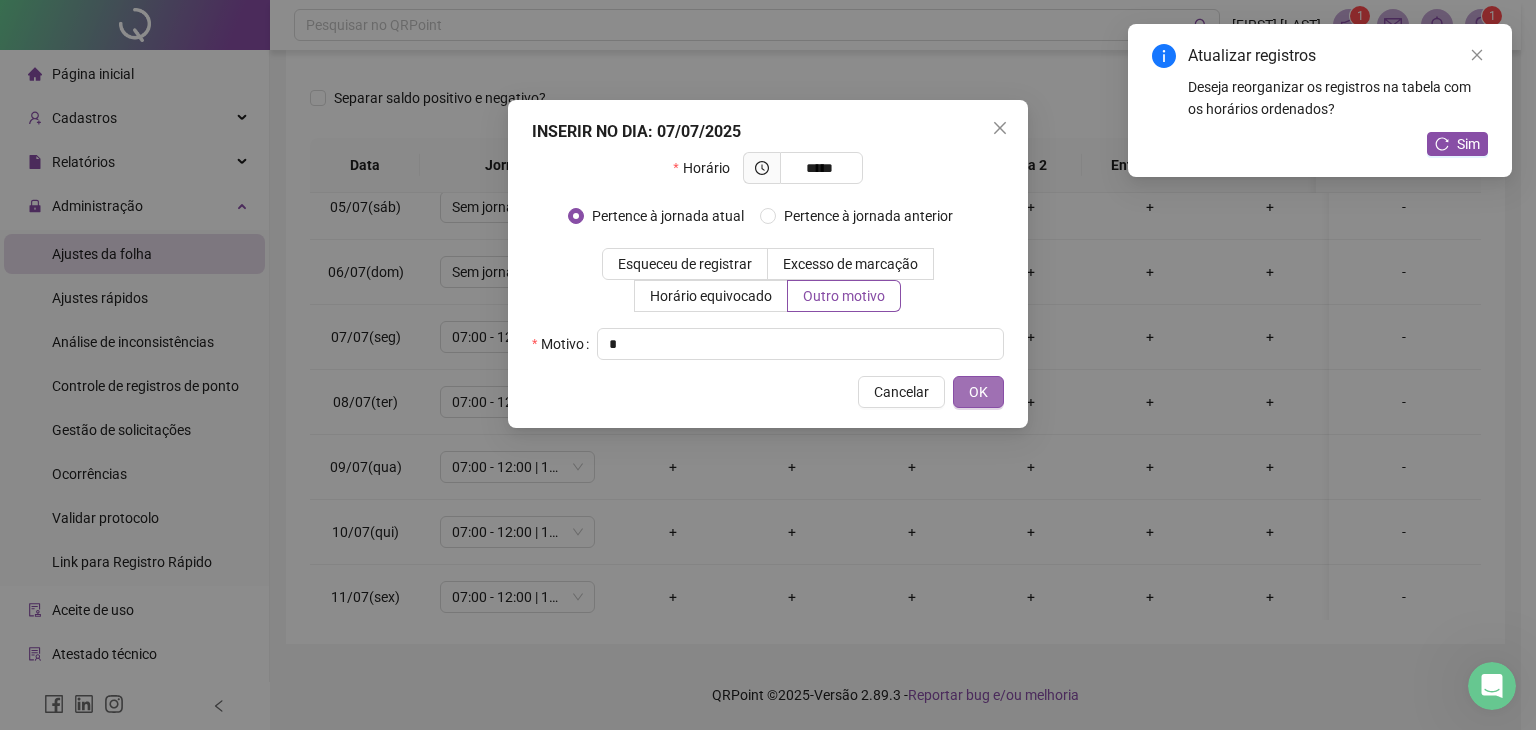 click on "OK" at bounding box center [978, 392] 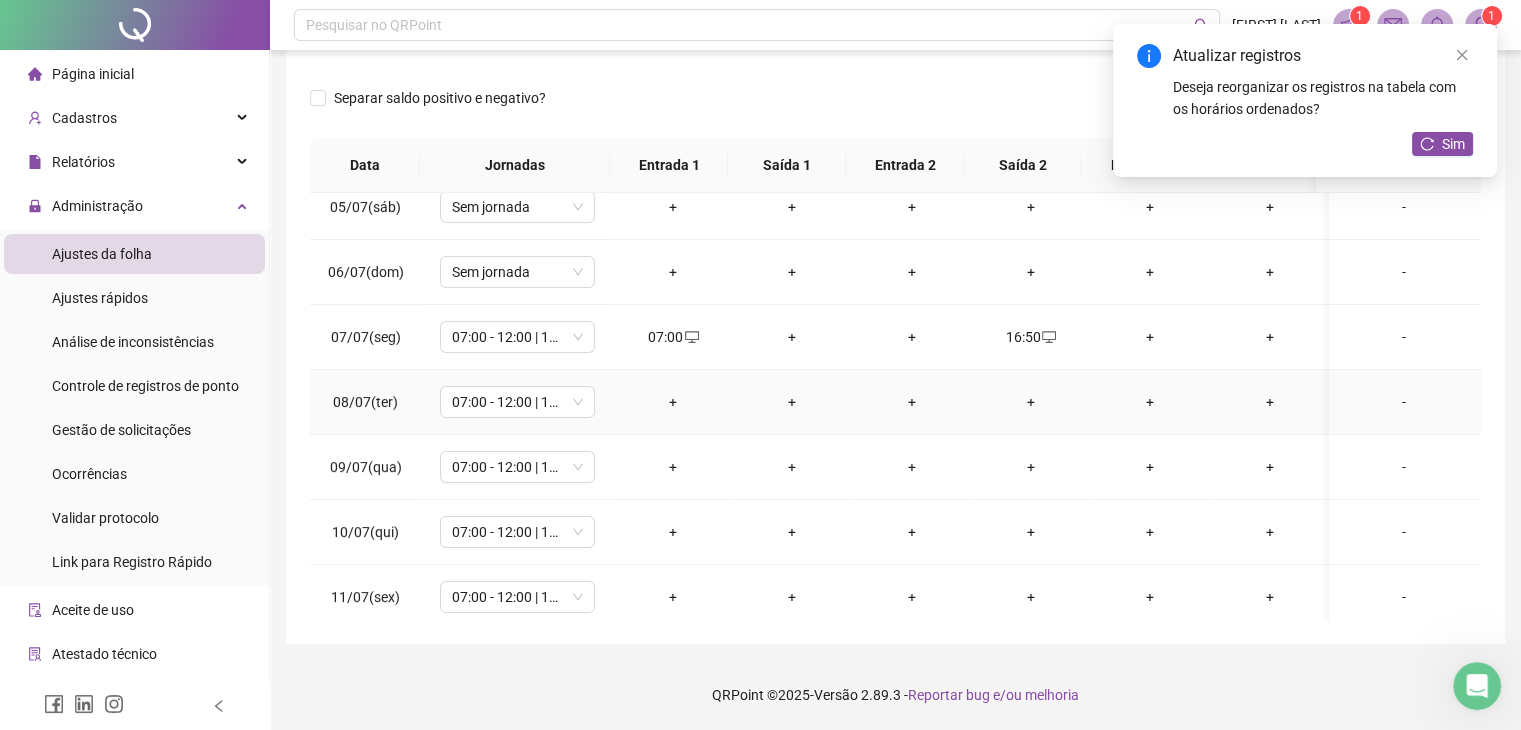 click on "+" at bounding box center [672, 402] 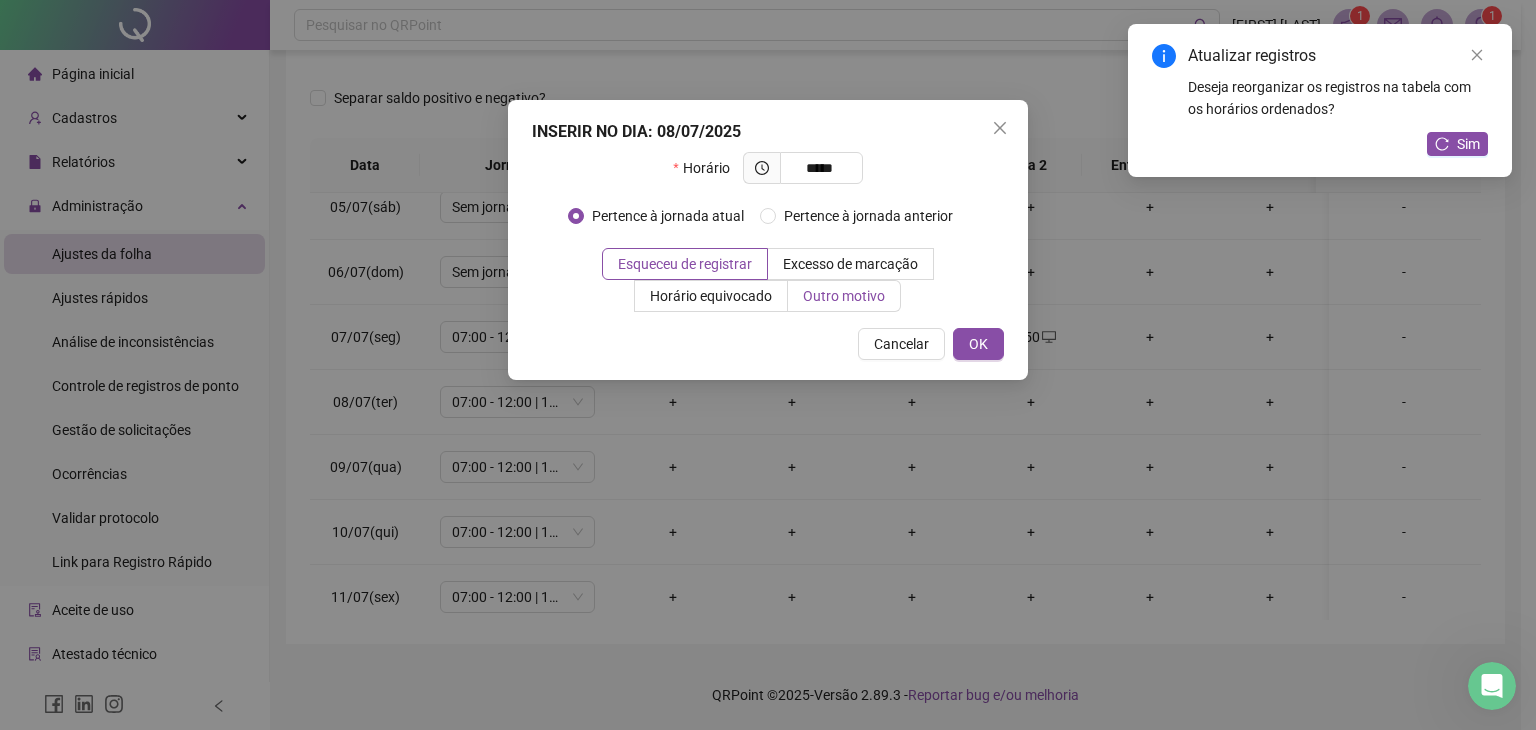 type on "*****" 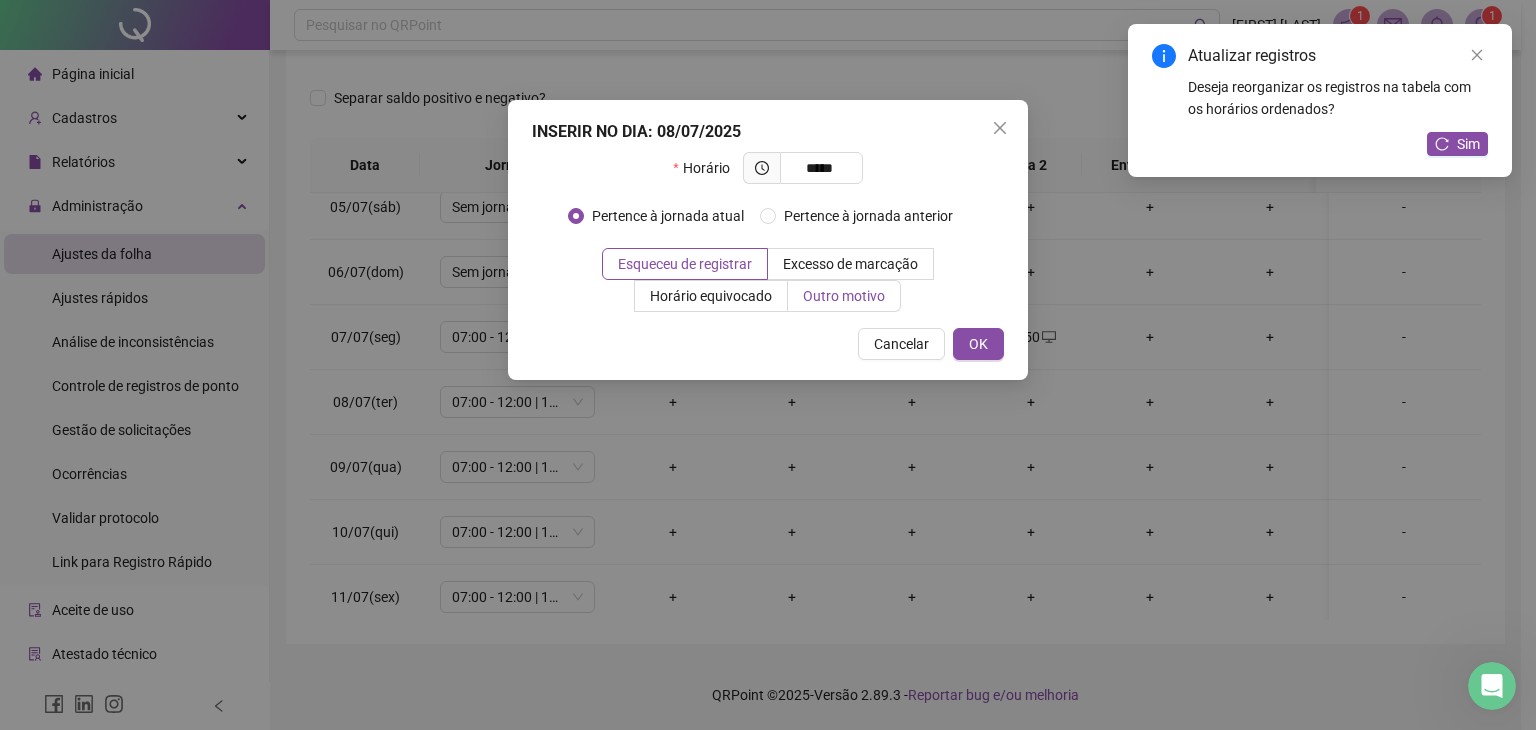 click on "Outro motivo" at bounding box center (844, 296) 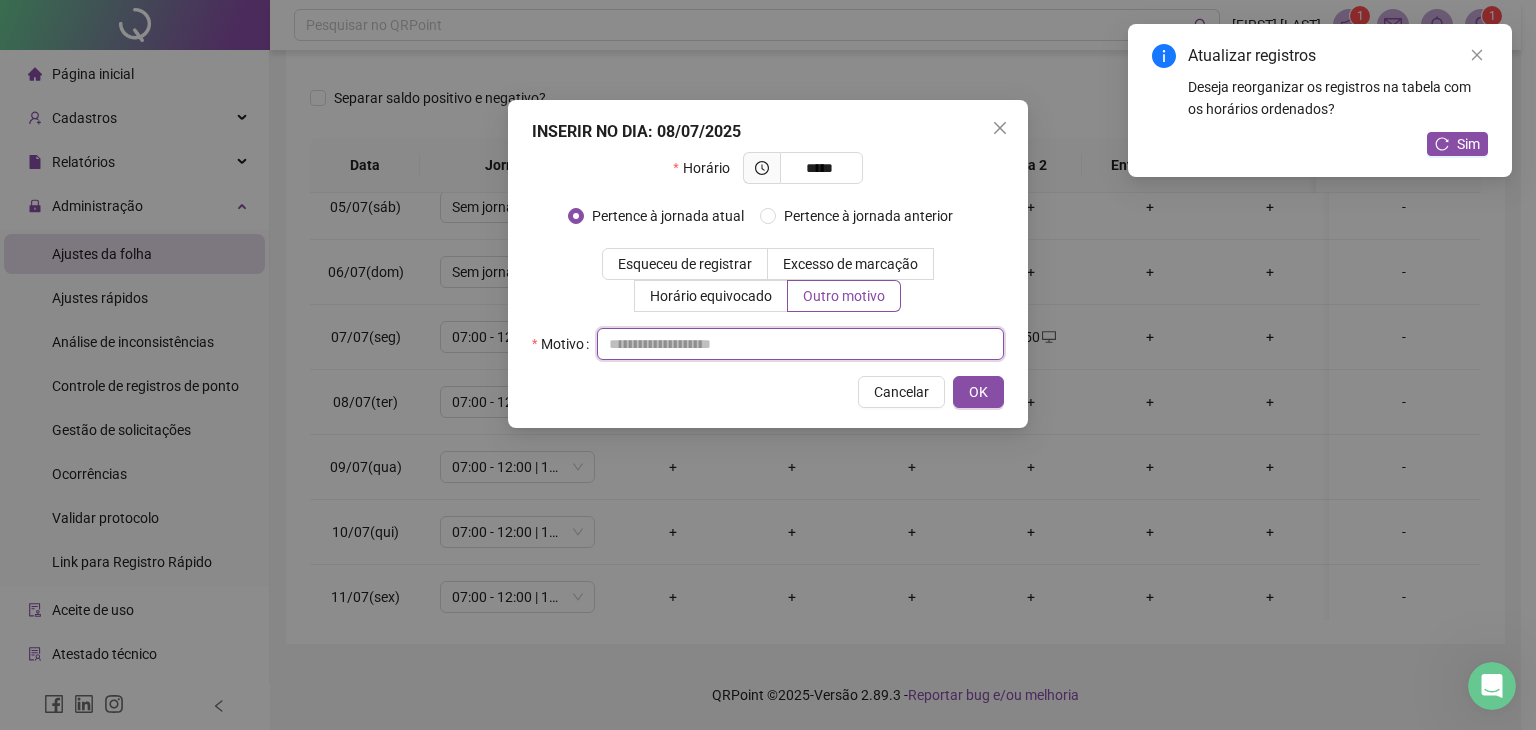 click at bounding box center (800, 344) 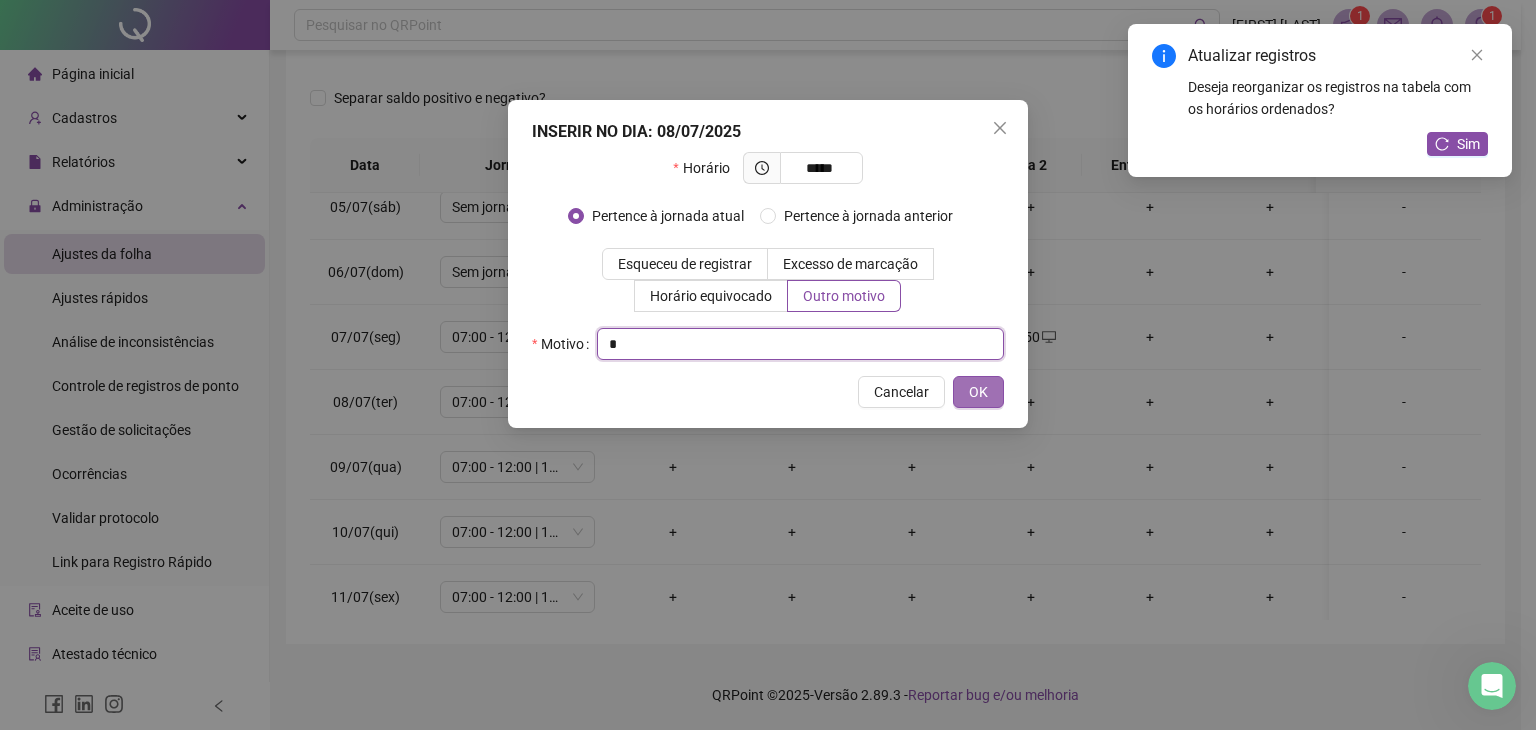 type on "*" 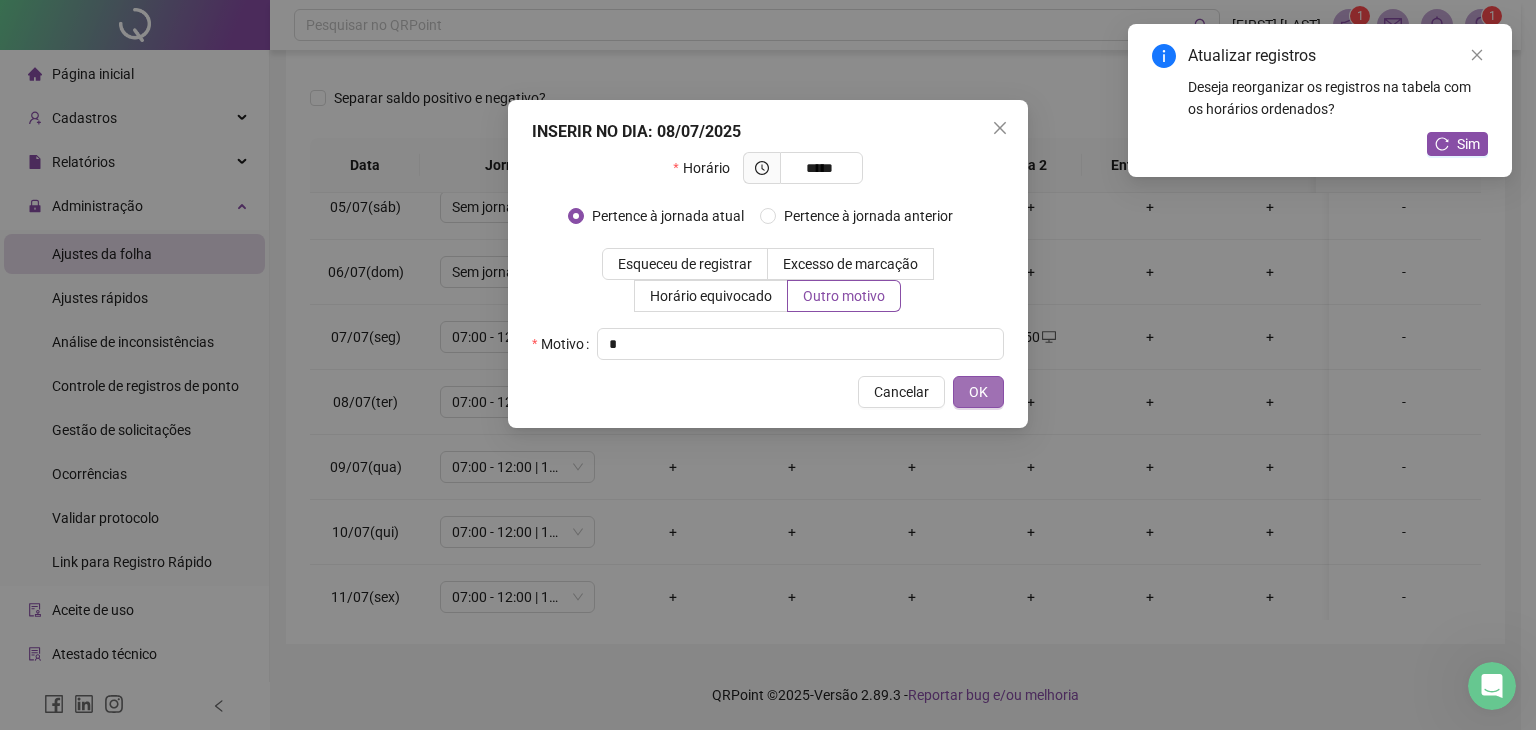 click on "OK" at bounding box center (978, 392) 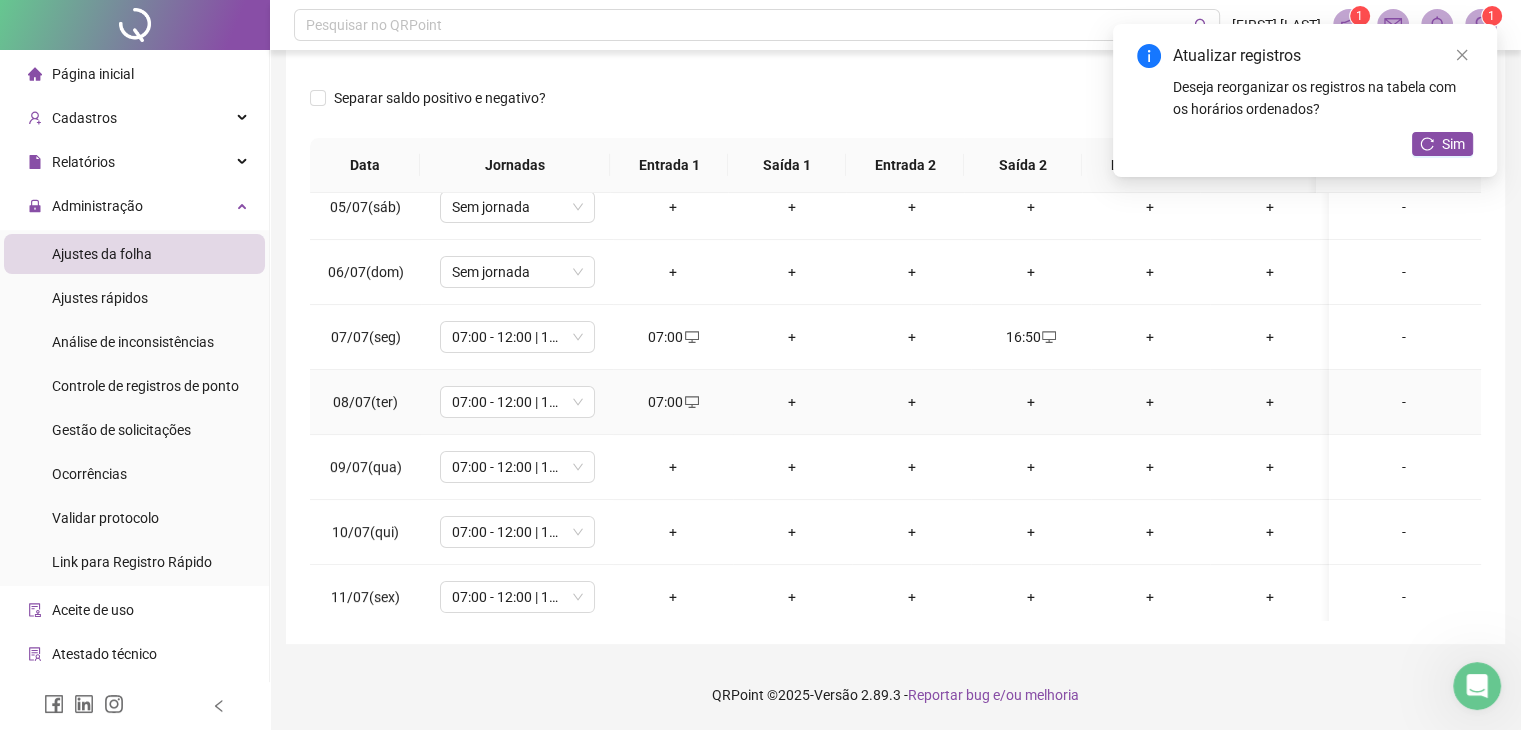 click on "+" at bounding box center (1030, 402) 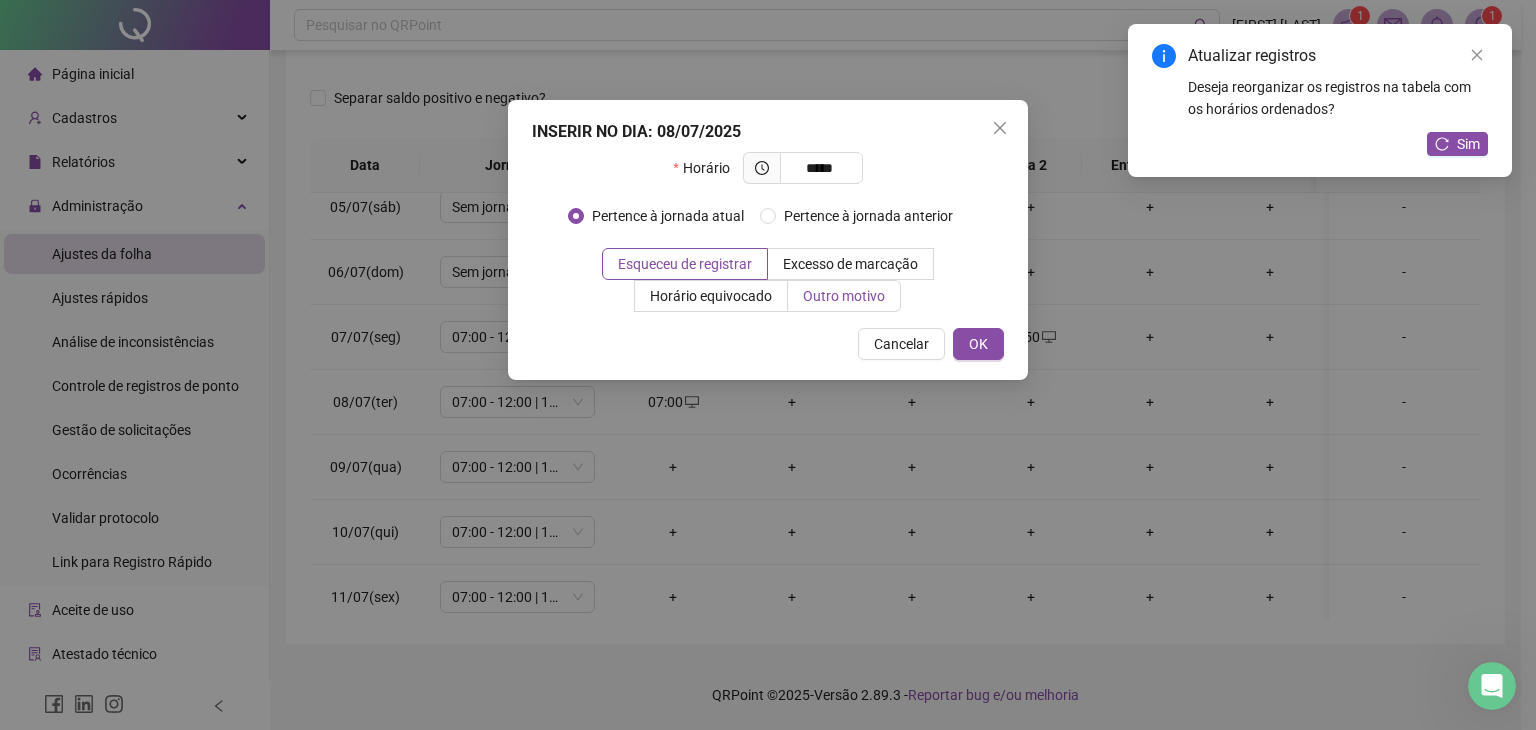type on "*****" 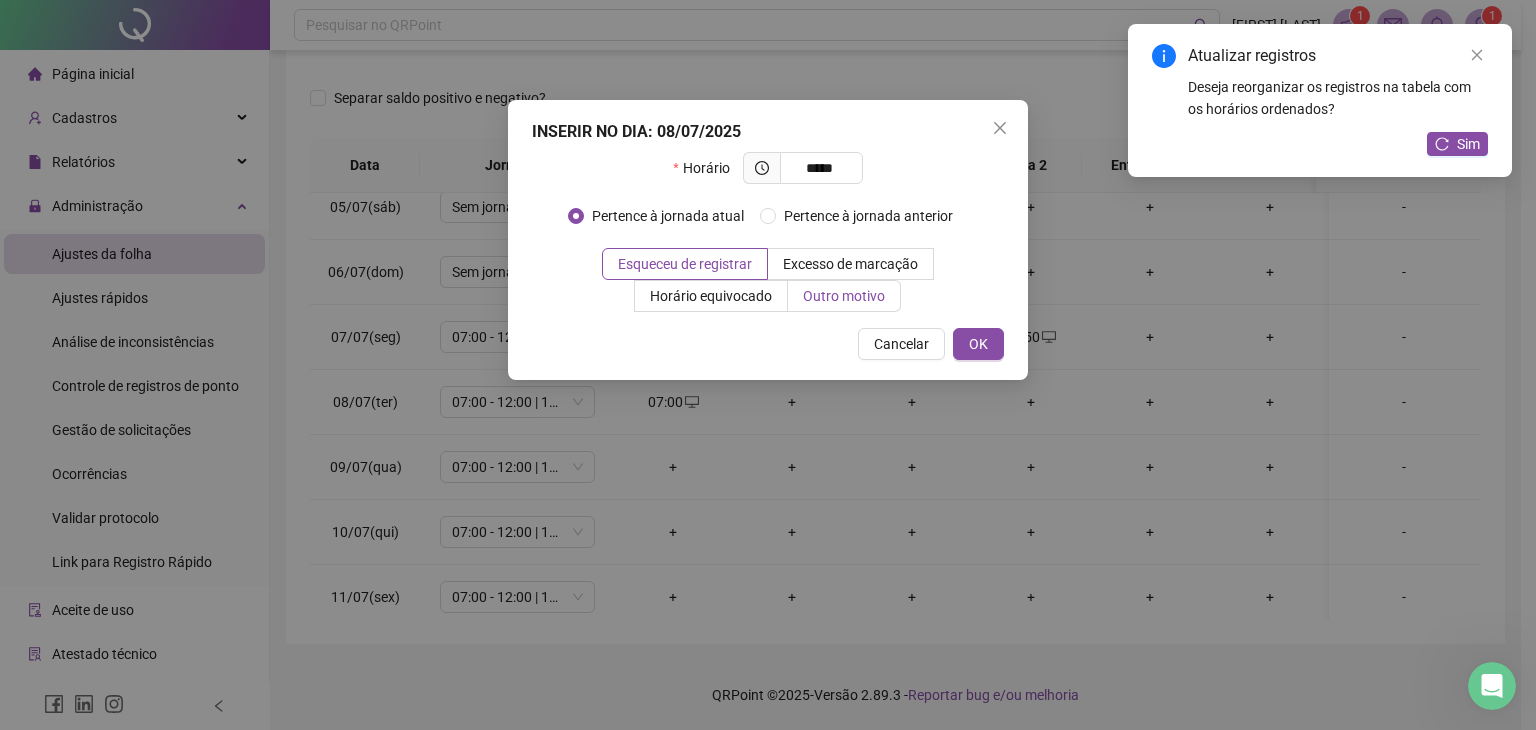 click on "Outro motivo" at bounding box center (844, 296) 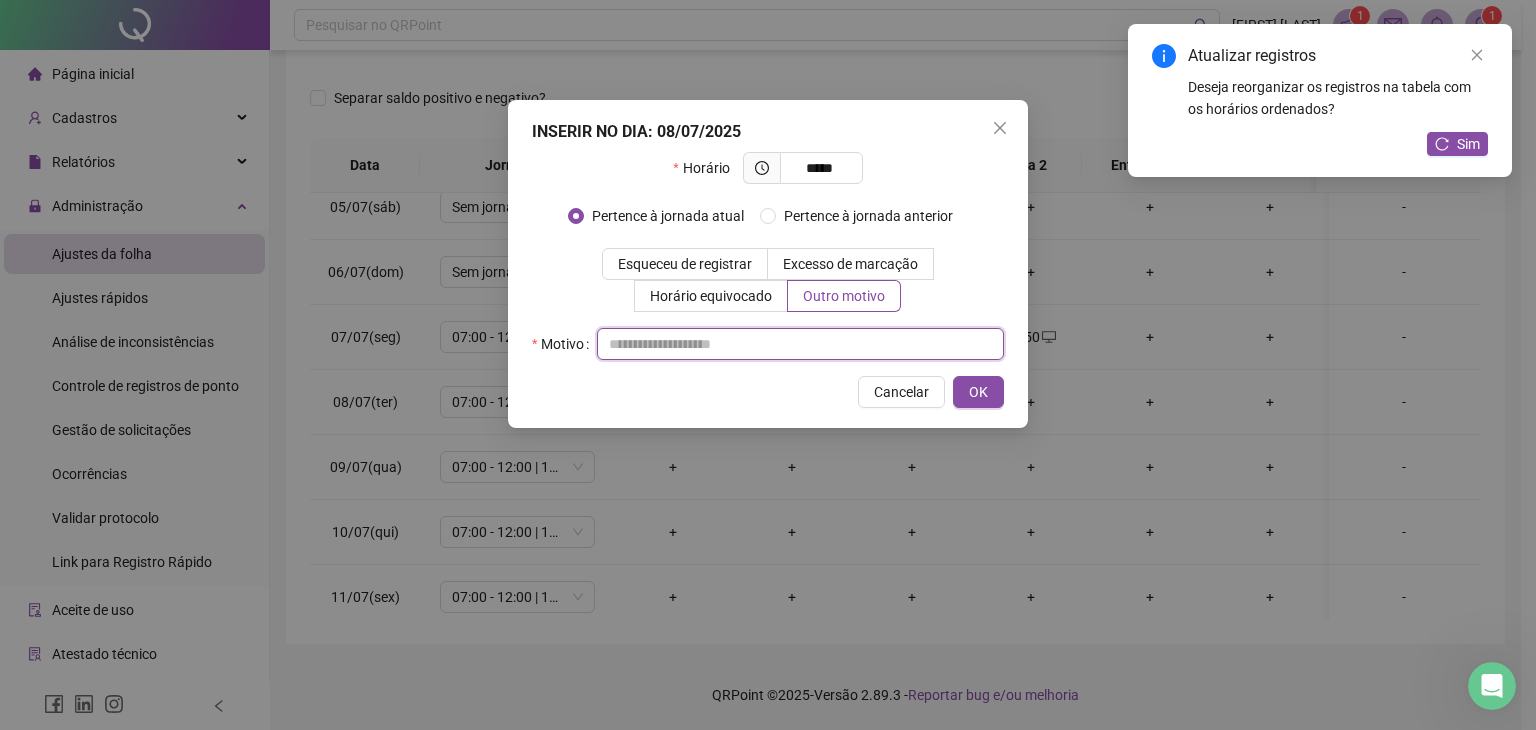 click at bounding box center [800, 344] 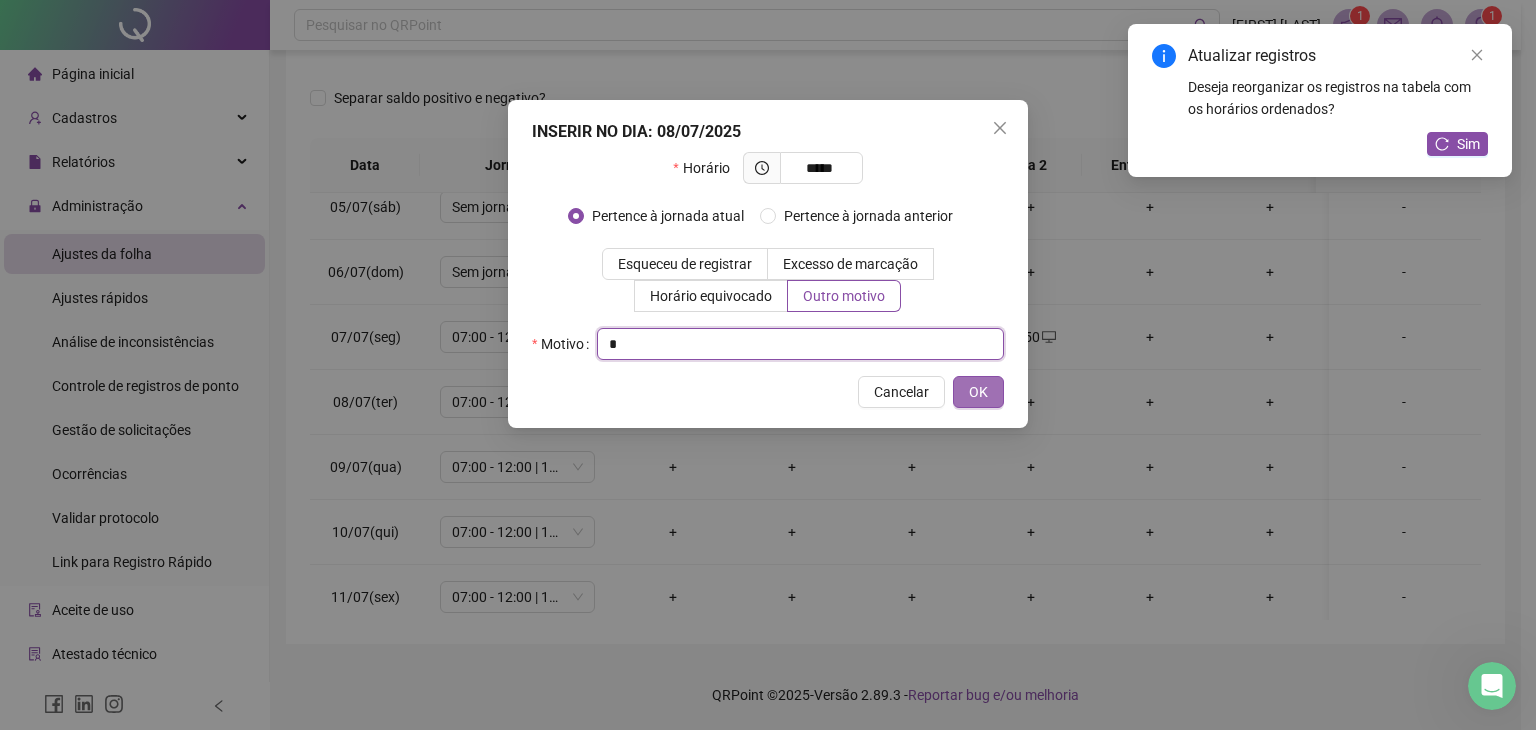 type on "*" 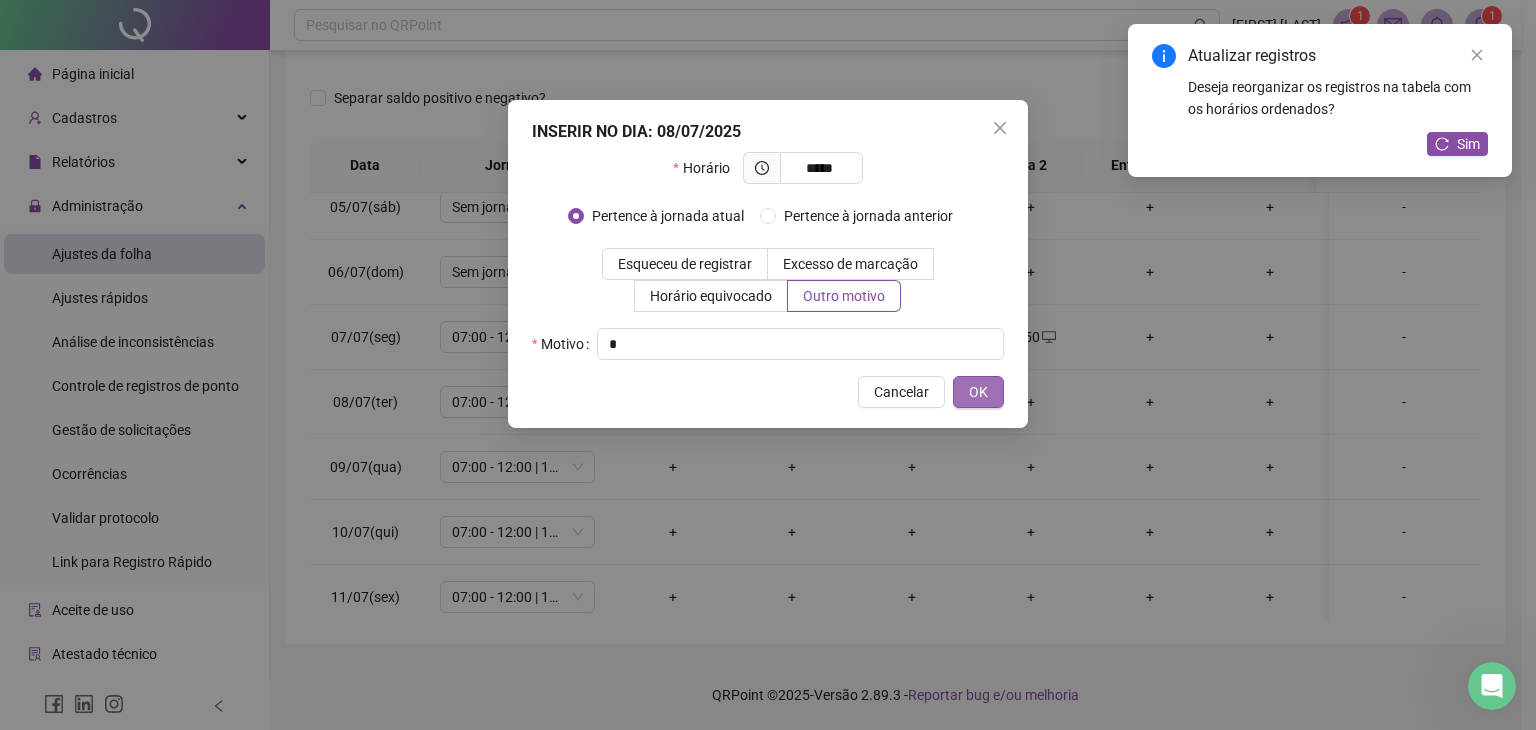 click on "OK" at bounding box center (978, 392) 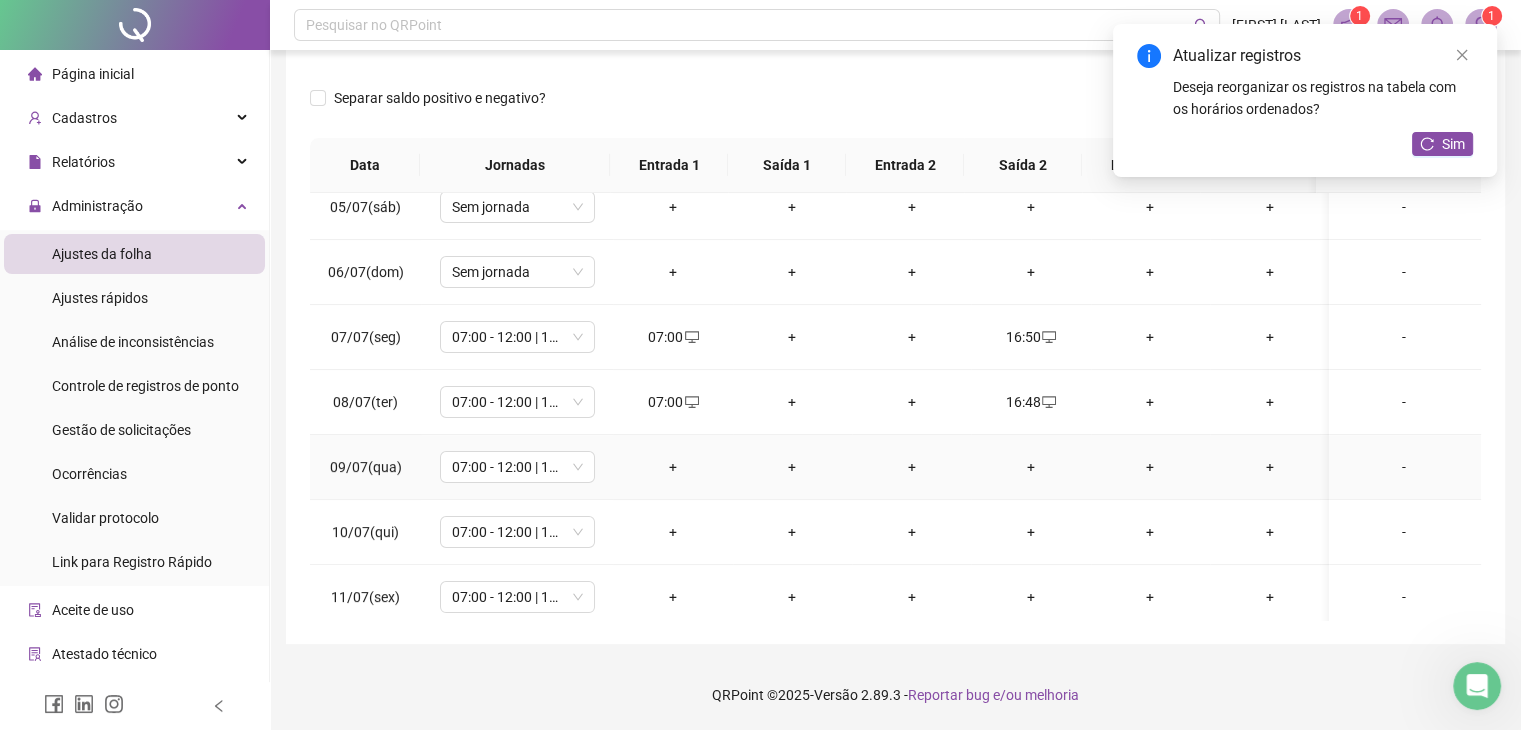 click on "+" at bounding box center [672, 467] 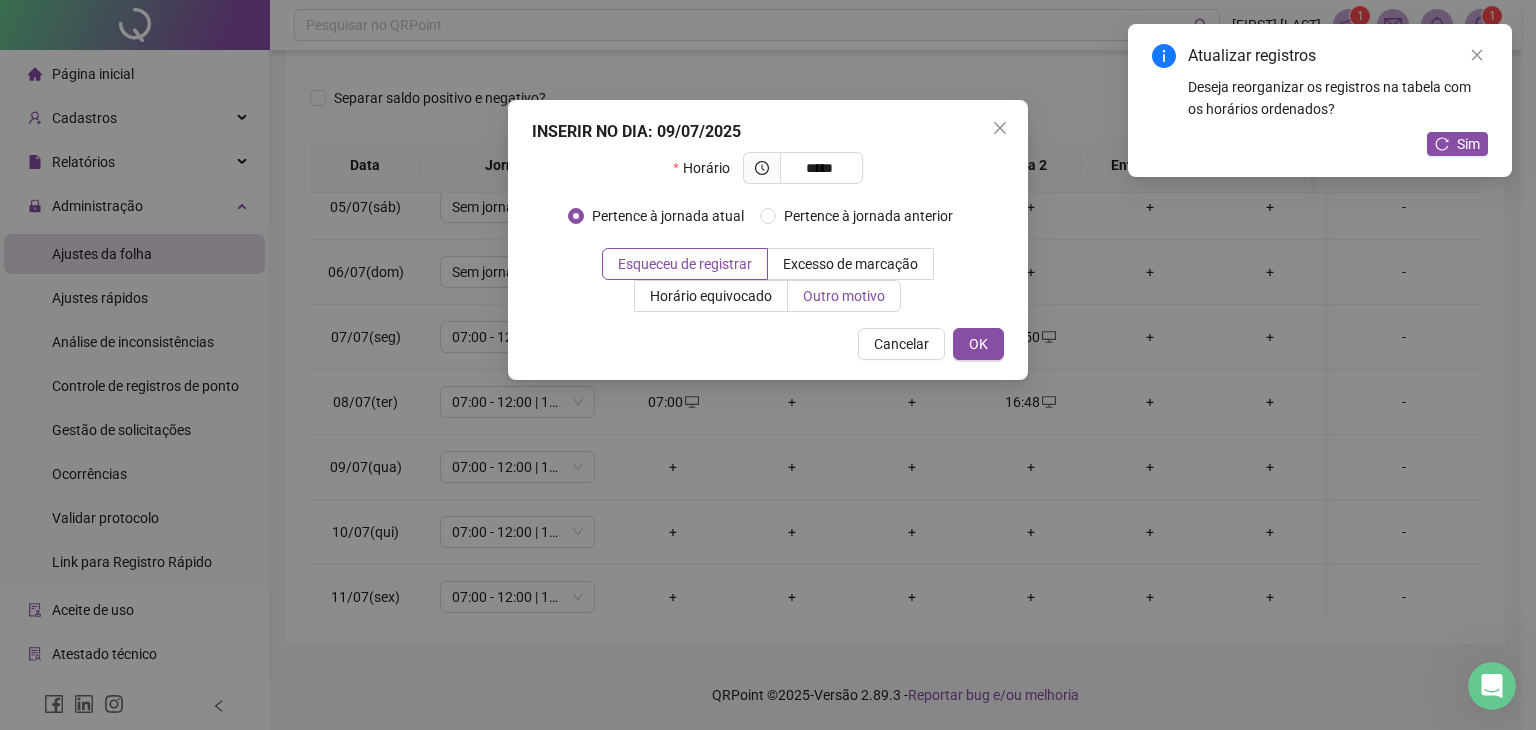 type on "*****" 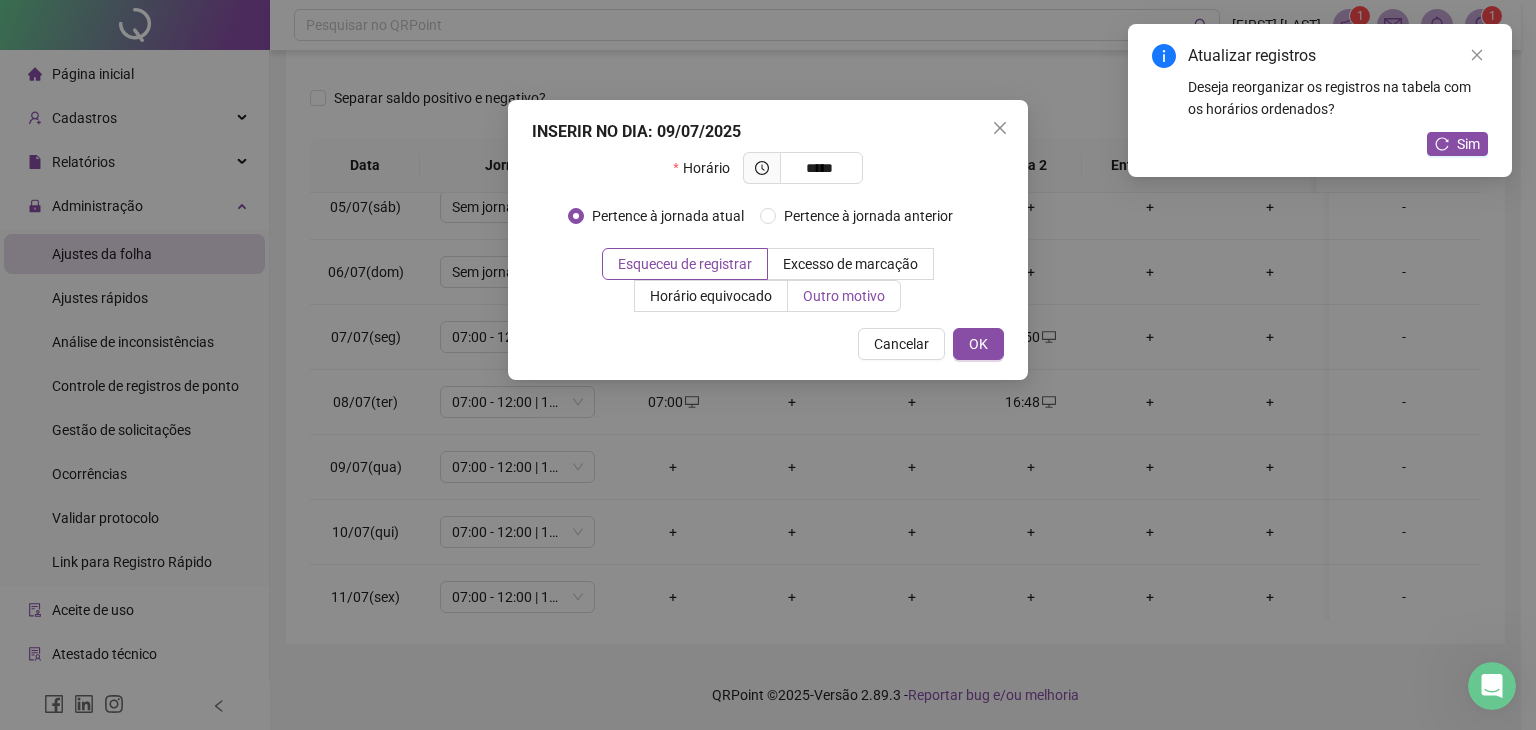 click on "Outro motivo" at bounding box center [844, 296] 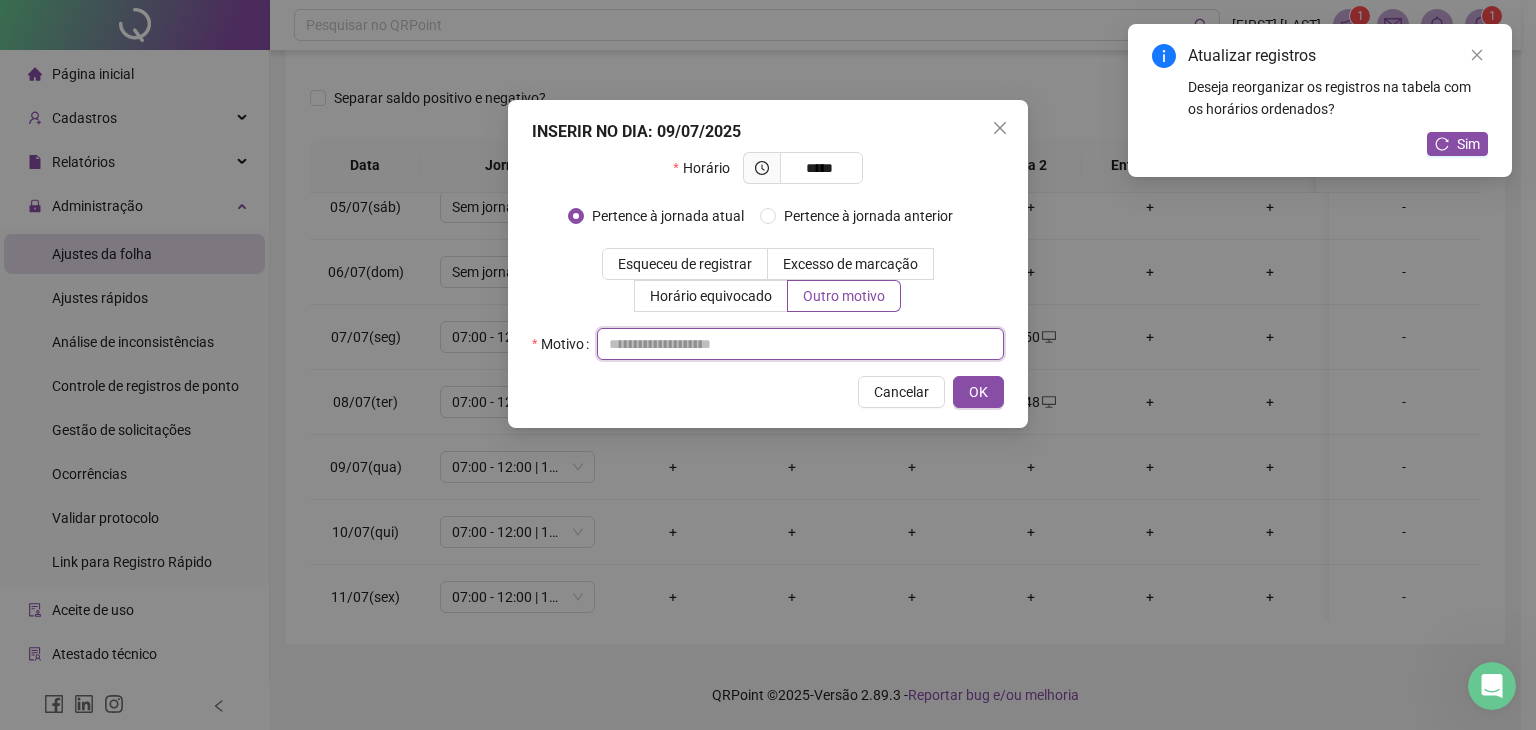 click at bounding box center (800, 344) 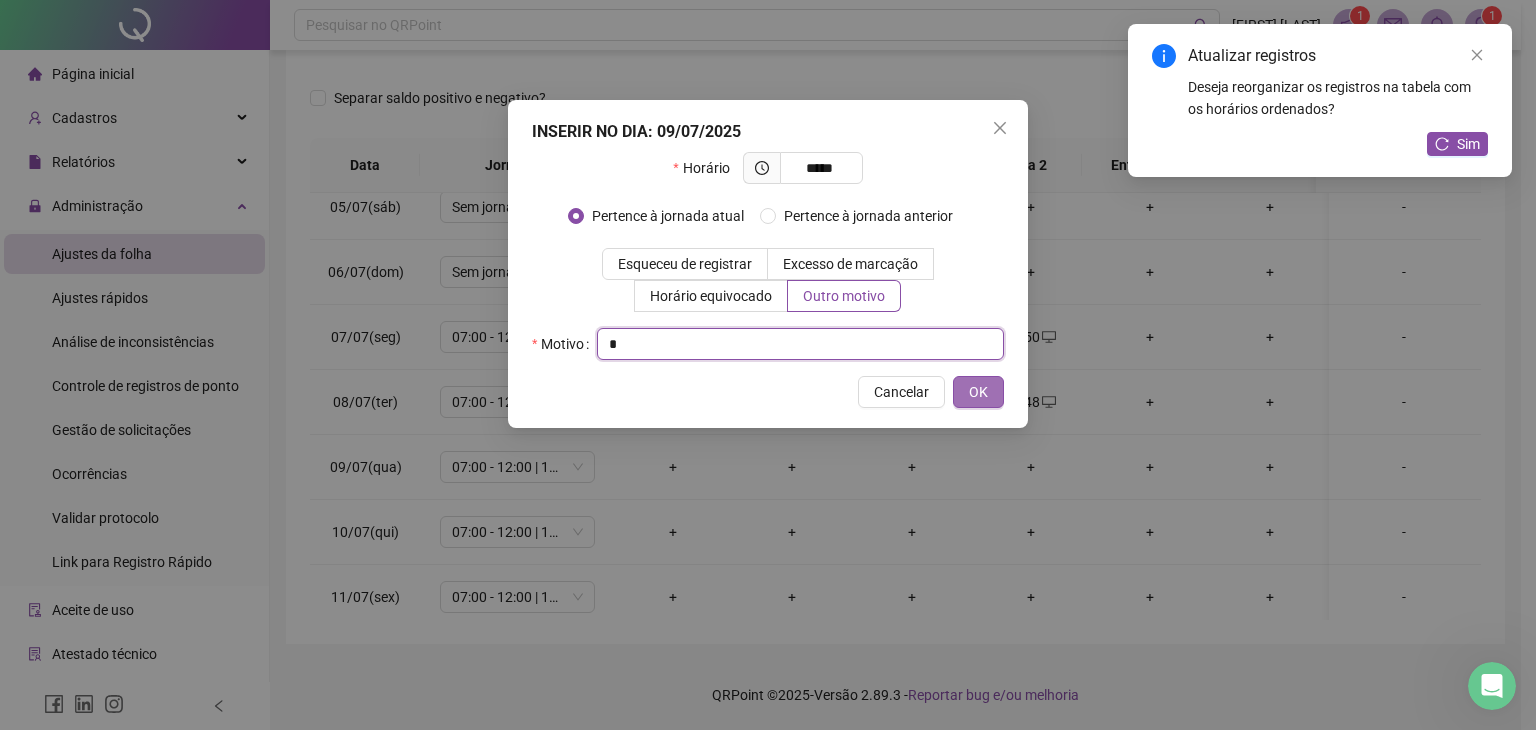 type on "*" 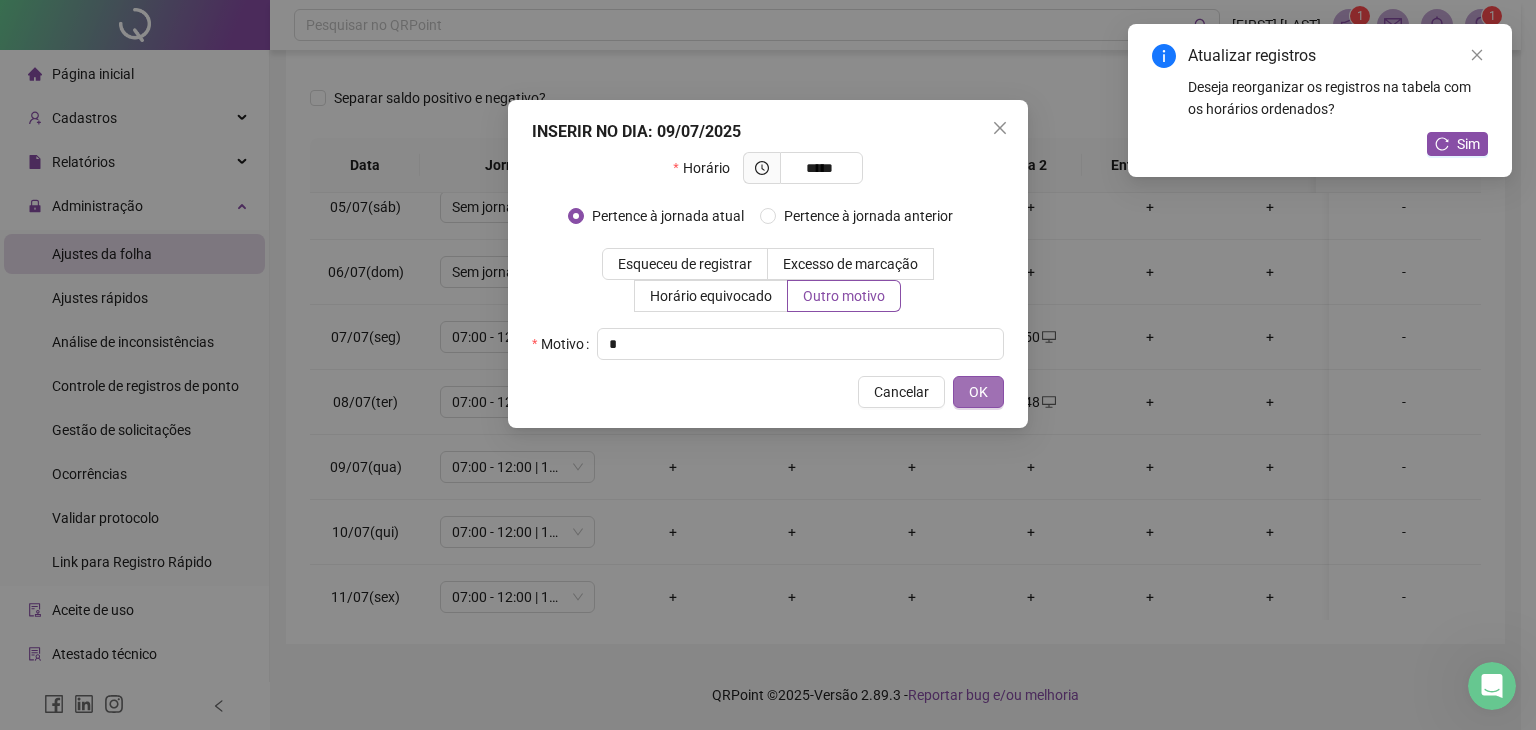 click on "OK" at bounding box center [978, 392] 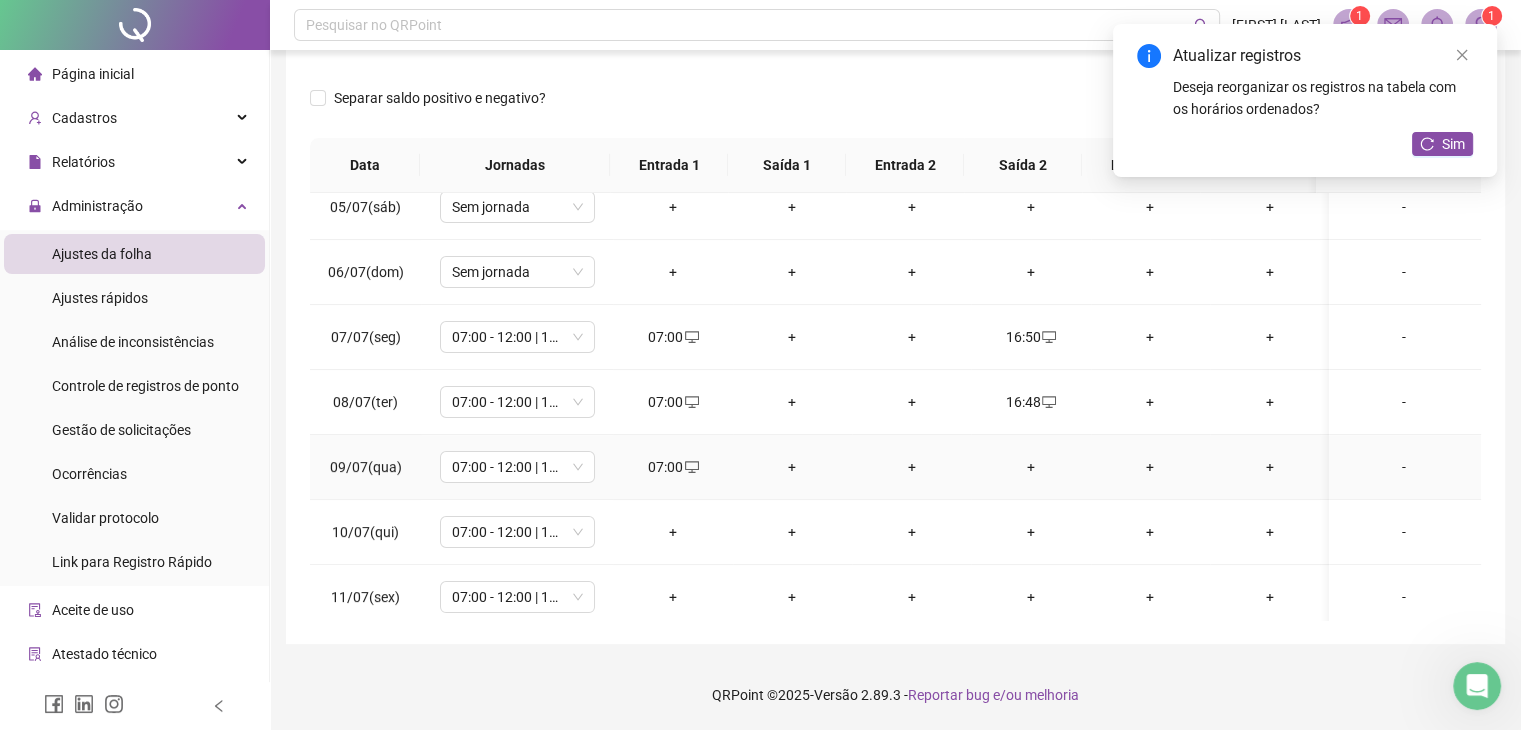 click on "+" at bounding box center (1030, 467) 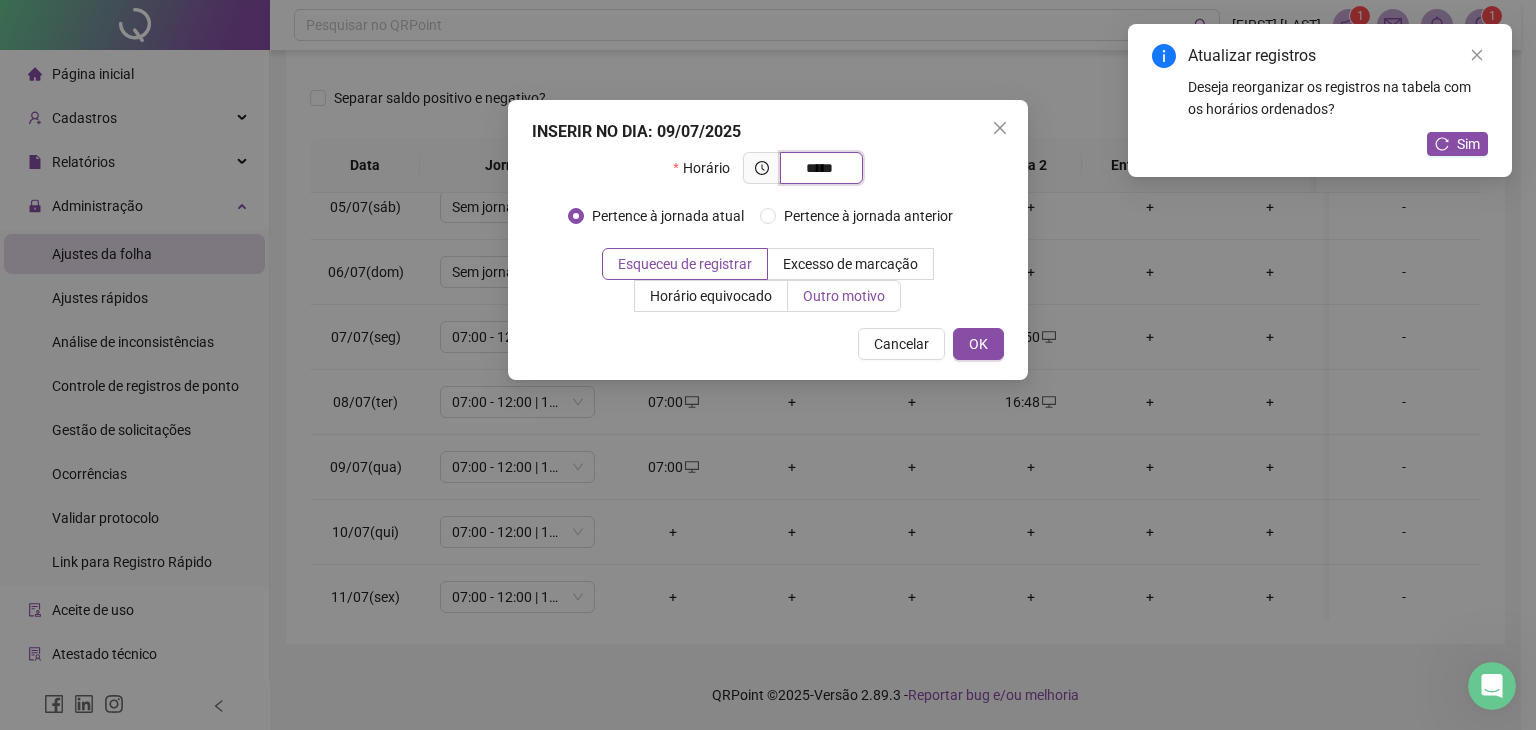 type on "*****" 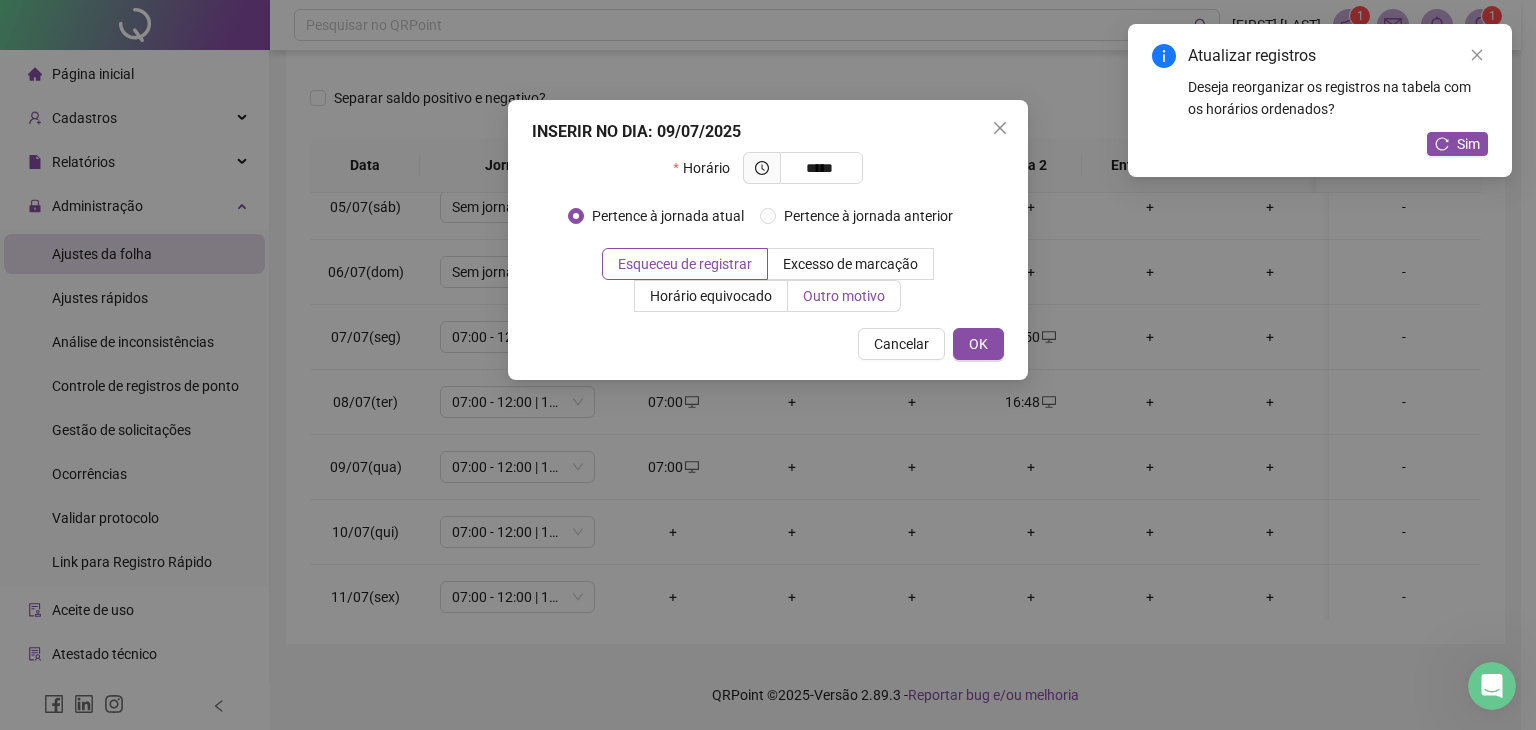 click on "Outro motivo" at bounding box center [844, 296] 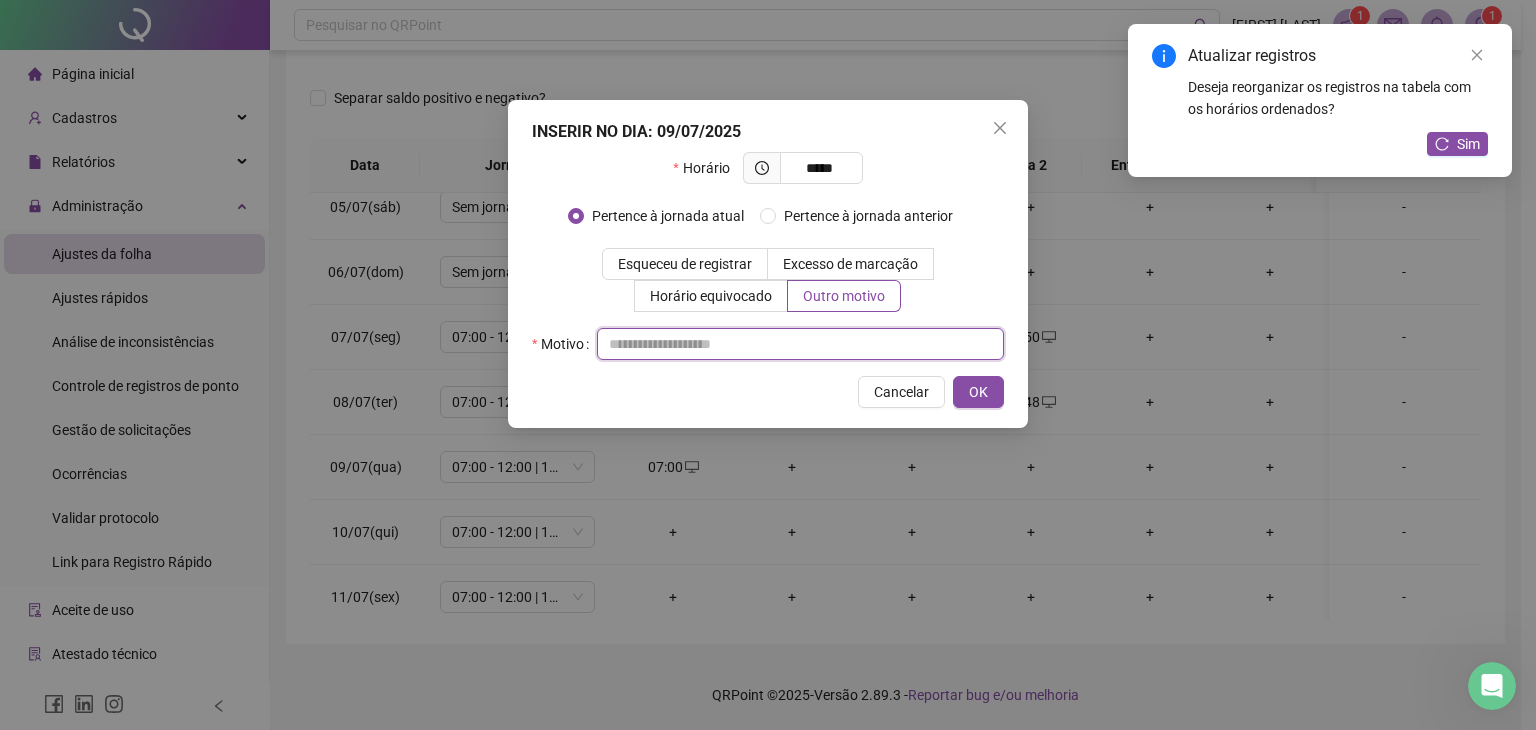 click at bounding box center [800, 344] 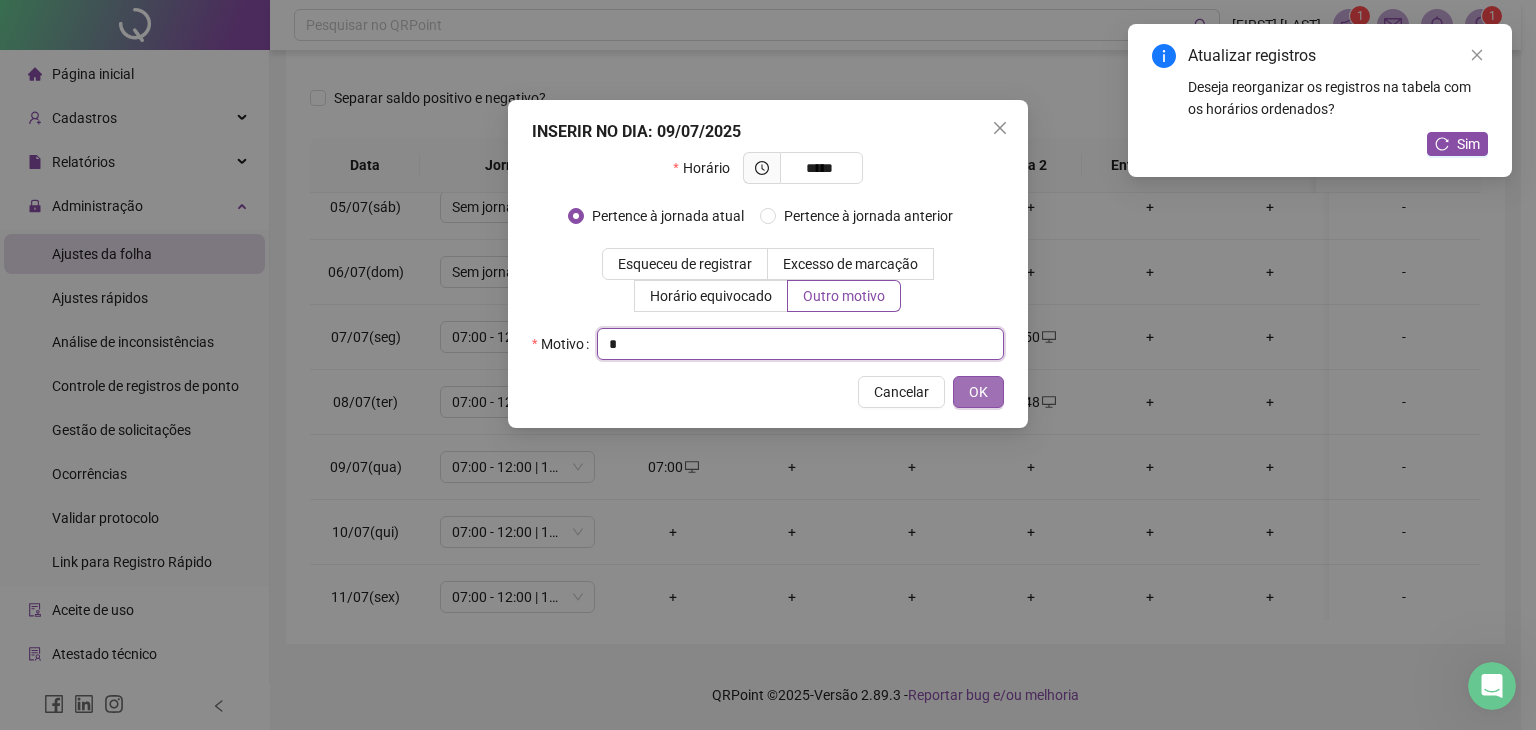 type on "*" 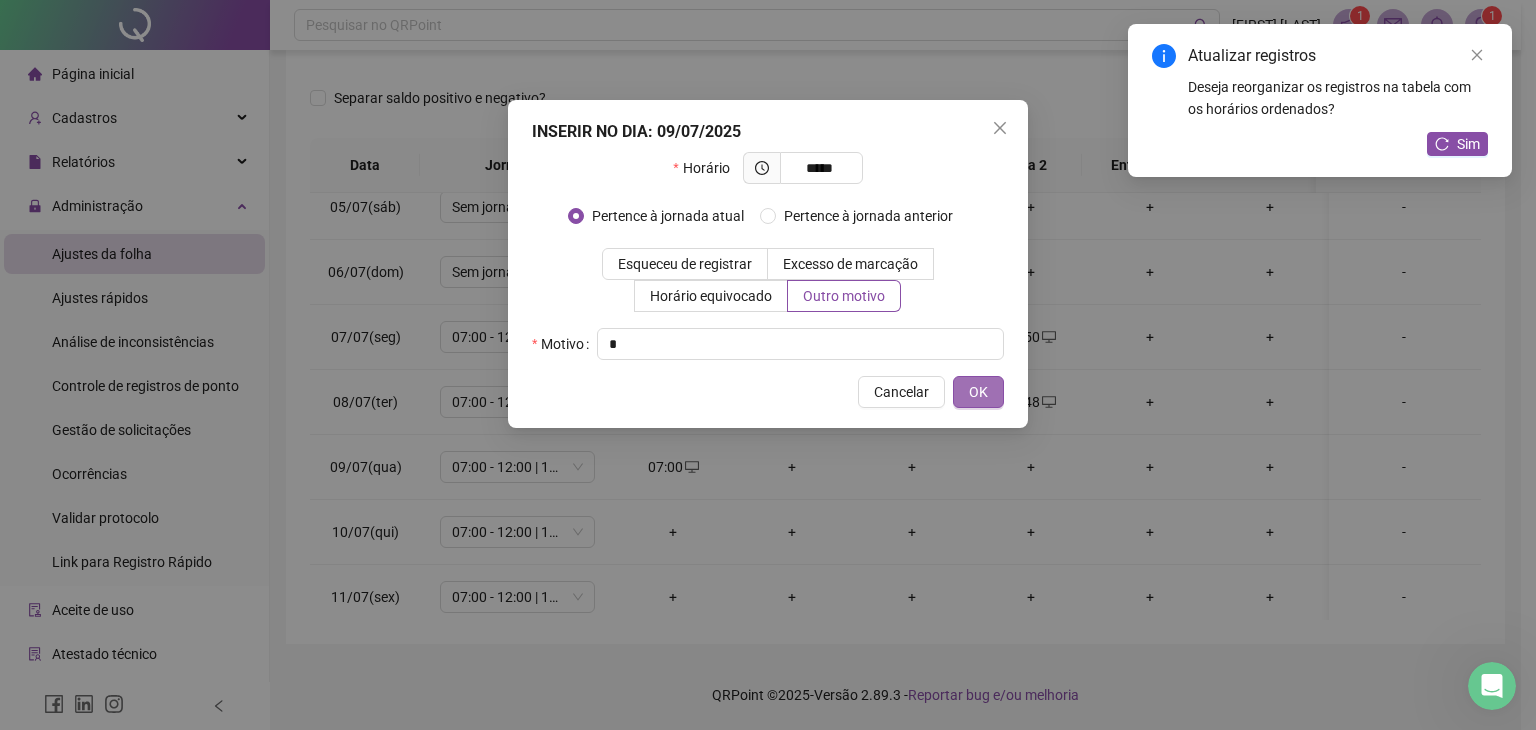 click on "OK" at bounding box center (978, 392) 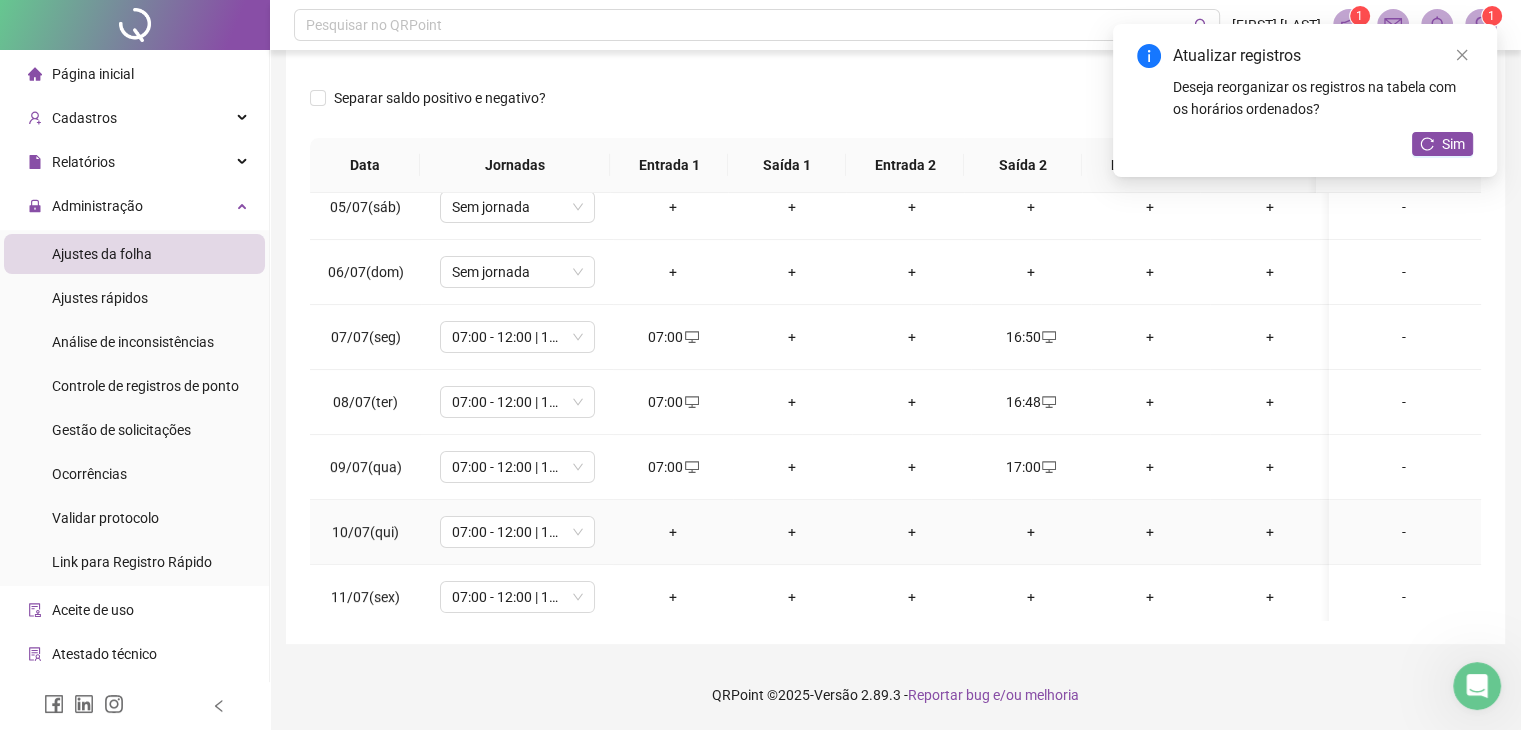 click on "+" at bounding box center [672, 532] 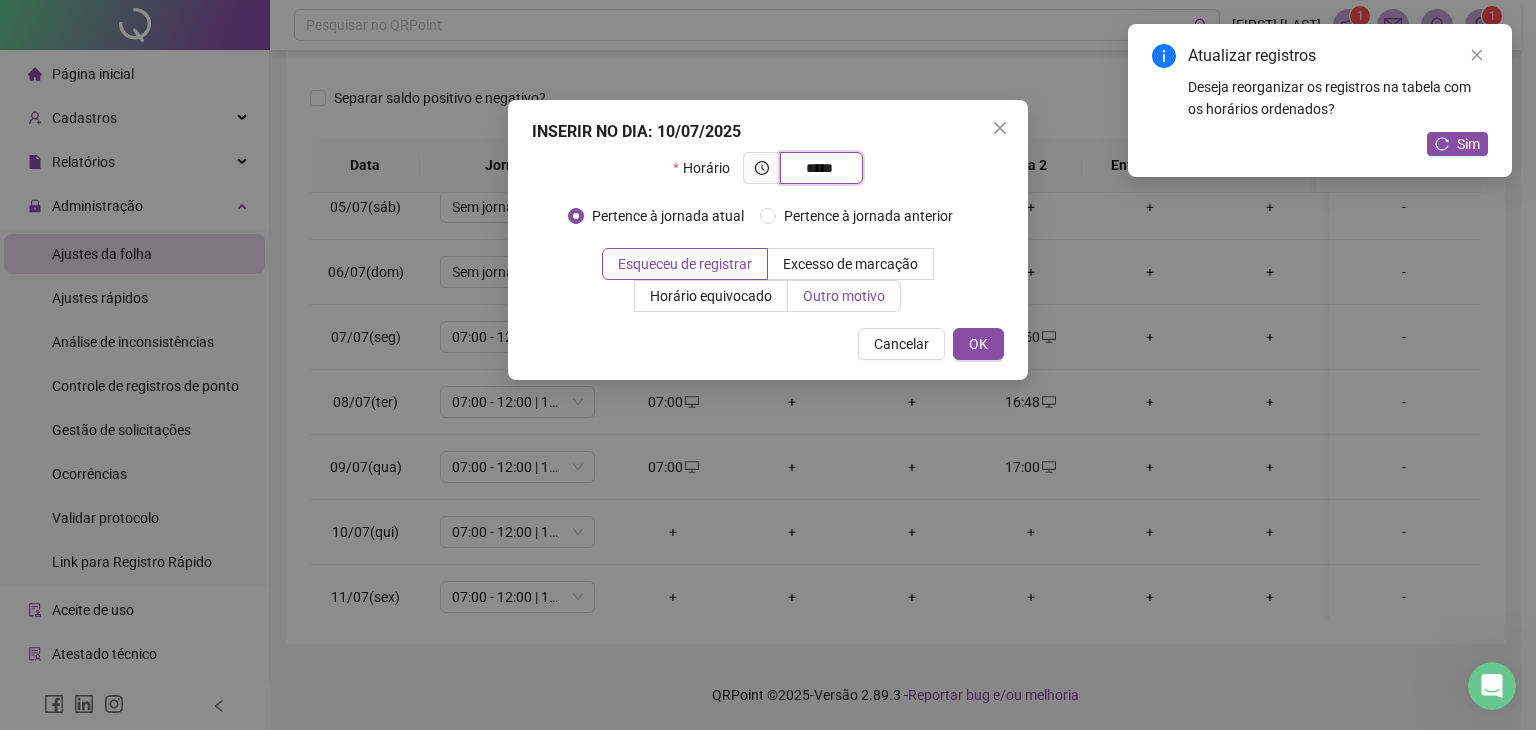 type on "*****" 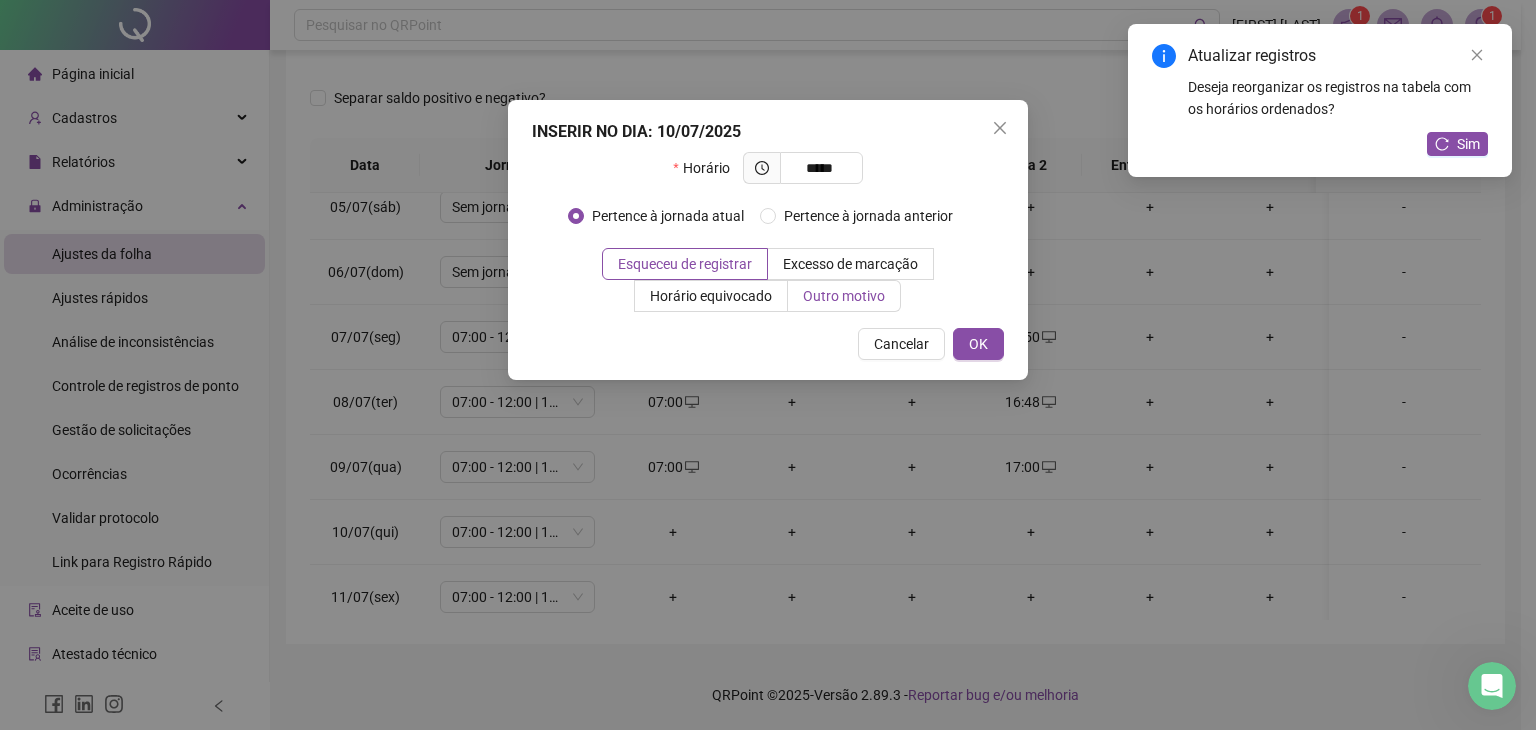 click on "Outro motivo" at bounding box center (844, 296) 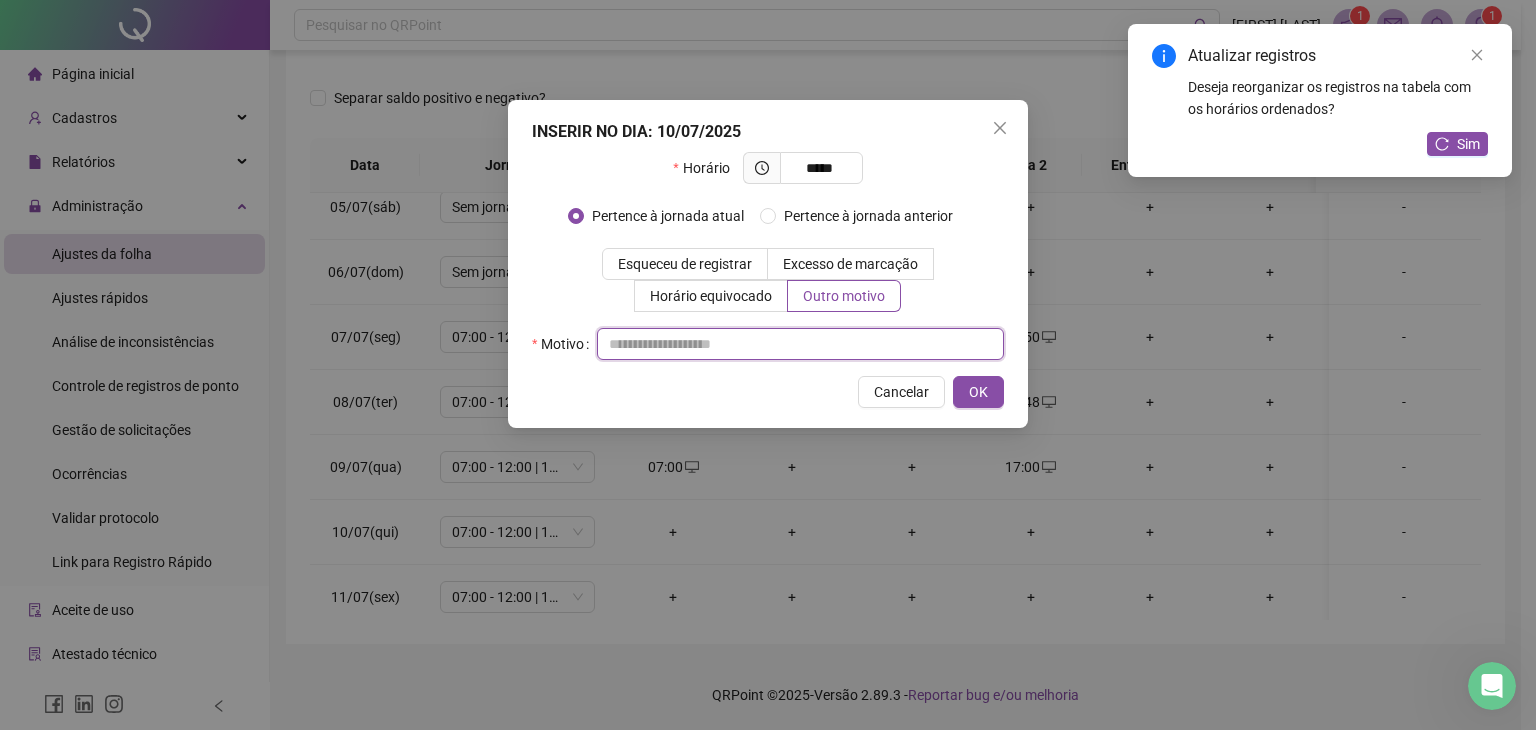 click at bounding box center (800, 344) 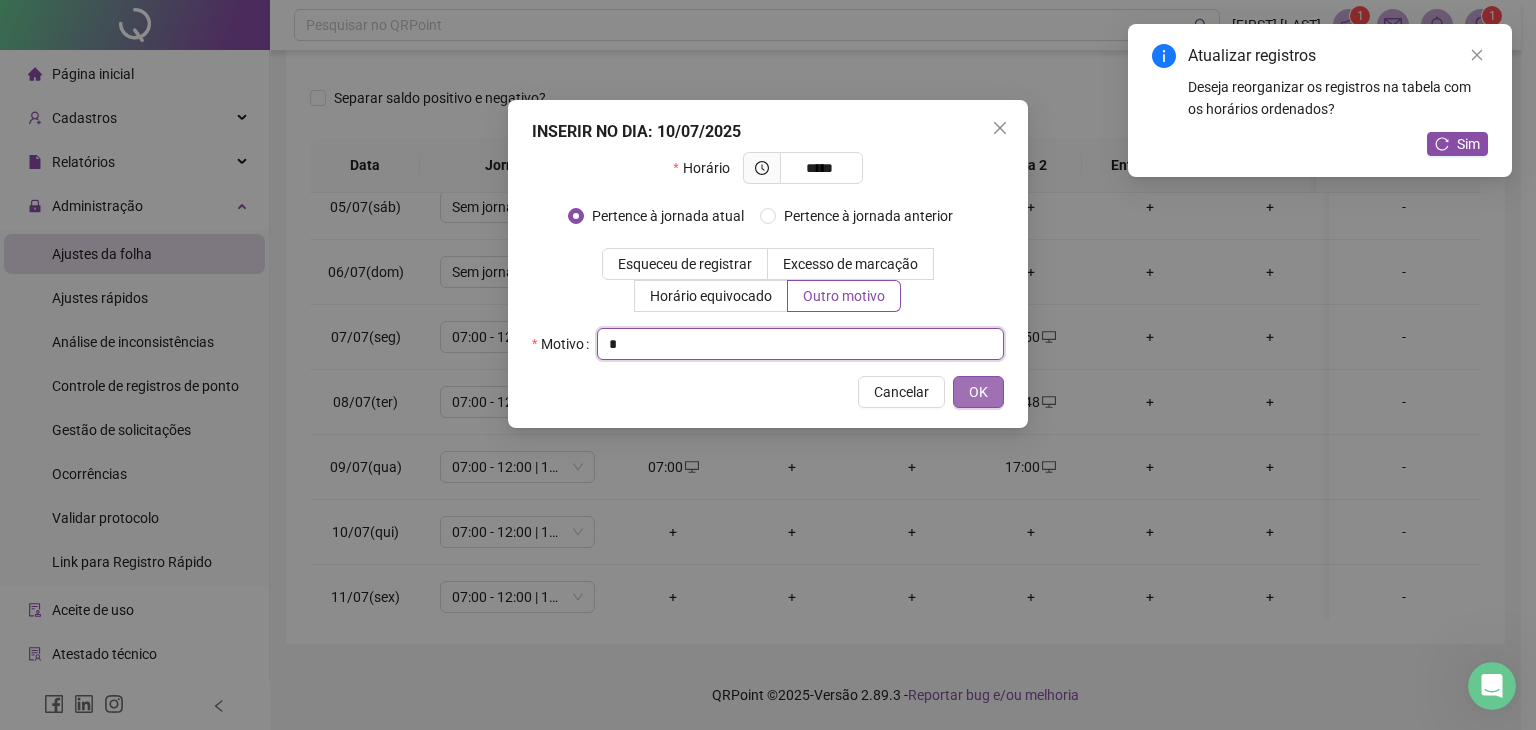 type on "*" 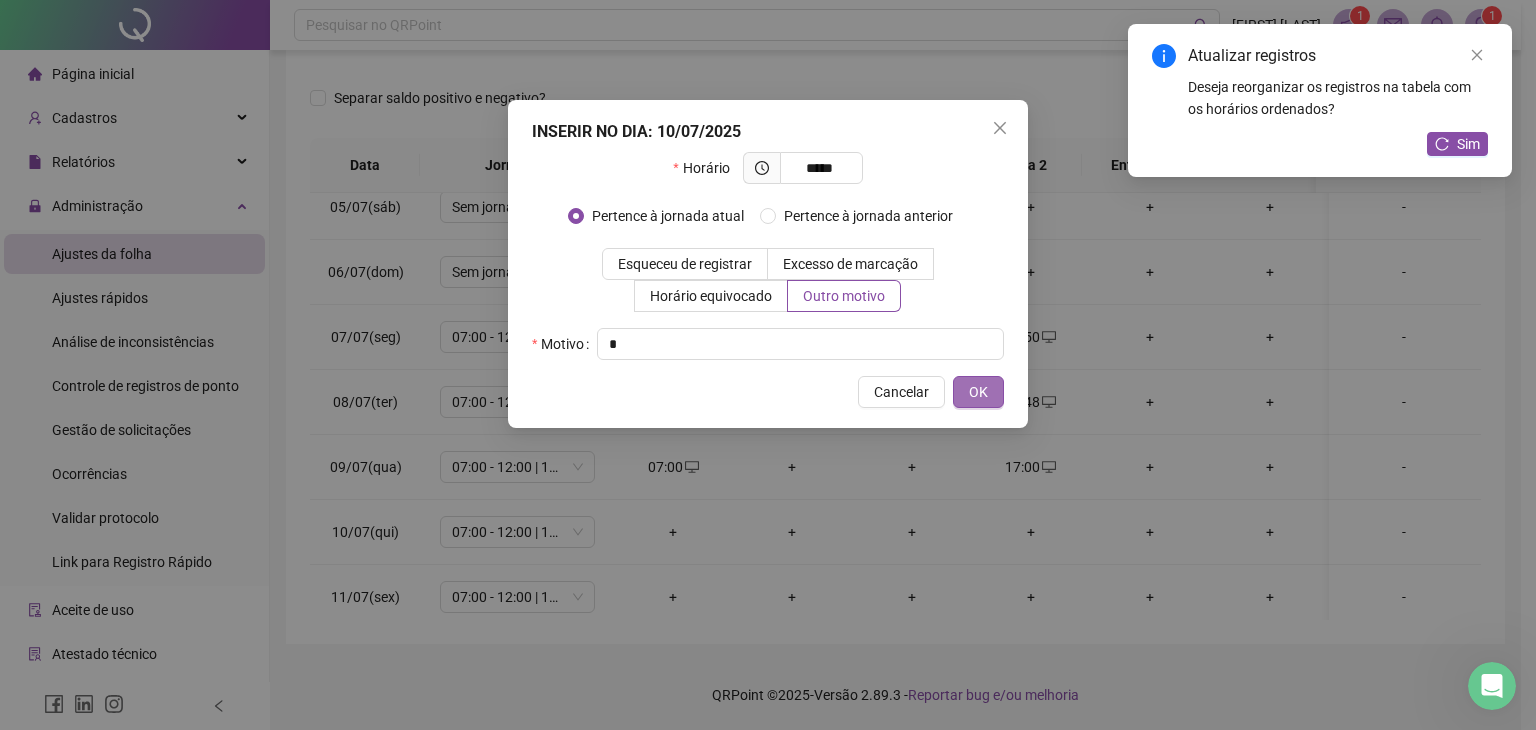 click on "OK" at bounding box center [978, 392] 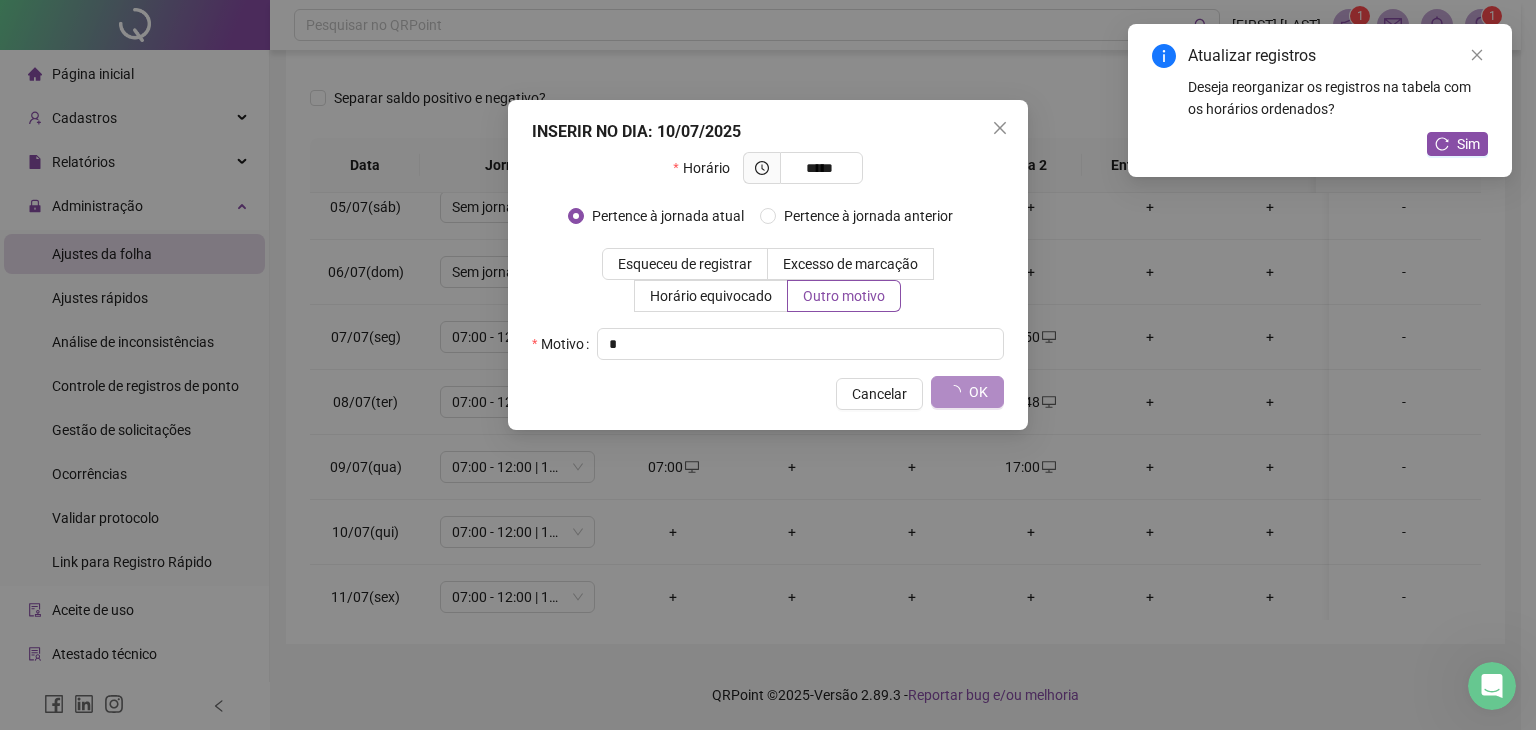 click on "INSERIR NO DIA :   10/07/2025 Horário ***** Pertence à jornada atual Pertence à jornada anterior Esqueceu de registrar Excesso de marcação Horário equivocado Outro motivo Motivo * Cancelar OK" at bounding box center (768, 265) 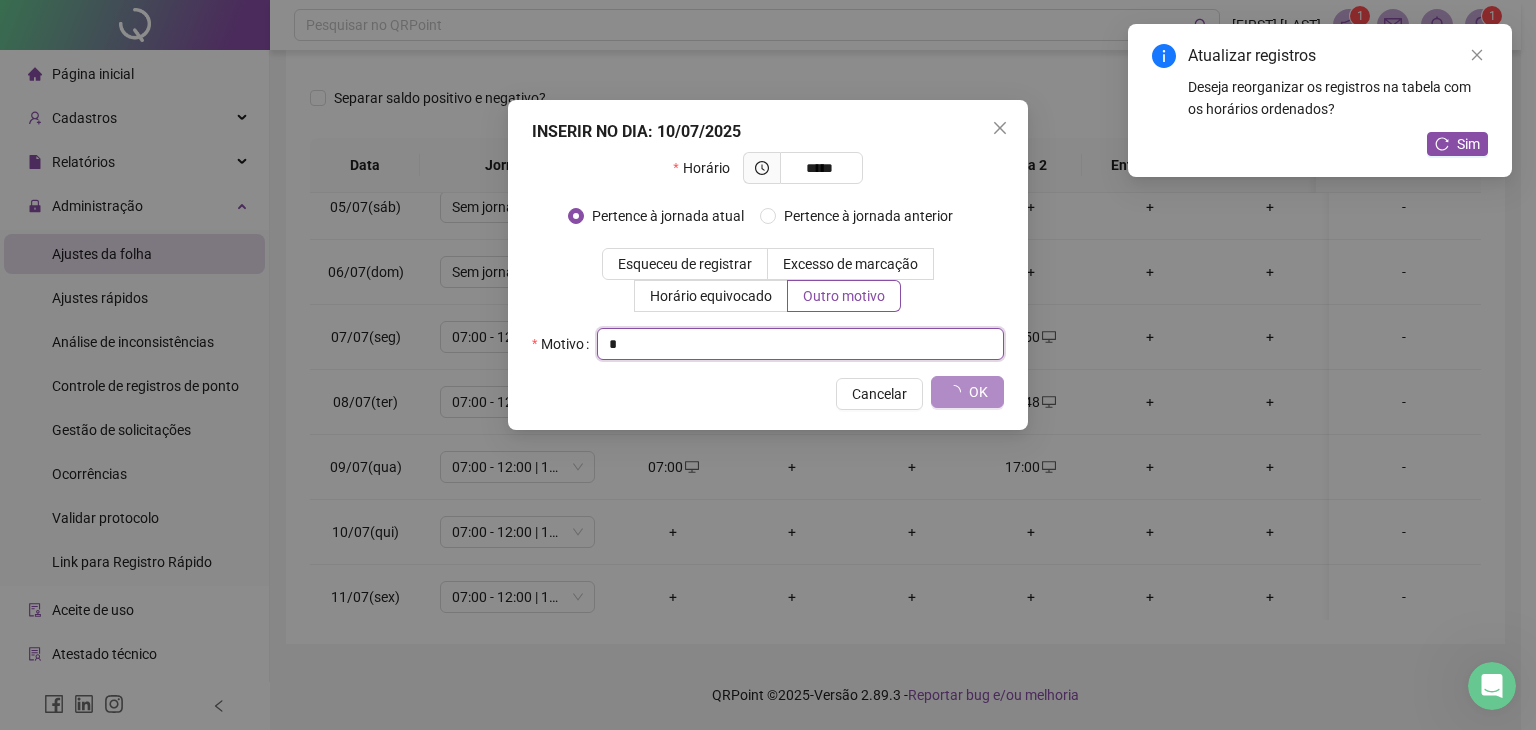 click on "*" at bounding box center [800, 344] 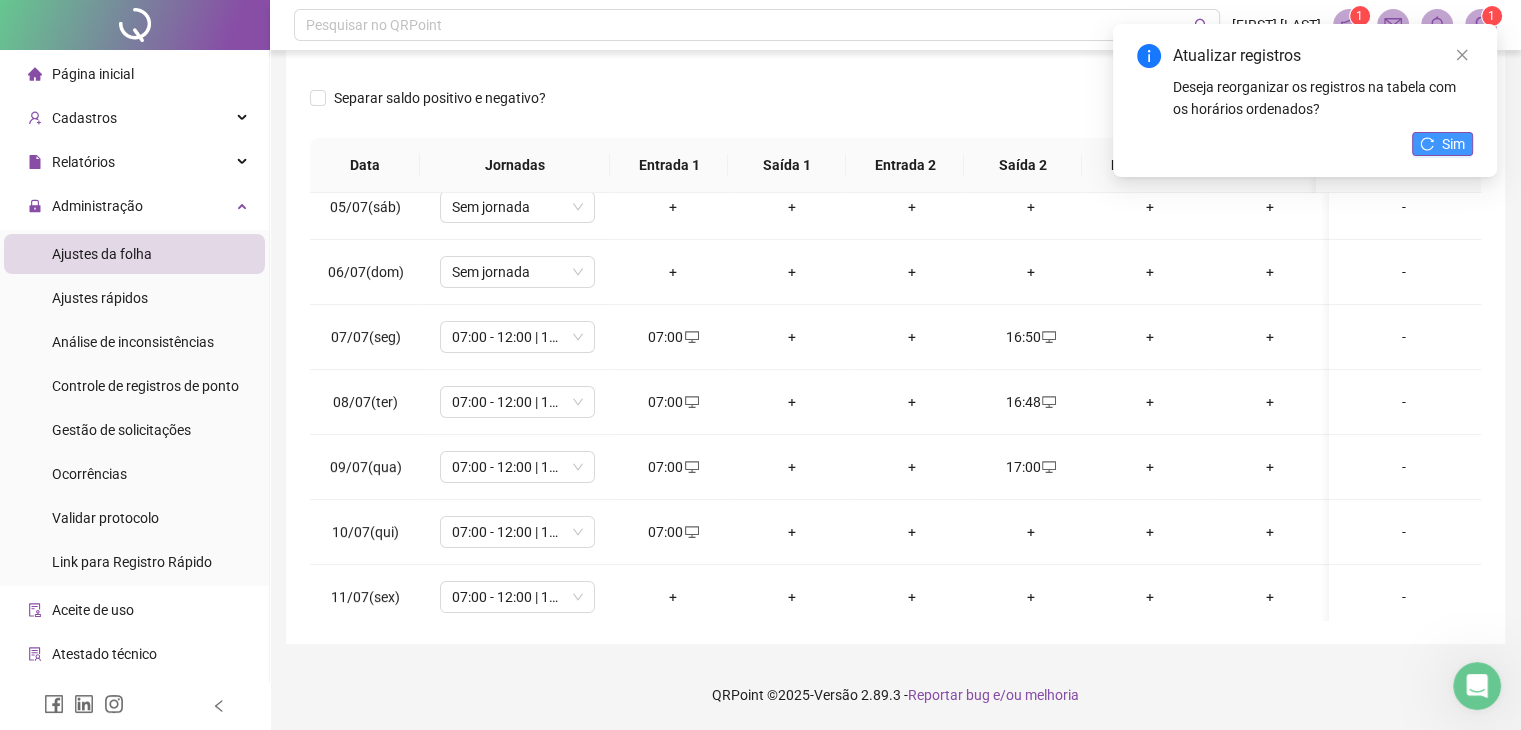 click on "Sim" at bounding box center (1453, 144) 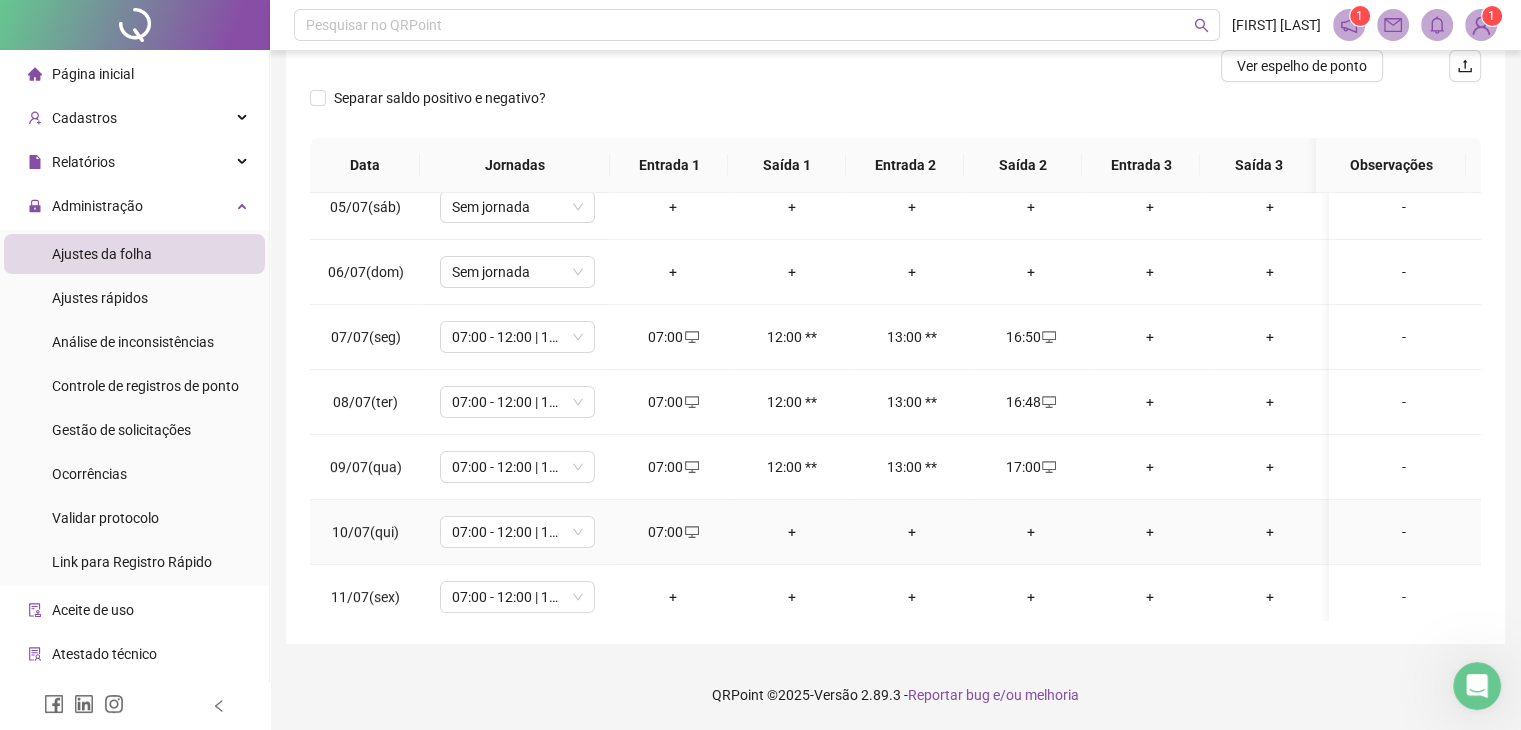 click on "+" at bounding box center (1030, 532) 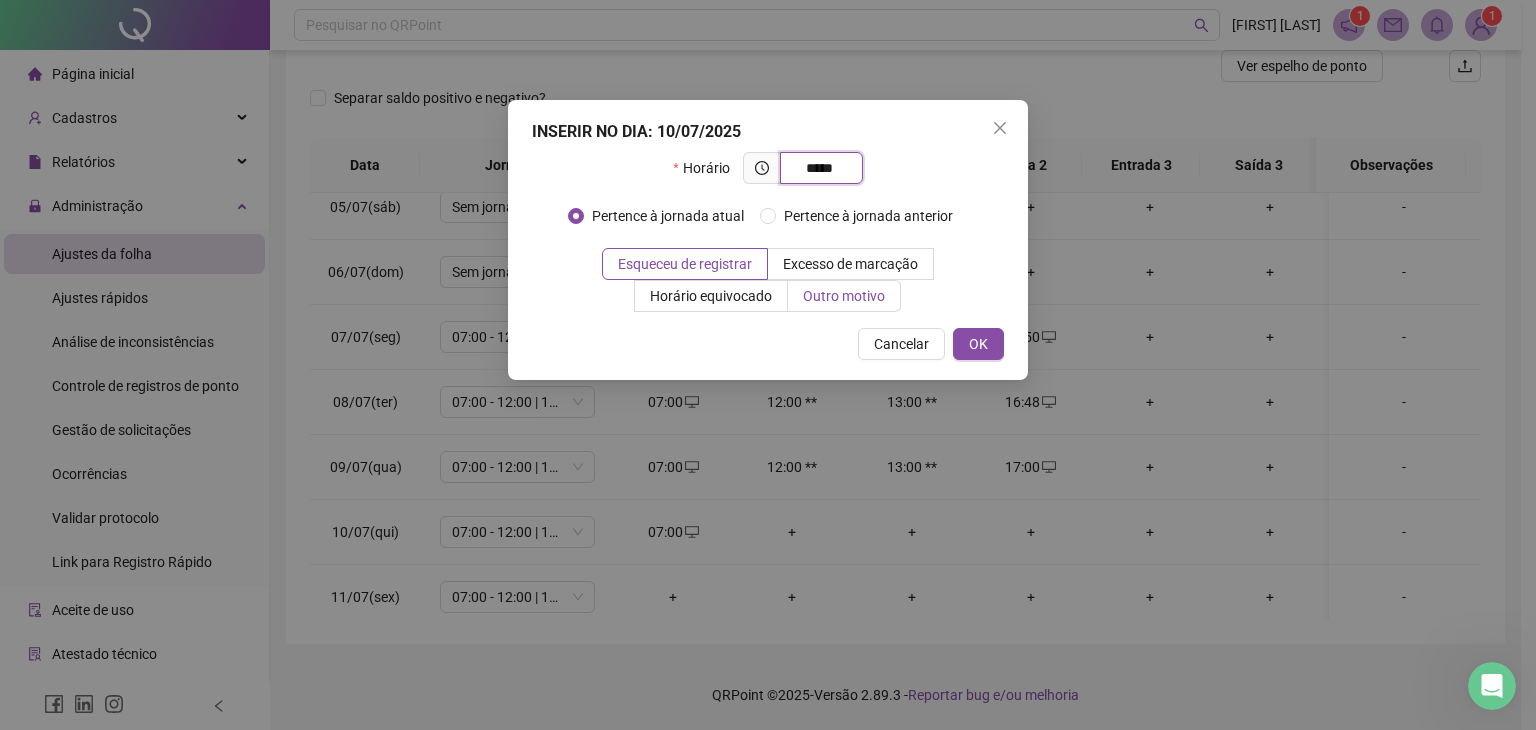 type on "*****" 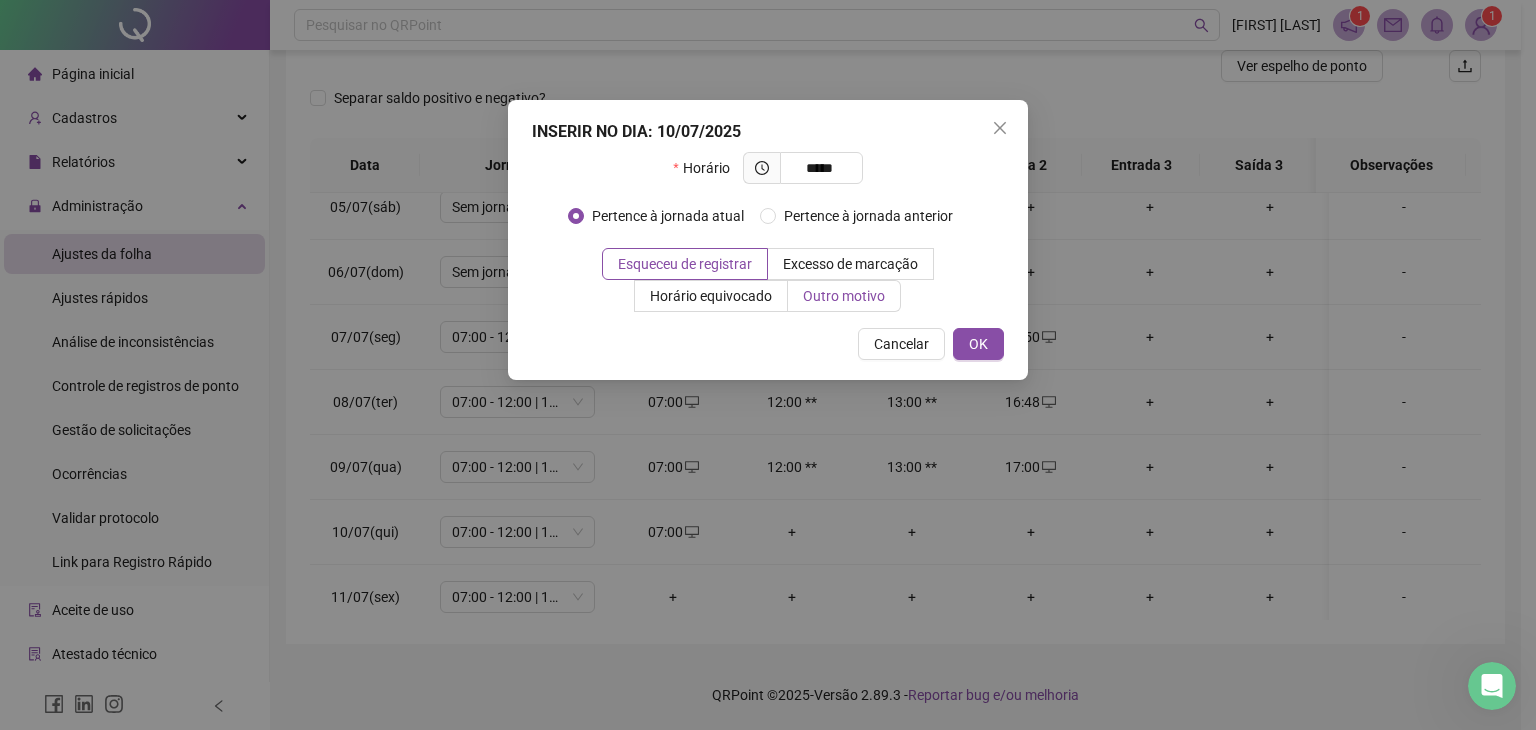 click on "Outro motivo" at bounding box center [844, 296] 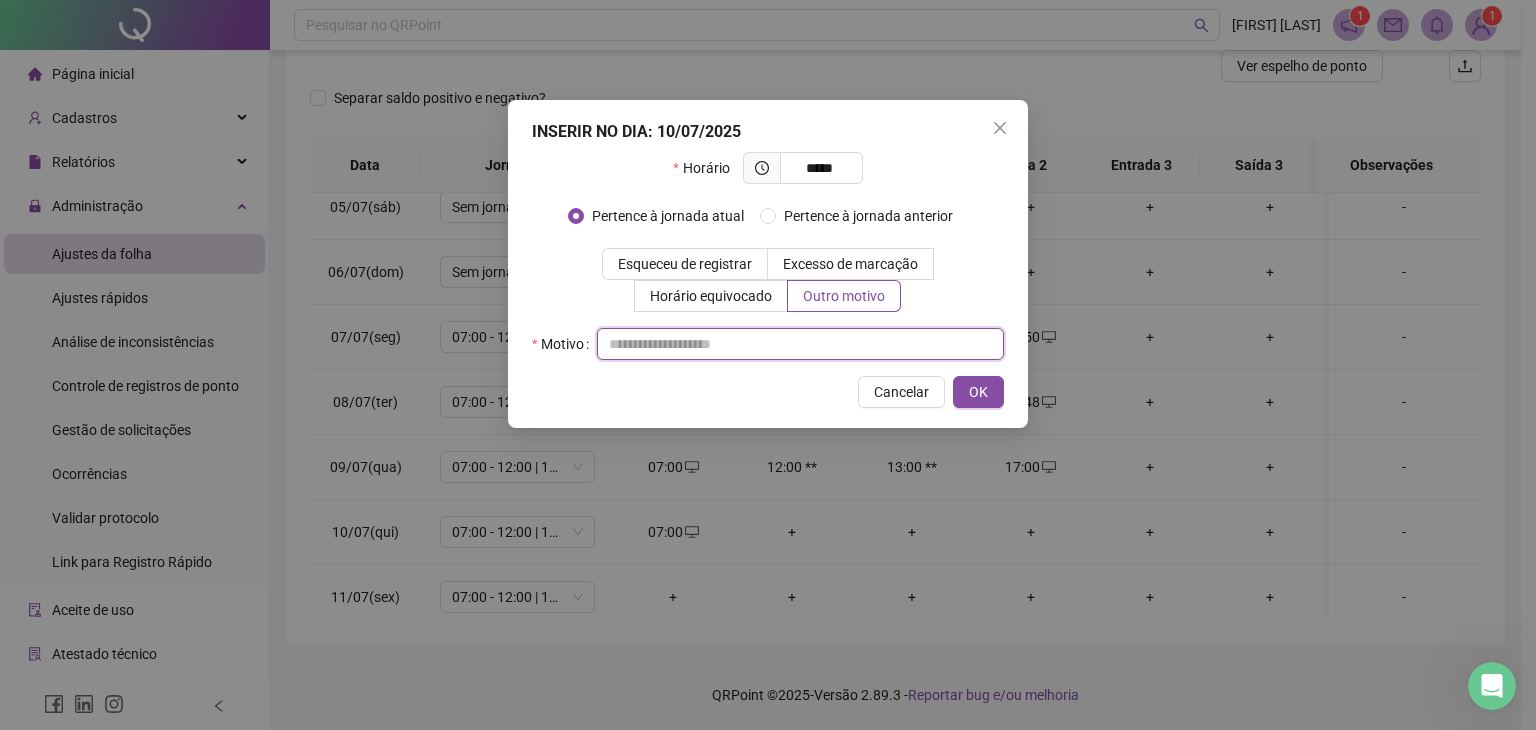 click at bounding box center [800, 344] 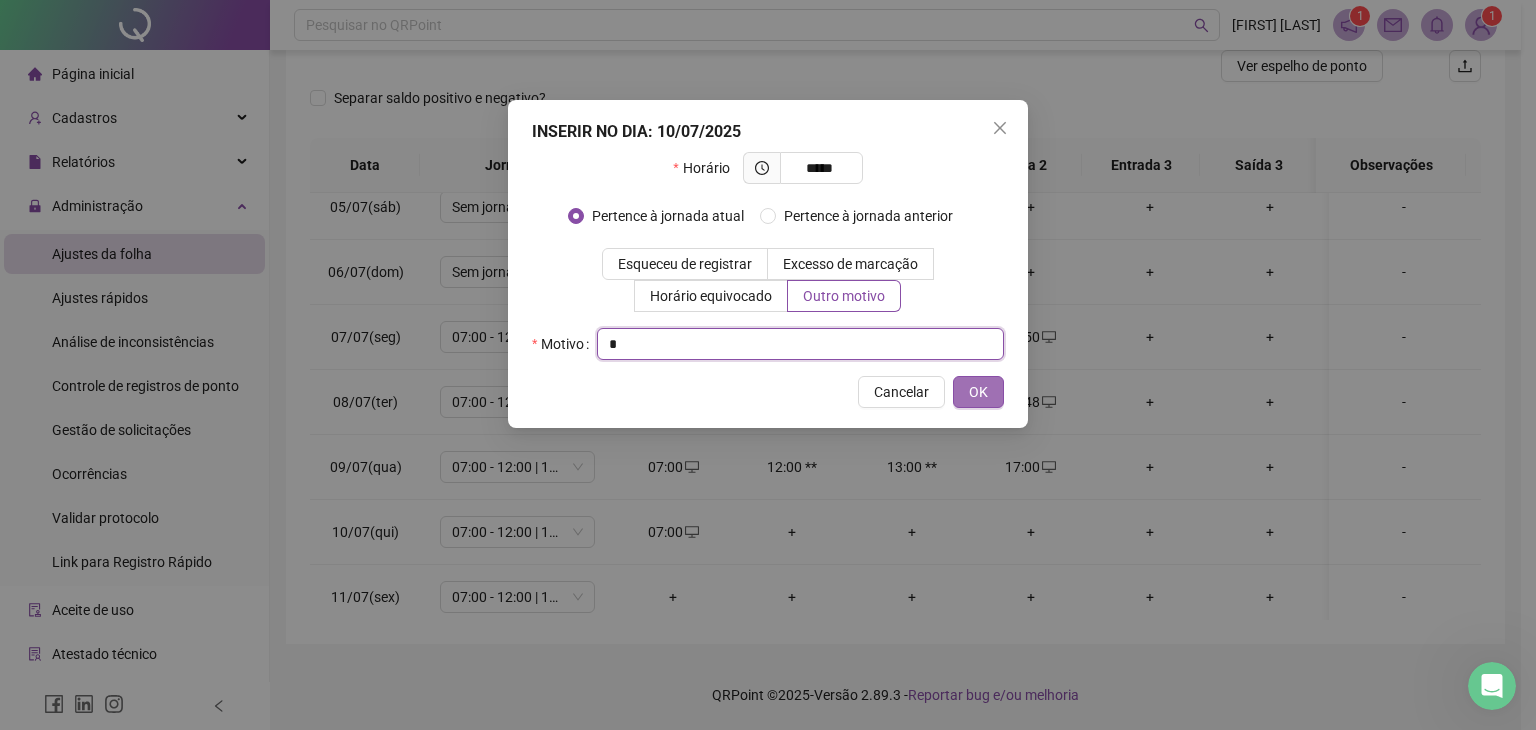 type on "*" 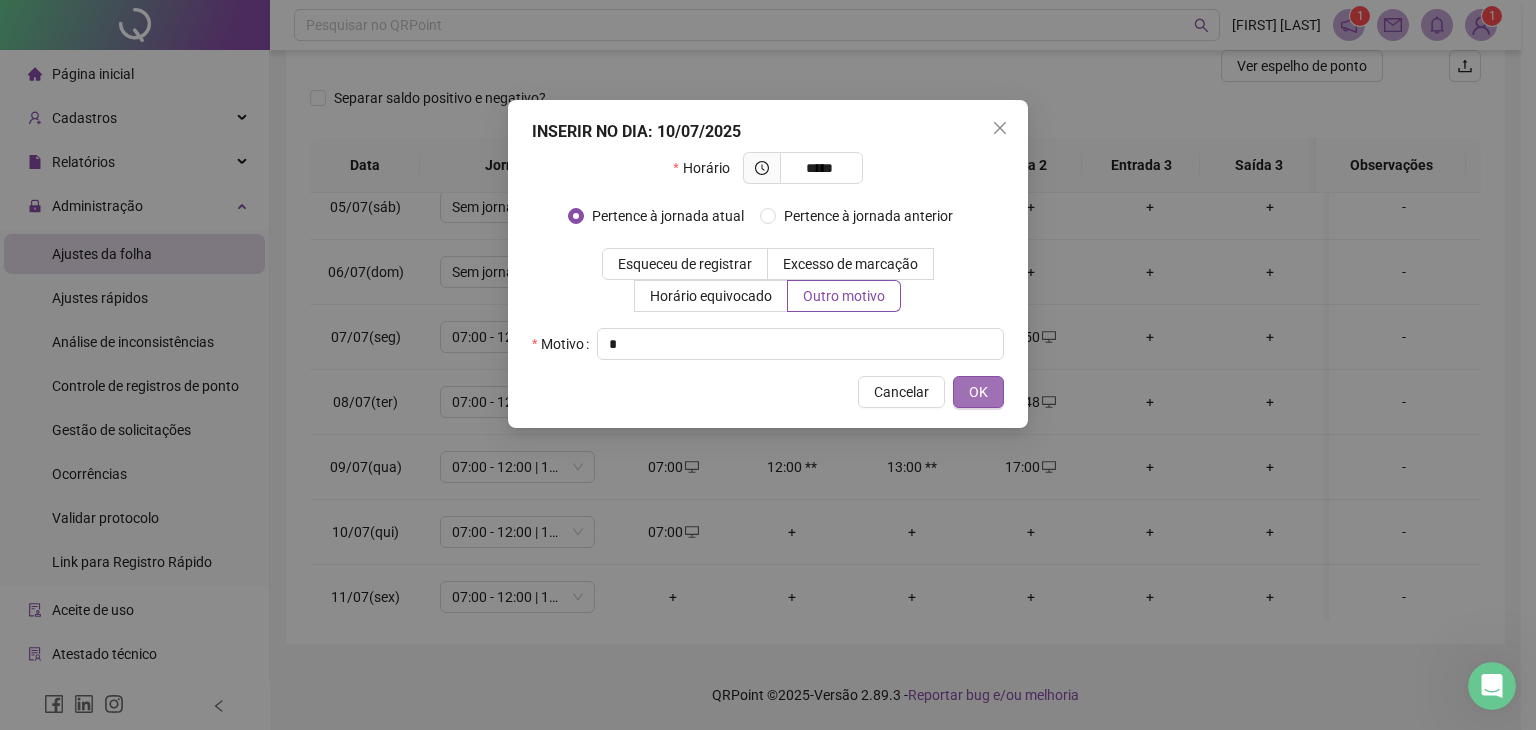 click on "OK" at bounding box center (978, 392) 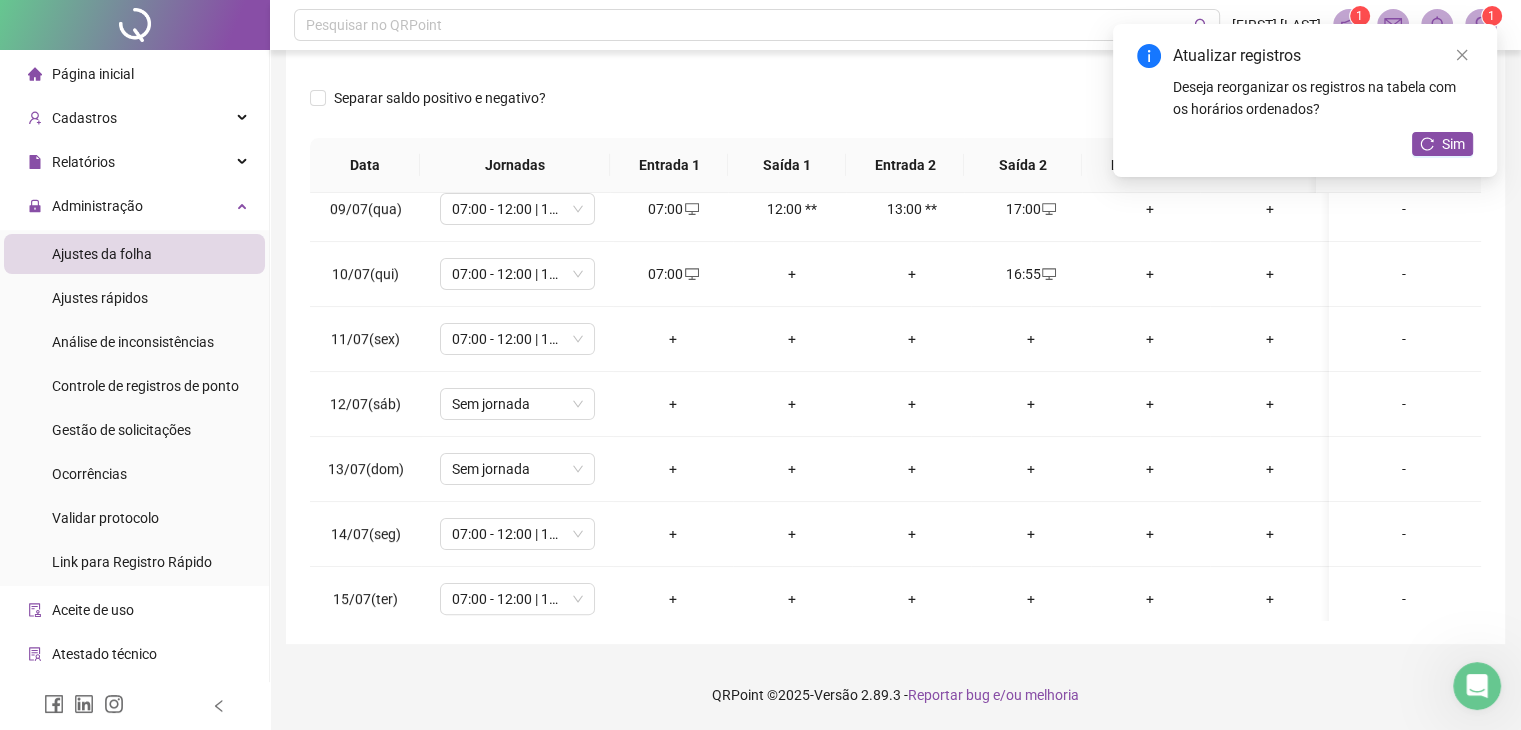 scroll, scrollTop: 573, scrollLeft: 0, axis: vertical 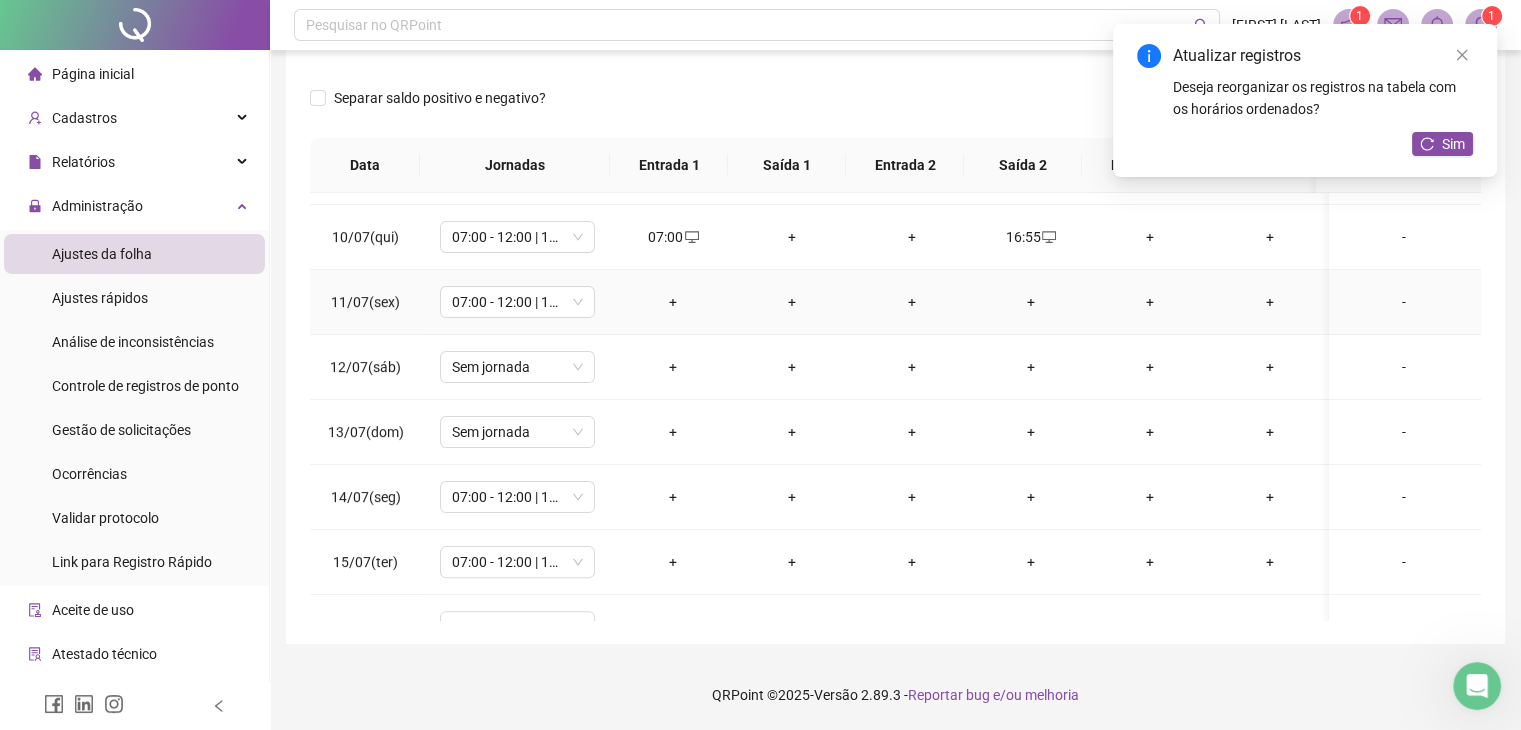 click on "+" at bounding box center [672, 302] 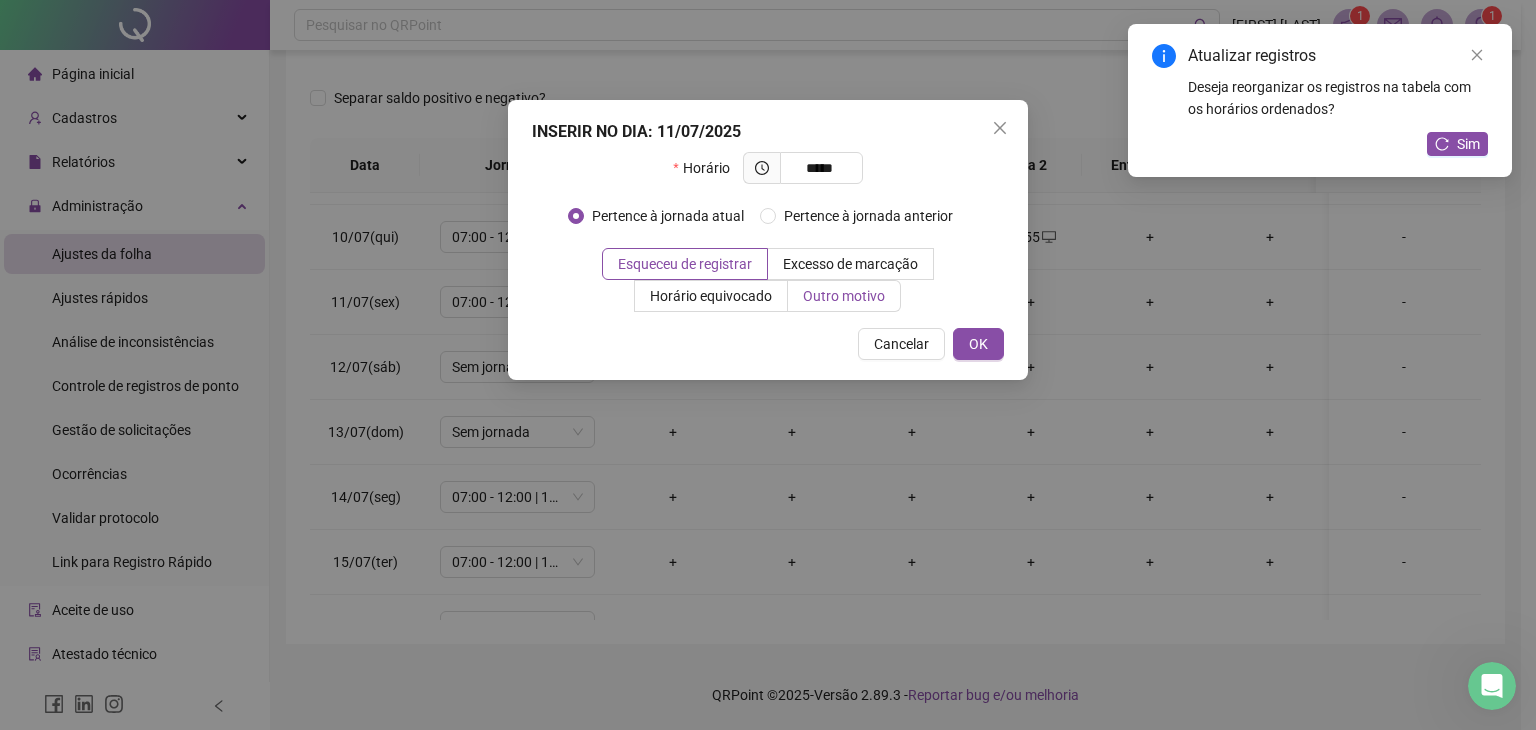 type on "*****" 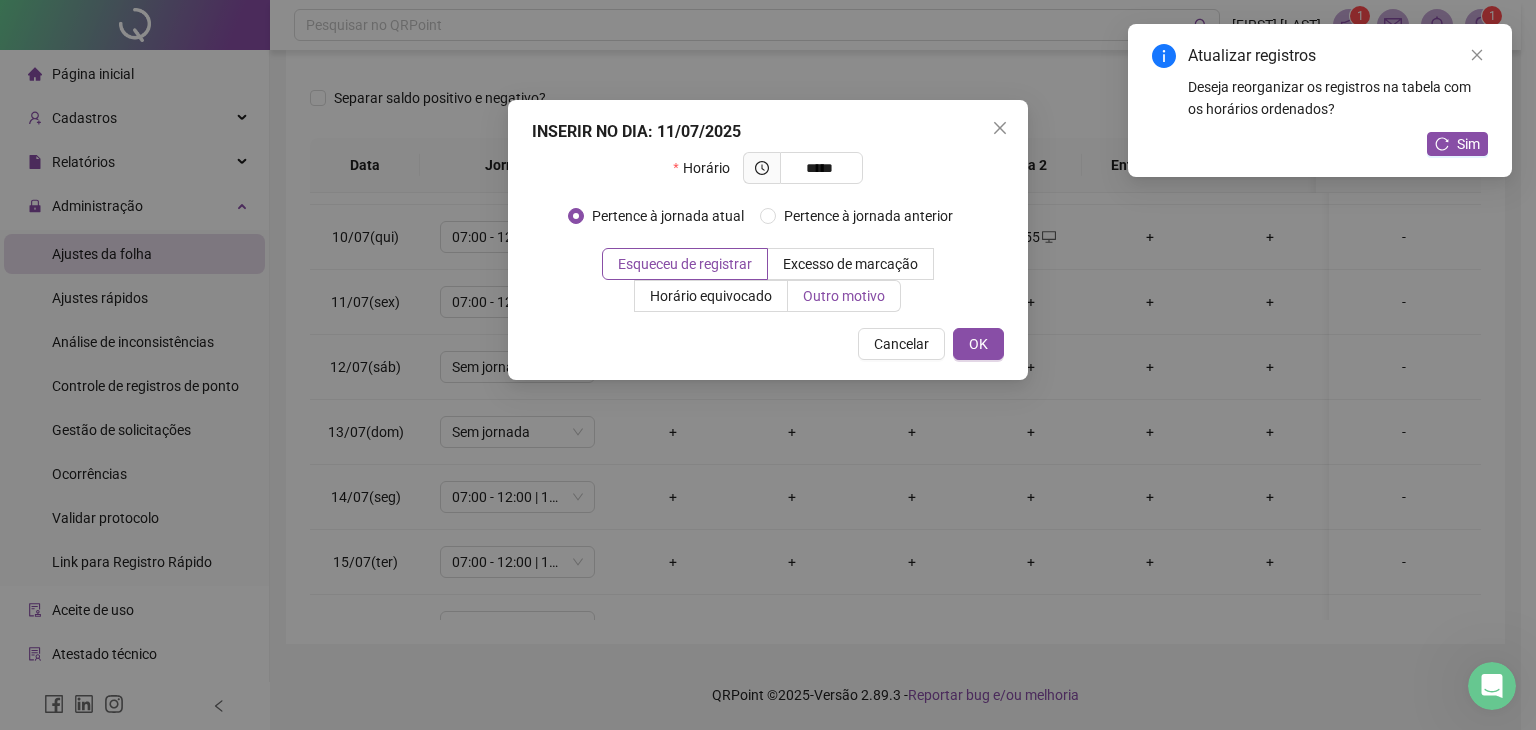 click on "Outro motivo" at bounding box center (844, 296) 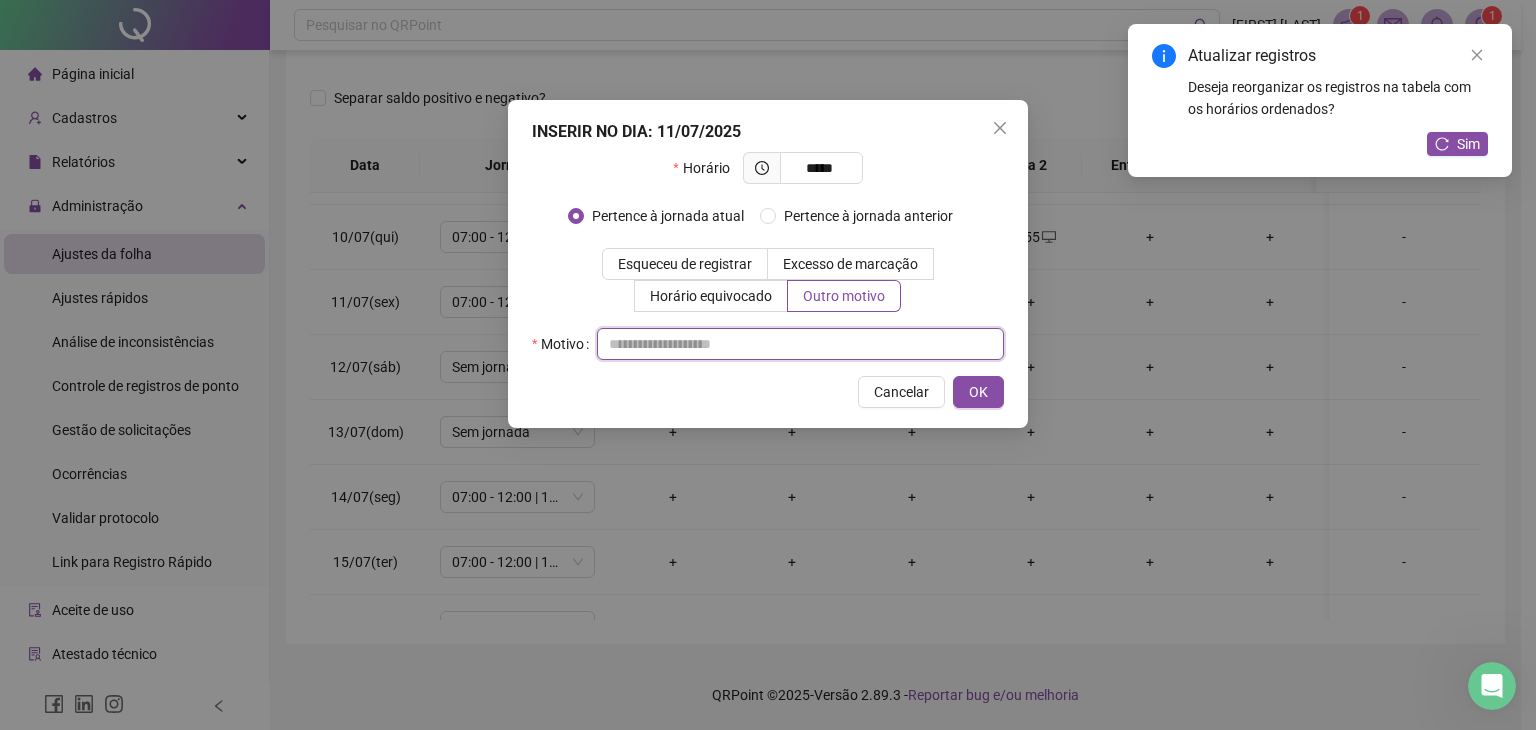 click at bounding box center [800, 344] 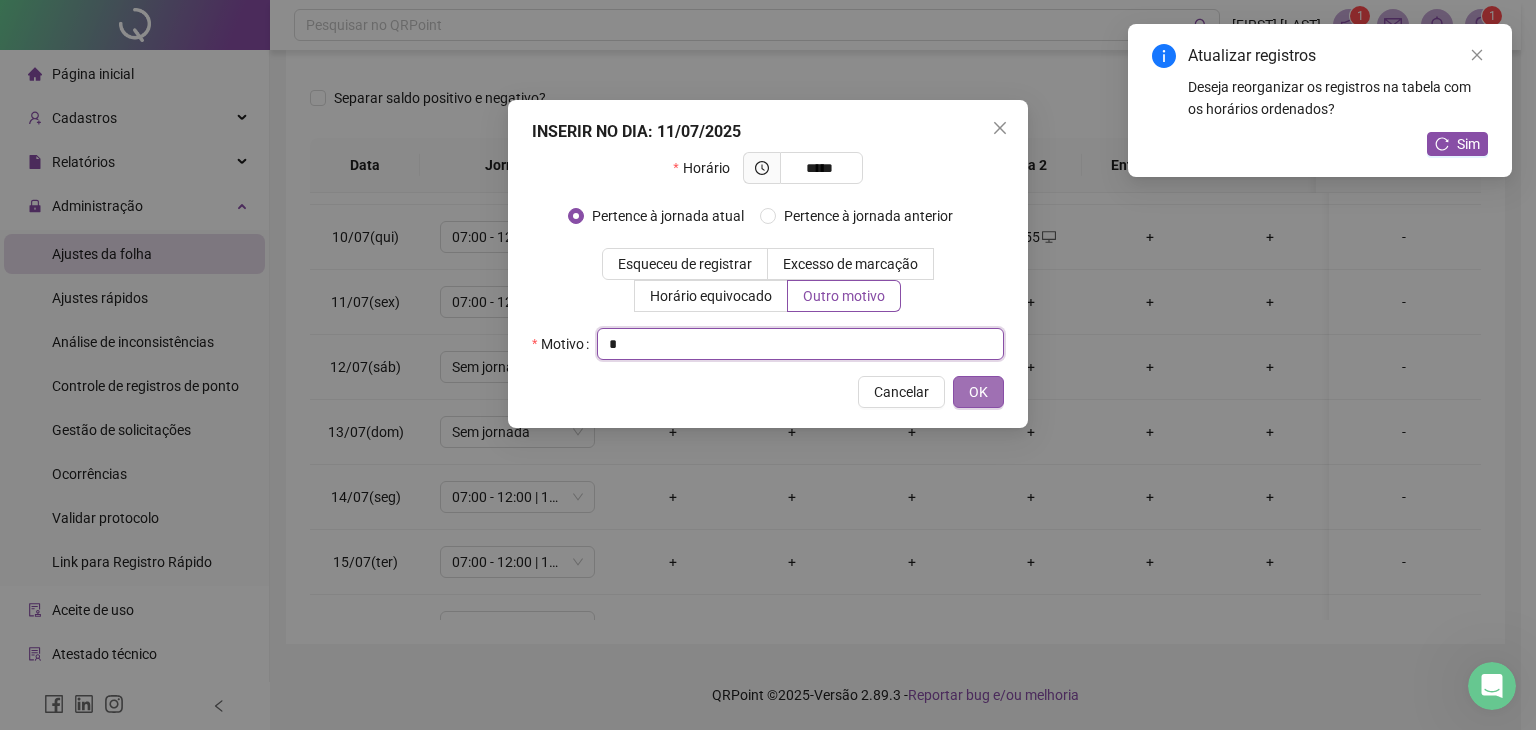 type on "*" 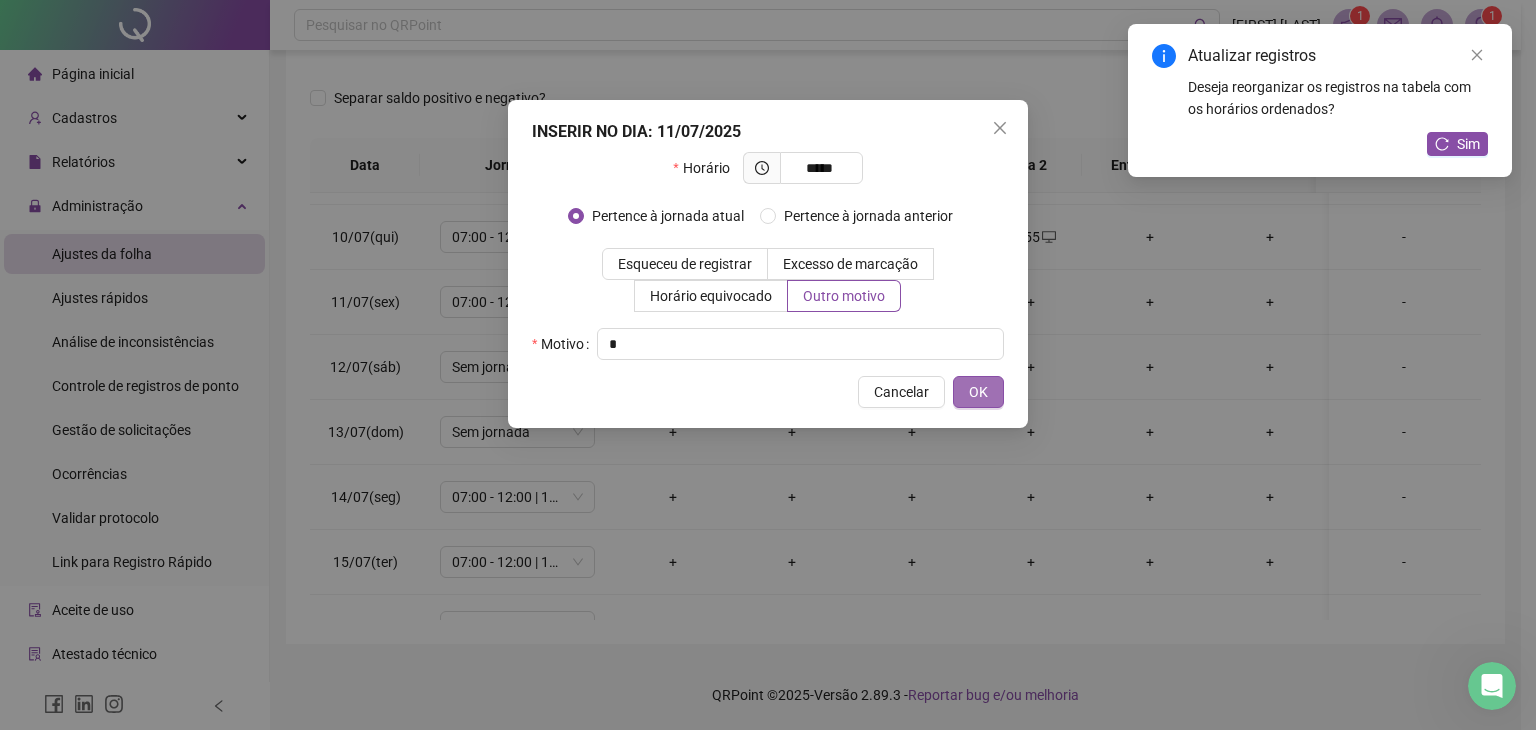 click on "OK" at bounding box center (978, 392) 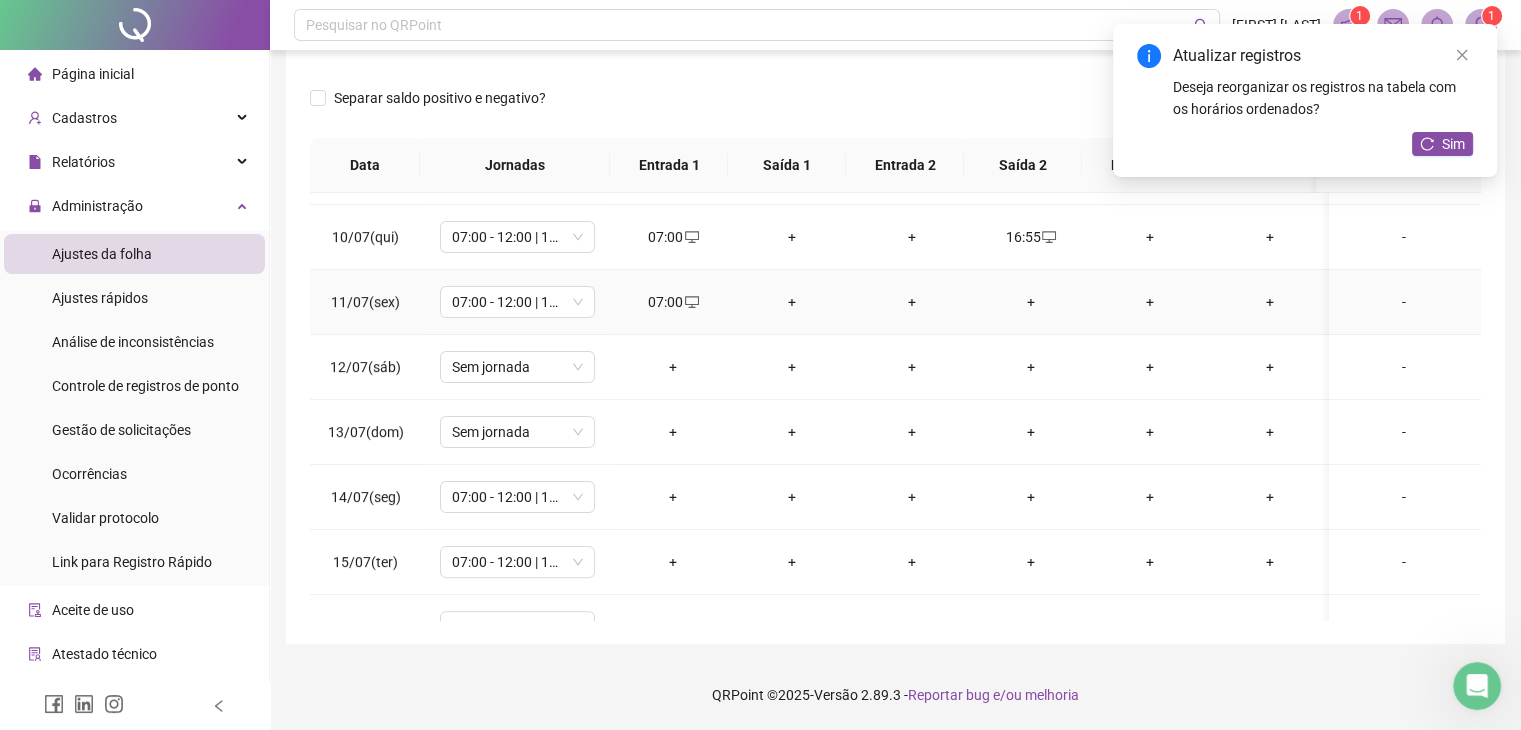 click on "+" at bounding box center [1030, 302] 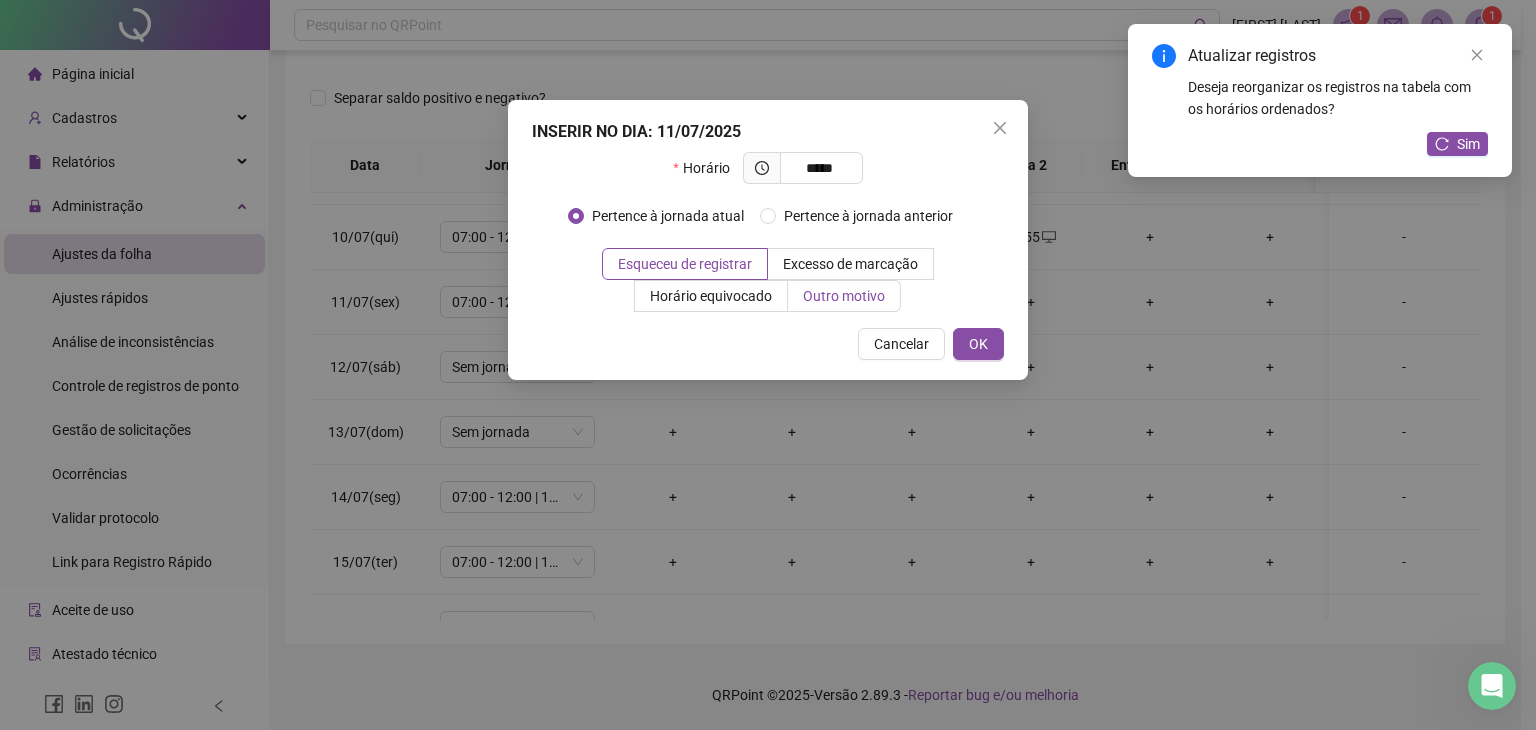 type on "*****" 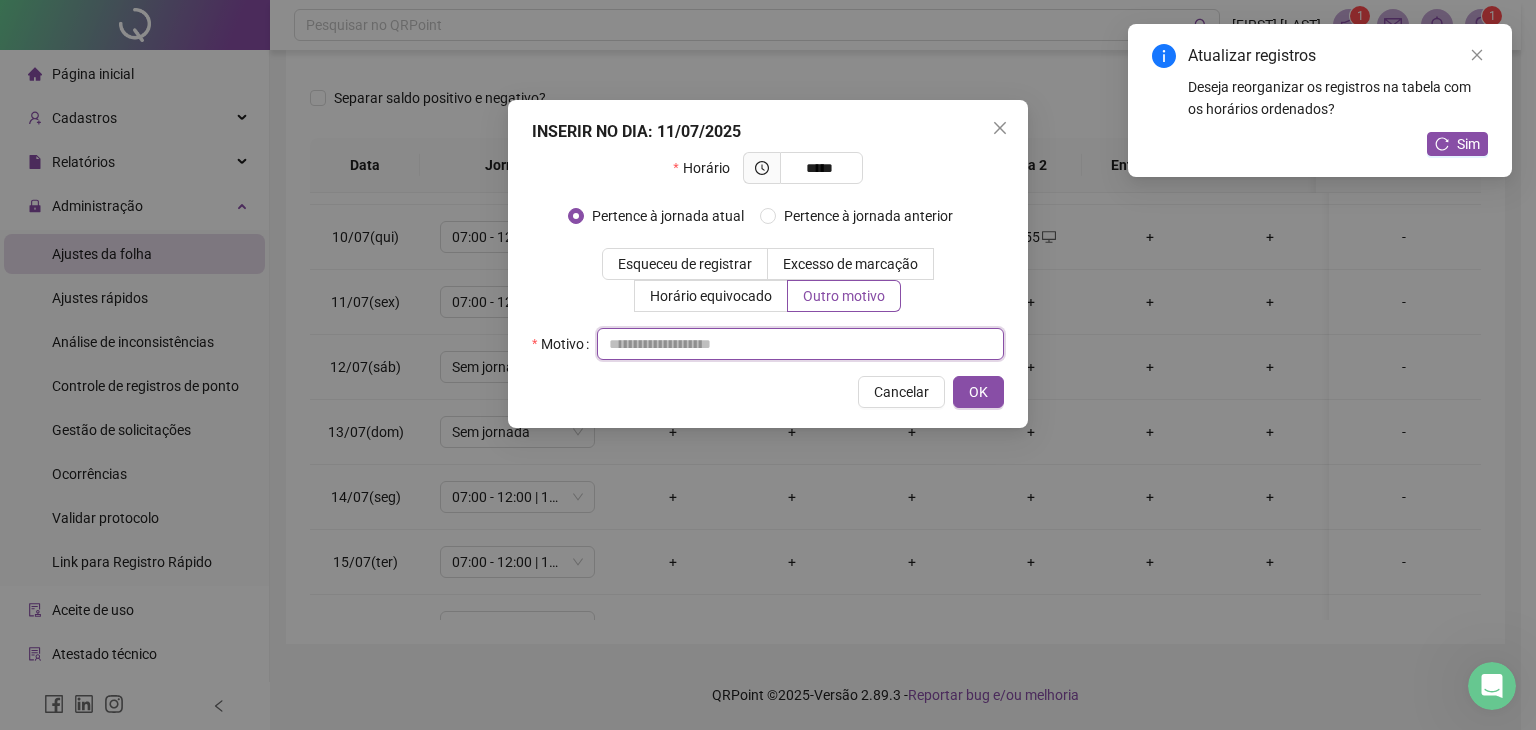 click at bounding box center (800, 344) 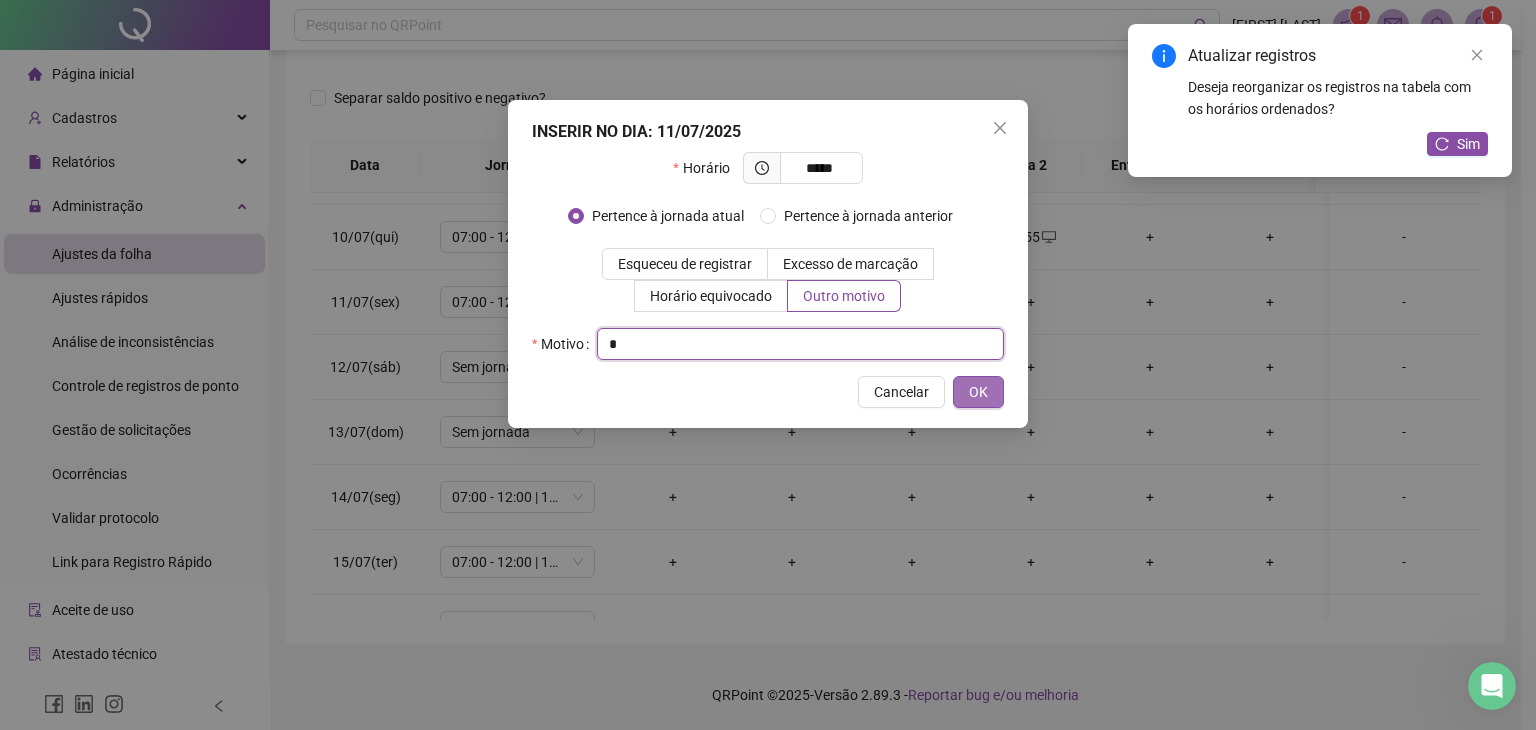 type on "*" 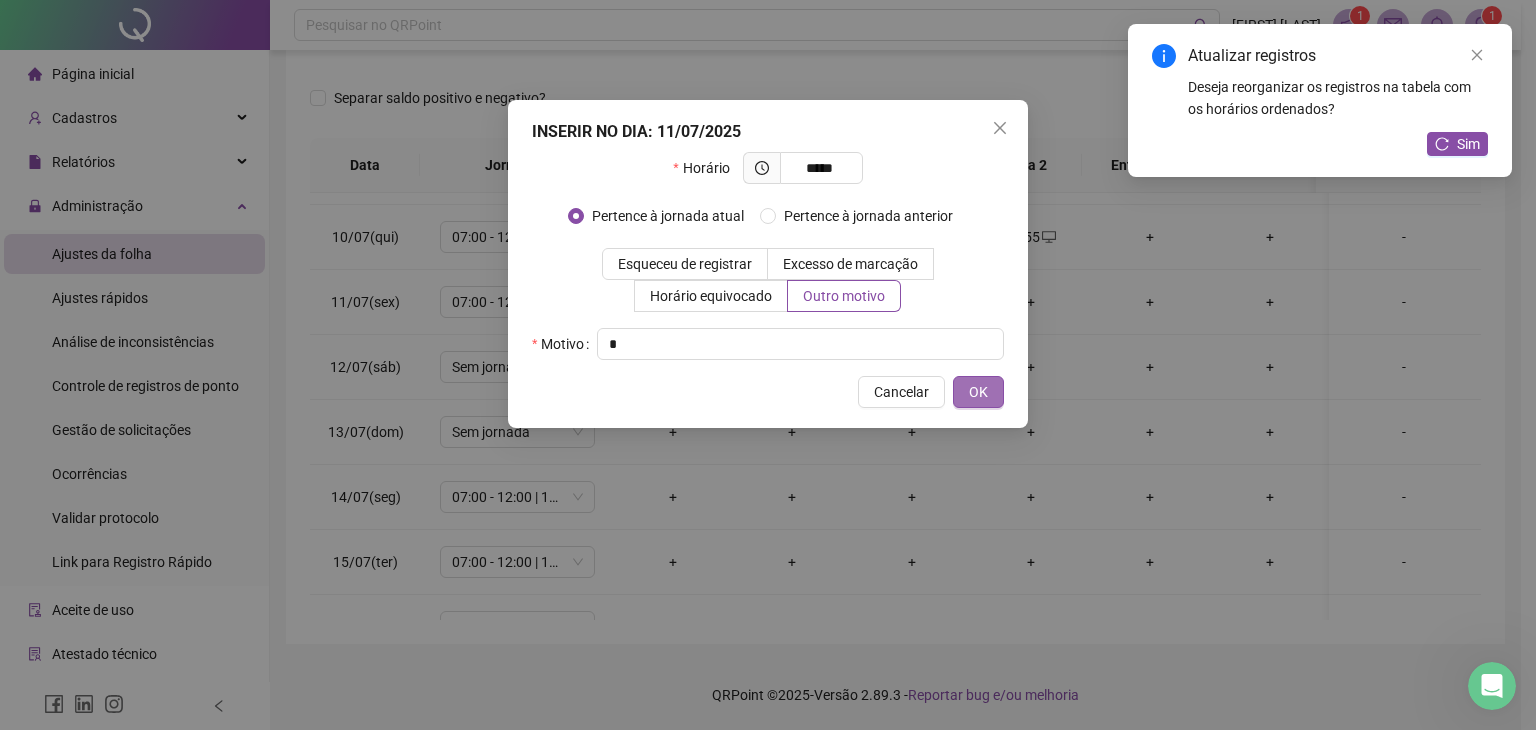 click on "OK" at bounding box center (978, 392) 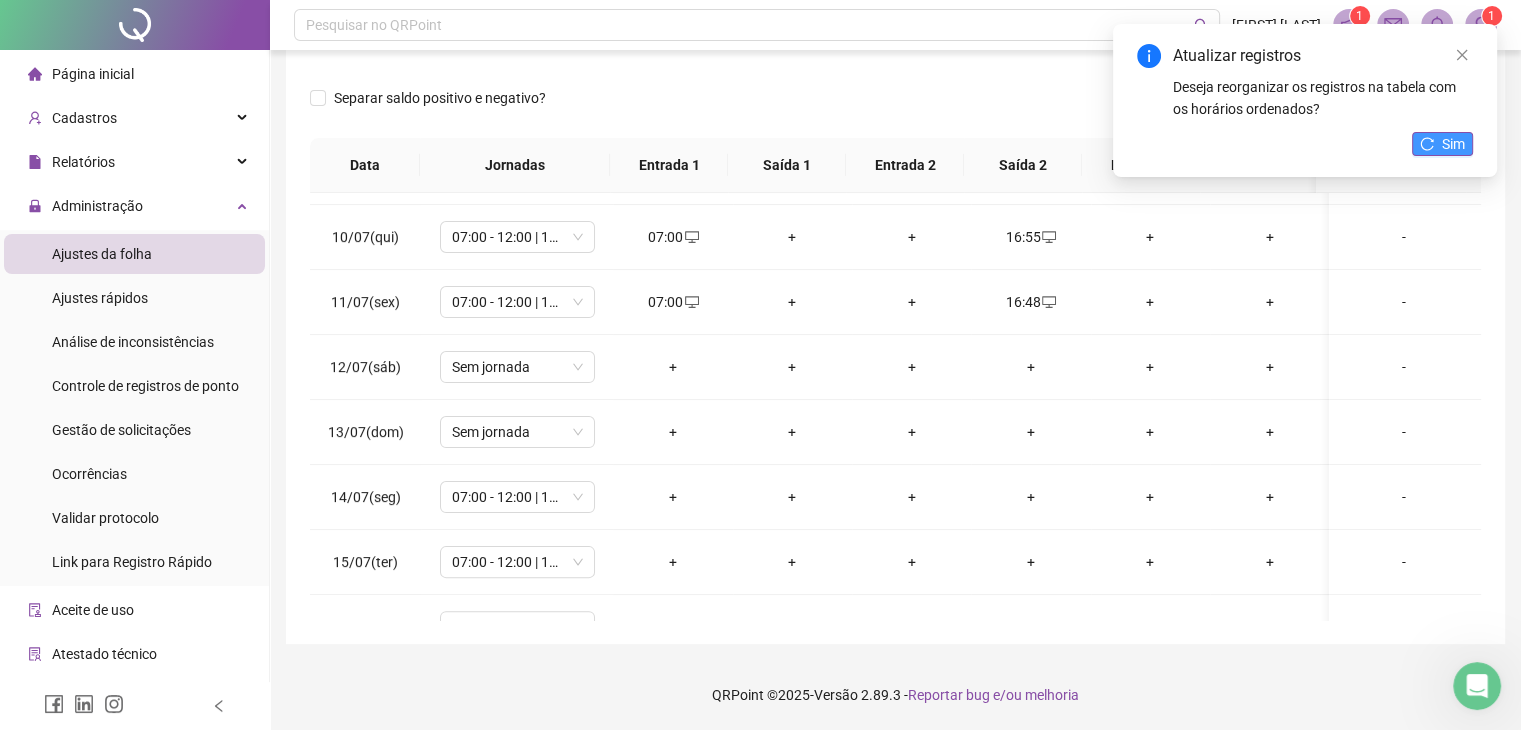 click on "Sim" at bounding box center [1442, 144] 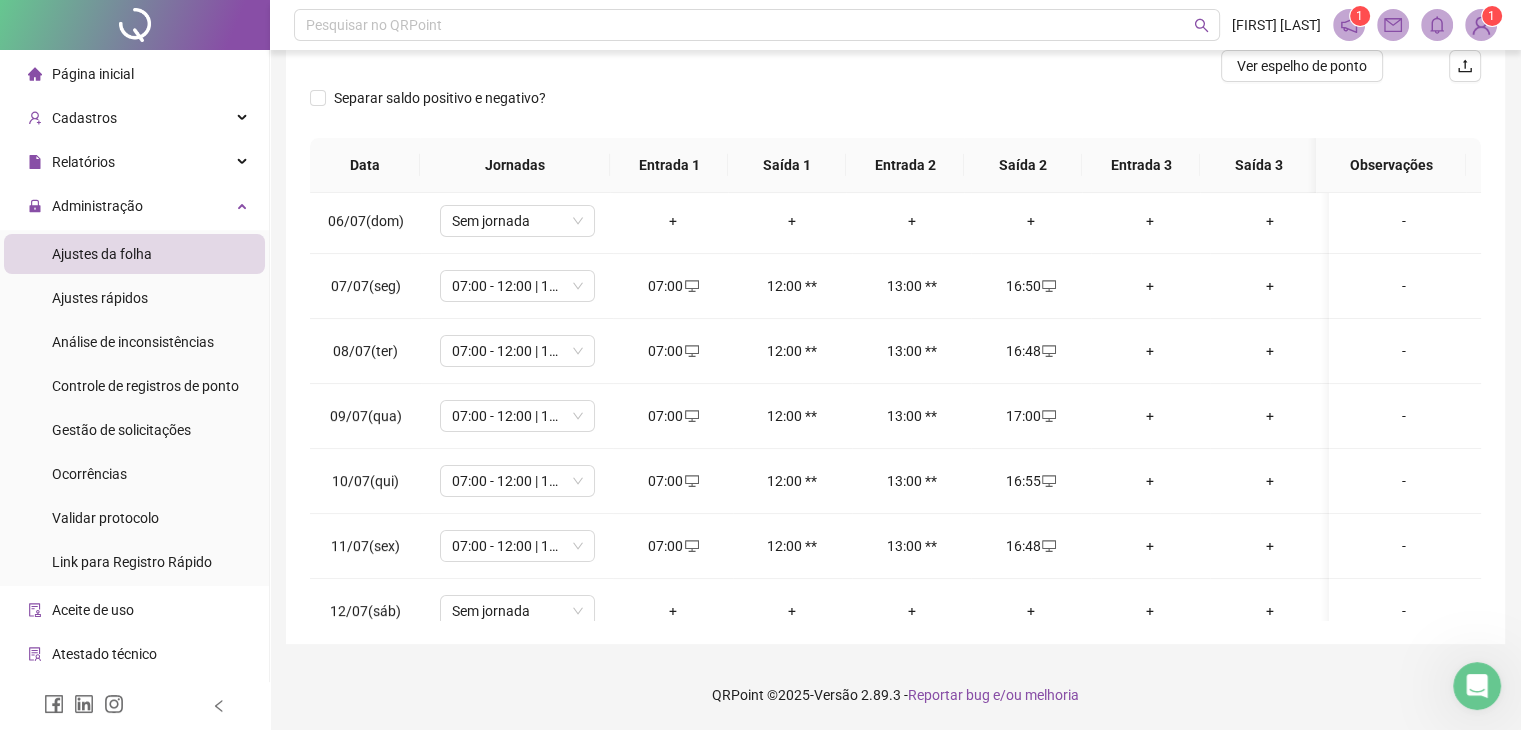 scroll, scrollTop: 0, scrollLeft: 0, axis: both 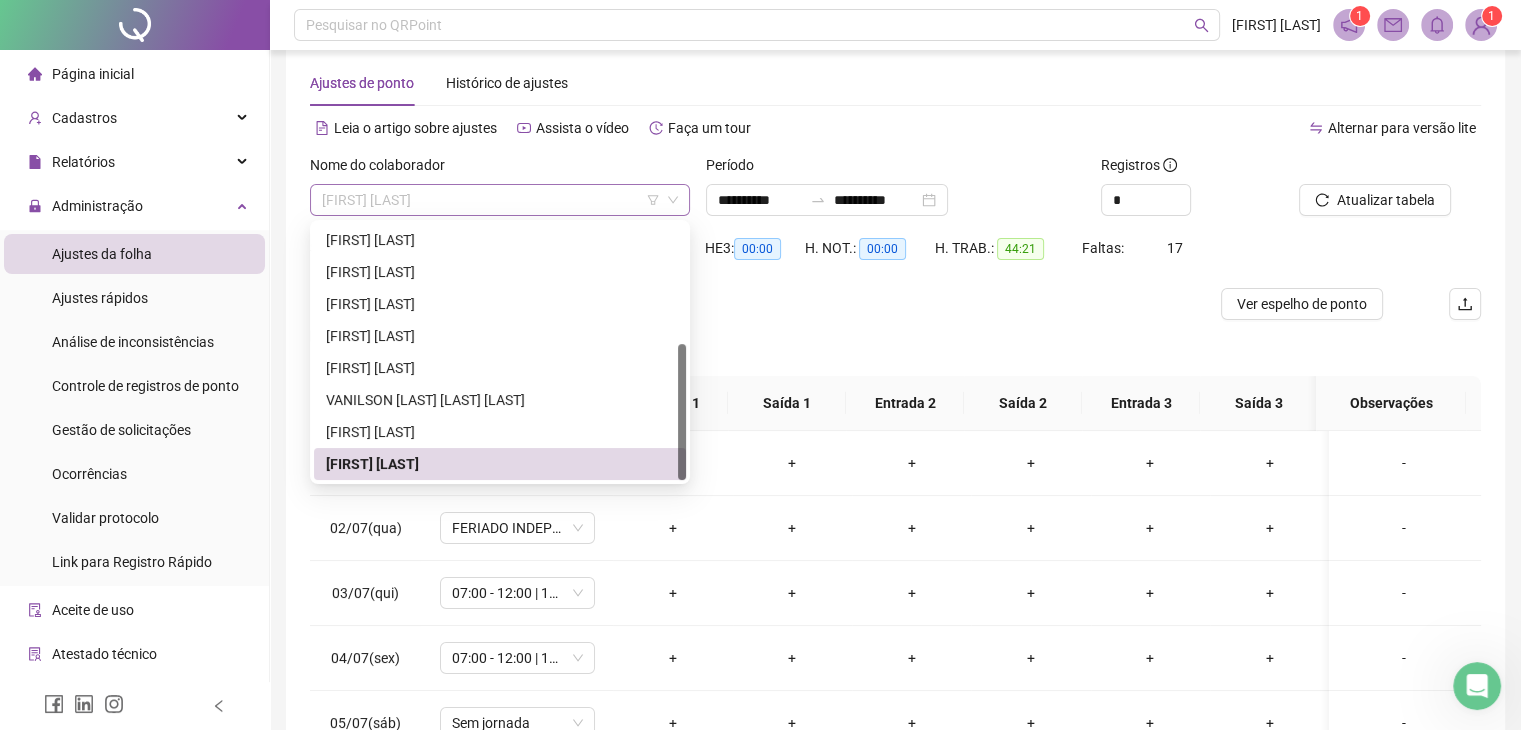 click on "[FIRST] [LAST]" at bounding box center [500, 200] 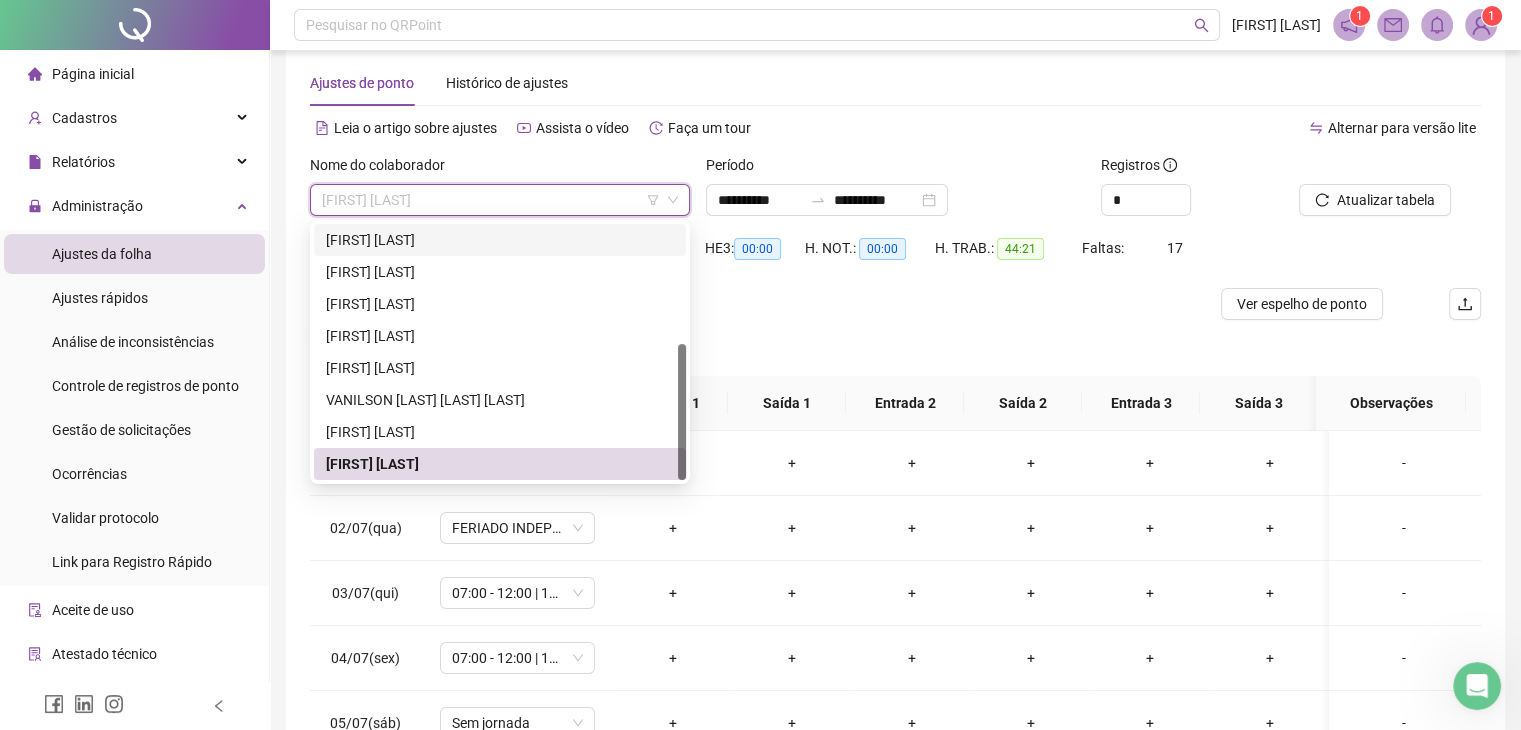 click on "[FIRST] [LAST]" at bounding box center (500, 240) 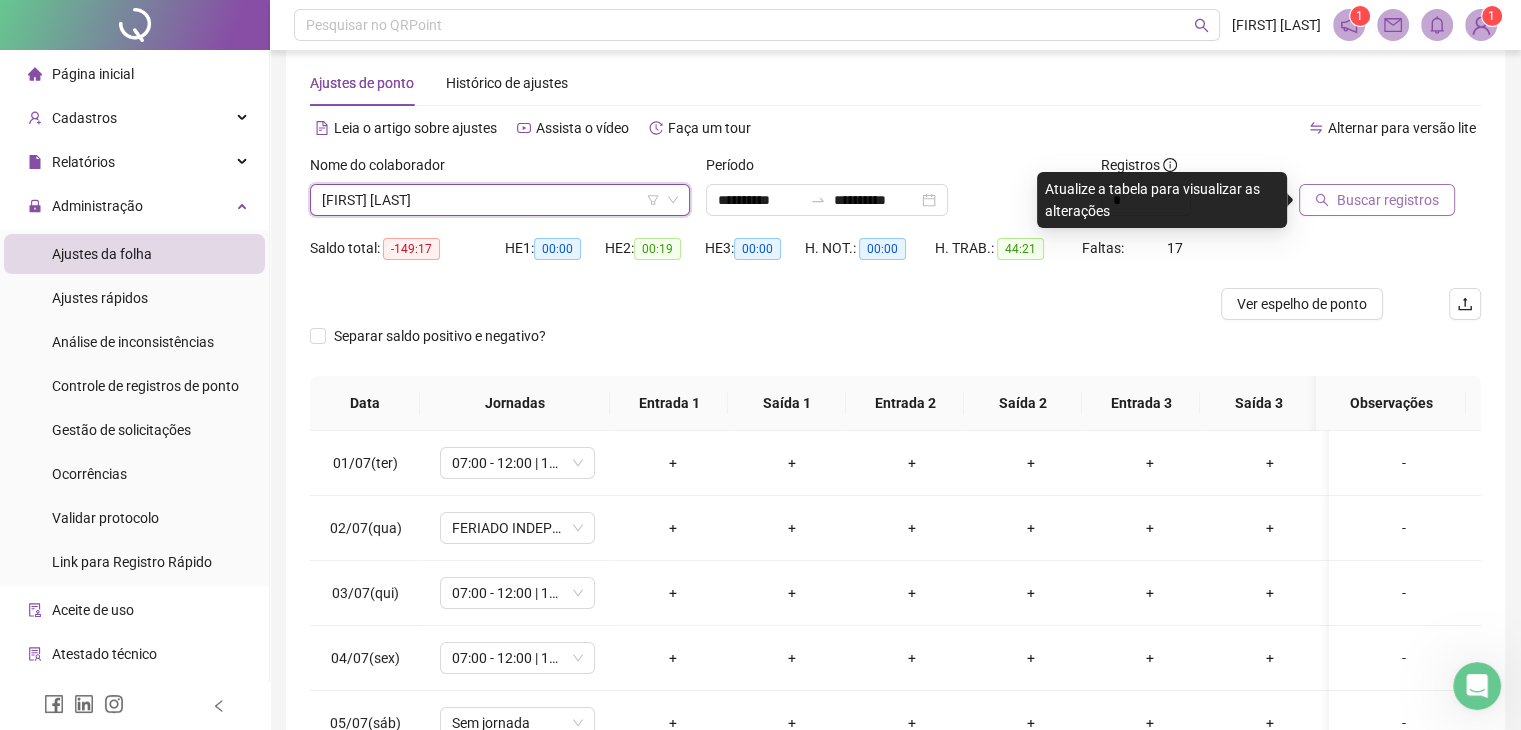 click on "Buscar registros" at bounding box center (1388, 200) 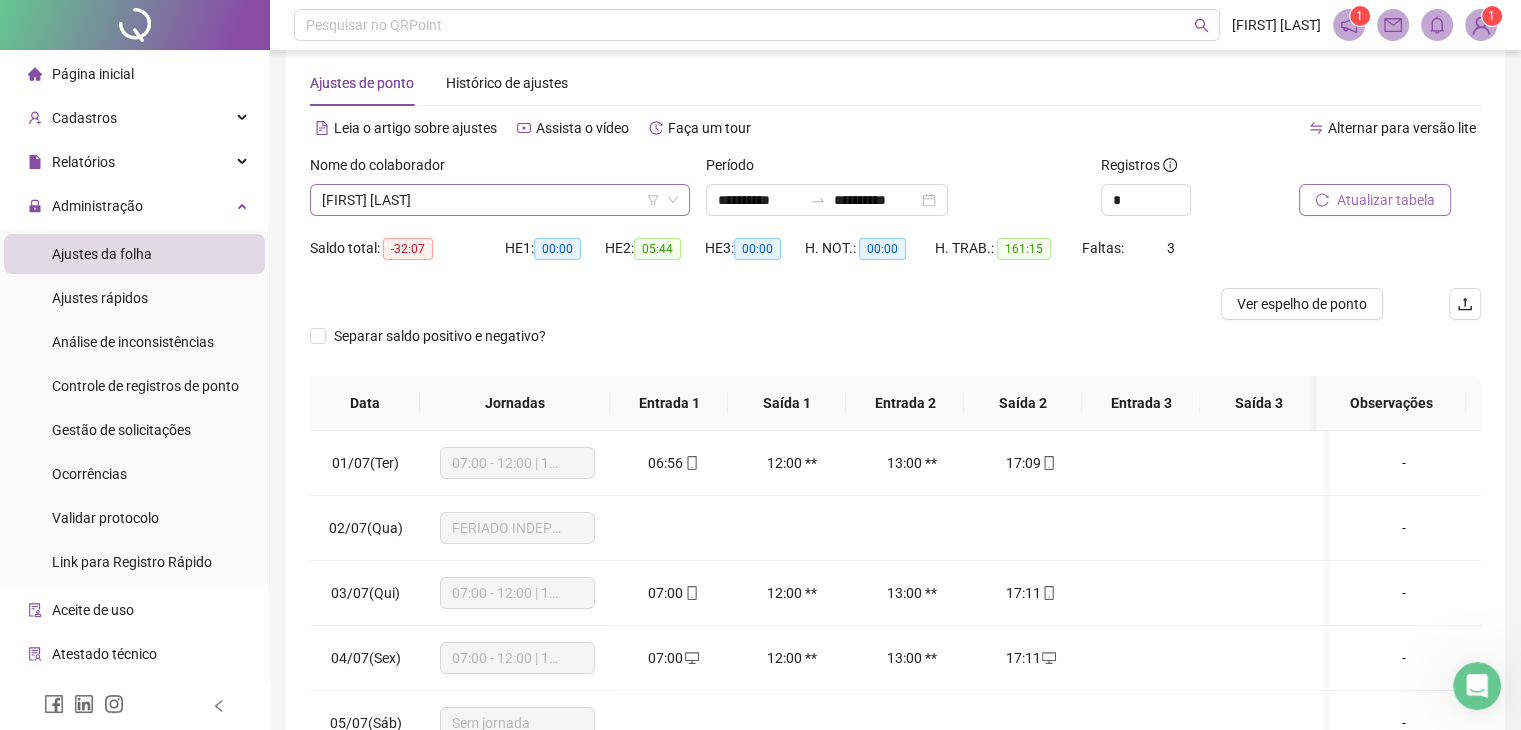 click on "[FIRST] [LAST]" at bounding box center [500, 200] 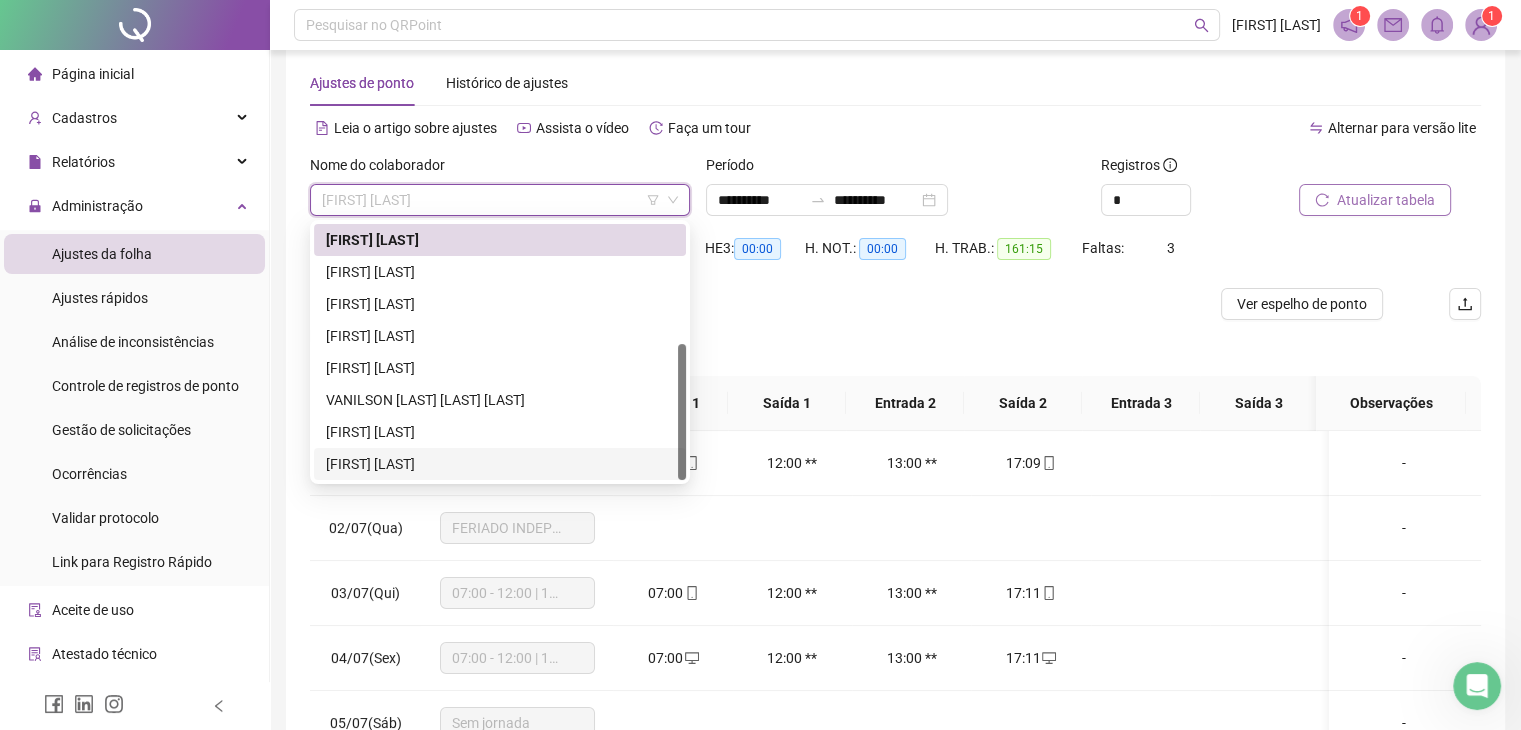 click on "[FIRST] [LAST]" at bounding box center (500, 464) 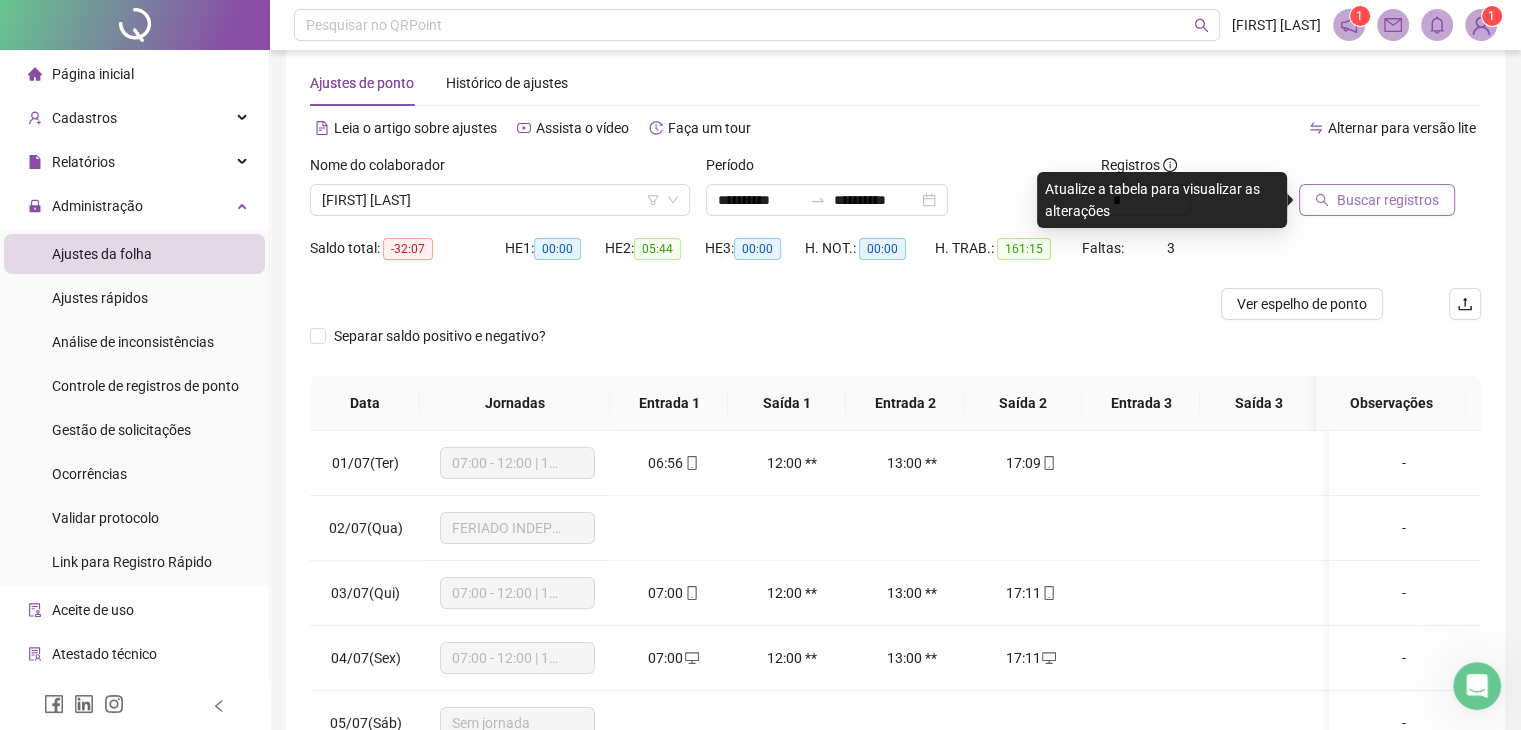 click on "Buscar registros" at bounding box center [1388, 200] 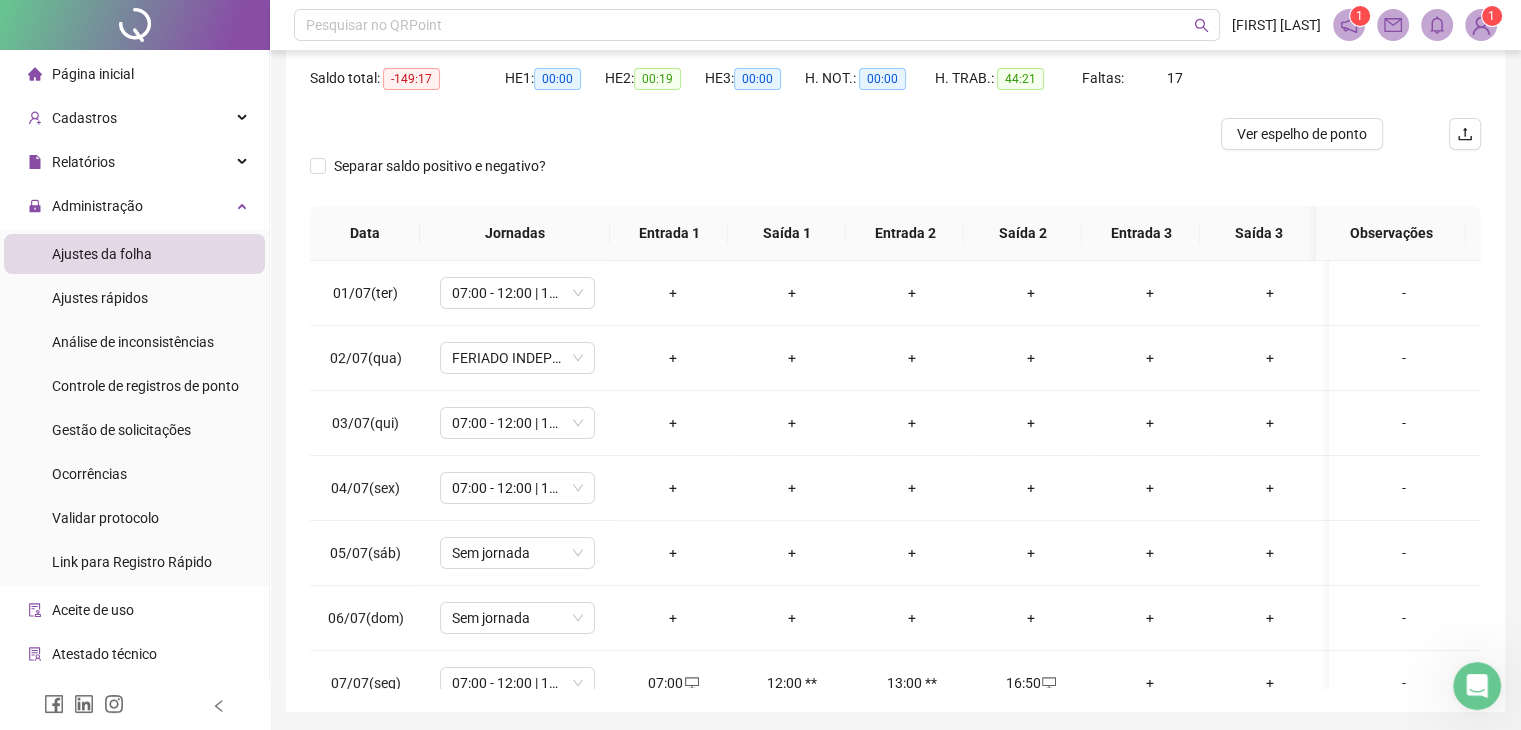 scroll, scrollTop: 268, scrollLeft: 0, axis: vertical 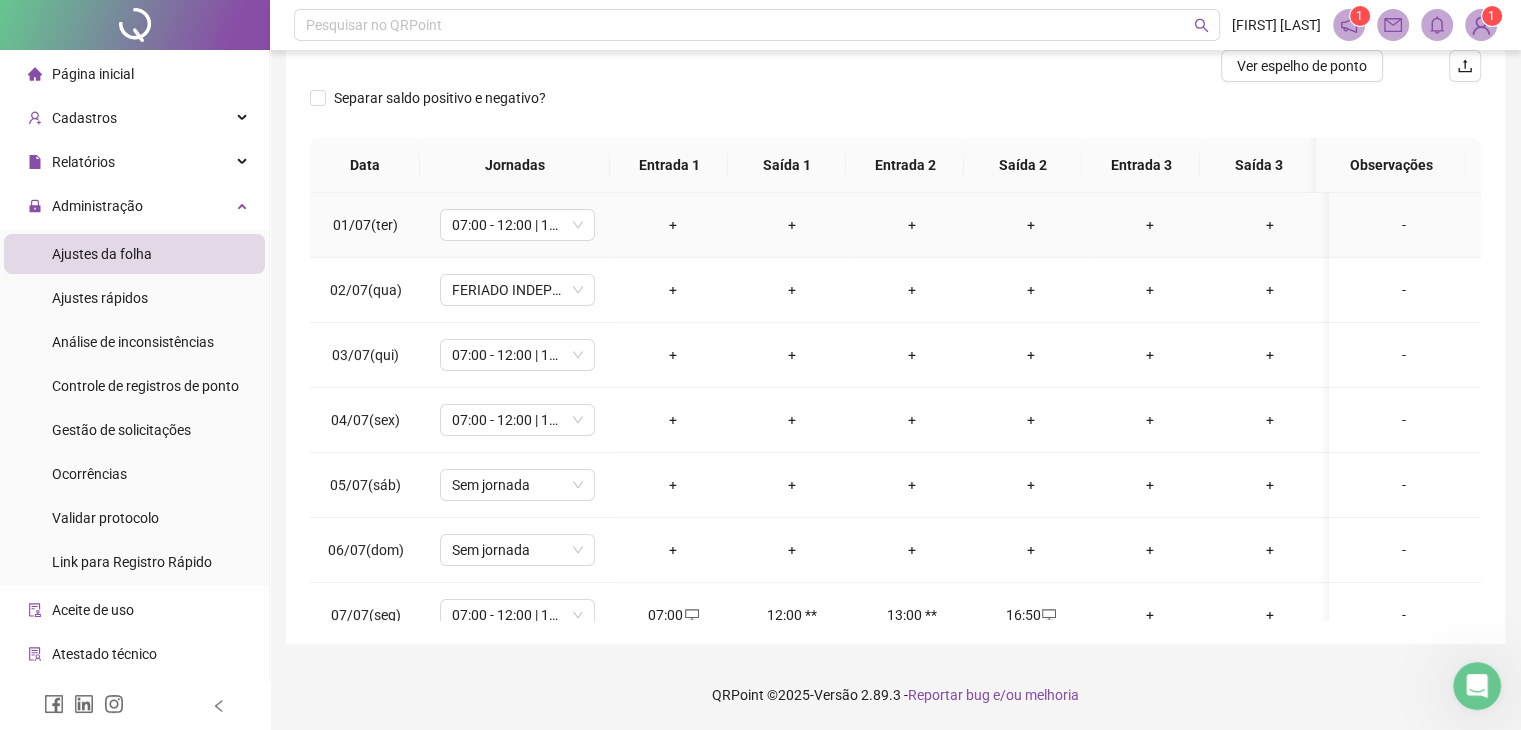click on "+" at bounding box center (672, 225) 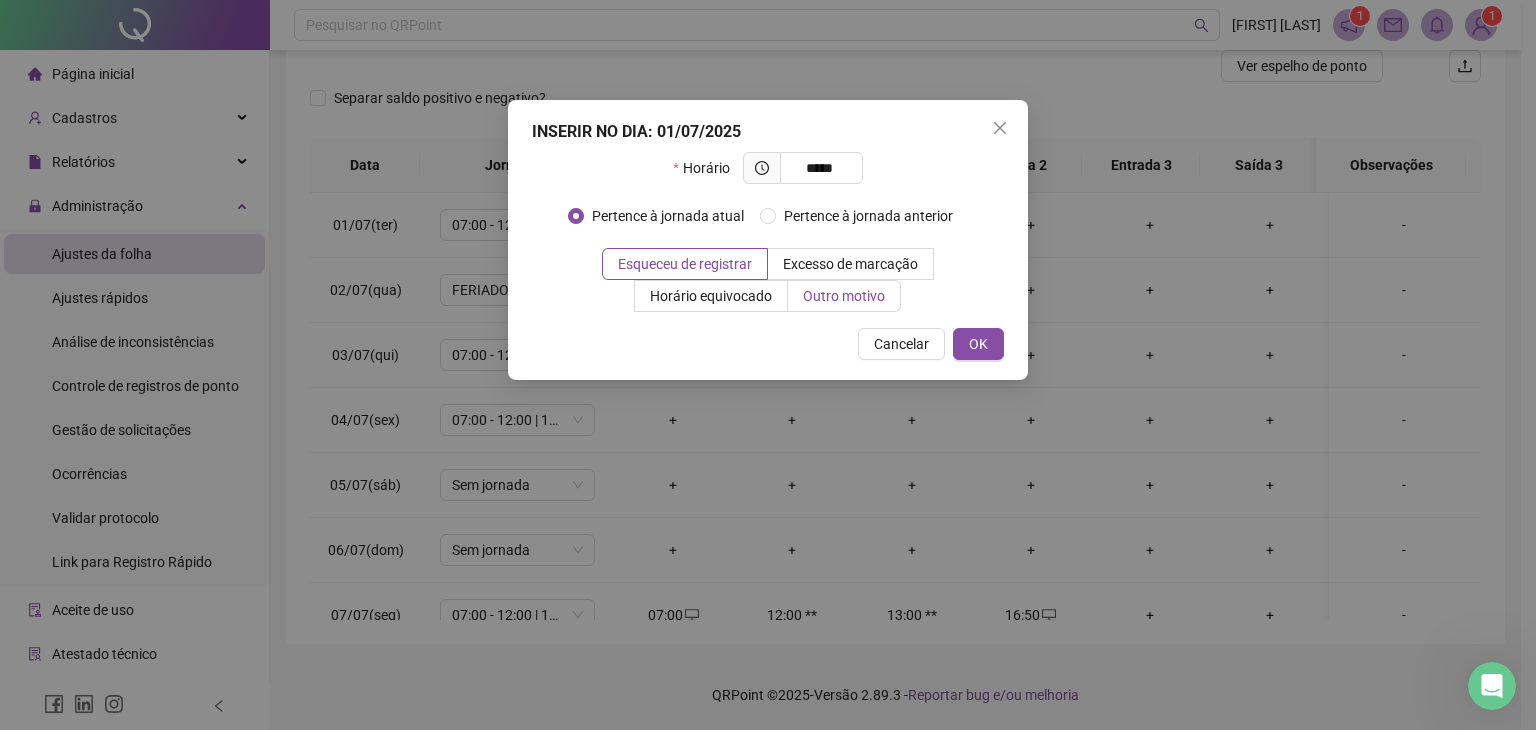 type on "*****" 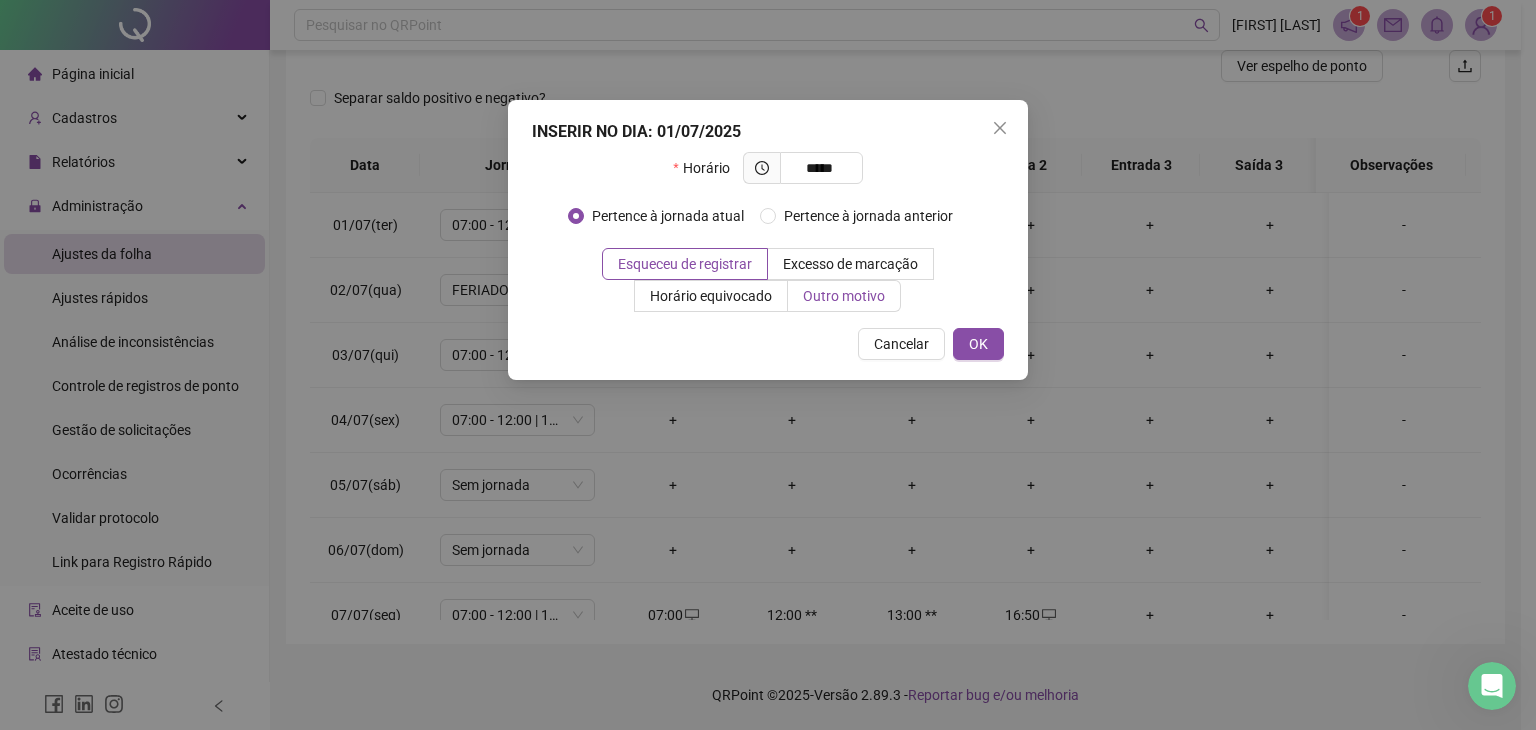 click on "Outro motivo" at bounding box center (844, 296) 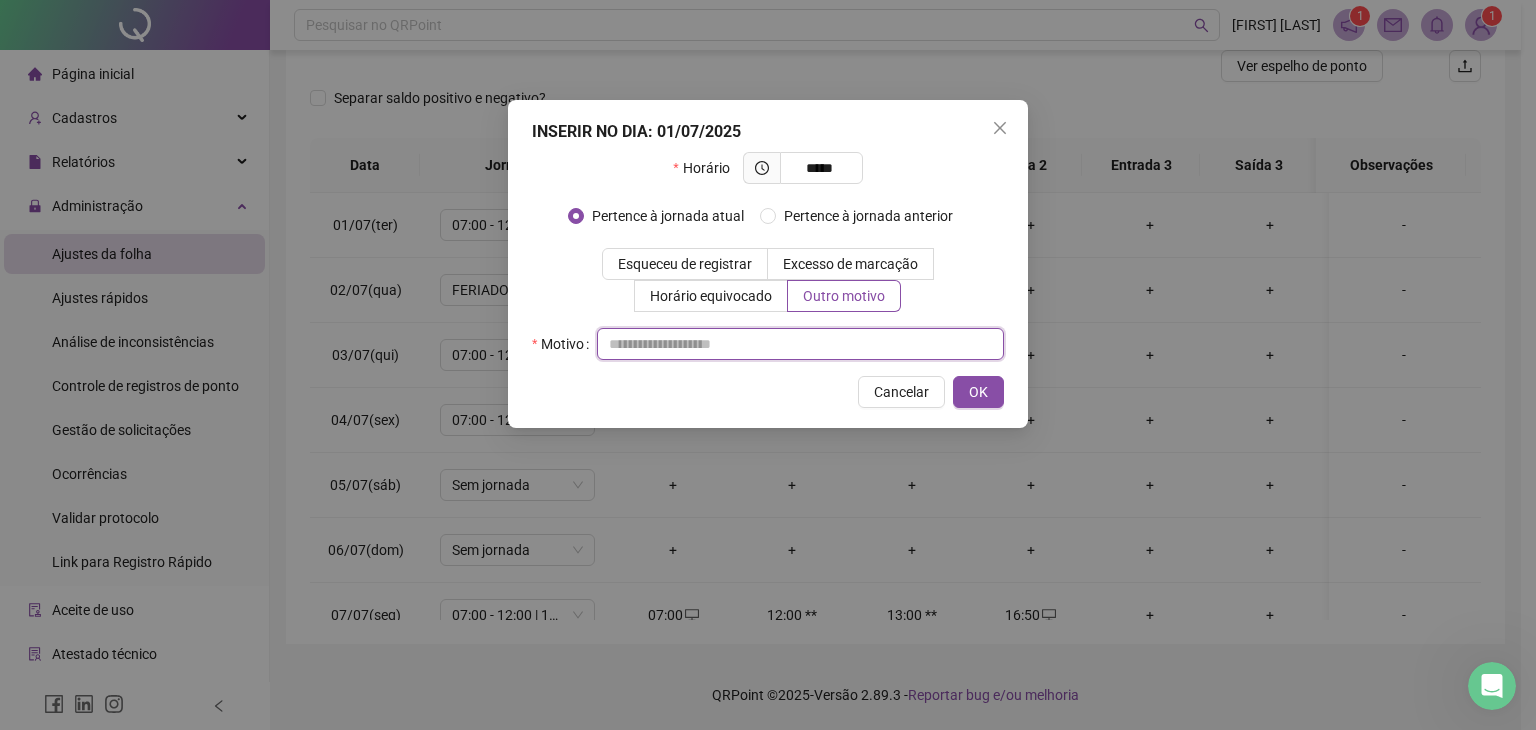 click at bounding box center (800, 344) 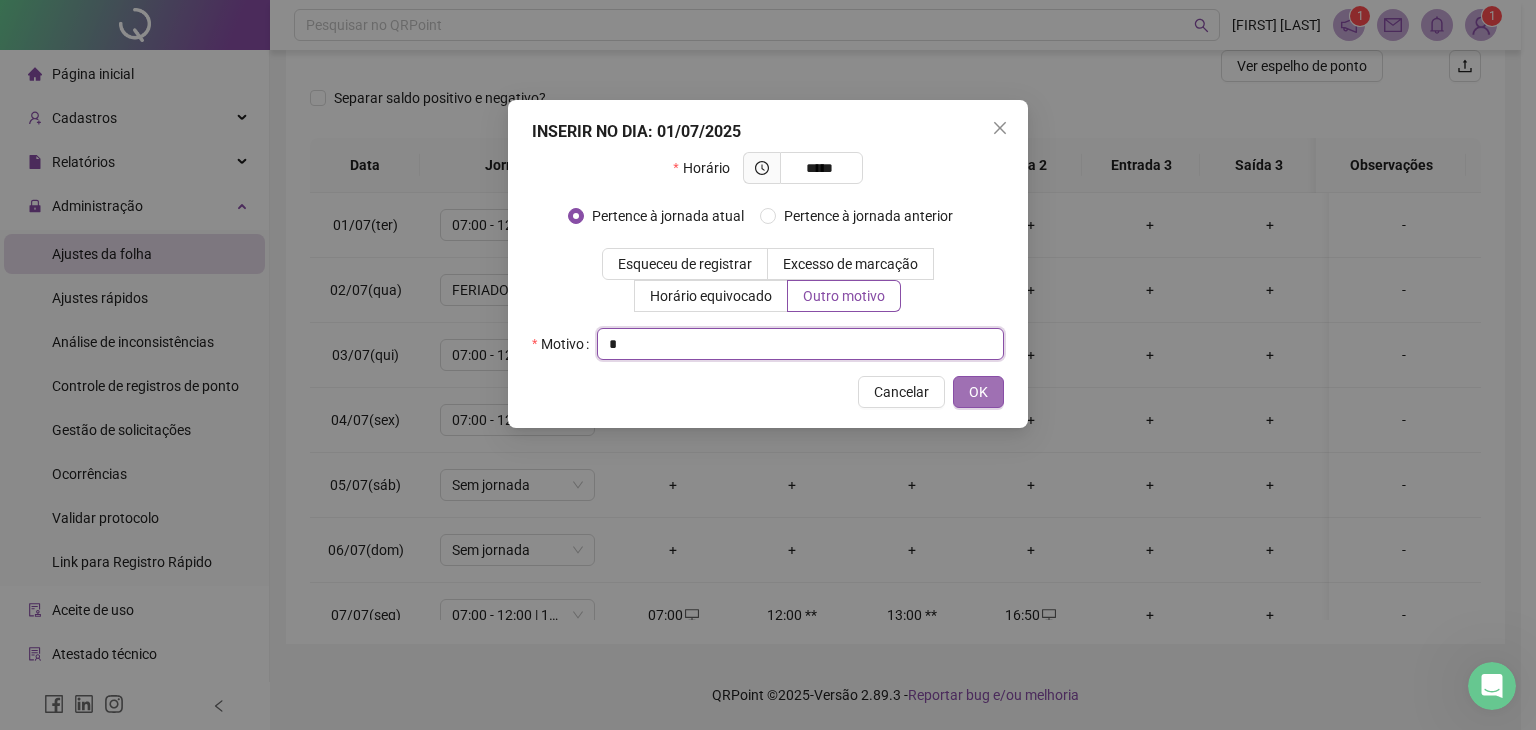 type on "*" 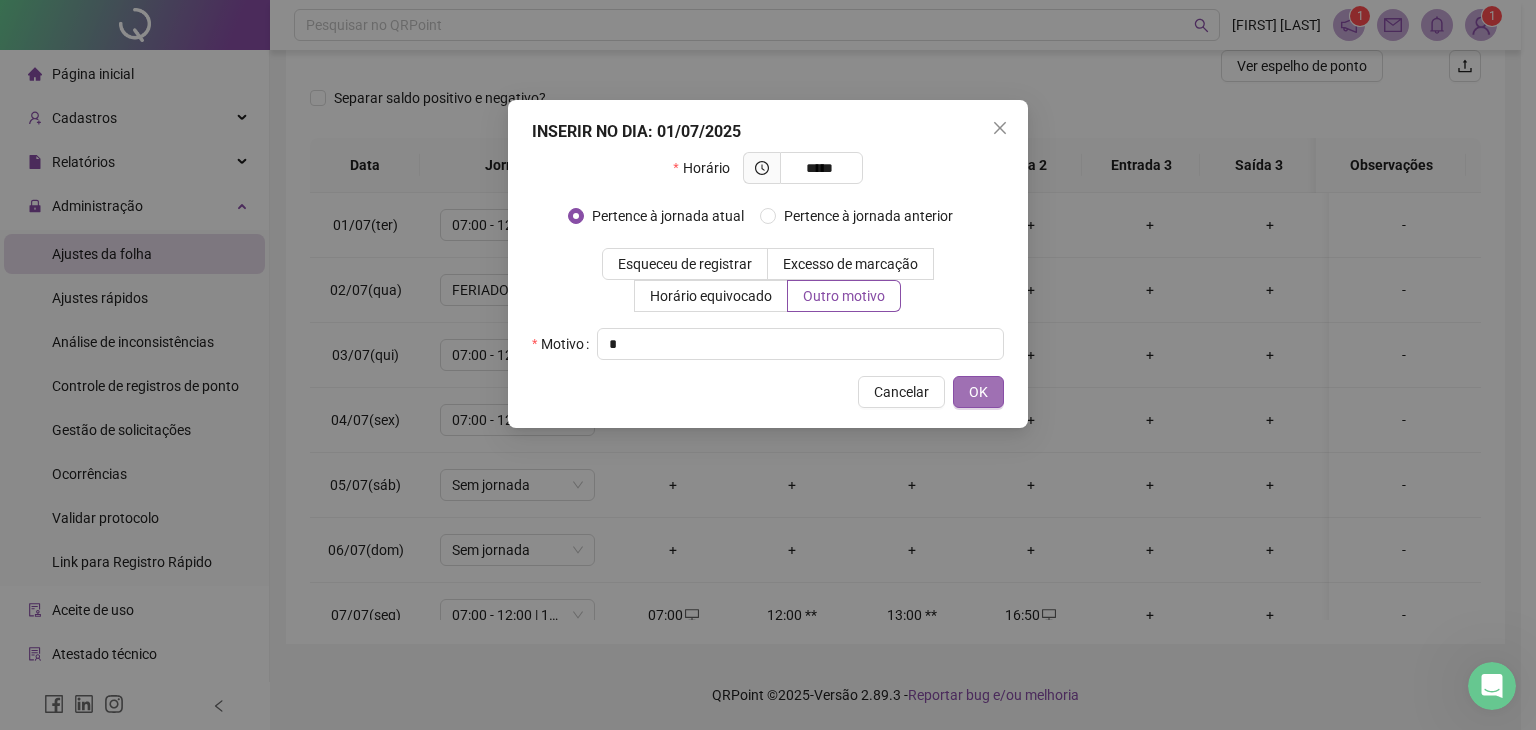 click on "OK" at bounding box center [978, 392] 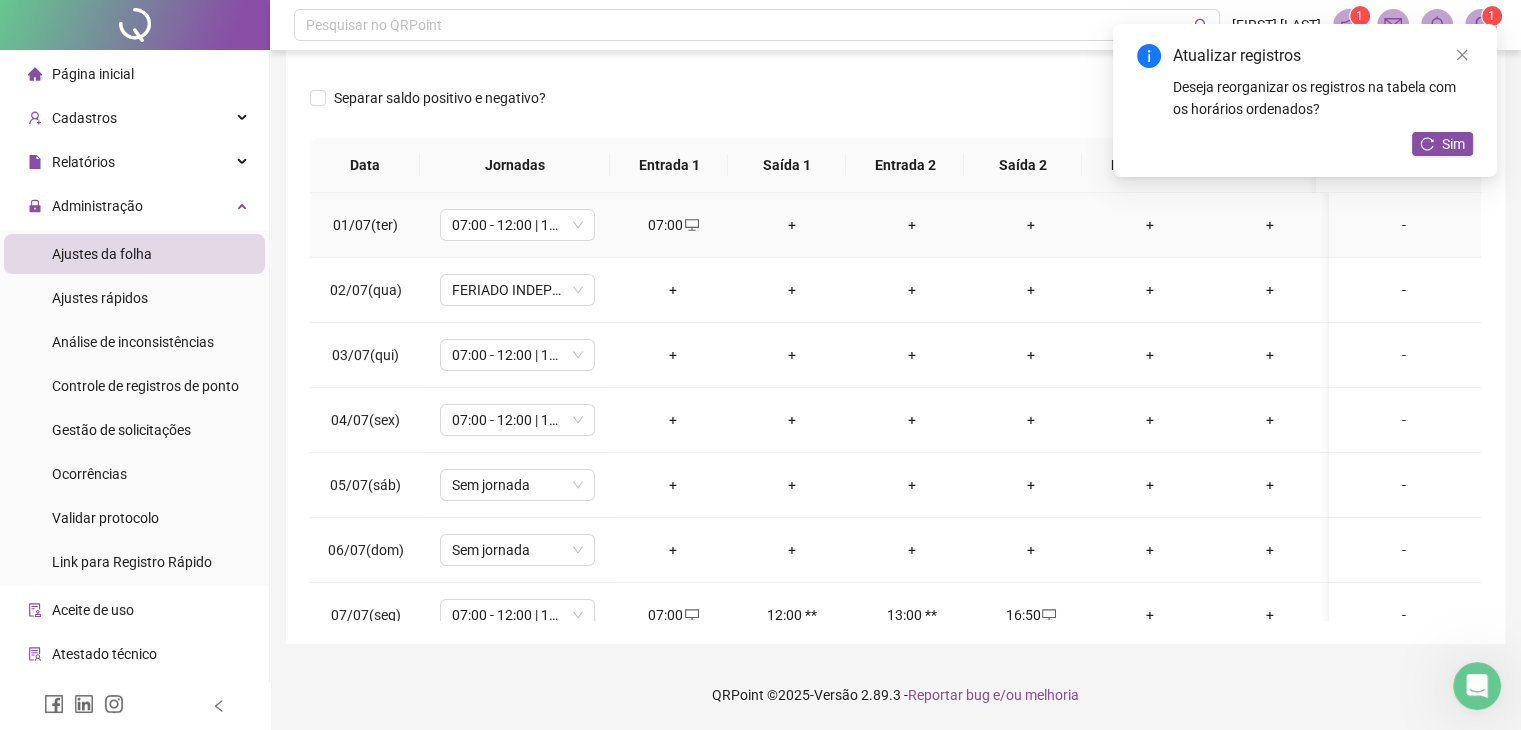 click on "+" at bounding box center [1030, 225] 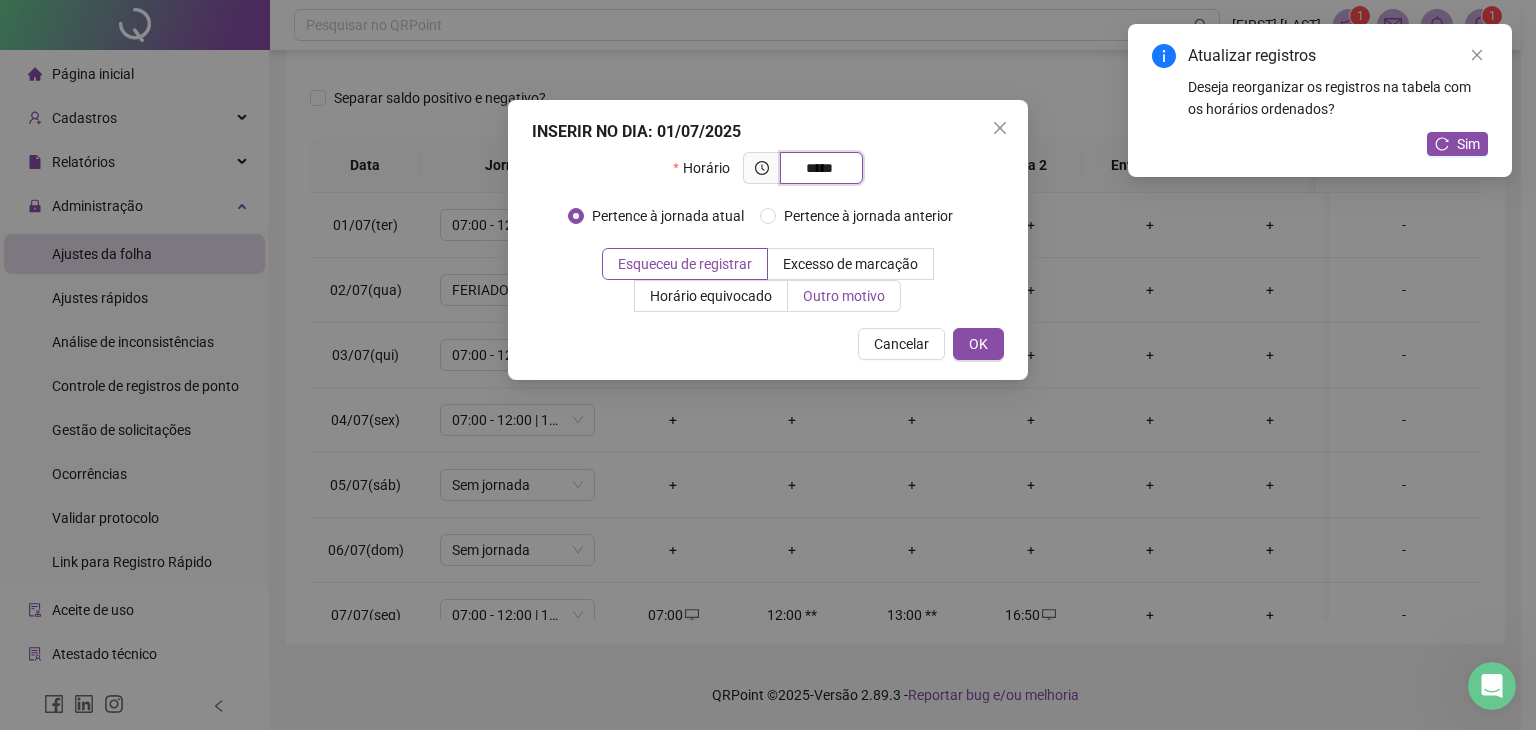 type on "*****" 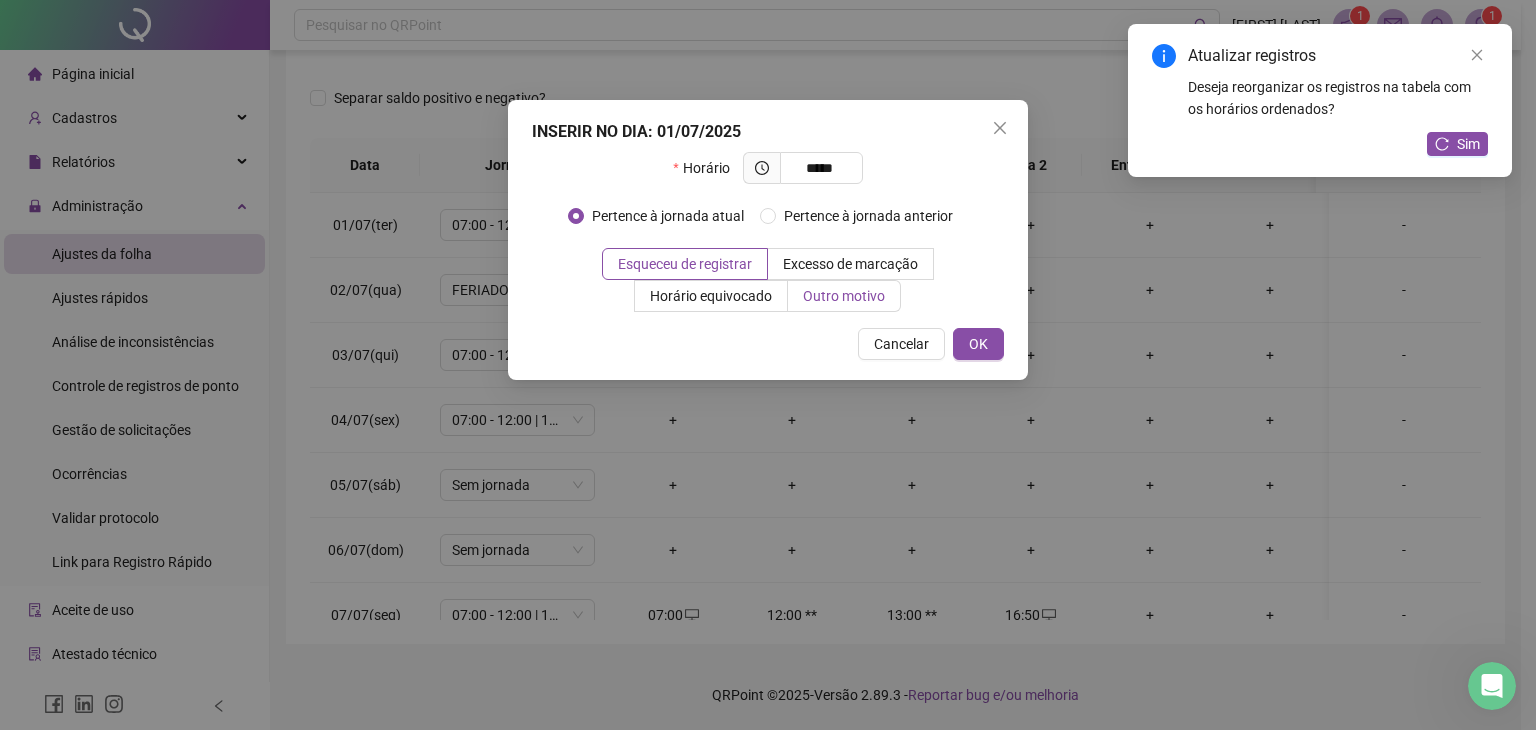 click on "Outro motivo" at bounding box center (844, 296) 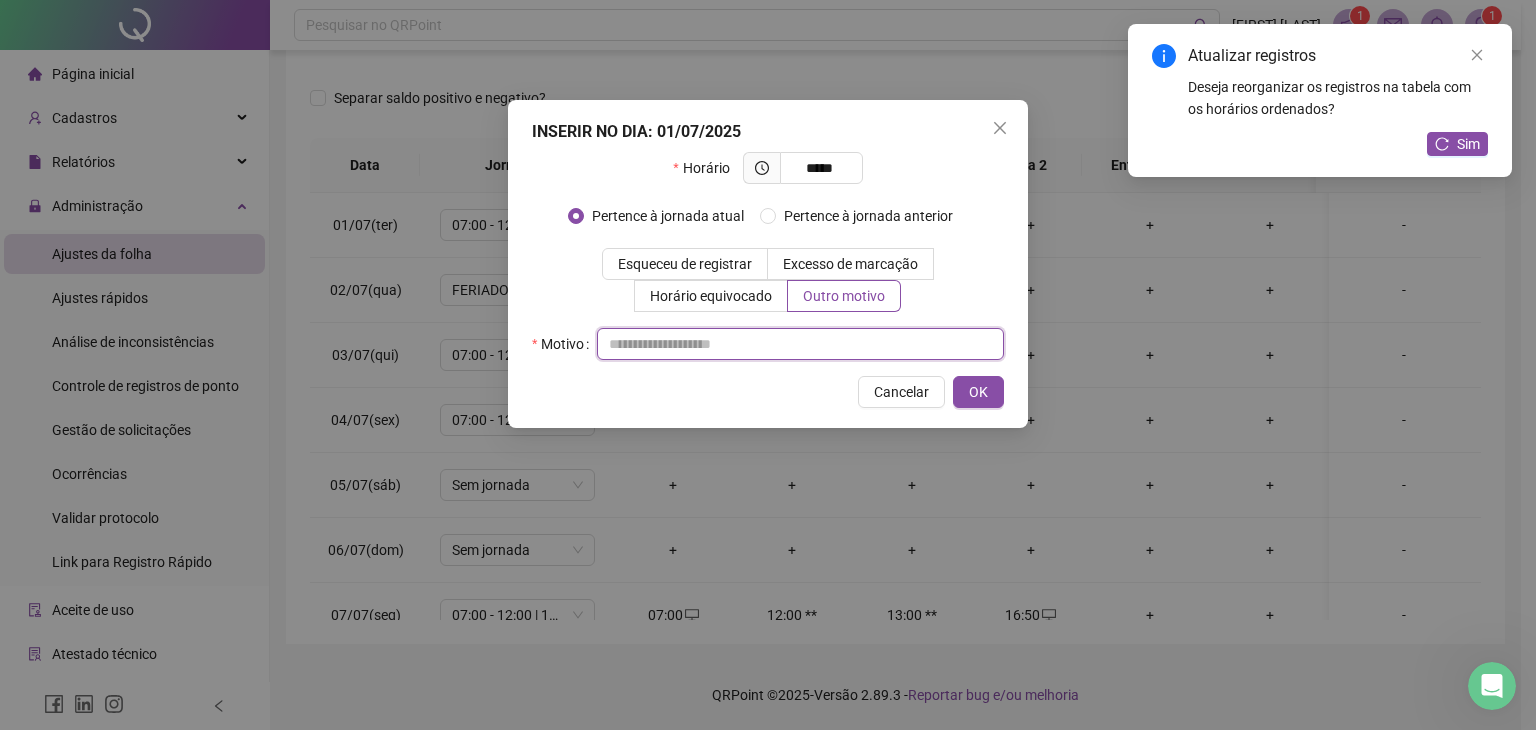 click at bounding box center [800, 344] 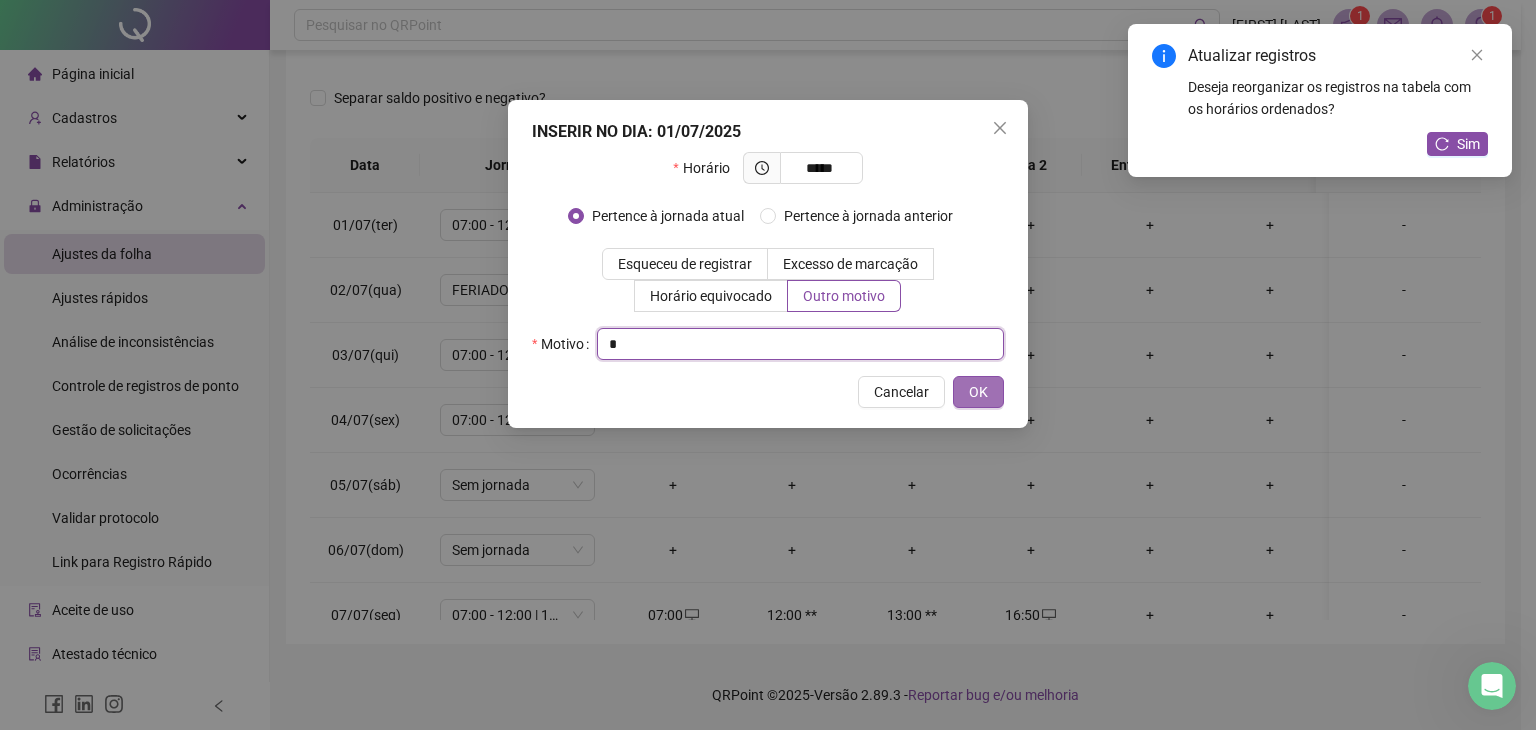 type on "*" 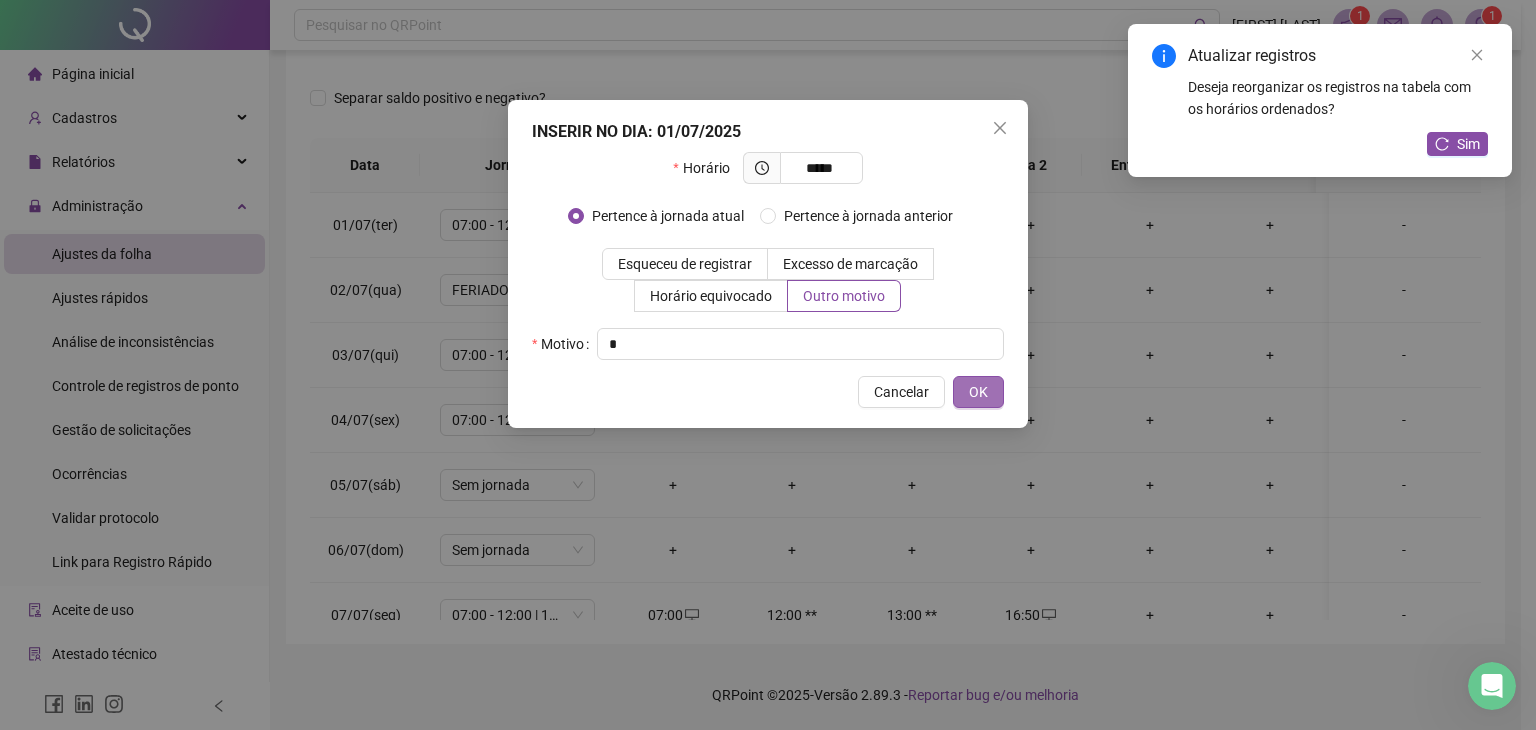 click on "OK" at bounding box center [978, 392] 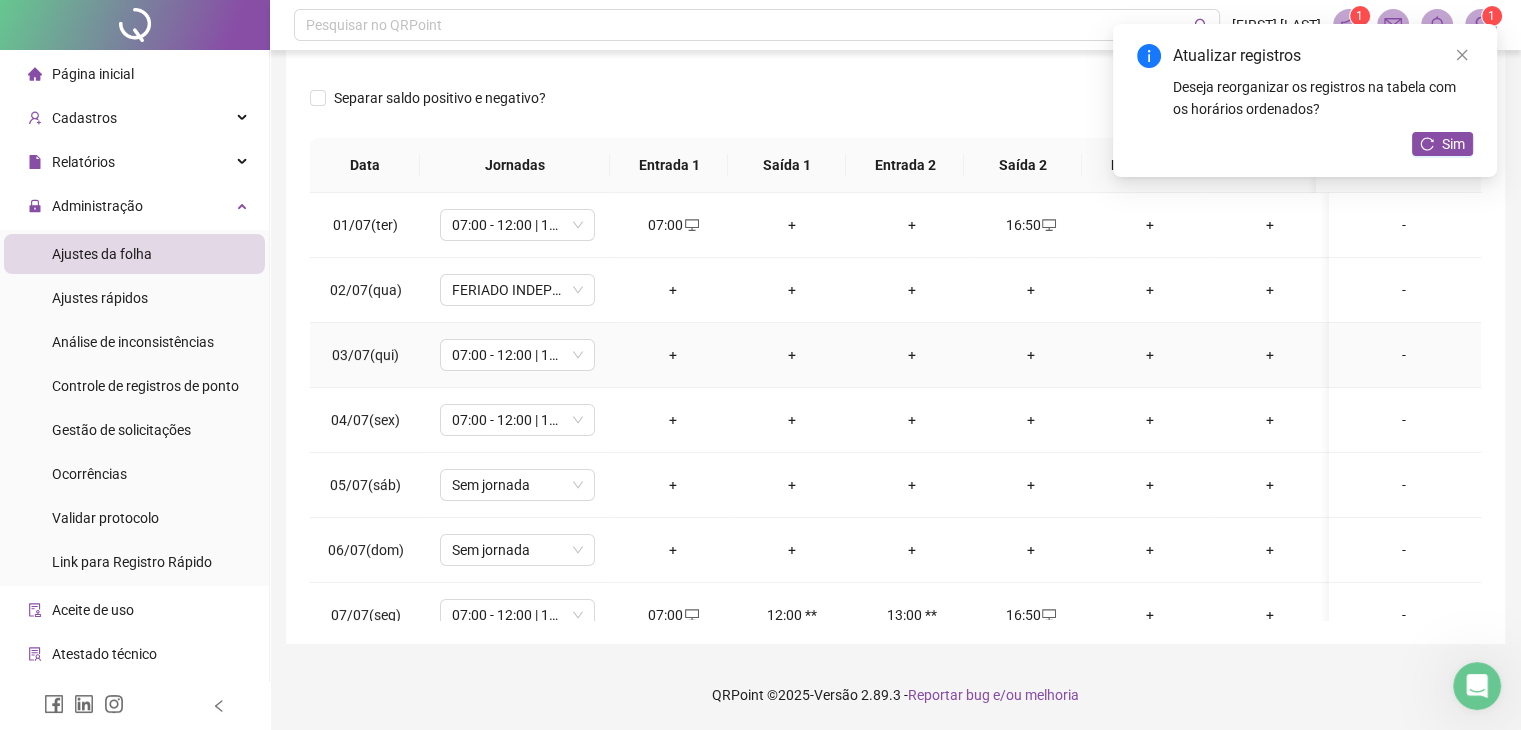 click on "+" at bounding box center (672, 355) 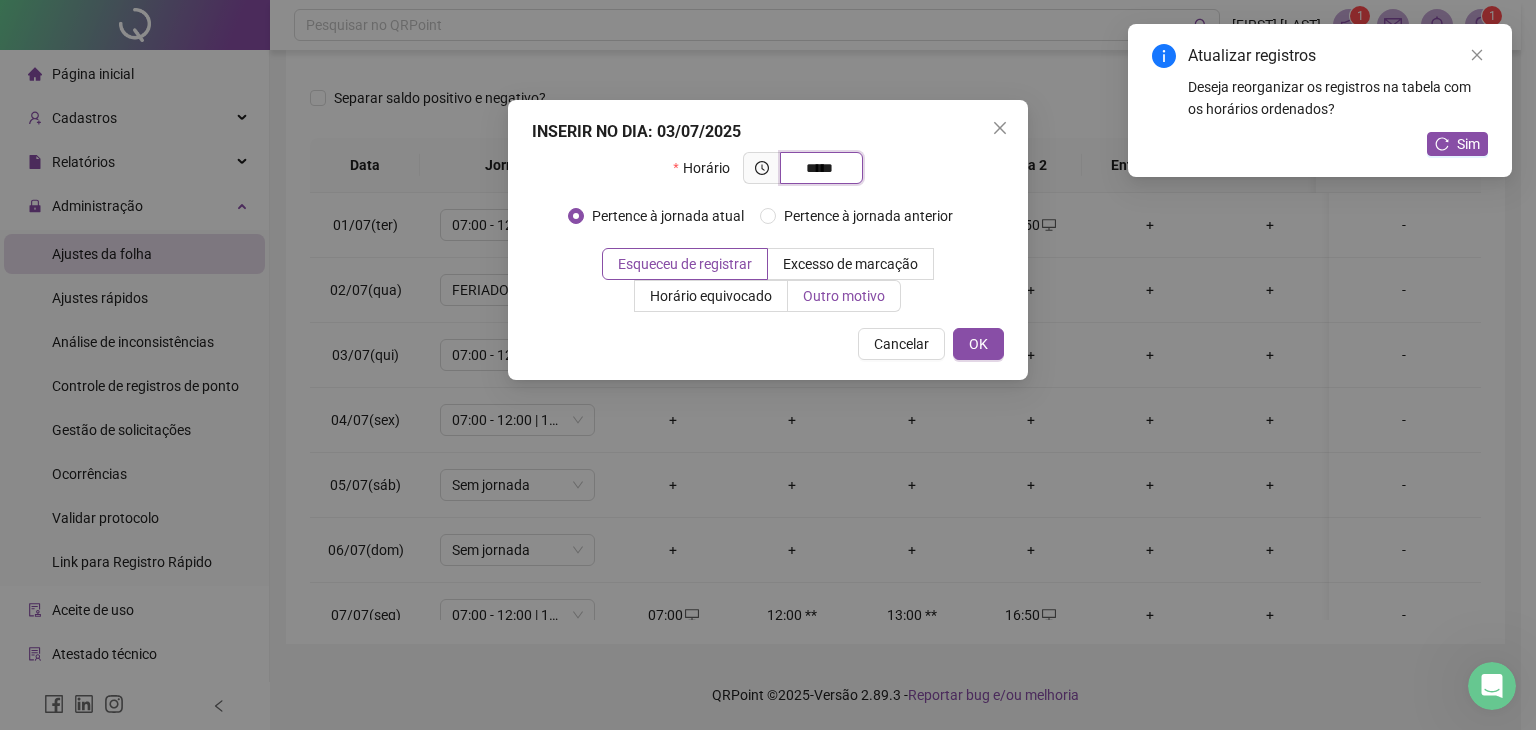 type on "*****" 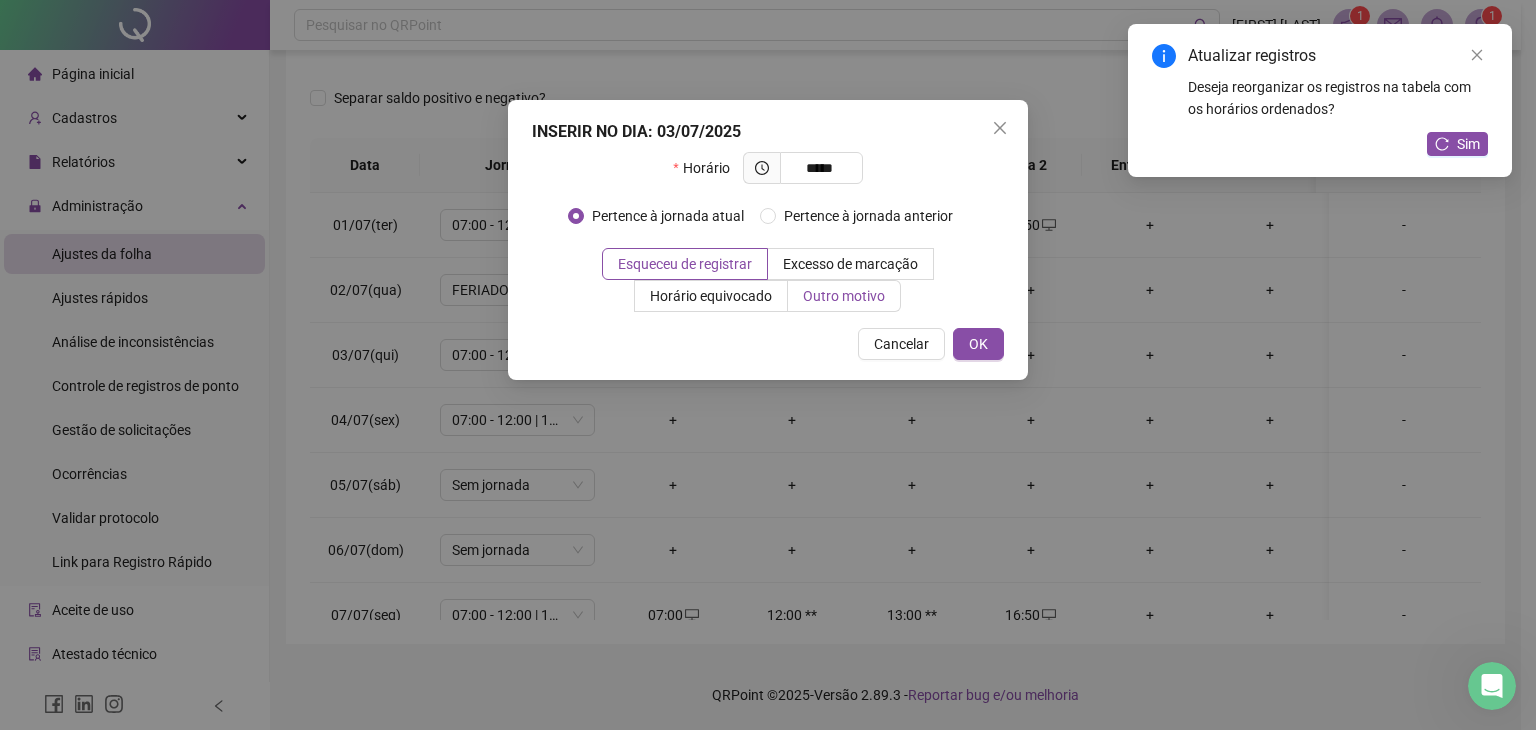 click on "Outro motivo" at bounding box center [844, 296] 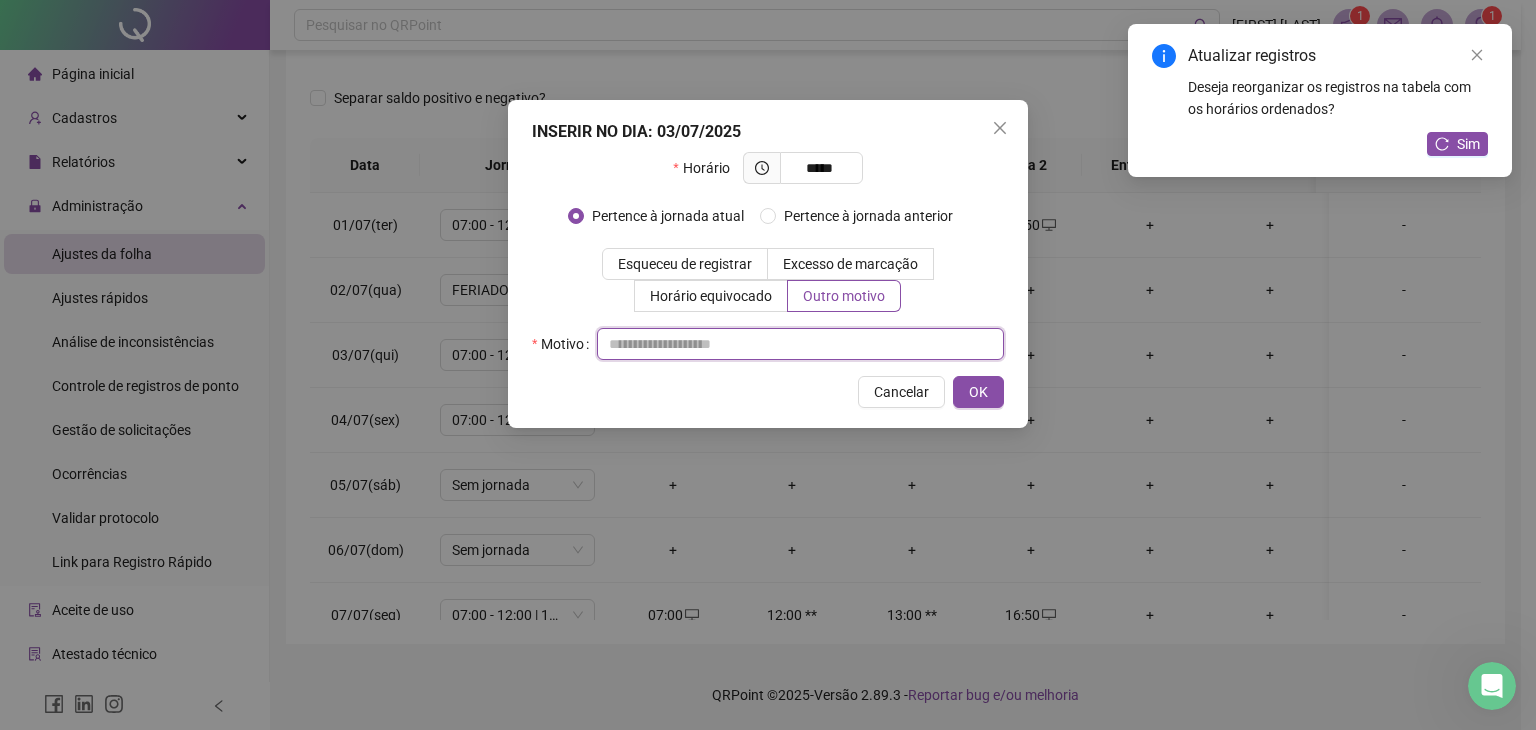 click at bounding box center (800, 344) 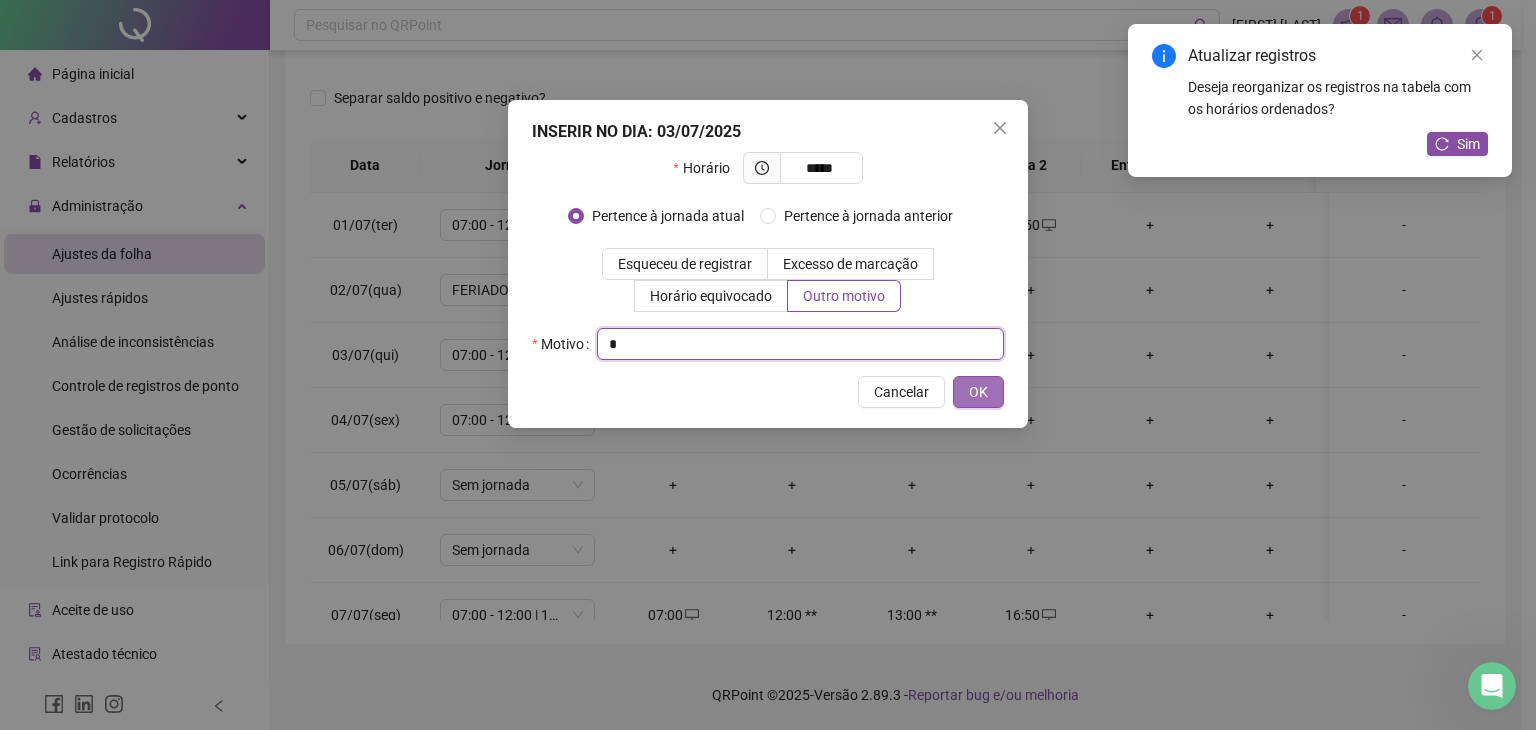 type on "*" 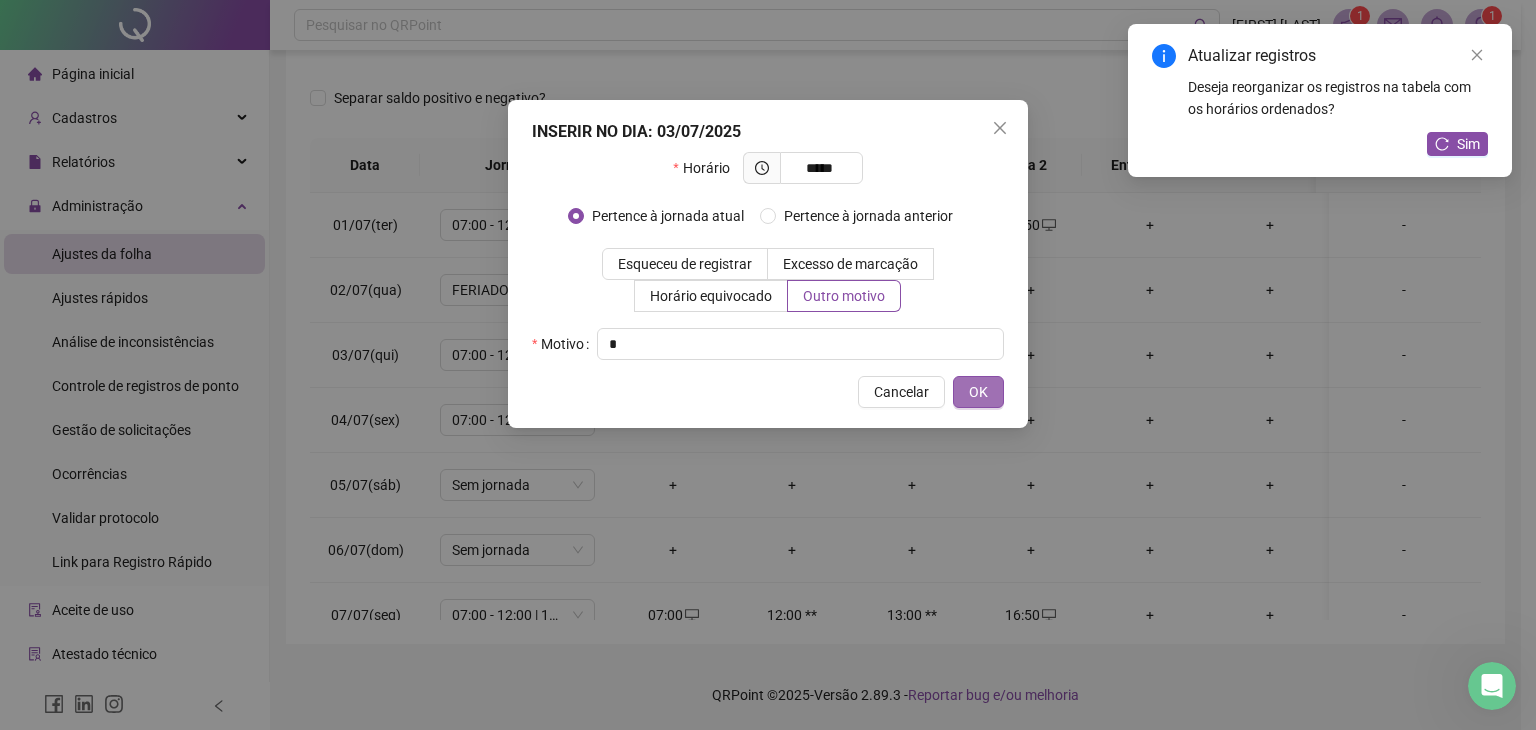 click on "OK" at bounding box center [978, 392] 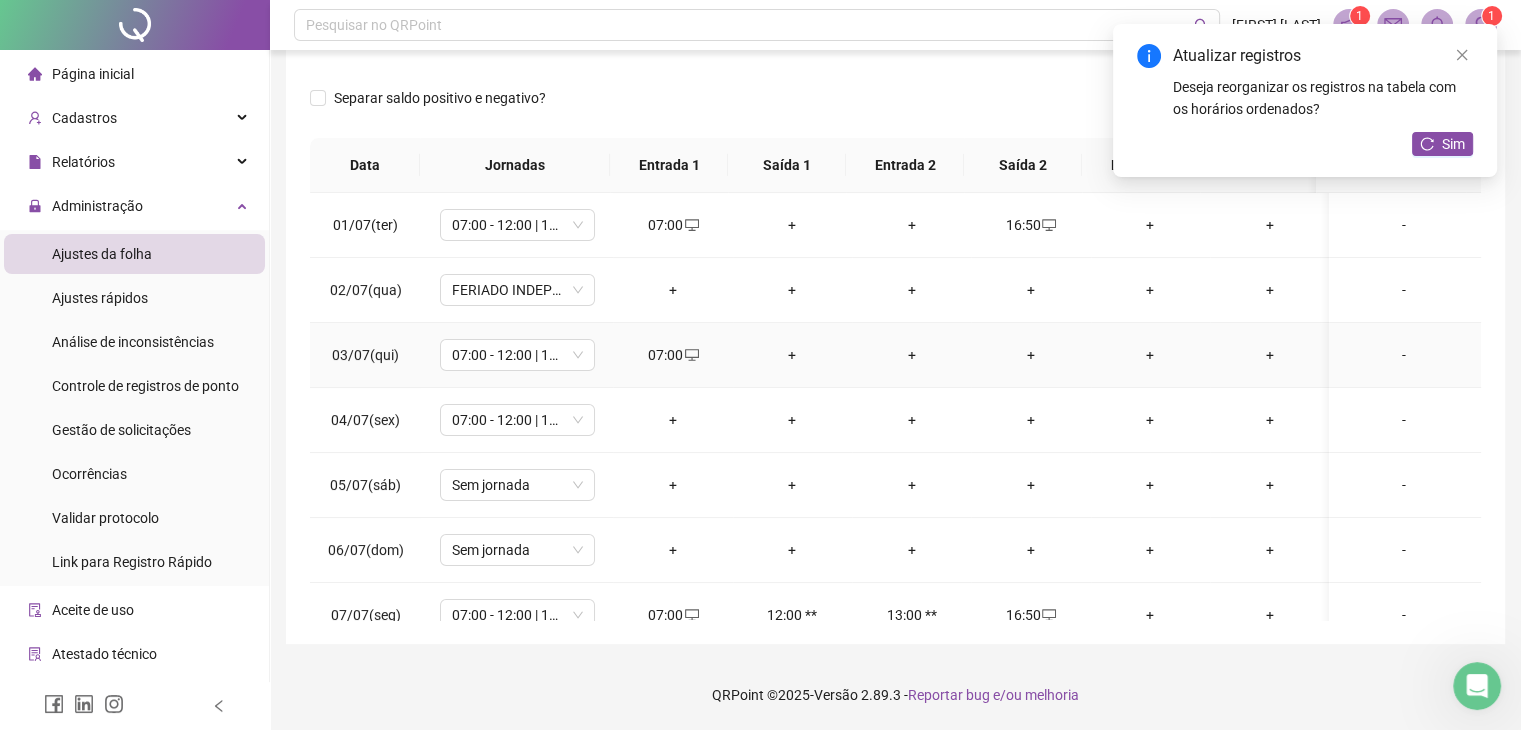 click on "+" at bounding box center (1030, 355) 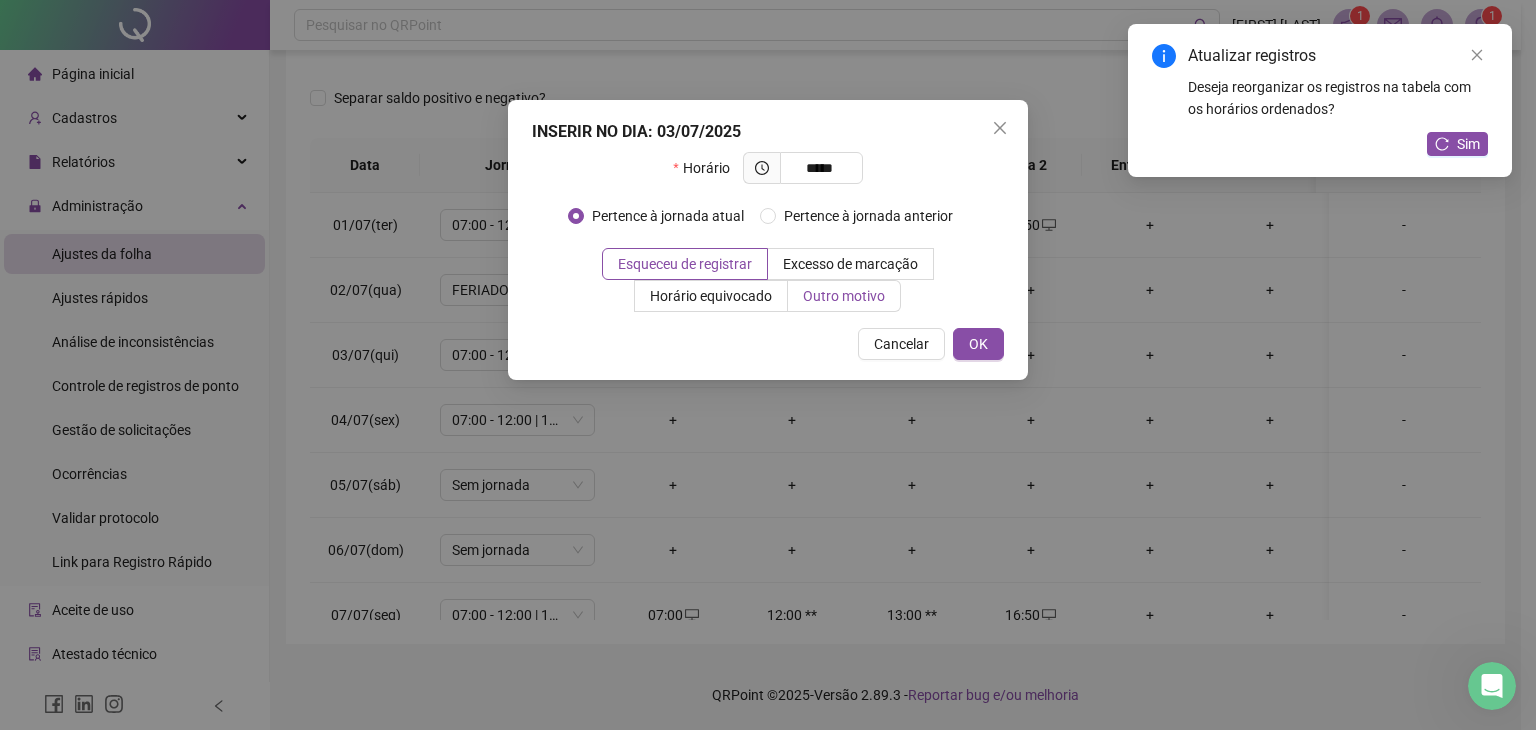 type on "*****" 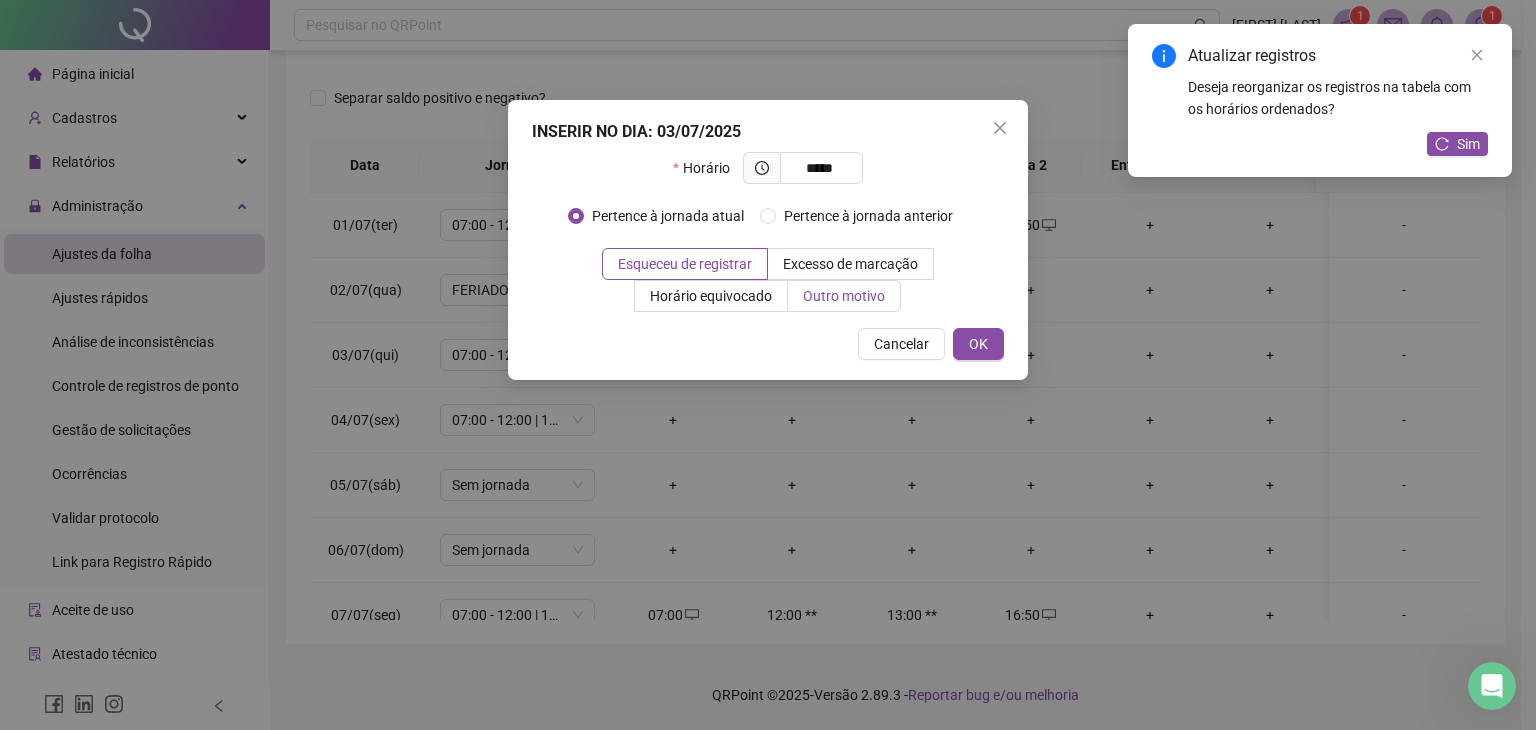 click on "Outro motivo" at bounding box center [844, 296] 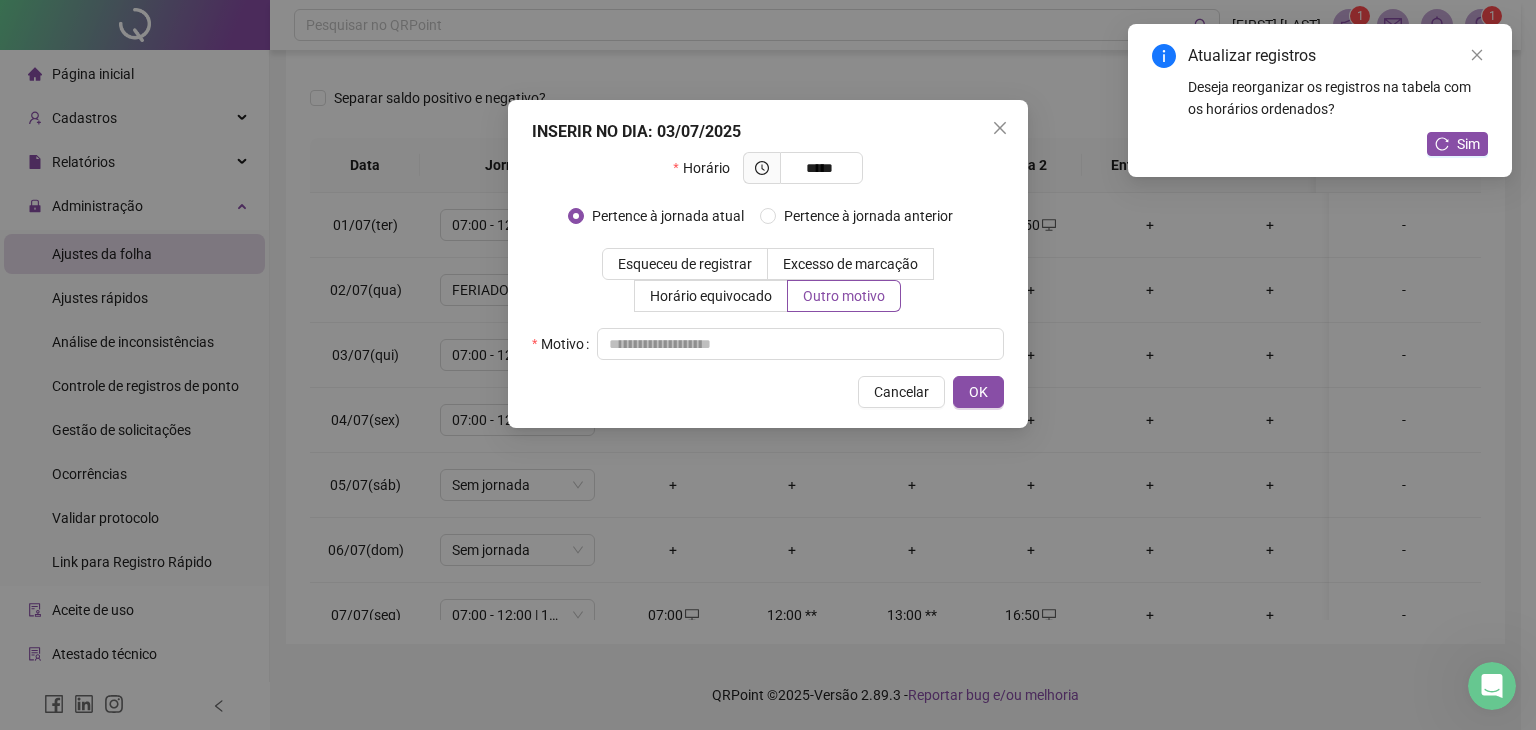 click at bounding box center [800, 344] 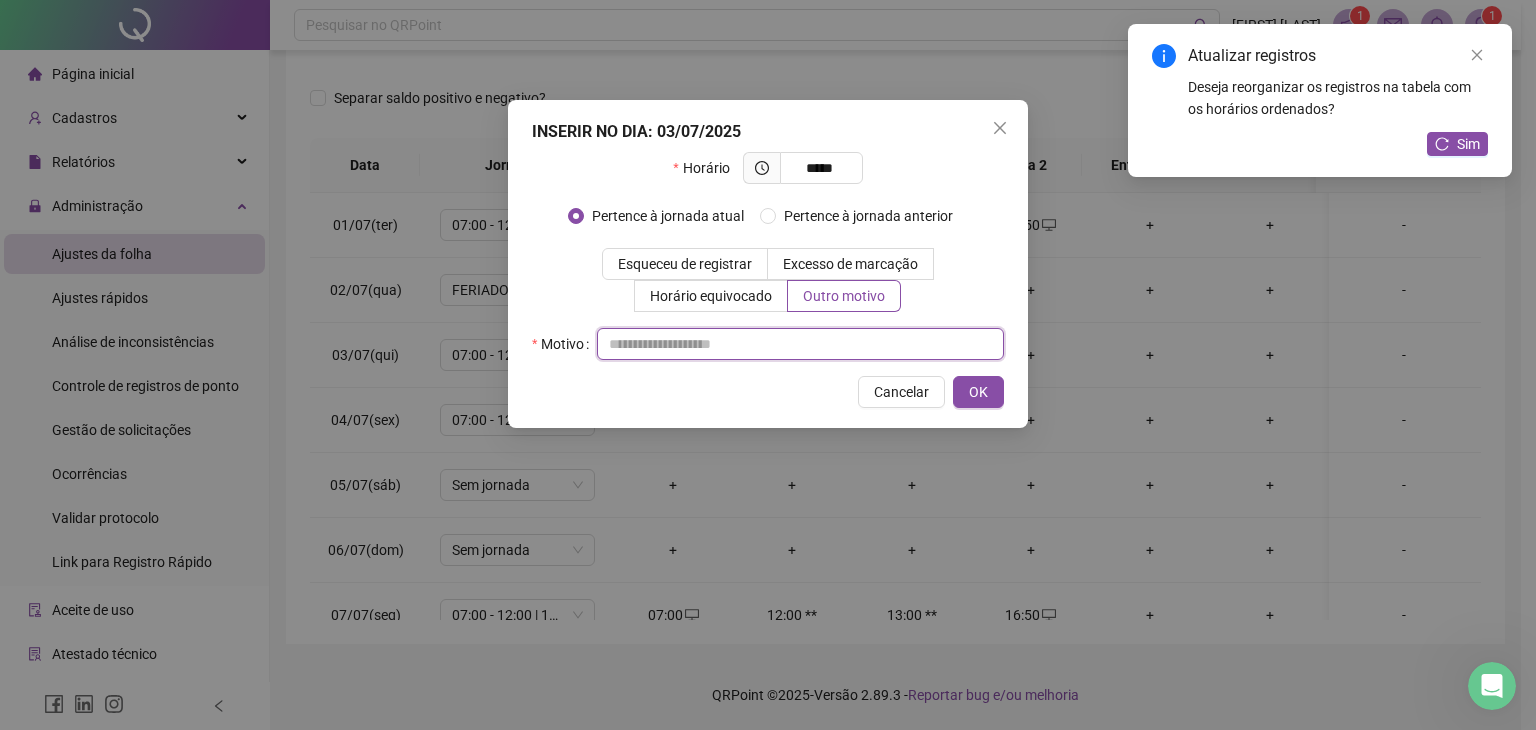 click at bounding box center [800, 344] 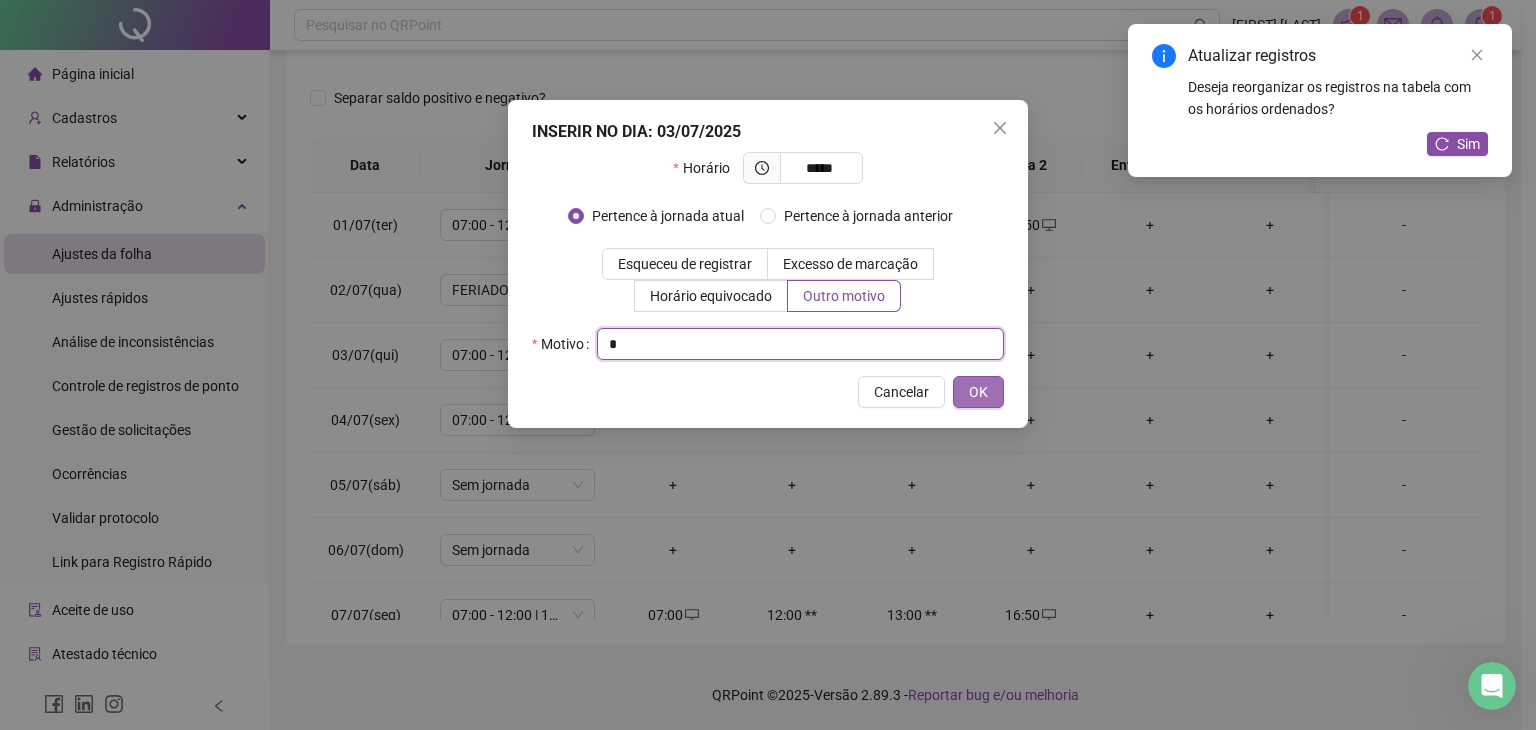 type on "*" 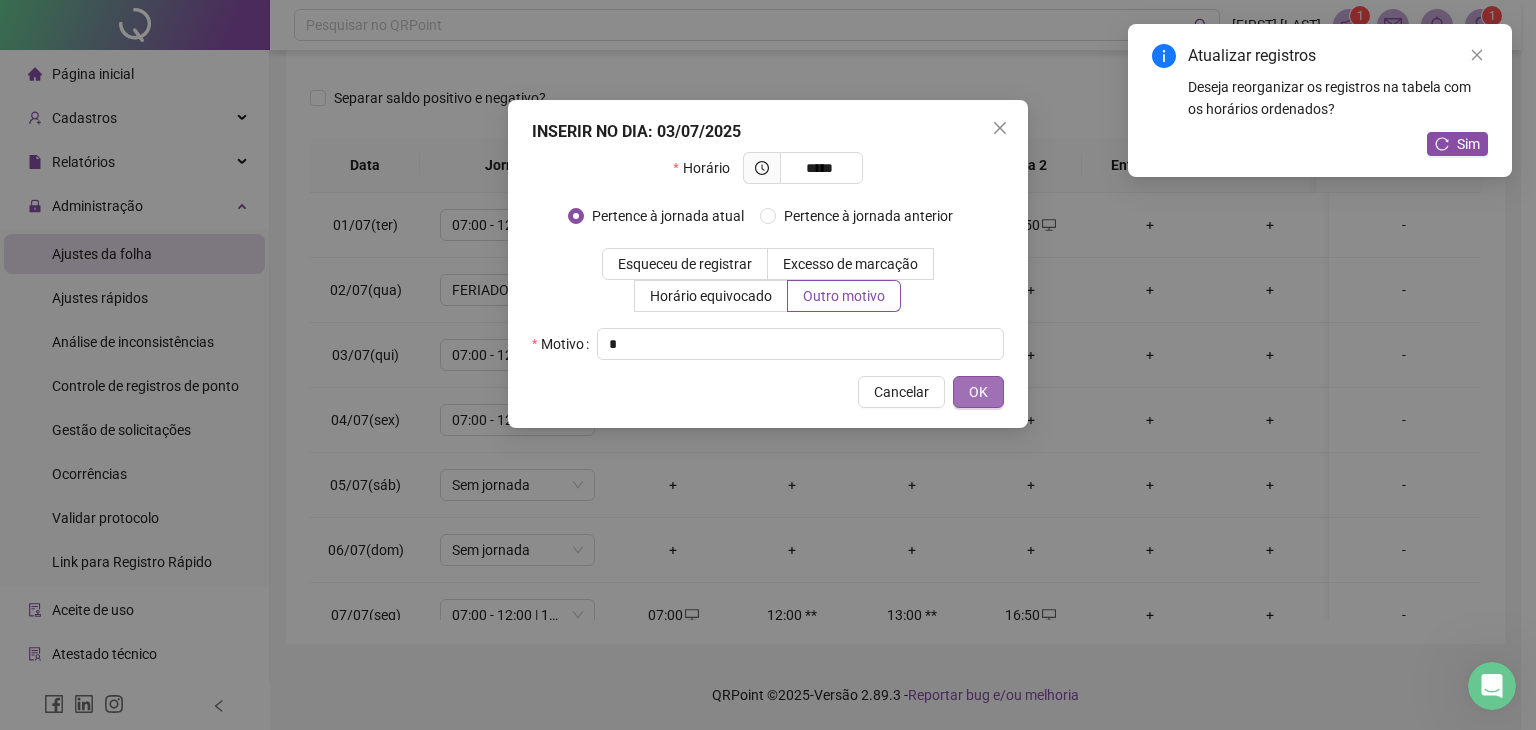 click on "OK" at bounding box center [978, 392] 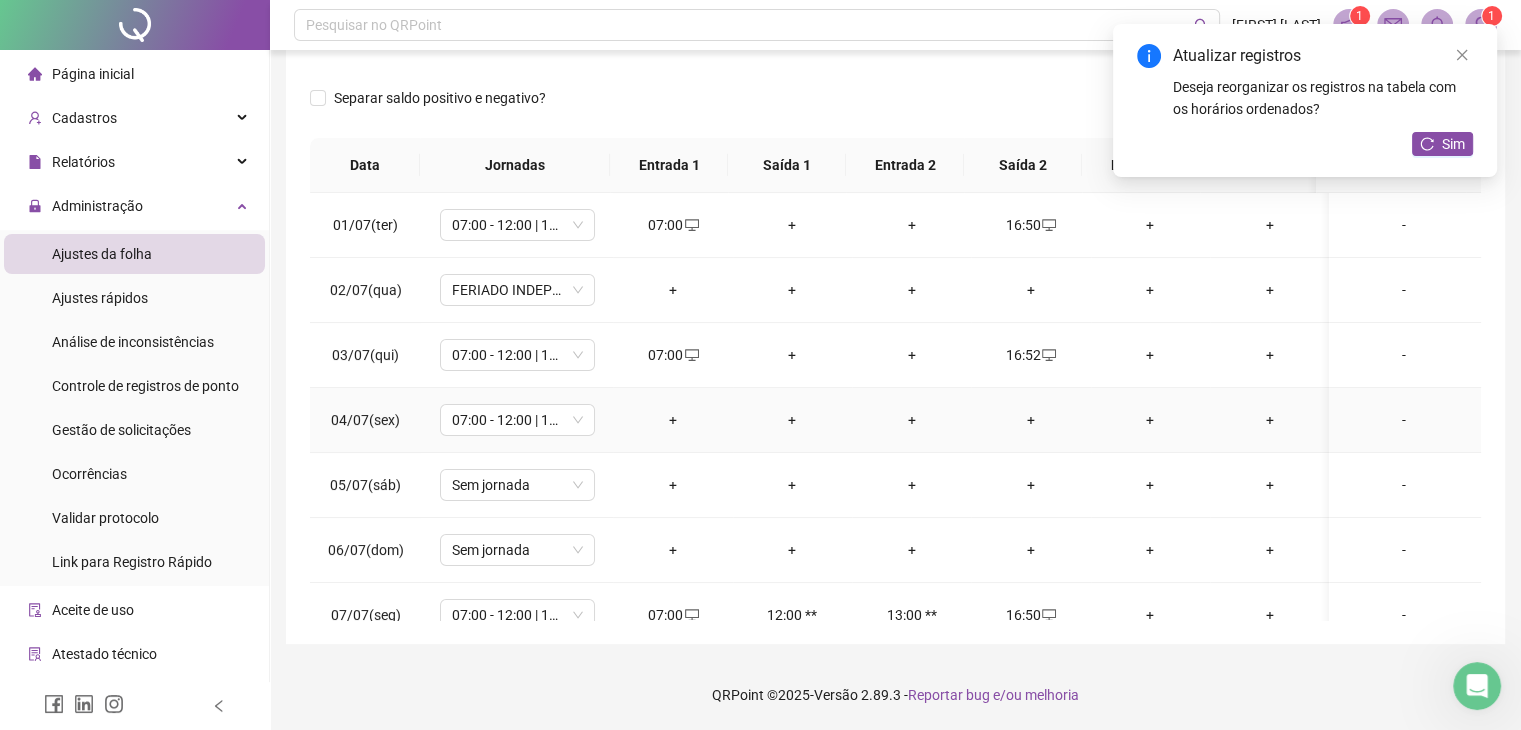 click on "+" at bounding box center [672, 420] 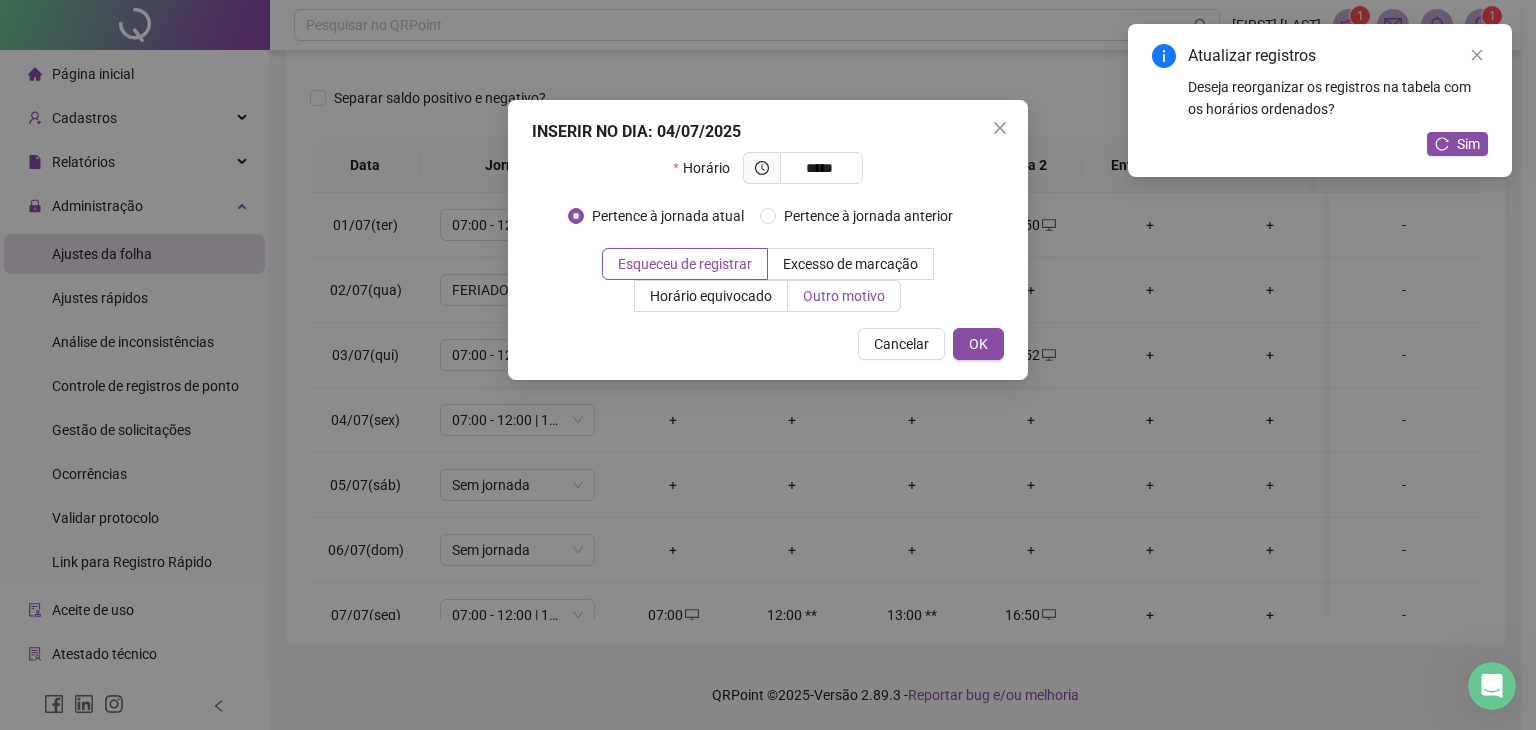 type on "*****" 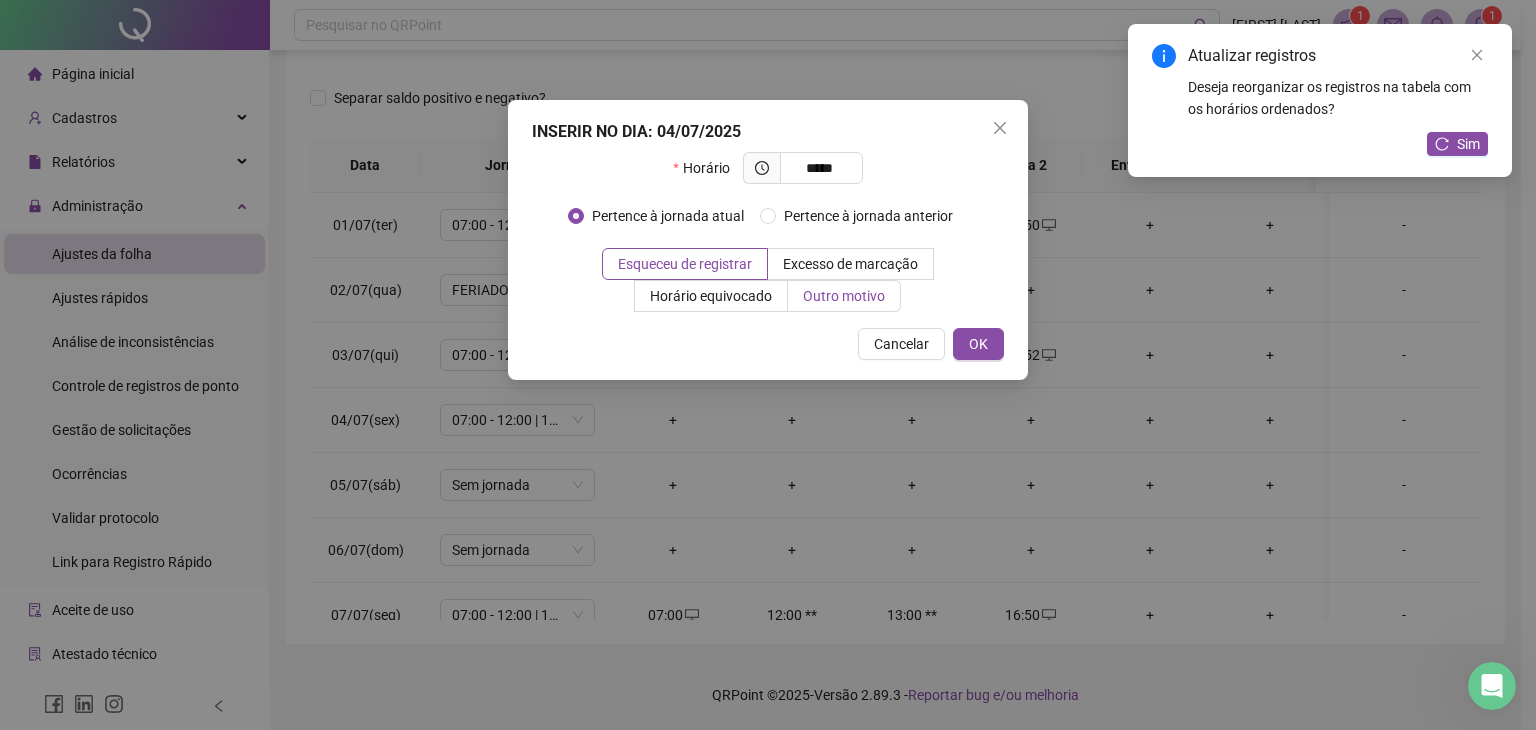click on "Outro motivo" at bounding box center [844, 296] 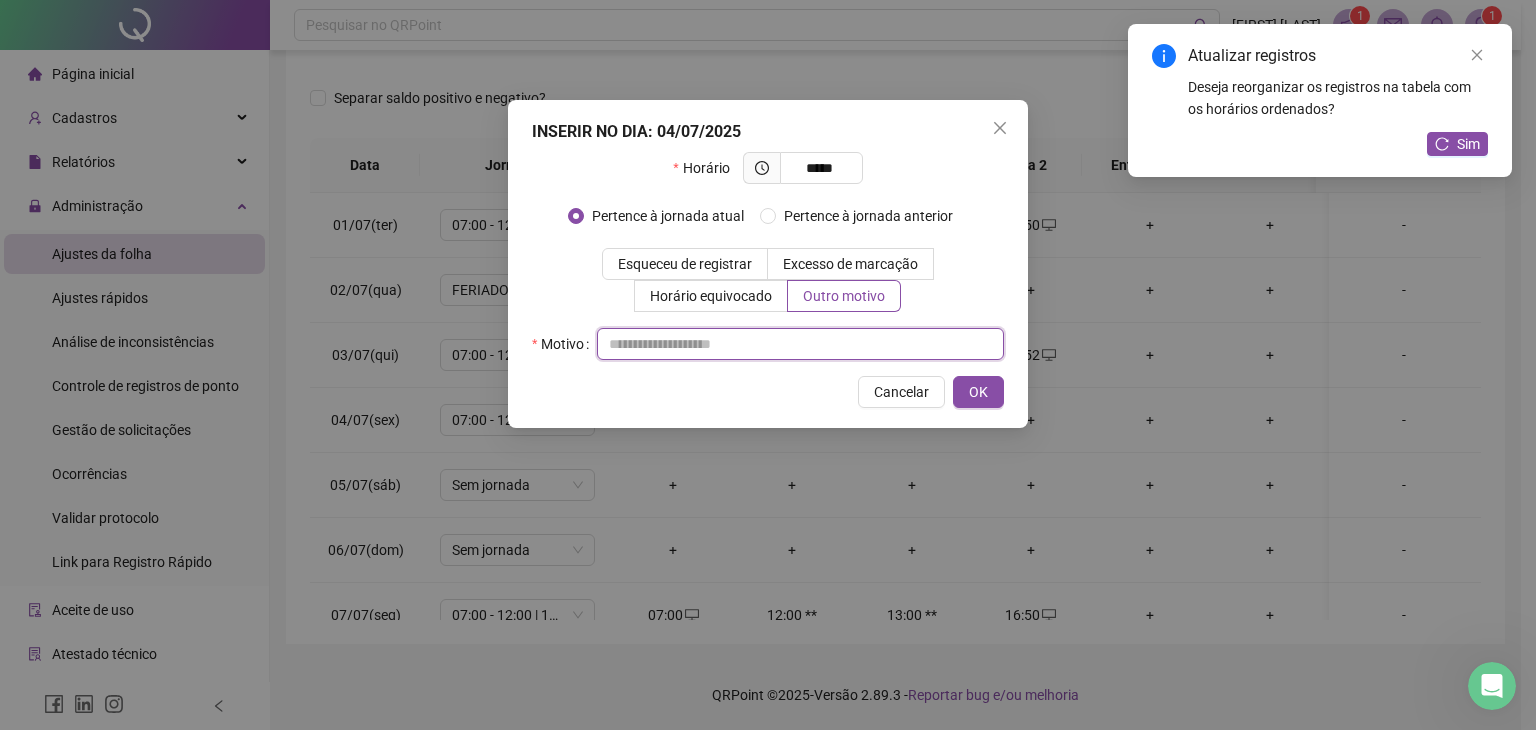 click at bounding box center [800, 344] 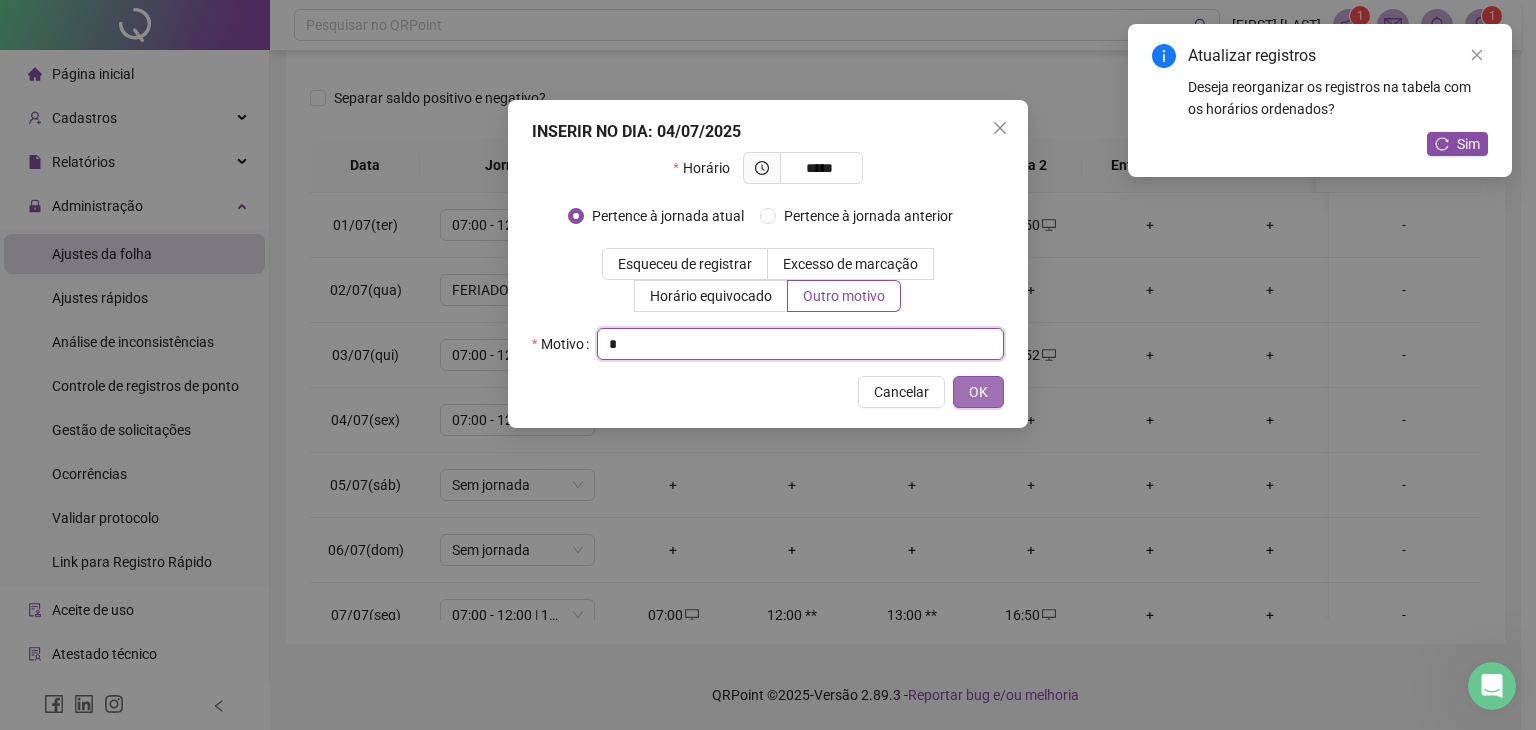 type on "*" 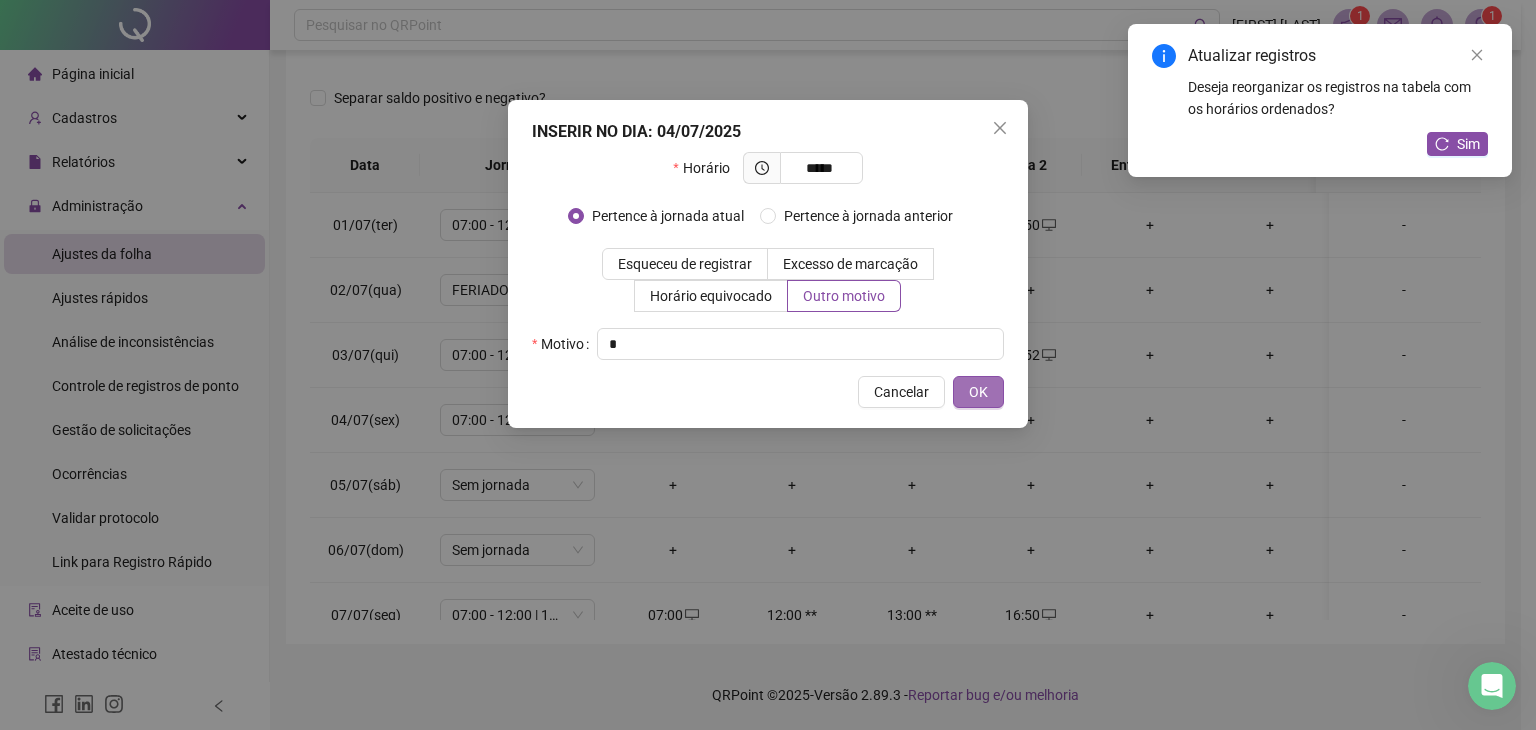click on "OK" at bounding box center (978, 392) 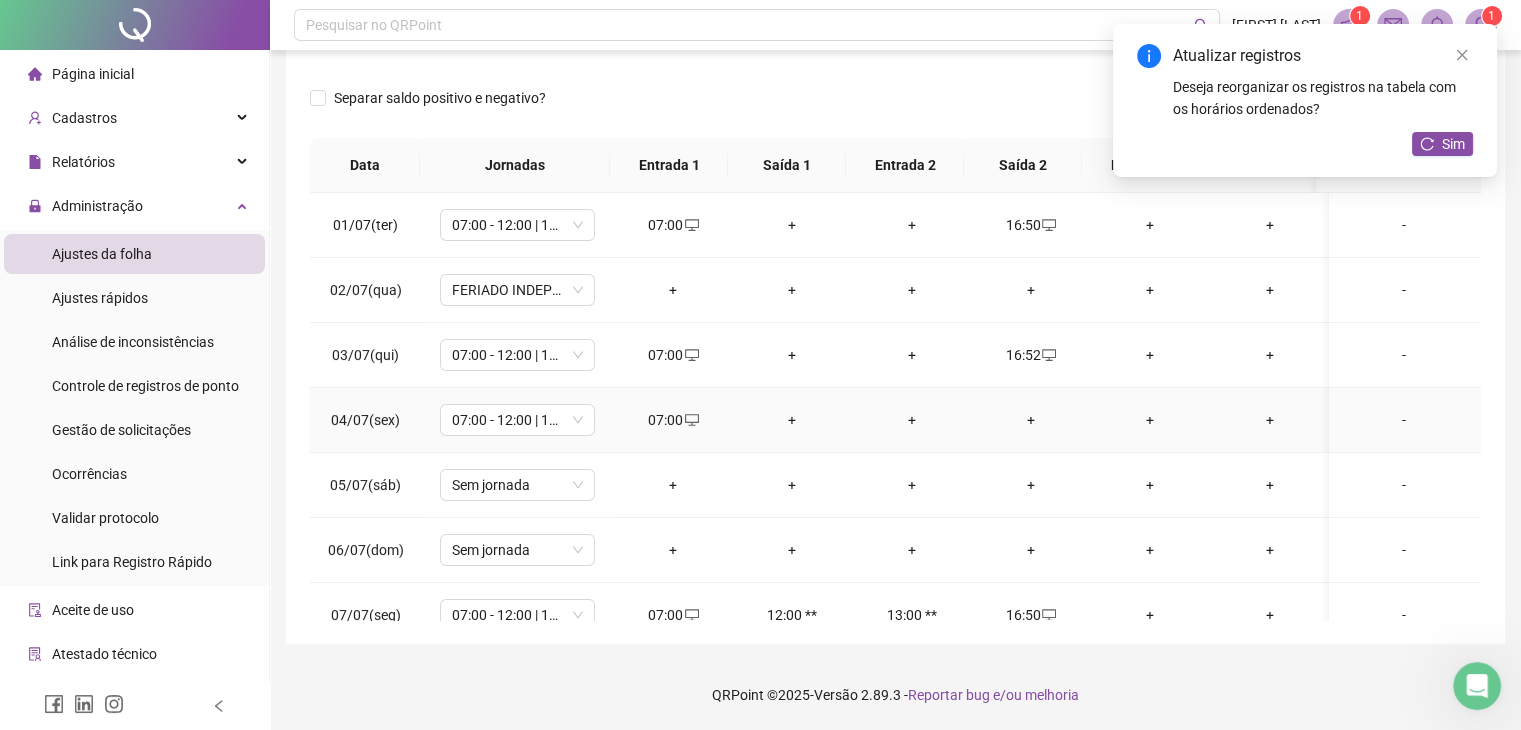 click on "+" at bounding box center (1030, 420) 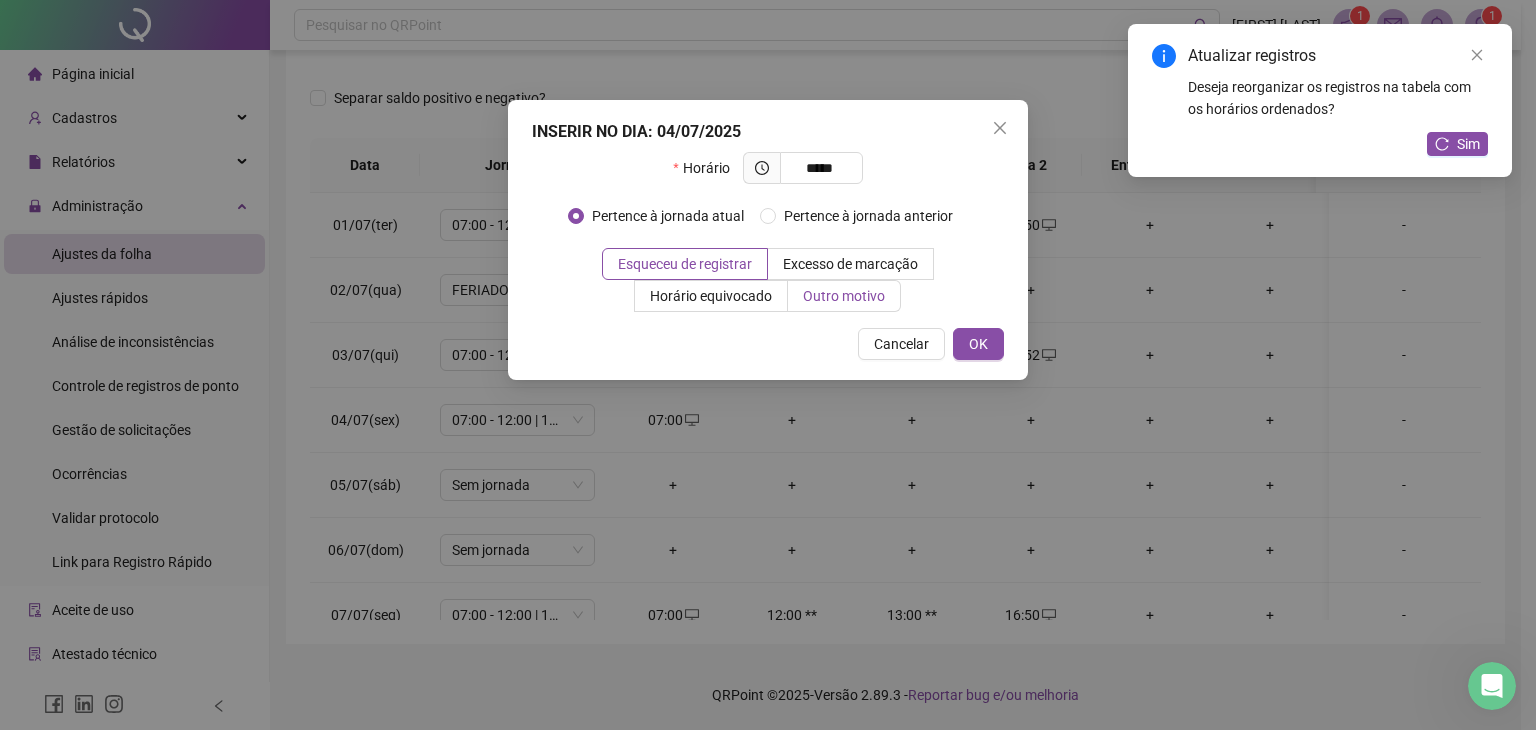 type on "*****" 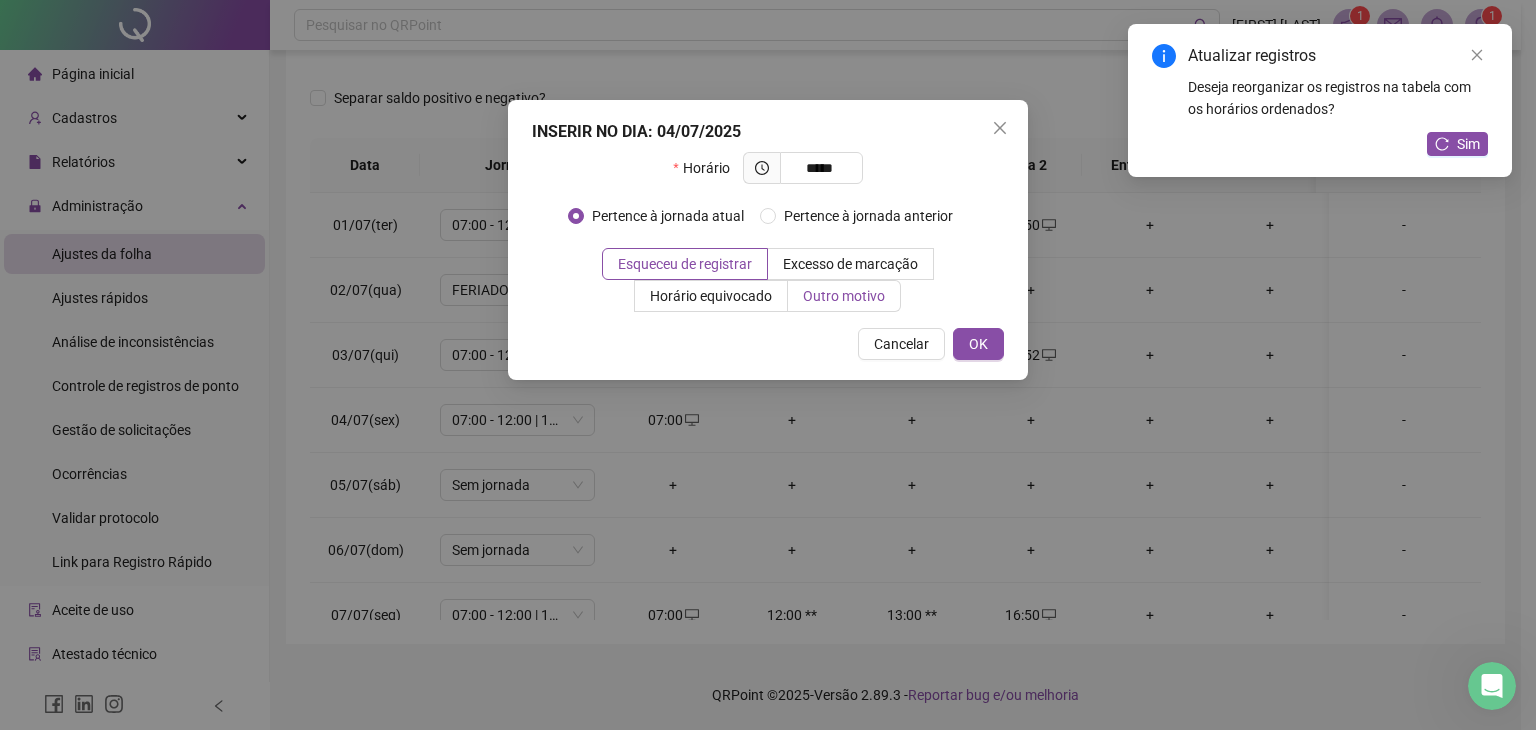 click on "Outro motivo" at bounding box center [844, 296] 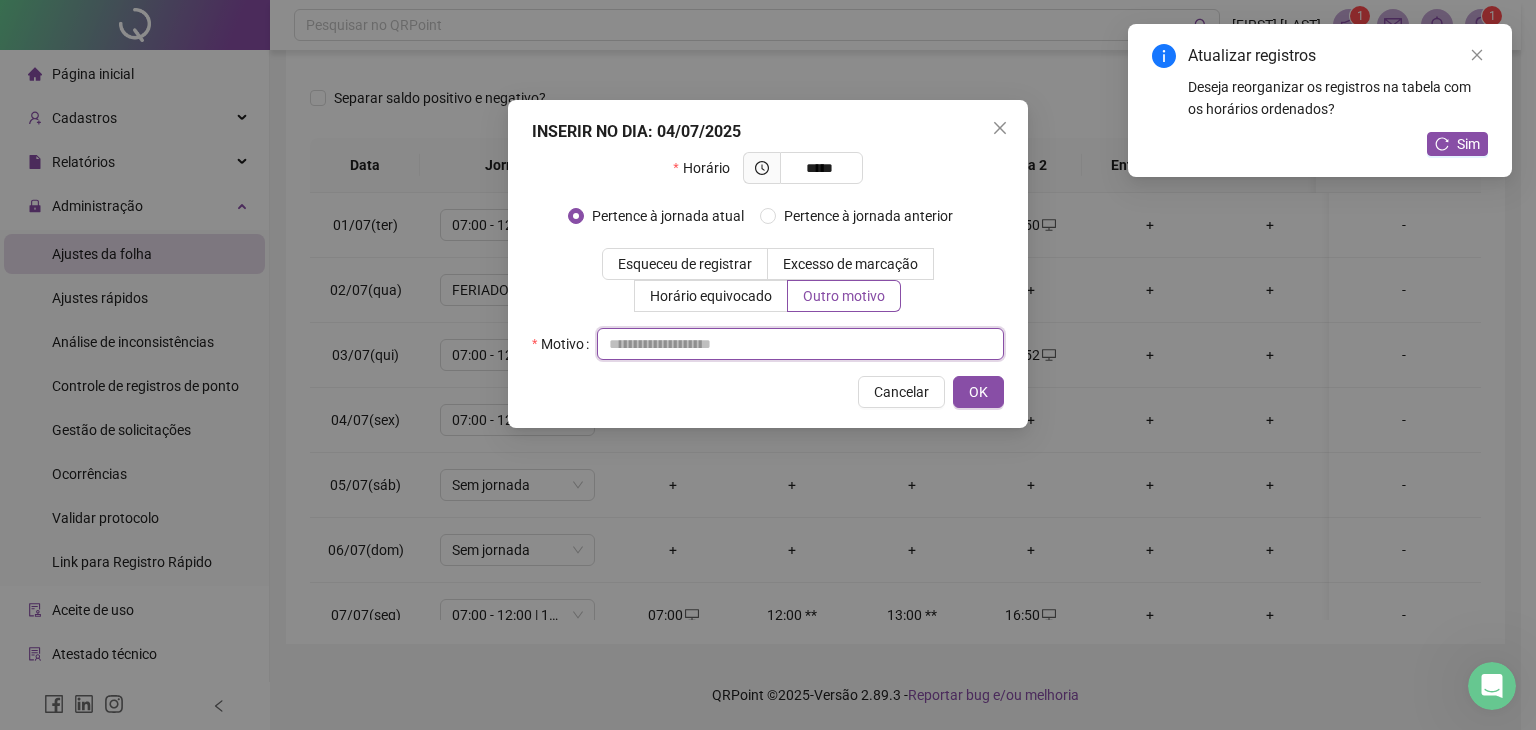 click at bounding box center [800, 344] 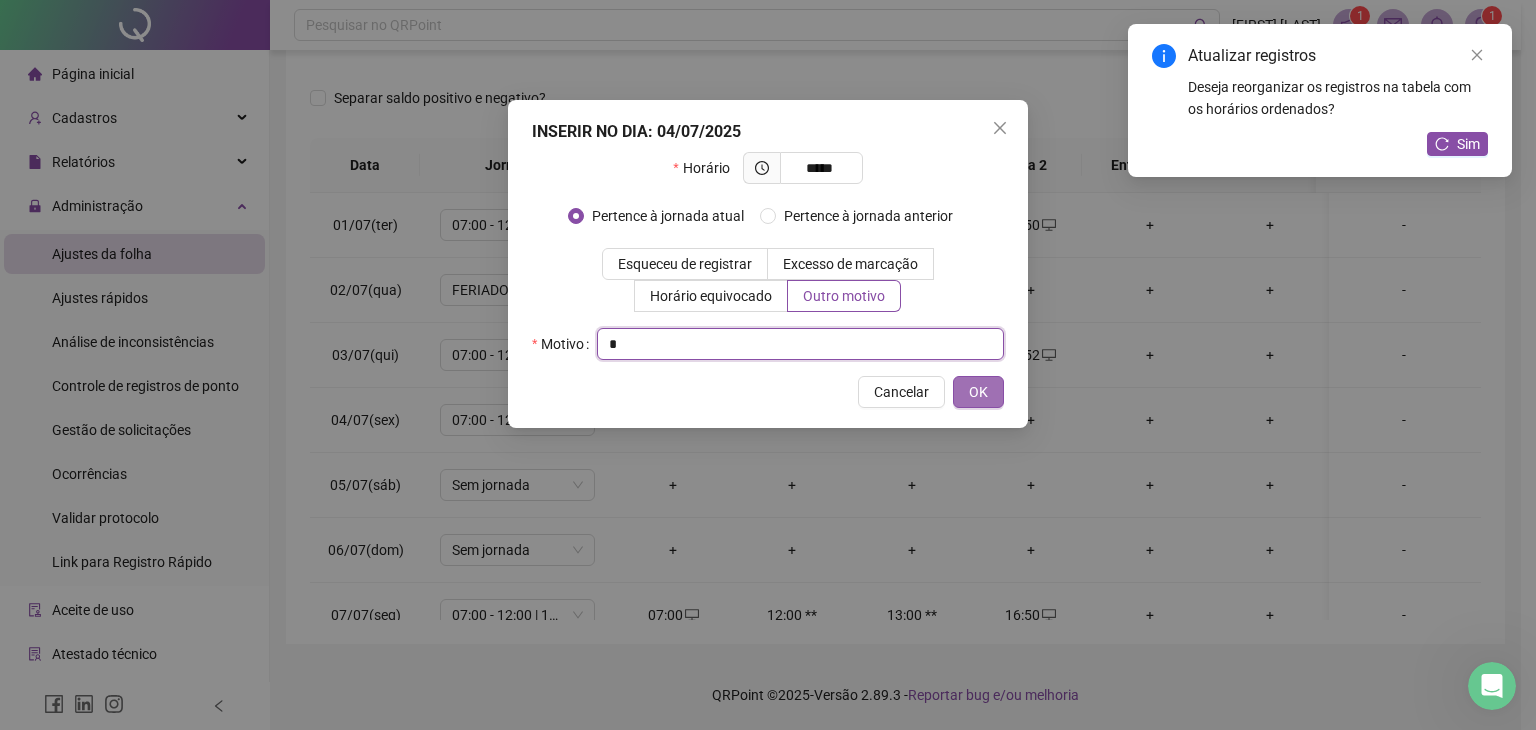 type on "*" 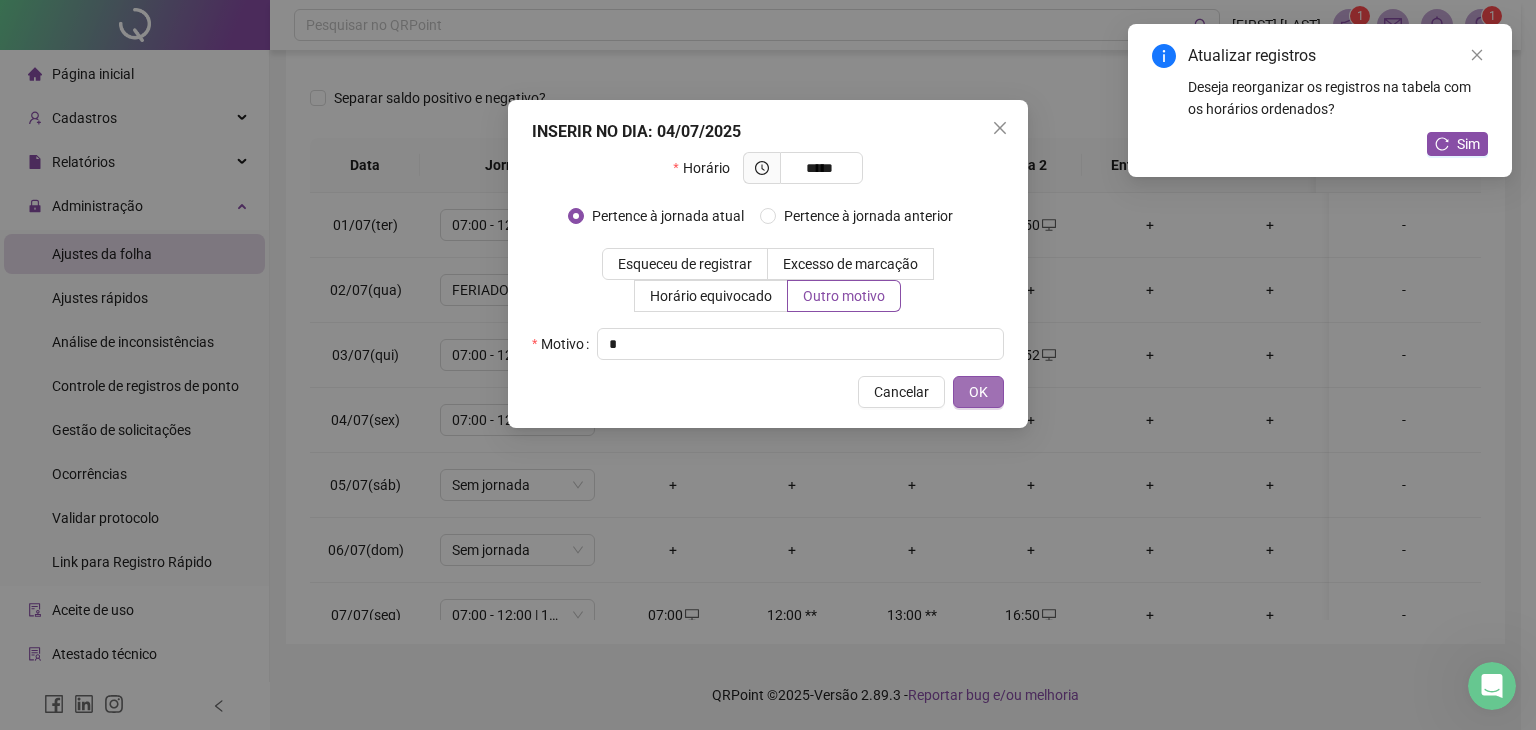 click on "OK" at bounding box center [978, 392] 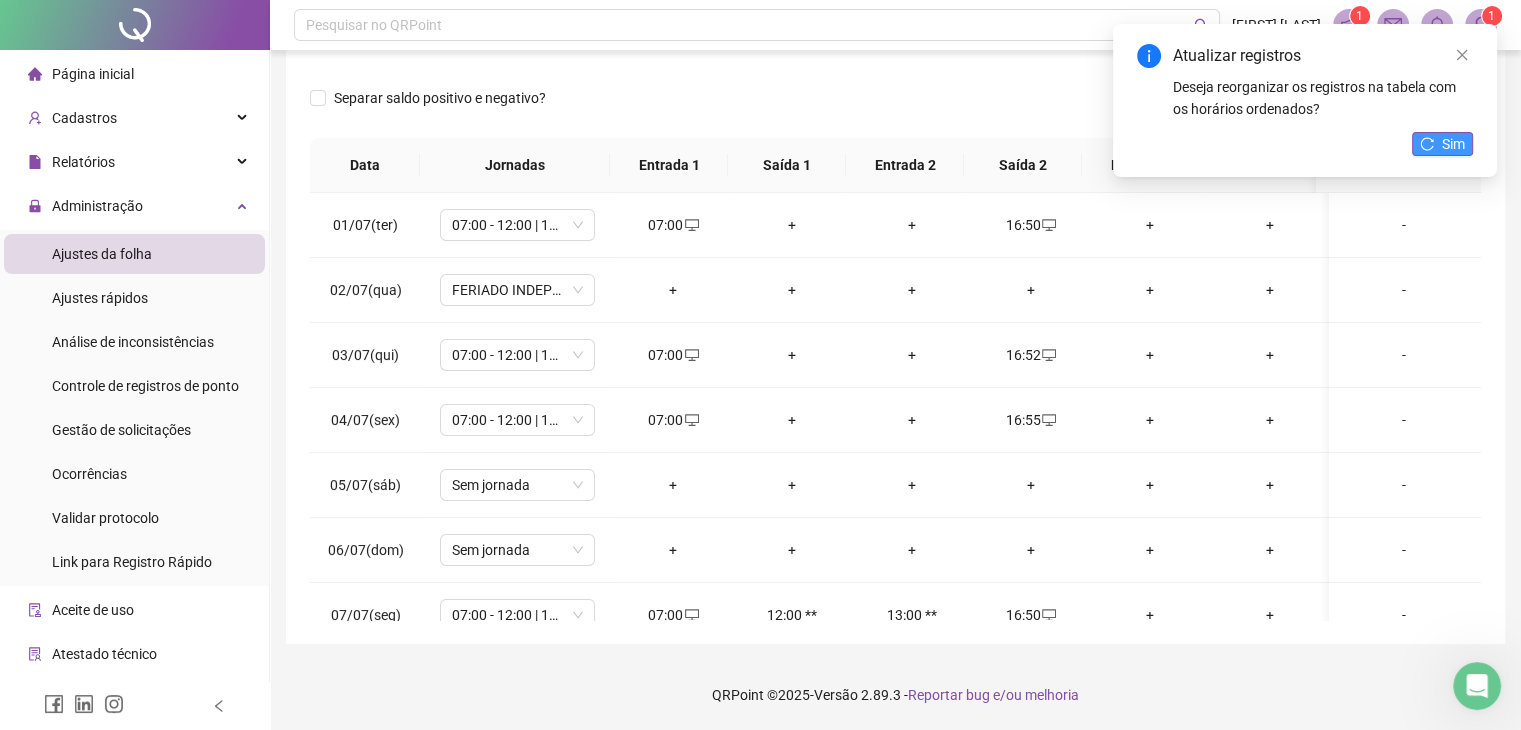 click on "Sim" at bounding box center (1442, 144) 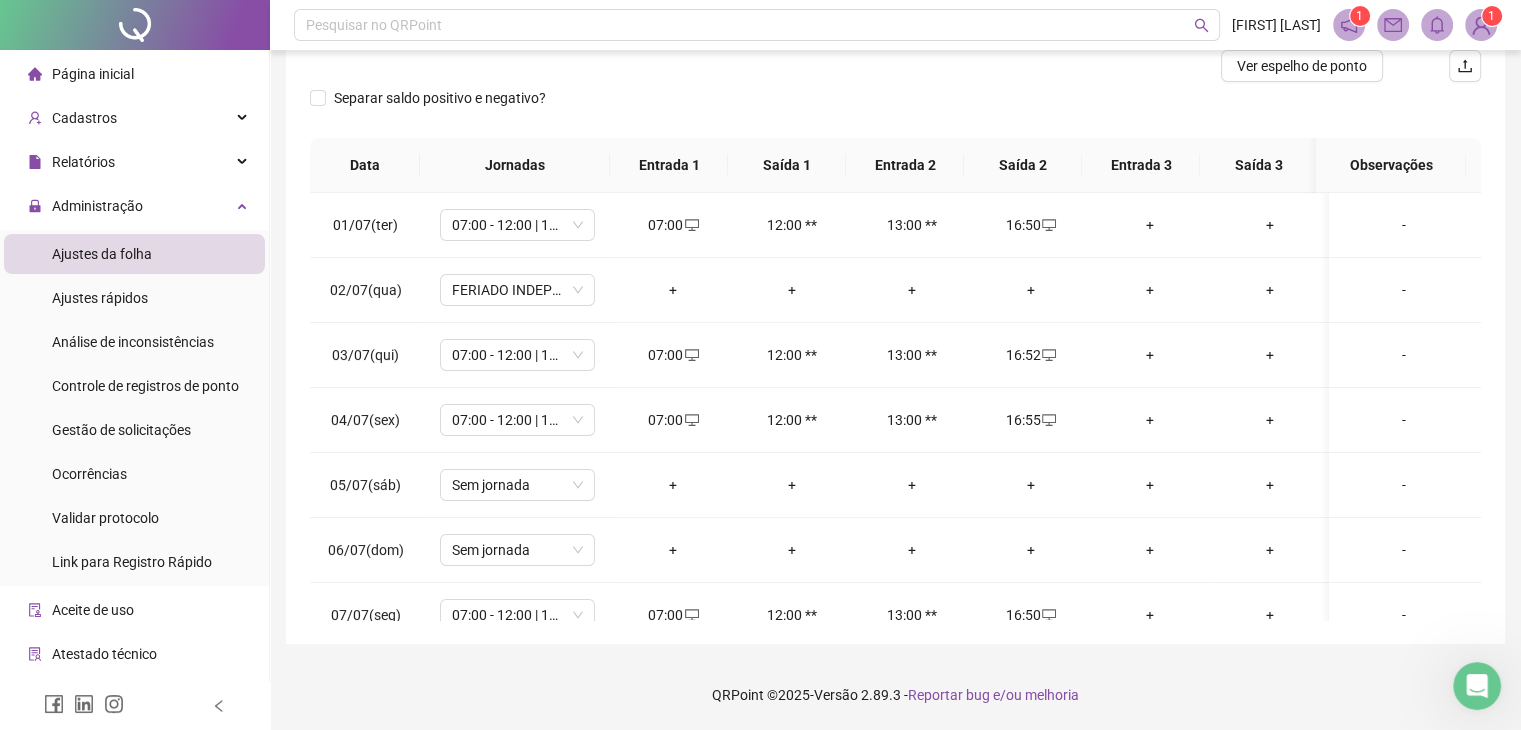 scroll, scrollTop: 720, scrollLeft: 0, axis: vertical 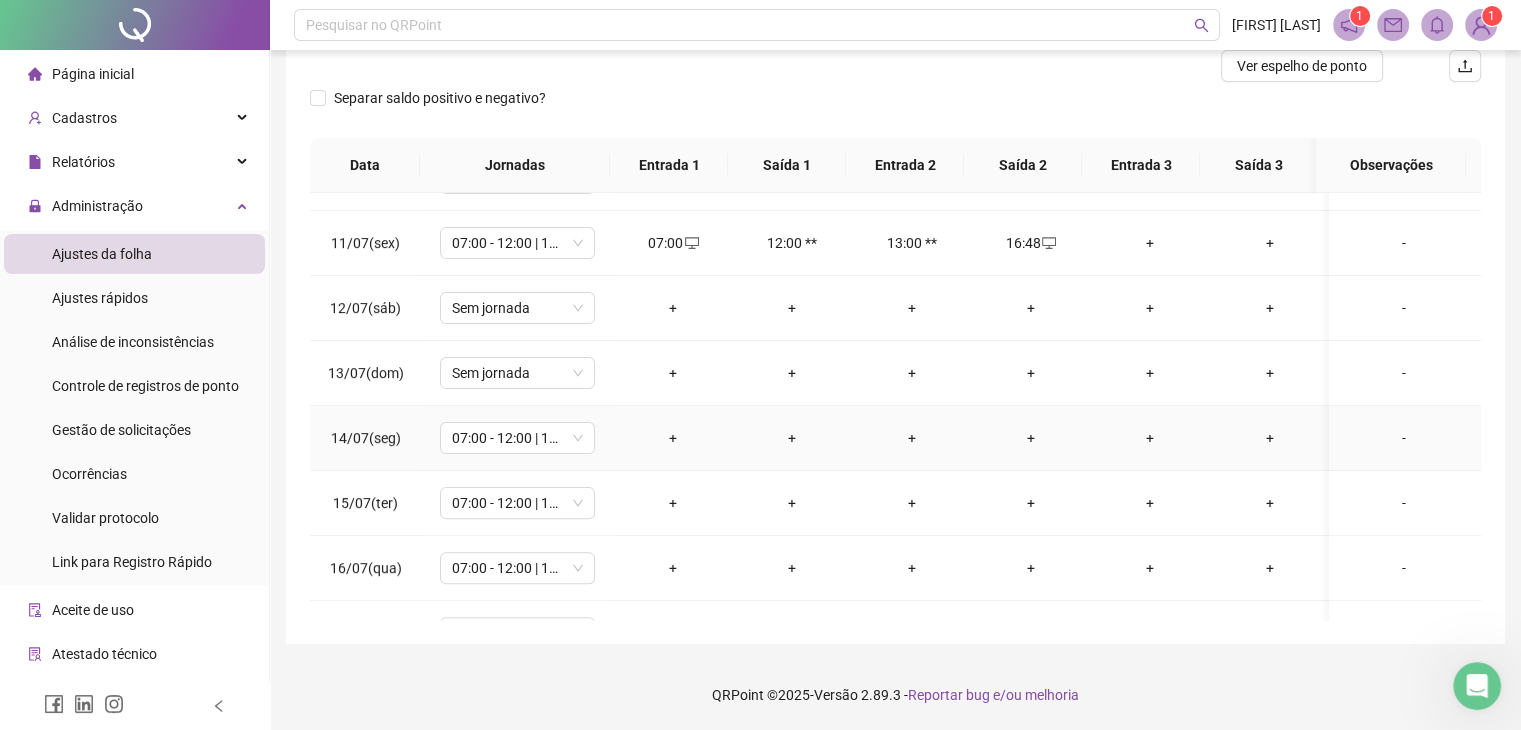 click on "+" at bounding box center [672, 438] 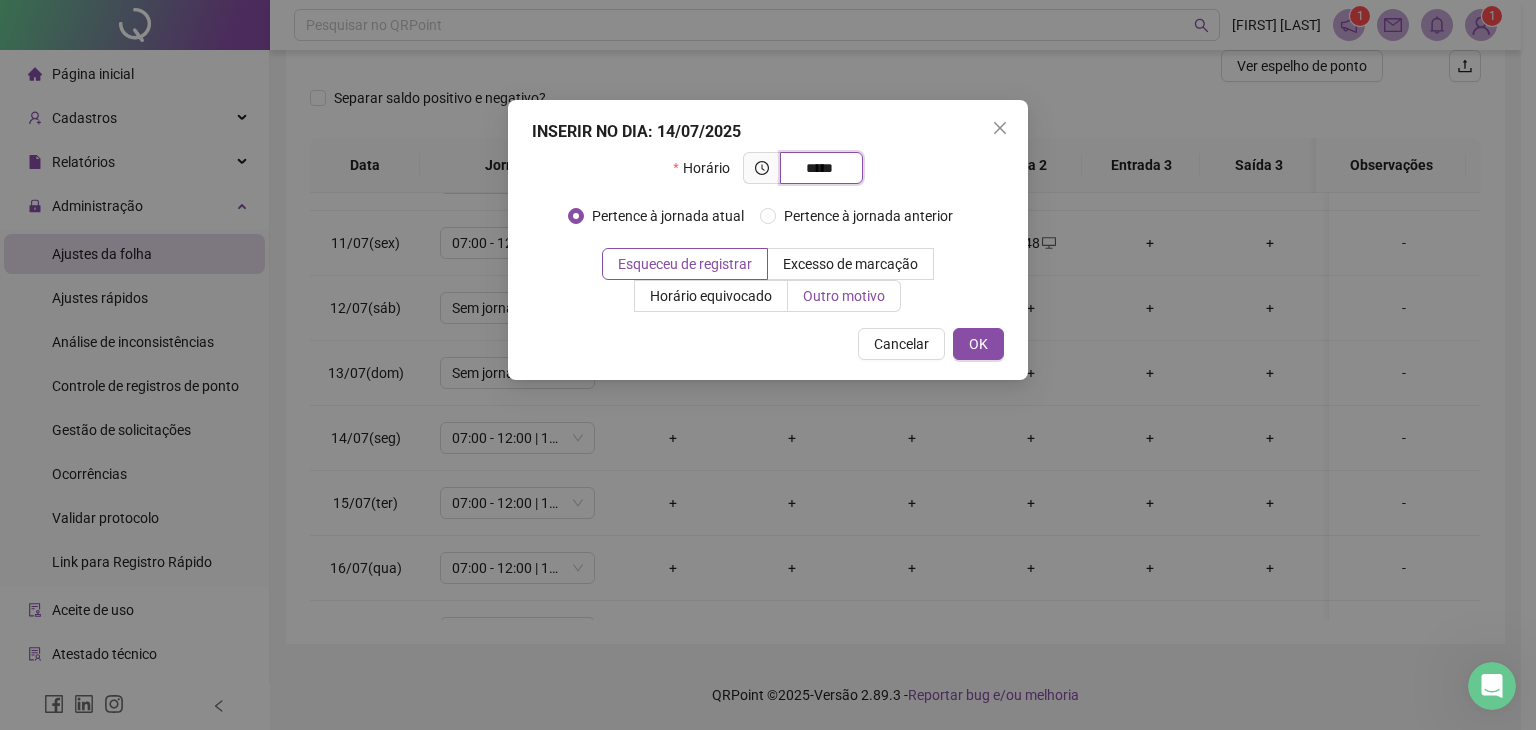 type on "*****" 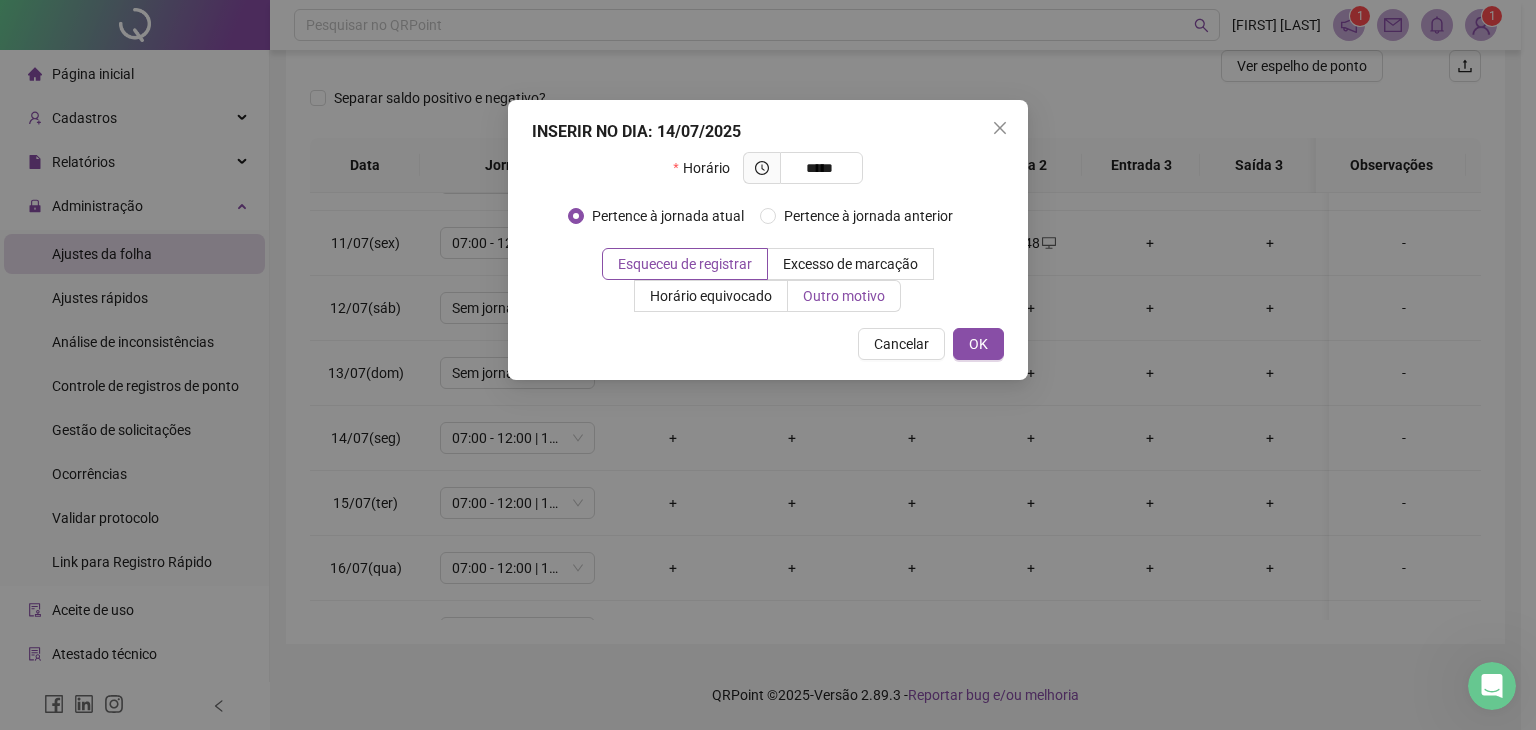 click on "Outro motivo" at bounding box center [844, 296] 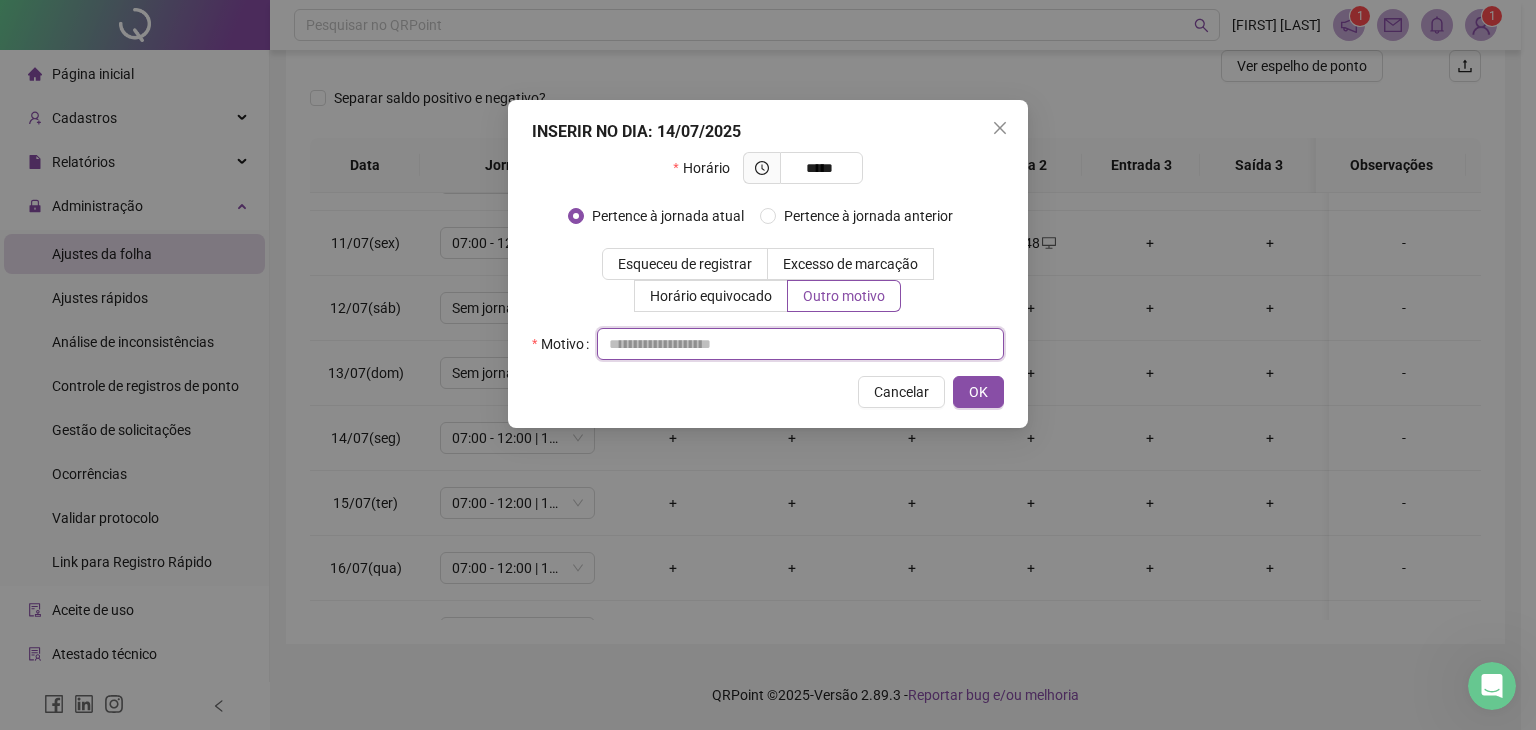 click at bounding box center [800, 344] 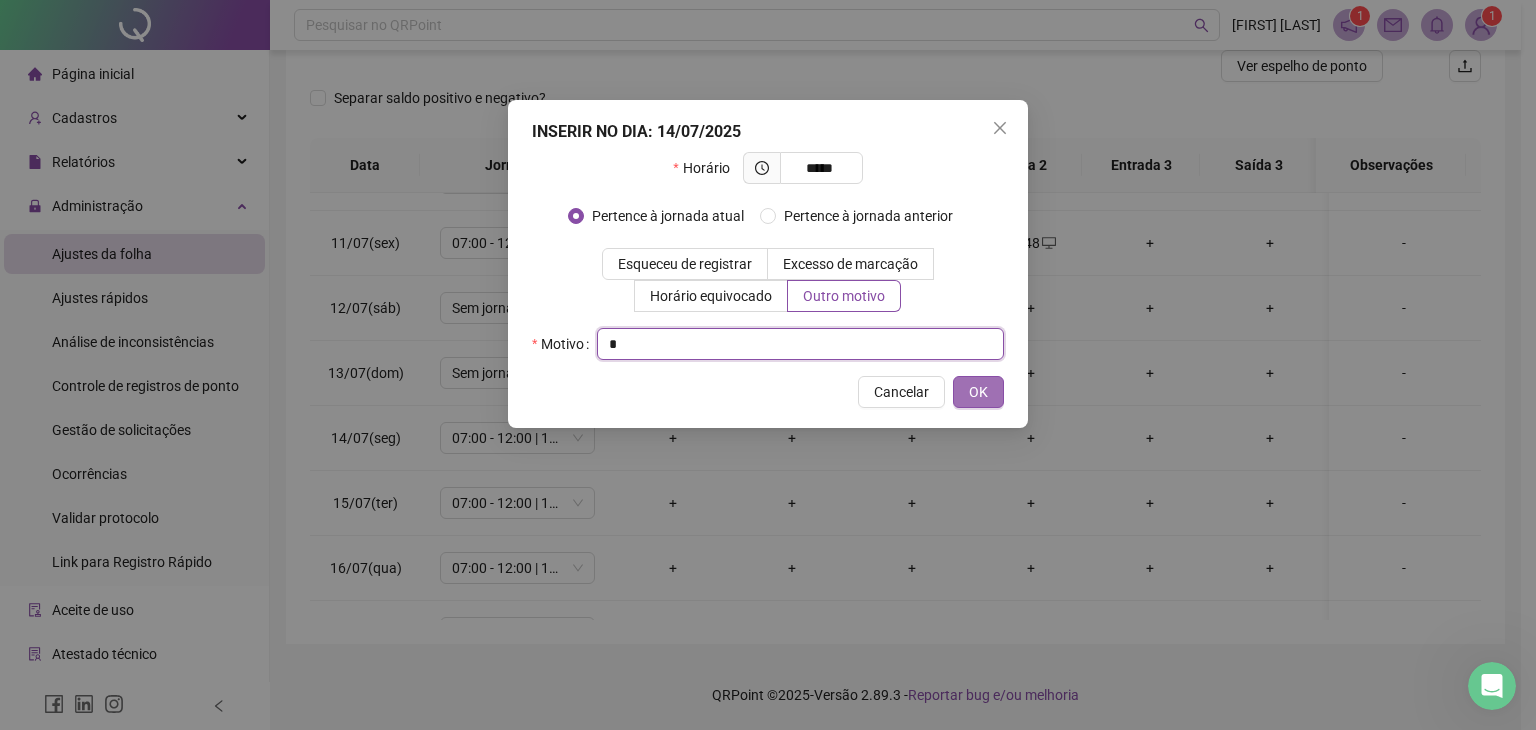 type on "*" 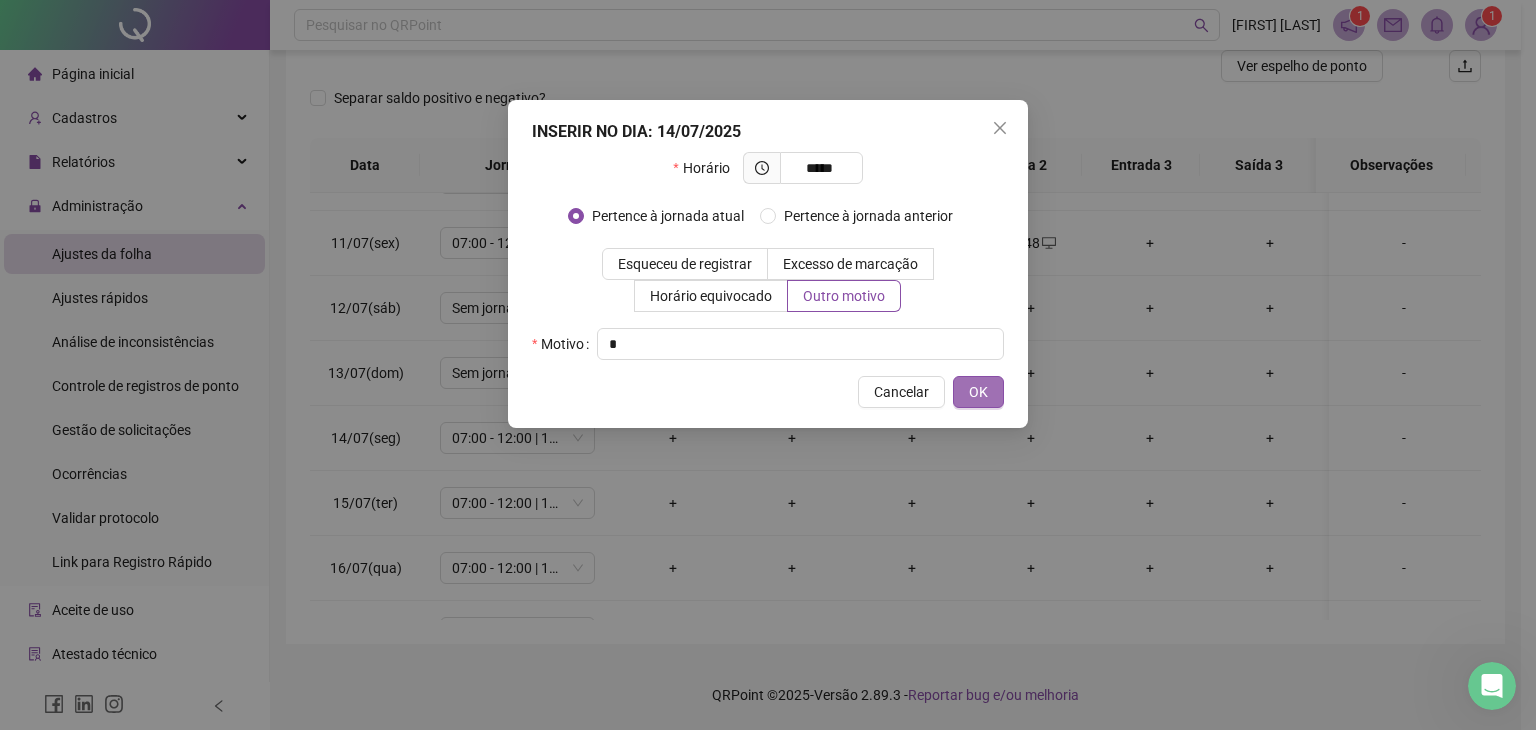 click on "OK" at bounding box center [978, 392] 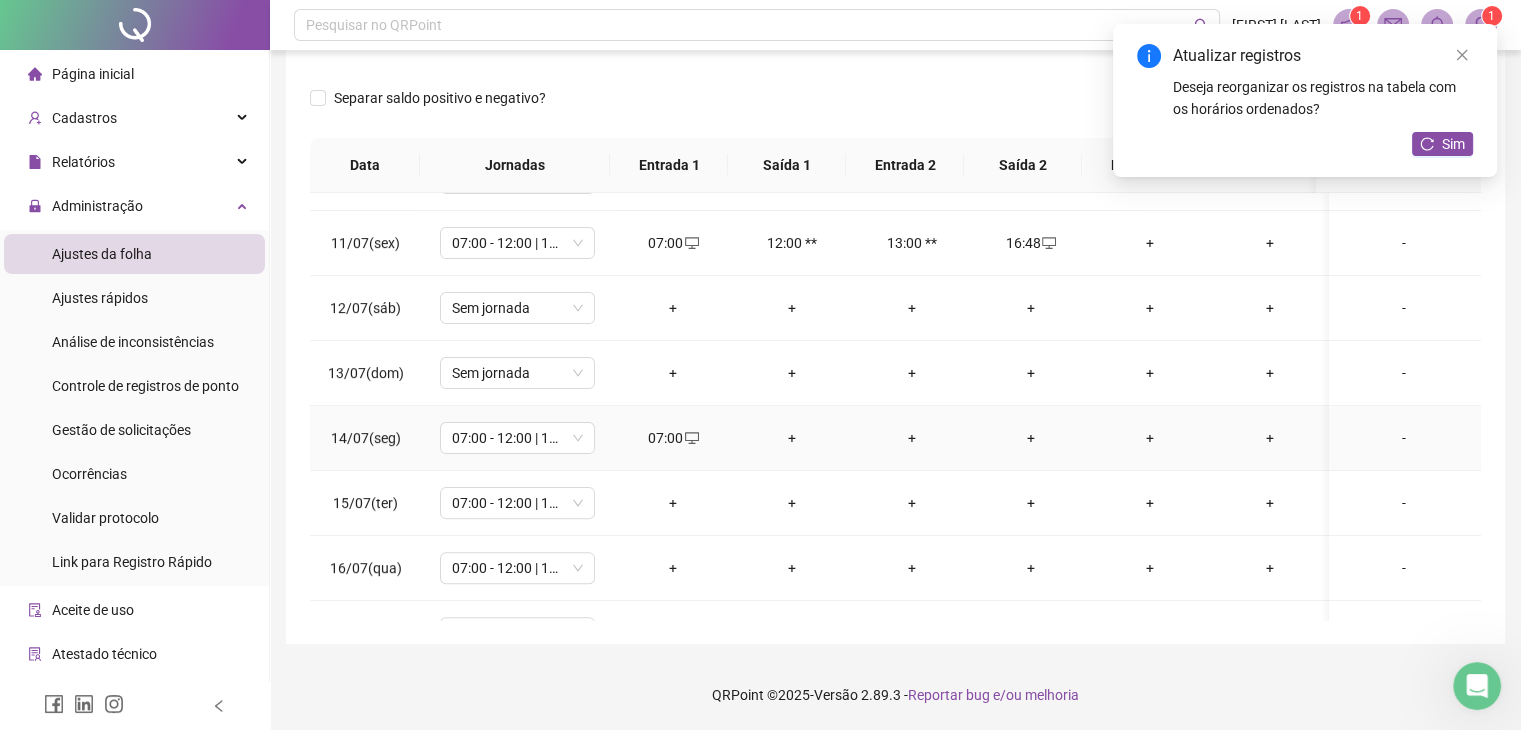 click on "+" at bounding box center [1030, 438] 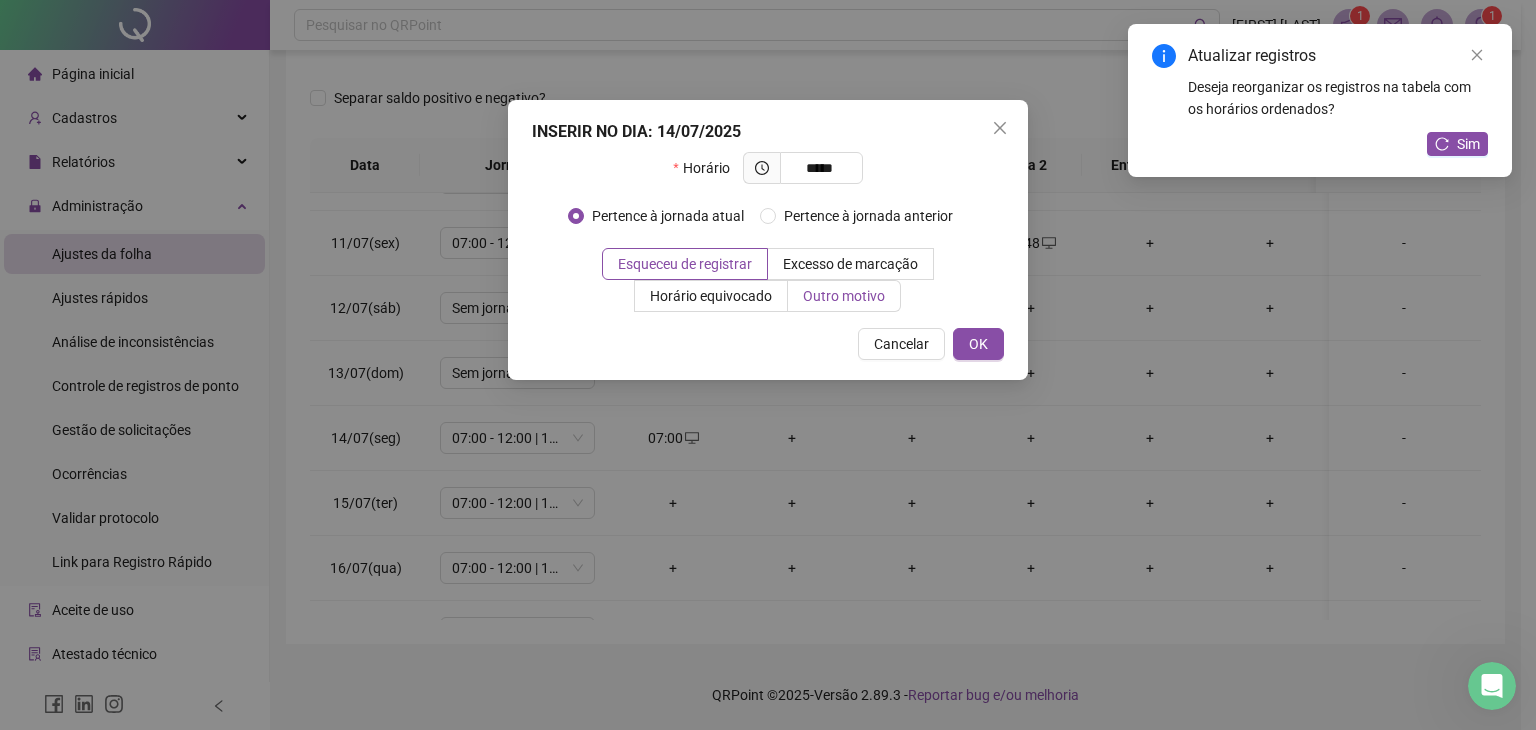 type on "*****" 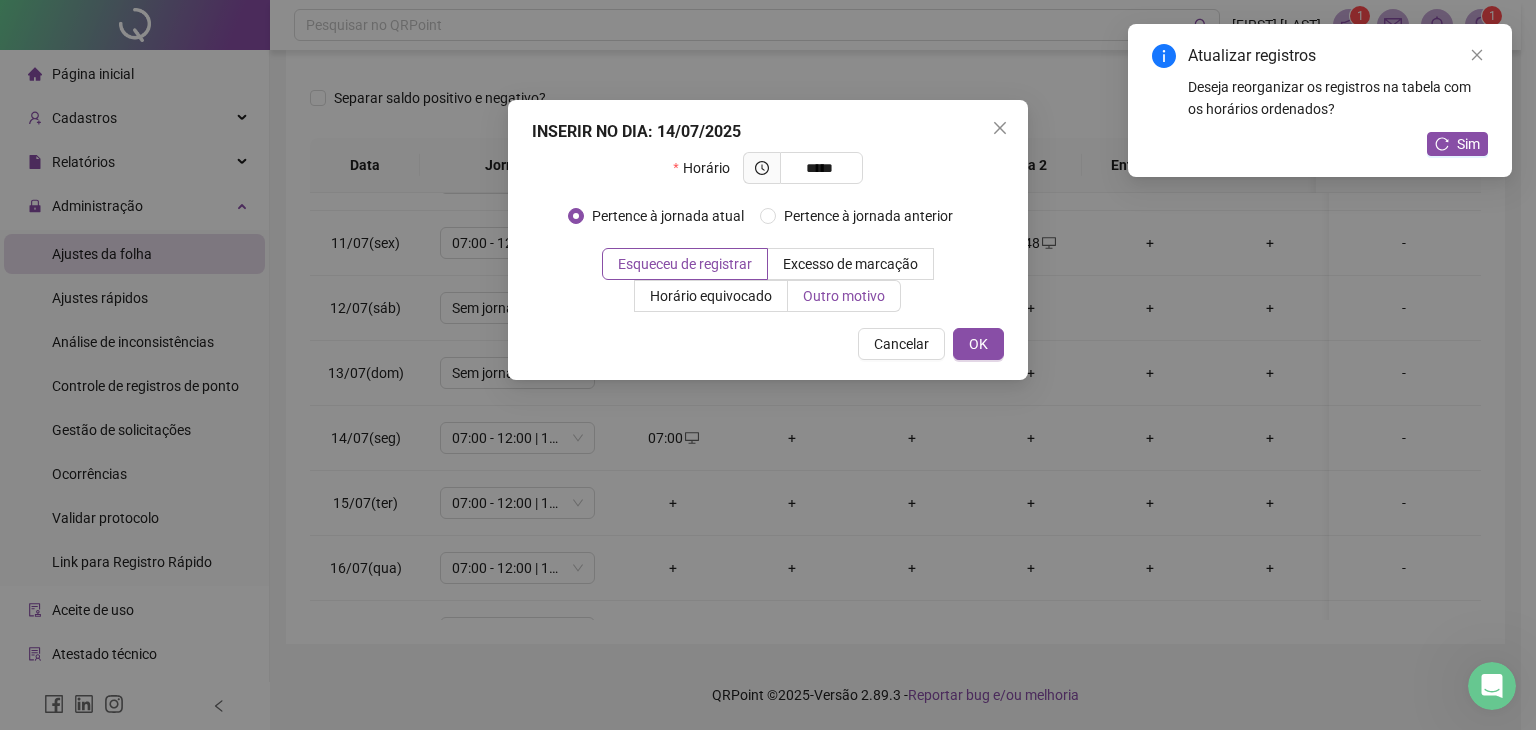 click on "Outro motivo" at bounding box center [844, 296] 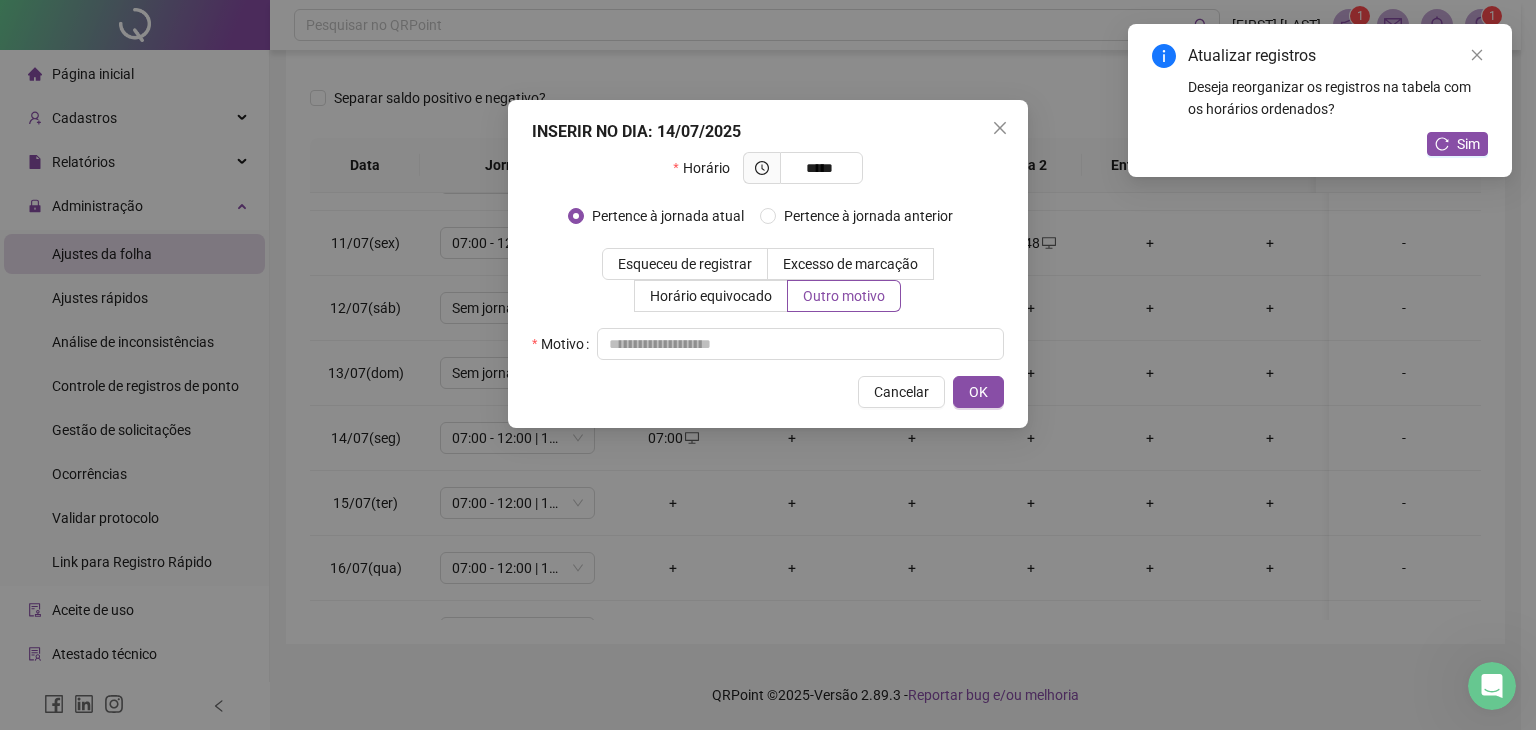 click on "INSERIR NO DIA :   14/07/2025 Horário ***** Pertence à jornada atual Pertence à jornada anterior Esqueceu de registrar Excesso de marcação Horário equivocado Outro motivo Motivo Cancelar OK" at bounding box center (768, 264) 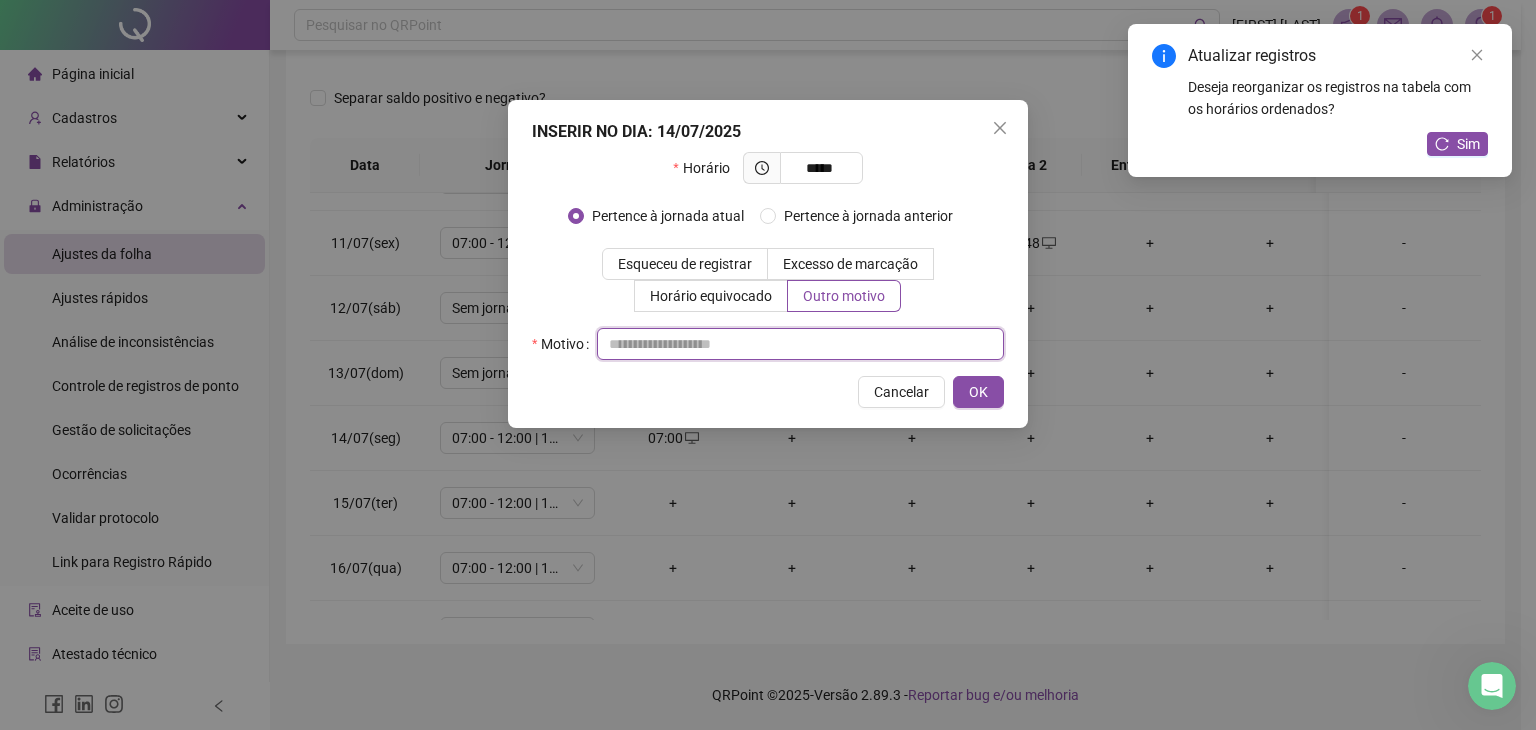 click at bounding box center (800, 344) 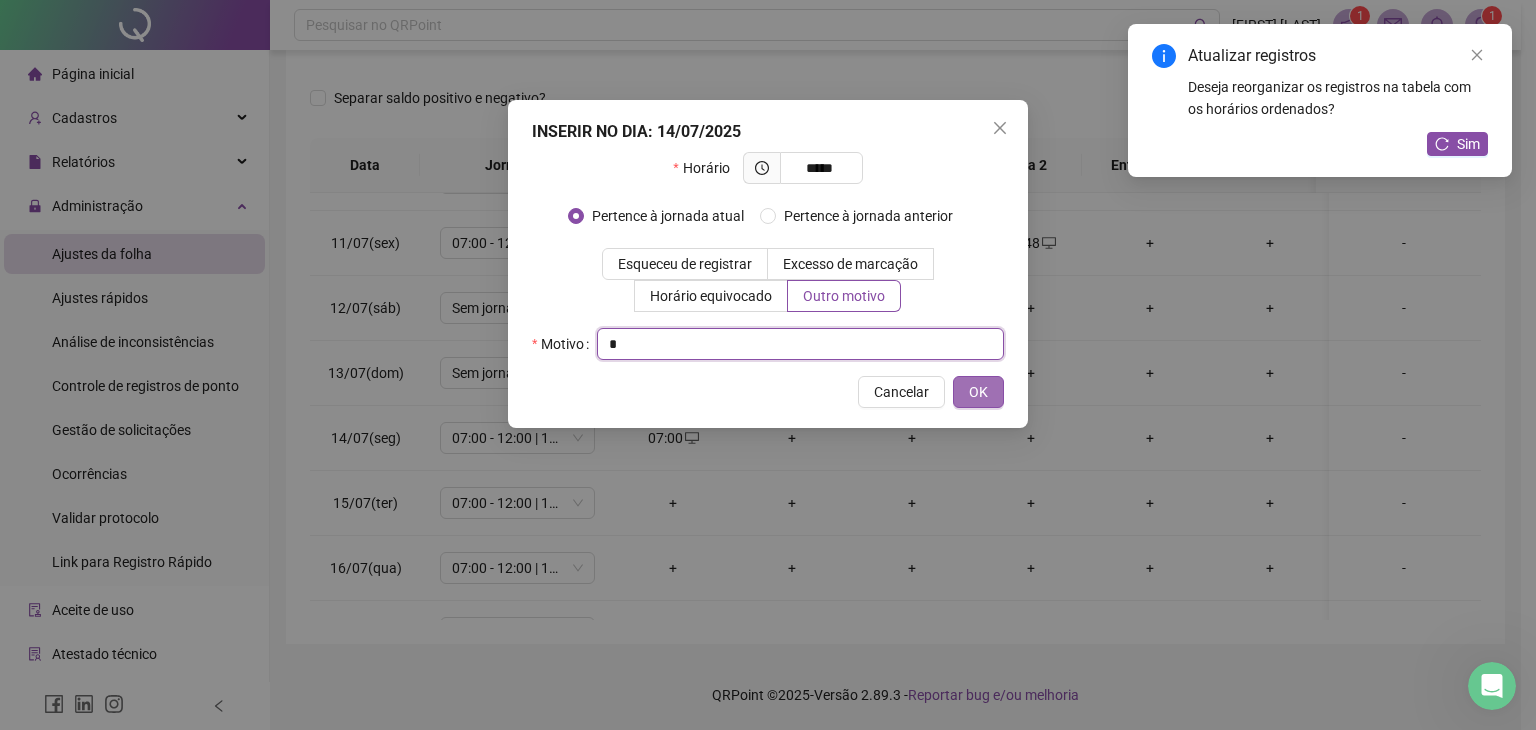 type on "*" 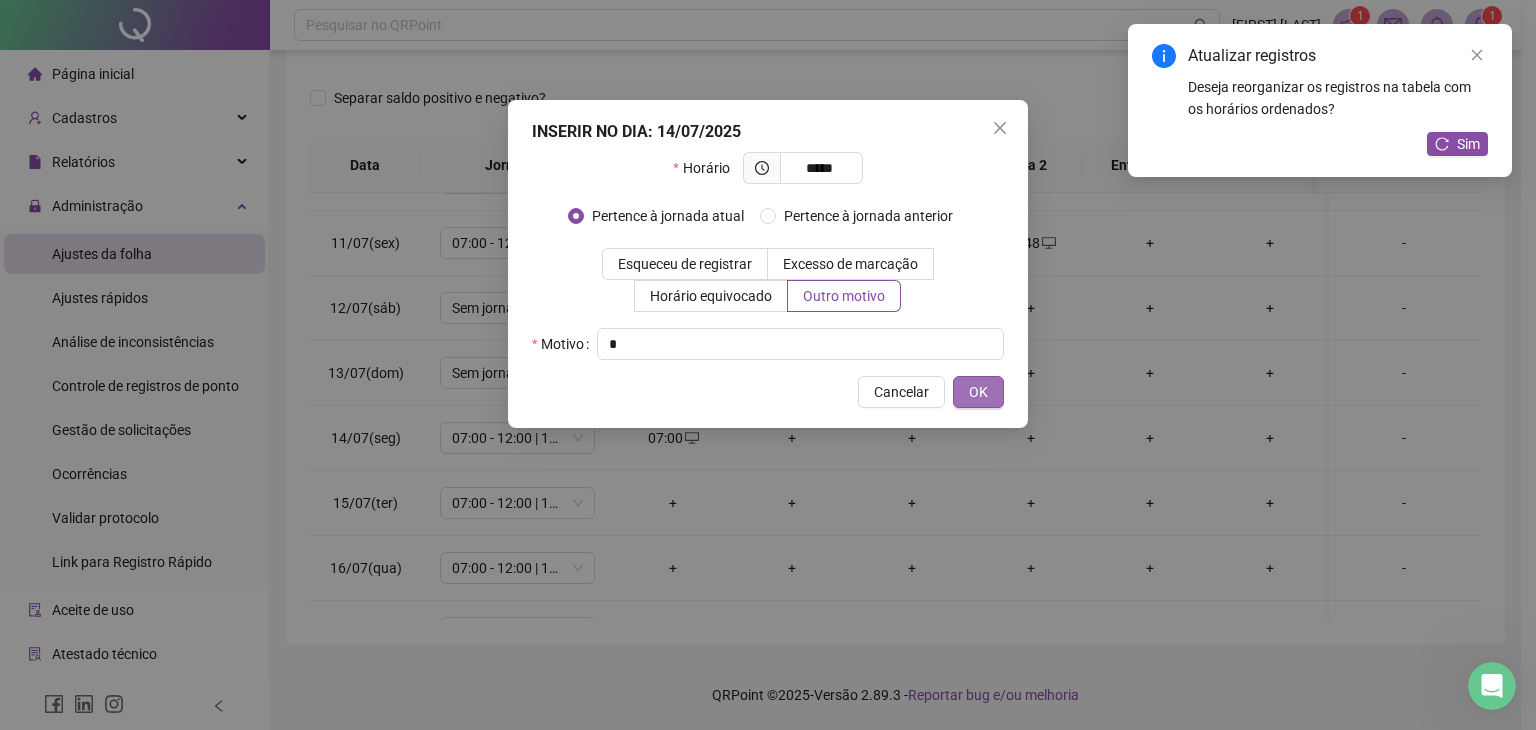click on "OK" at bounding box center [978, 392] 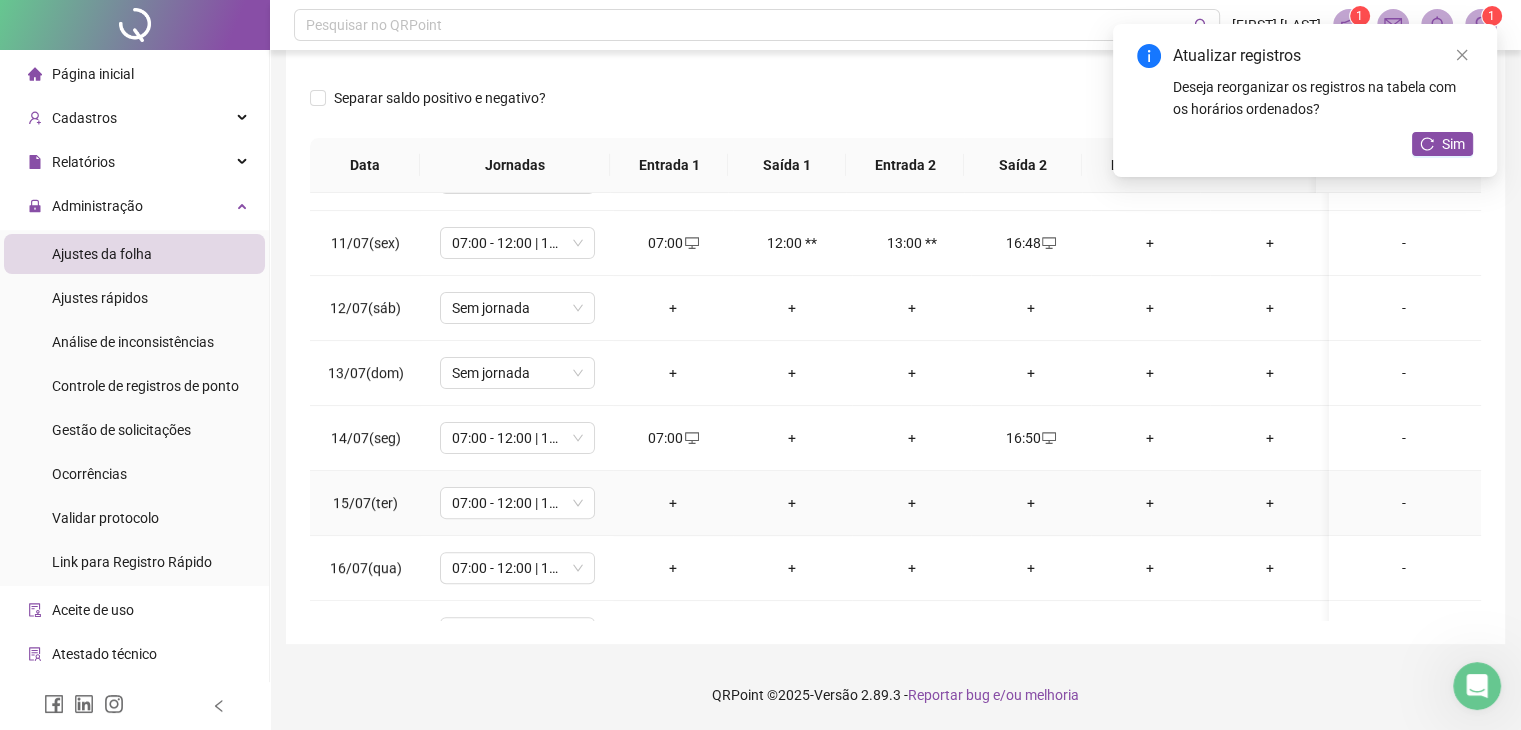 click on "+" at bounding box center [672, 503] 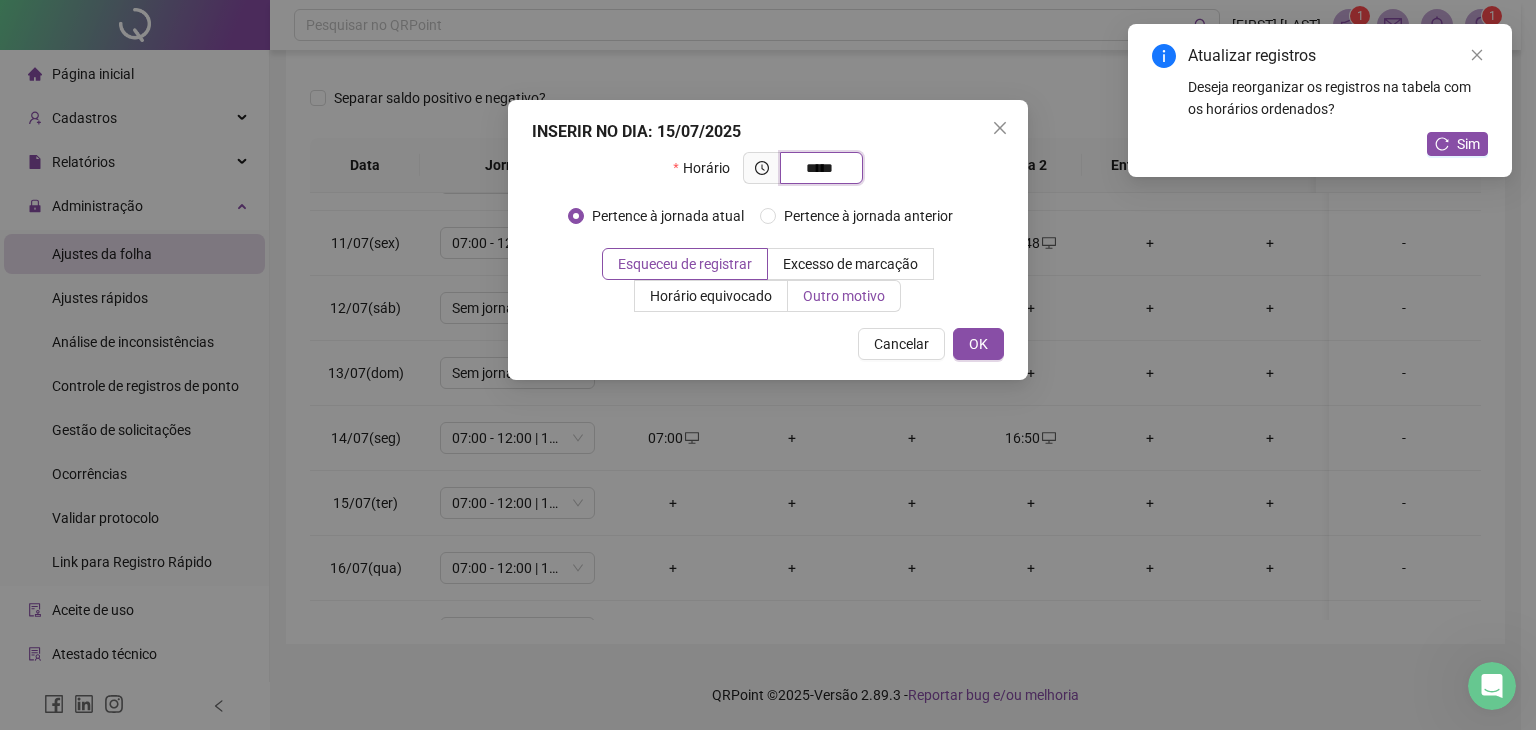 type on "*****" 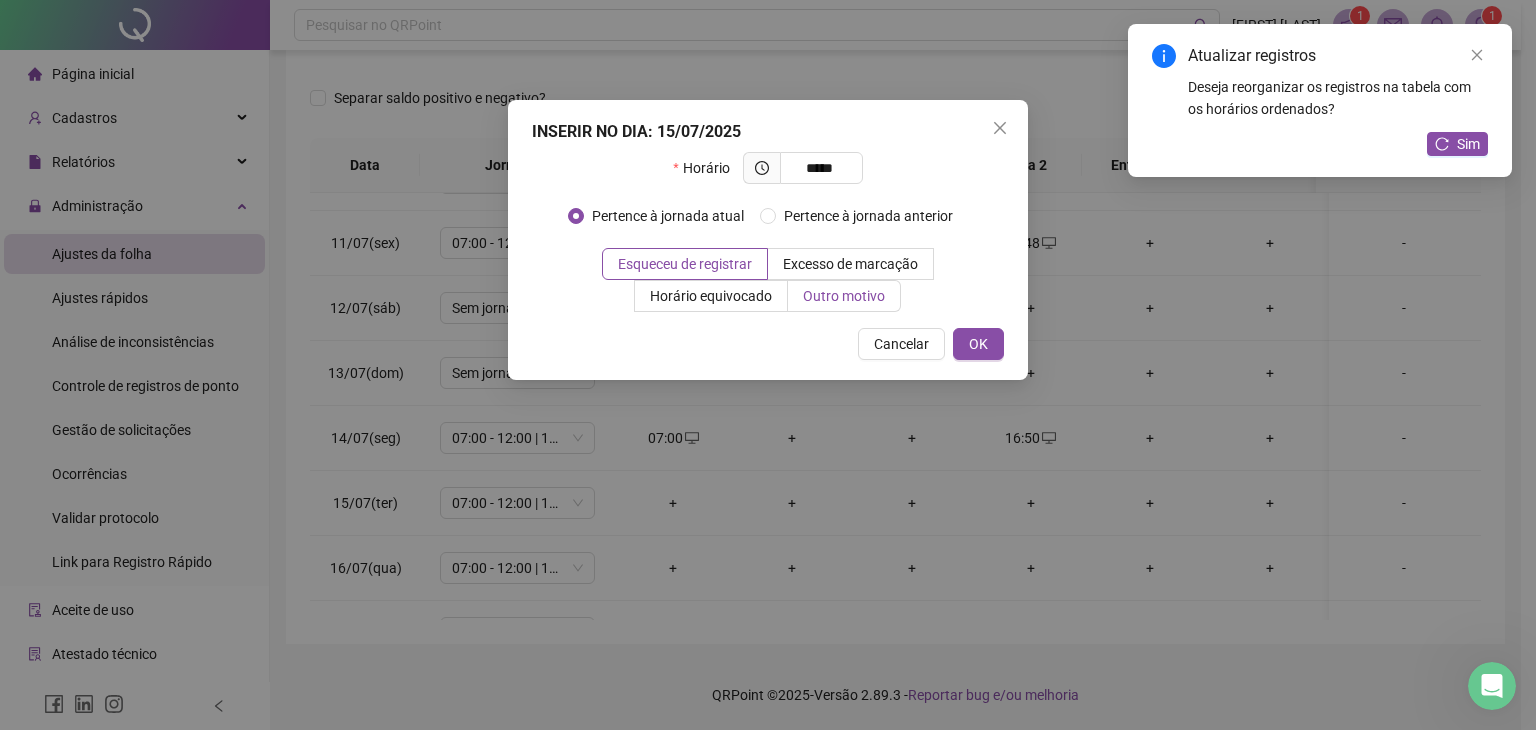 click on "Outro motivo" at bounding box center [844, 296] 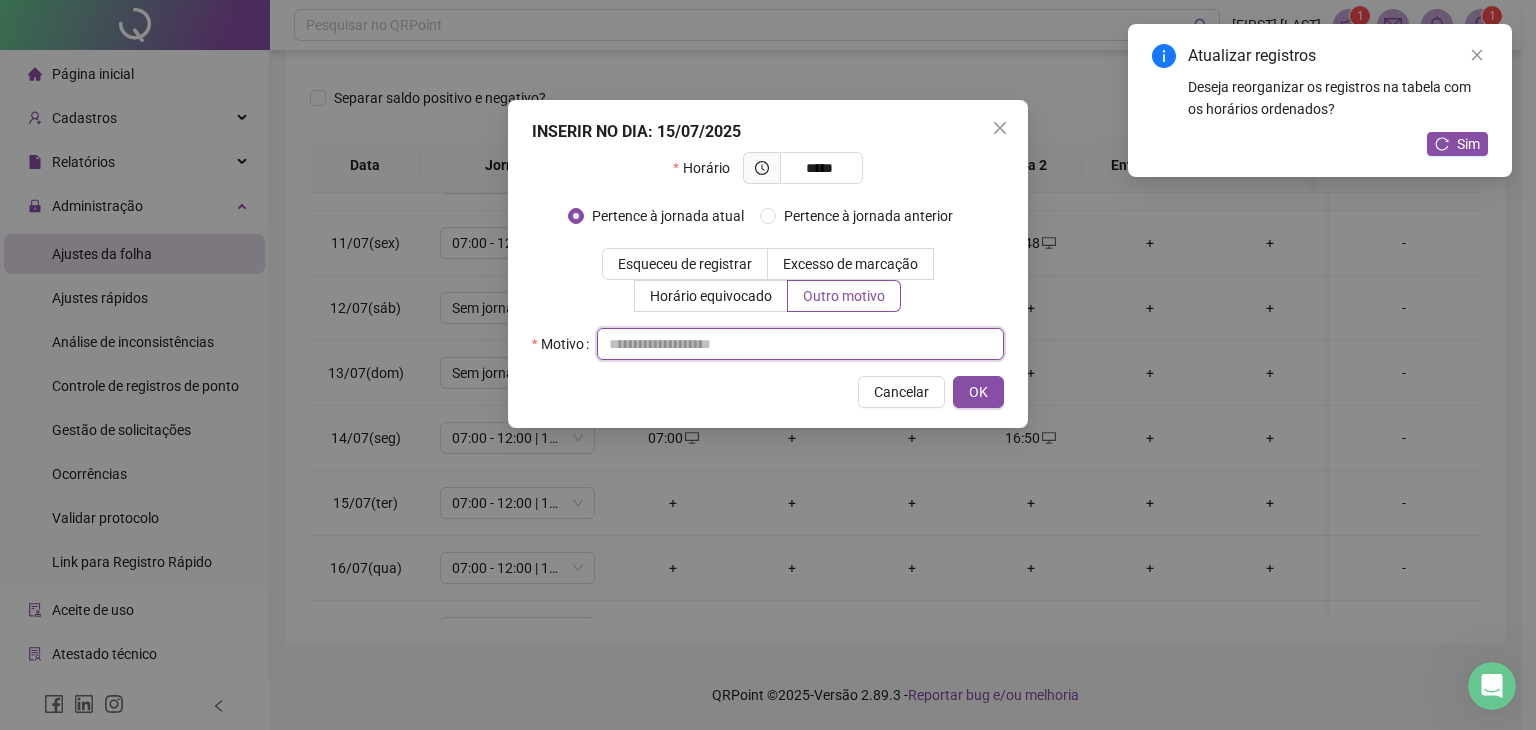 click at bounding box center (800, 344) 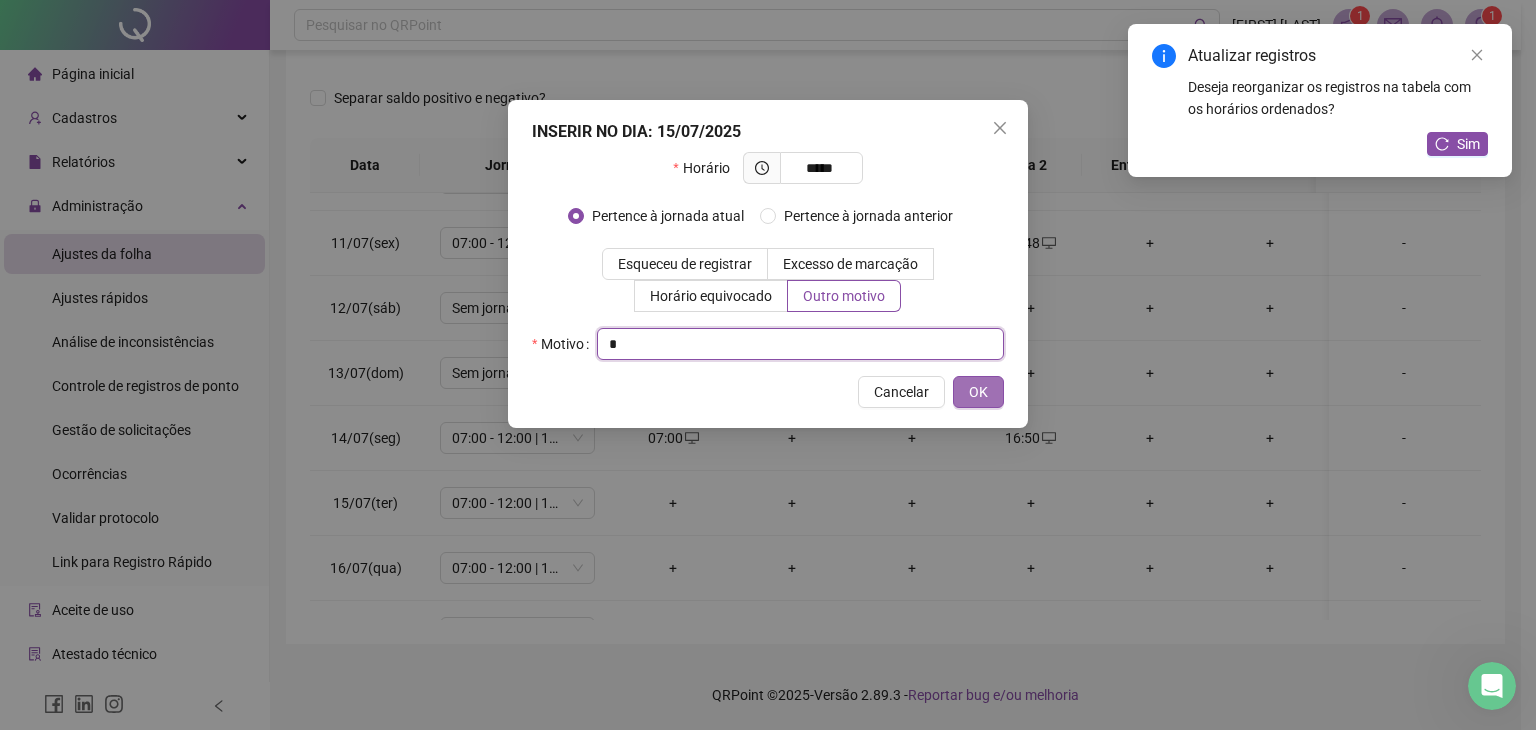 type on "*" 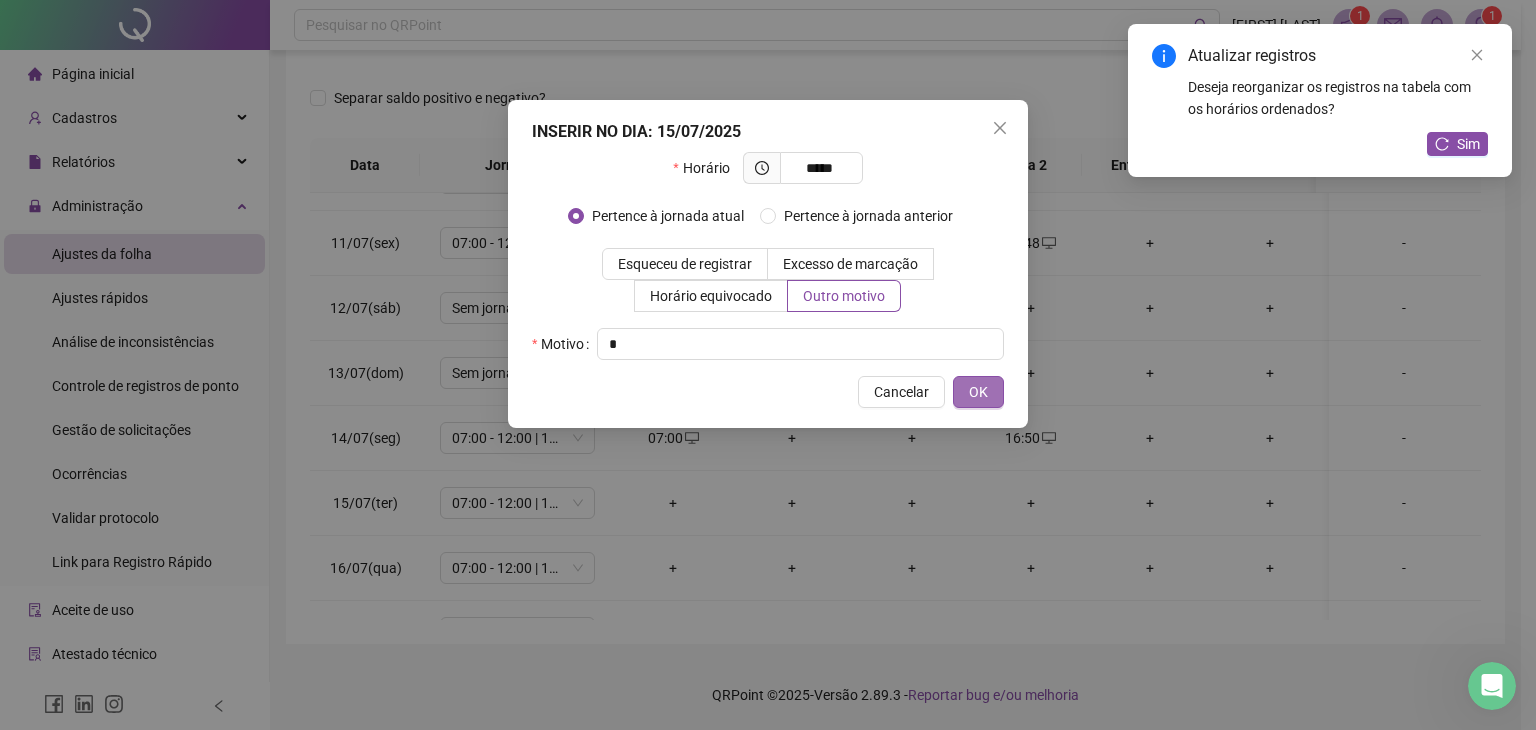 click on "OK" at bounding box center (978, 392) 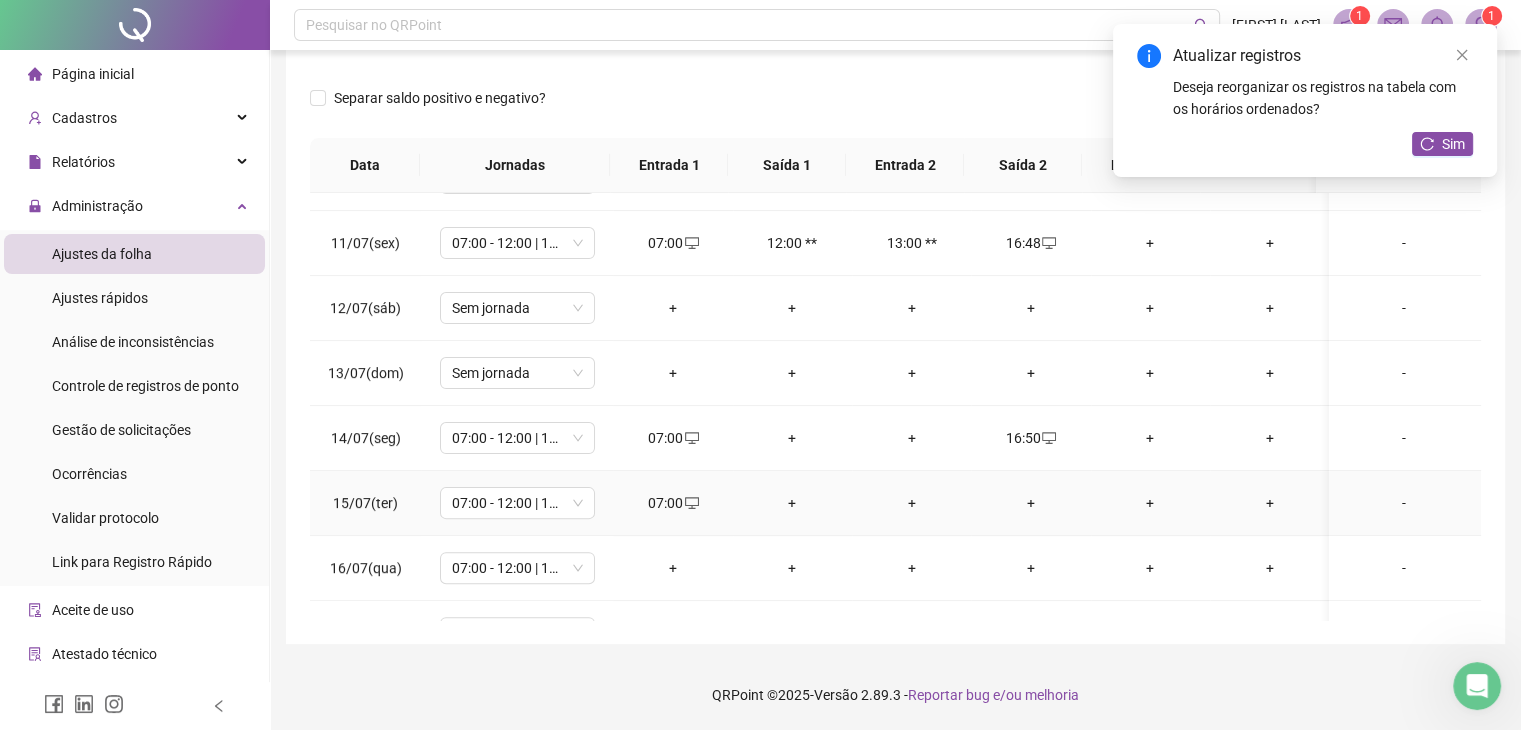 click on "+" at bounding box center [1030, 503] 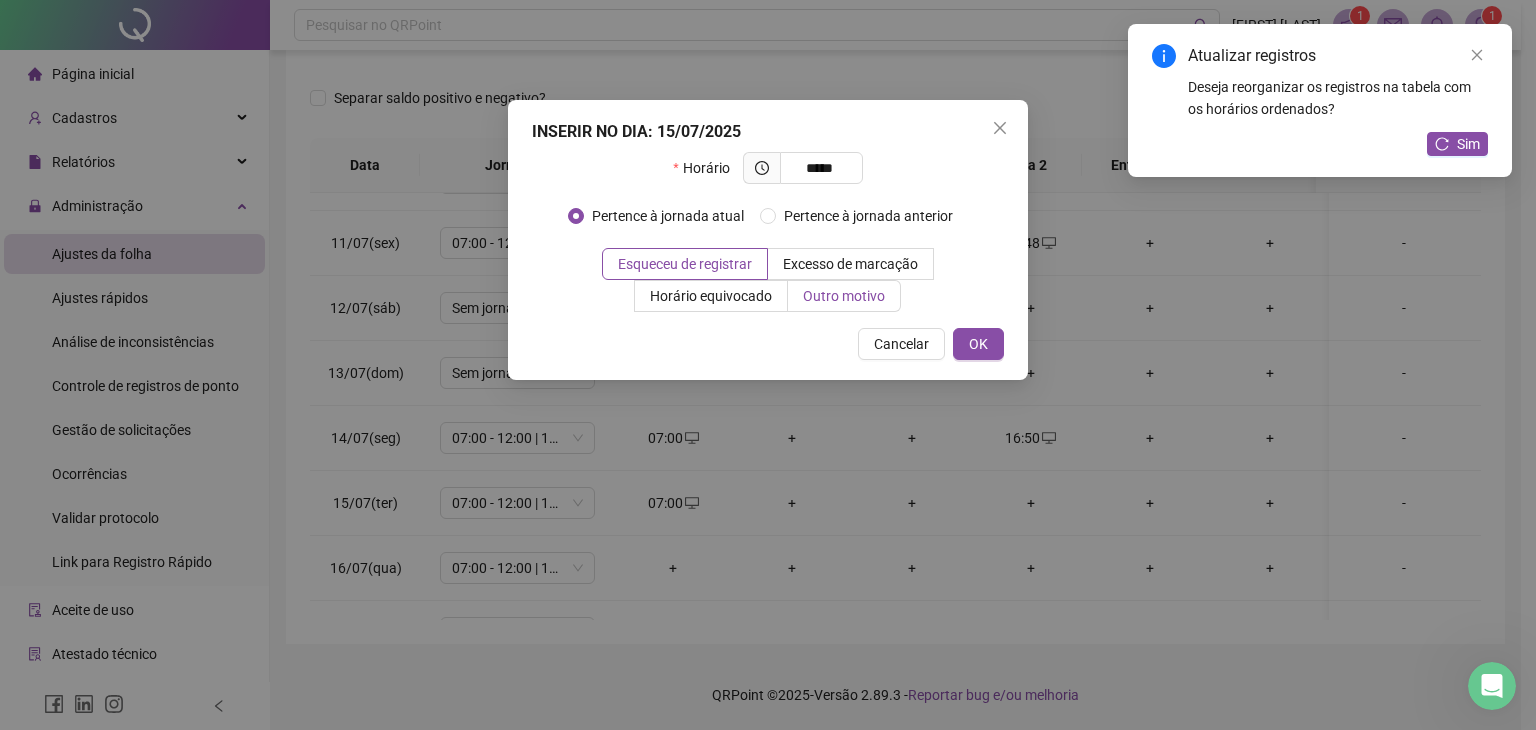 type on "*****" 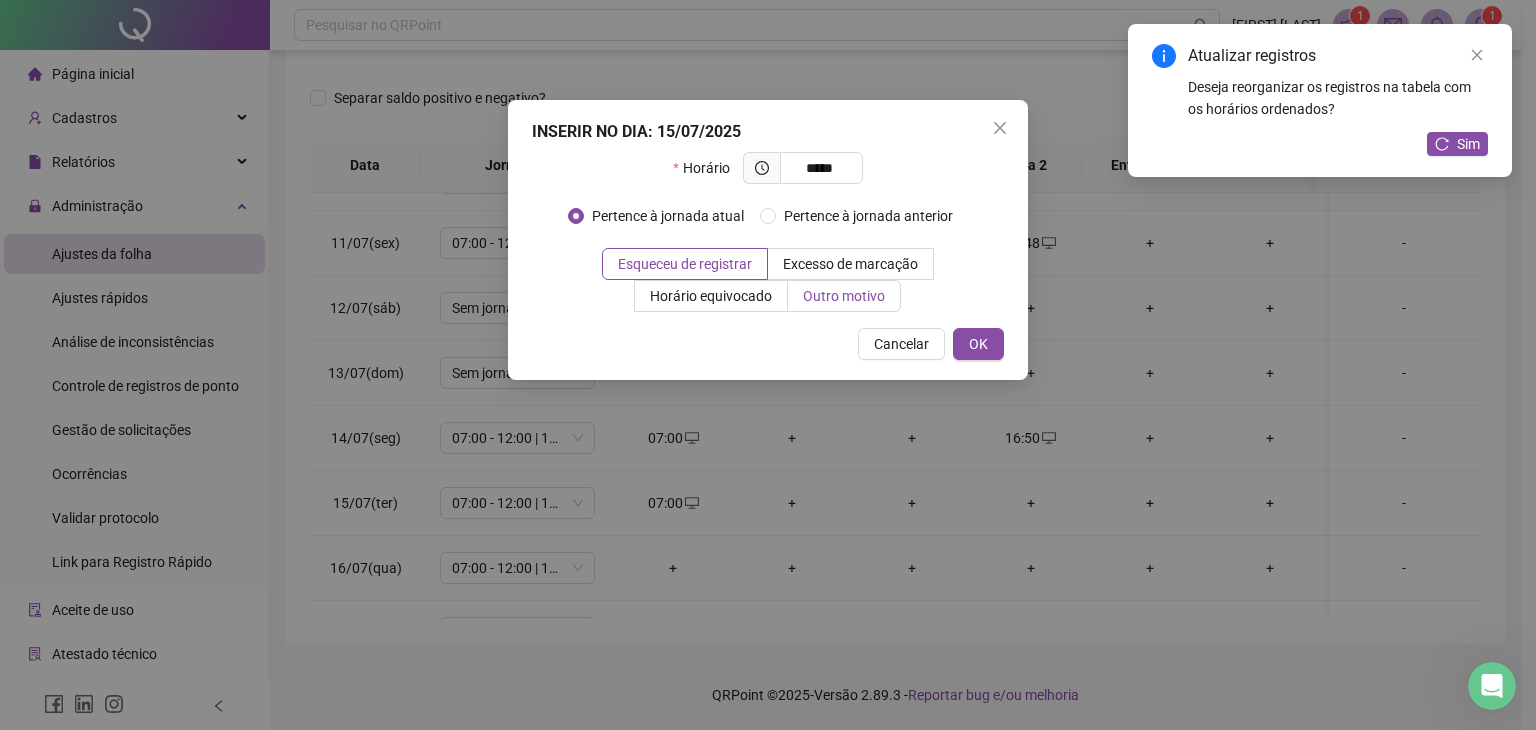 click on "Outro motivo" at bounding box center [844, 296] 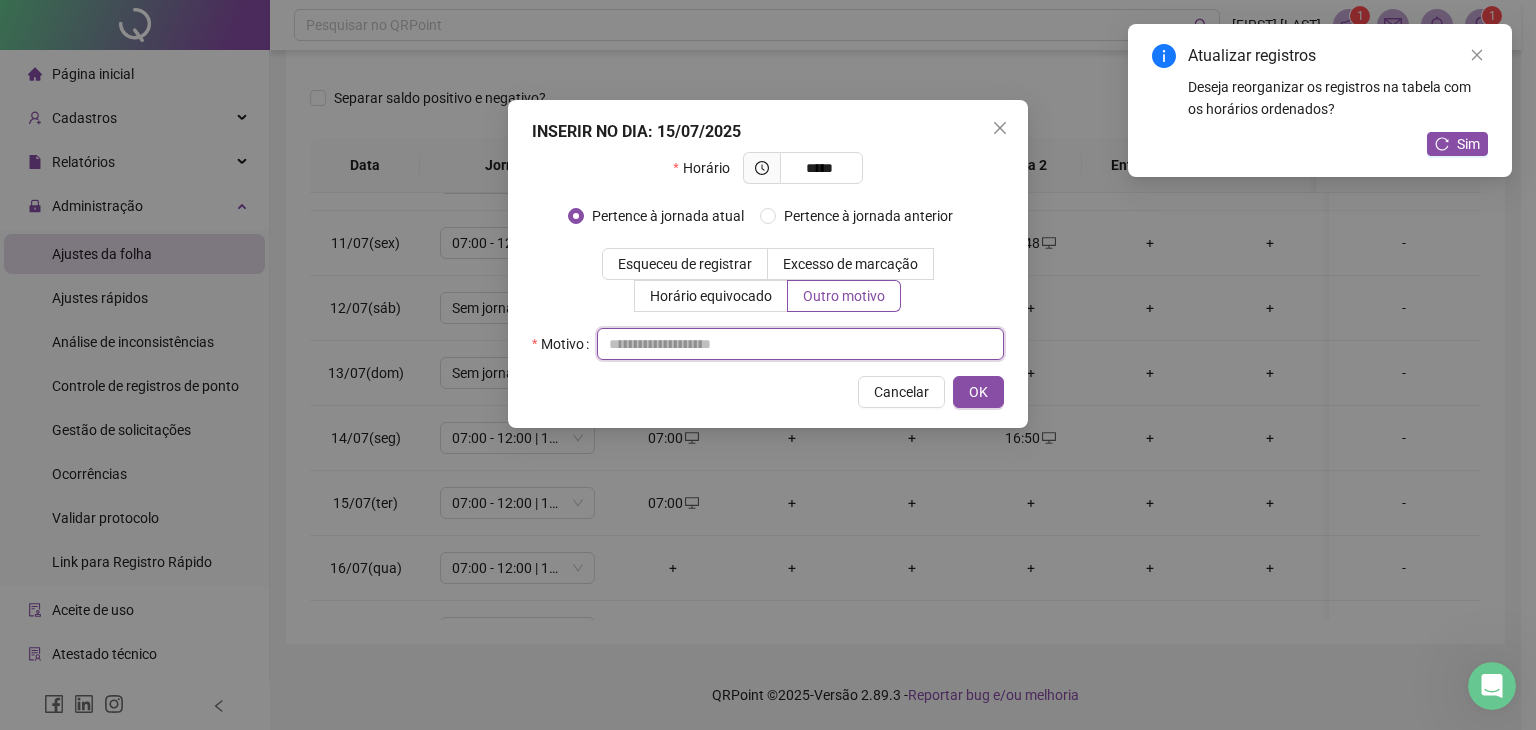 click at bounding box center (800, 344) 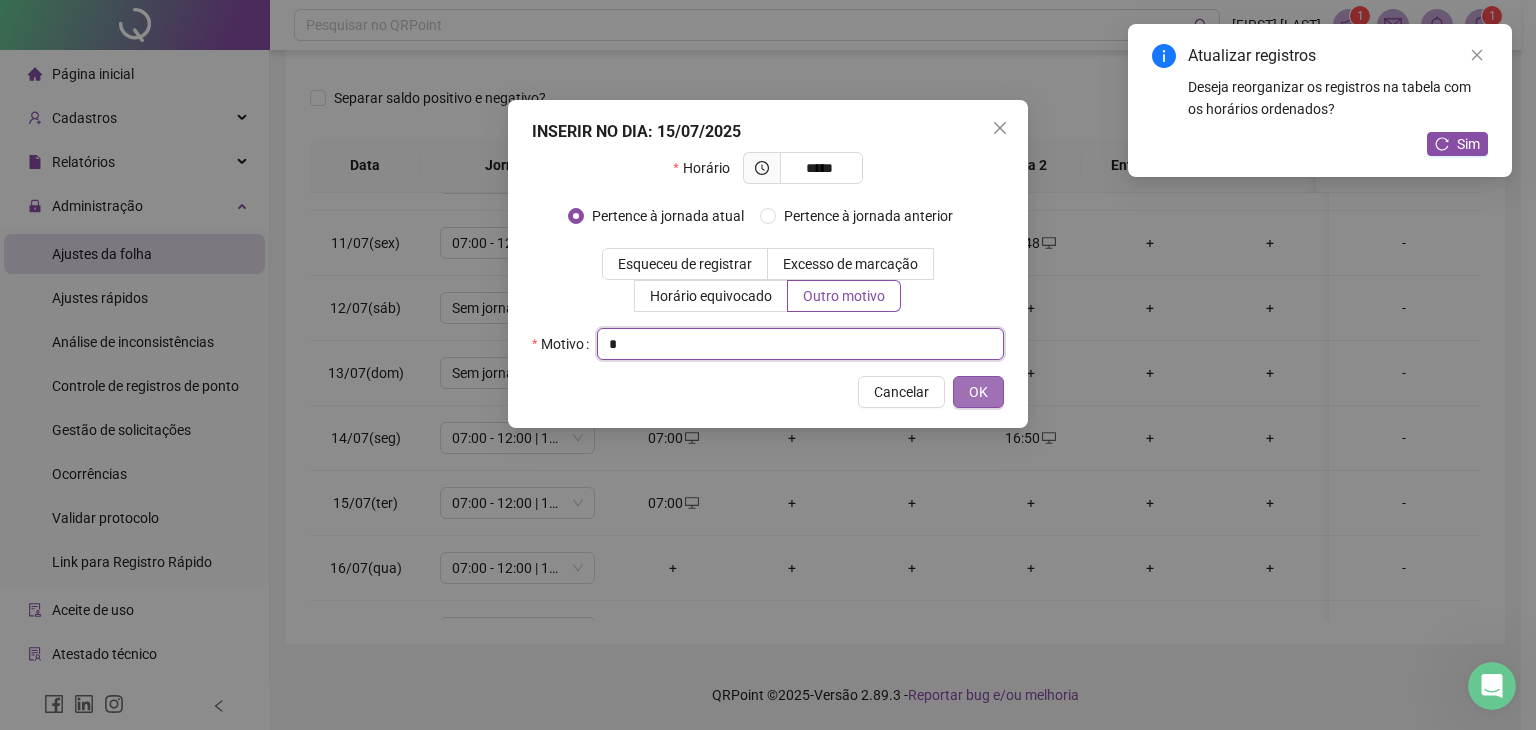 type on "*" 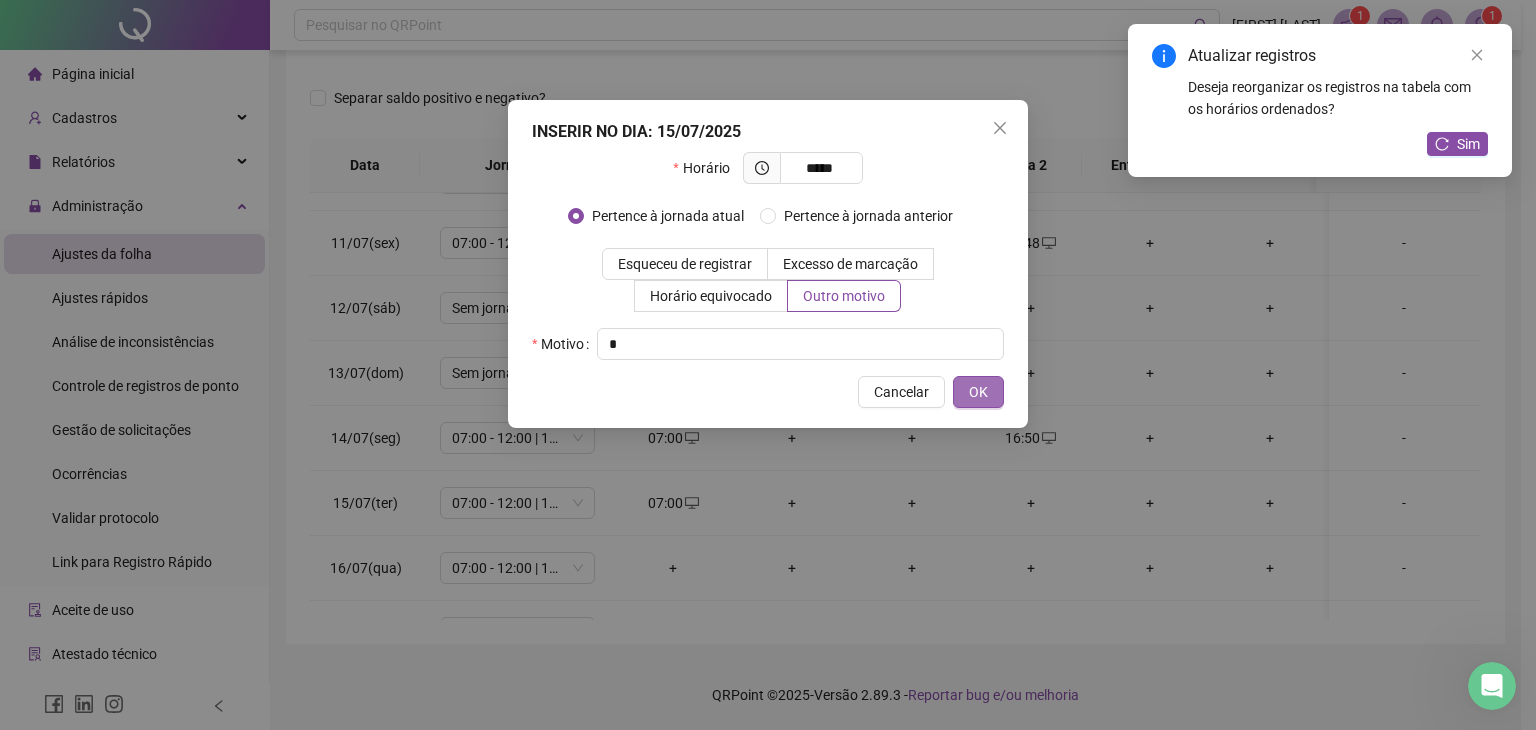 click on "OK" at bounding box center (978, 392) 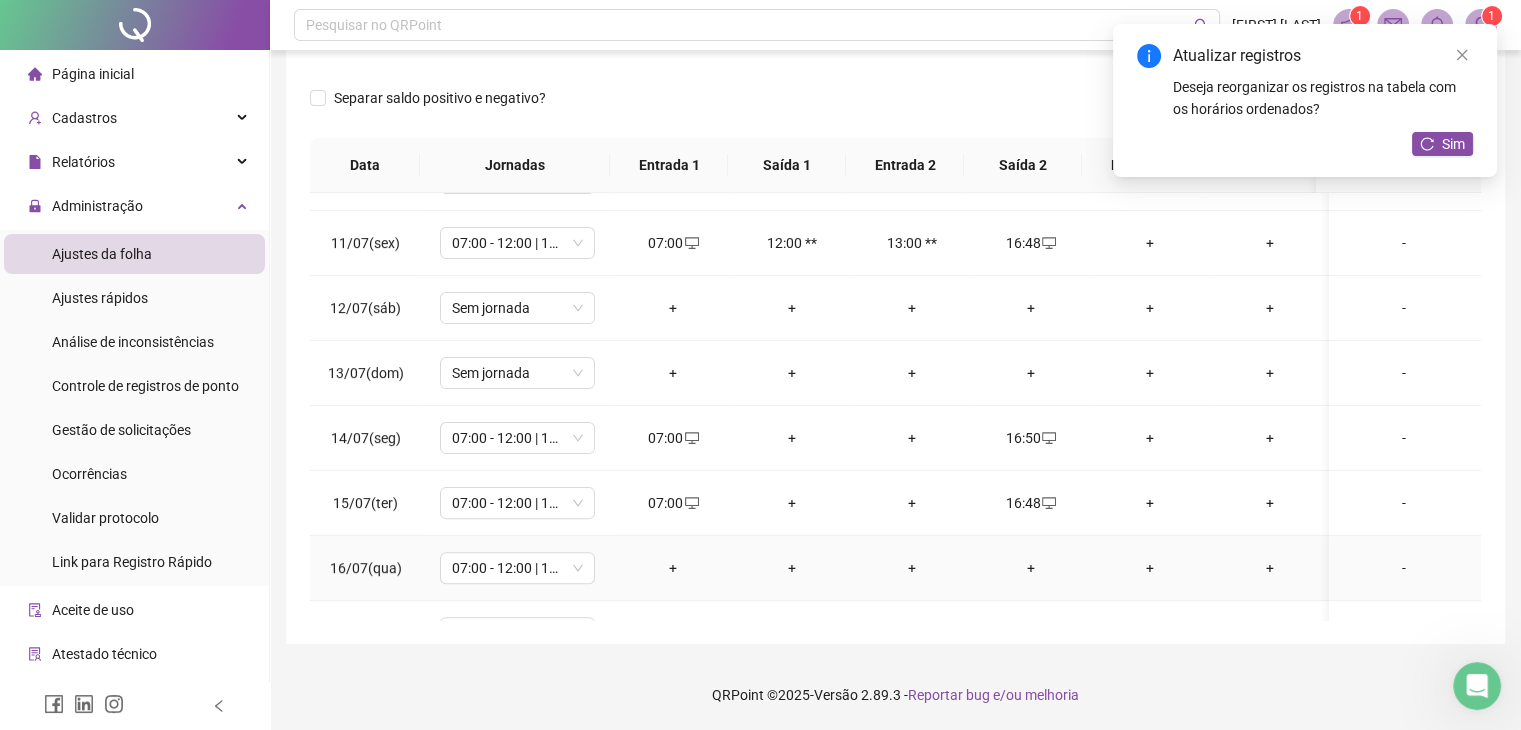 click on "+" at bounding box center [672, 568] 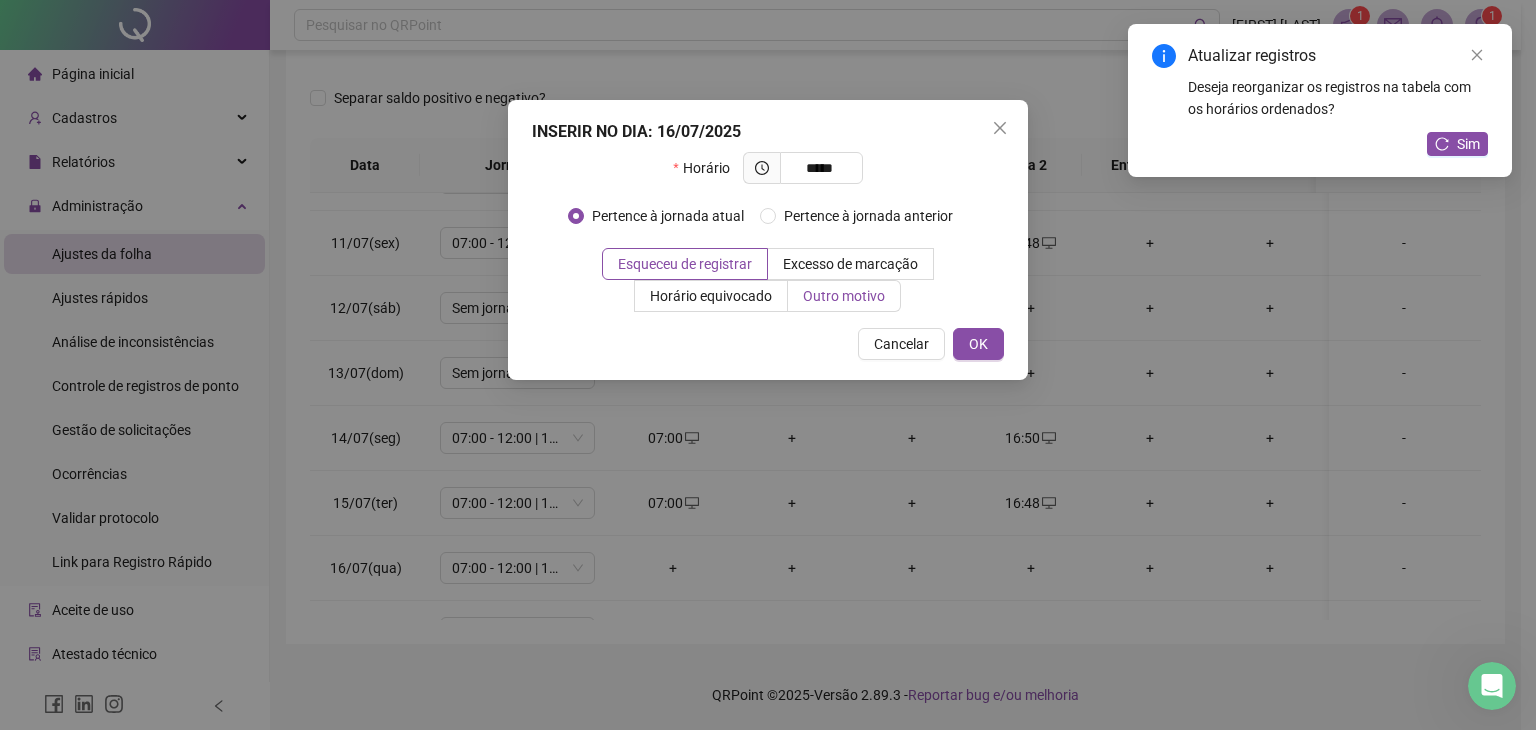 type on "*****" 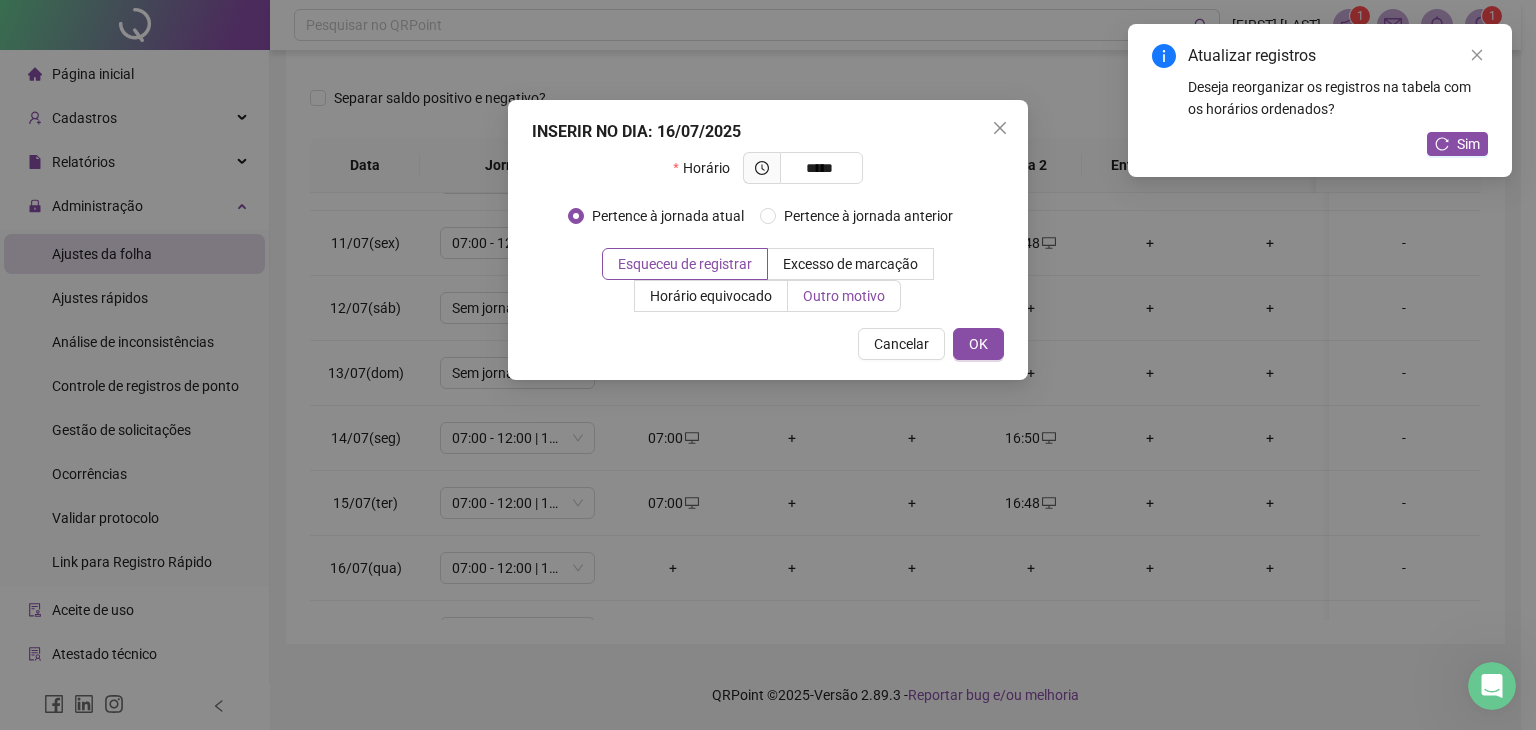 click on "Outro motivo" at bounding box center (844, 296) 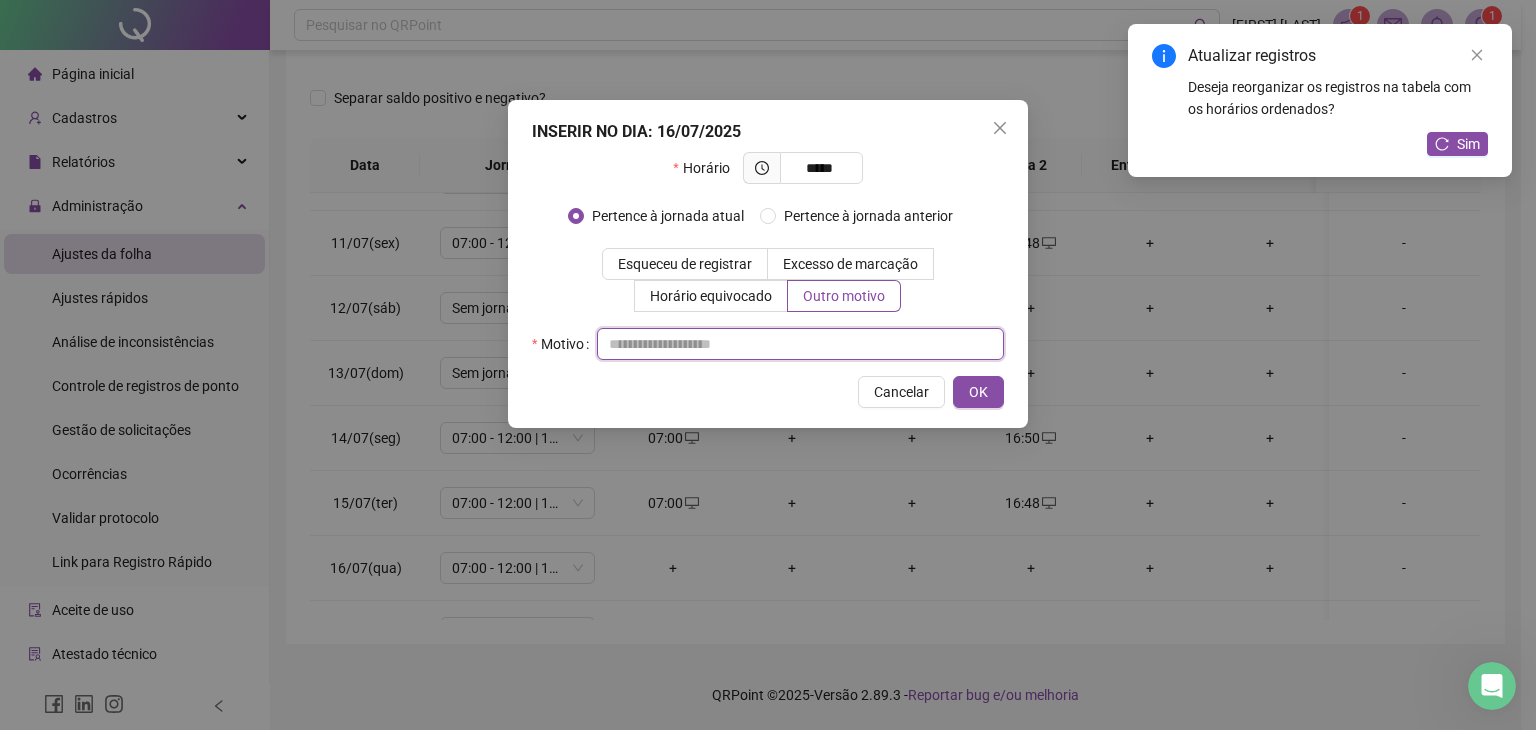 click at bounding box center [800, 344] 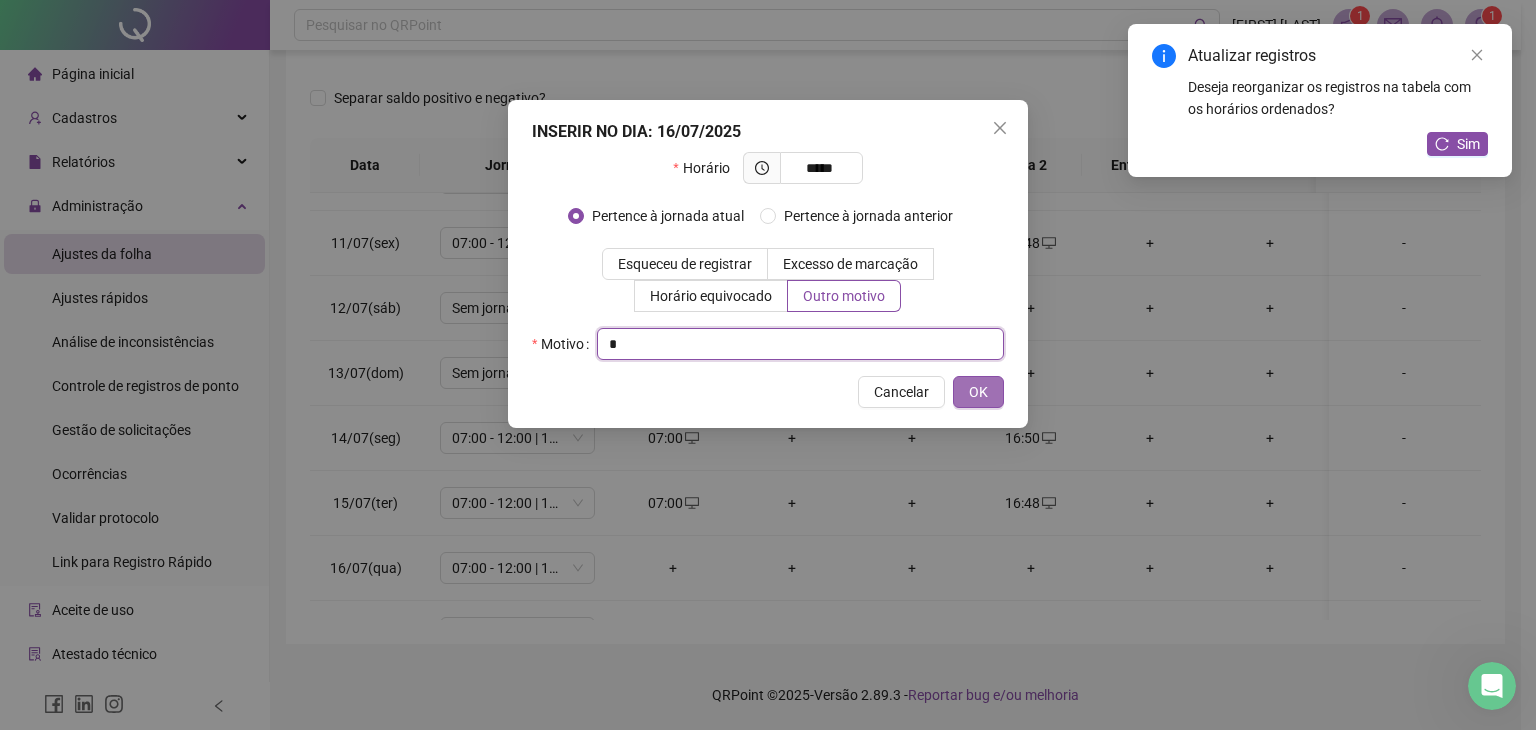 type on "*" 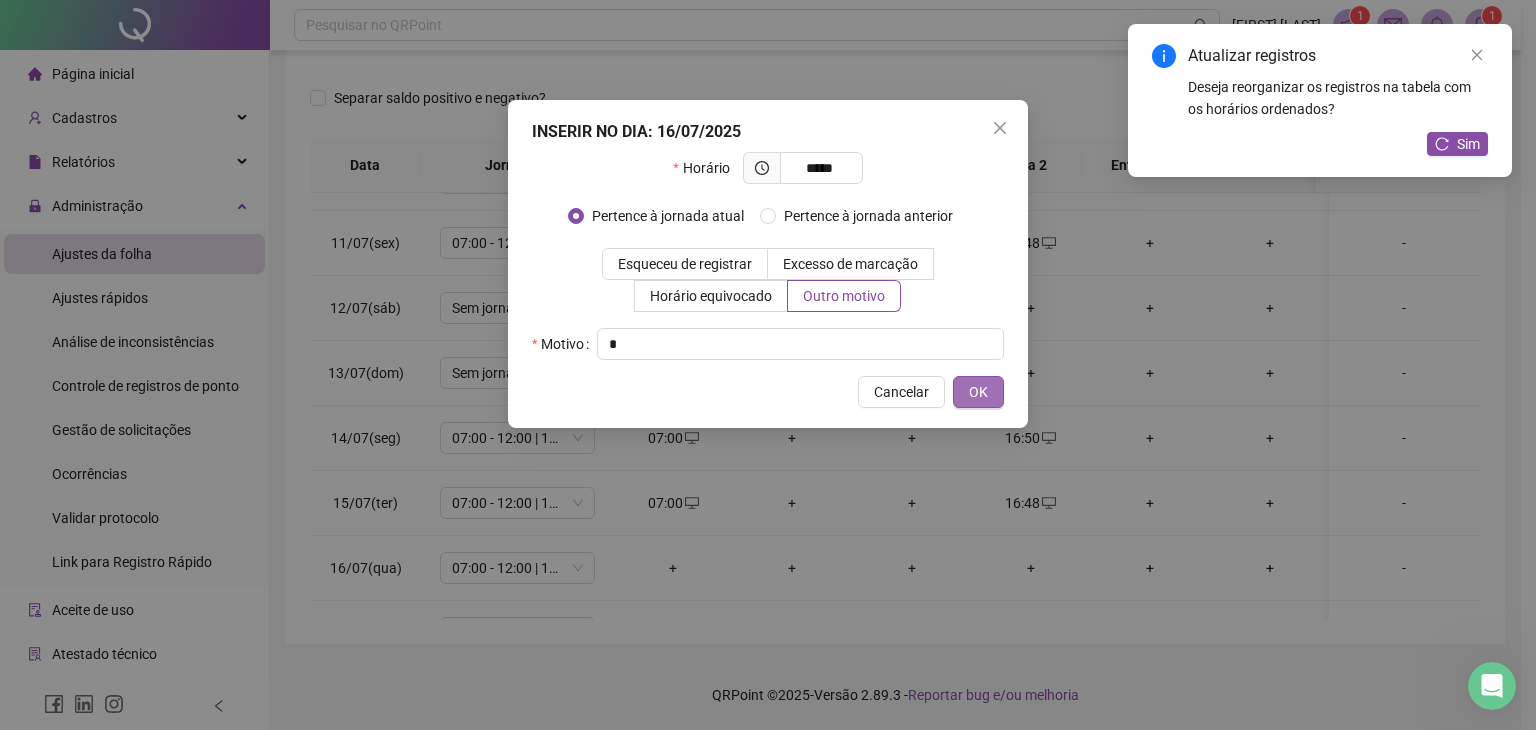 click on "OK" at bounding box center [978, 392] 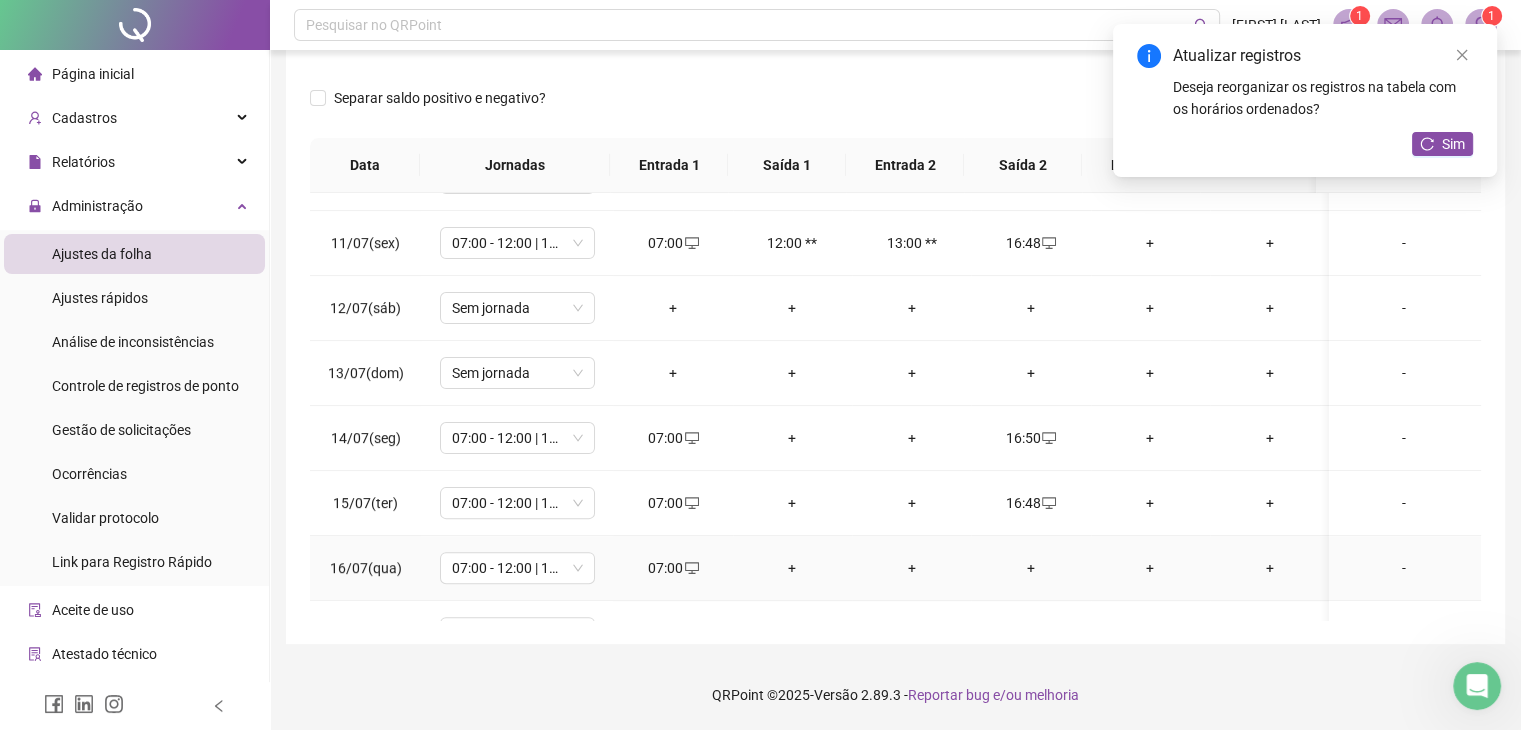 click on "+" at bounding box center (1030, 568) 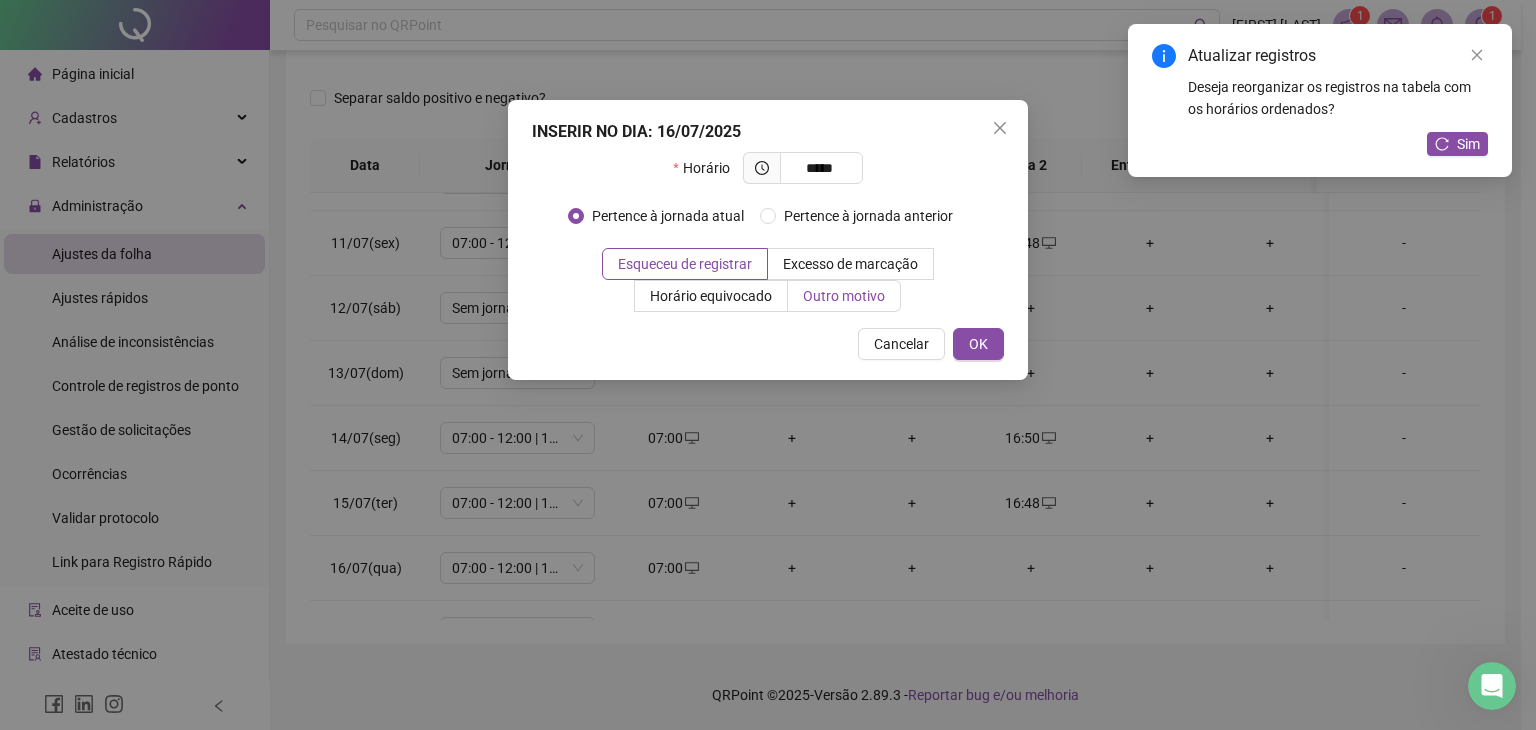 type on "*****" 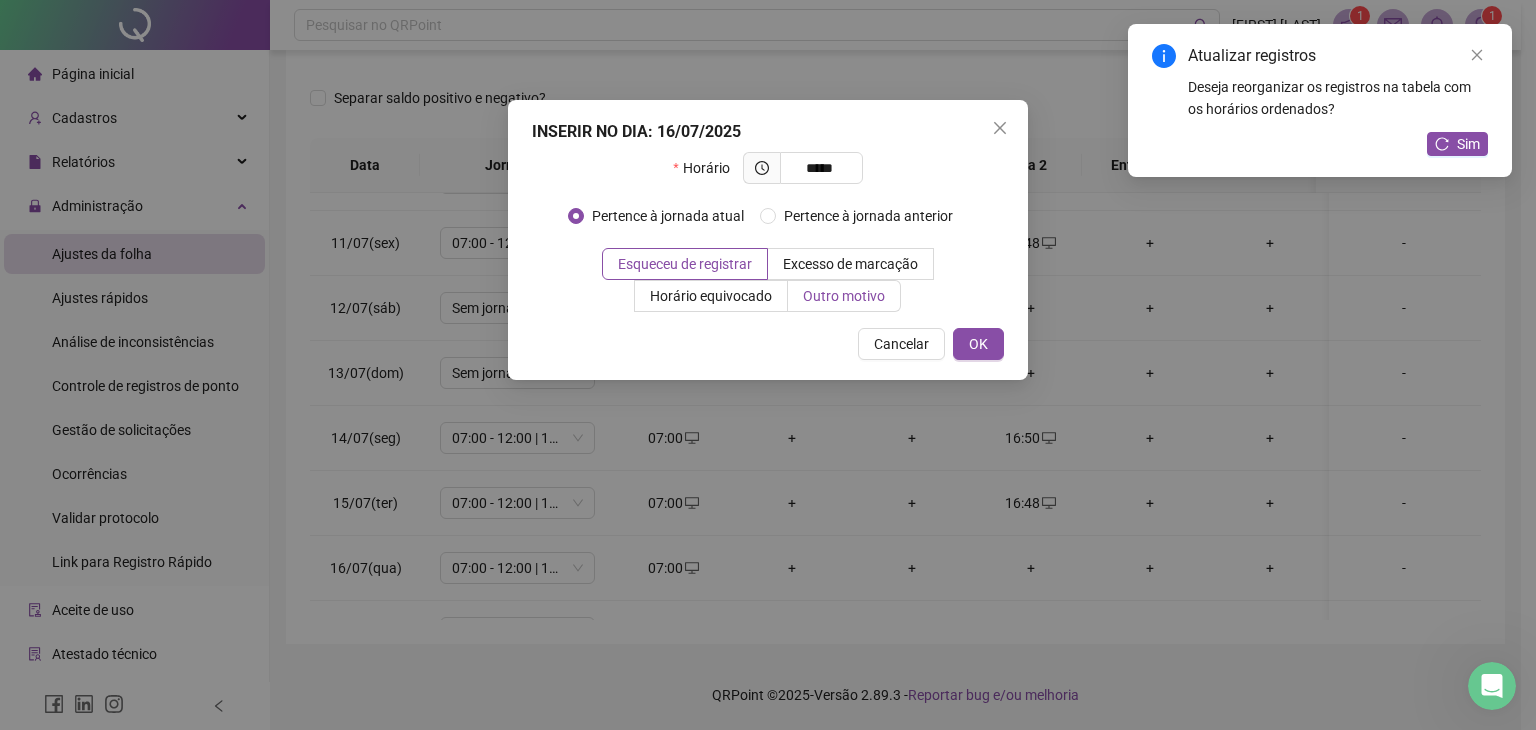 click on "Outro motivo" at bounding box center (844, 296) 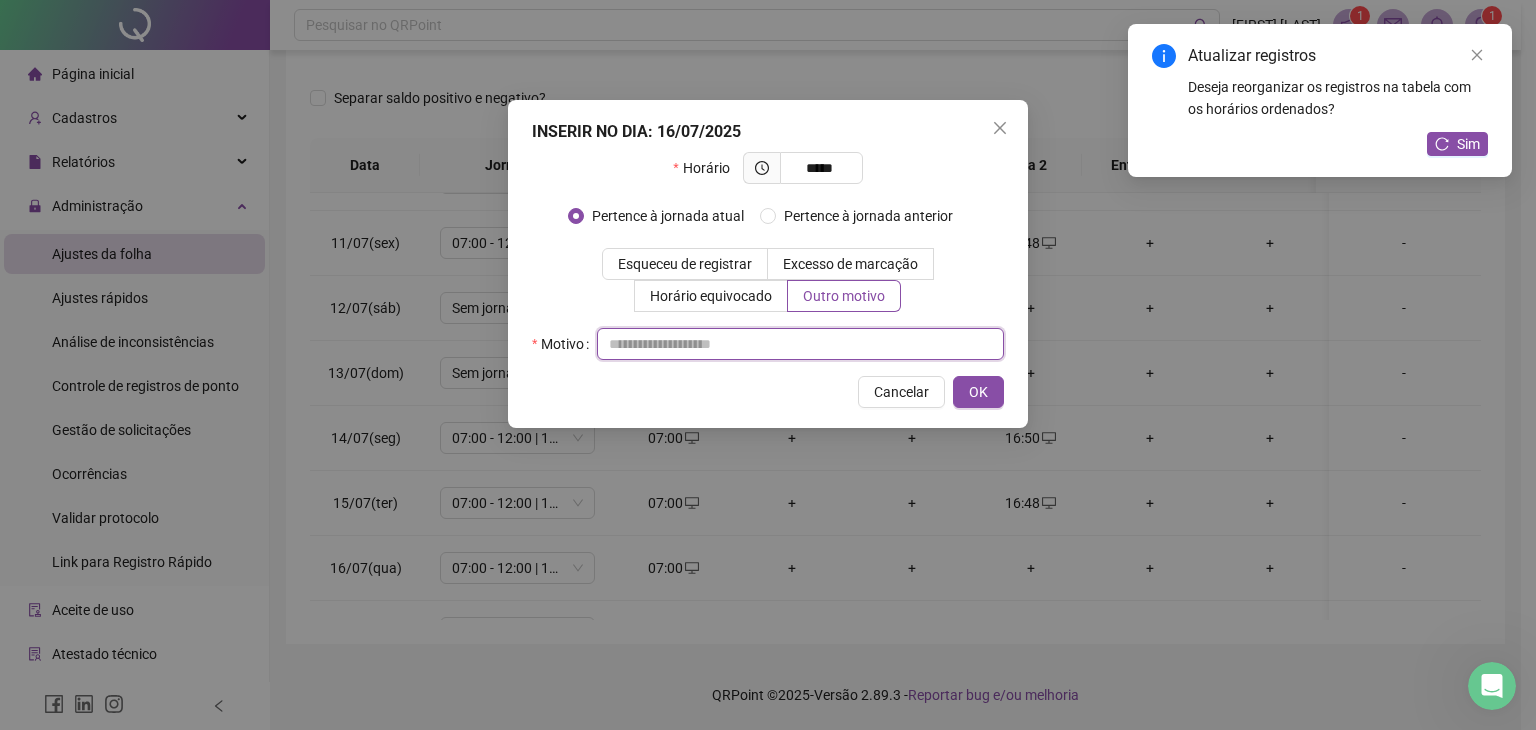 click at bounding box center [800, 344] 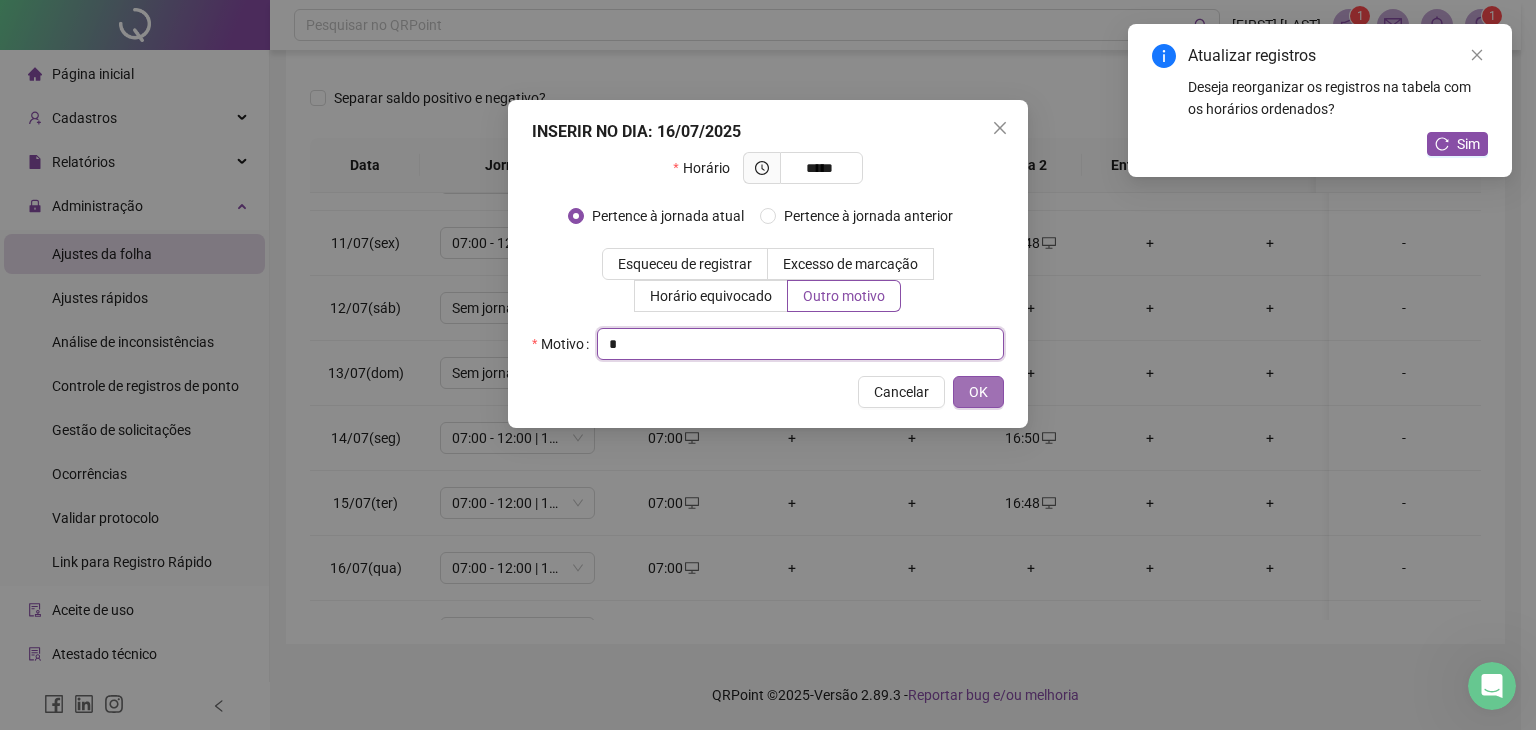 type on "*" 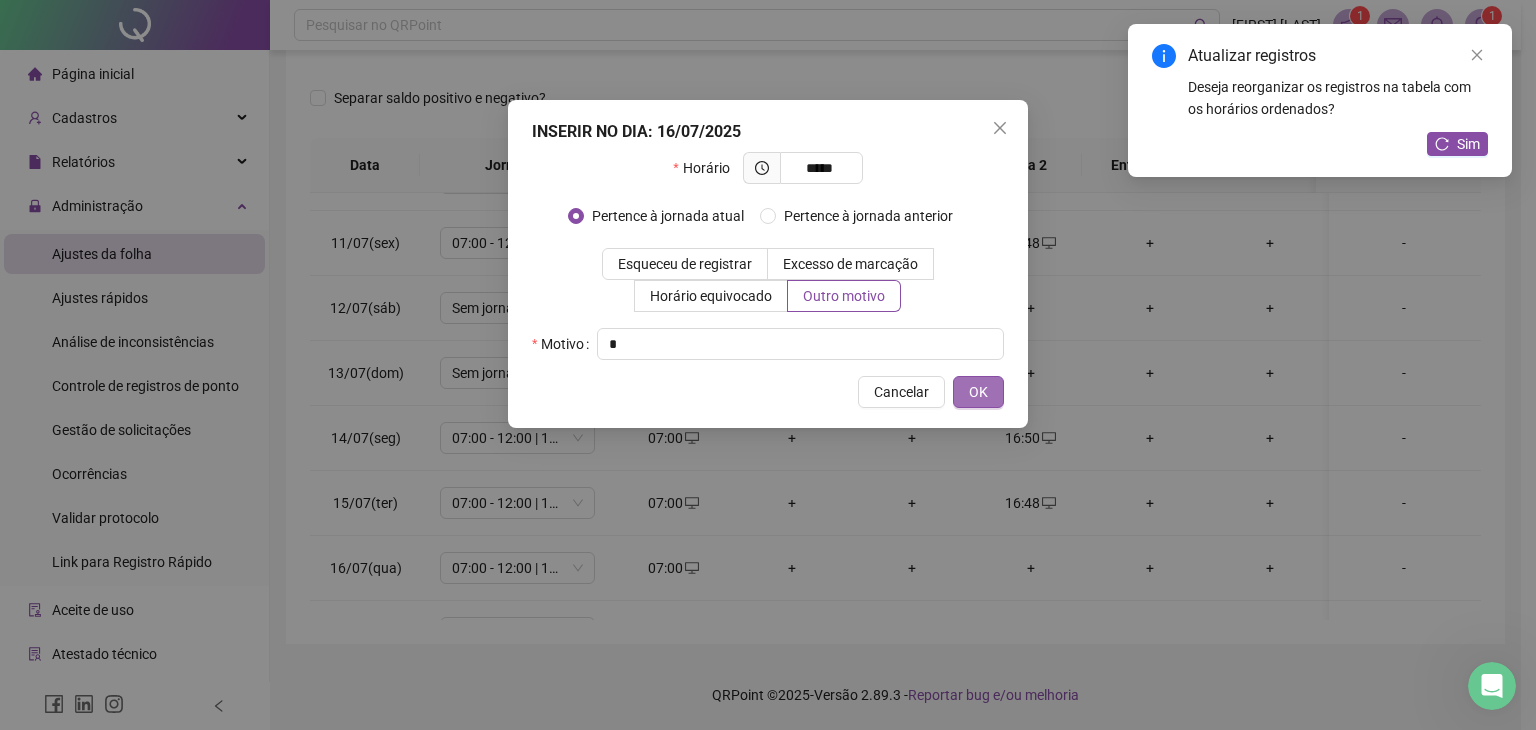 click on "OK" at bounding box center (978, 392) 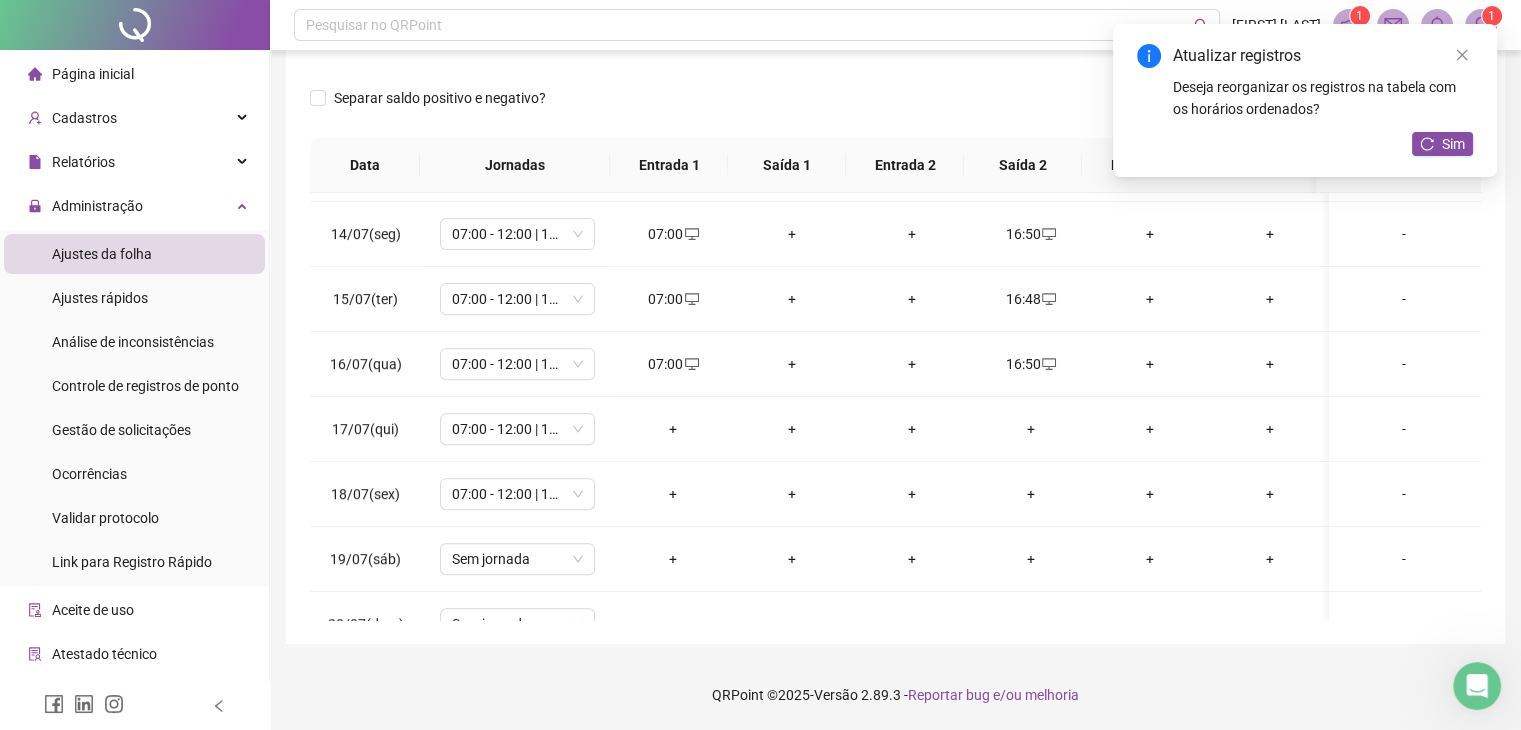 scroll, scrollTop: 853, scrollLeft: 0, axis: vertical 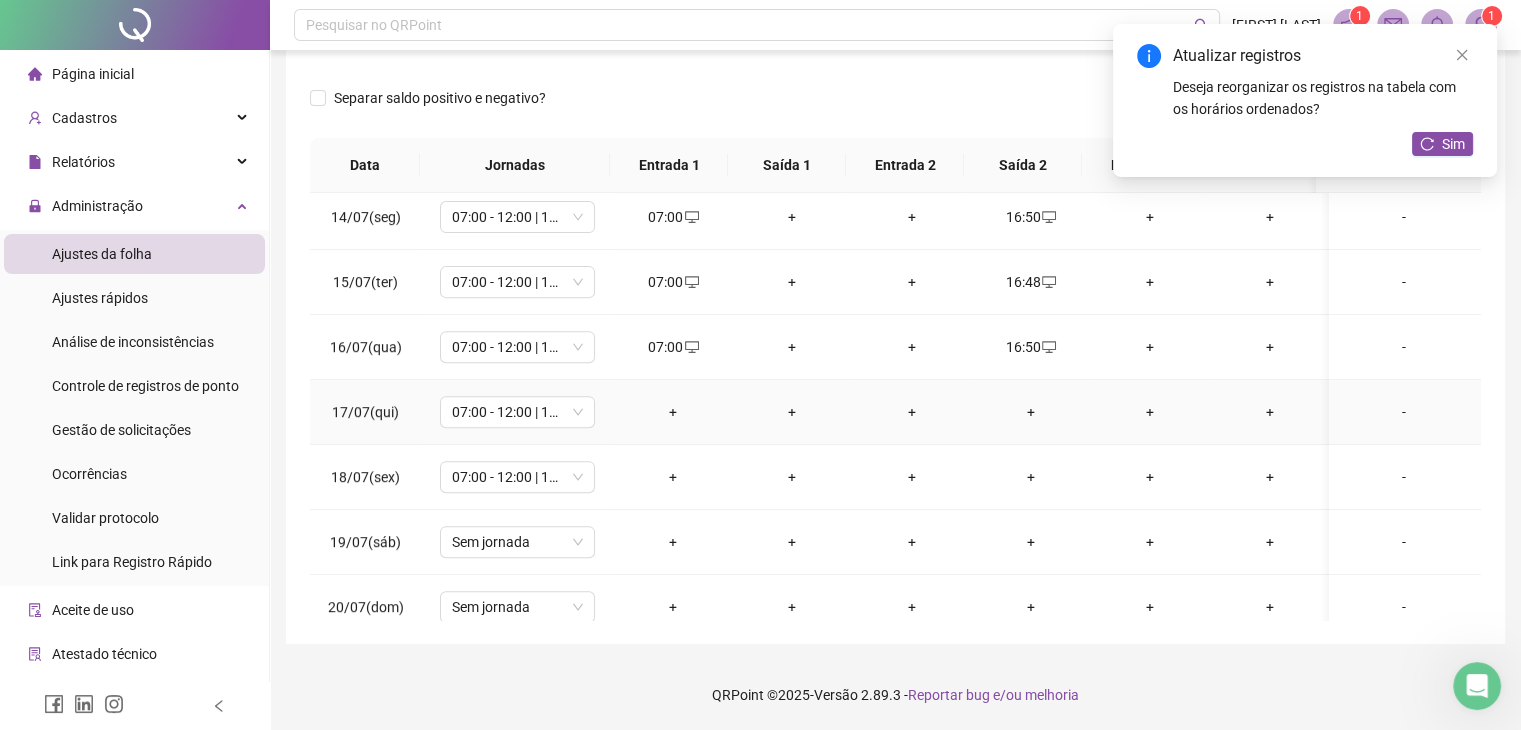 click on "+" at bounding box center [672, 412] 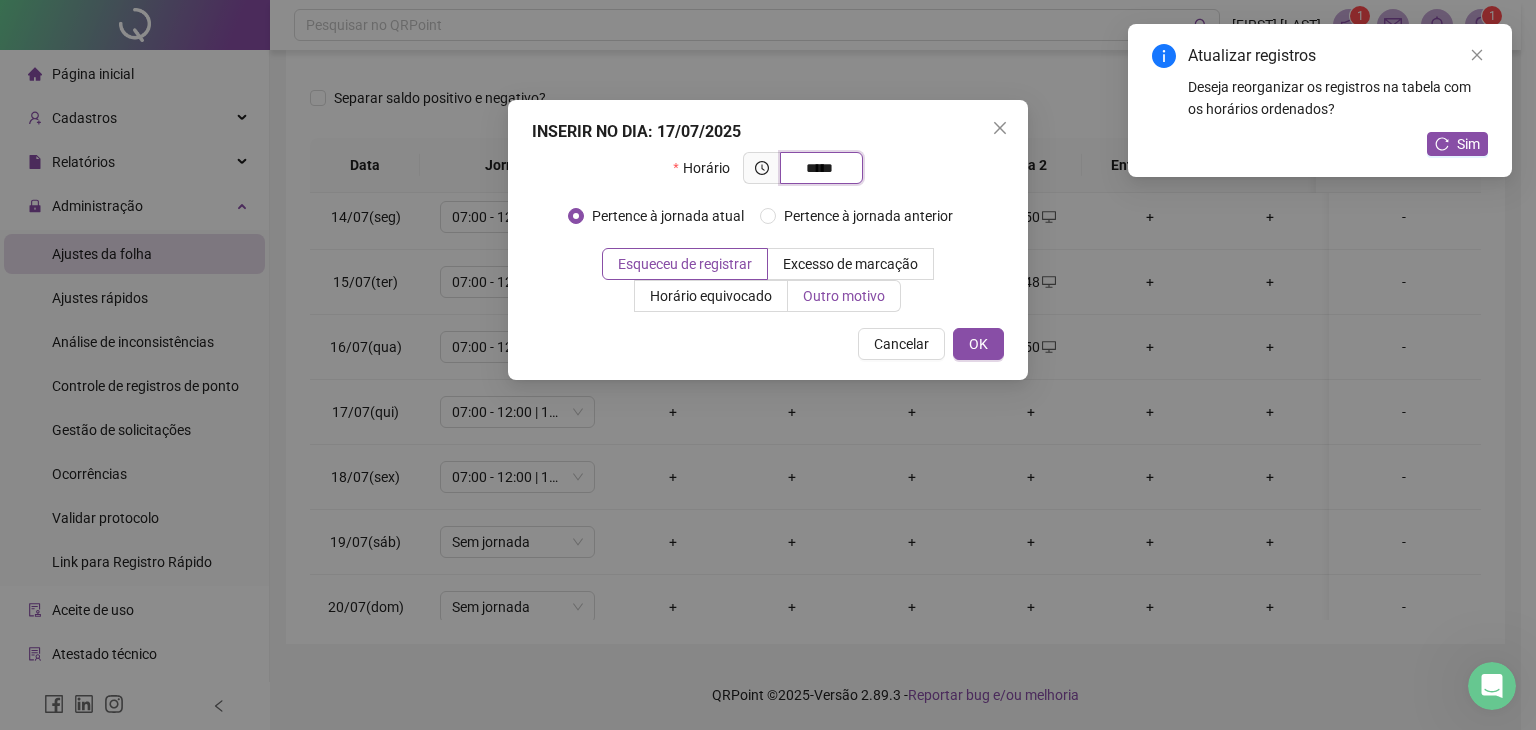 type on "*****" 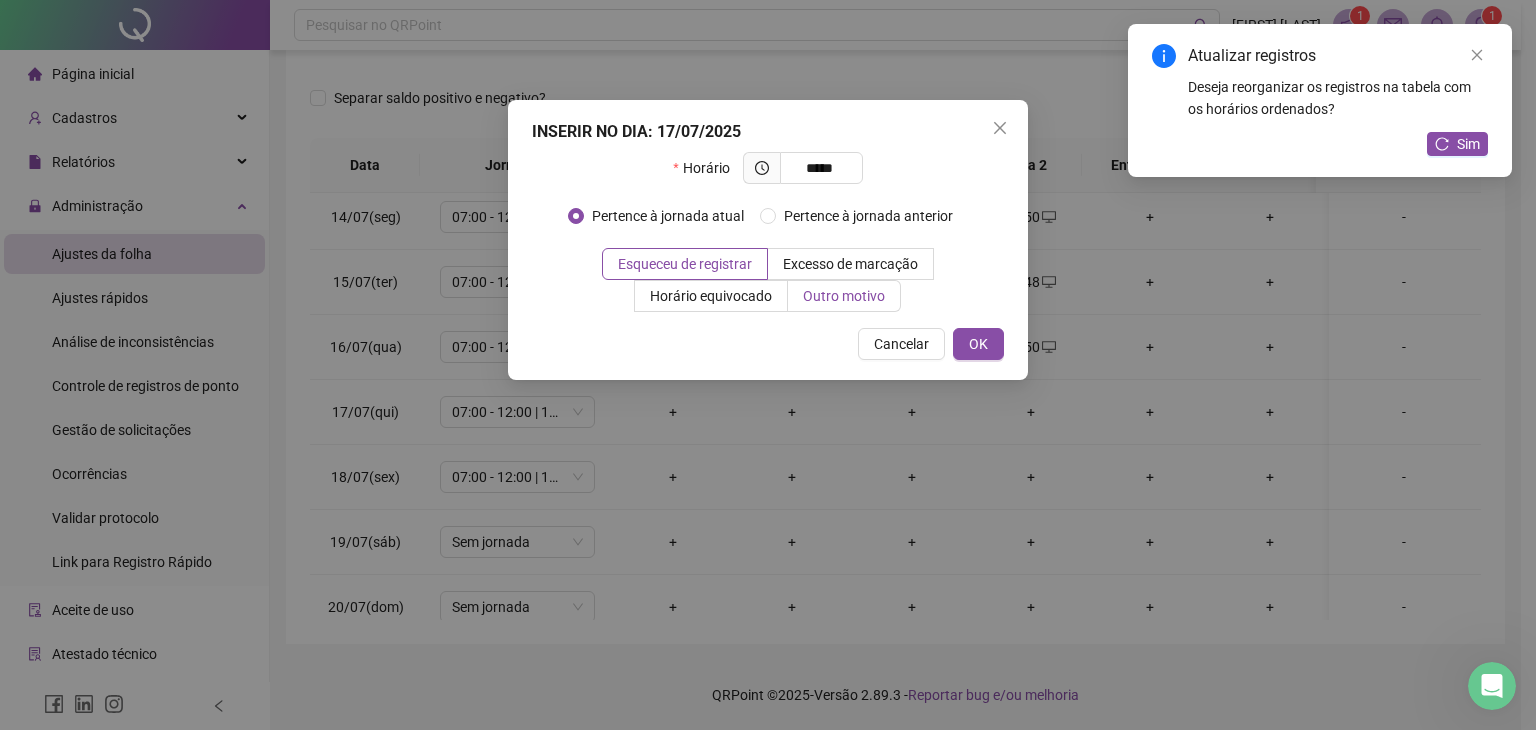 click on "Outro motivo" at bounding box center [844, 296] 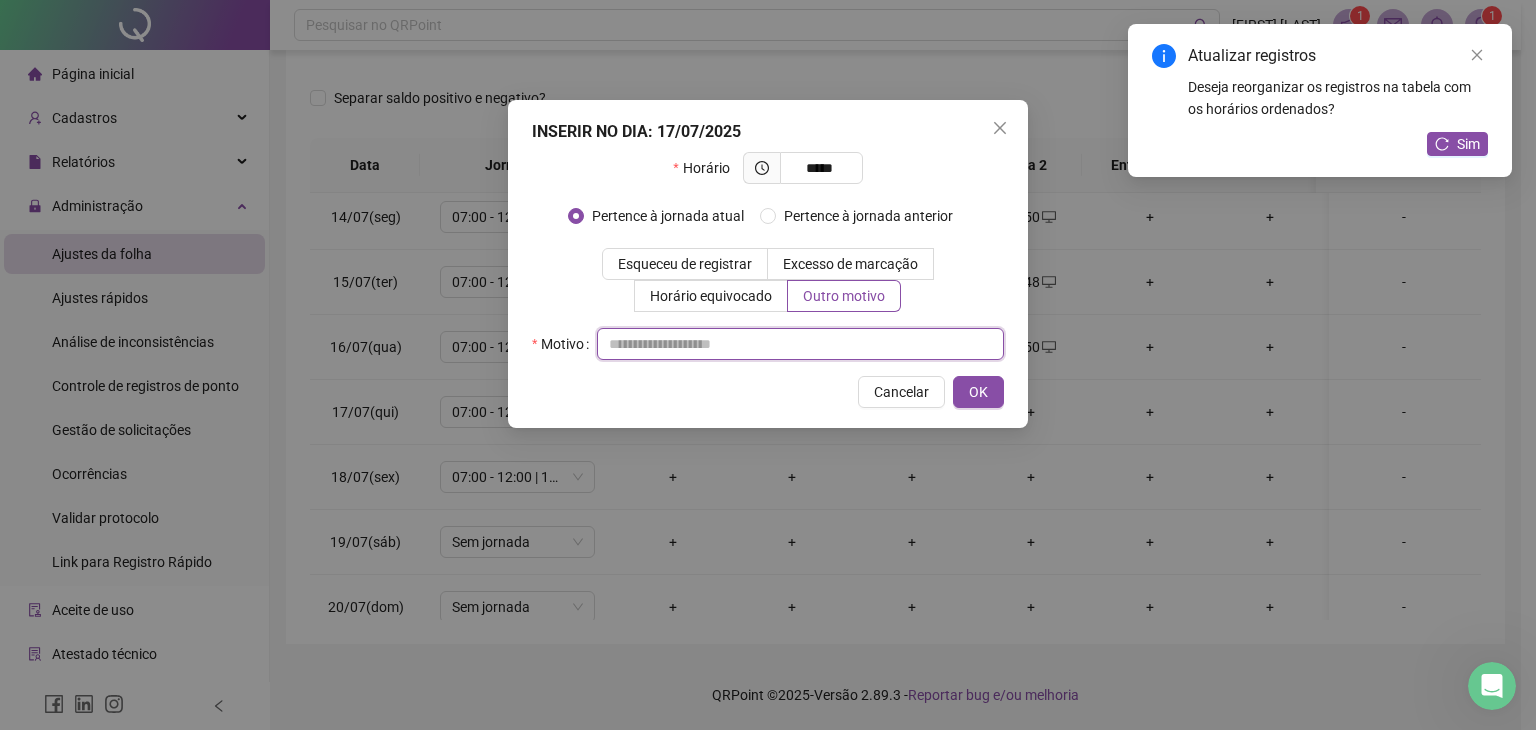 click at bounding box center (800, 344) 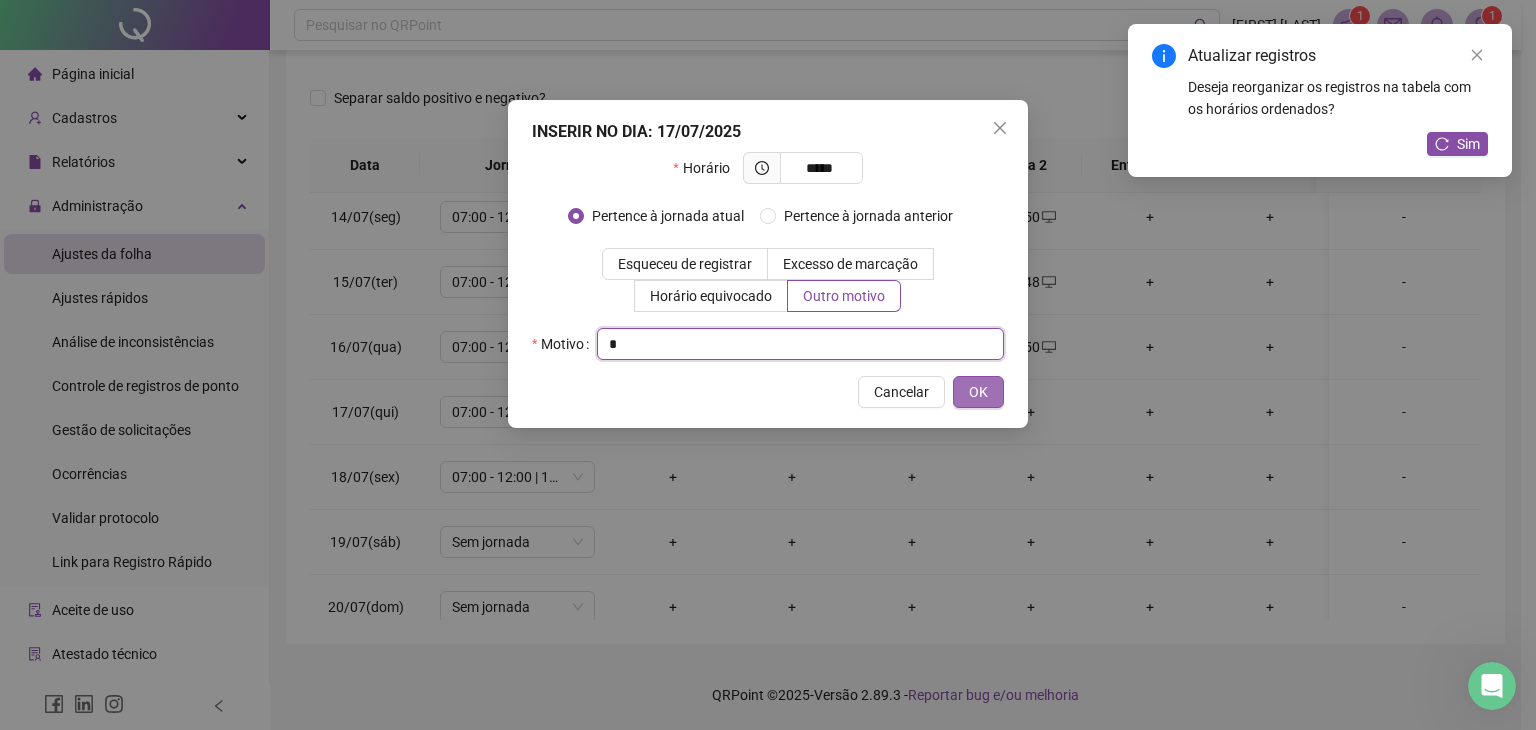 type on "*" 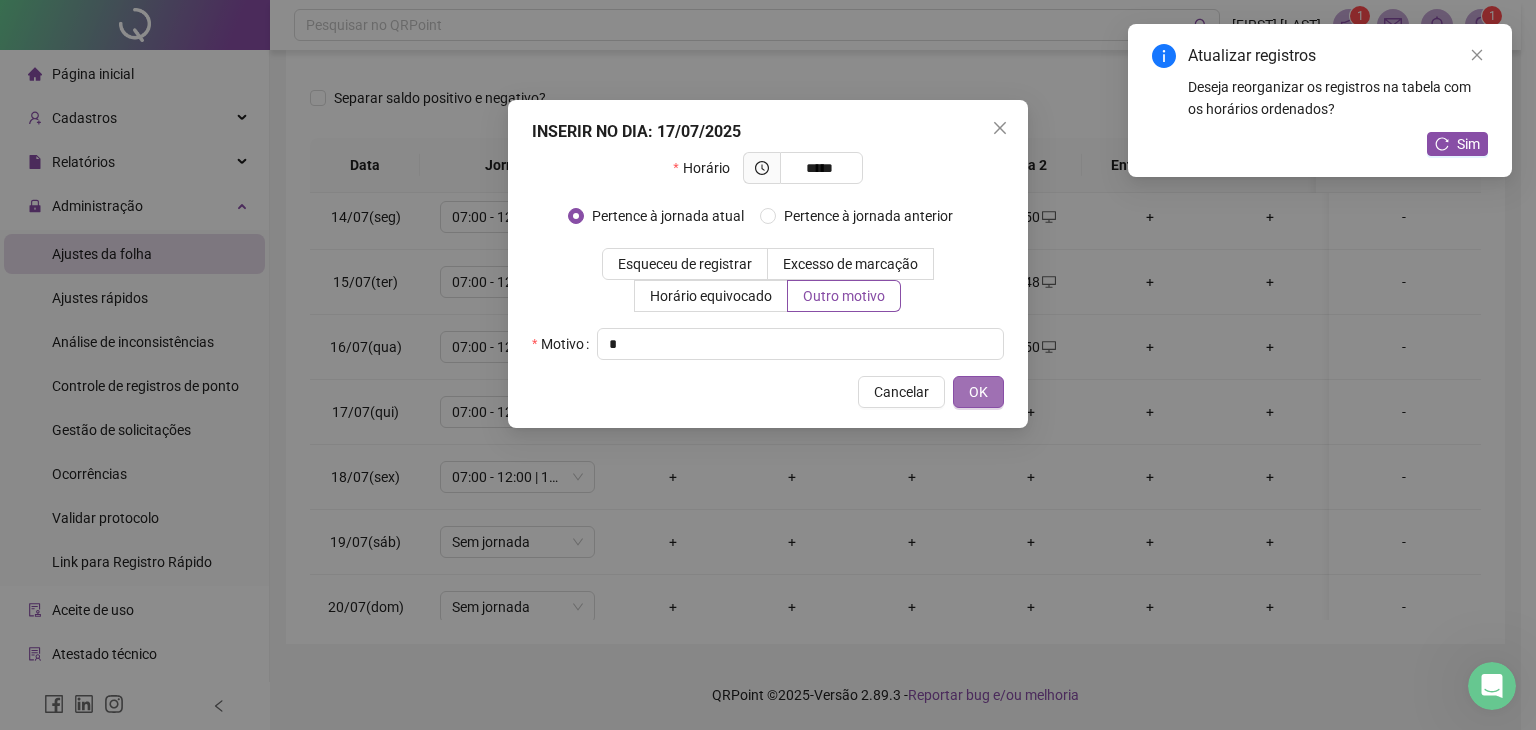 click on "OK" at bounding box center [978, 392] 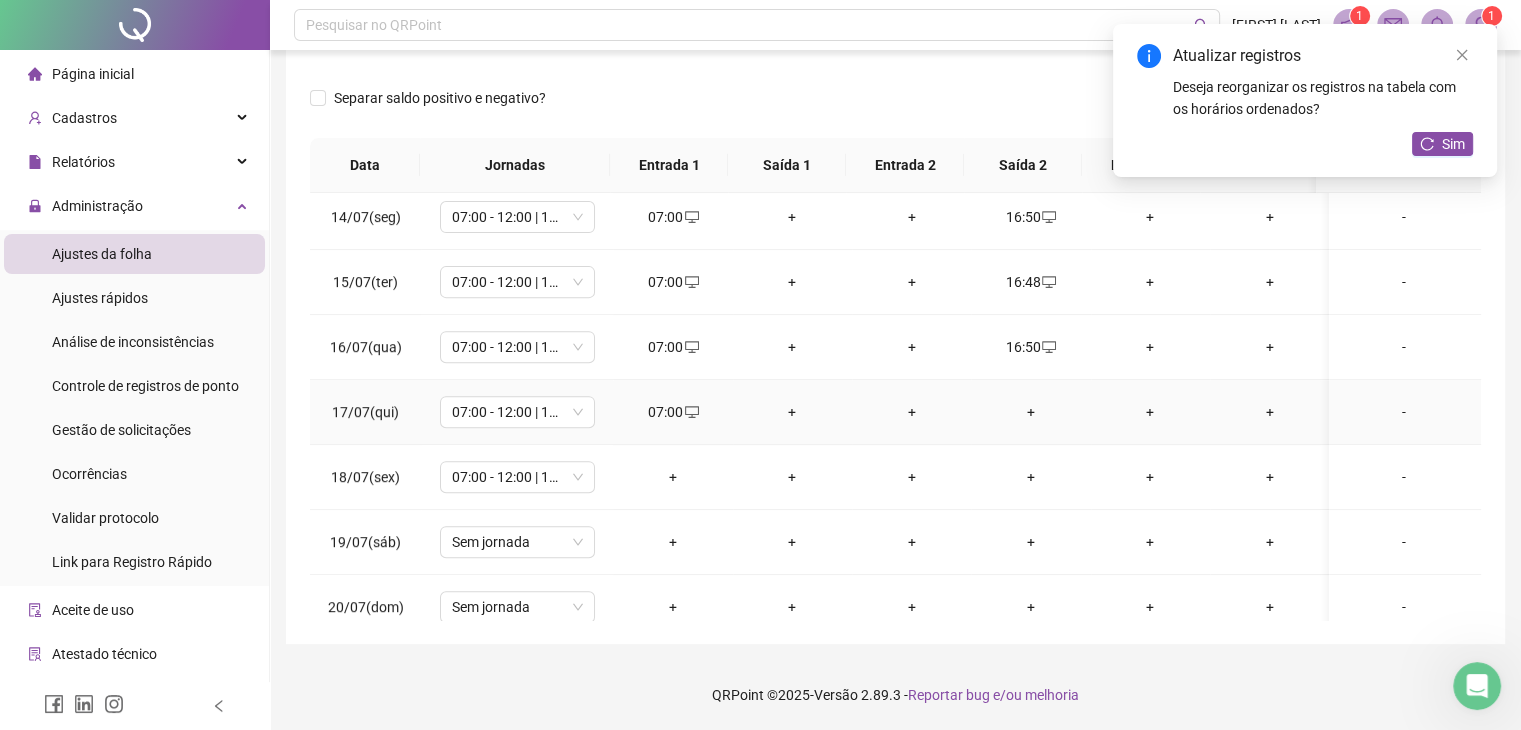 click on "+" at bounding box center [1030, 412] 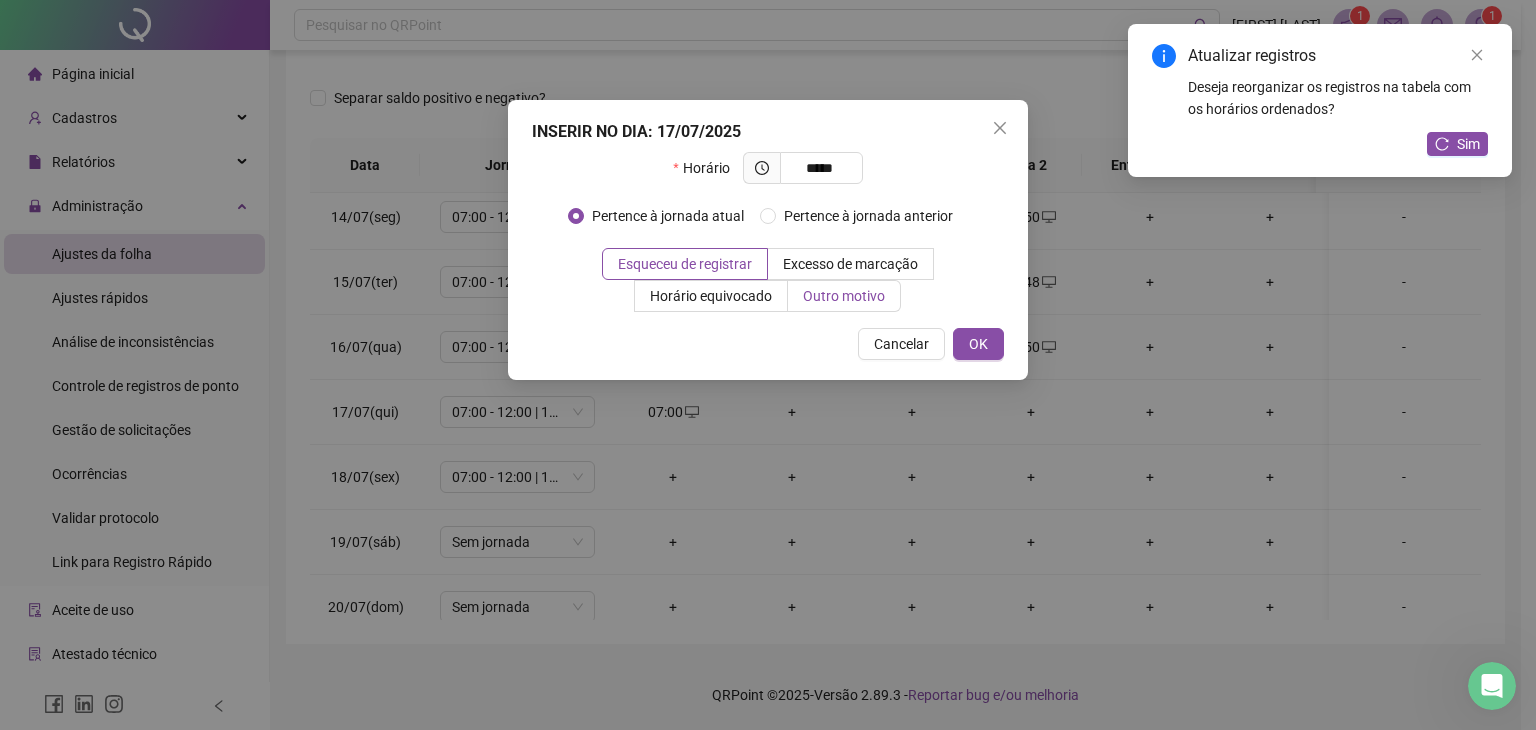 type on "*****" 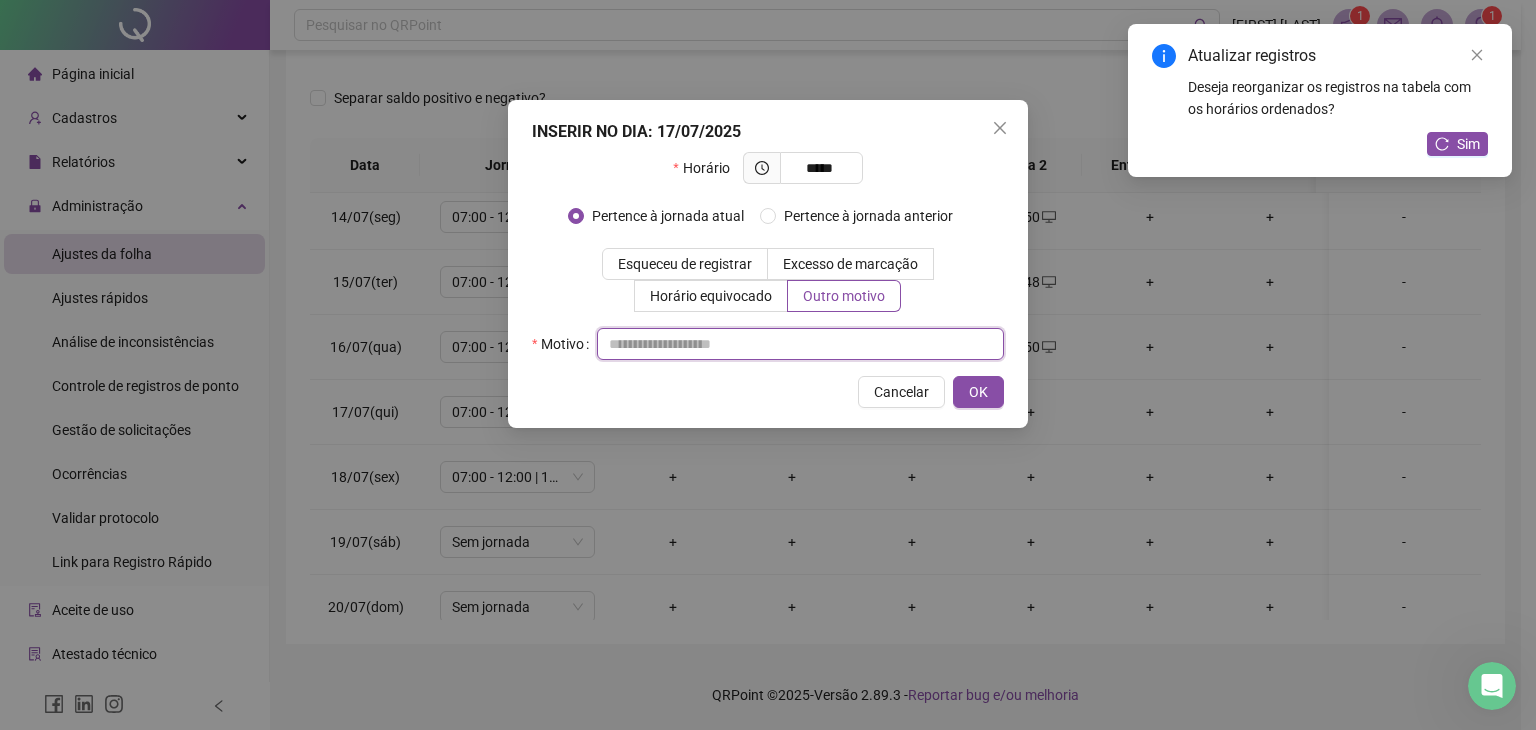 click at bounding box center [800, 344] 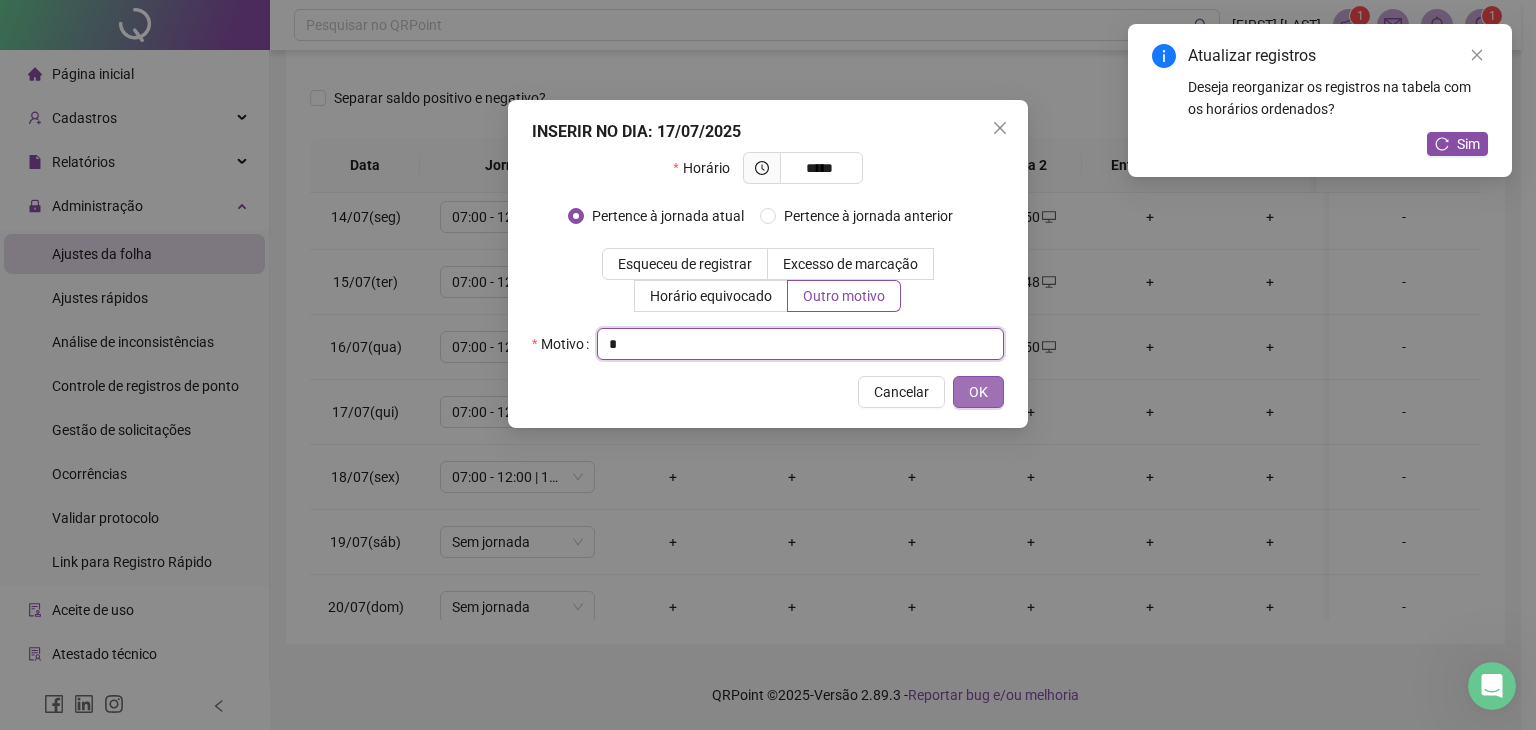 type on "*" 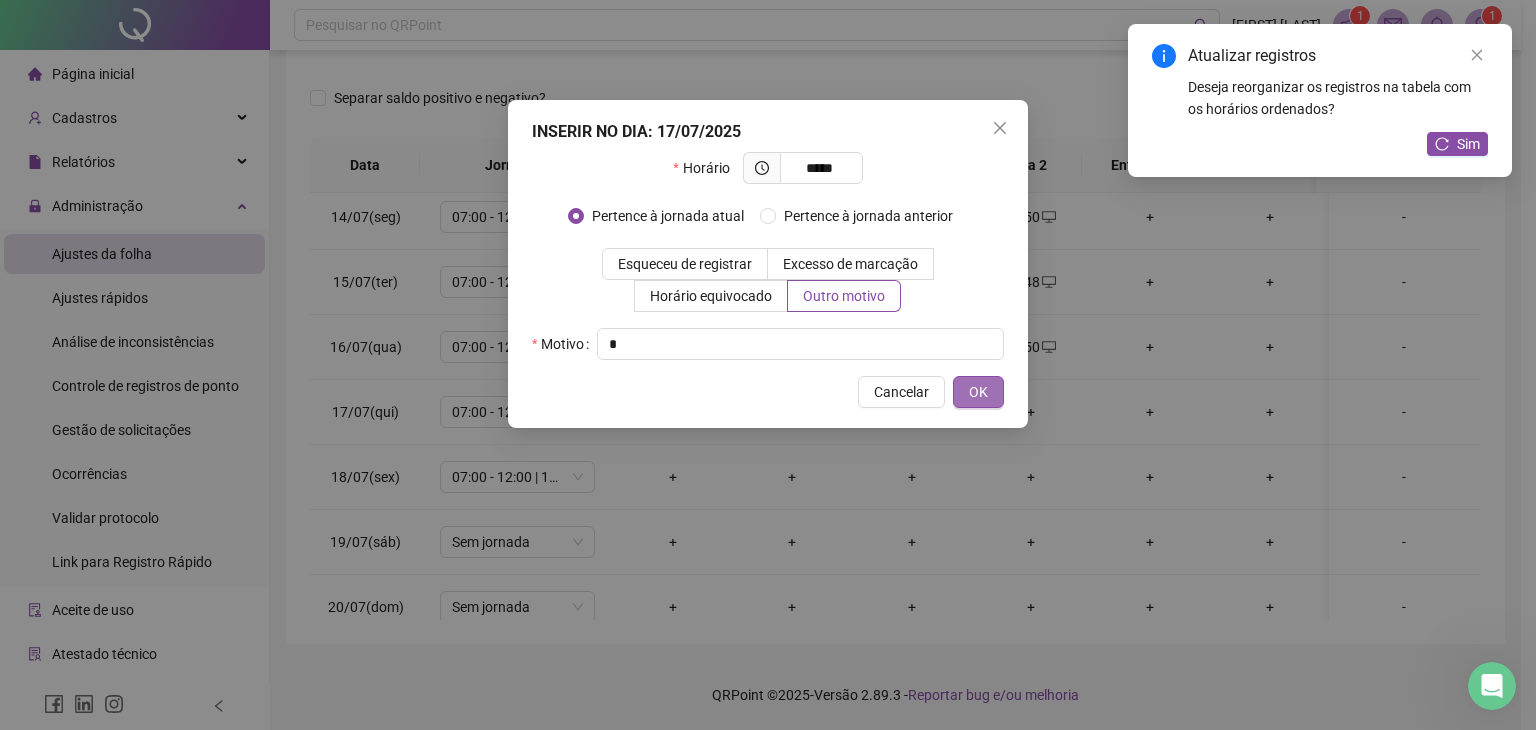 click on "OK" at bounding box center [978, 392] 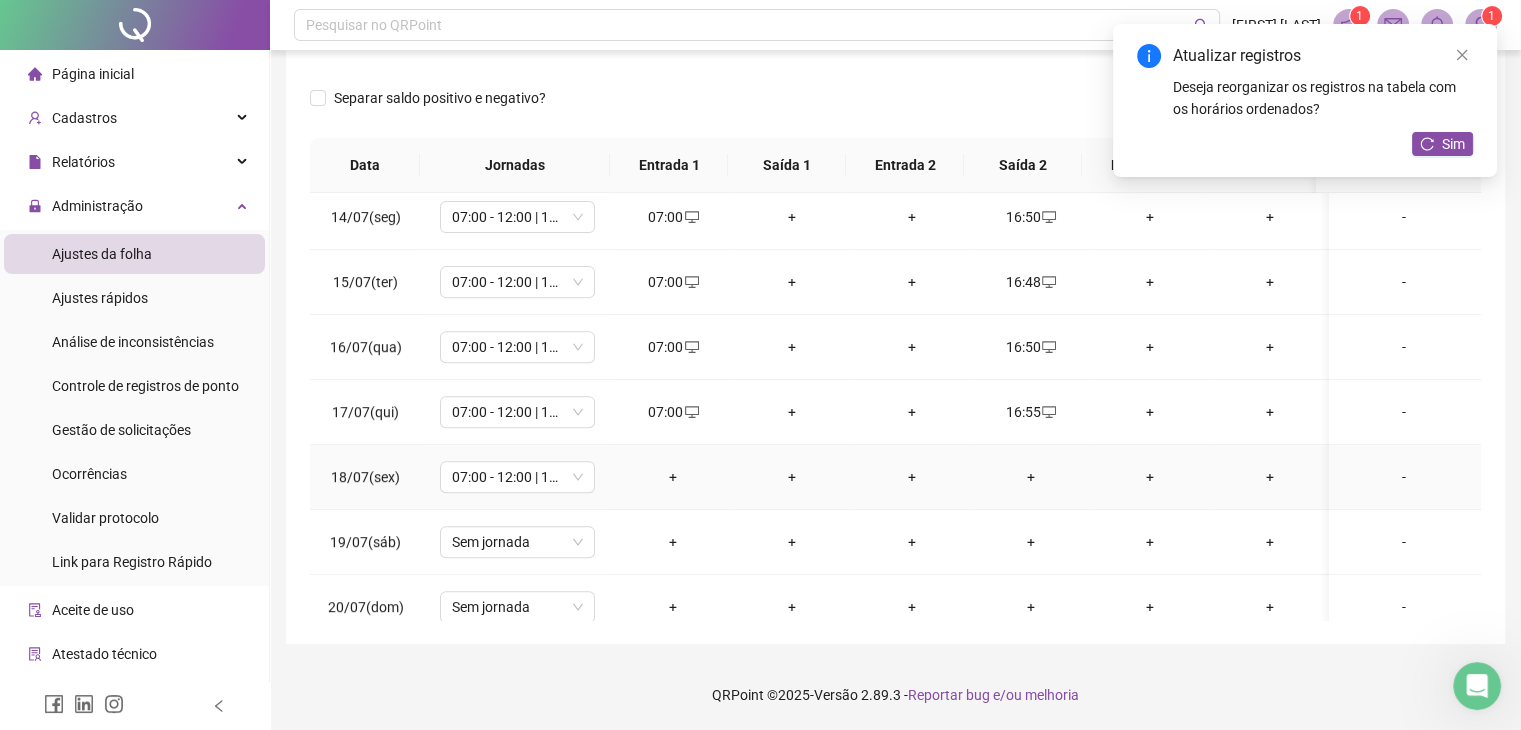click on "+" at bounding box center [672, 477] 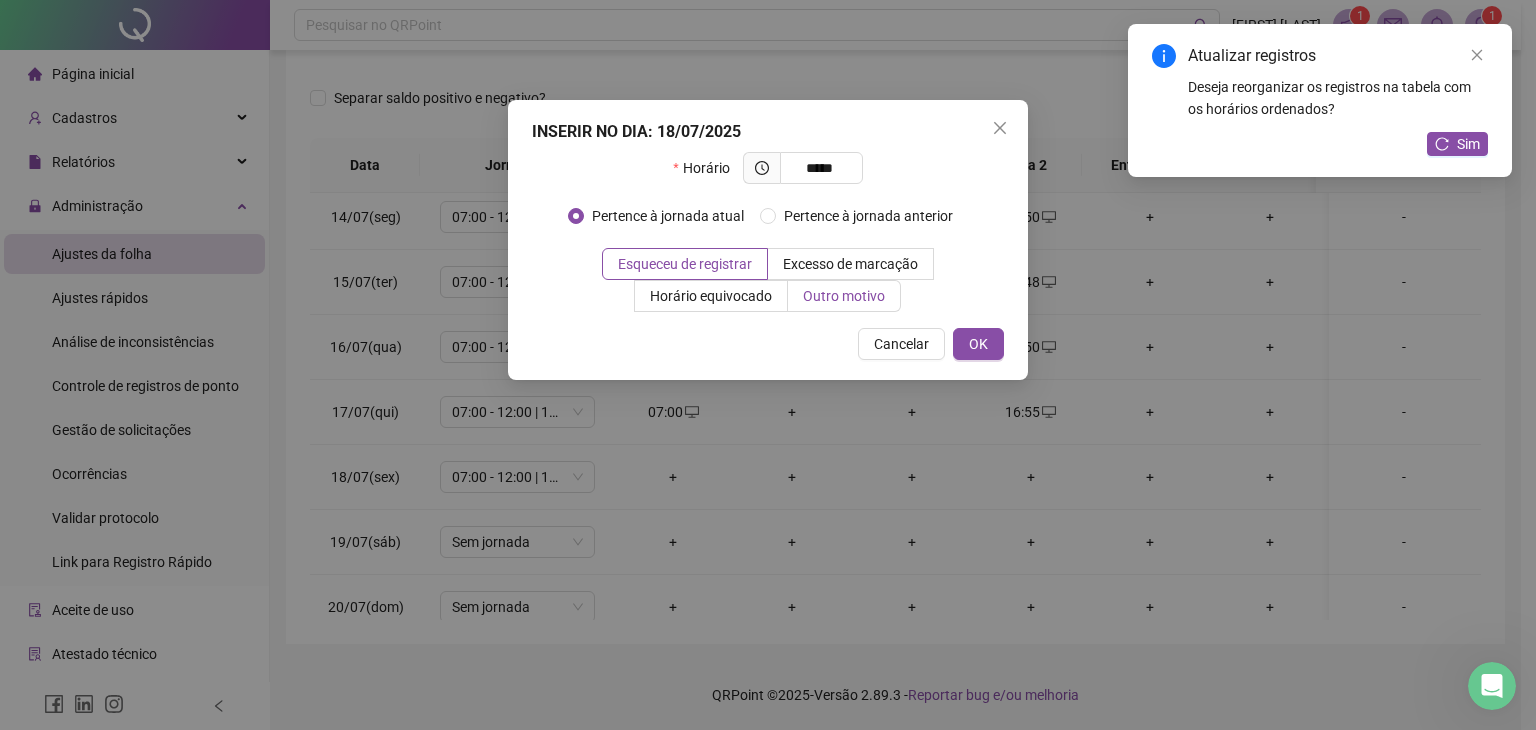 type on "*****" 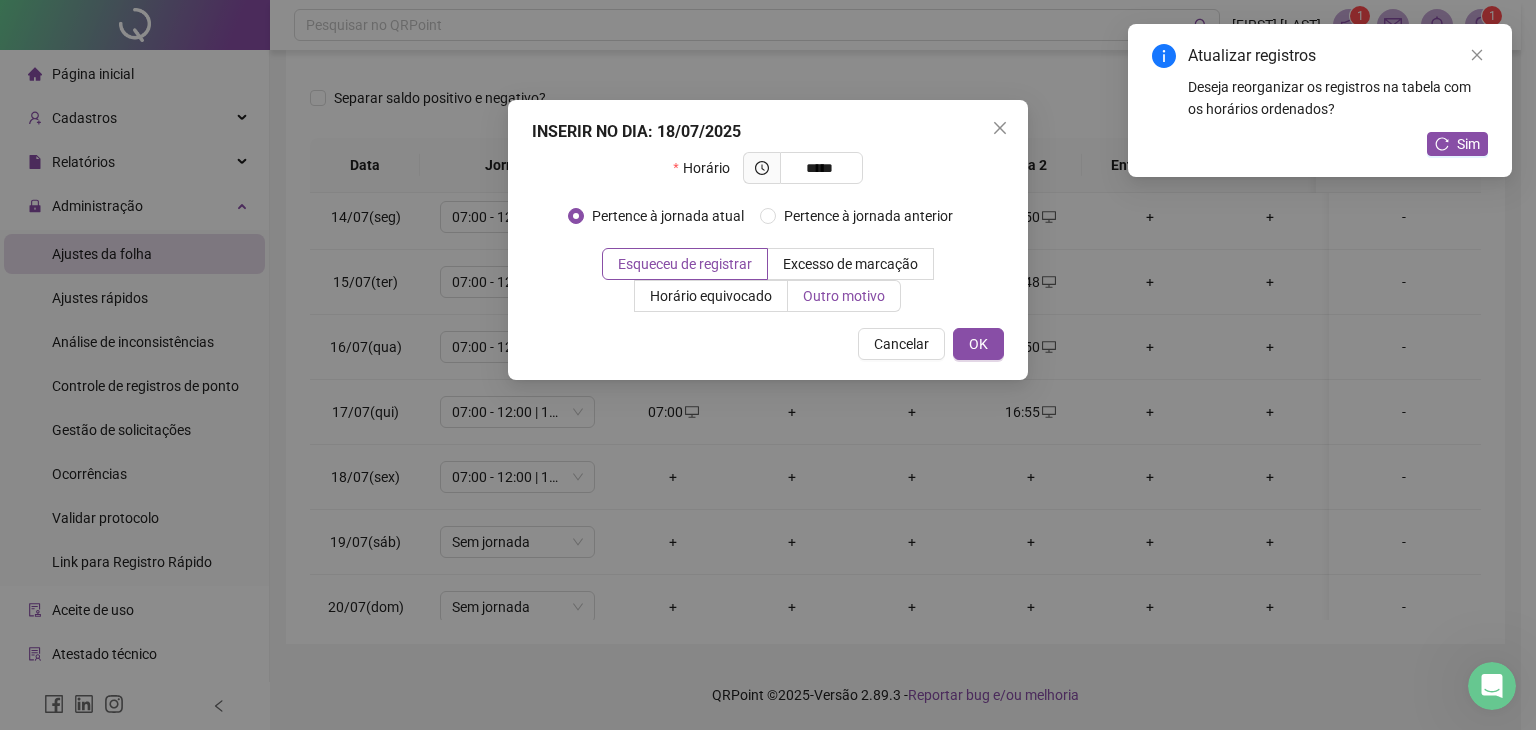 click on "Outro motivo" at bounding box center (844, 296) 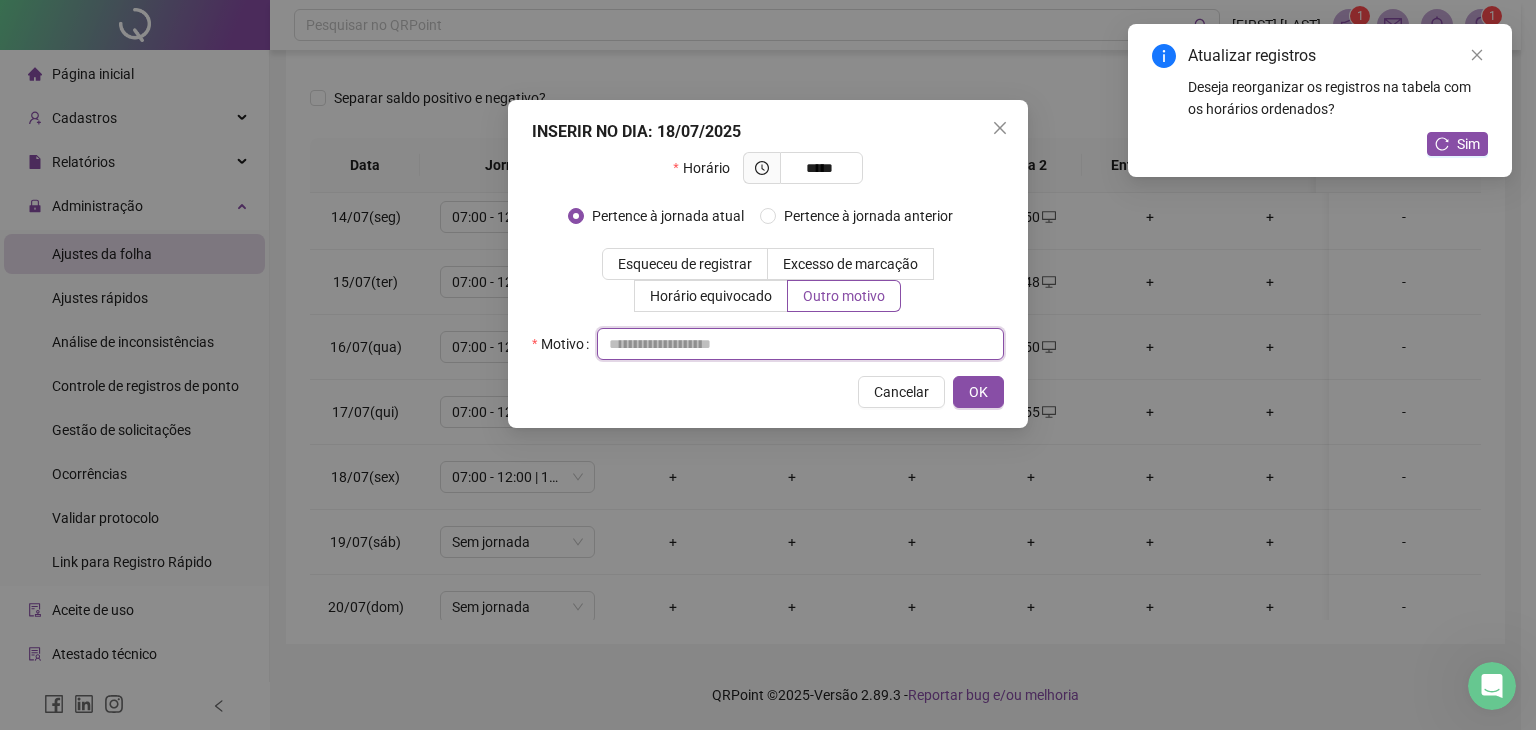 click at bounding box center [800, 344] 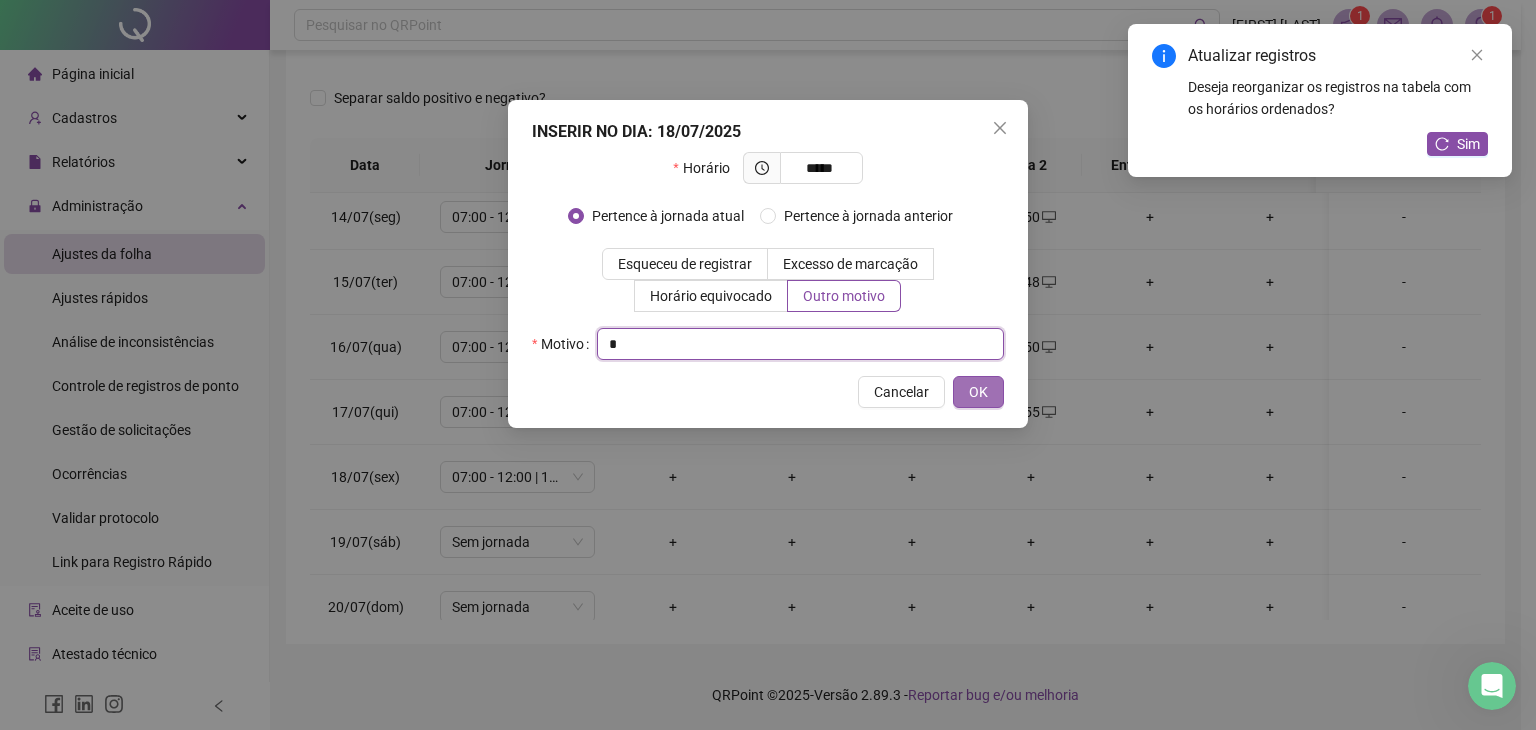 type on "*" 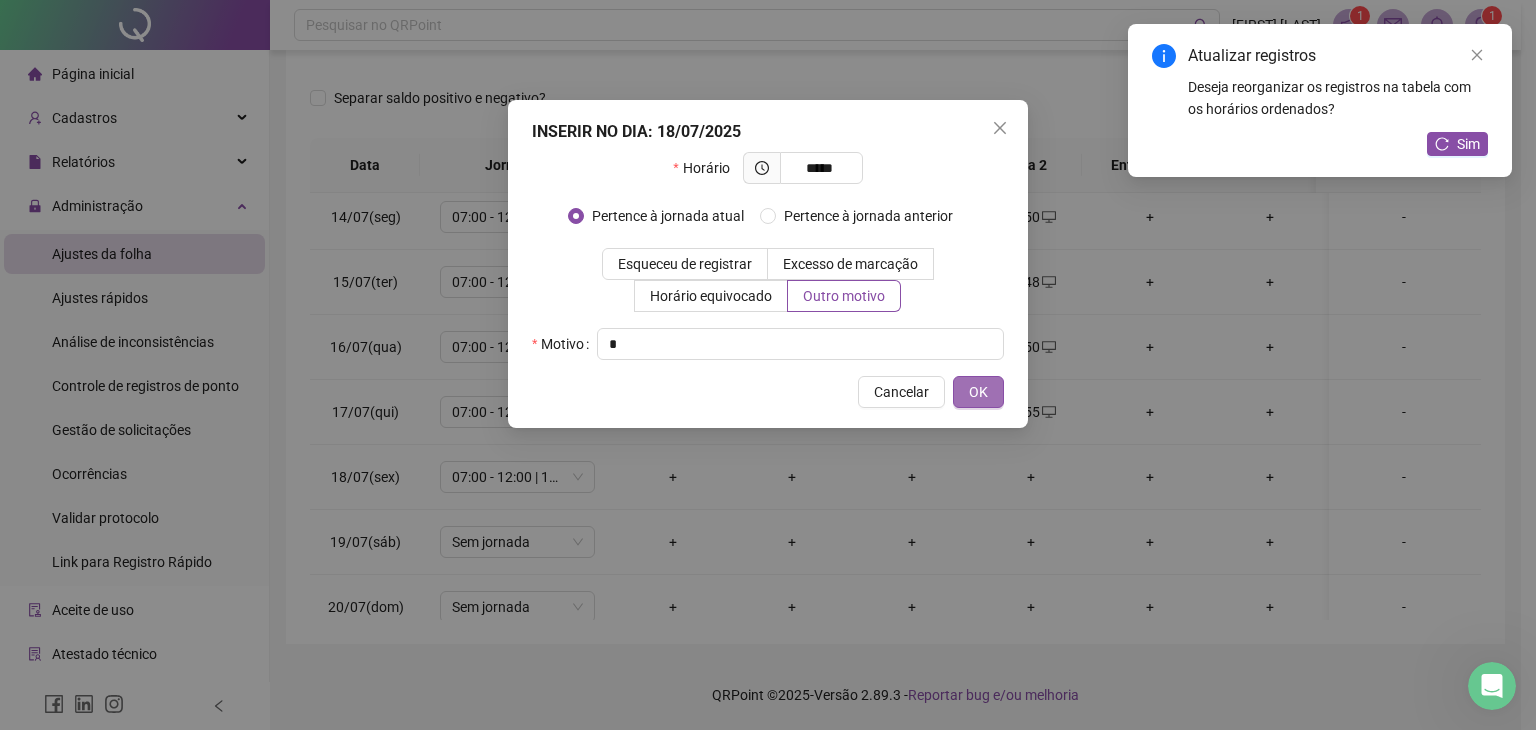 click on "OK" at bounding box center (978, 392) 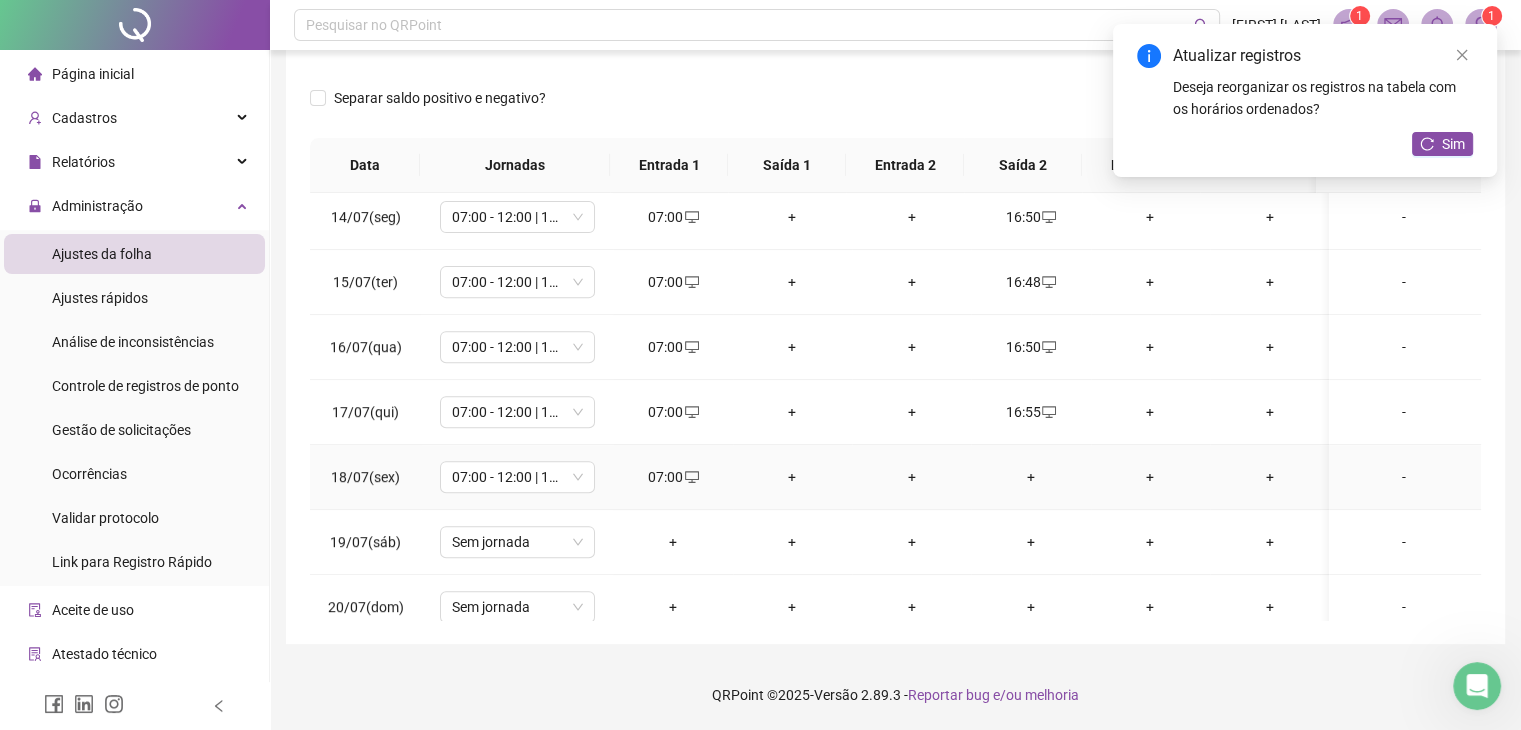 click on "+" at bounding box center [1030, 477] 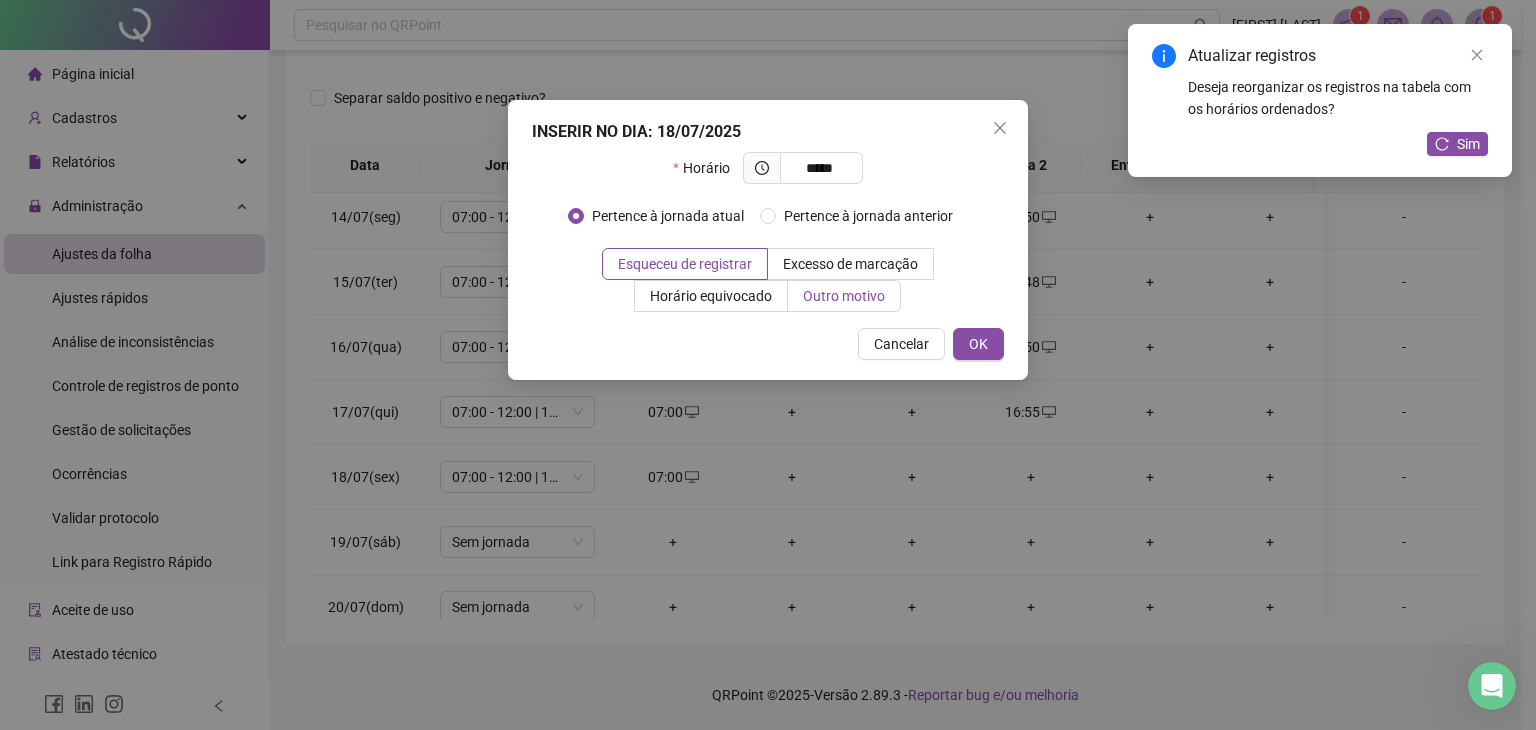 type on "*****" 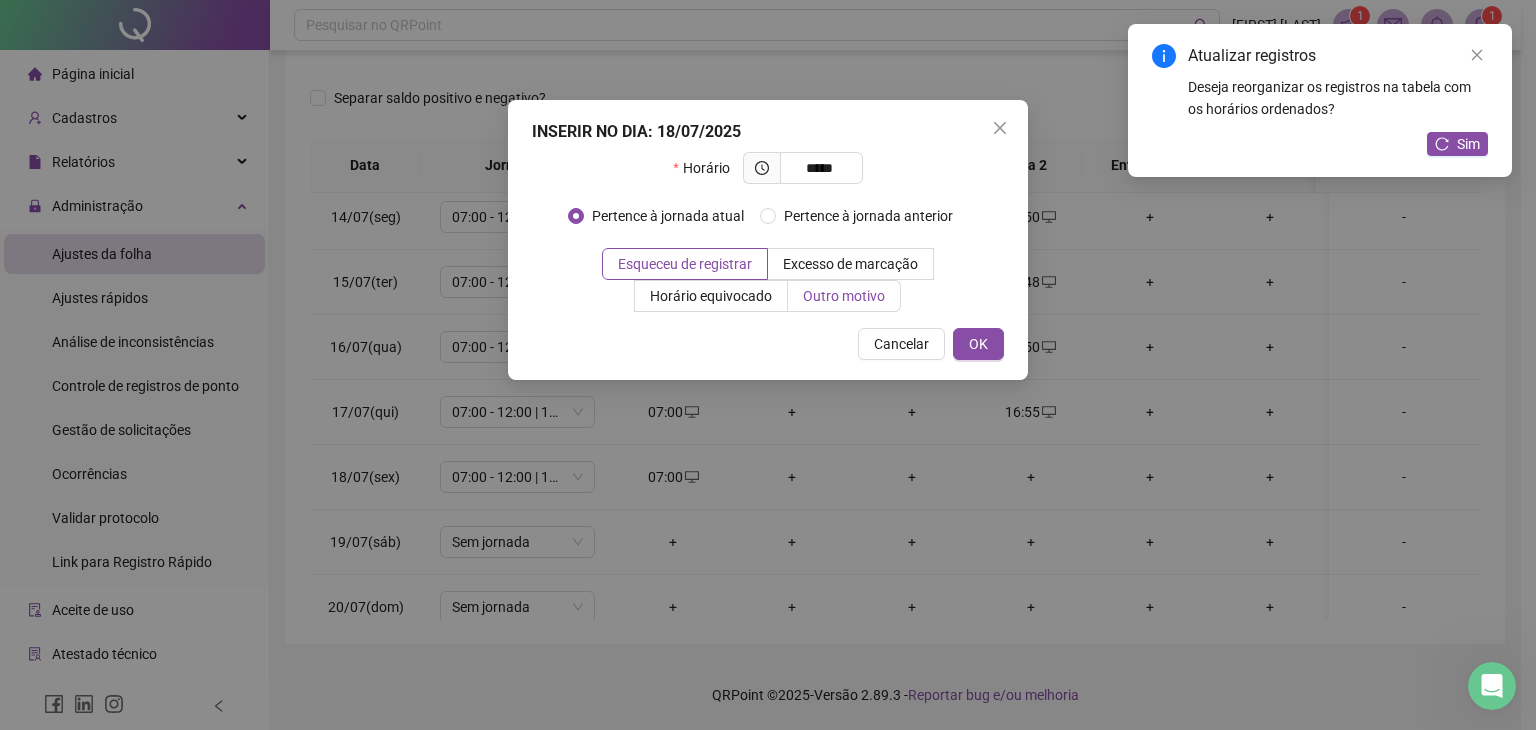 click on "Outro motivo" at bounding box center (844, 296) 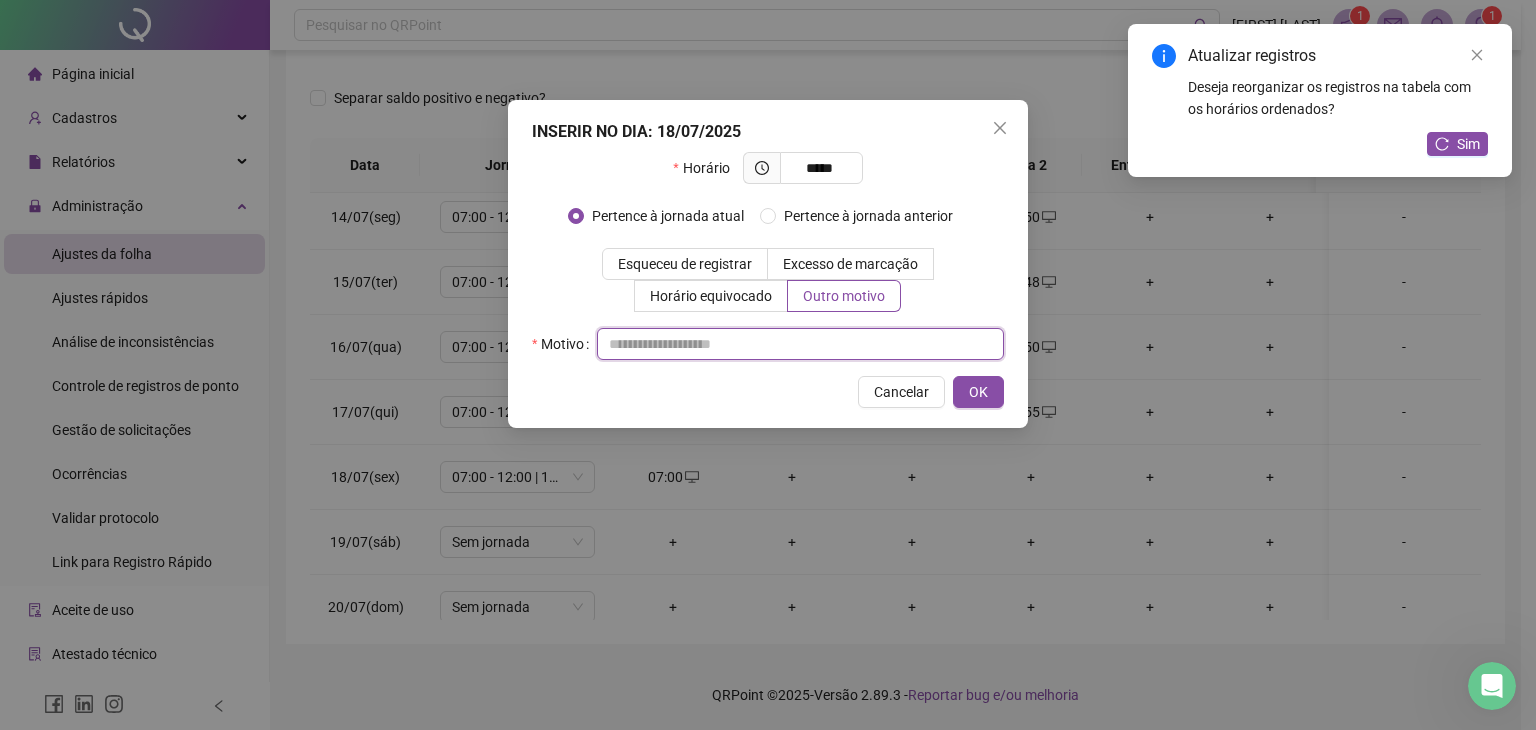 click at bounding box center [800, 344] 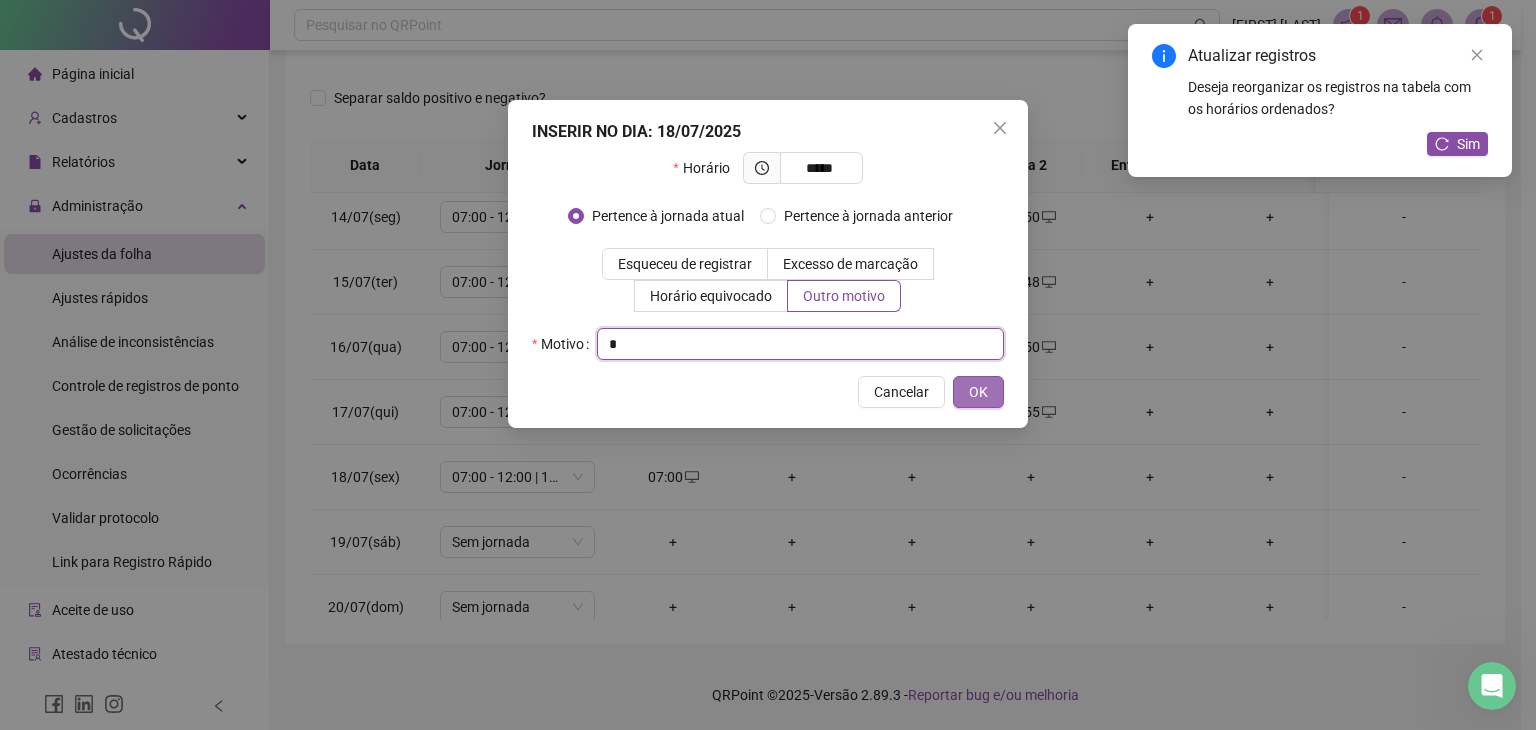 type on "*" 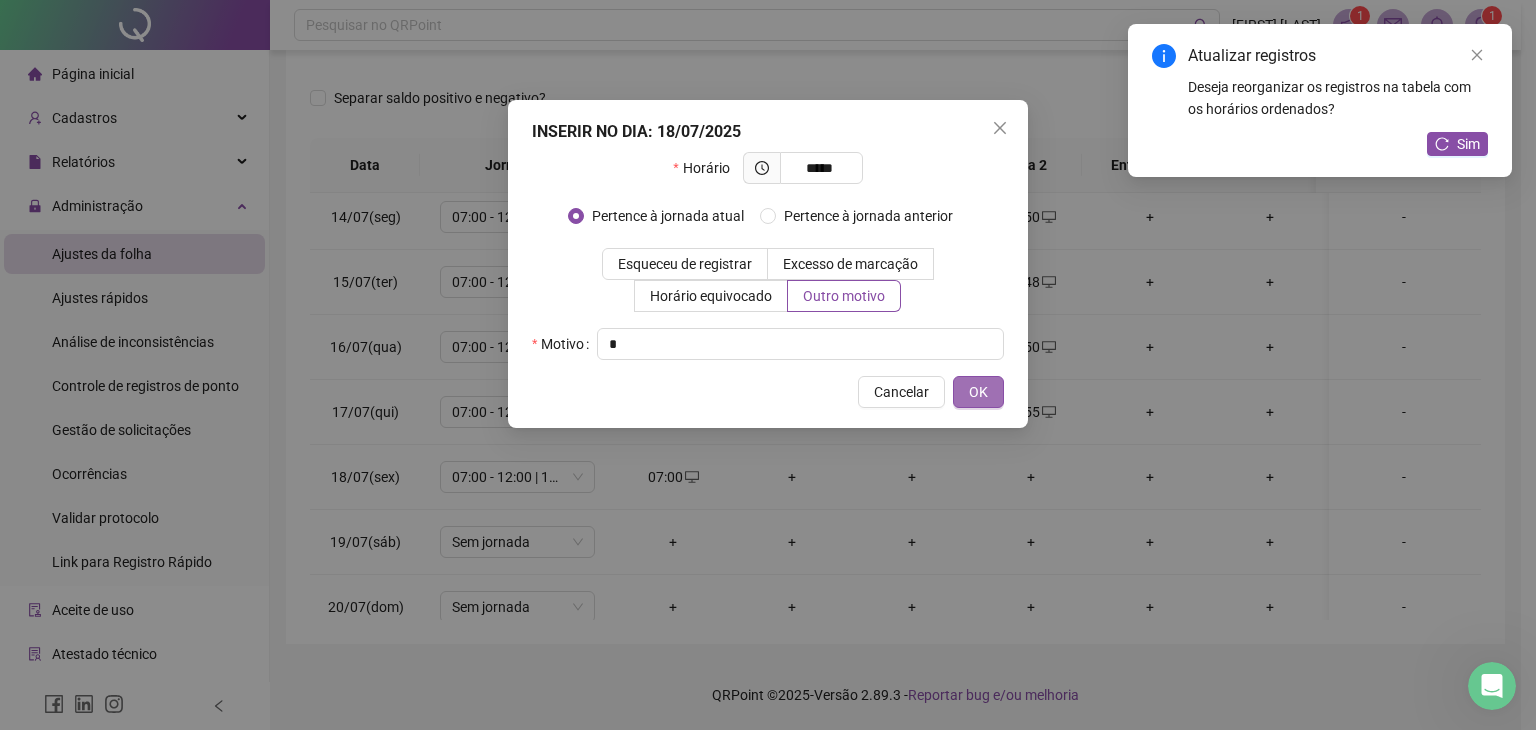 click on "OK" at bounding box center (978, 392) 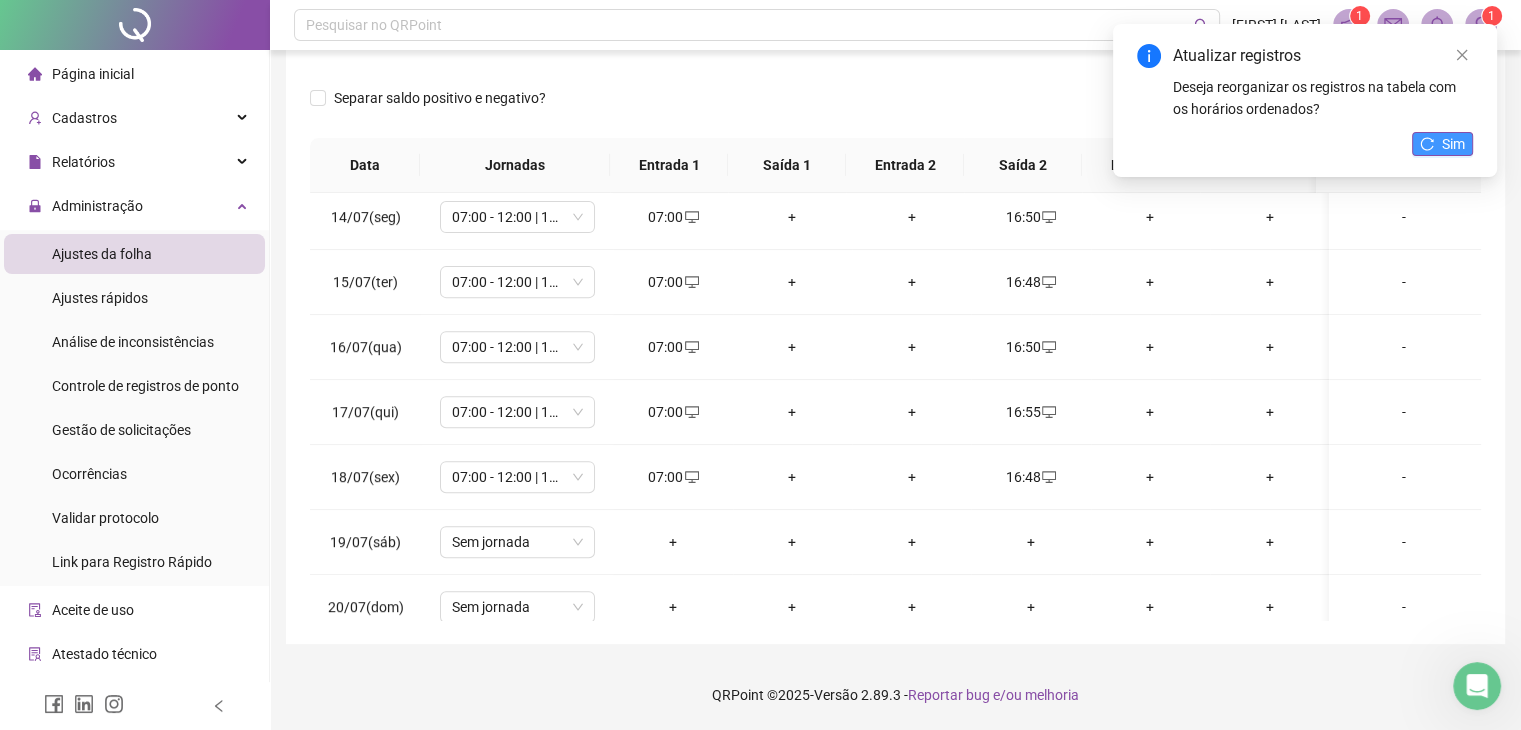 click on "Sim" at bounding box center [1442, 144] 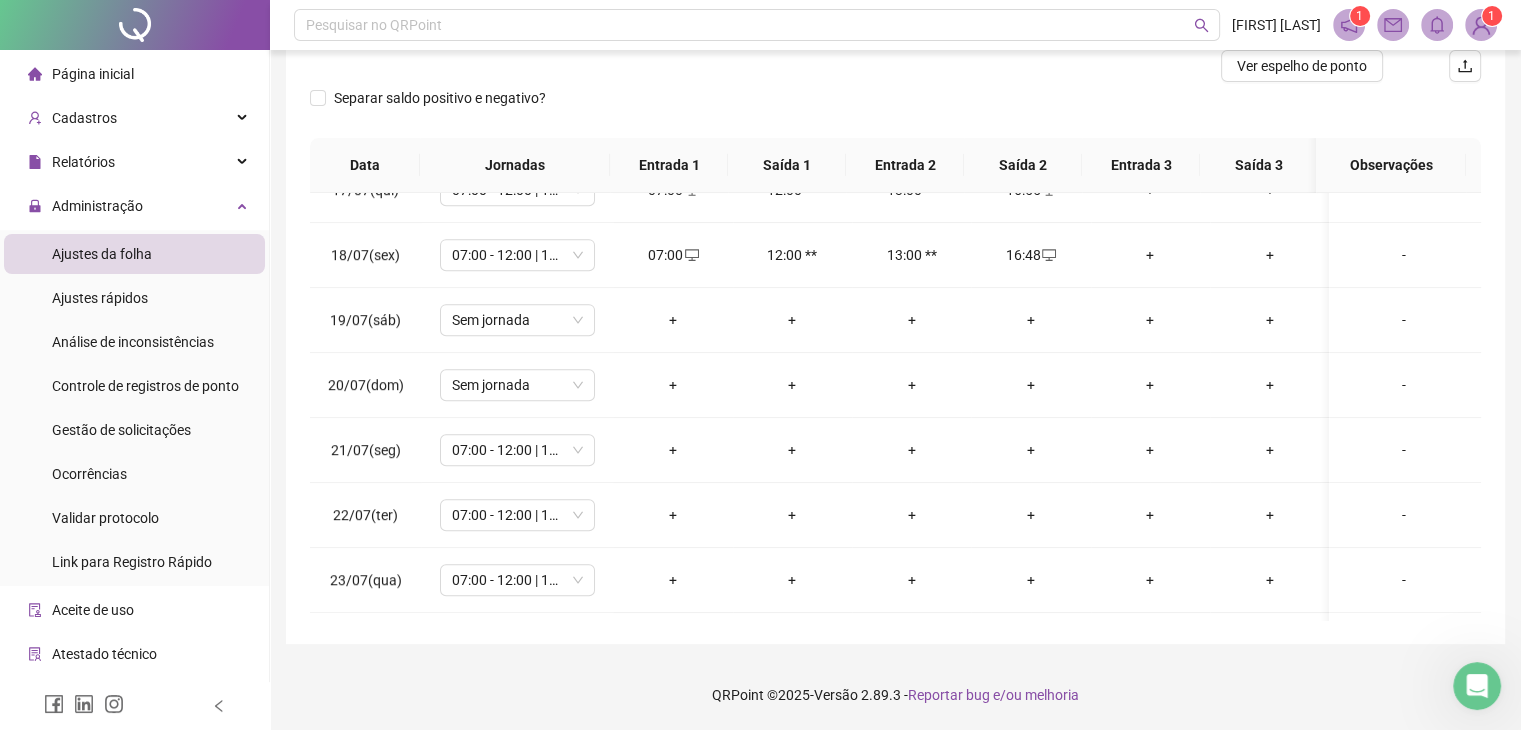 scroll, scrollTop: 1013, scrollLeft: 0, axis: vertical 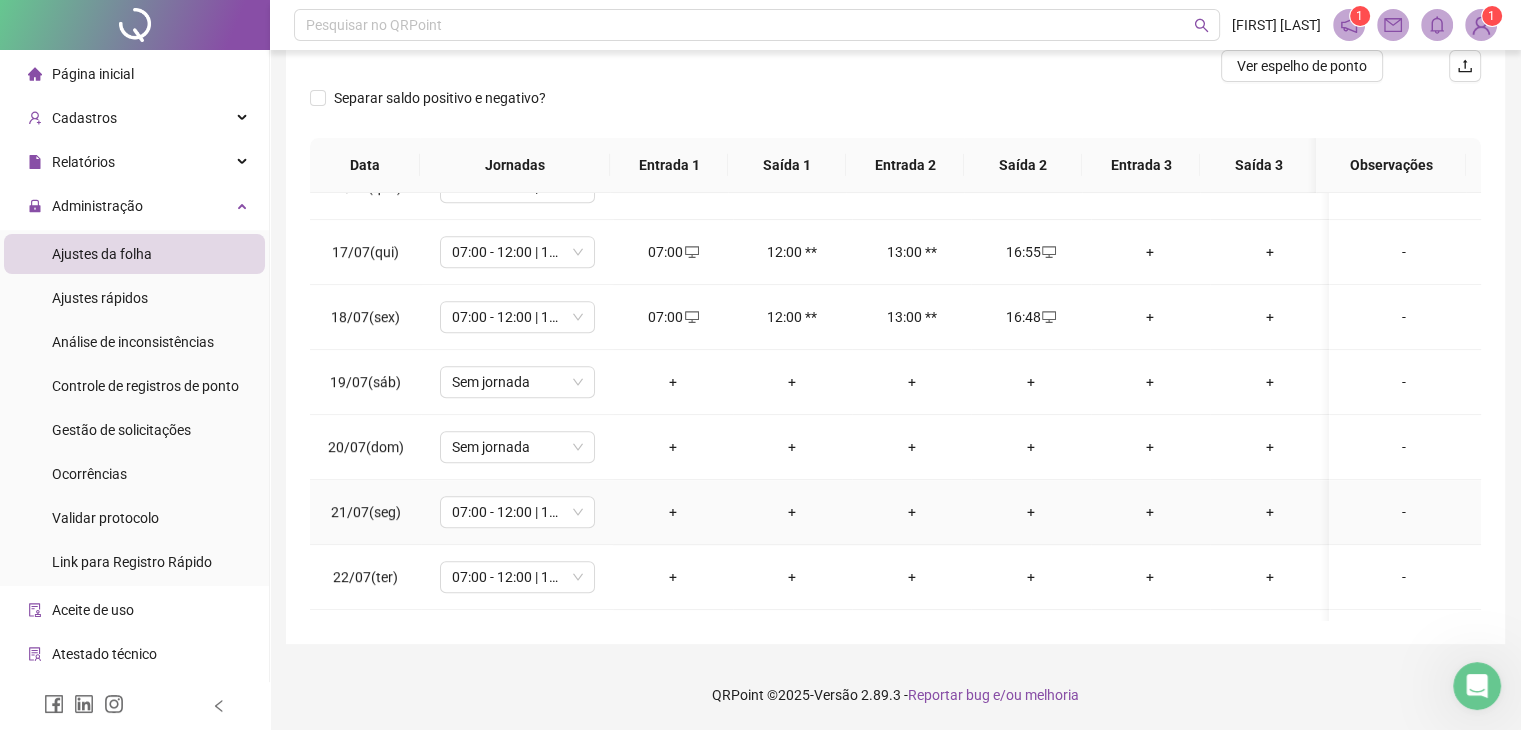 click on "+" at bounding box center [672, 512] 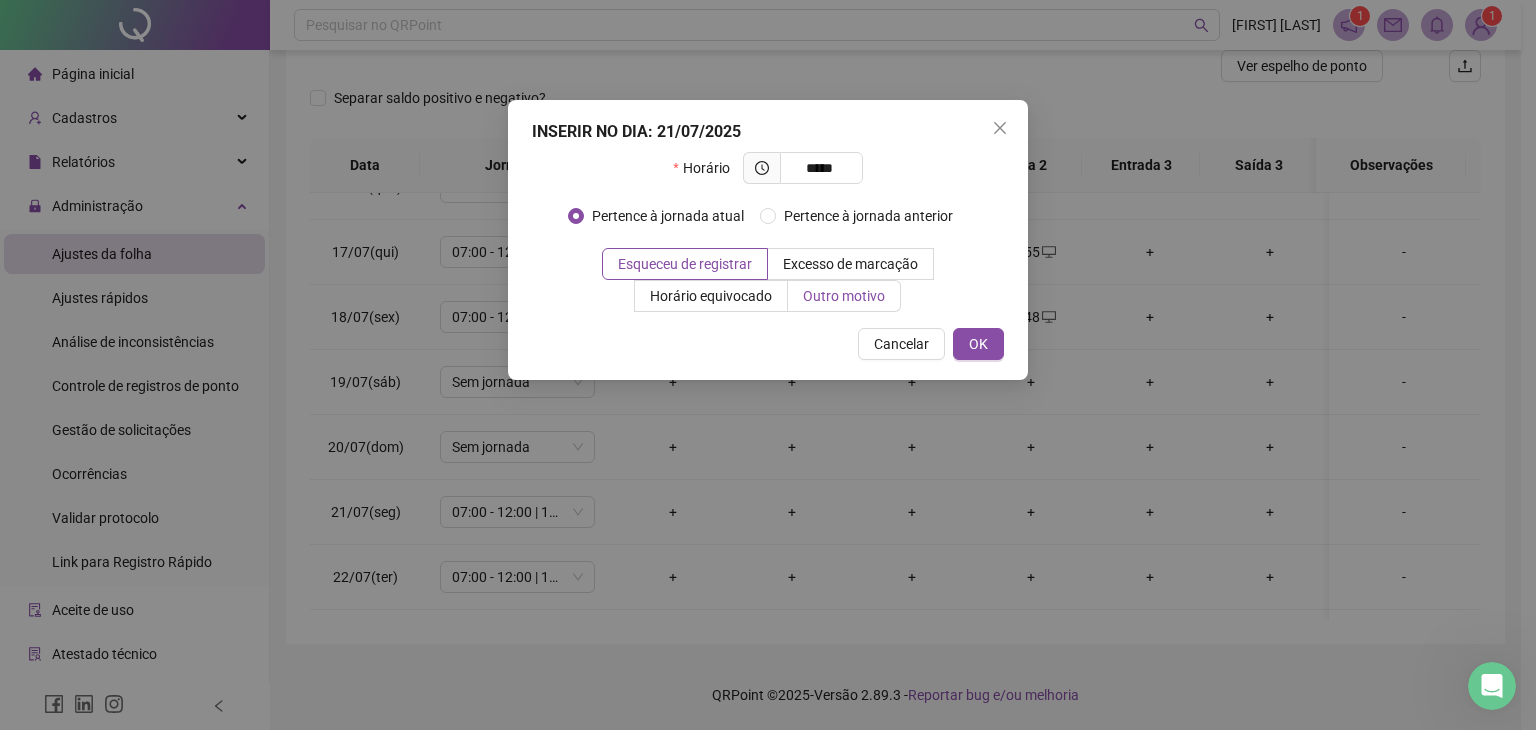 type on "*****" 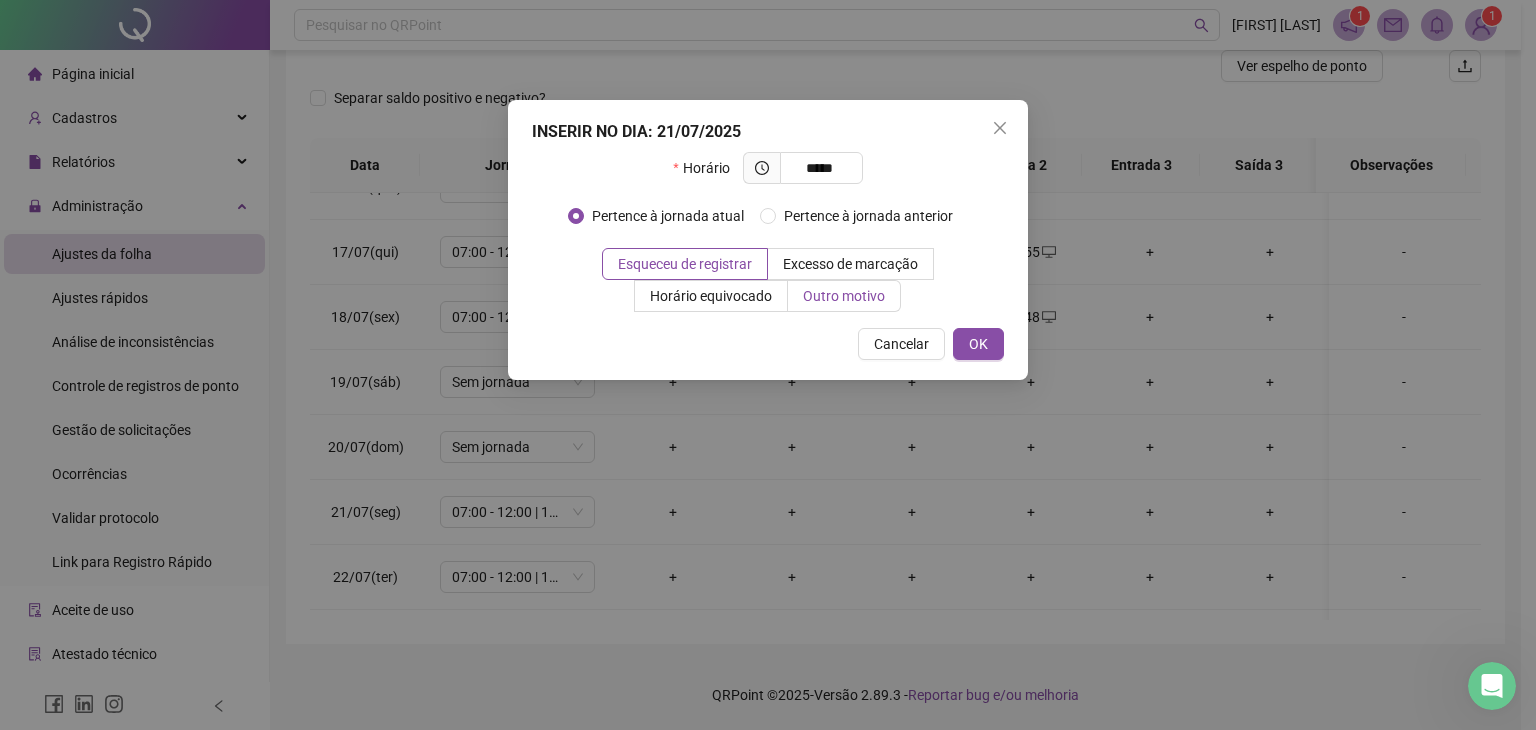 click on "Outro motivo" at bounding box center [844, 296] 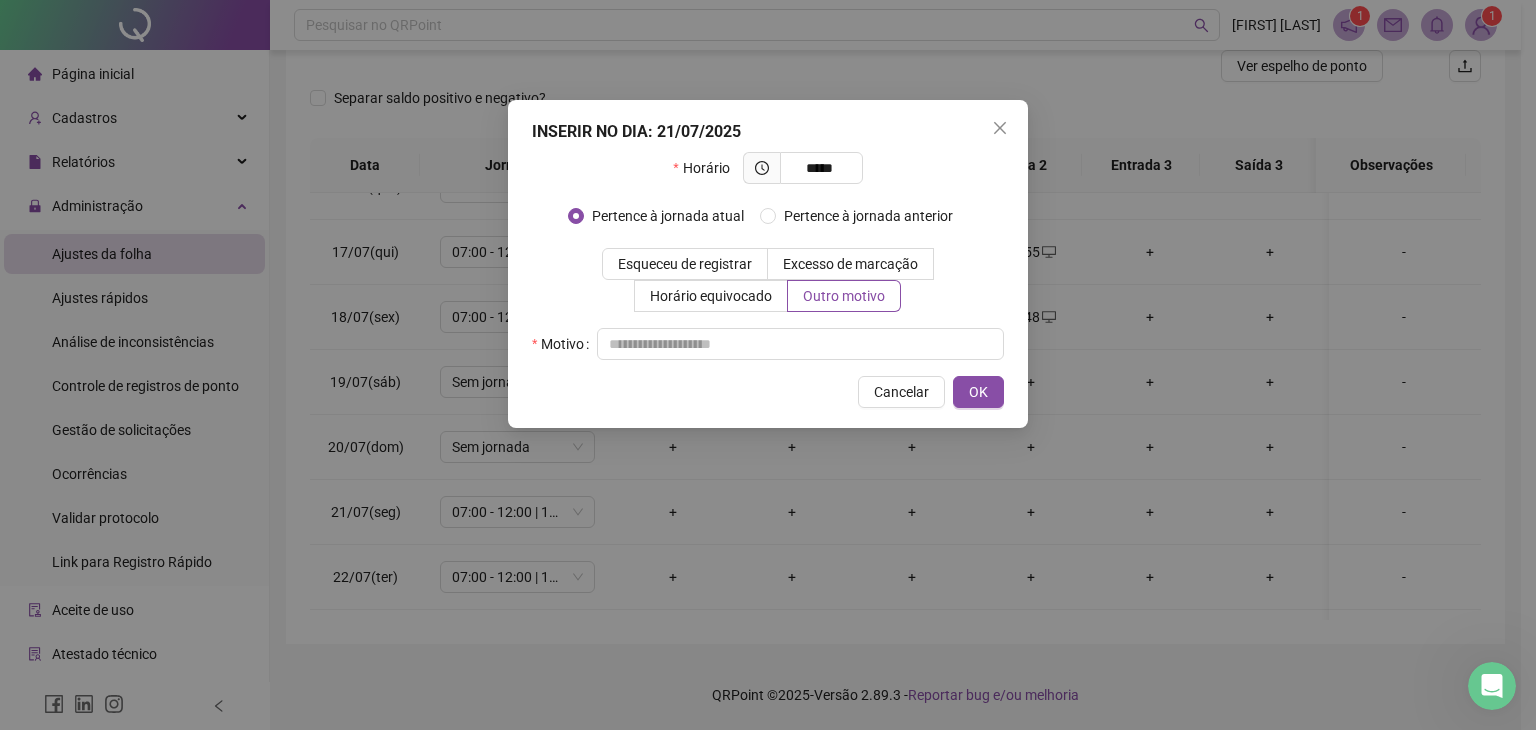 click on "Horário ***** Pertence à jornada atual Pertence à jornada anterior Esqueceu de registrar Excesso de marcação Horário equivocado Outro motivo Motivo" at bounding box center [768, 256] 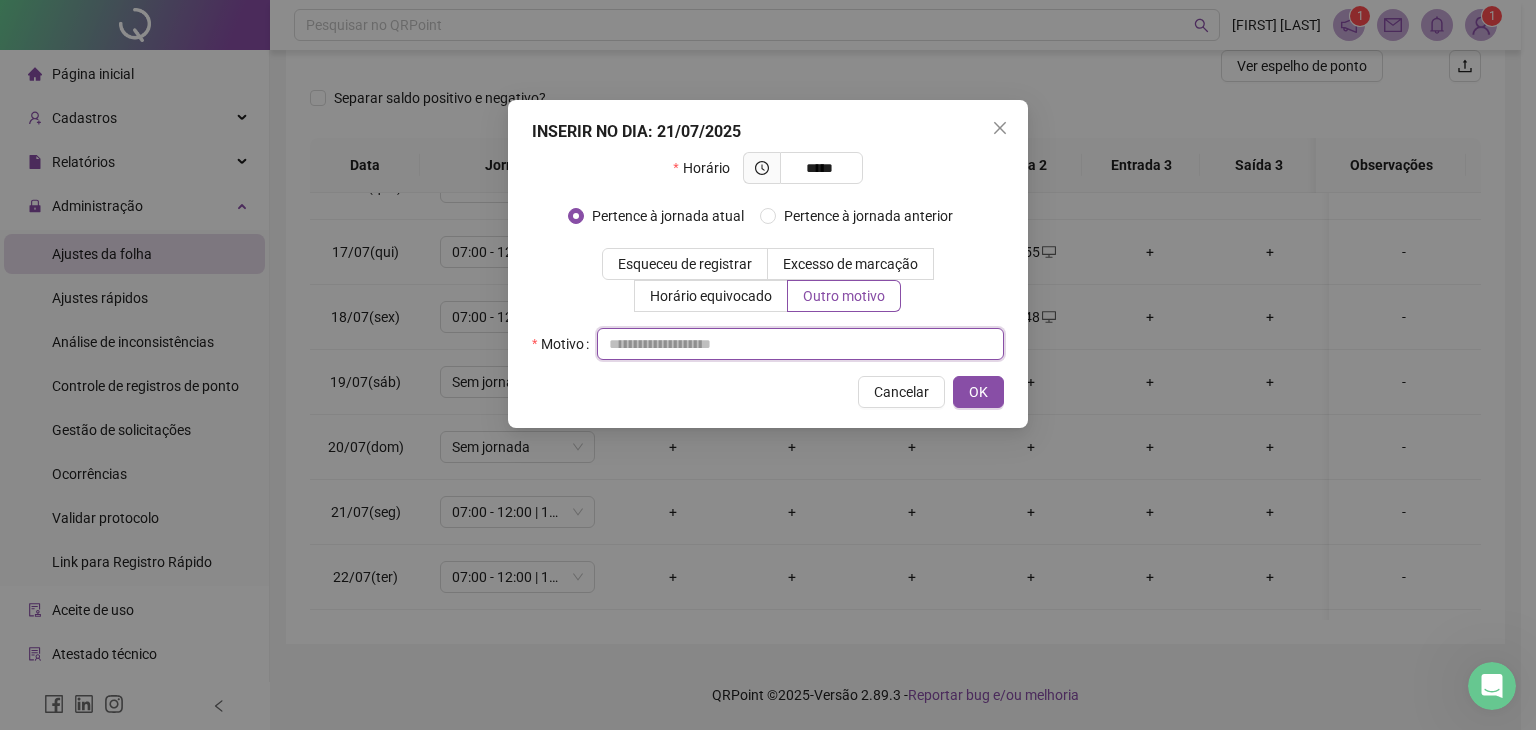 click at bounding box center (800, 344) 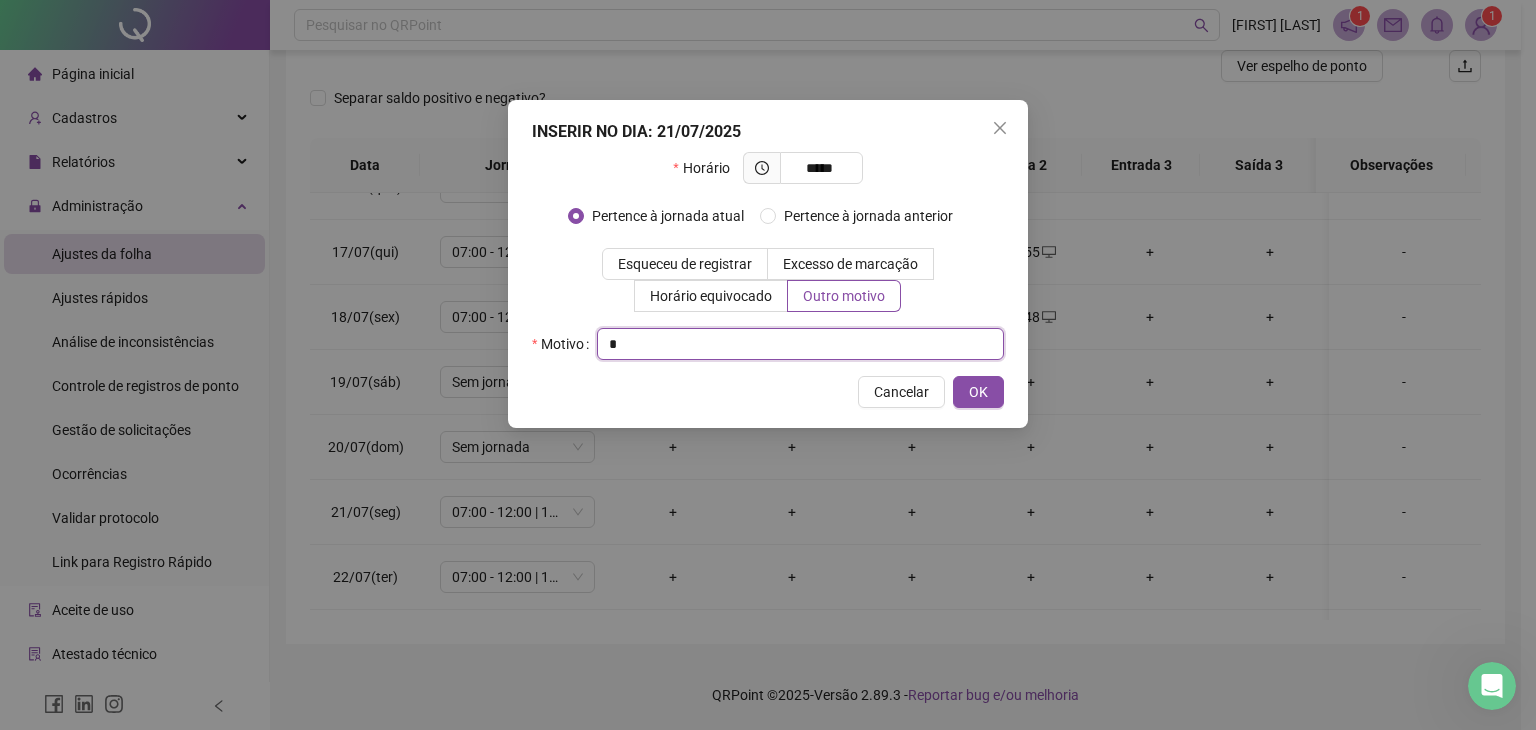 type on "*" 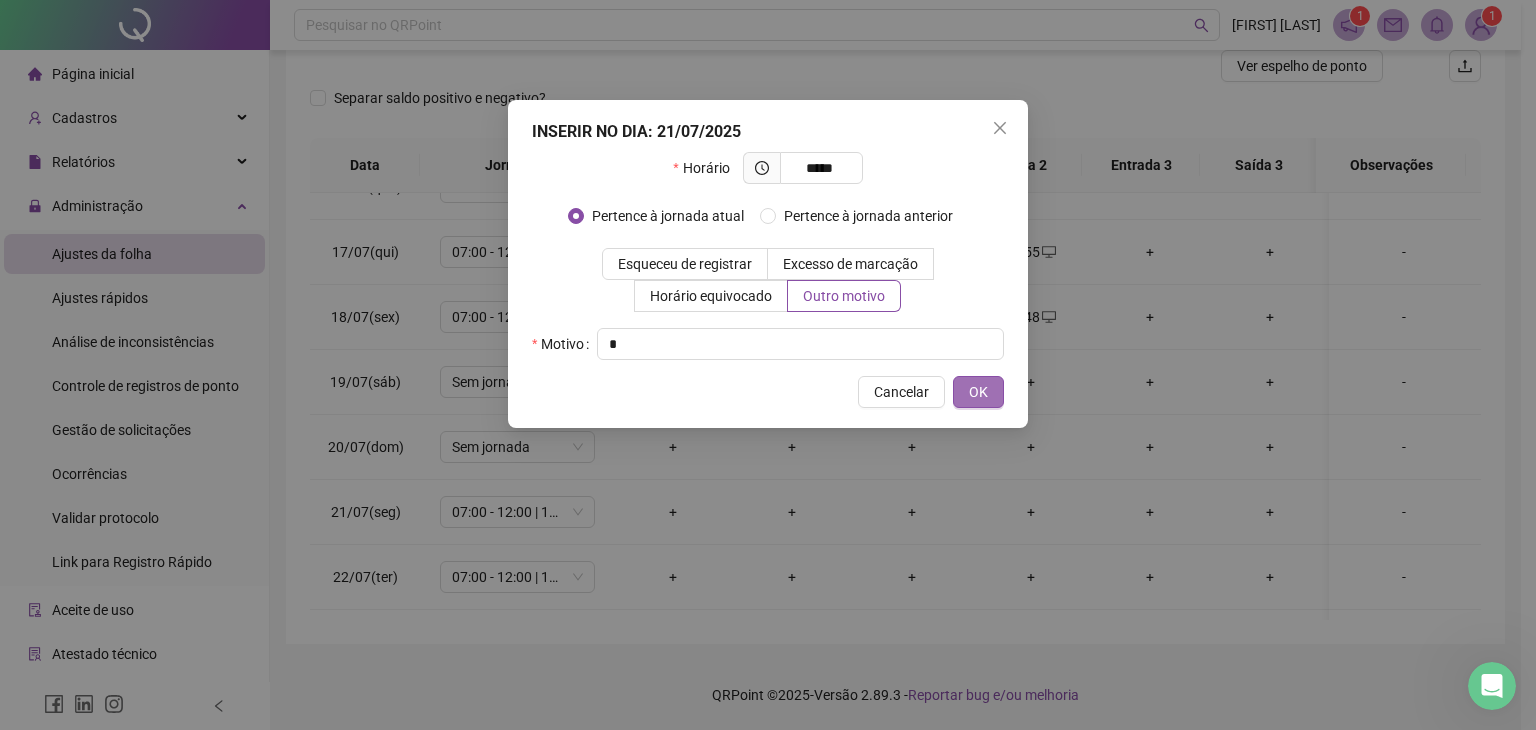click on "INSERIR NO DIA :   21/07/2025 Horário ***** Pertence à jornada atual Pertence à jornada anterior Esqueceu de registrar Excesso de marcação Horário equivocado Outro motivo Motivo * Cancelar OK" at bounding box center [768, 264] 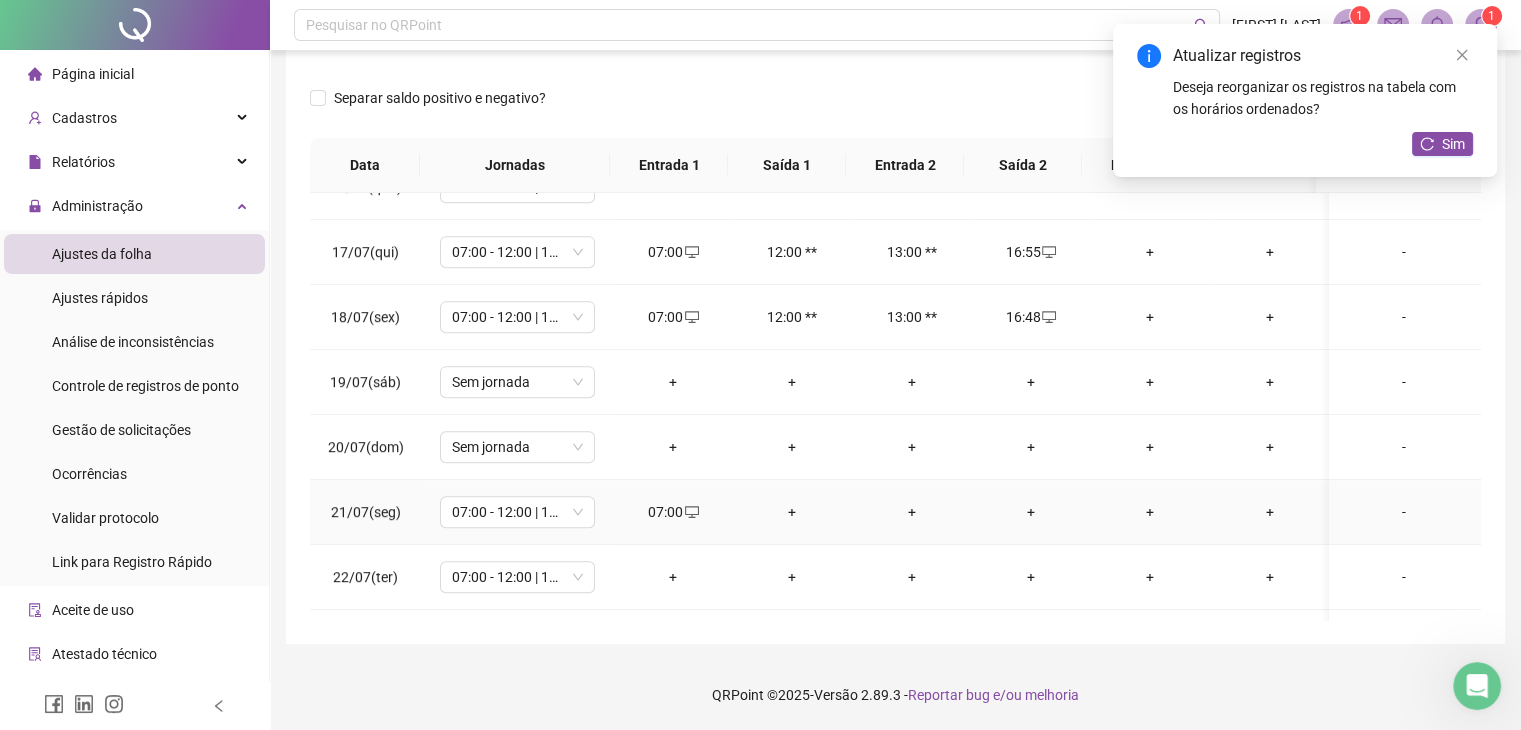 click on "+" at bounding box center (1030, 512) 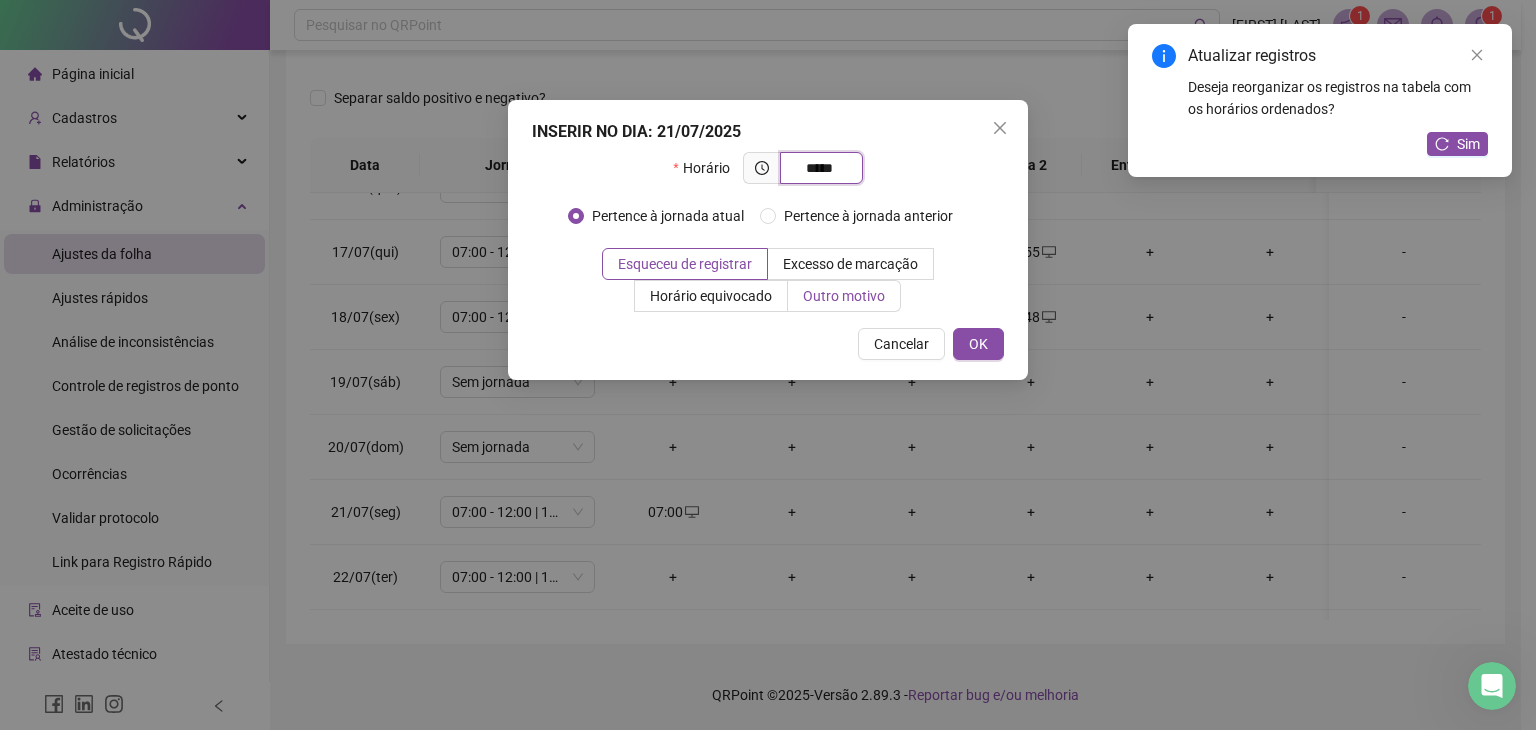 type on "*****" 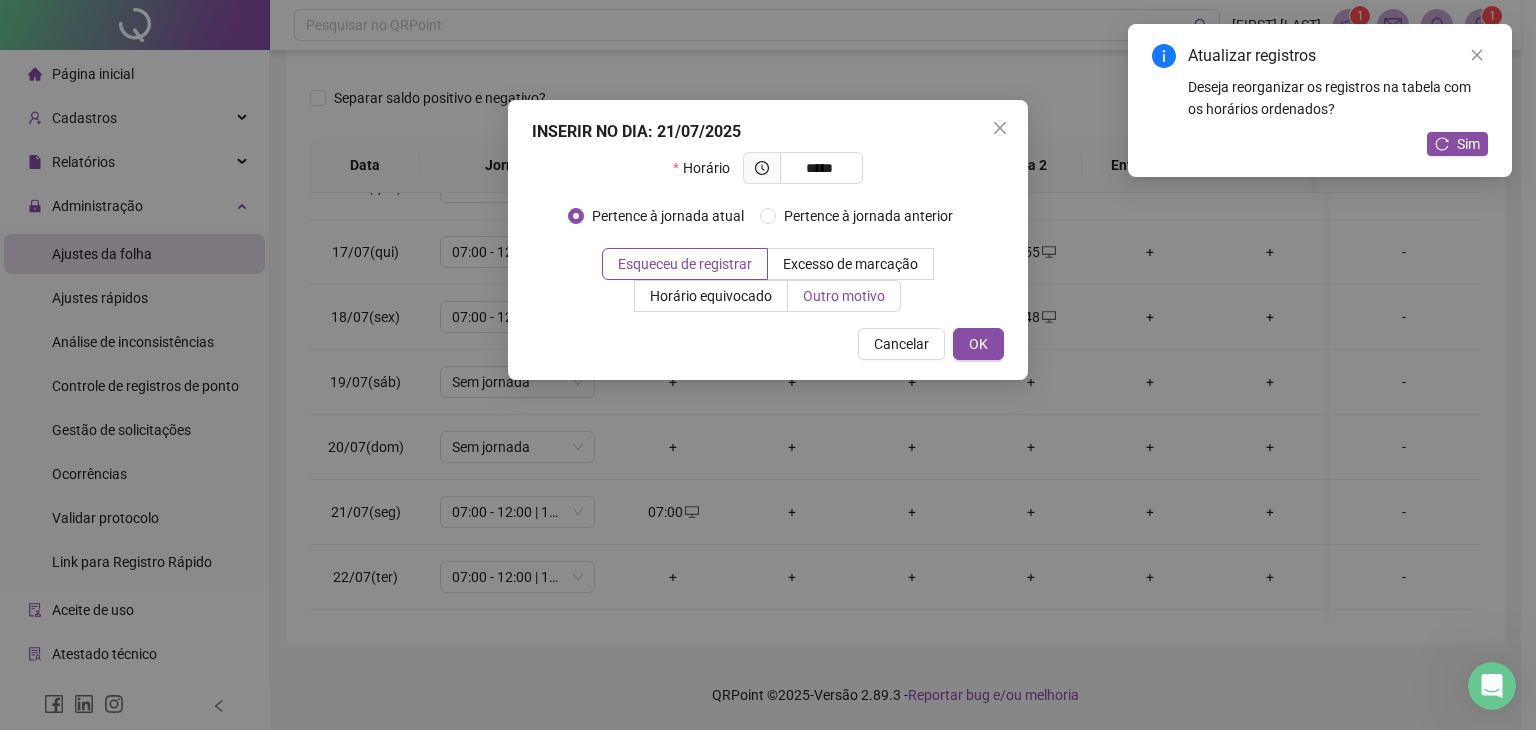 click on "Outro motivo" at bounding box center [844, 296] 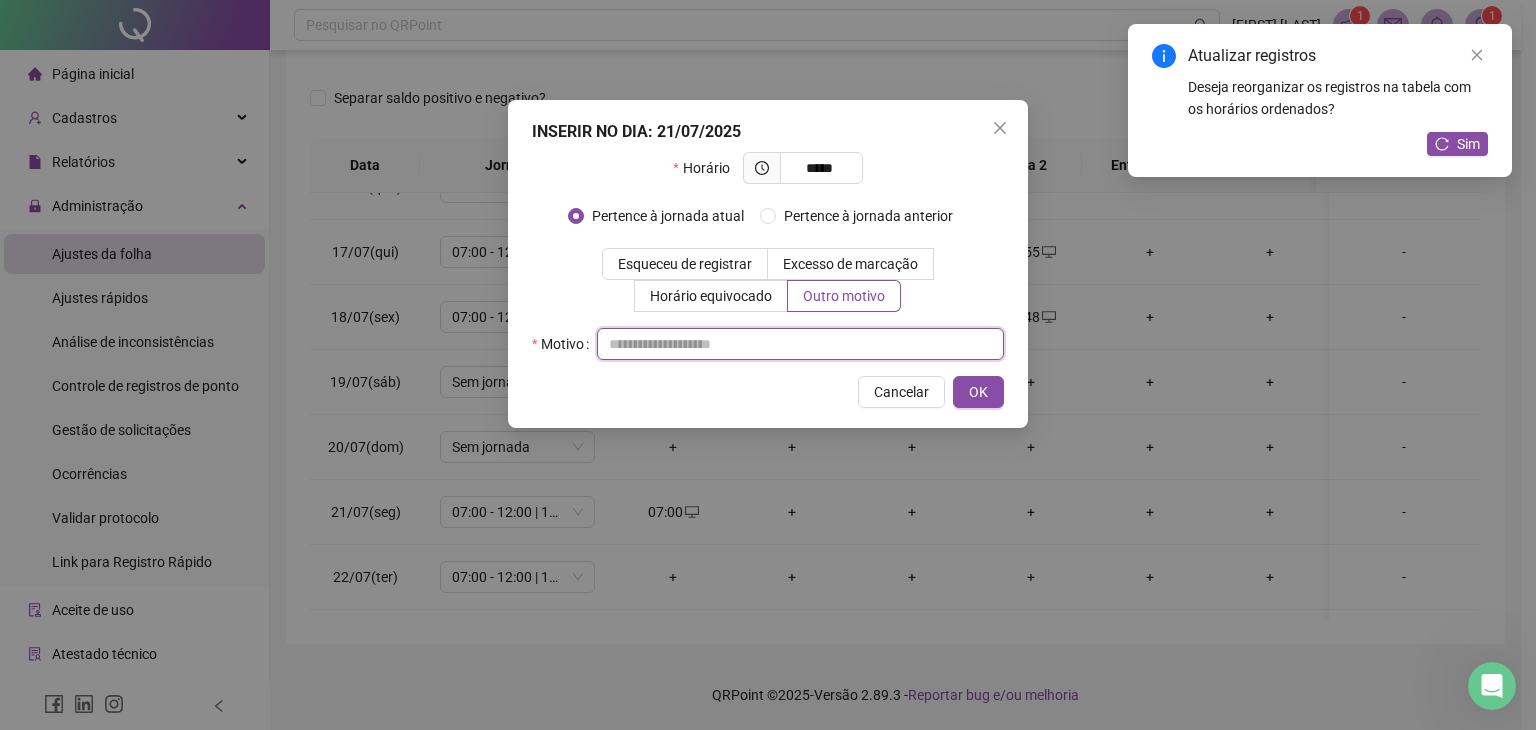 click at bounding box center (800, 344) 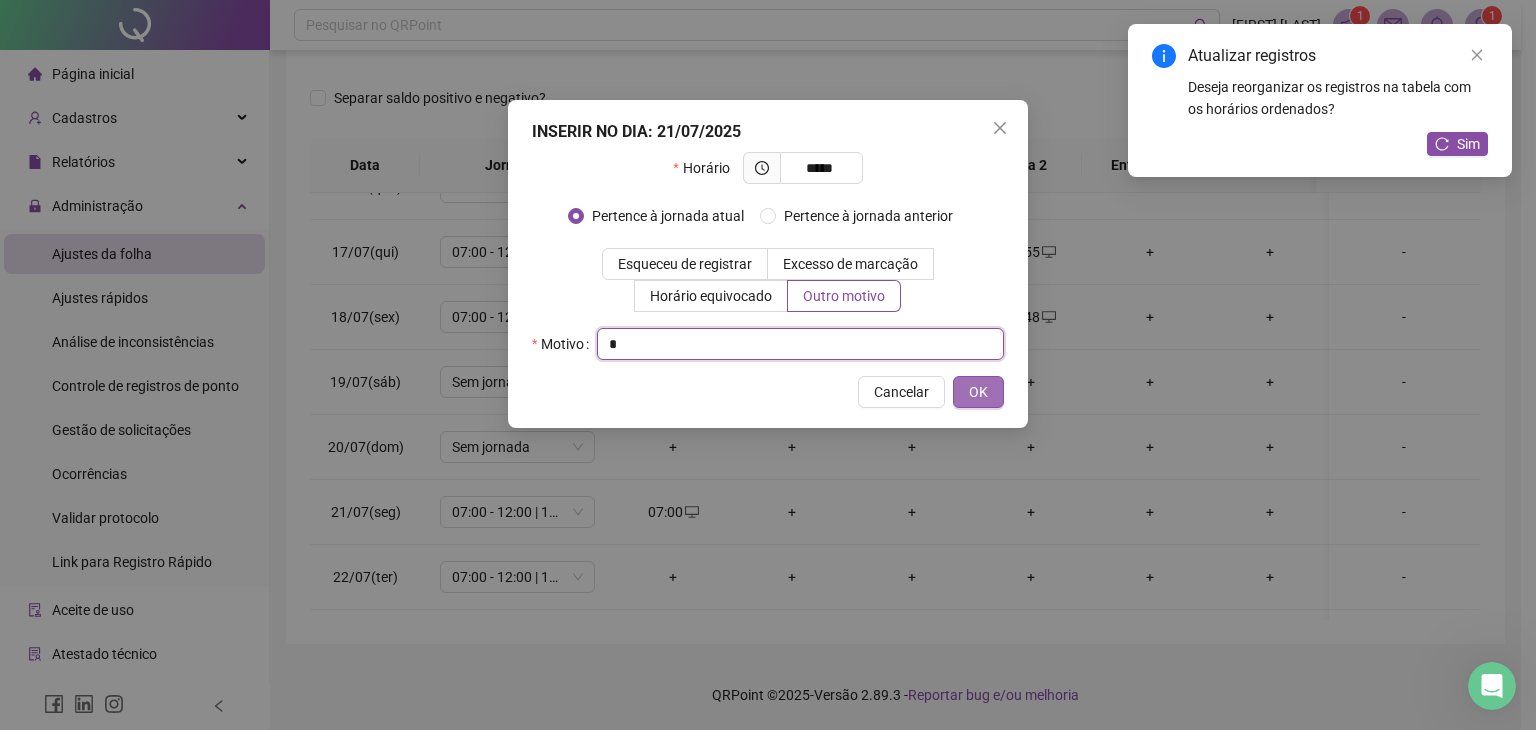 type on "*" 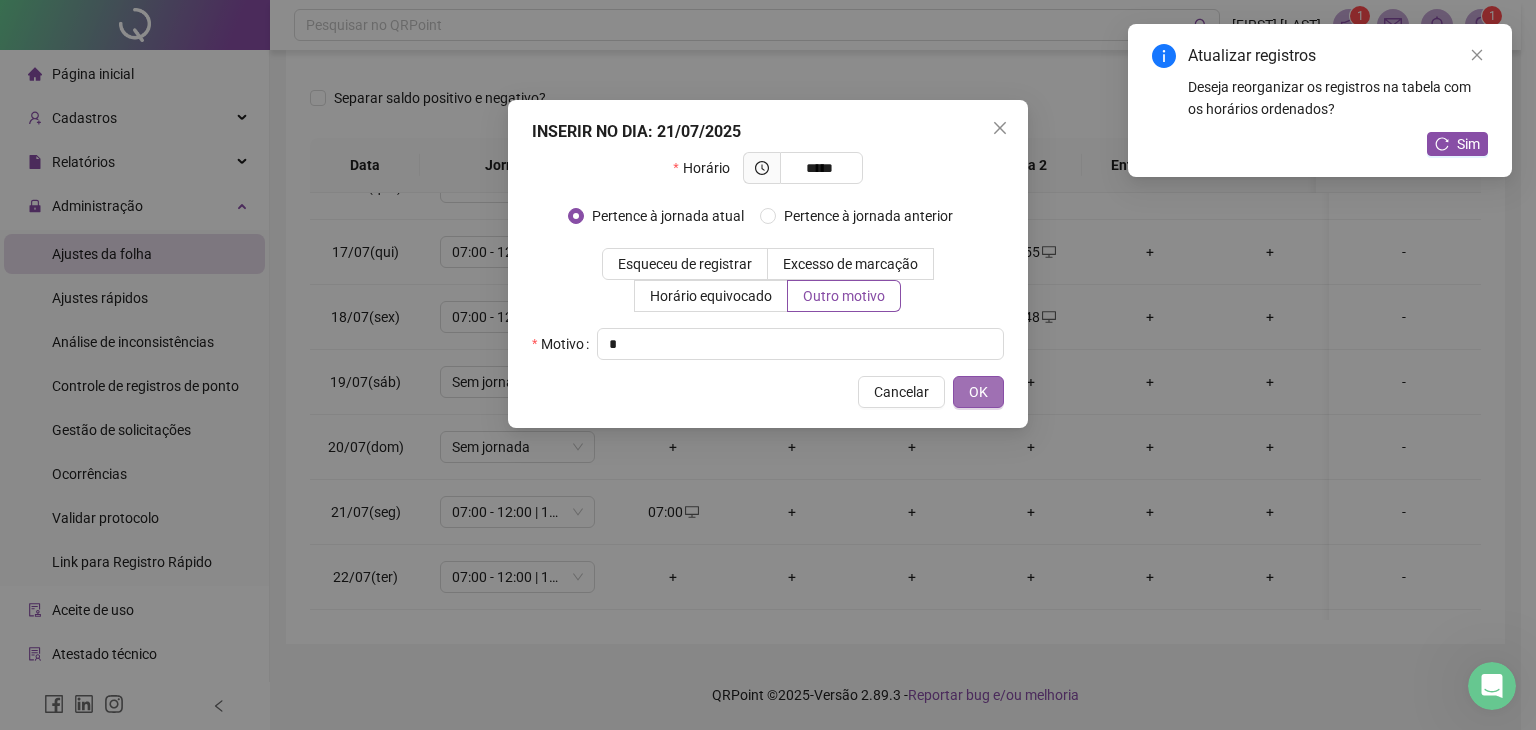 click on "OK" at bounding box center [978, 392] 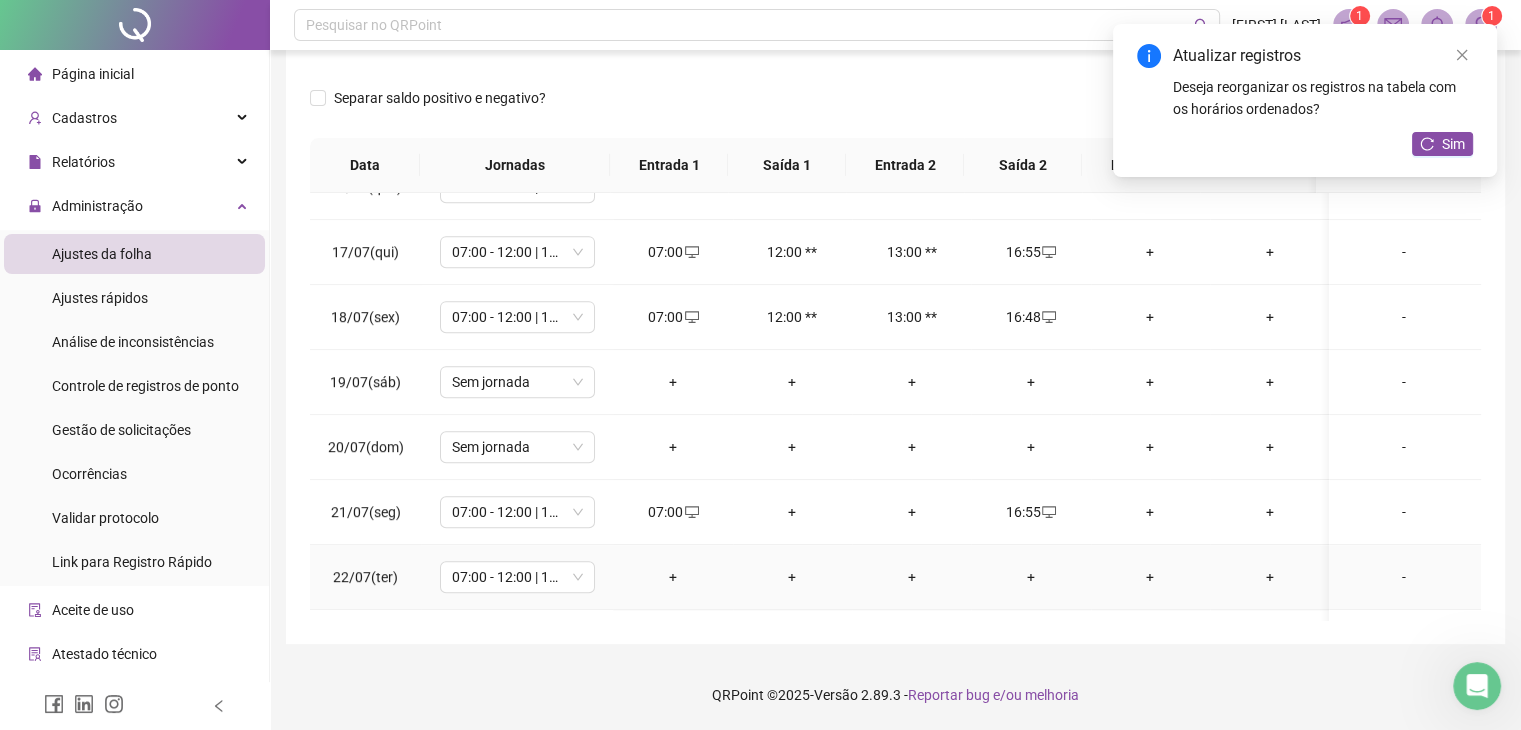 click on "+" at bounding box center (672, 577) 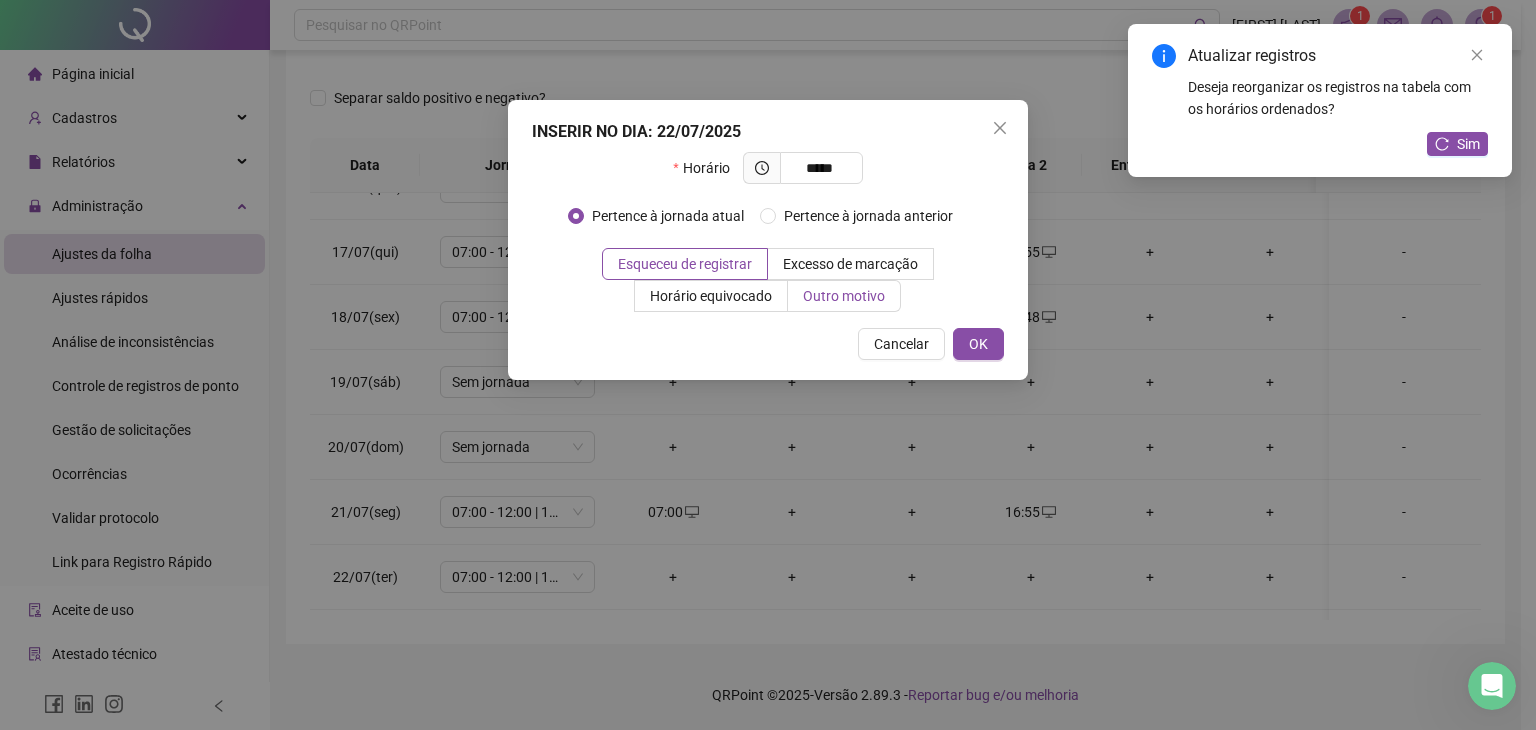 type on "*****" 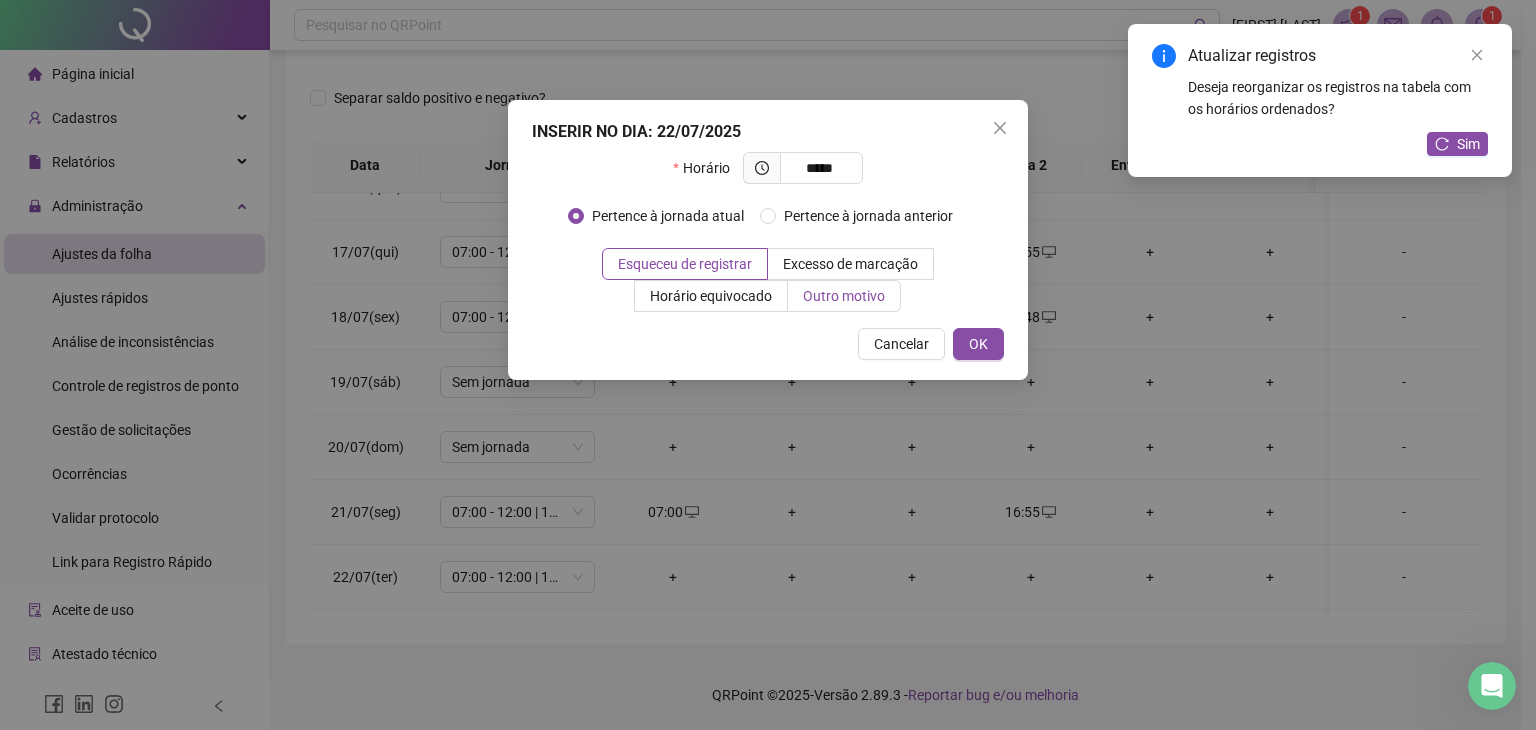 click on "Outro motivo" at bounding box center (844, 296) 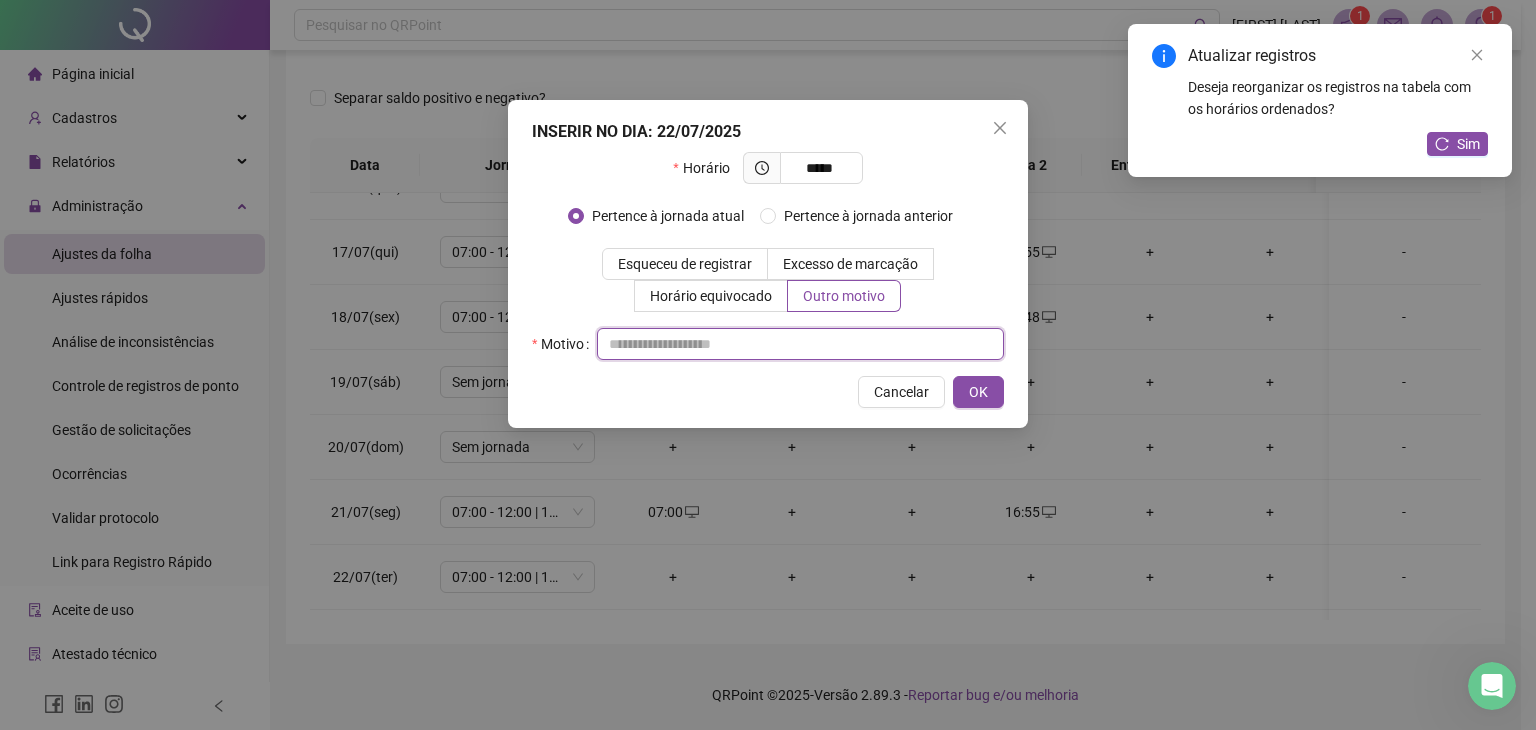 click at bounding box center (800, 344) 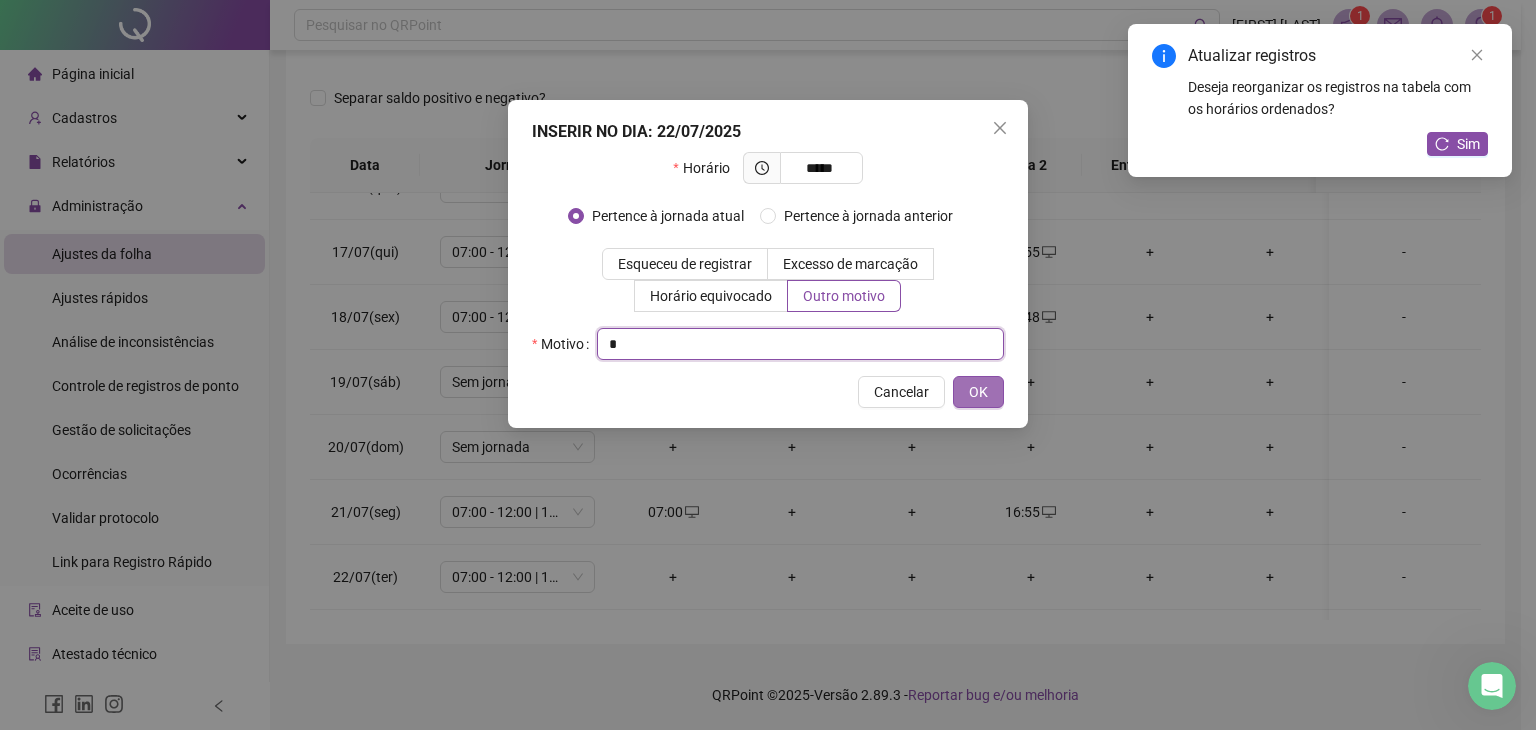 type on "*" 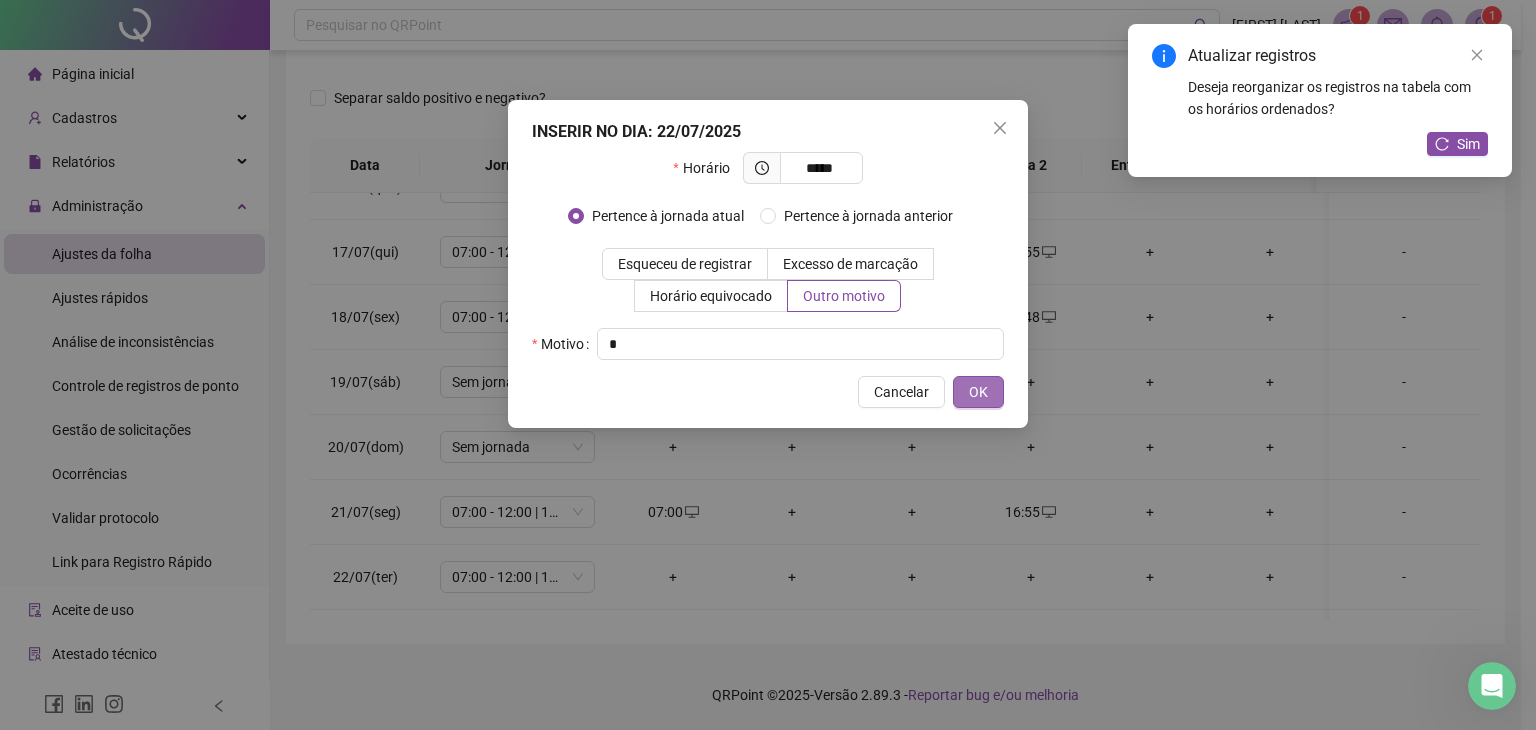 click on "OK" at bounding box center (978, 392) 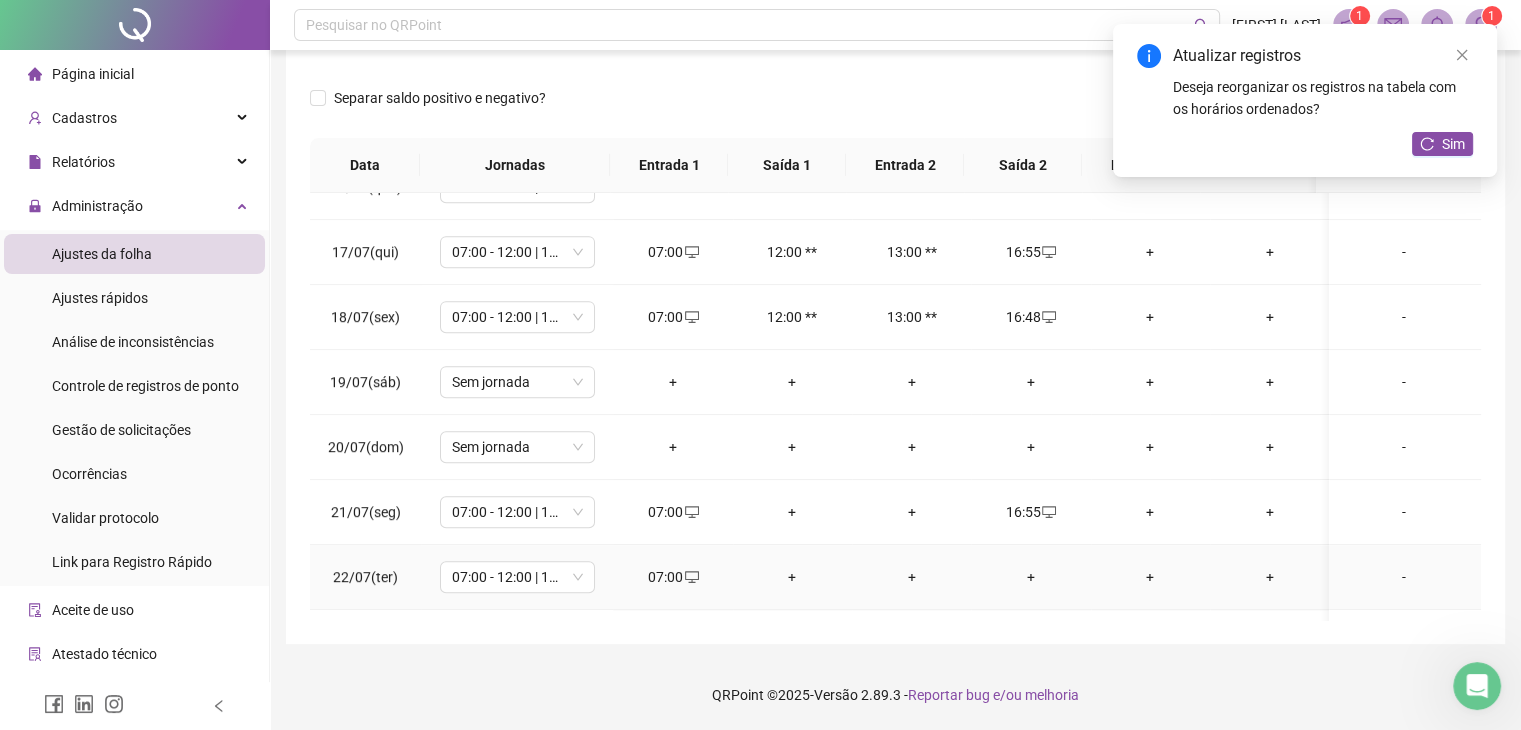 click on "+" at bounding box center (1030, 577) 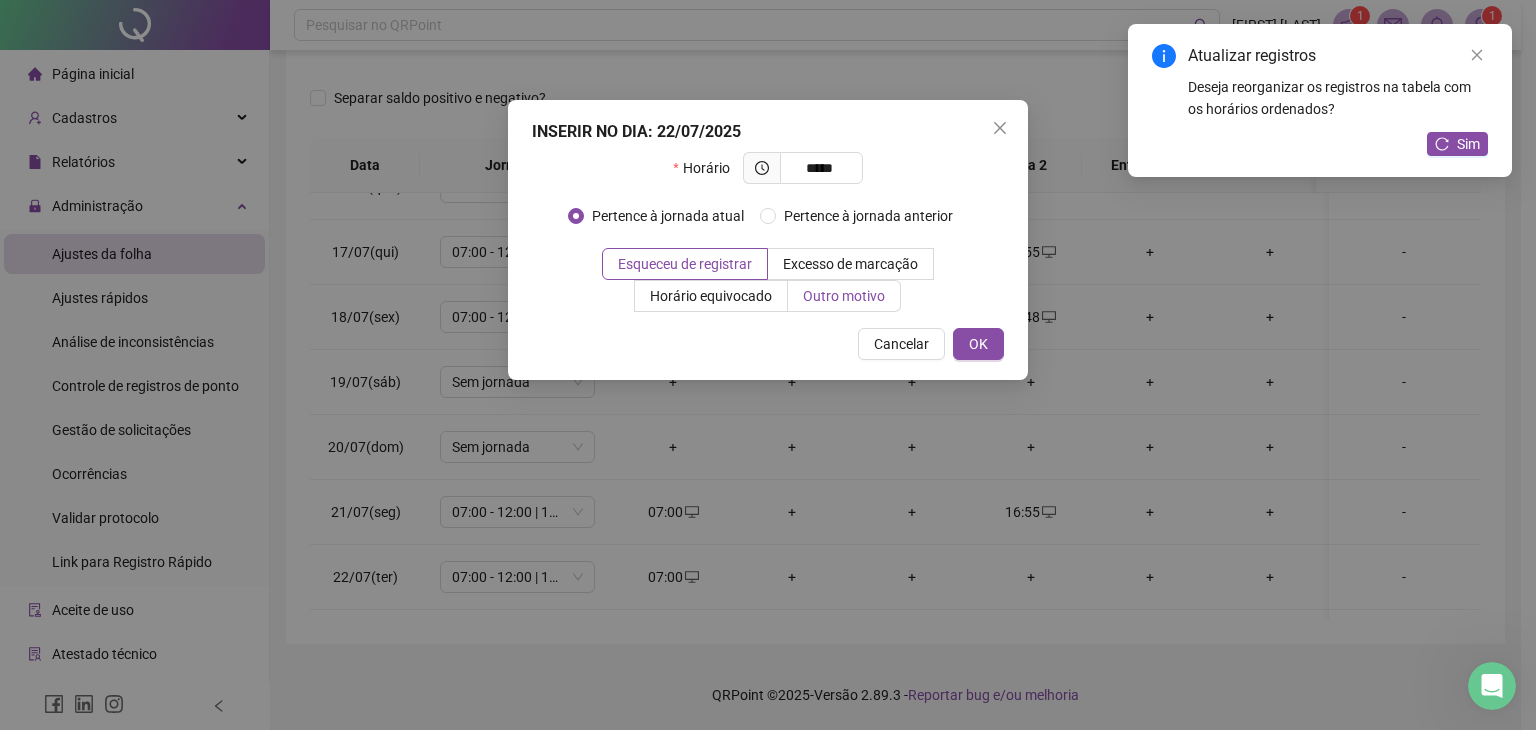 type on "*****" 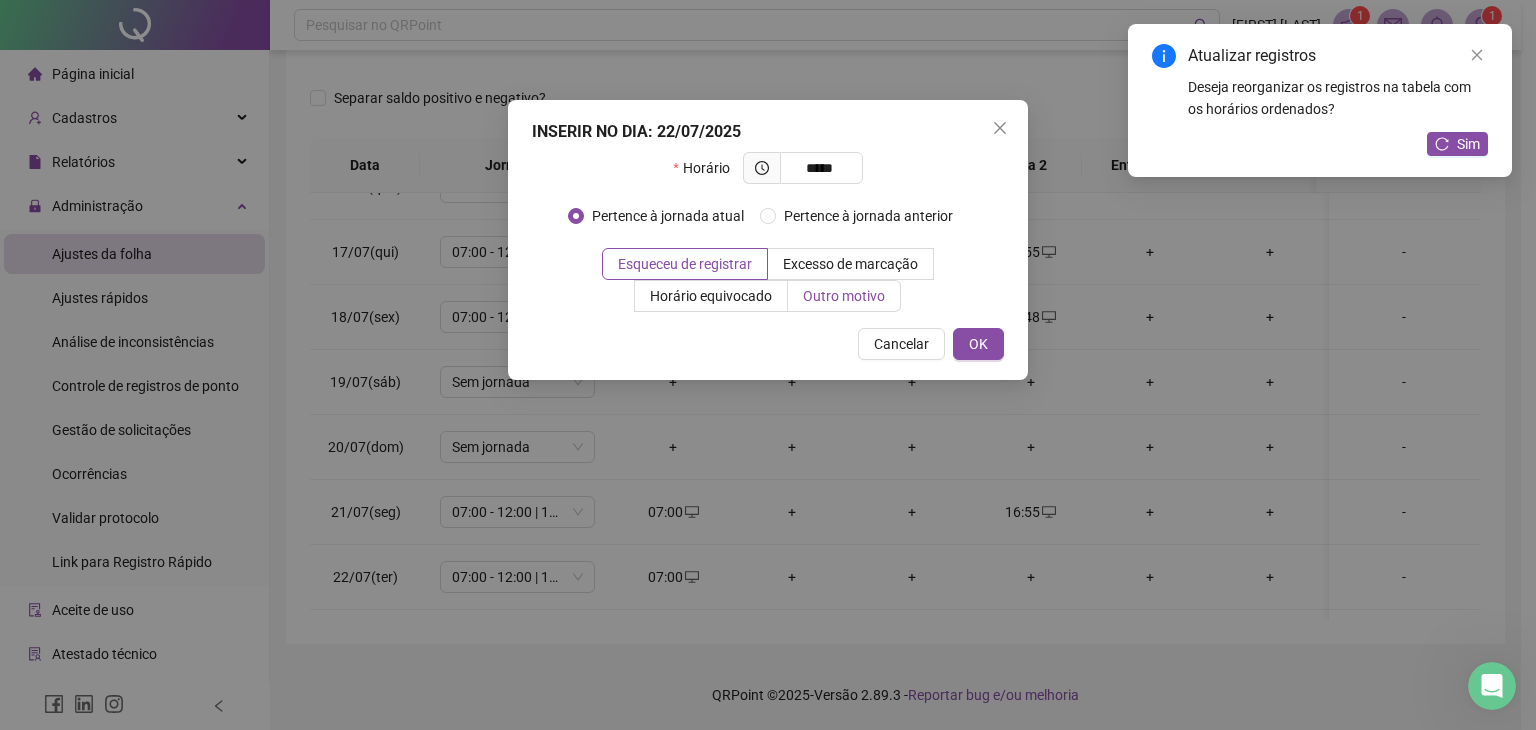click on "Outro motivo" at bounding box center [844, 296] 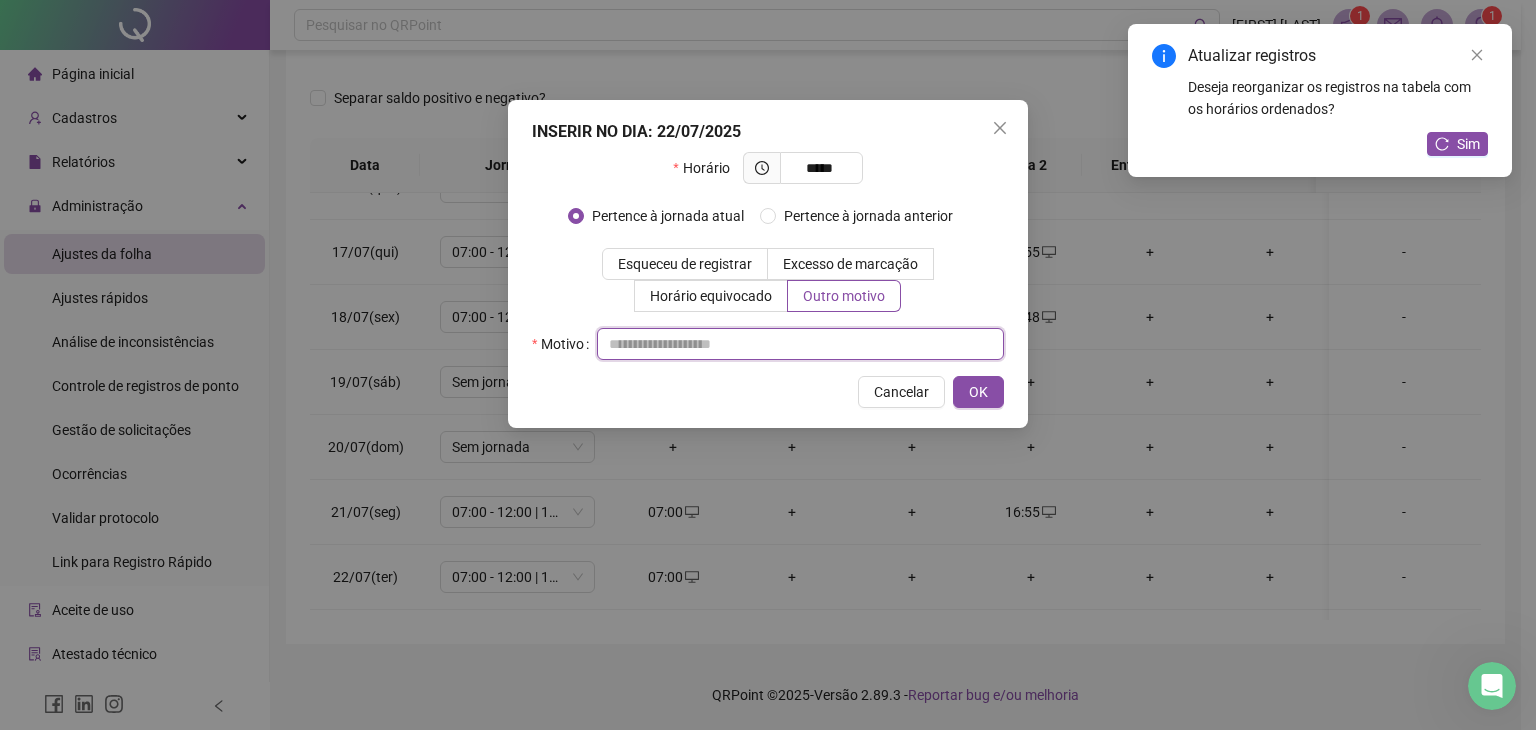 click at bounding box center [800, 344] 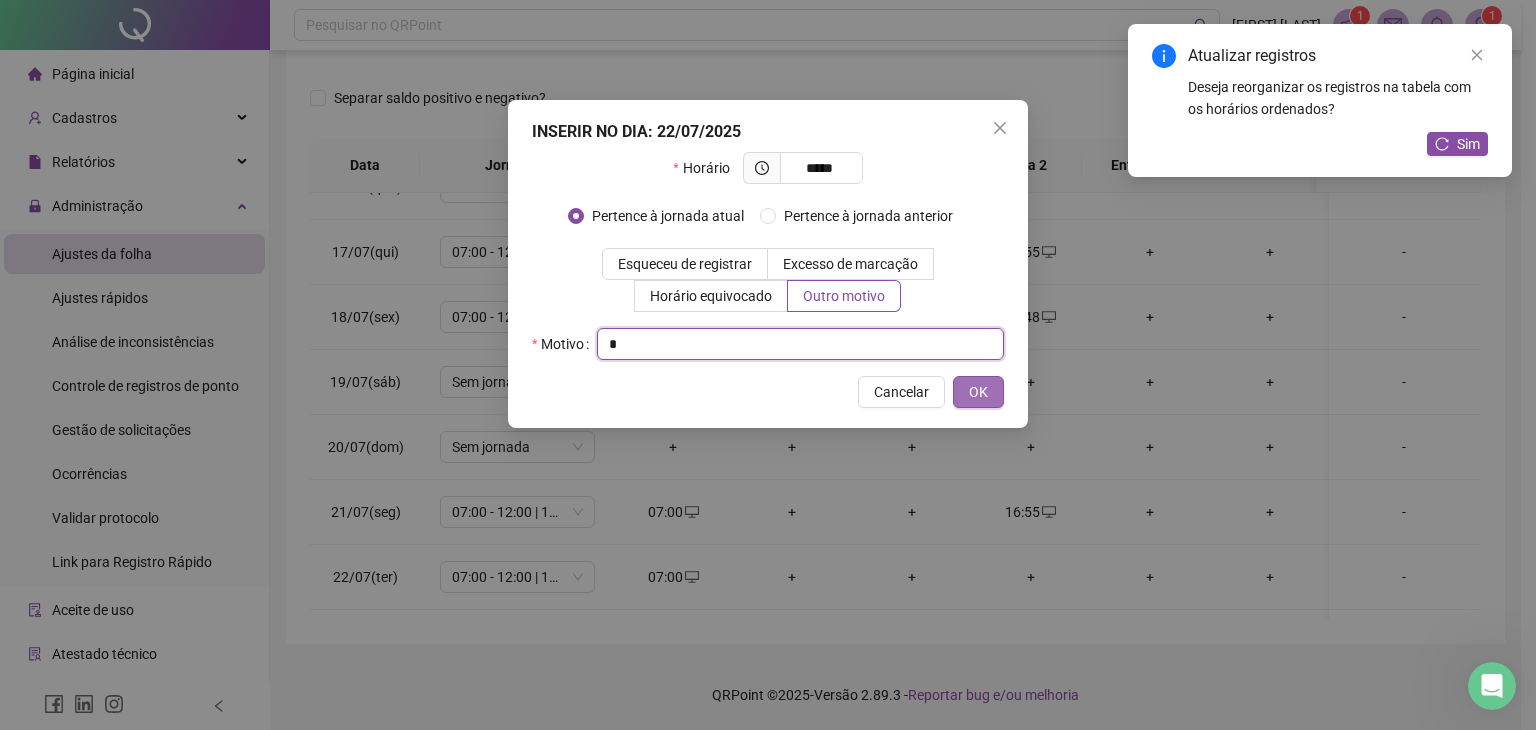 type on "*" 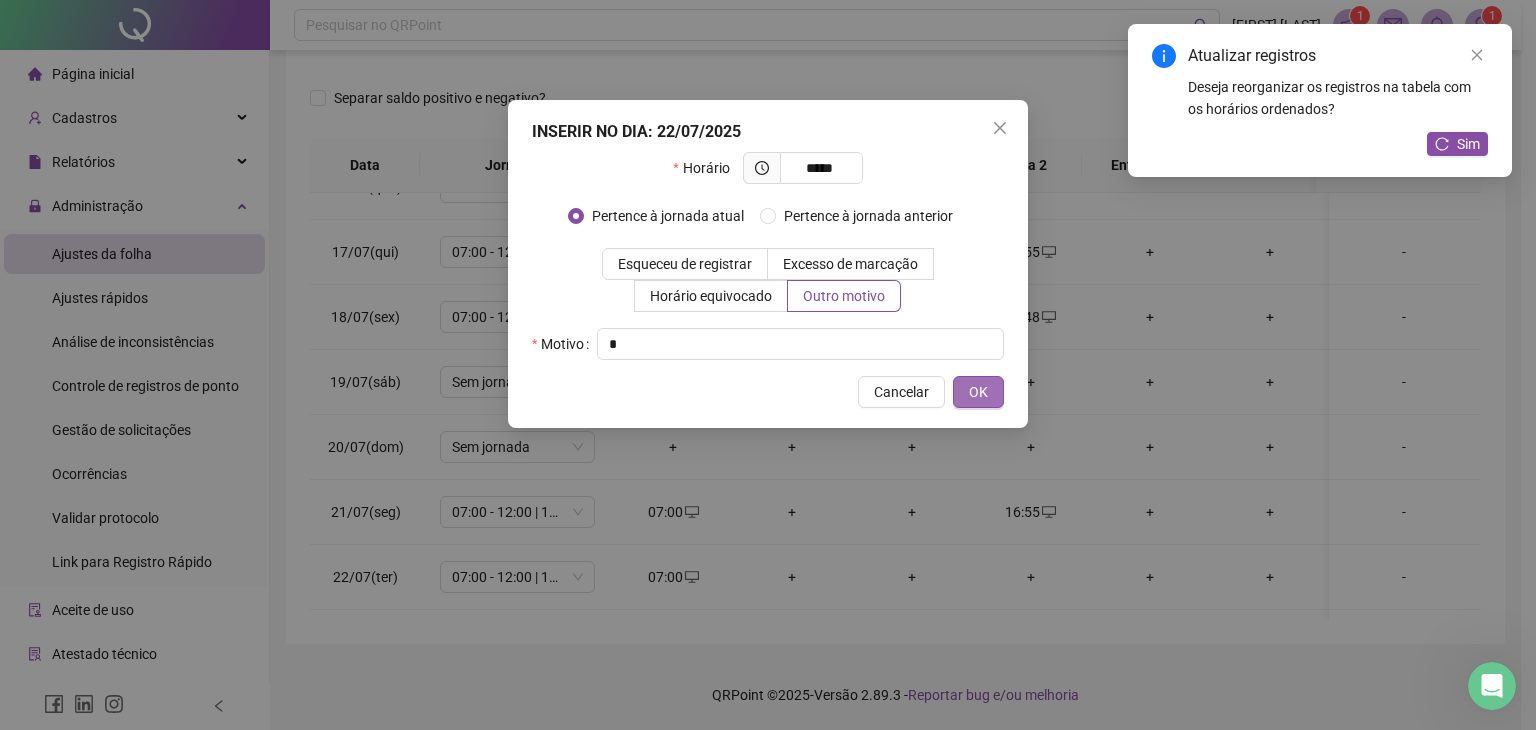 click on "OK" at bounding box center [978, 392] 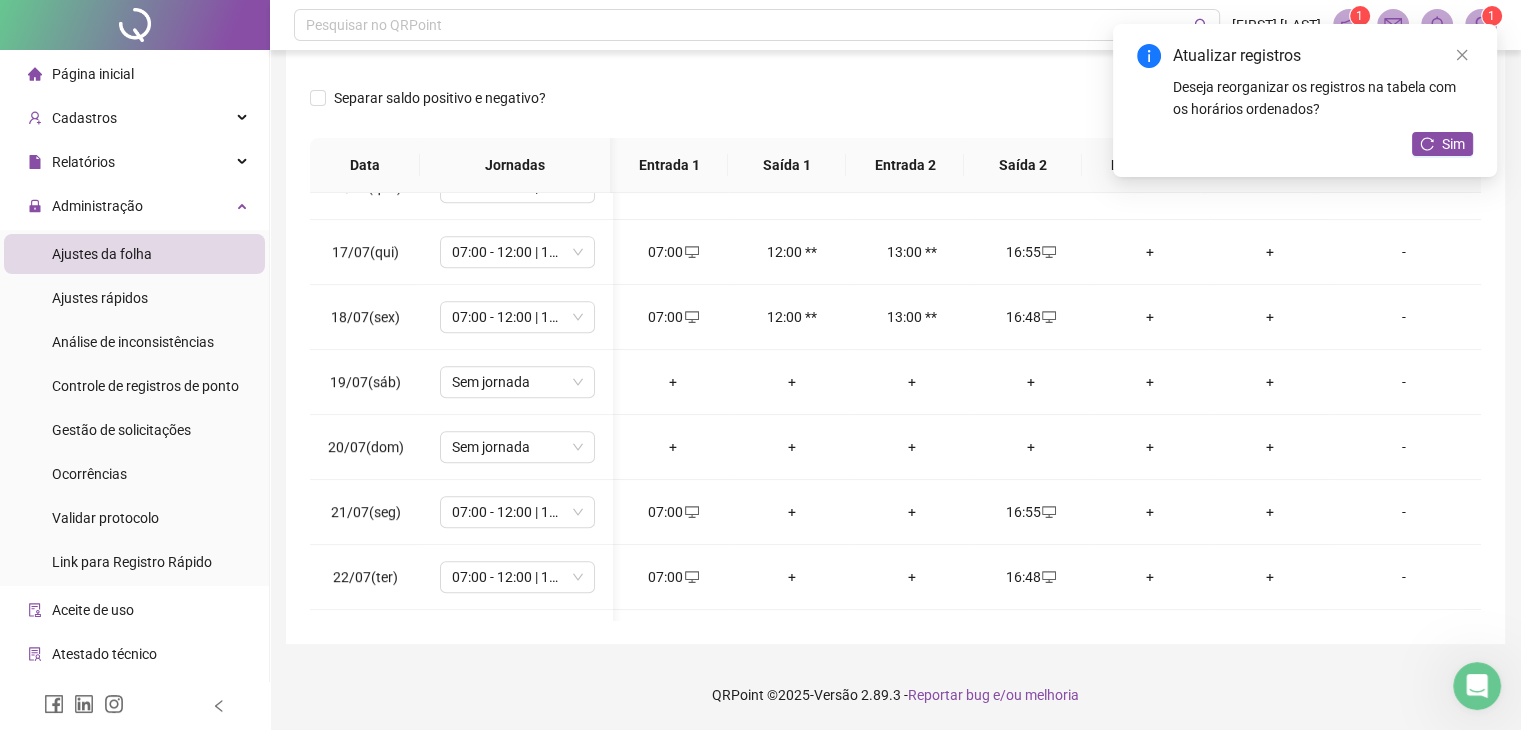 scroll, scrollTop: 1013, scrollLeft: 2, axis: both 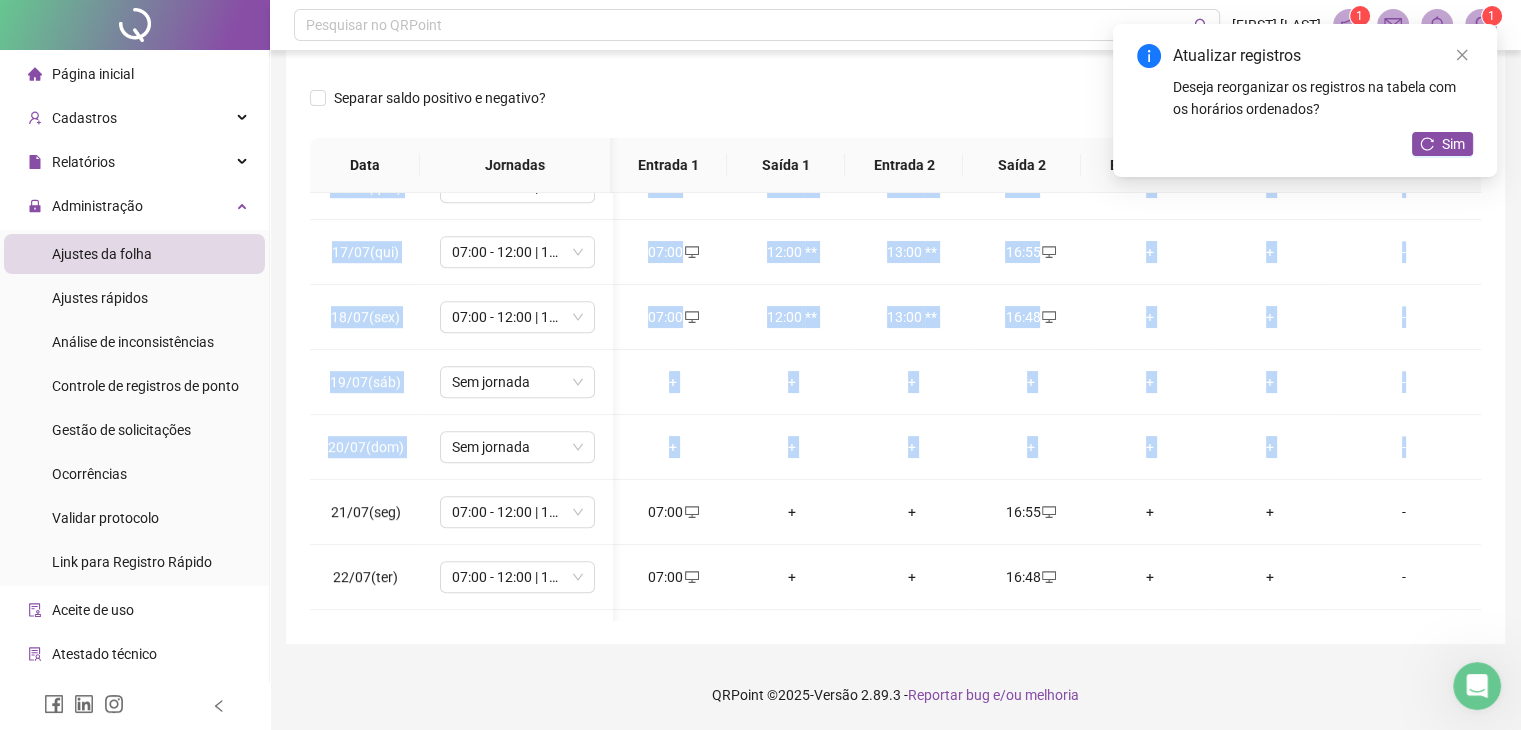 click on "01/07(ter) 07:00 - 12:00 | 13:00 - 16:48 07:00 12:00   ** 13:00   ** 16:50 + + - 02/07(qua) FERIADO INDEPENDÊNCIA DA BAHIA + + + + + + - 03/07(qui) 07:00 - 12:00 | 13:00 - 16:48 07:00 12:00   ** 13:00   ** 16:52 + + - 04/07(sex) 07:00 - 12:00 | 13:00 - 16:48 07:00 12:00   ** 13:00   ** 16:55 + + - 05/07(sáb) Sem jornada + + + + + + - 06/07(dom) Sem jornada + + + + + + - 07/07(seg) 07:00 - 12:00 | 13:00 - 16:48 07:00 12:00   ** 13:00   ** 16:50 + + - 08/07(ter) 07:00 - 12:00 | 13:00 - 16:48 07:00 12:00   ** 13:00   ** 16:48 + + - 09/07(qua) 07:00 - 12:00 | 13:00 - 16:48 07:00 12:00   ** 13:00   ** 17:00 + + - 10/07(qui) 07:00 - 12:00 | 13:00 - 16:48 07:00 12:00   ** 13:00   ** 16:55 + + - 11/07(sex) 07:00 - 12:00 | 13:00 - 16:48 07:00 12:00   ** 13:00   ** 16:48 + + - 12/07(sáb) Sem jornada + + + + + + - 13/07(dom) Sem jornada + + + + + + - 14/07(seg) 07:00 - 12:00 | 13:00 - 16:48 07:00 12:00   ** 13:00   ** 16:50 + + - 15/07(ter) 07:00 - 12:00 | 13:00 - 16:48 07:00 12:00   **   +" at bounding box center [895, 406] 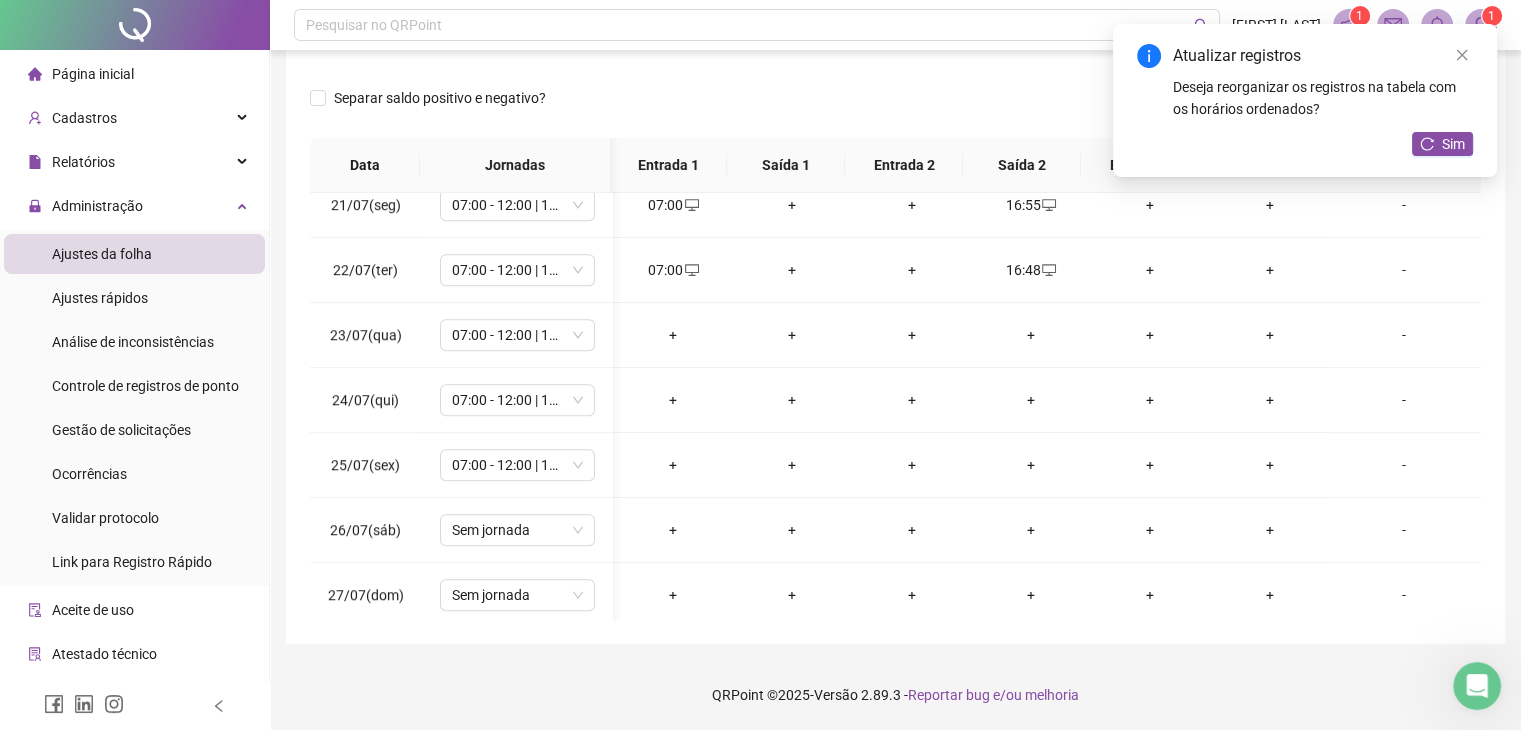 scroll, scrollTop: 1325, scrollLeft: 2, axis: both 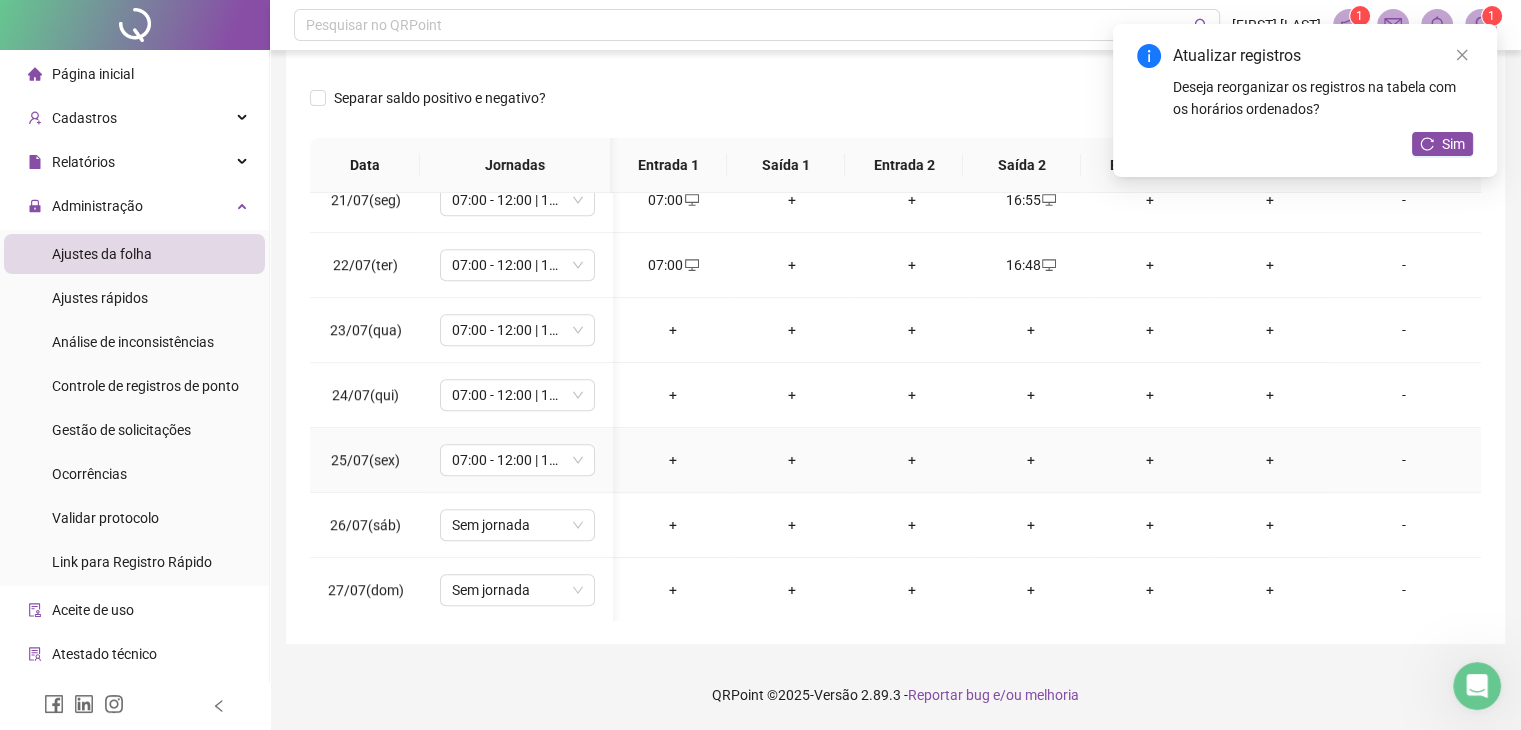 click on "-" at bounding box center (1404, 460) 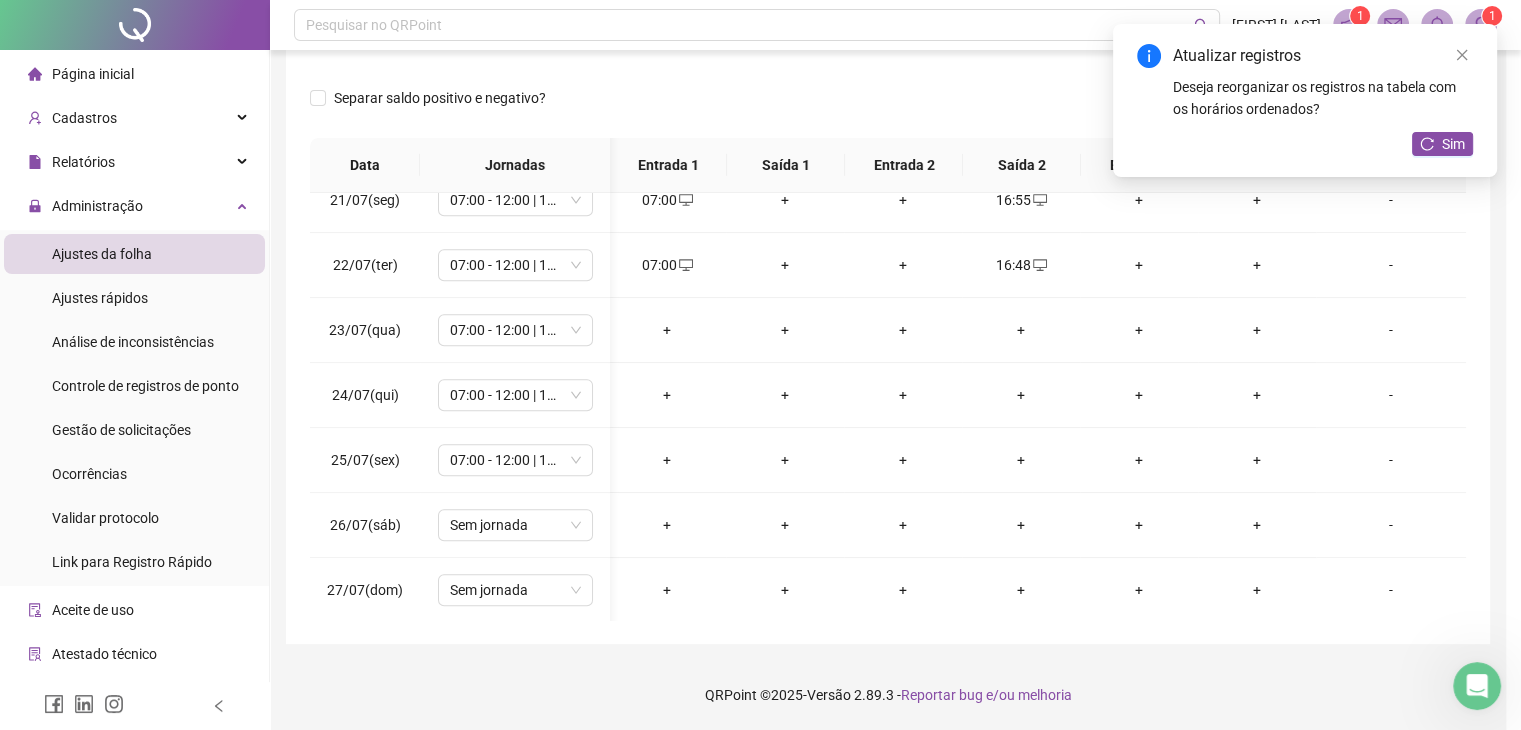 scroll, scrollTop: 0, scrollLeft: 0, axis: both 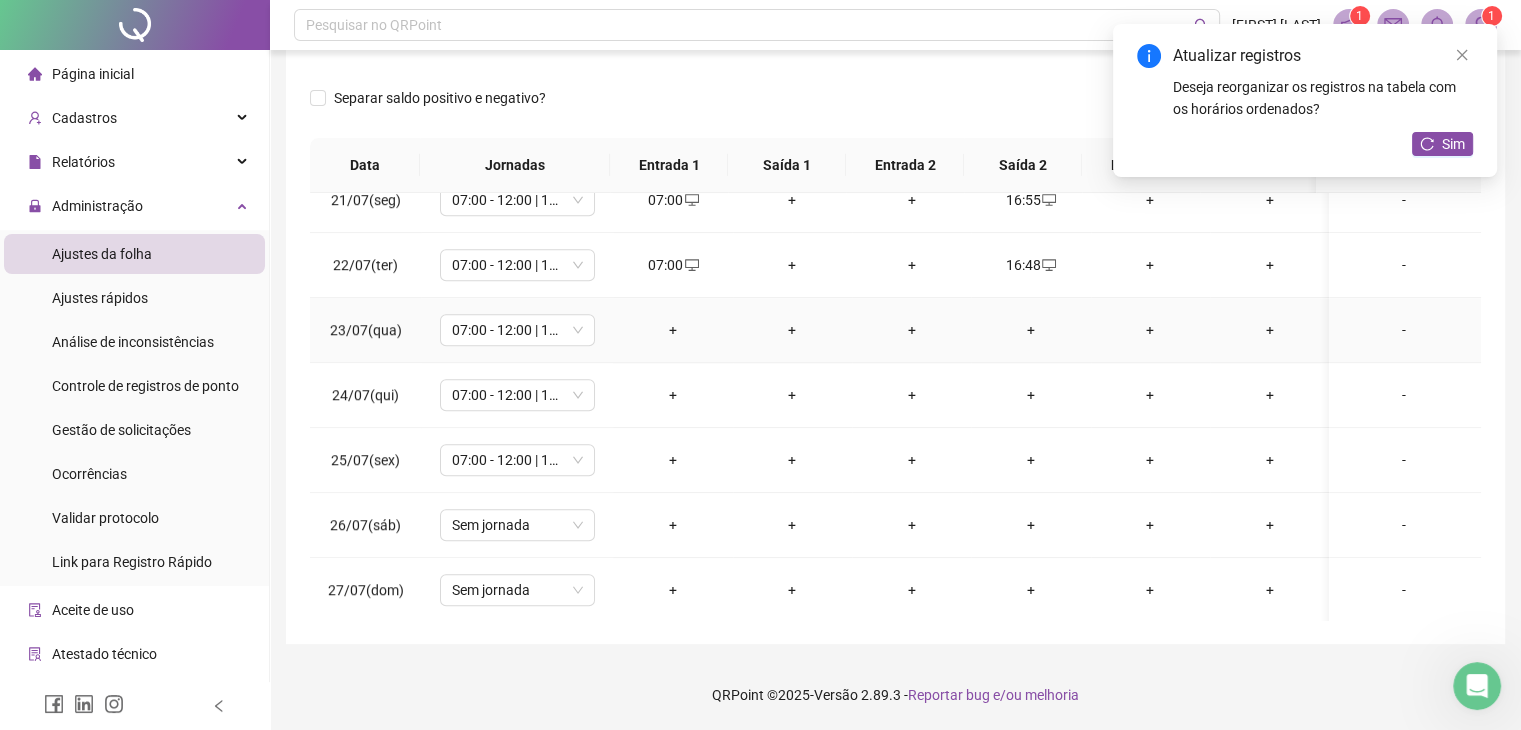 click on "+" at bounding box center [672, 330] 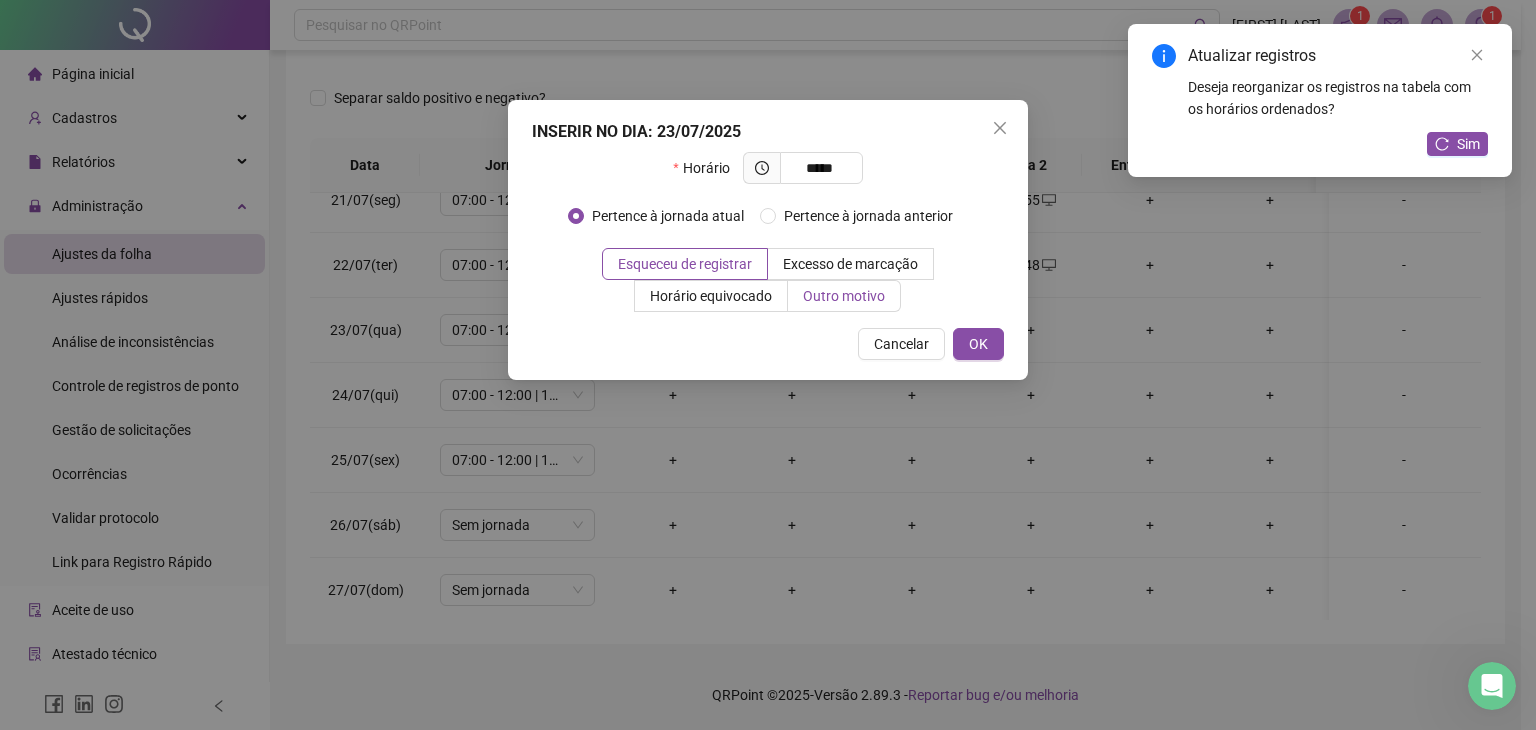type on "*****" 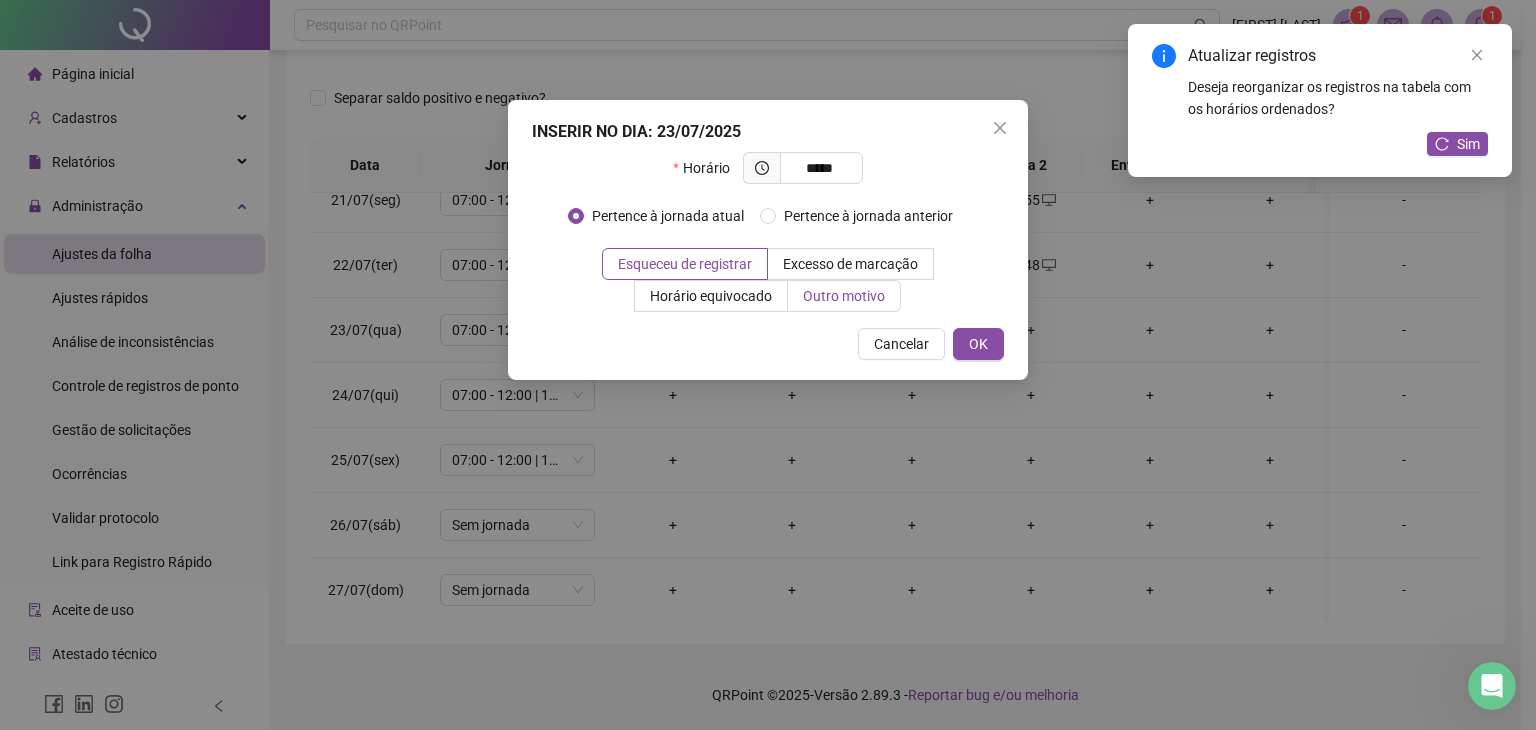 click on "Outro motivo" at bounding box center (844, 296) 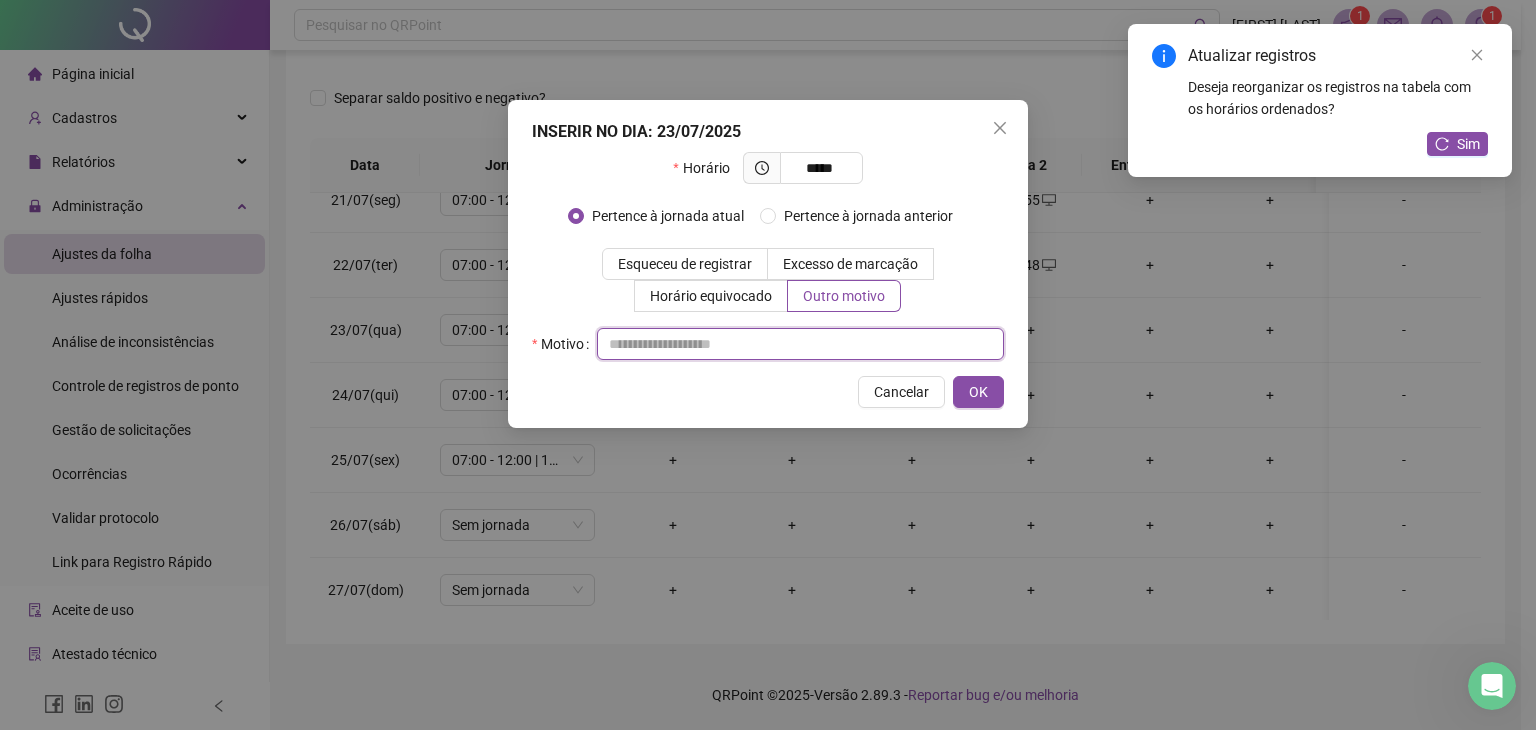 click at bounding box center (800, 344) 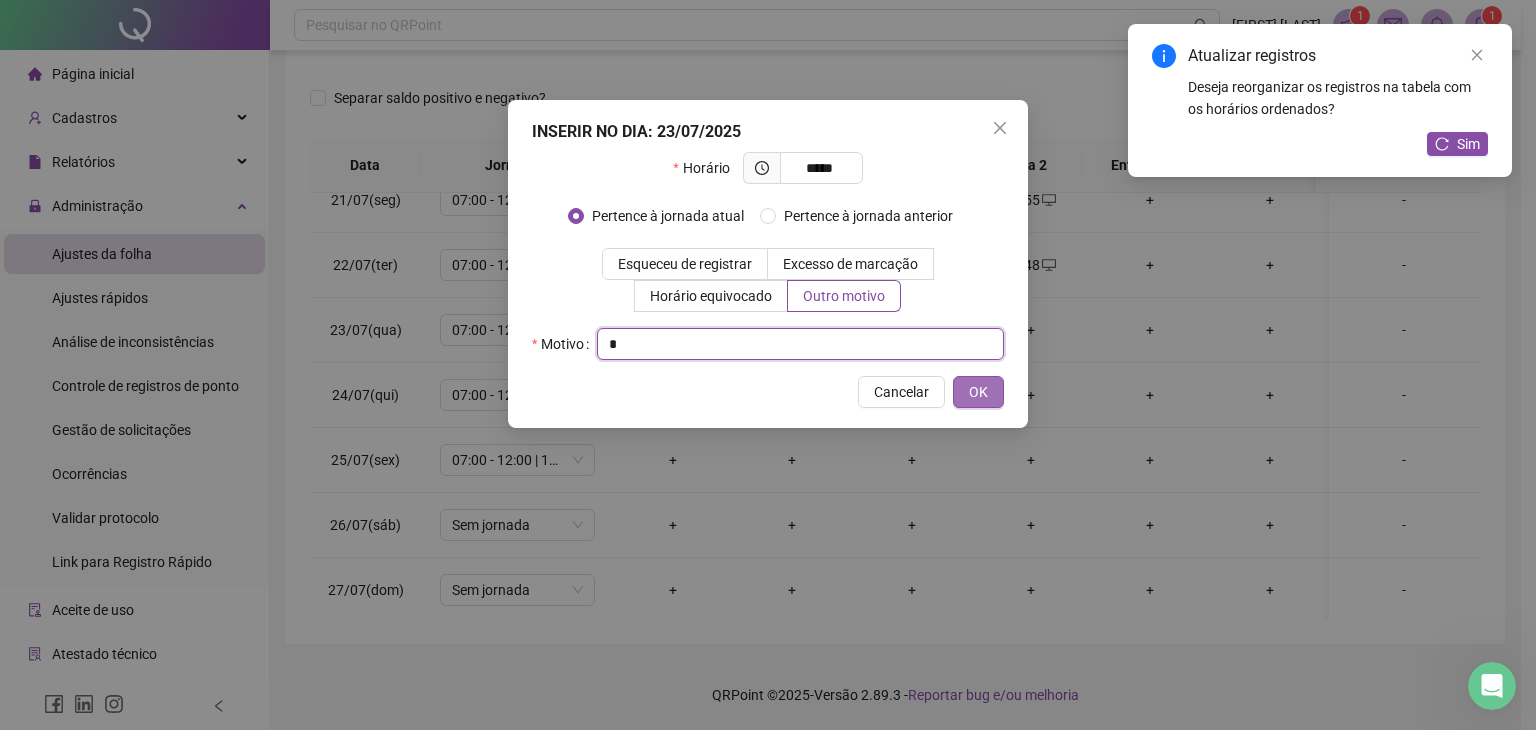type on "*" 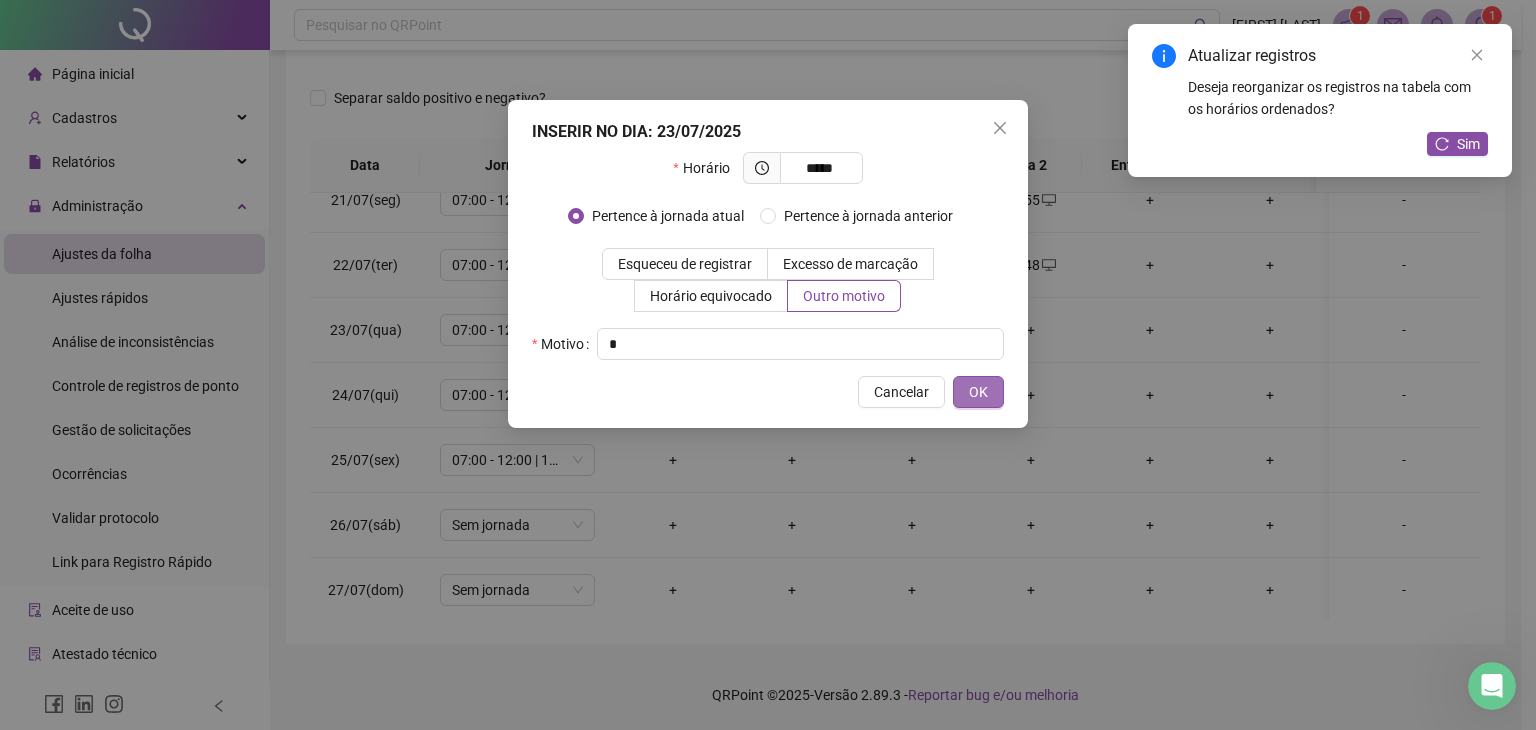 click on "OK" at bounding box center [978, 392] 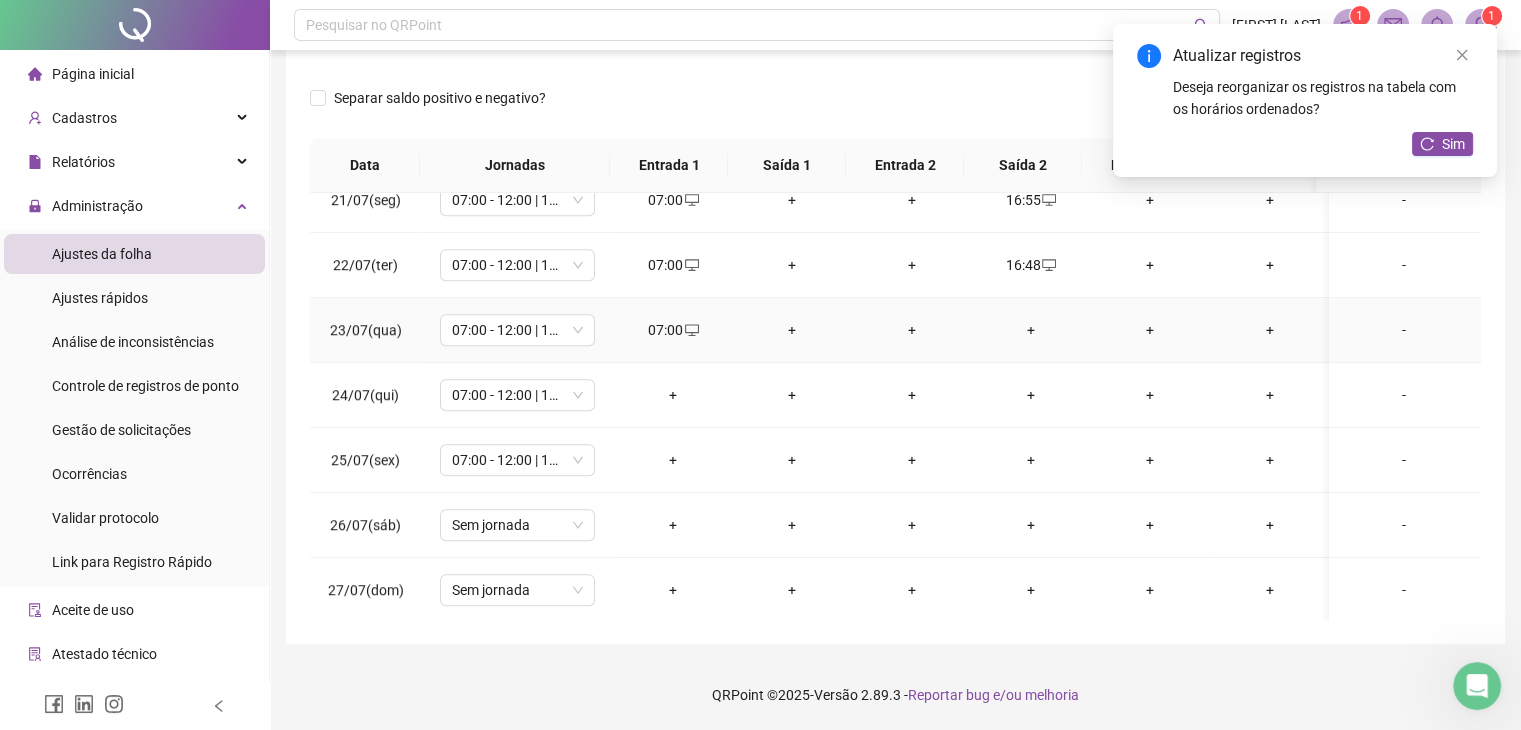 click on "+" at bounding box center (1030, 330) 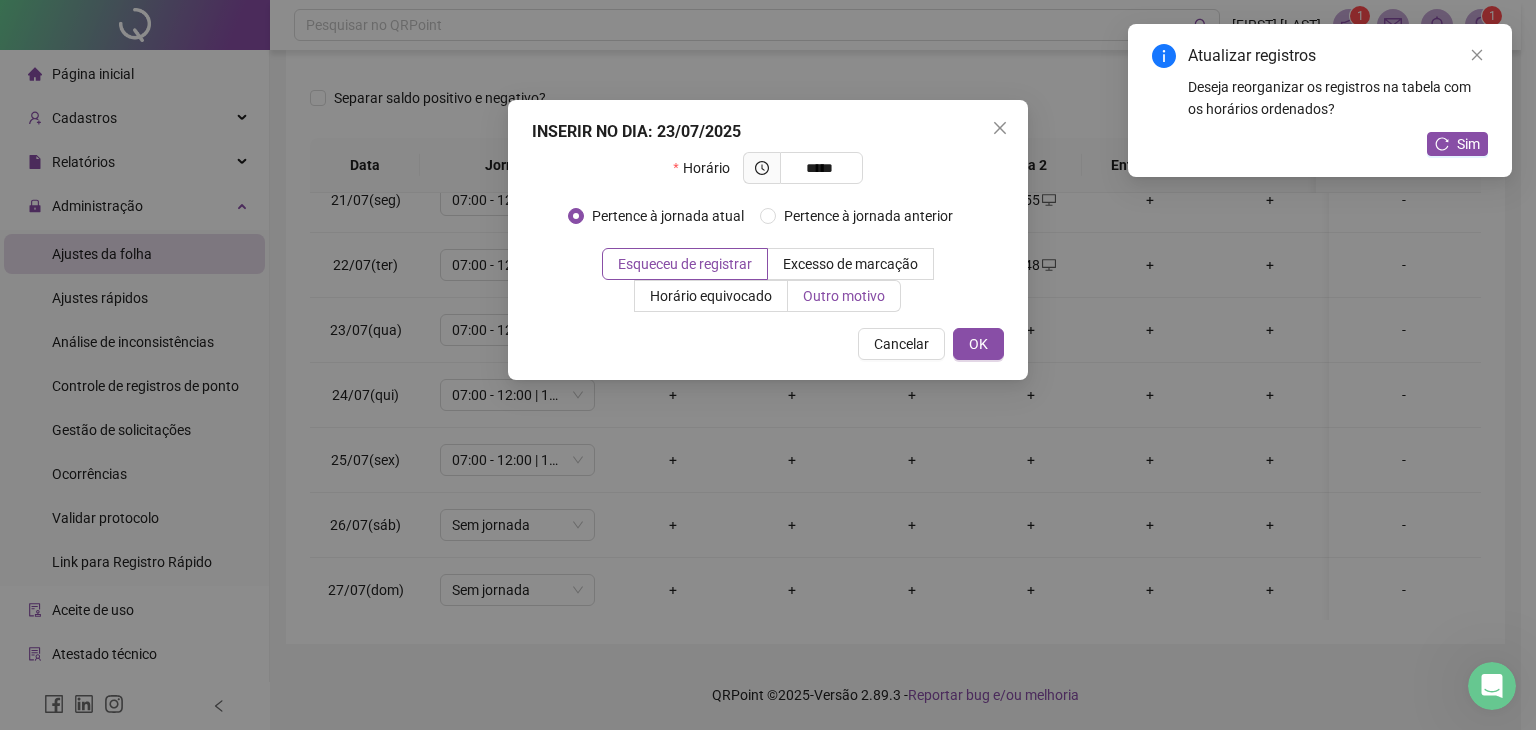 type on "*****" 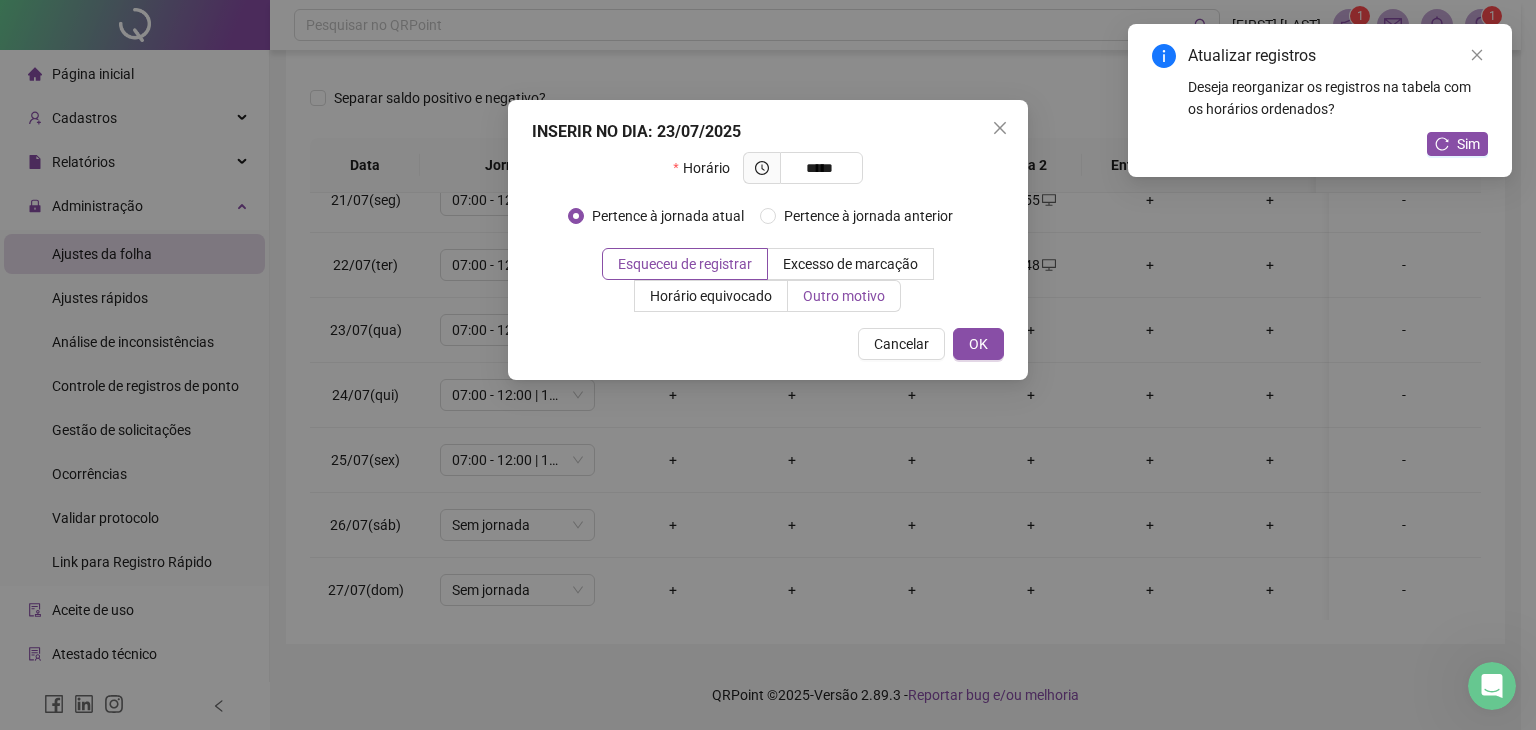 click on "Outro motivo" at bounding box center (844, 296) 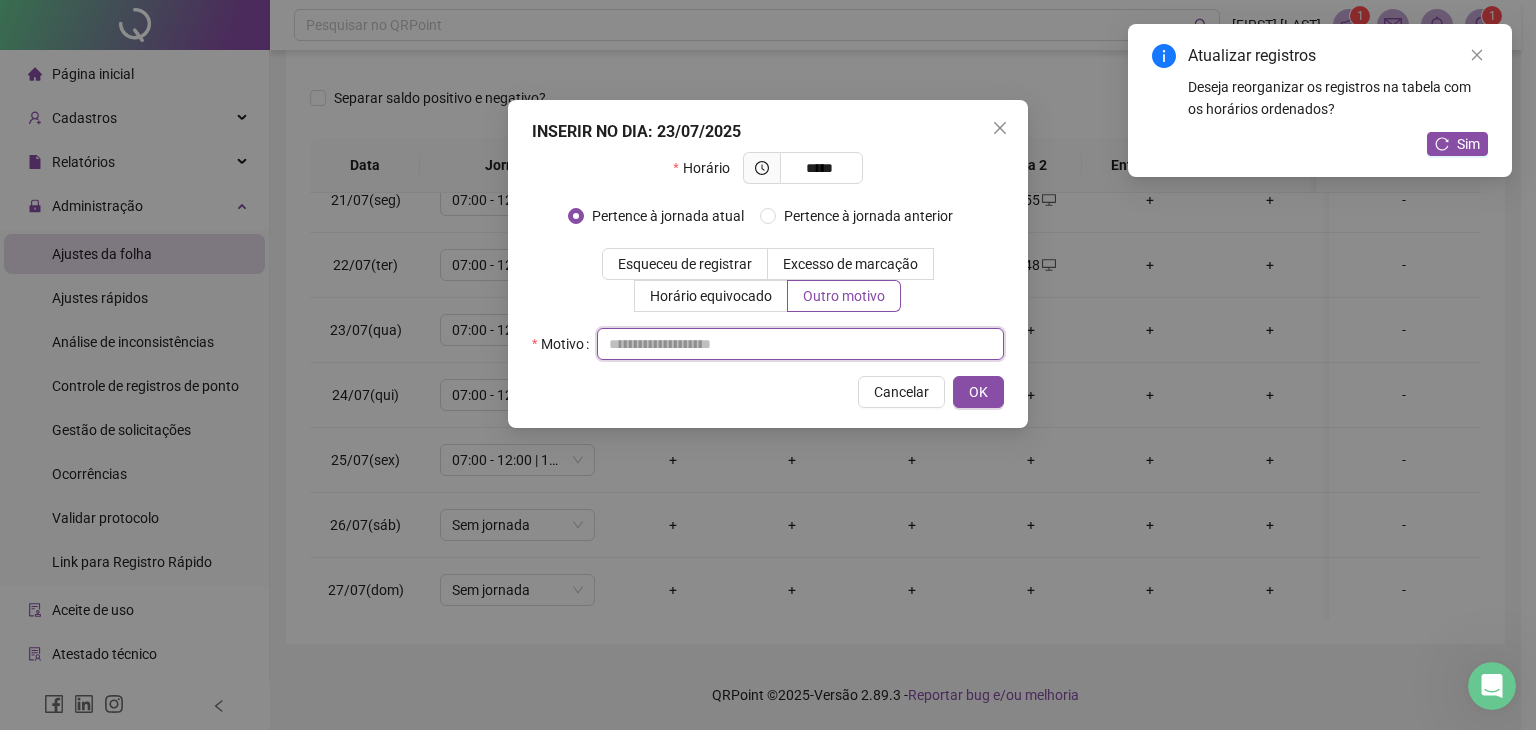 click at bounding box center [800, 344] 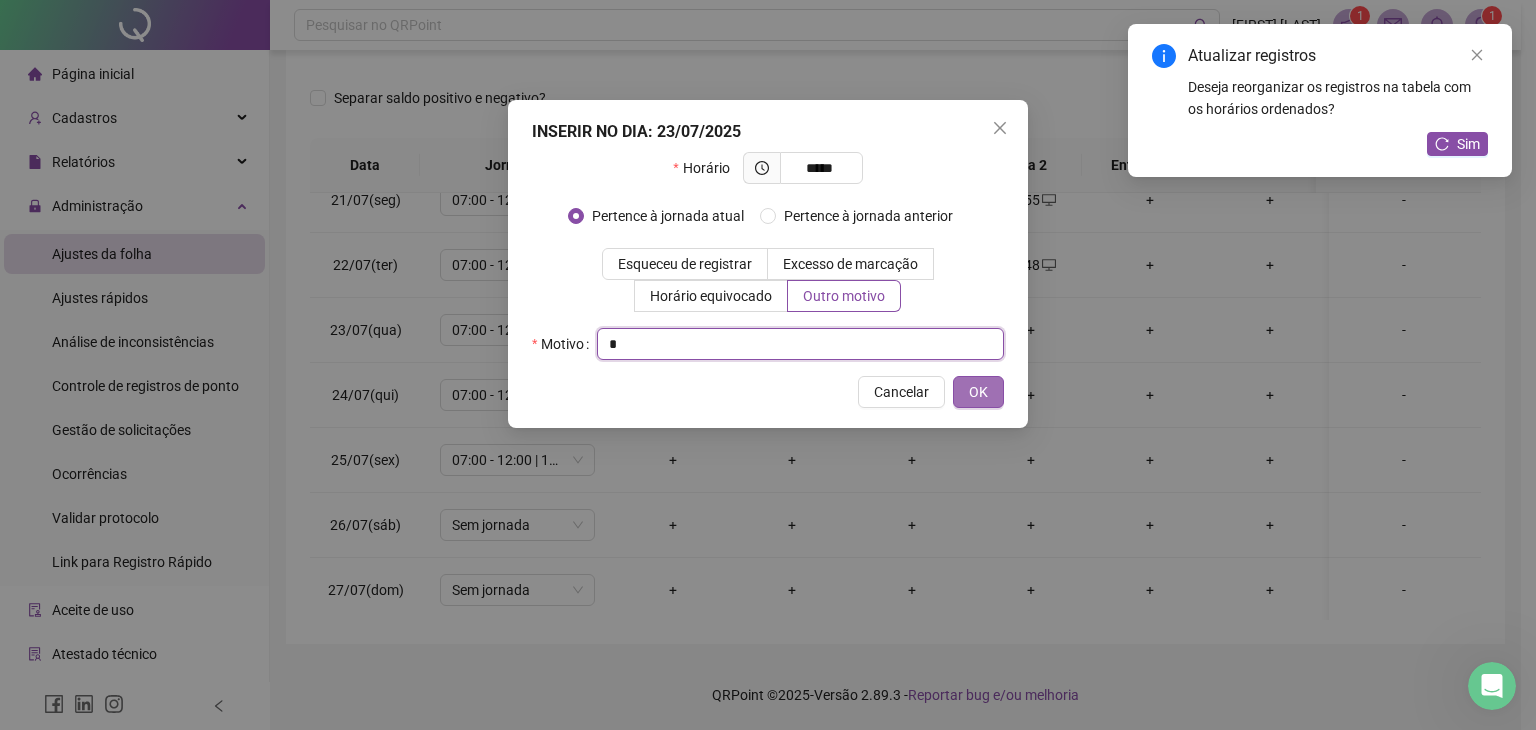 type on "*" 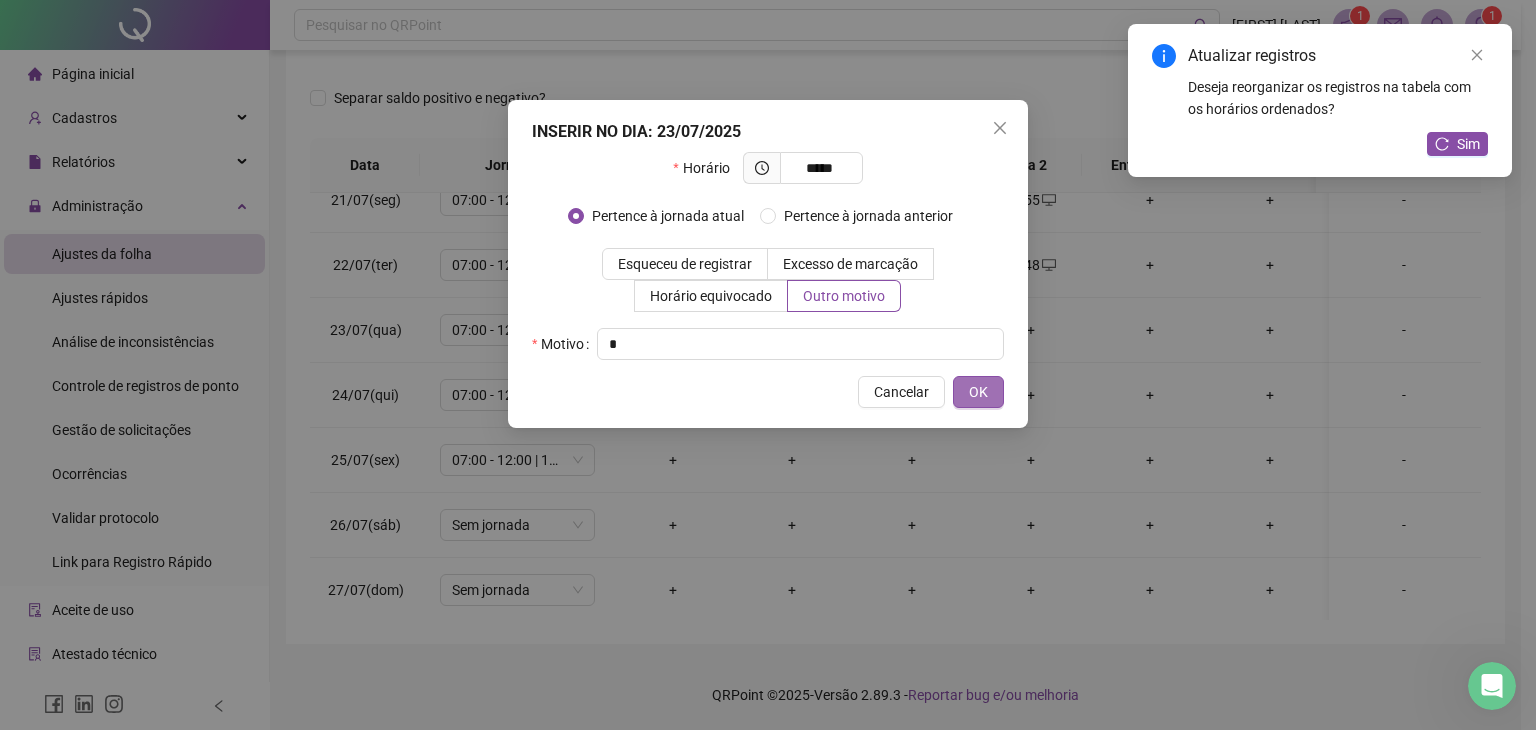 click on "OK" at bounding box center [978, 392] 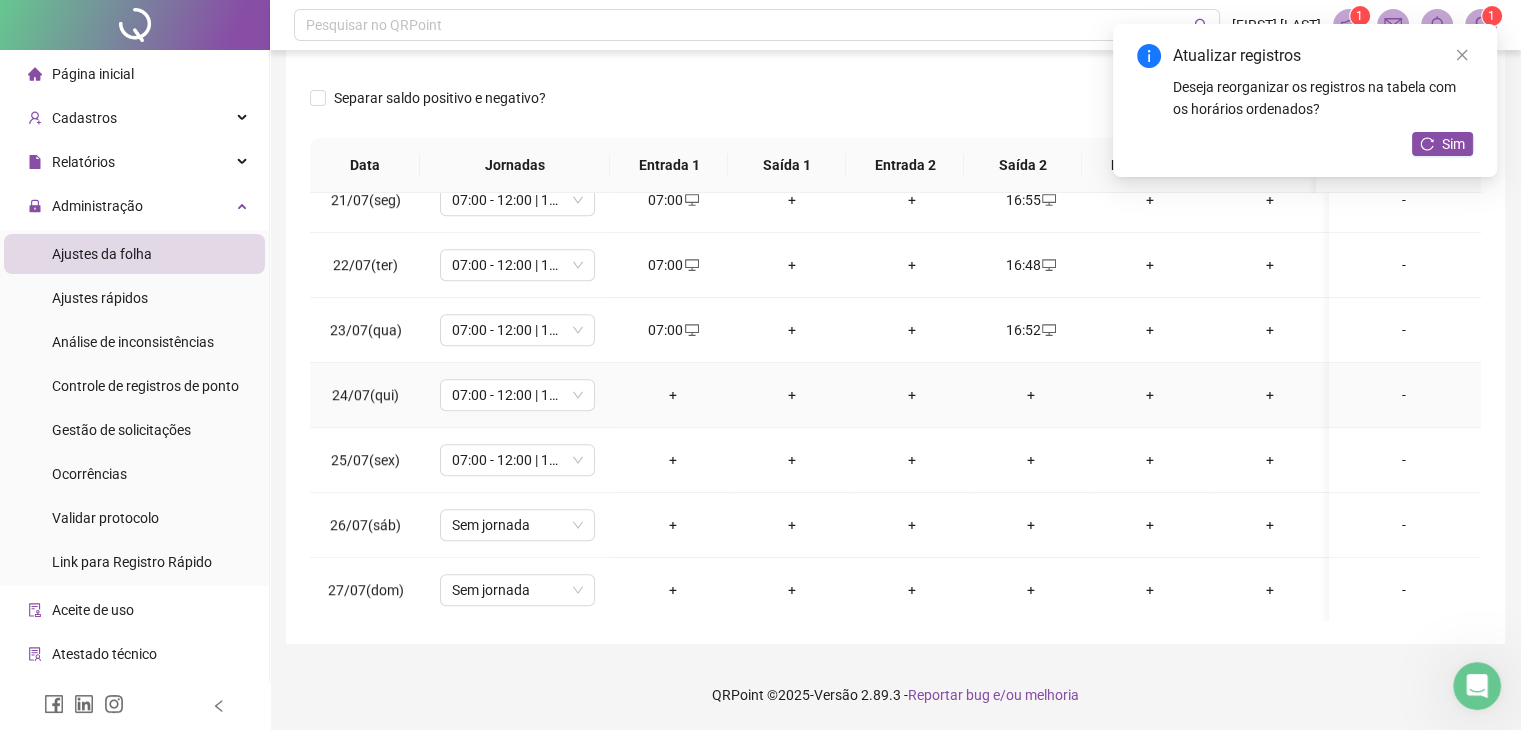 click on "+" at bounding box center (672, 395) 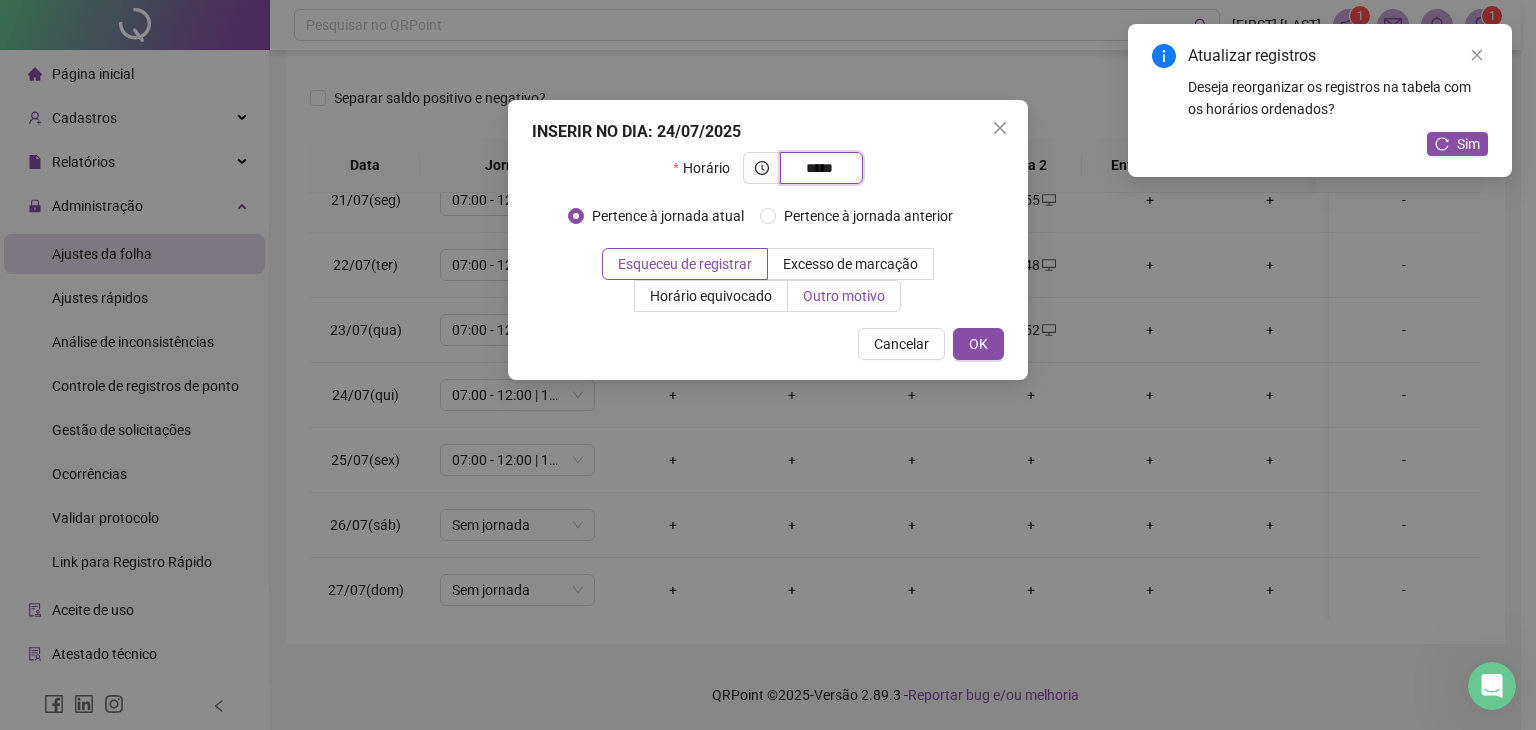 type on "*****" 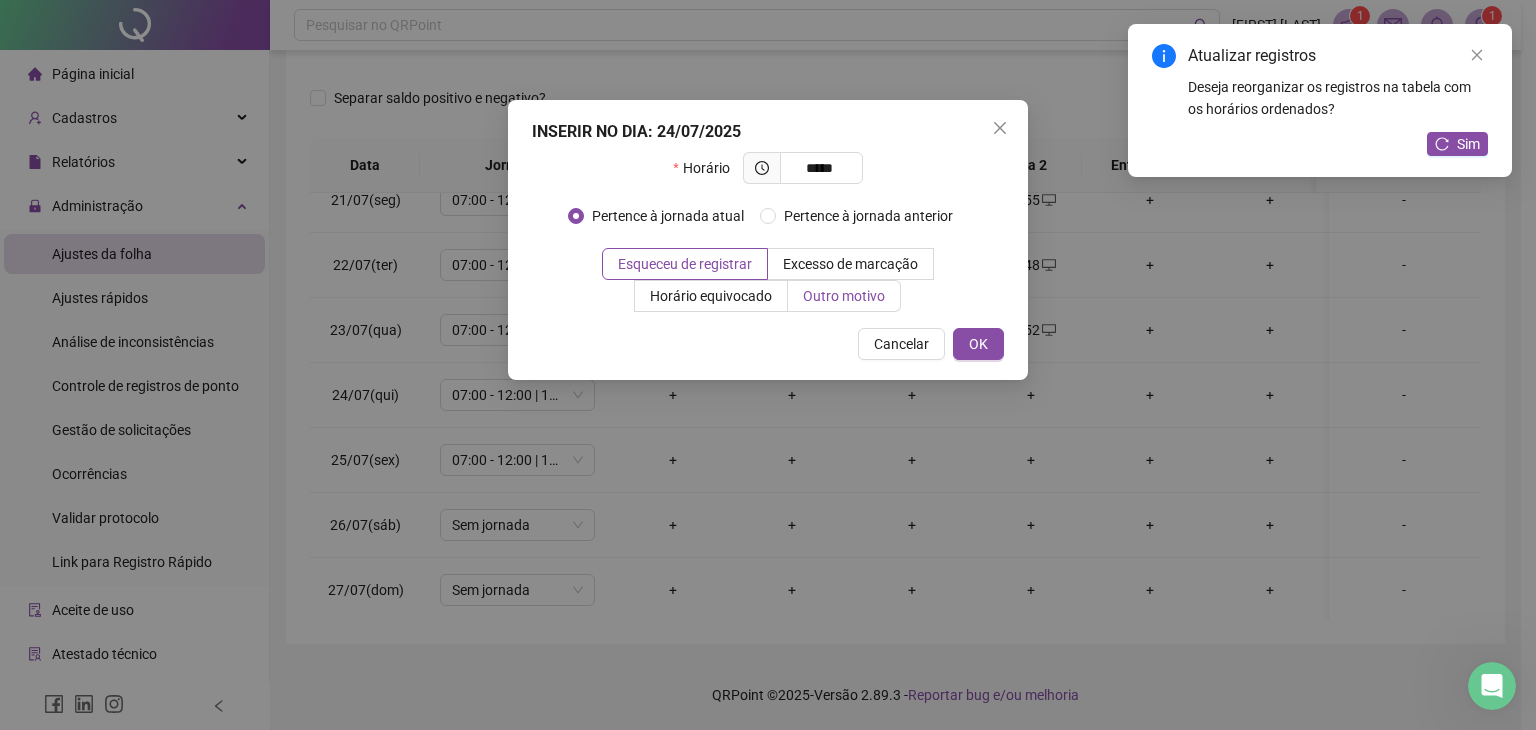 click on "Outro motivo" at bounding box center [844, 296] 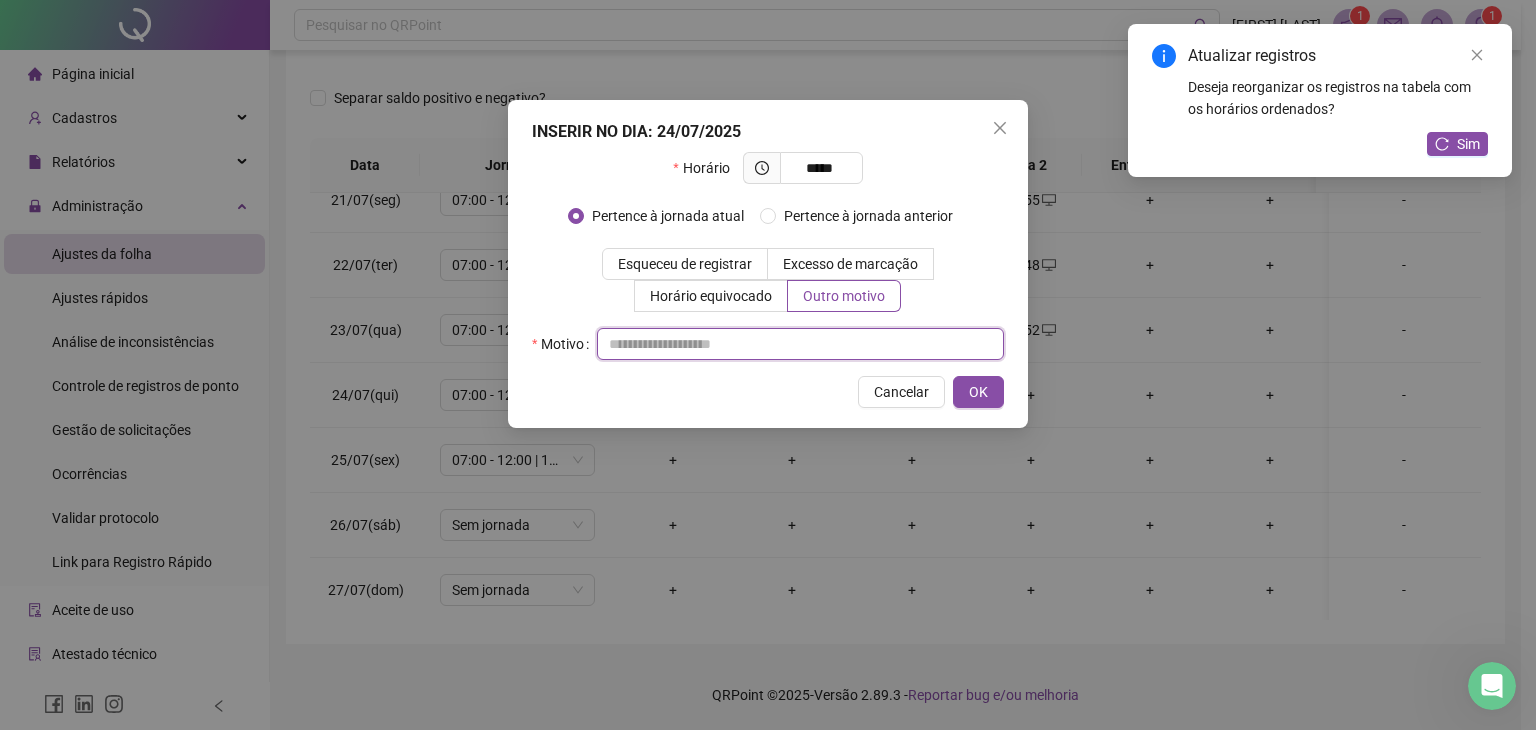 click at bounding box center [800, 344] 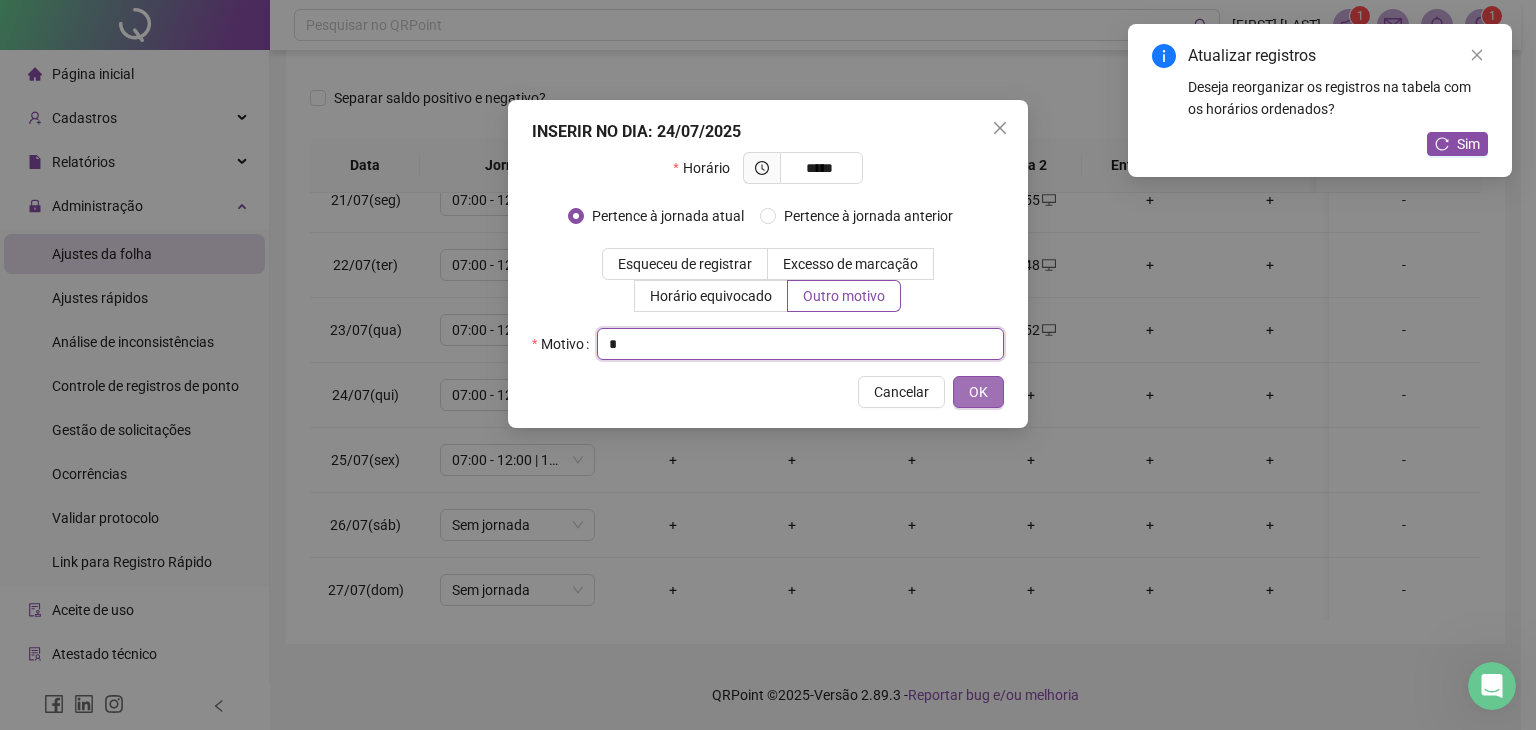 type on "*" 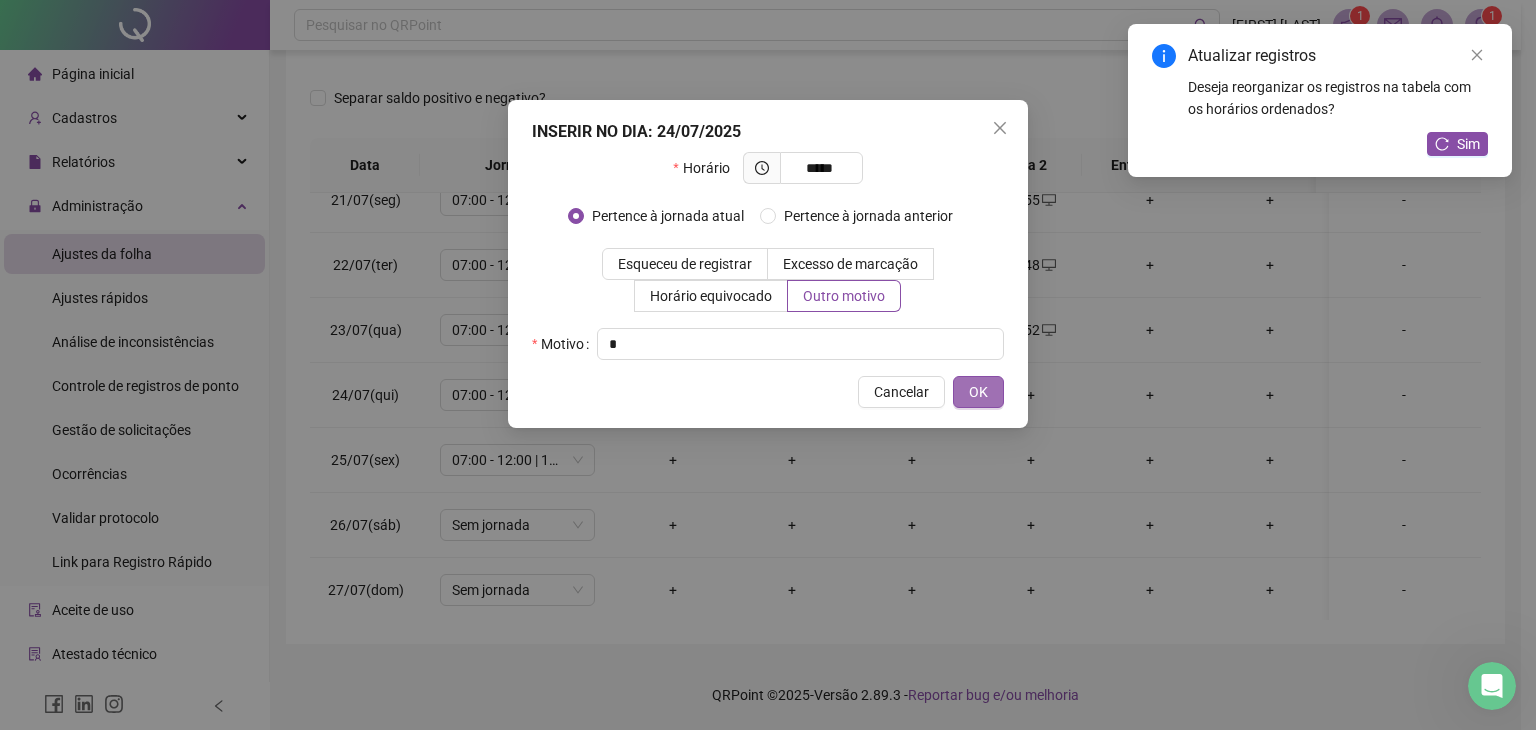 click on "OK" at bounding box center (978, 392) 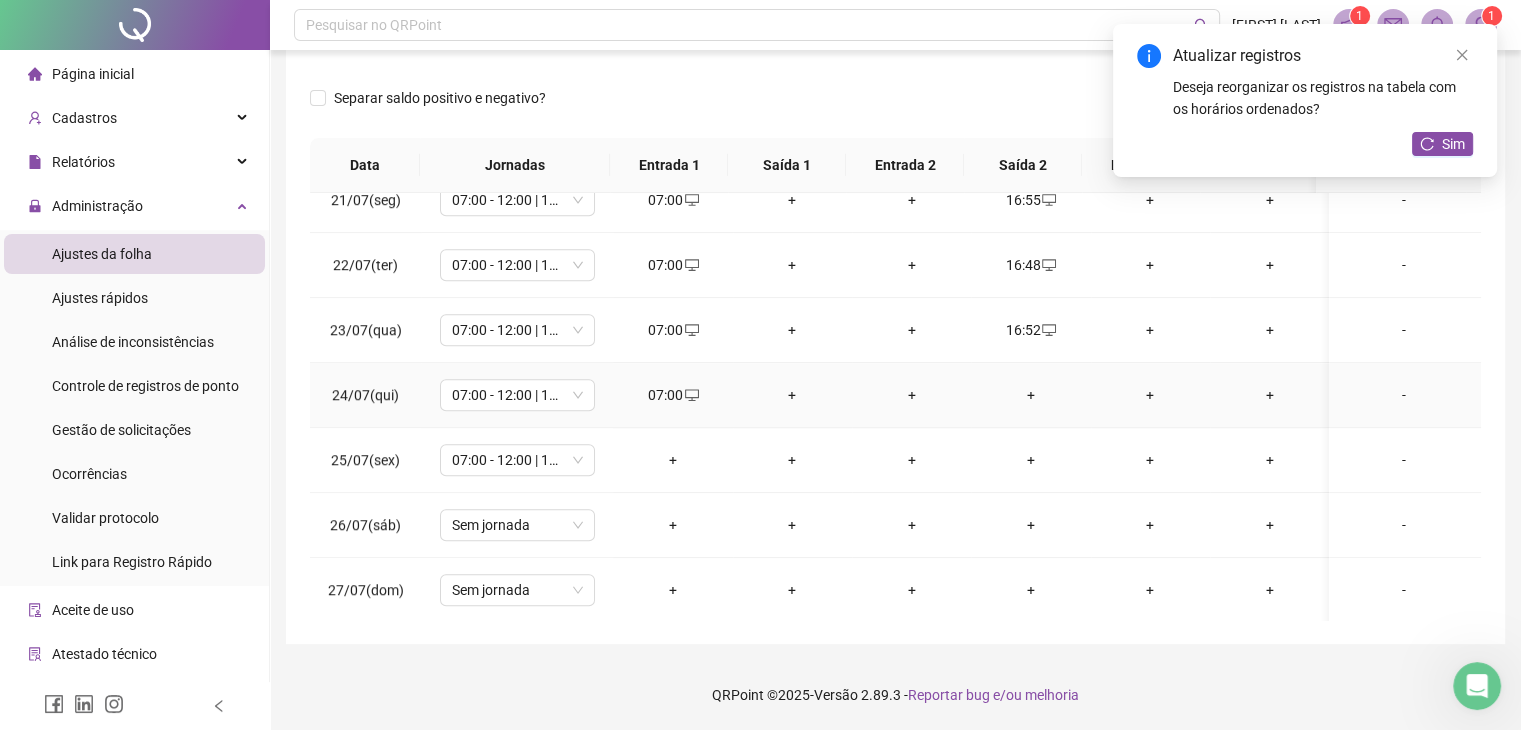 click on "+" at bounding box center [1030, 395] 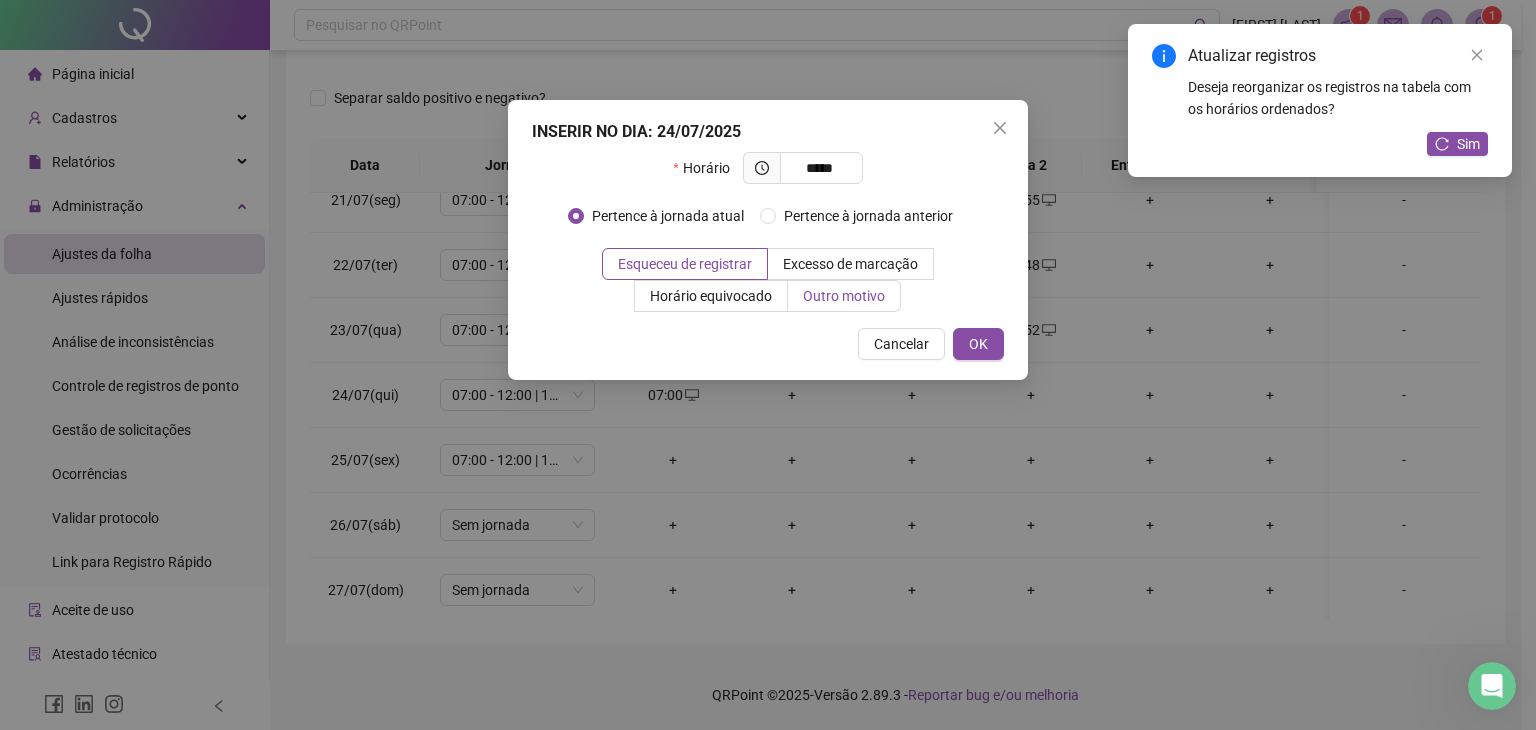 type on "*****" 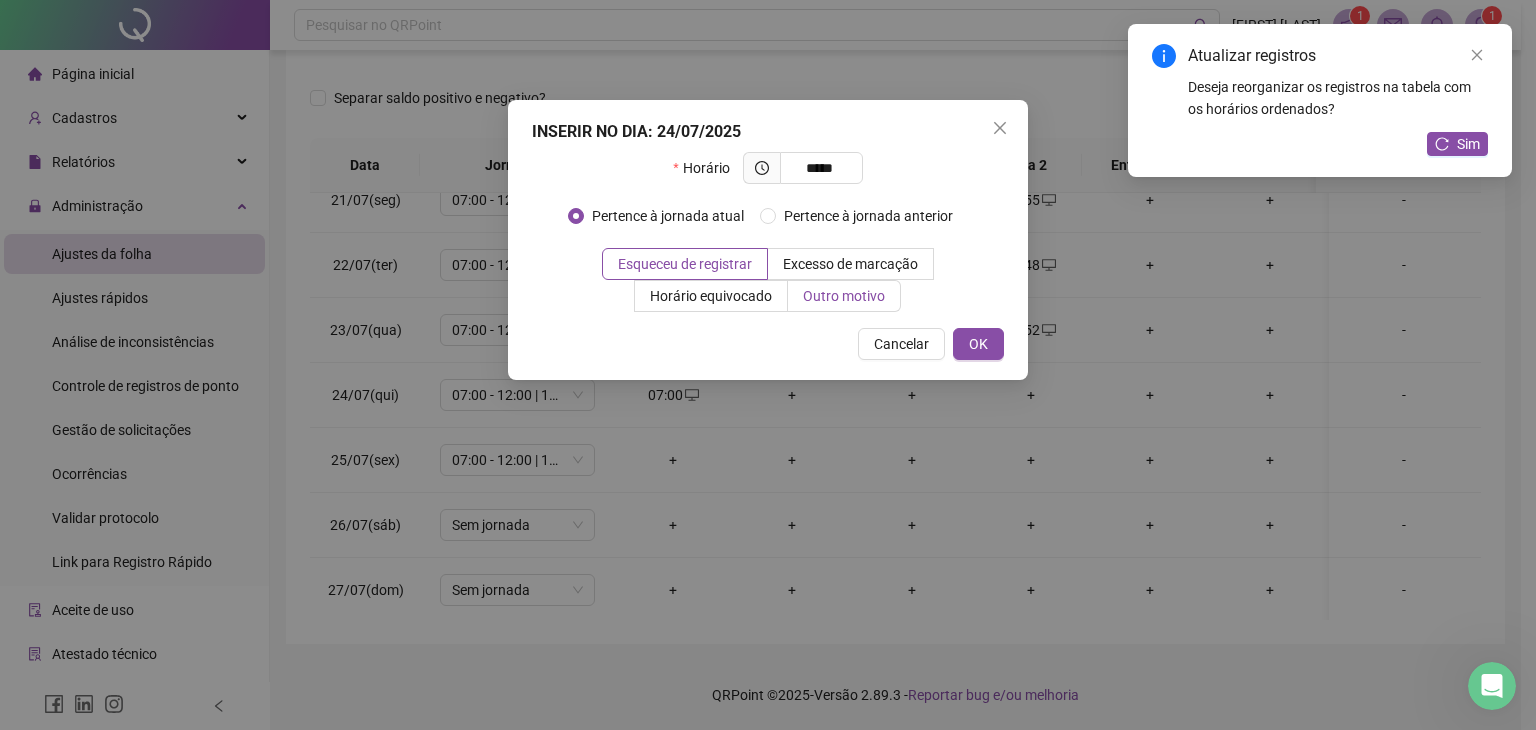 click on "Outro motivo" at bounding box center (844, 296) 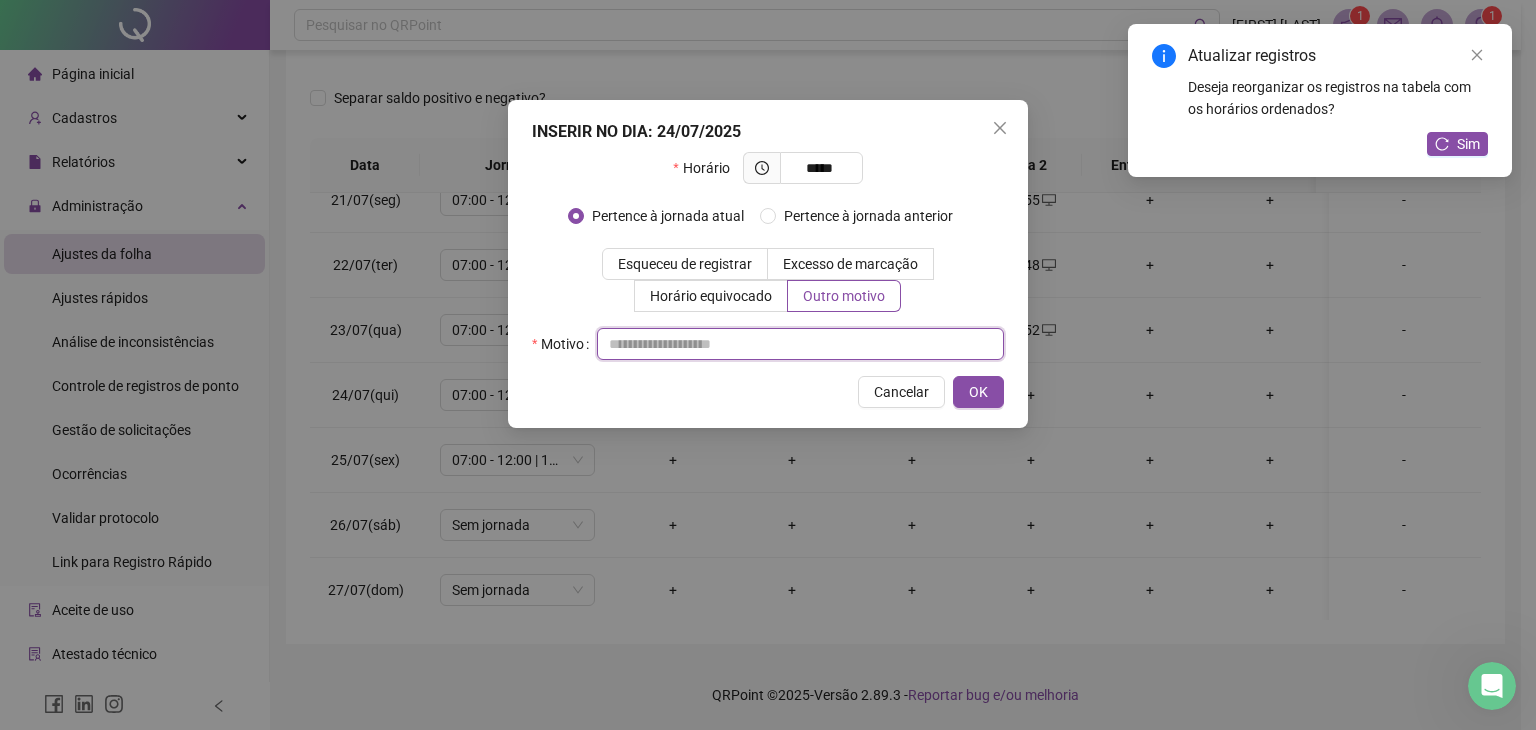 click at bounding box center (800, 344) 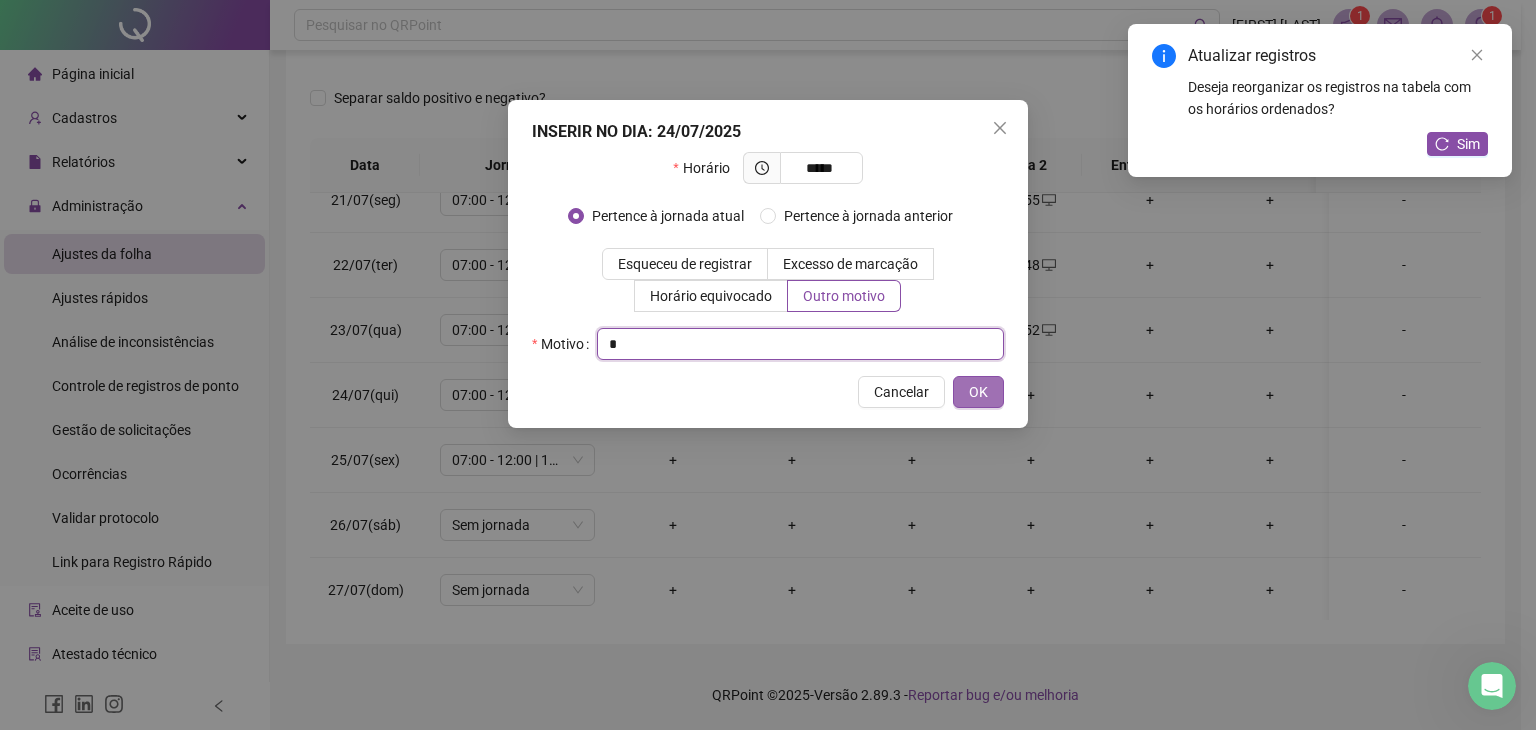 type on "*" 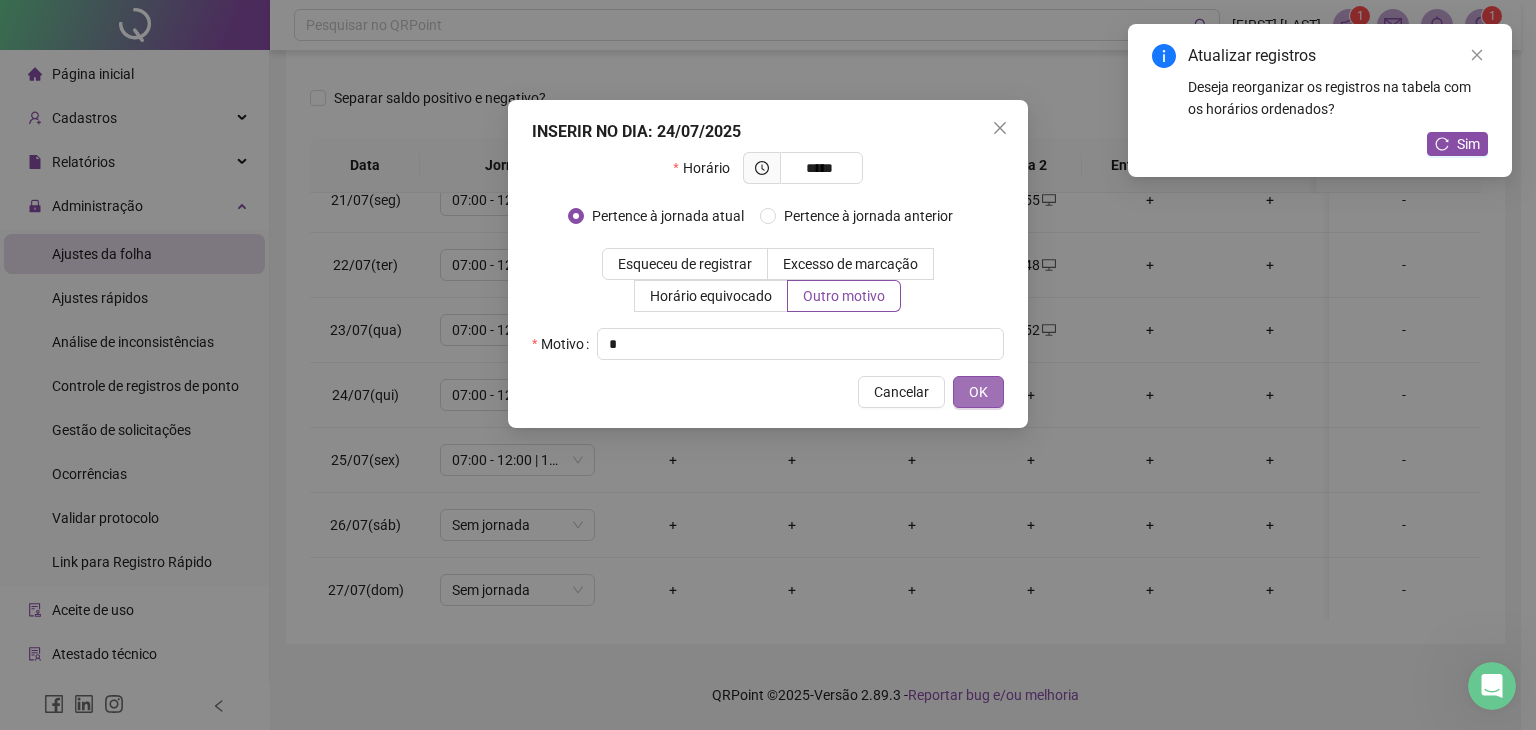 click on "OK" at bounding box center [978, 392] 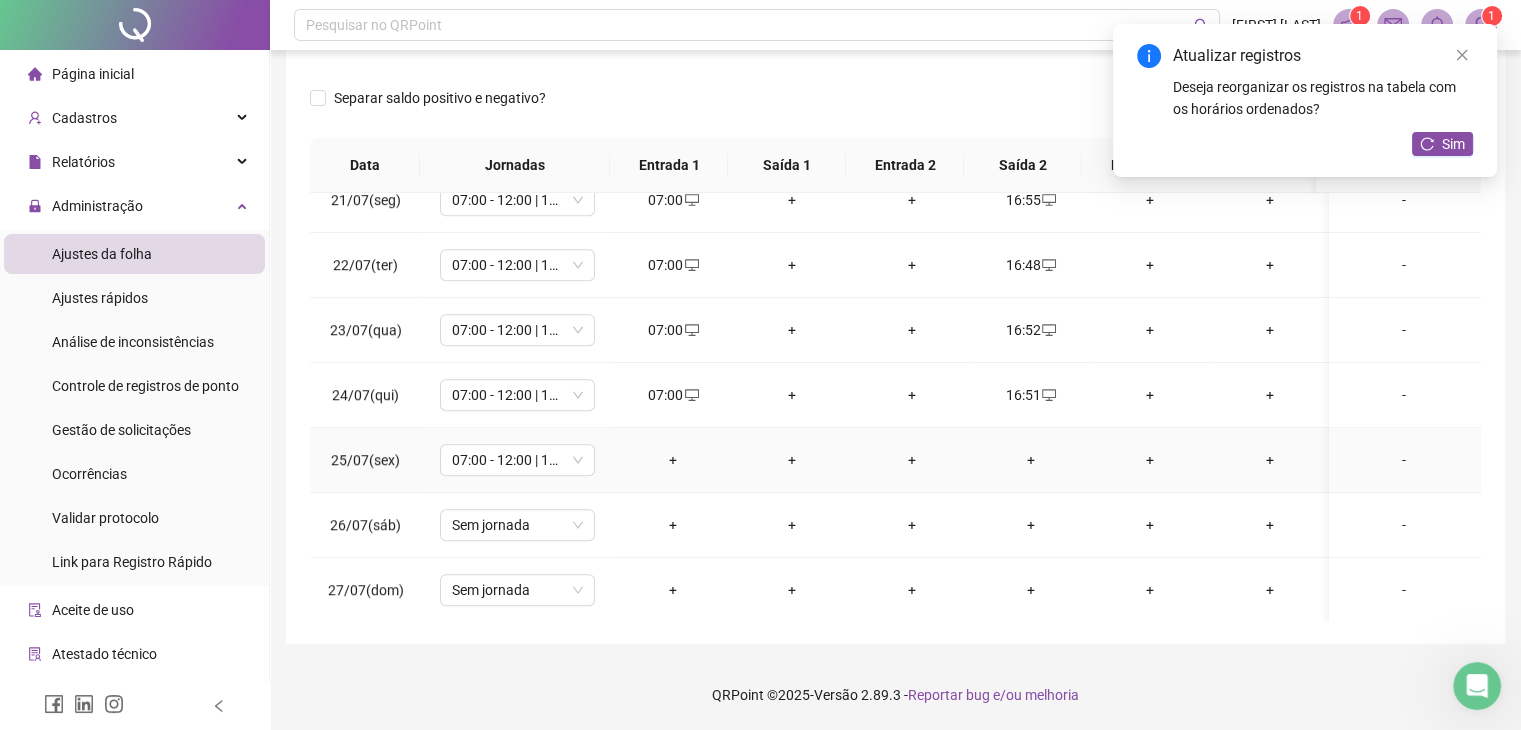 click on "+" at bounding box center [672, 460] 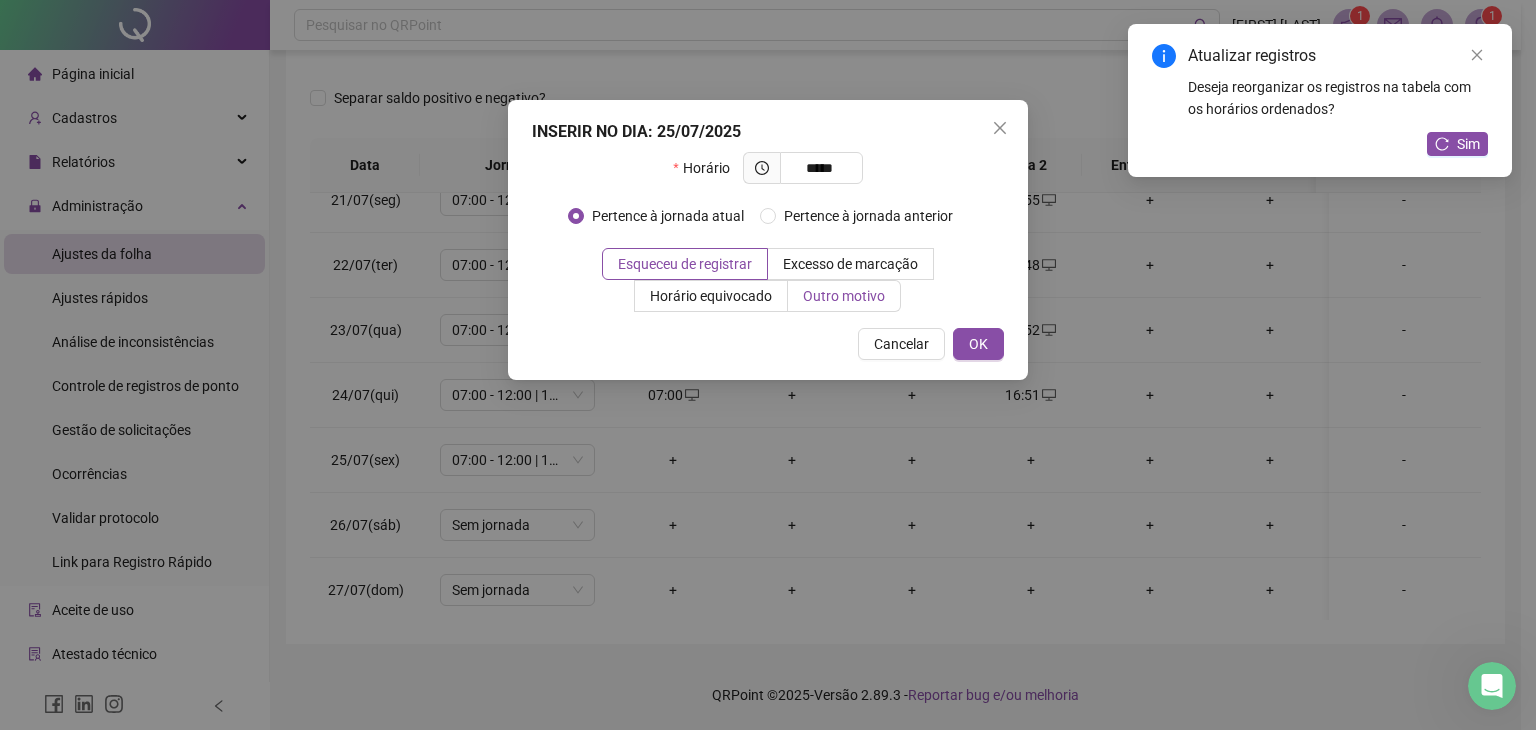 type on "*****" 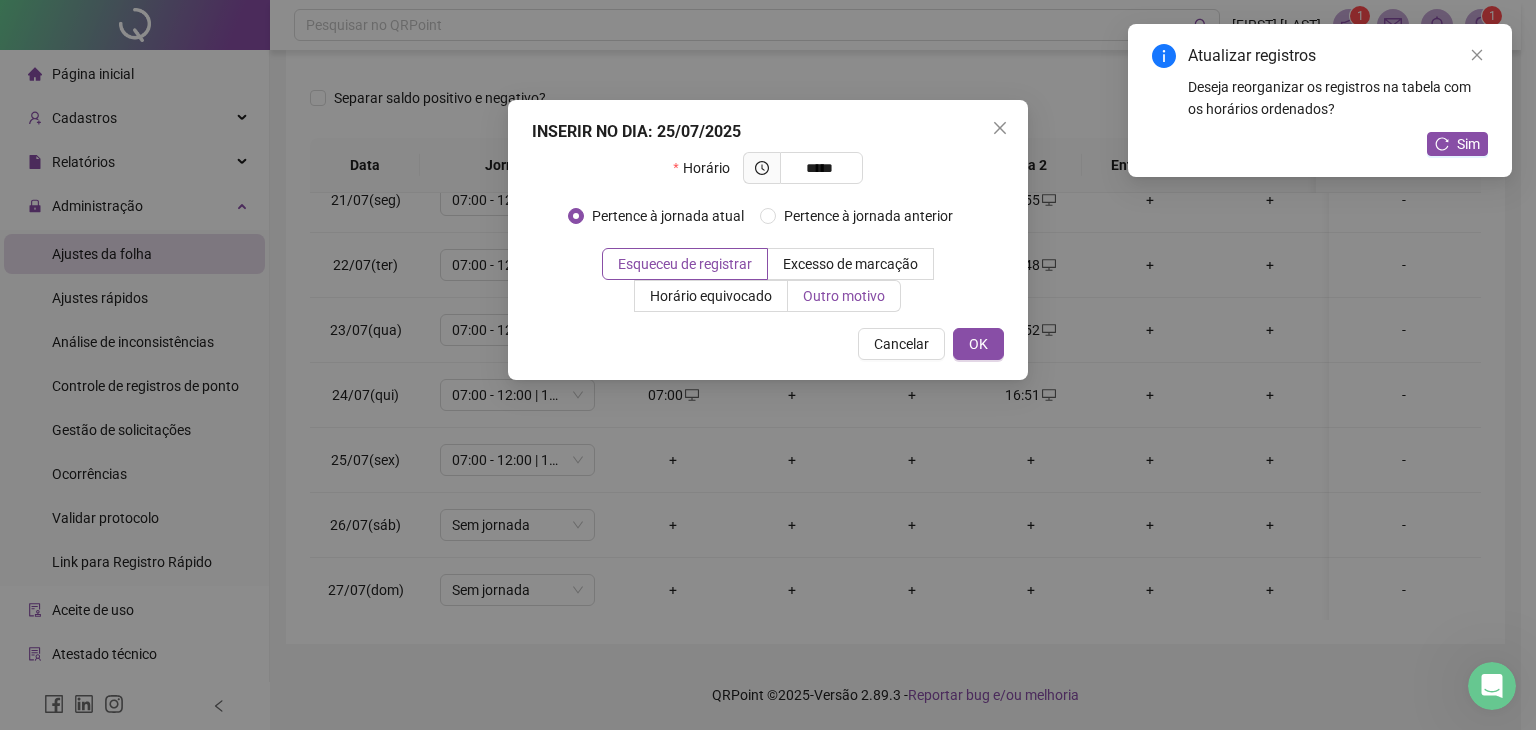 click on "Outro motivo" at bounding box center [844, 296] 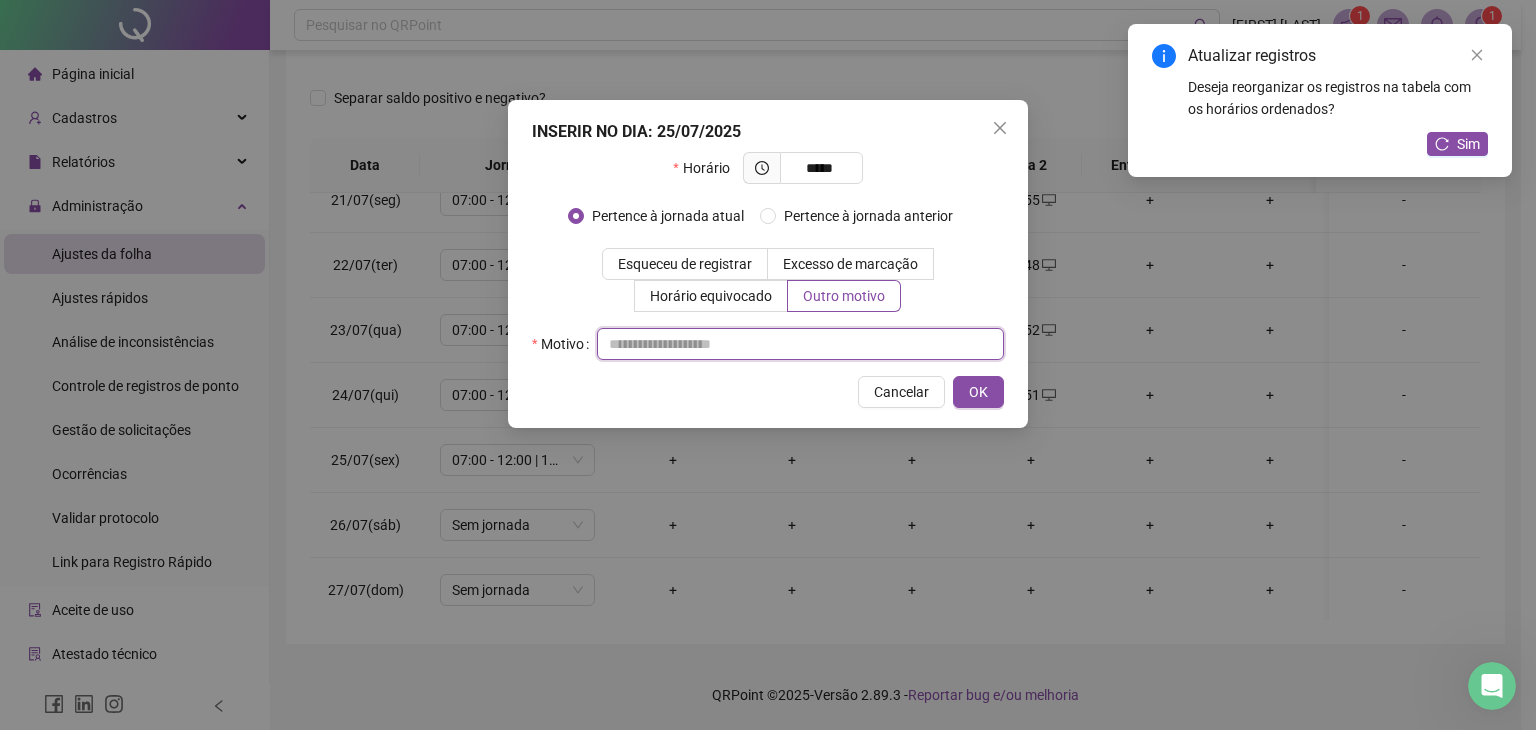 click at bounding box center (800, 344) 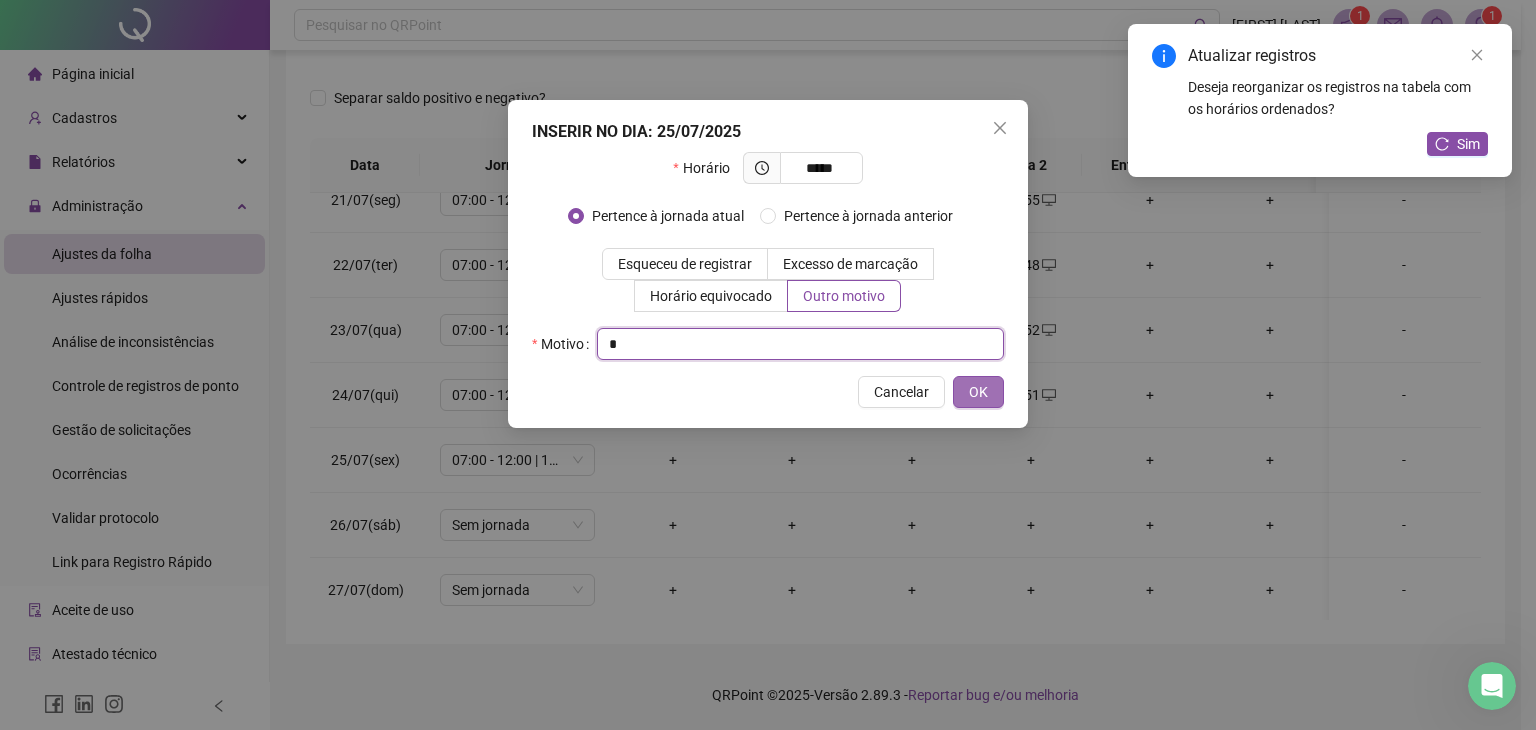type on "*" 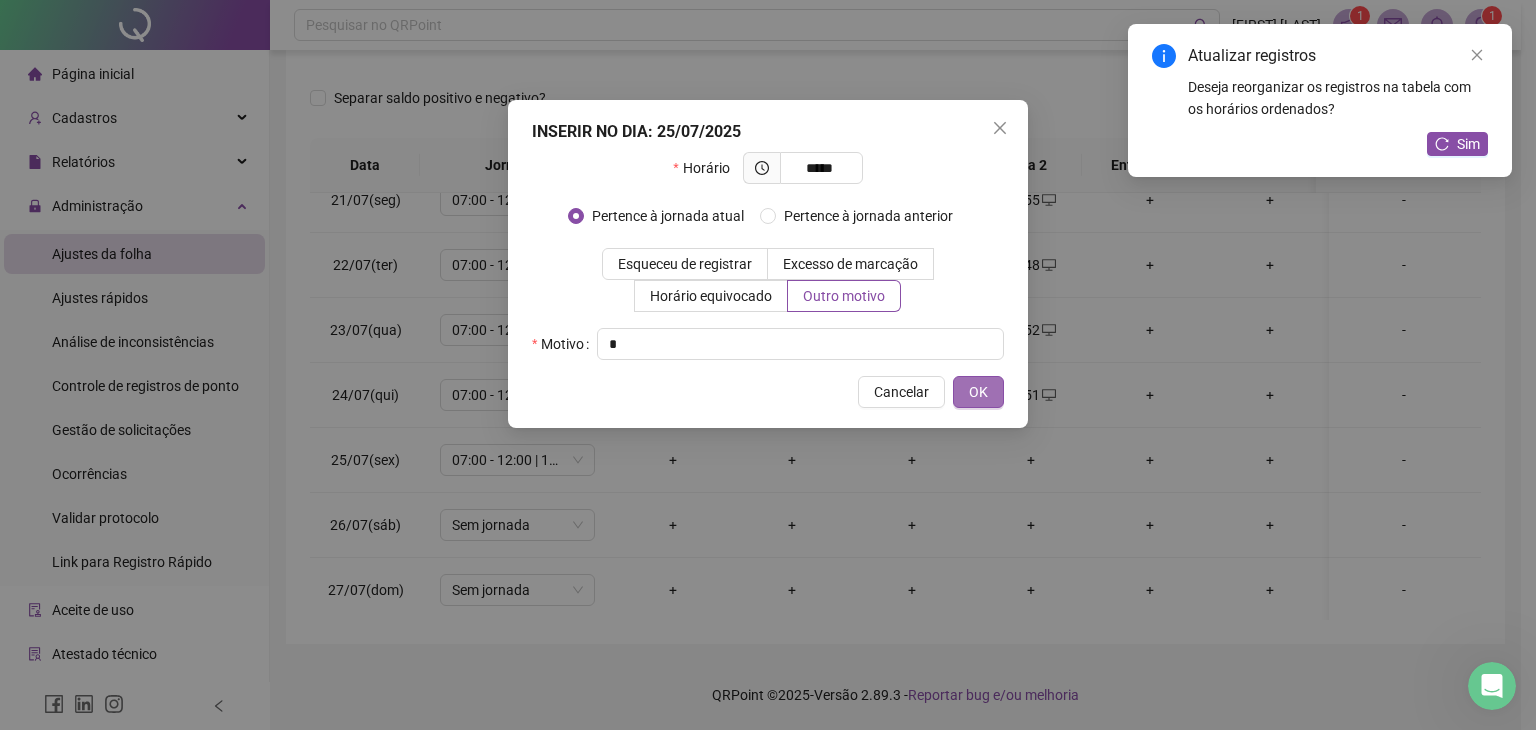 click on "OK" at bounding box center [978, 392] 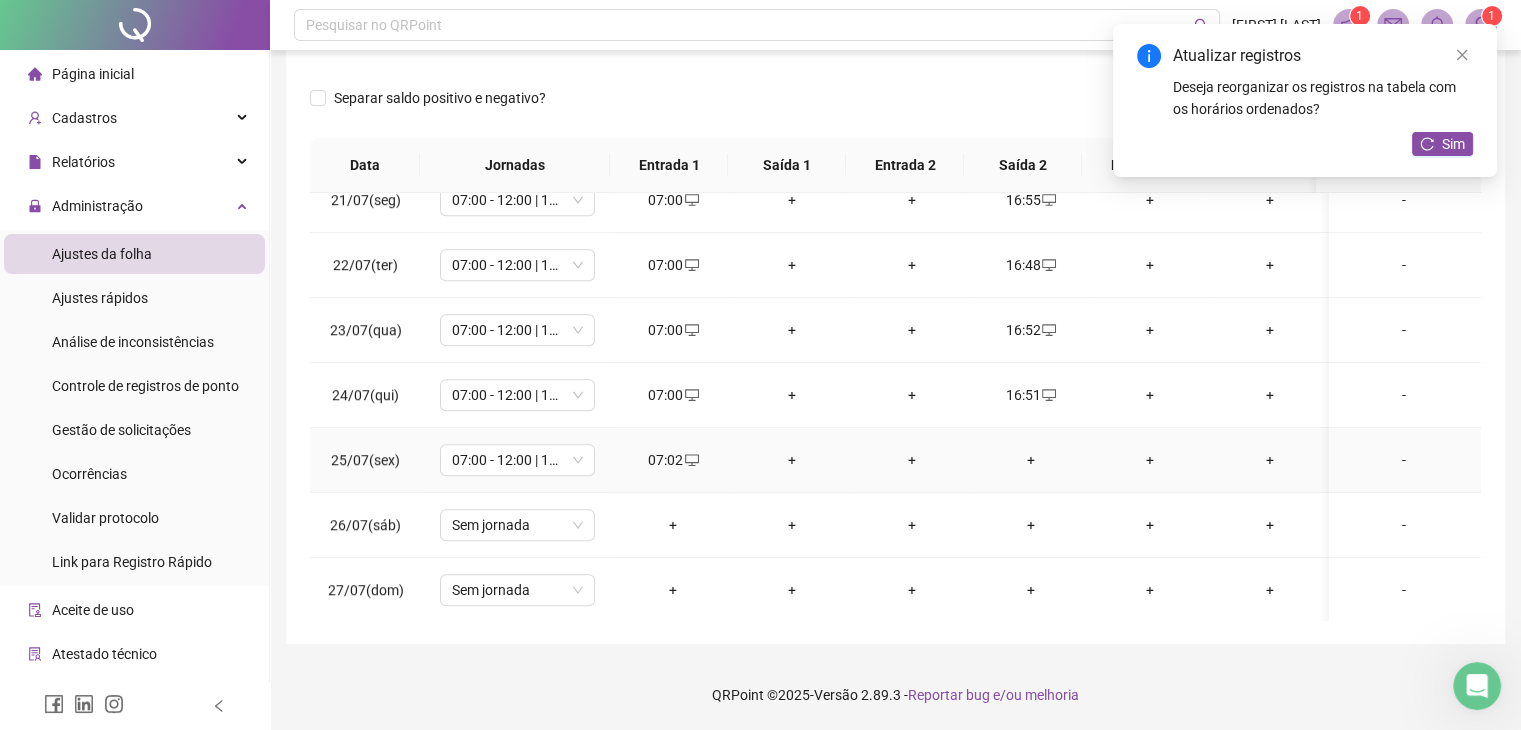 click on "+" at bounding box center [1030, 460] 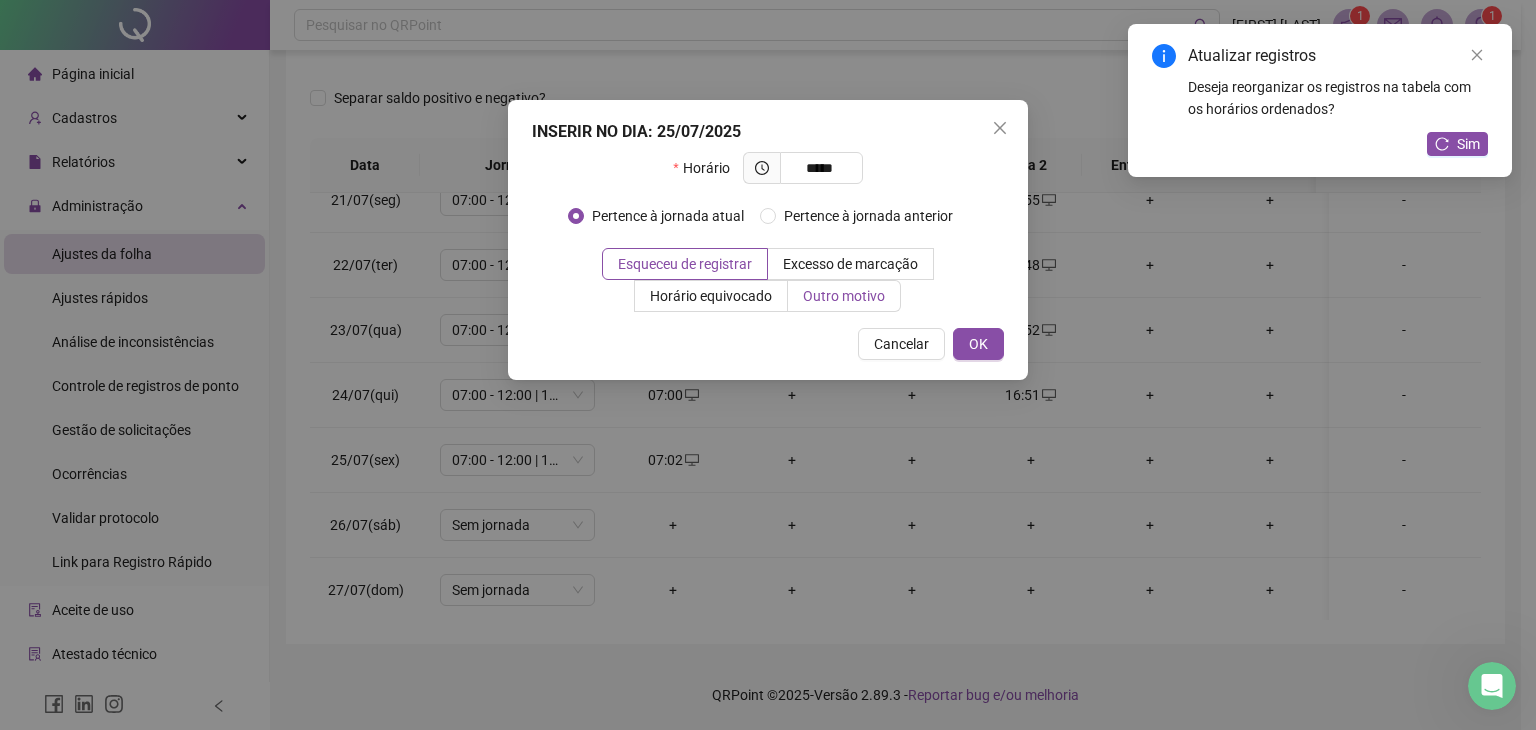 type on "*****" 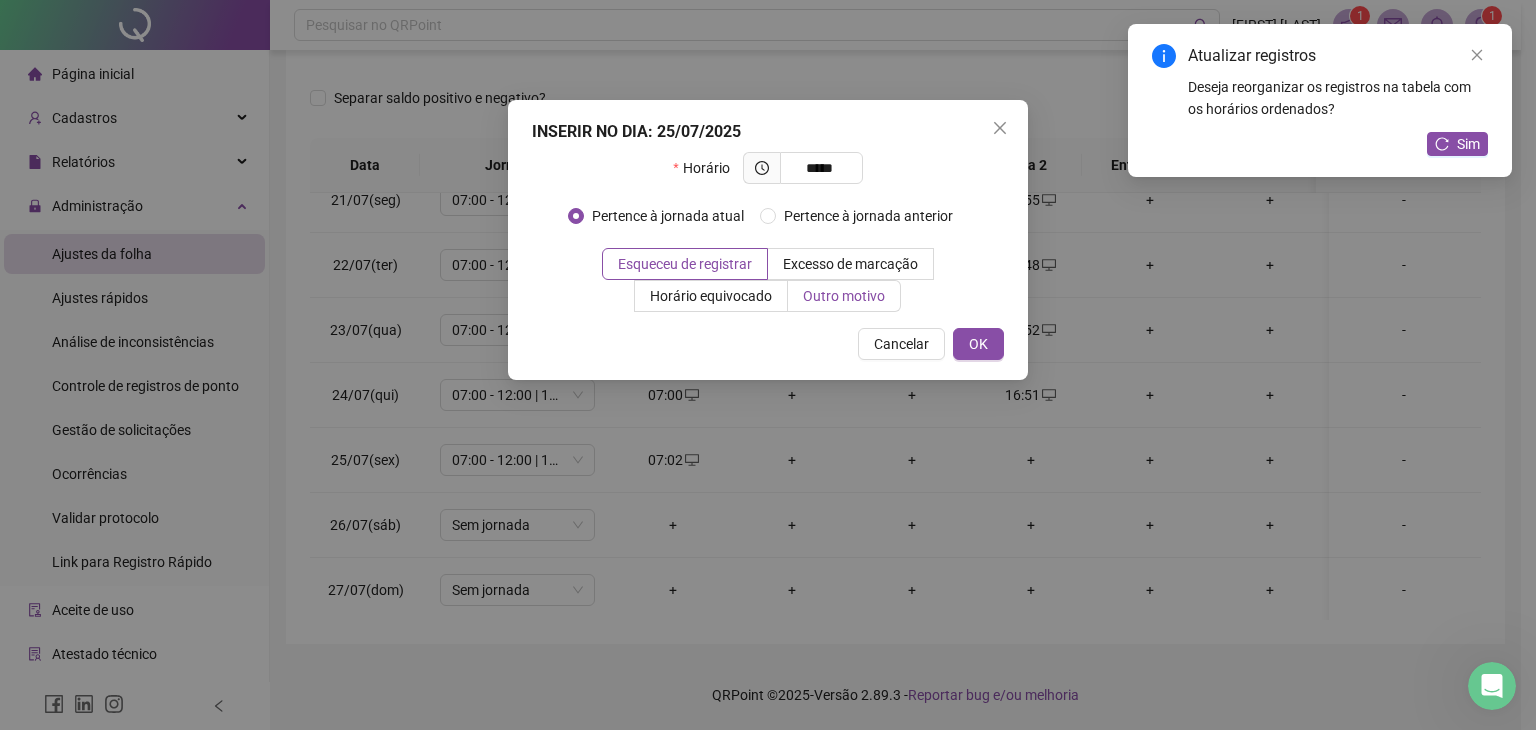 click on "Outro motivo" at bounding box center [844, 296] 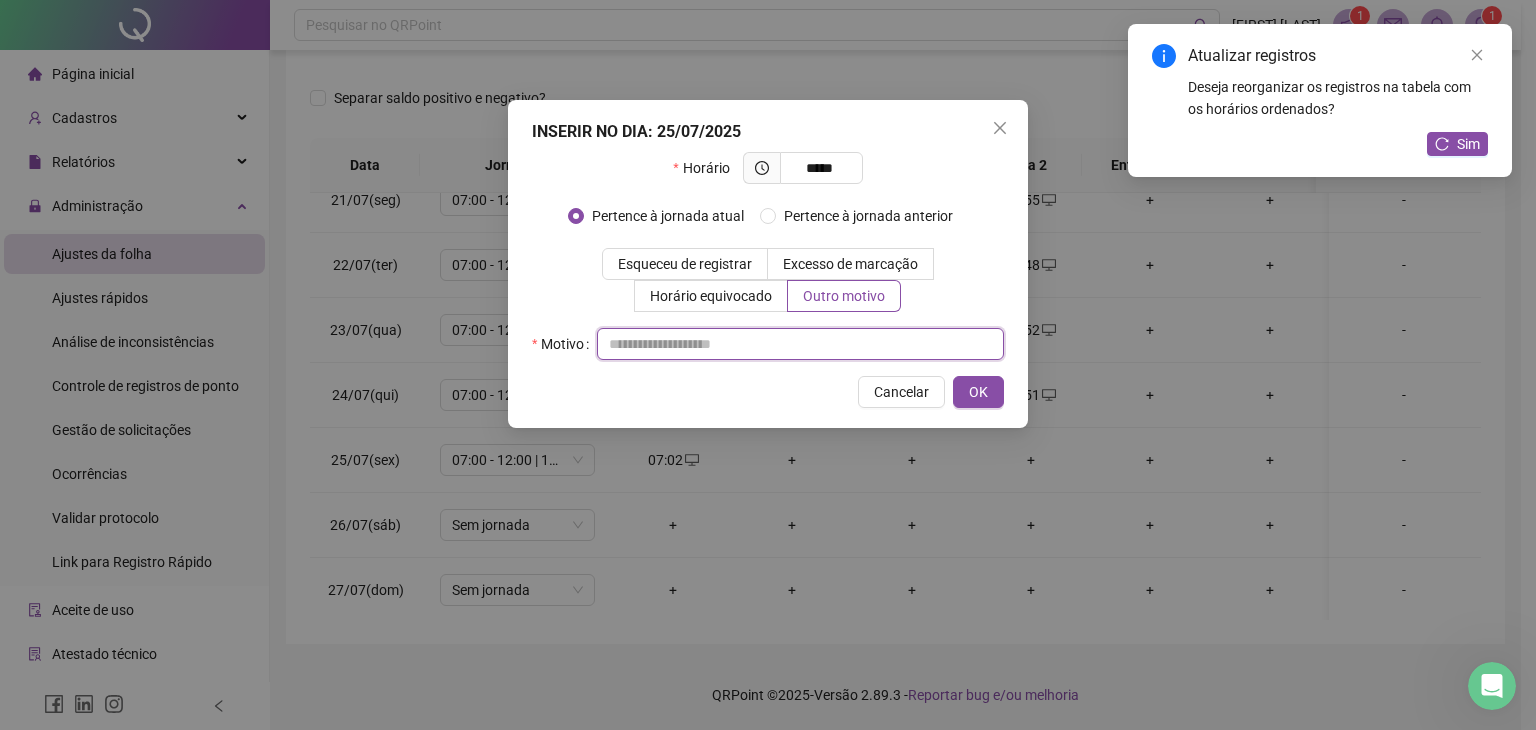 click at bounding box center [800, 344] 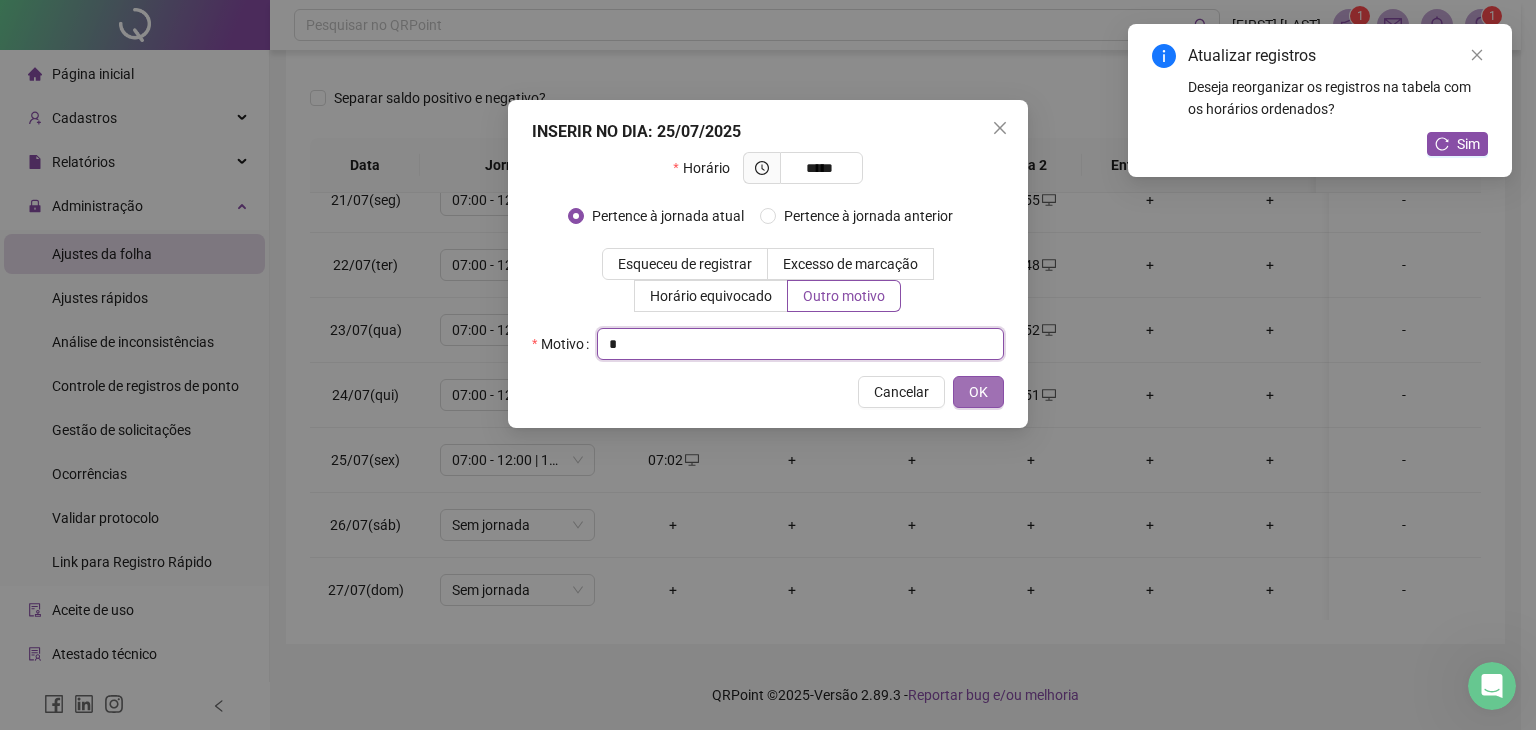 type on "*" 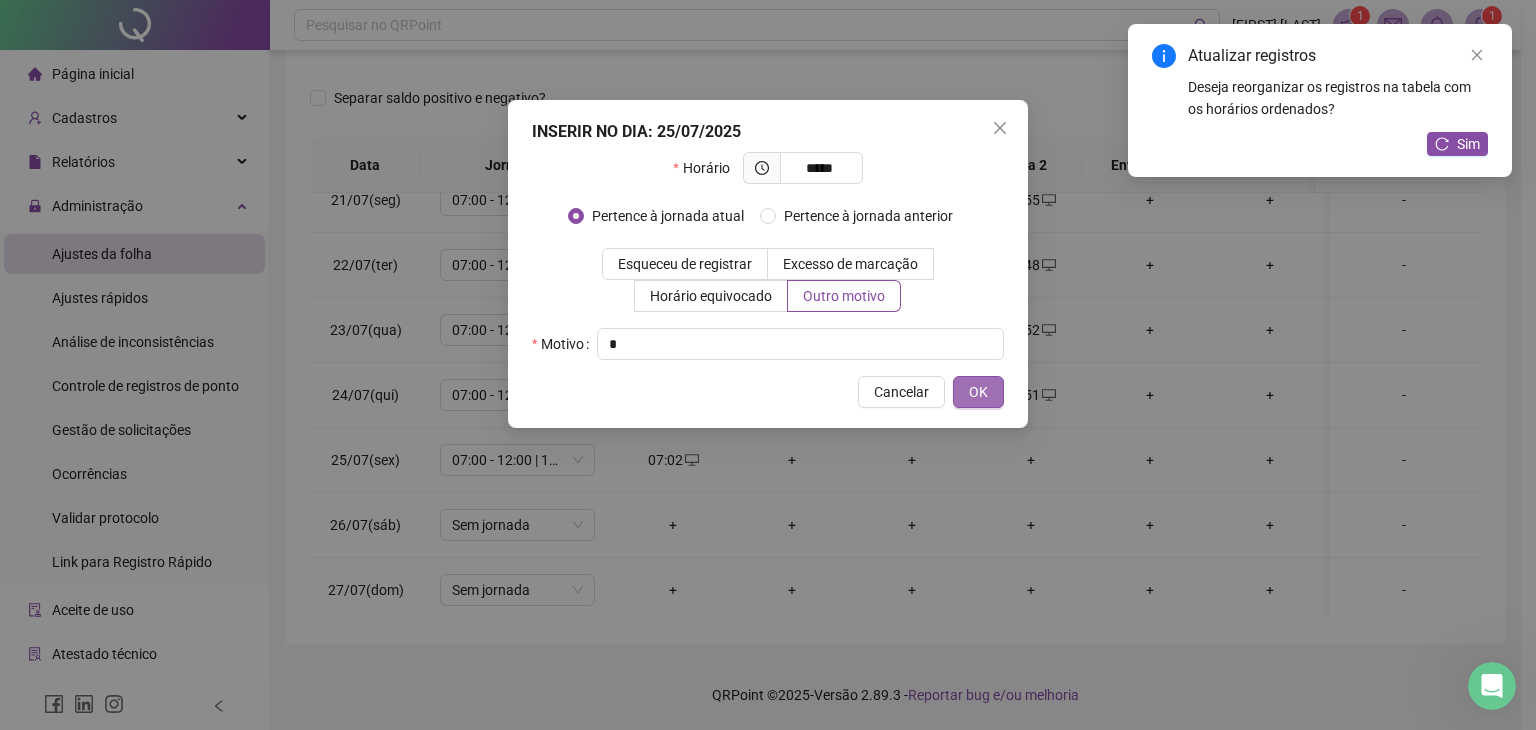 click on "OK" at bounding box center (978, 392) 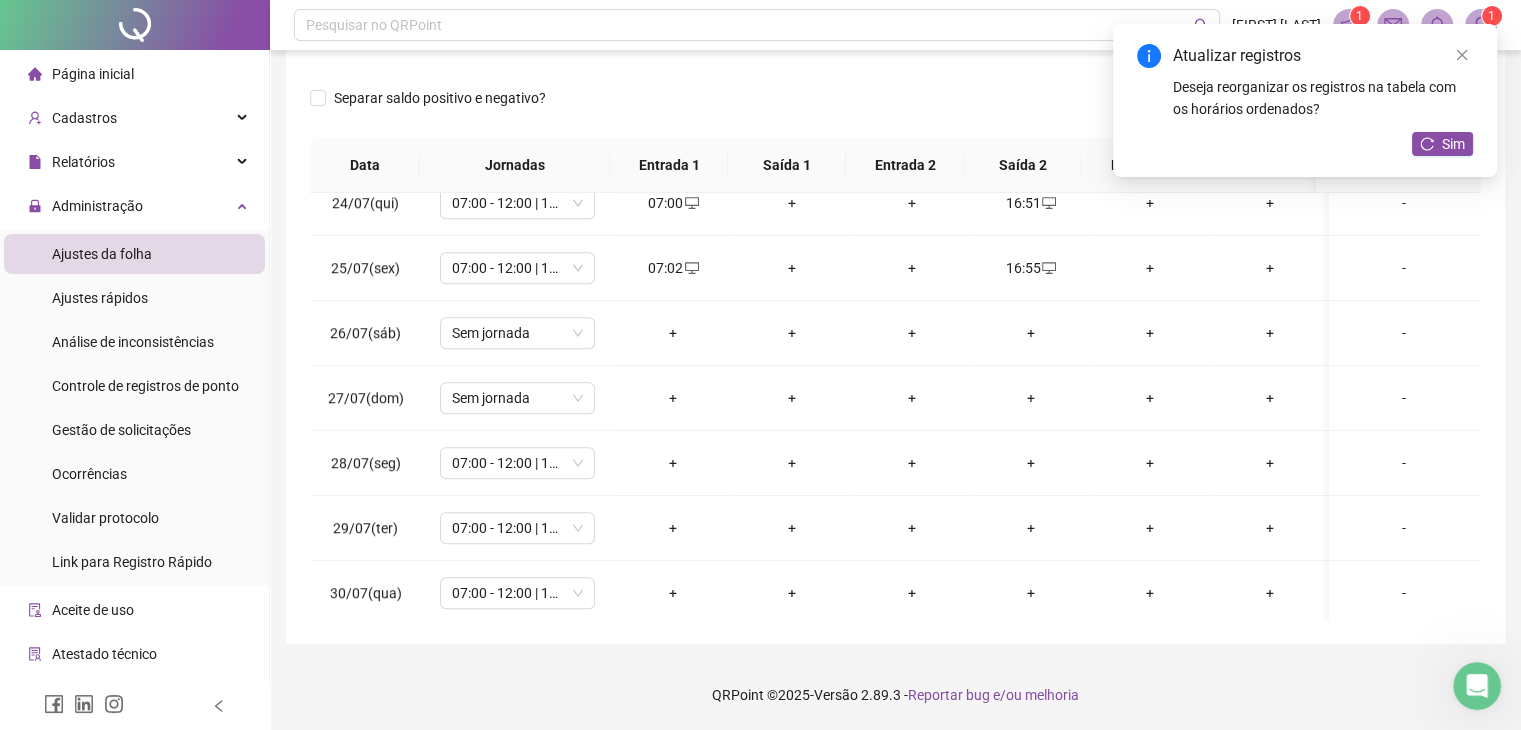 scroll, scrollTop: 1581, scrollLeft: 0, axis: vertical 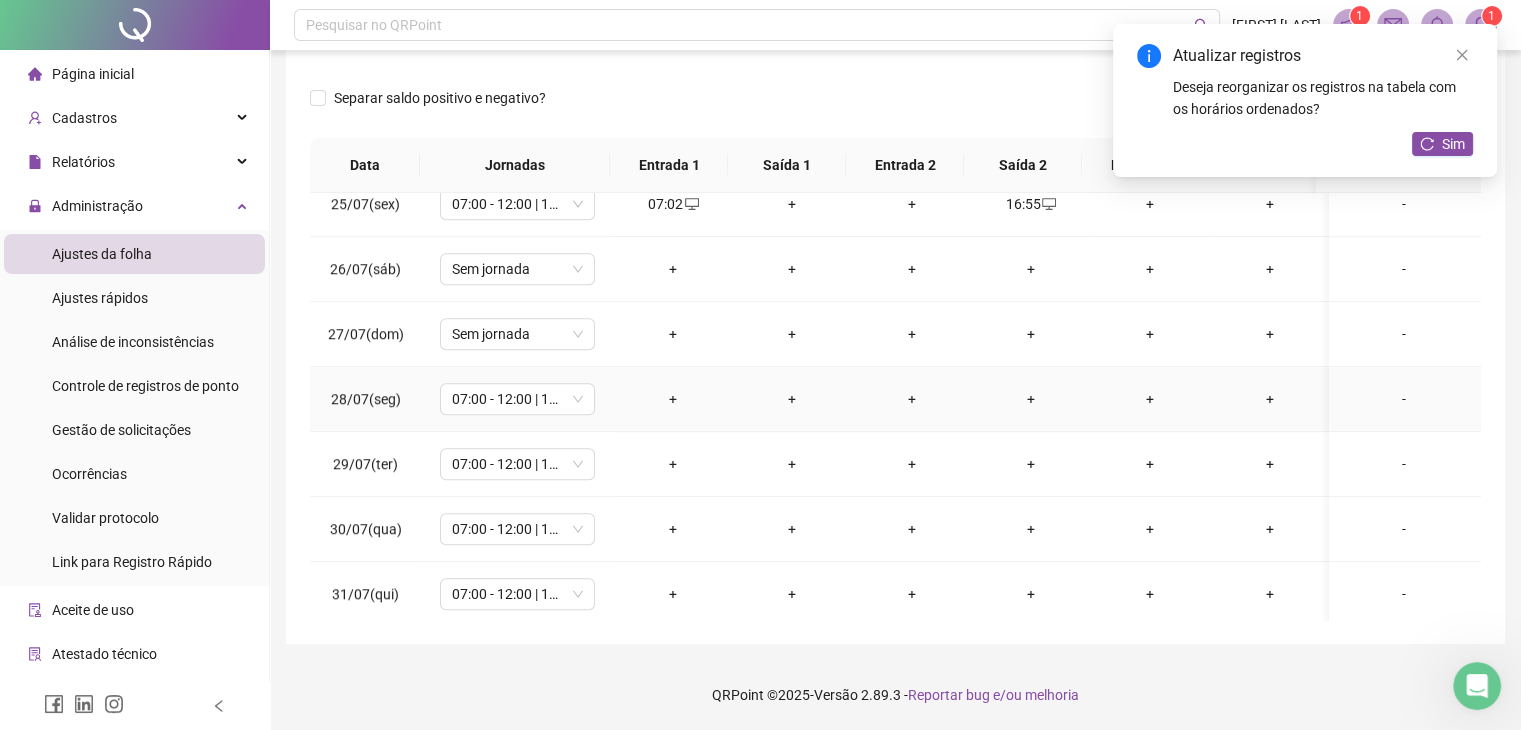 click on "+" at bounding box center [672, 399] 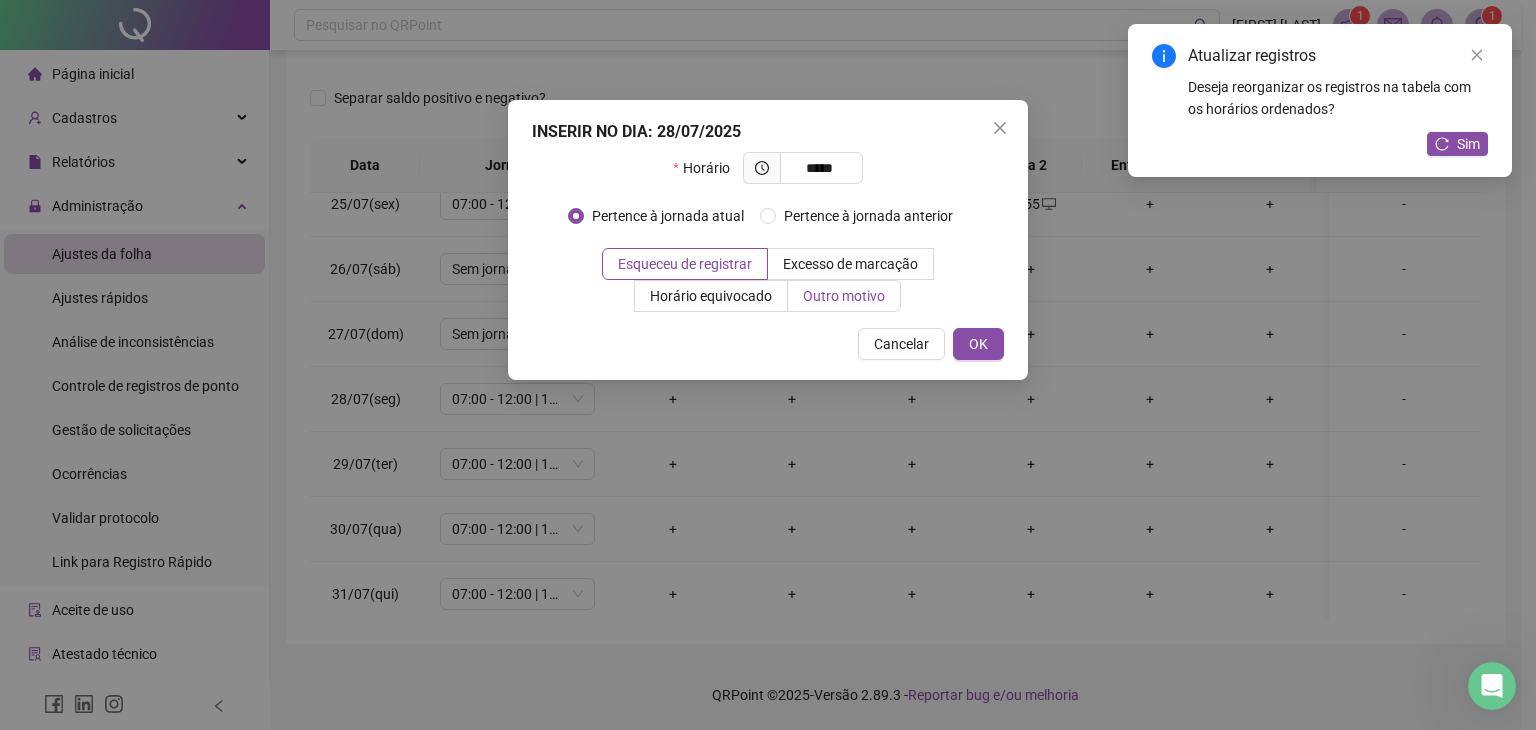 type on "*****" 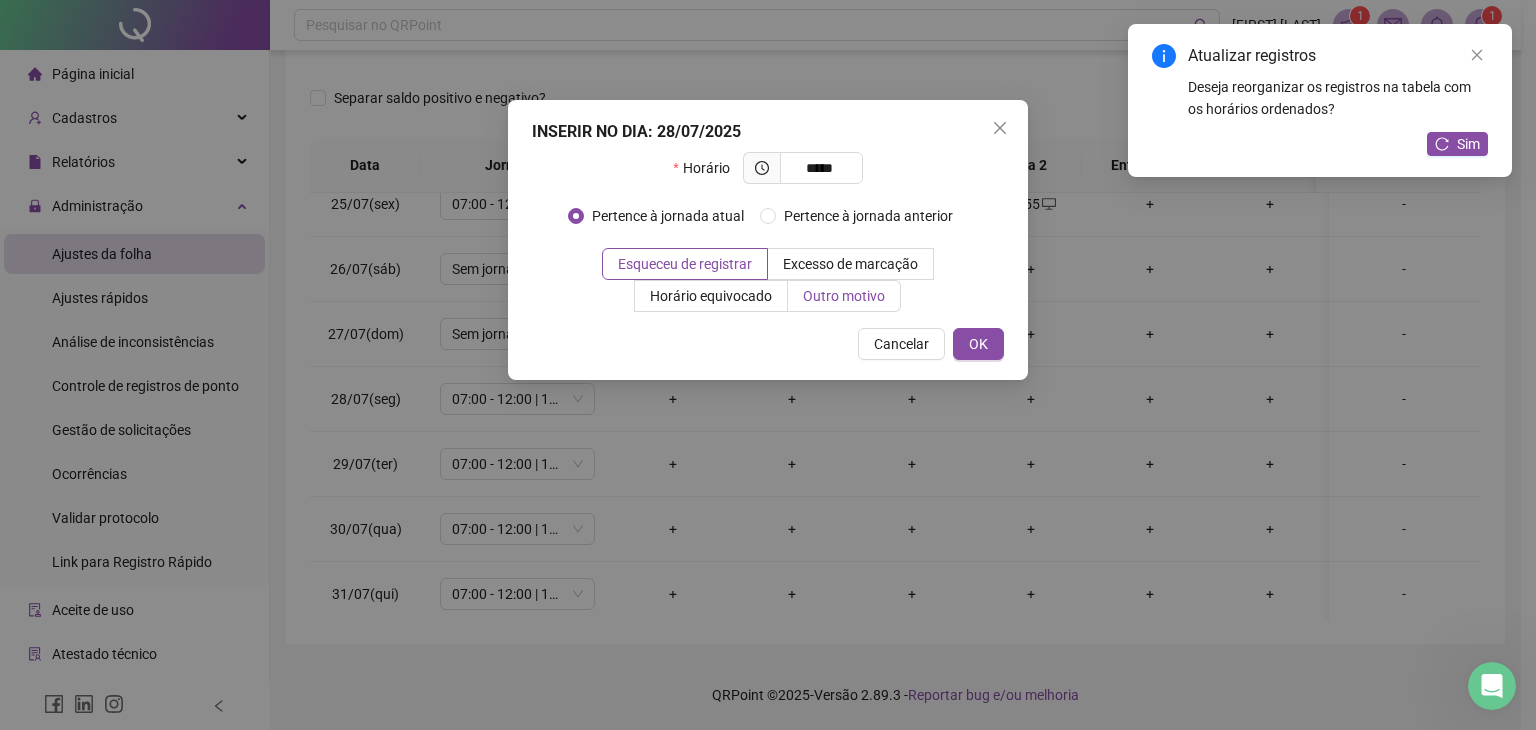 click on "Outro motivo" at bounding box center (844, 296) 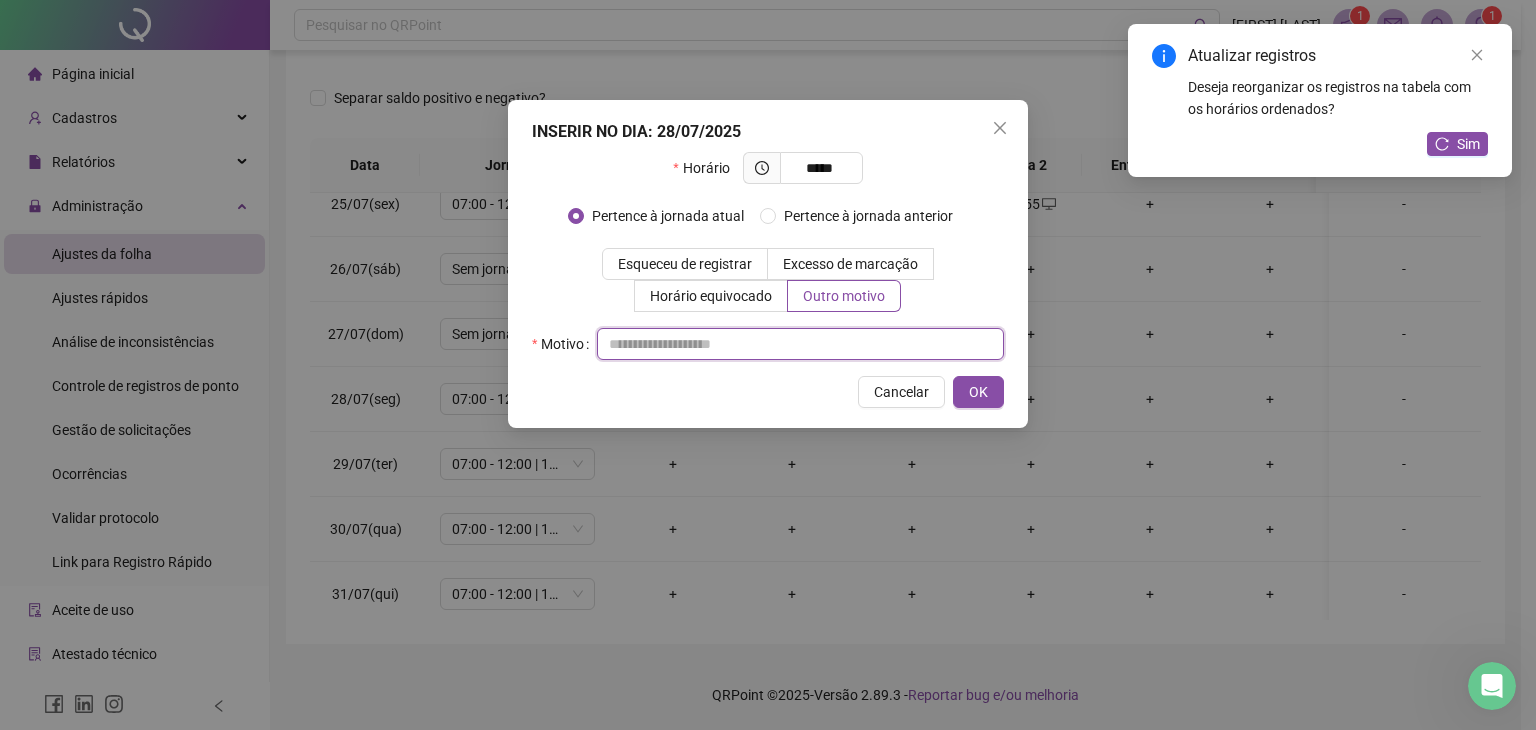 click at bounding box center [800, 344] 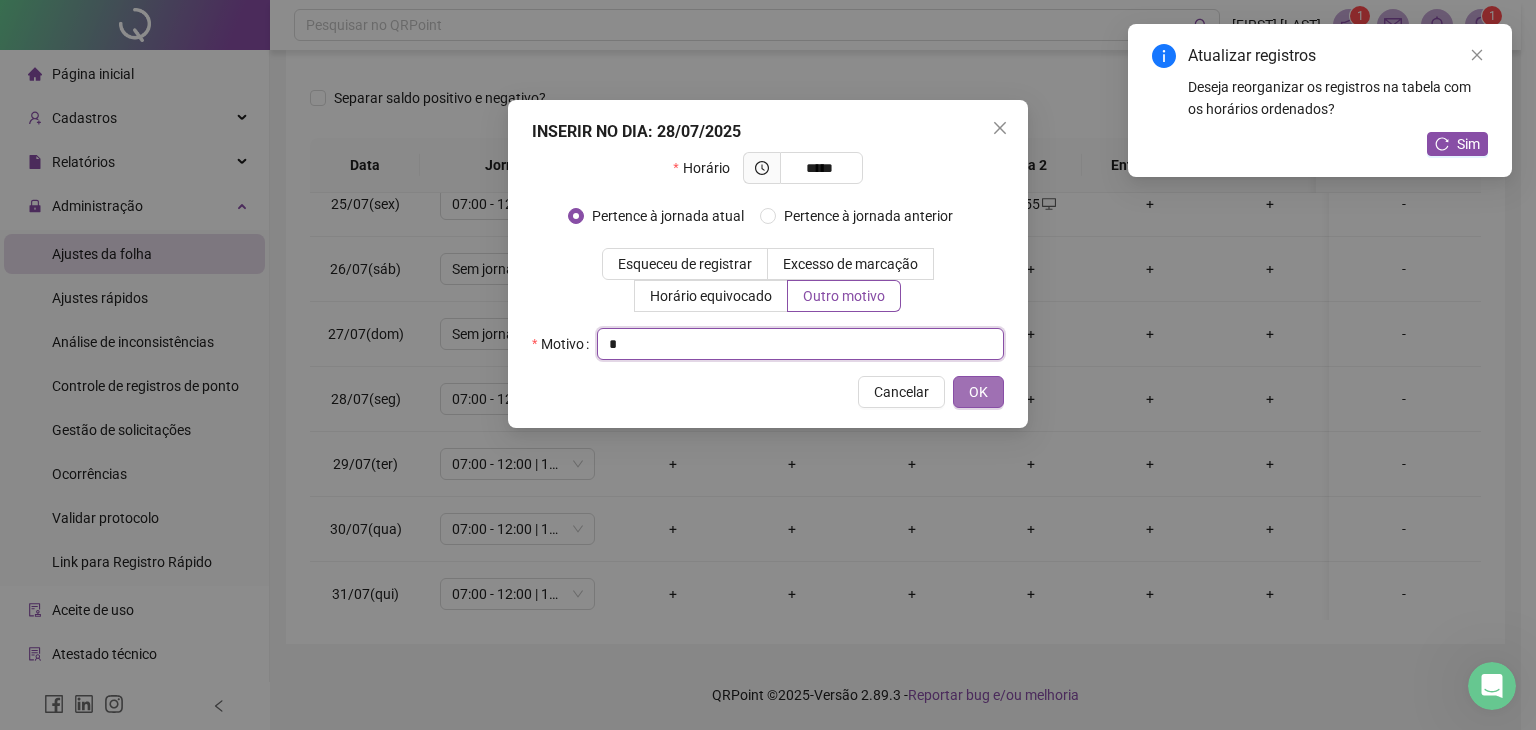 type on "*" 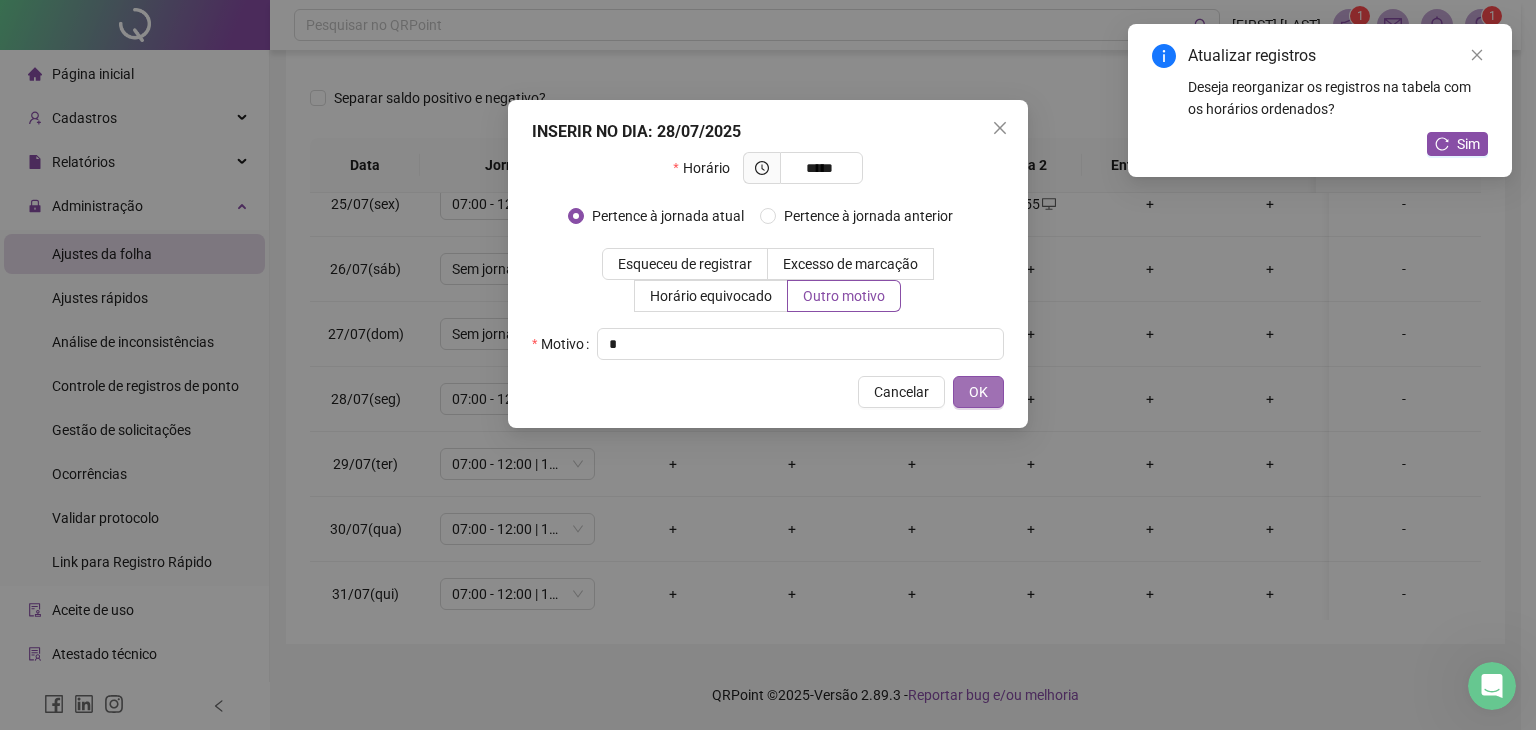 click on "OK" at bounding box center [978, 392] 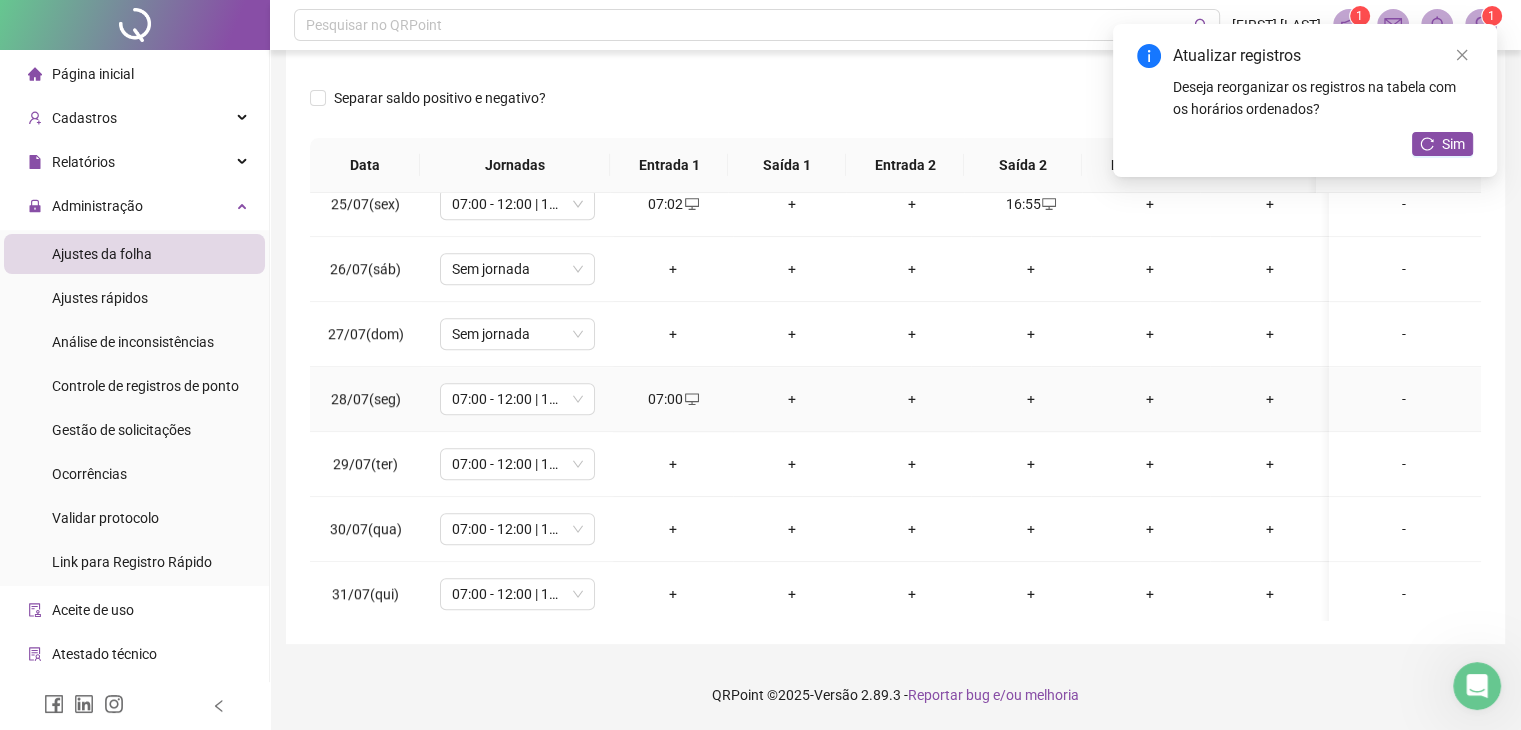 click on "+" at bounding box center (1030, 399) 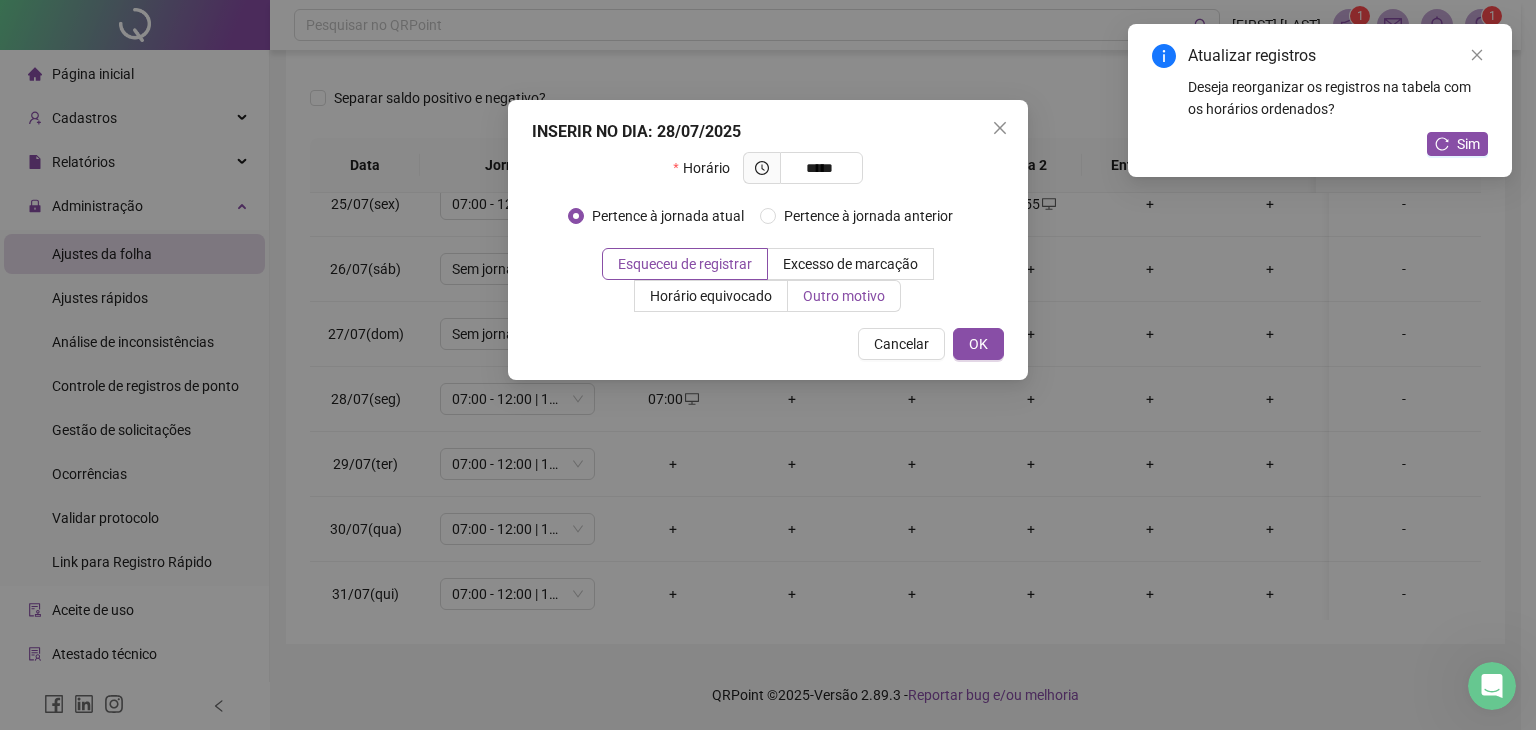 type on "*****" 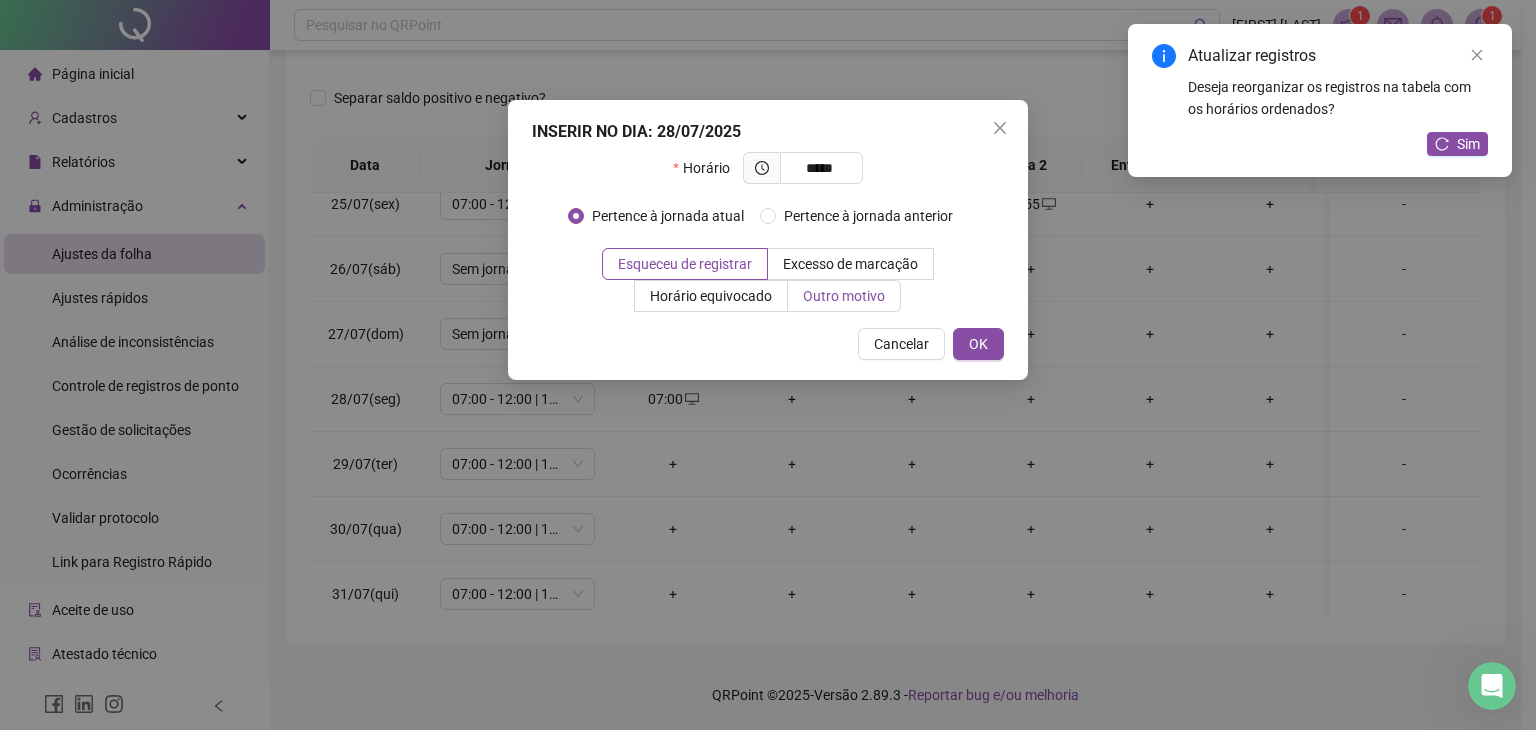 click on "Outro motivo" at bounding box center (844, 296) 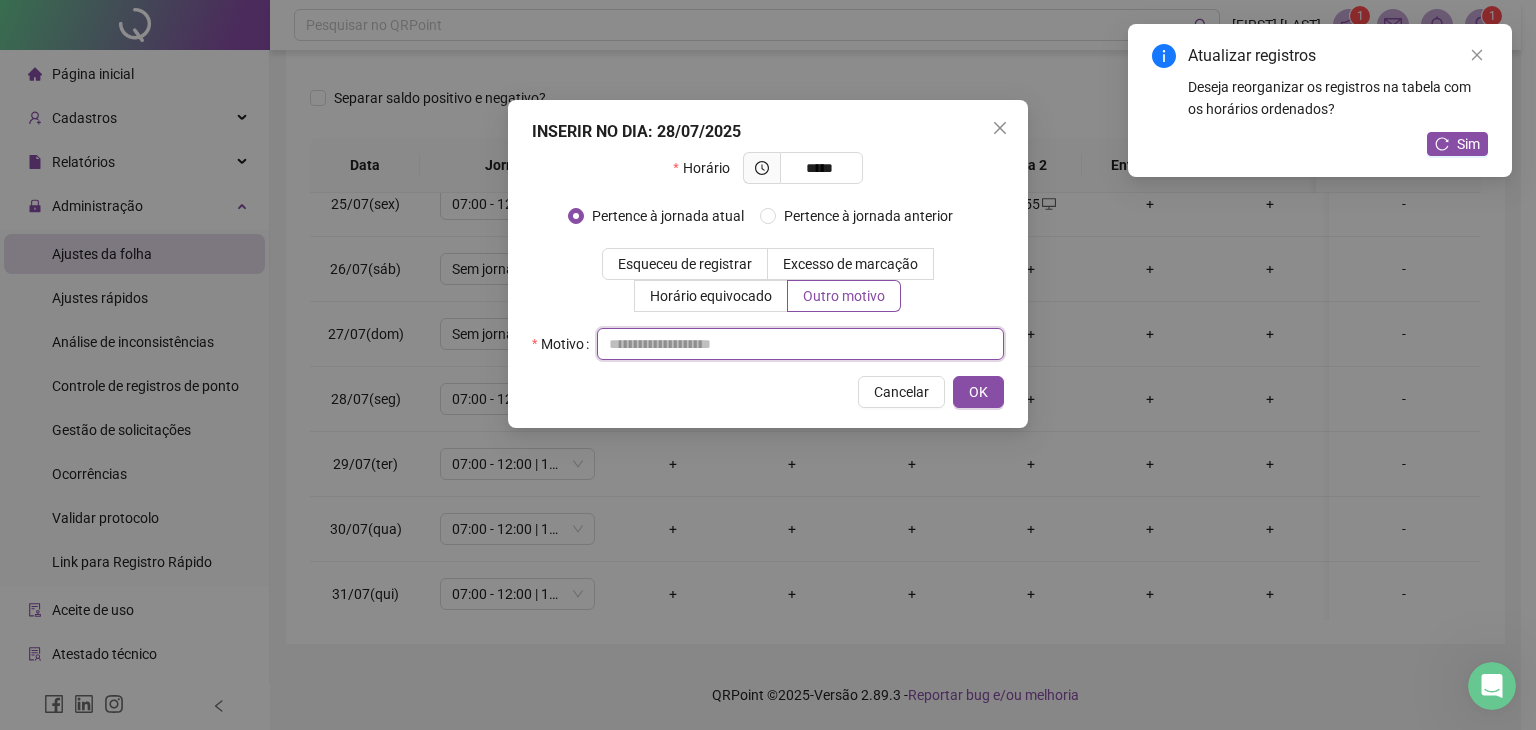 click at bounding box center [800, 344] 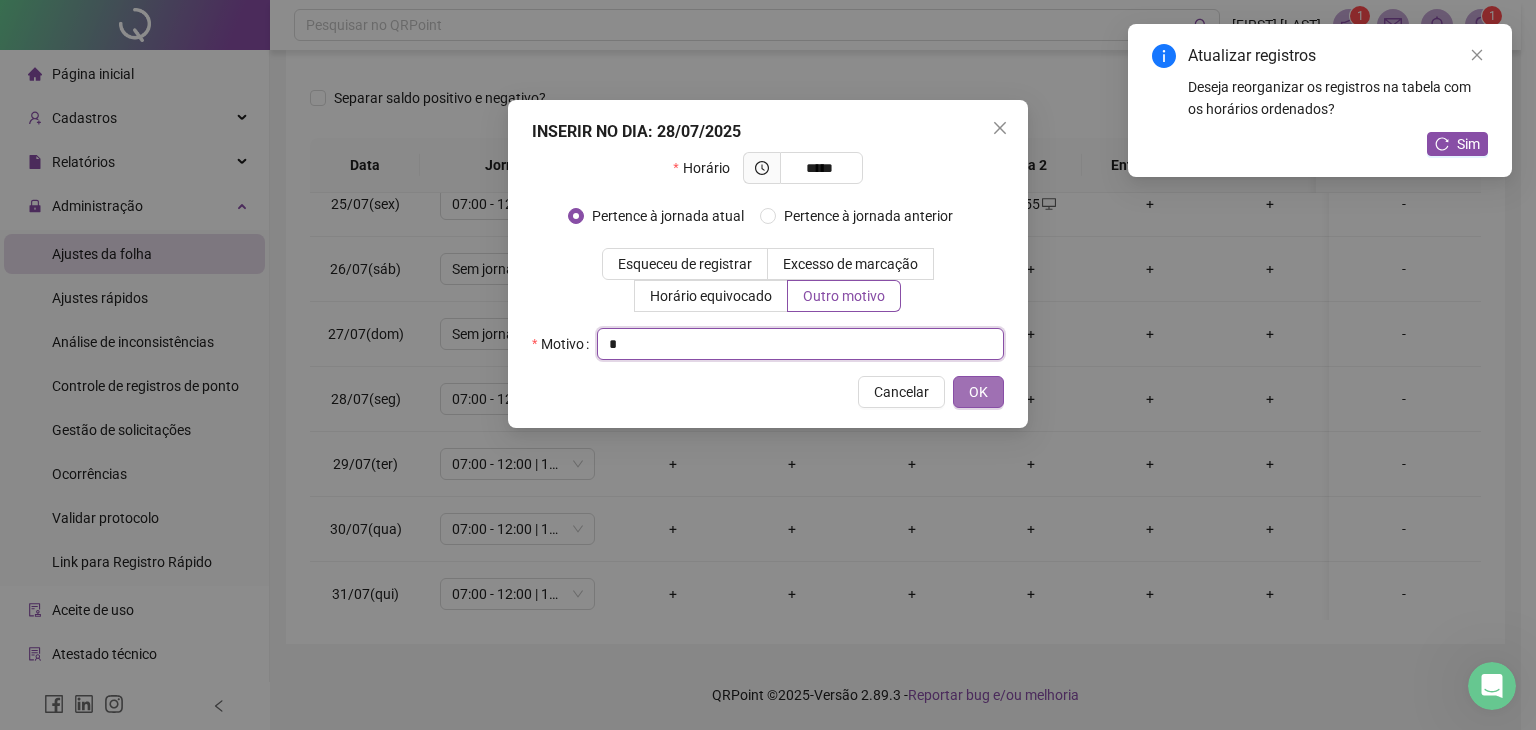 type on "*" 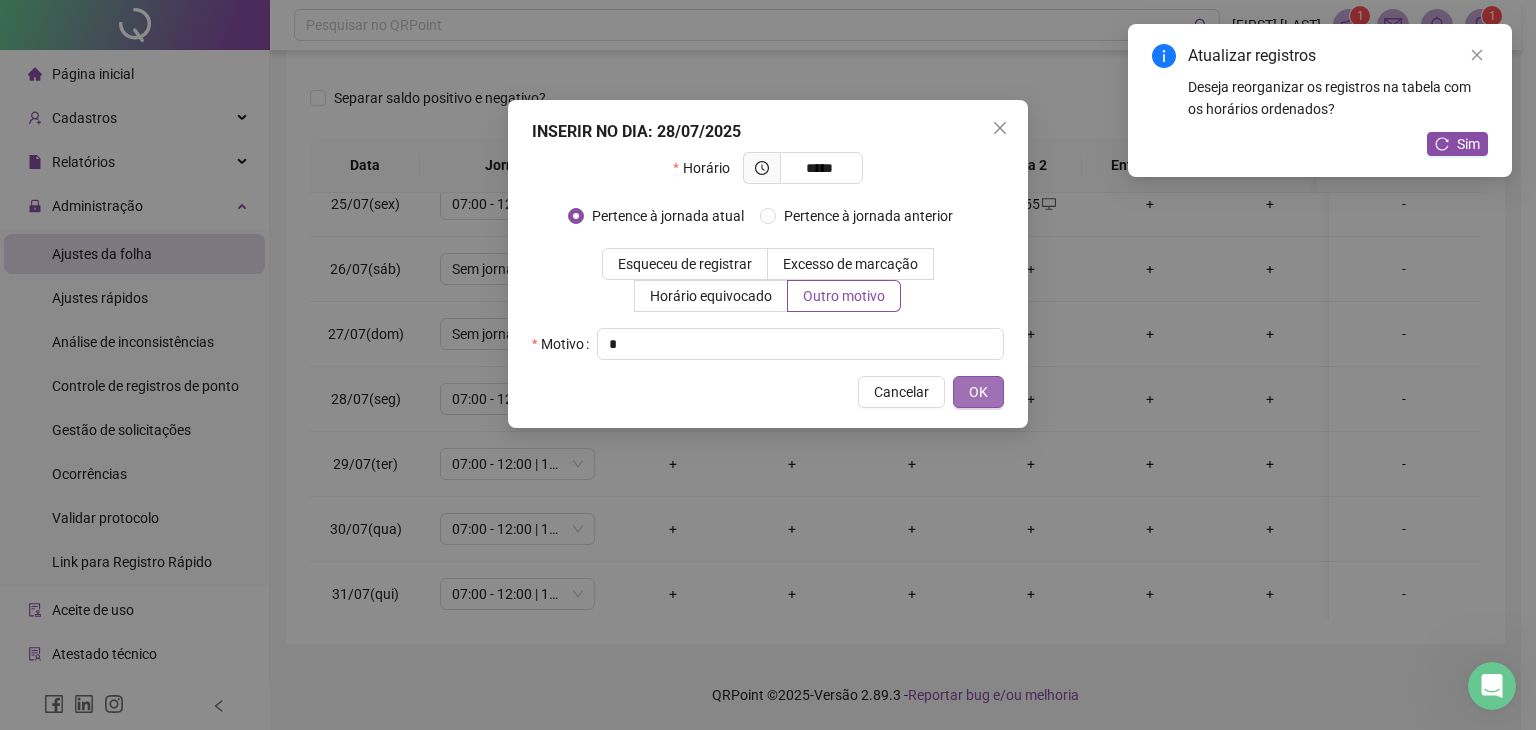 click on "OK" at bounding box center (978, 392) 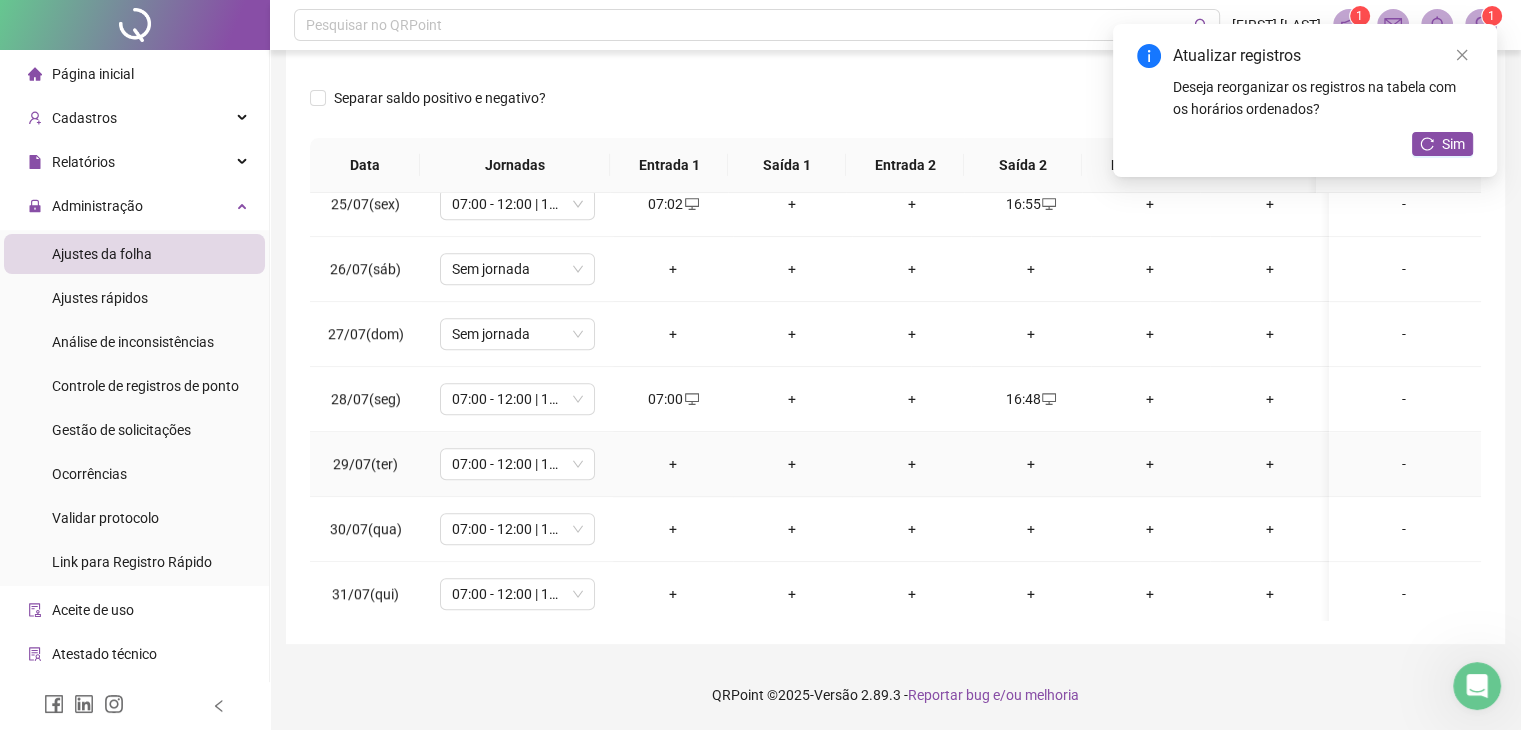 click on "+" at bounding box center (672, 464) 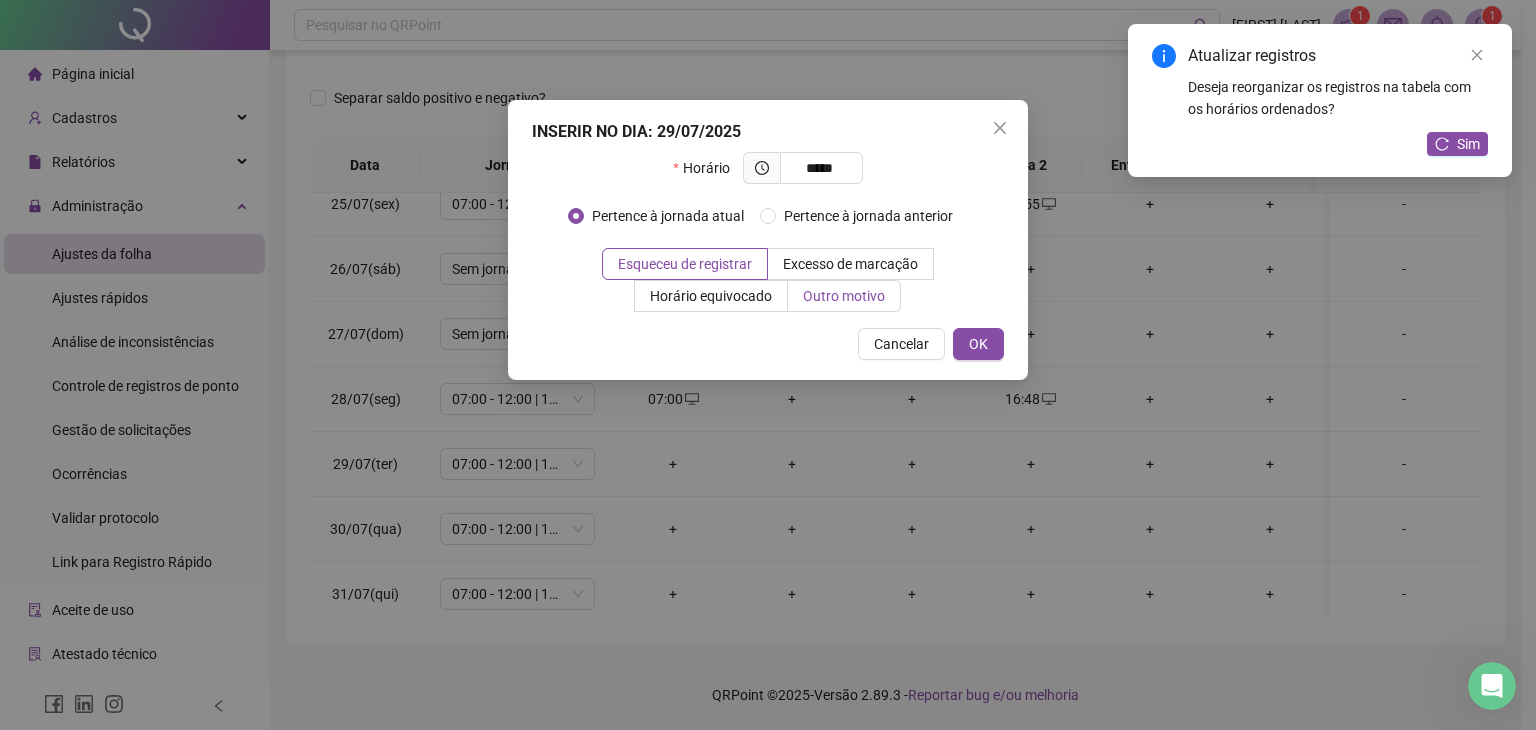 type on "*****" 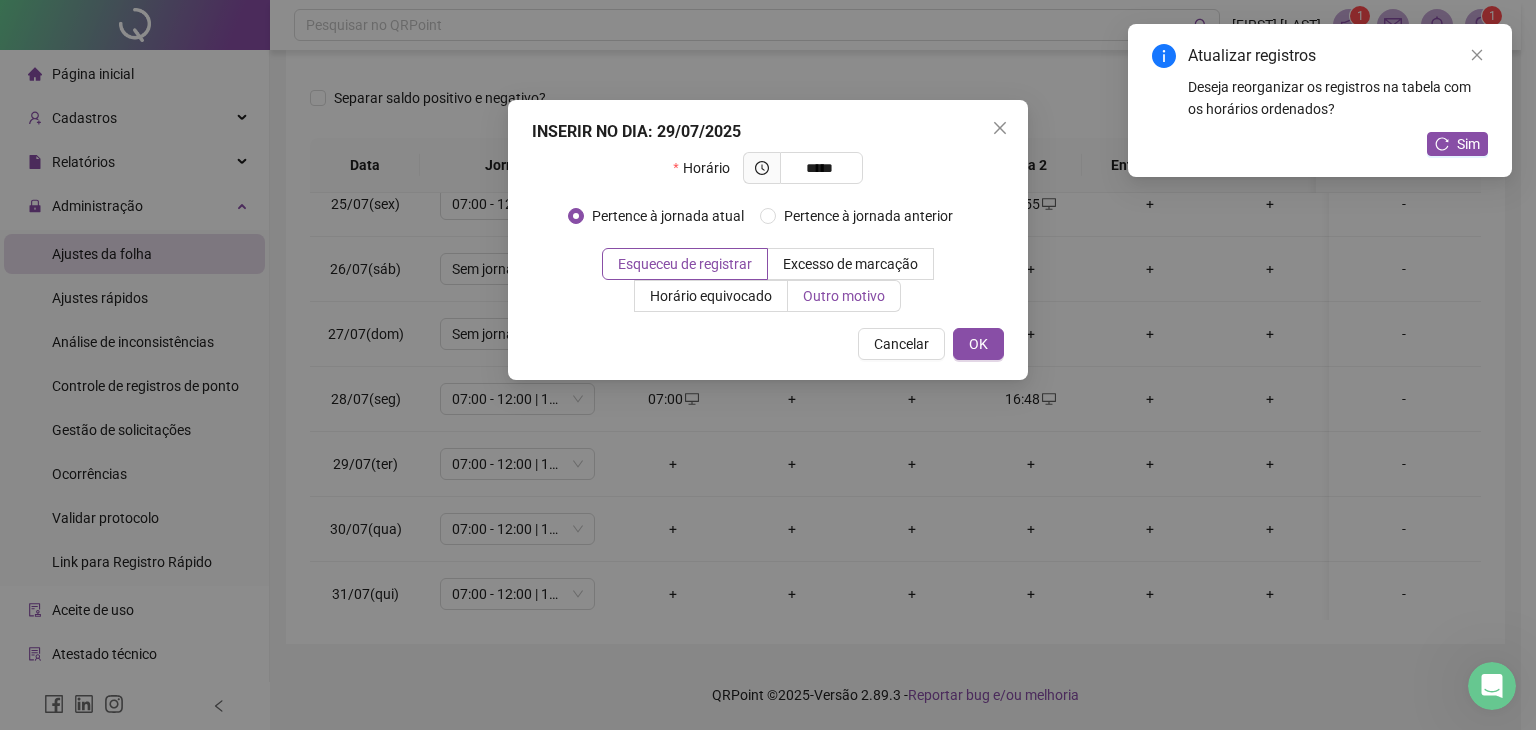click on "Outro motivo" at bounding box center [844, 296] 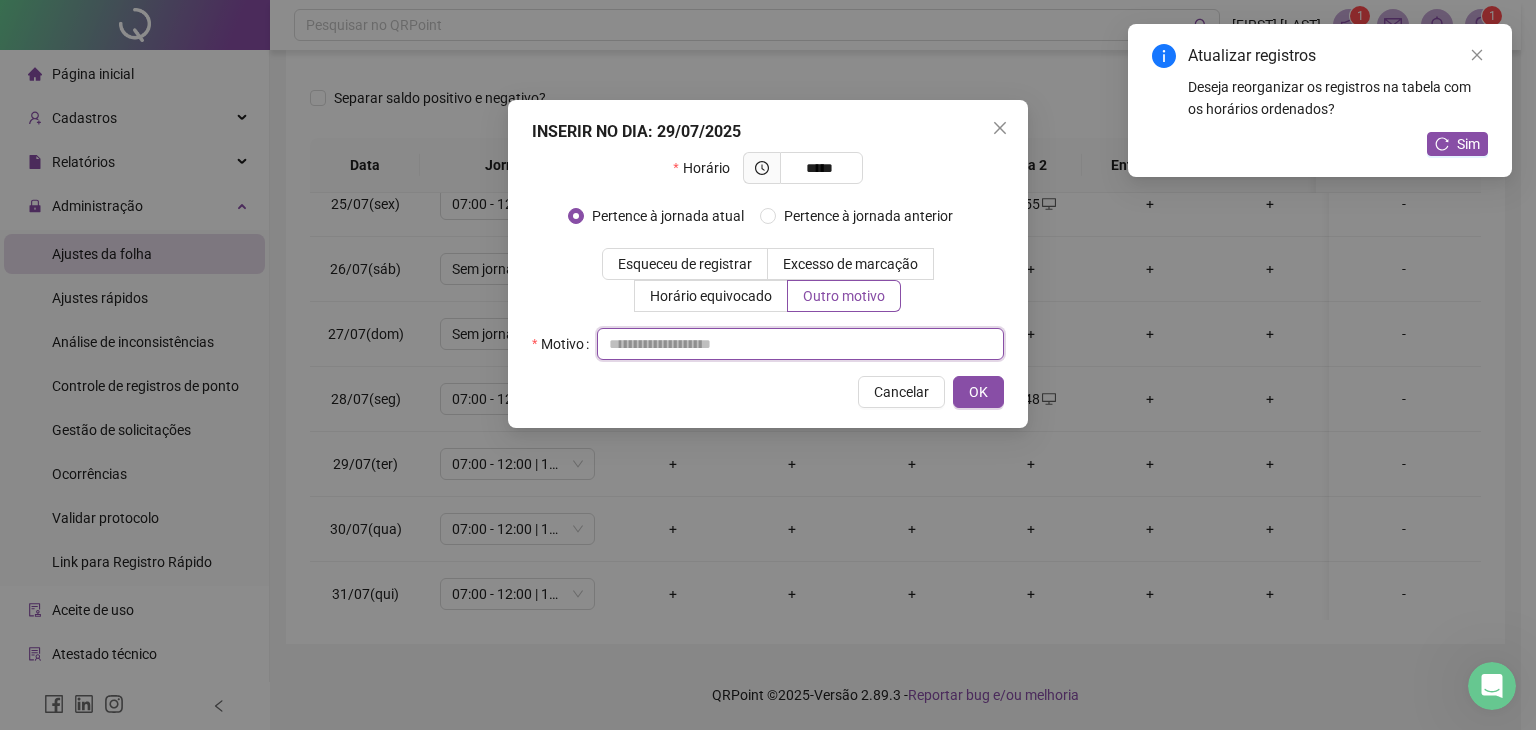 click at bounding box center (800, 344) 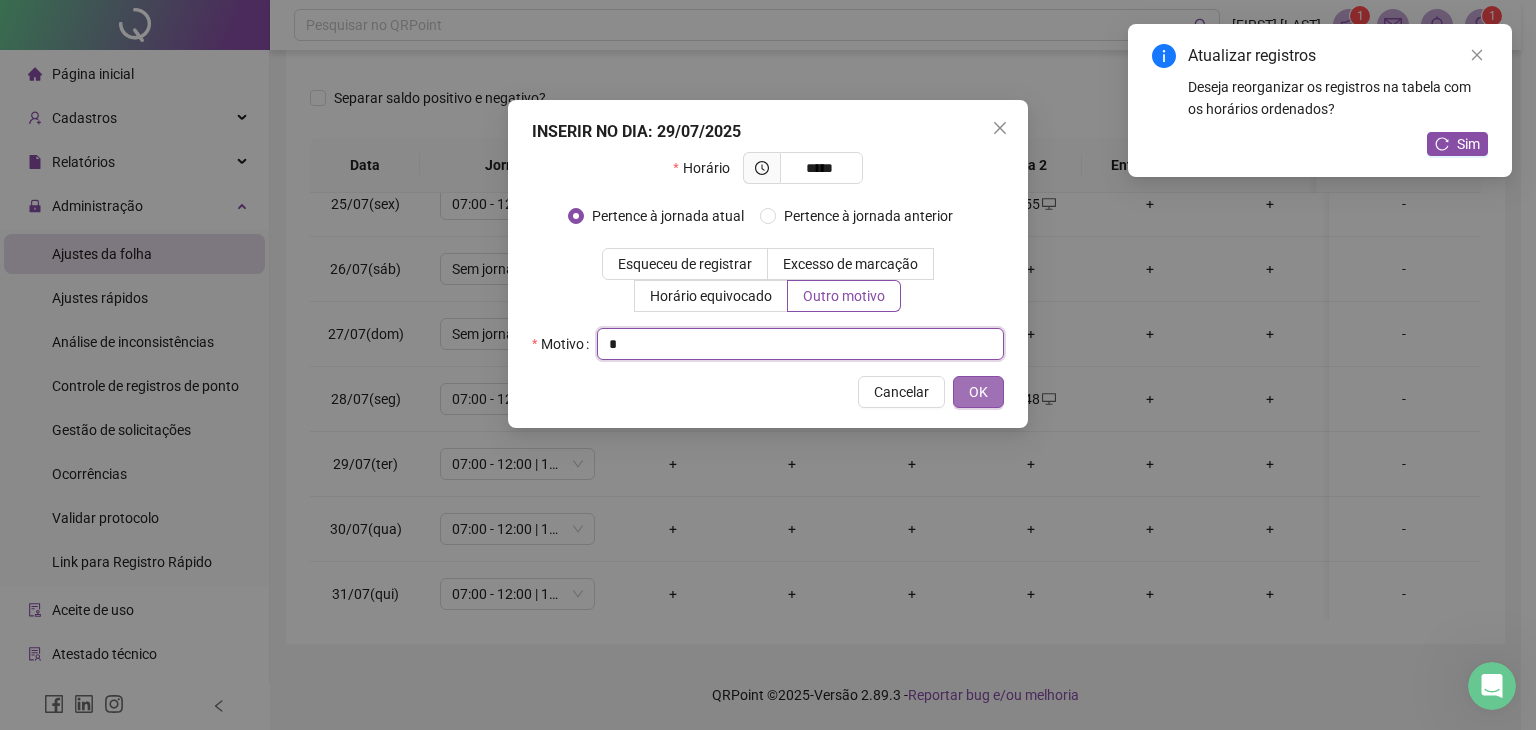 type on "*" 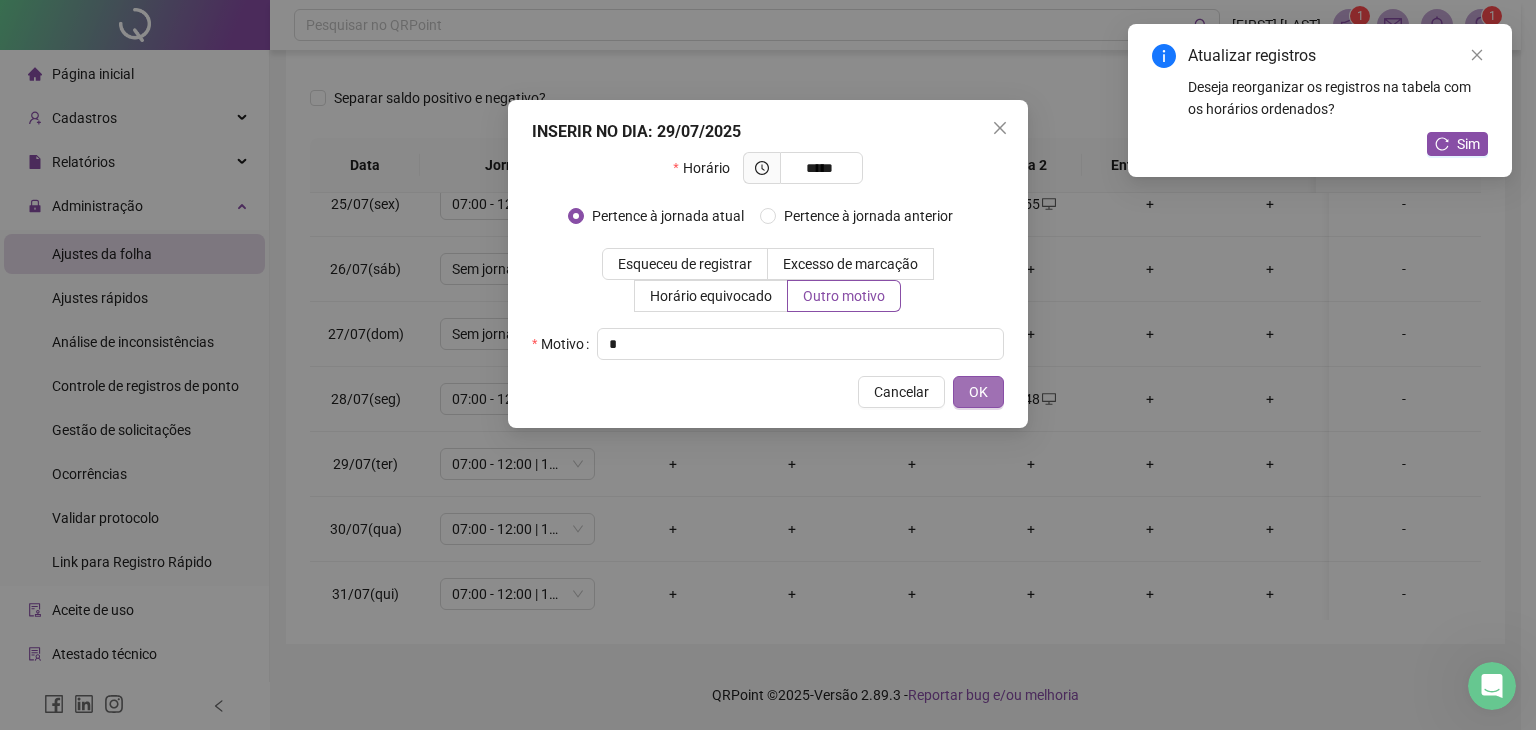 click on "OK" at bounding box center (978, 392) 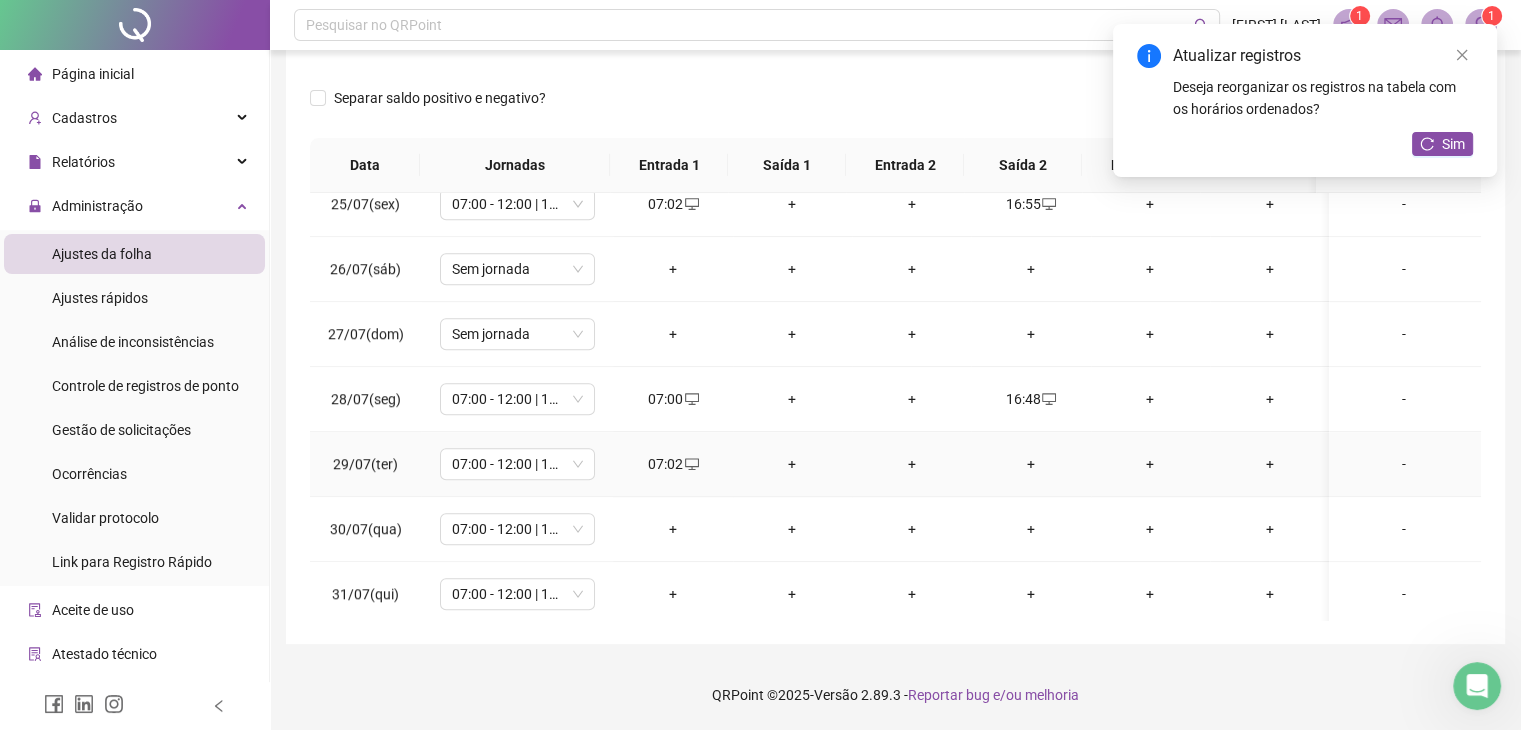click on "+" at bounding box center (1030, 464) 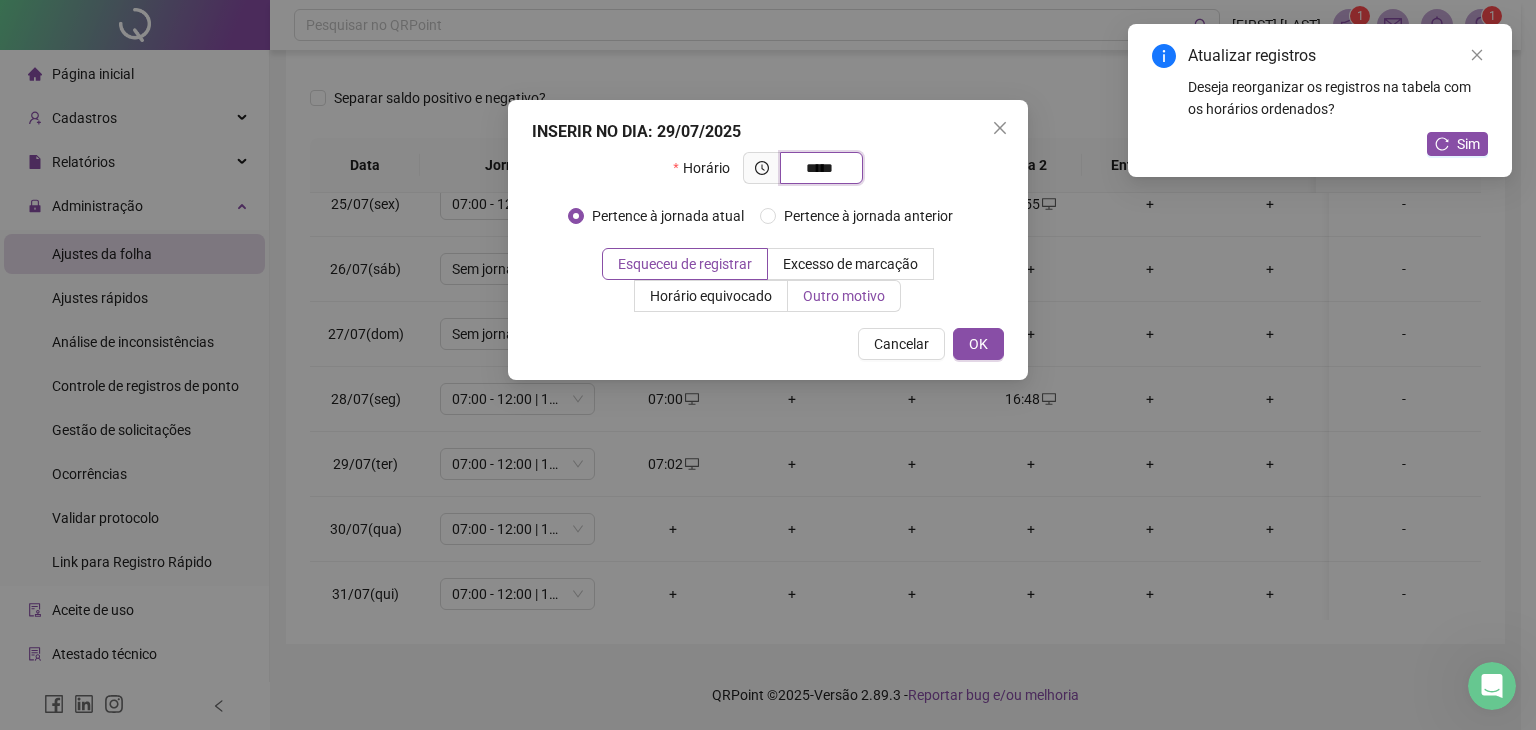 type on "*****" 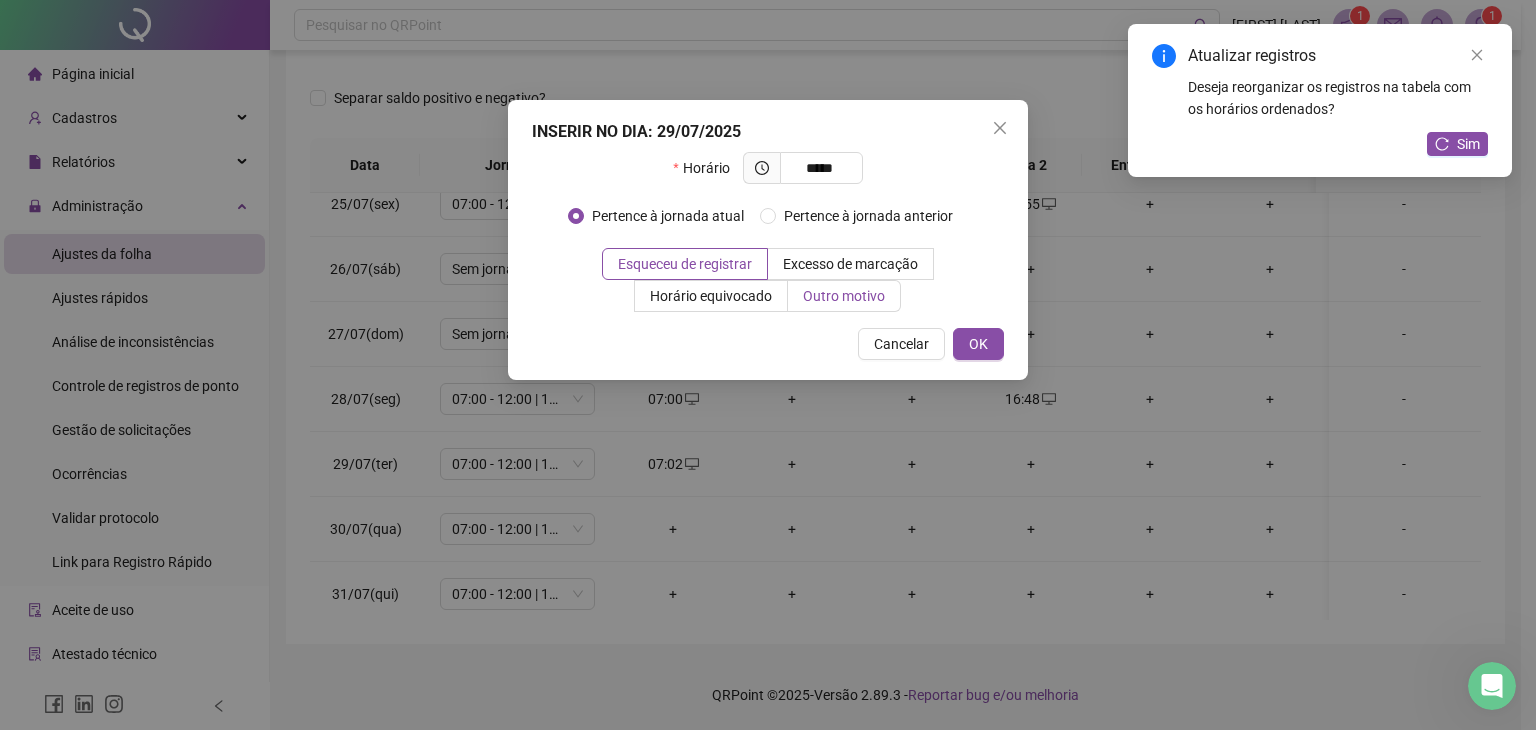 click on "Outro motivo" at bounding box center [844, 296] 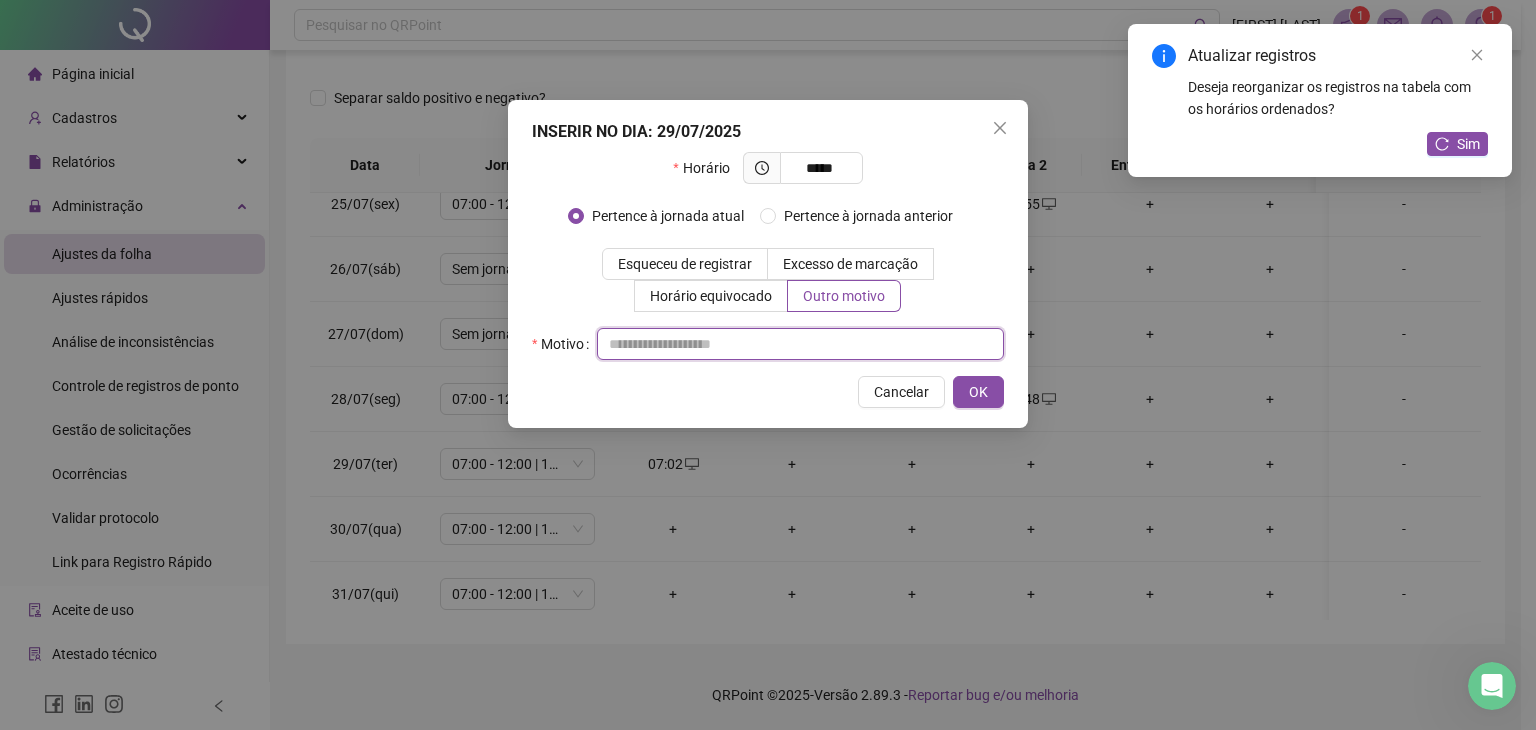 click at bounding box center [800, 344] 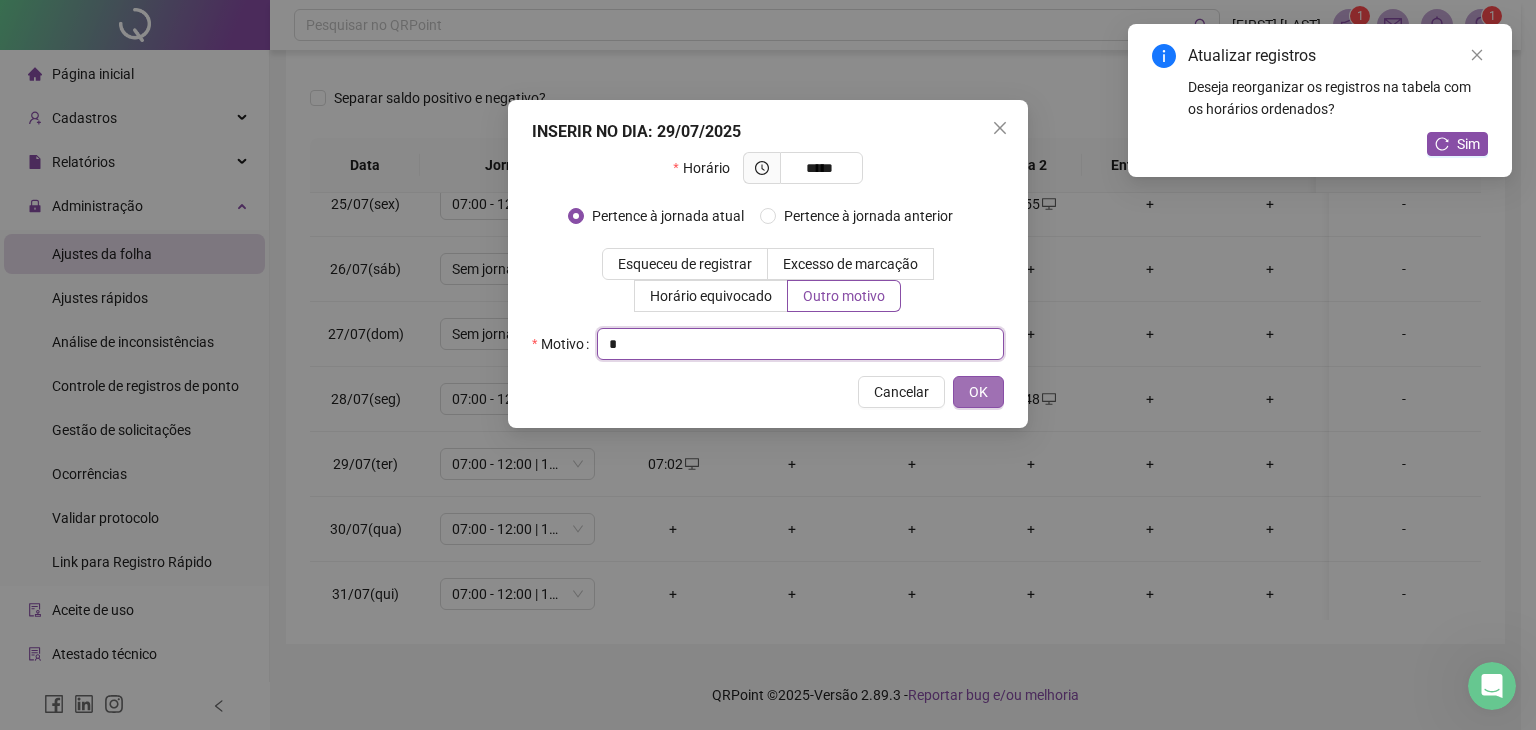 type on "*" 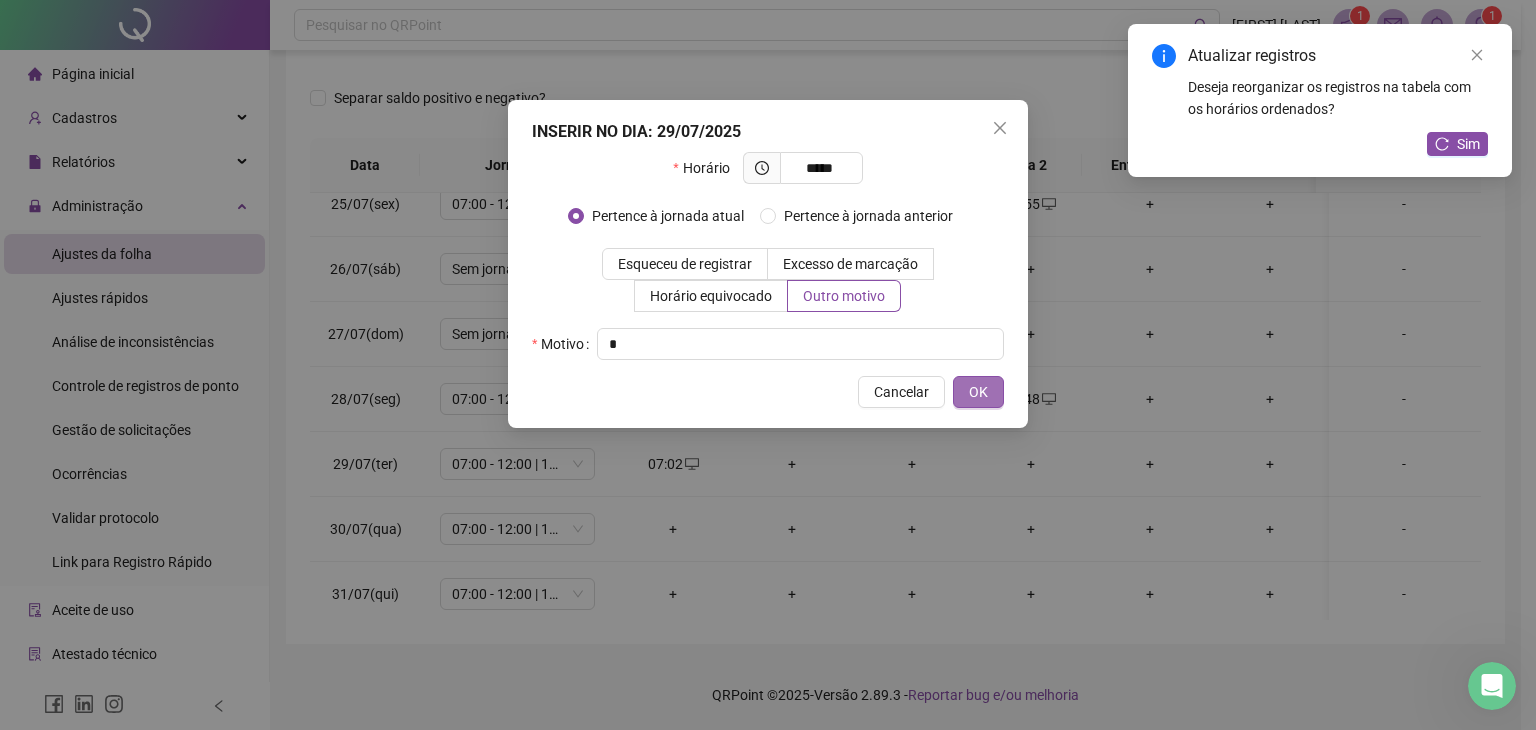 click on "OK" at bounding box center [978, 392] 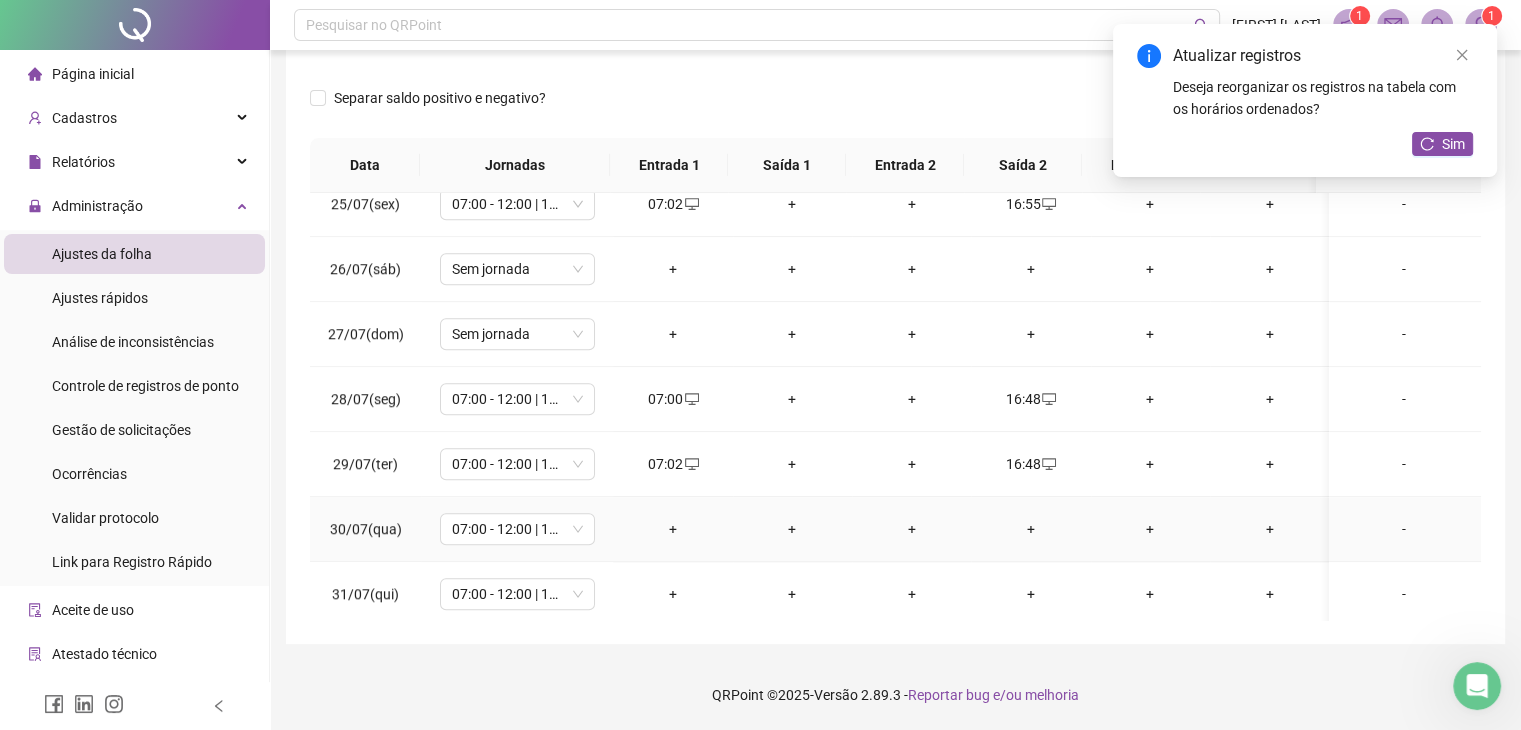 click on "+" at bounding box center (672, 529) 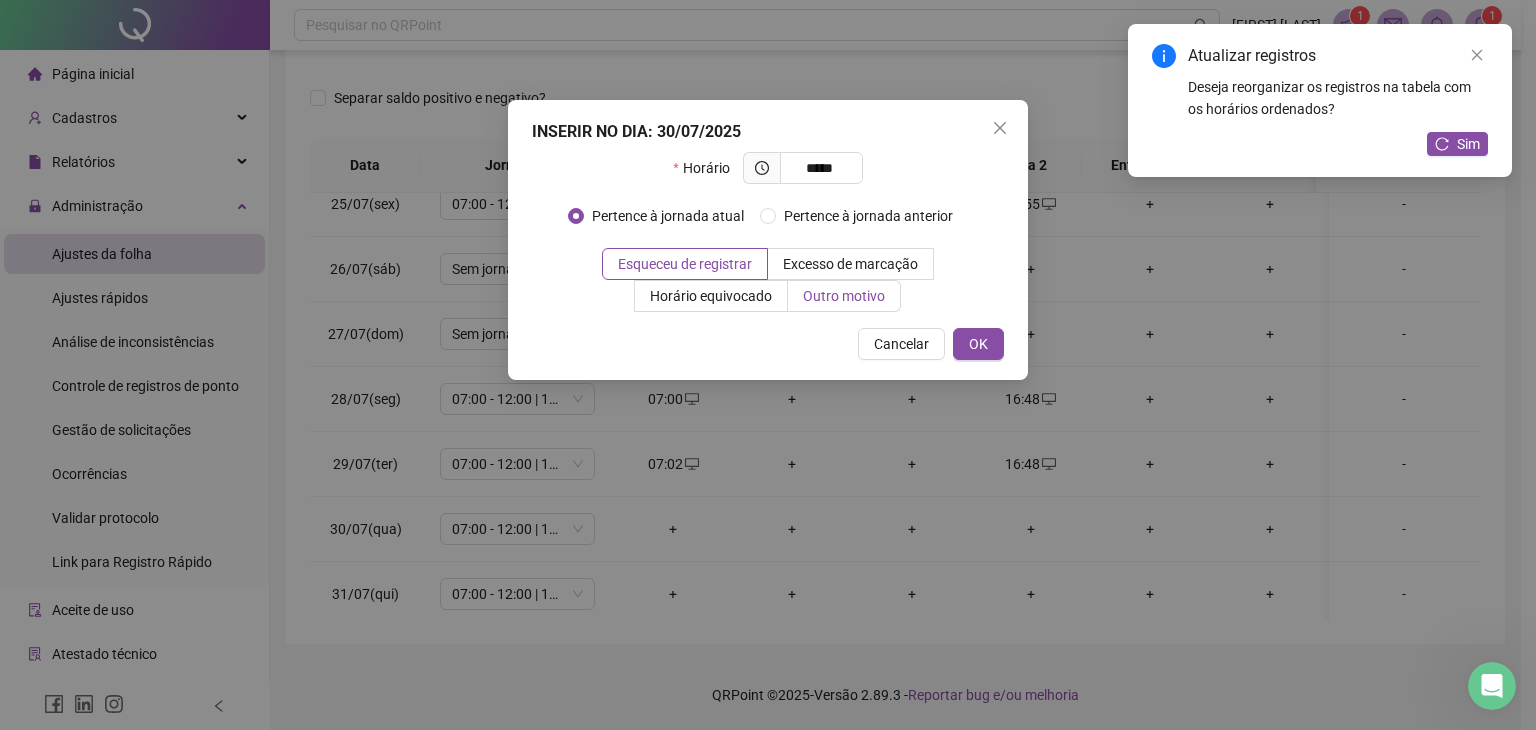 type on "*****" 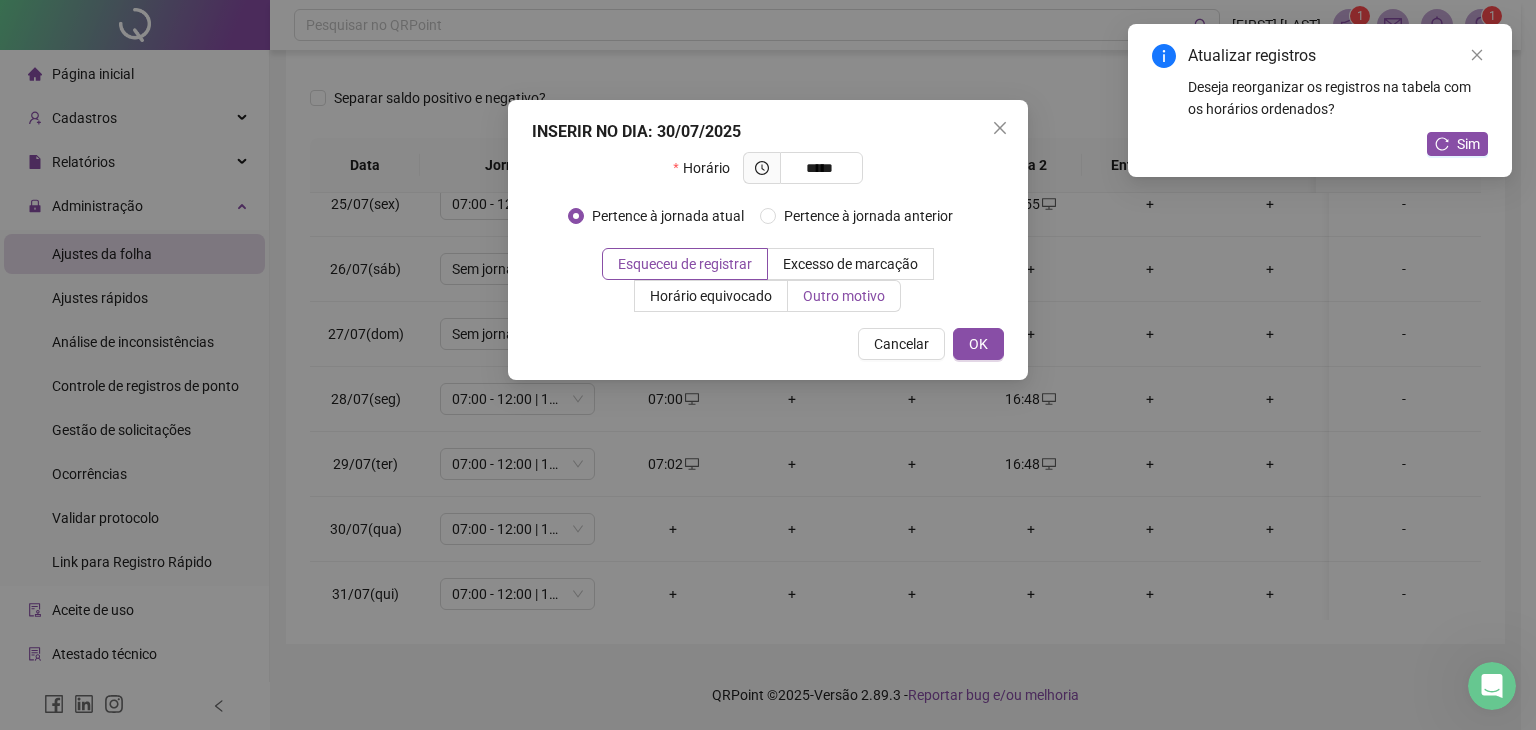 click on "Outro motivo" at bounding box center [844, 296] 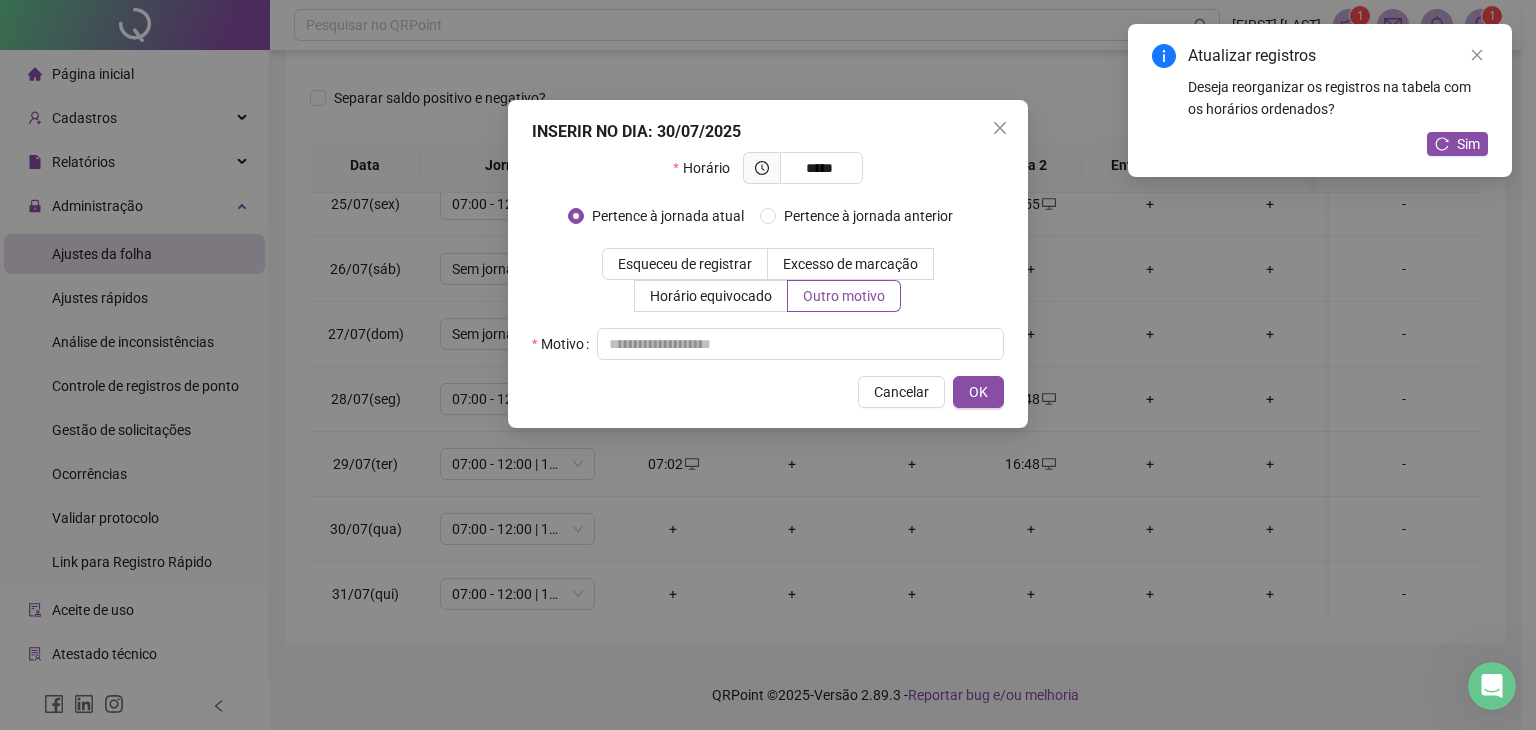 click on "INSERIR NO DIA :   30/07/2025 Horário ***** Pertence à jornada atual Pertence à jornada anterior Esqueceu de registrar Excesso de marcação Horário equivocado Outro motivo Motivo Cancelar OK" at bounding box center (768, 264) 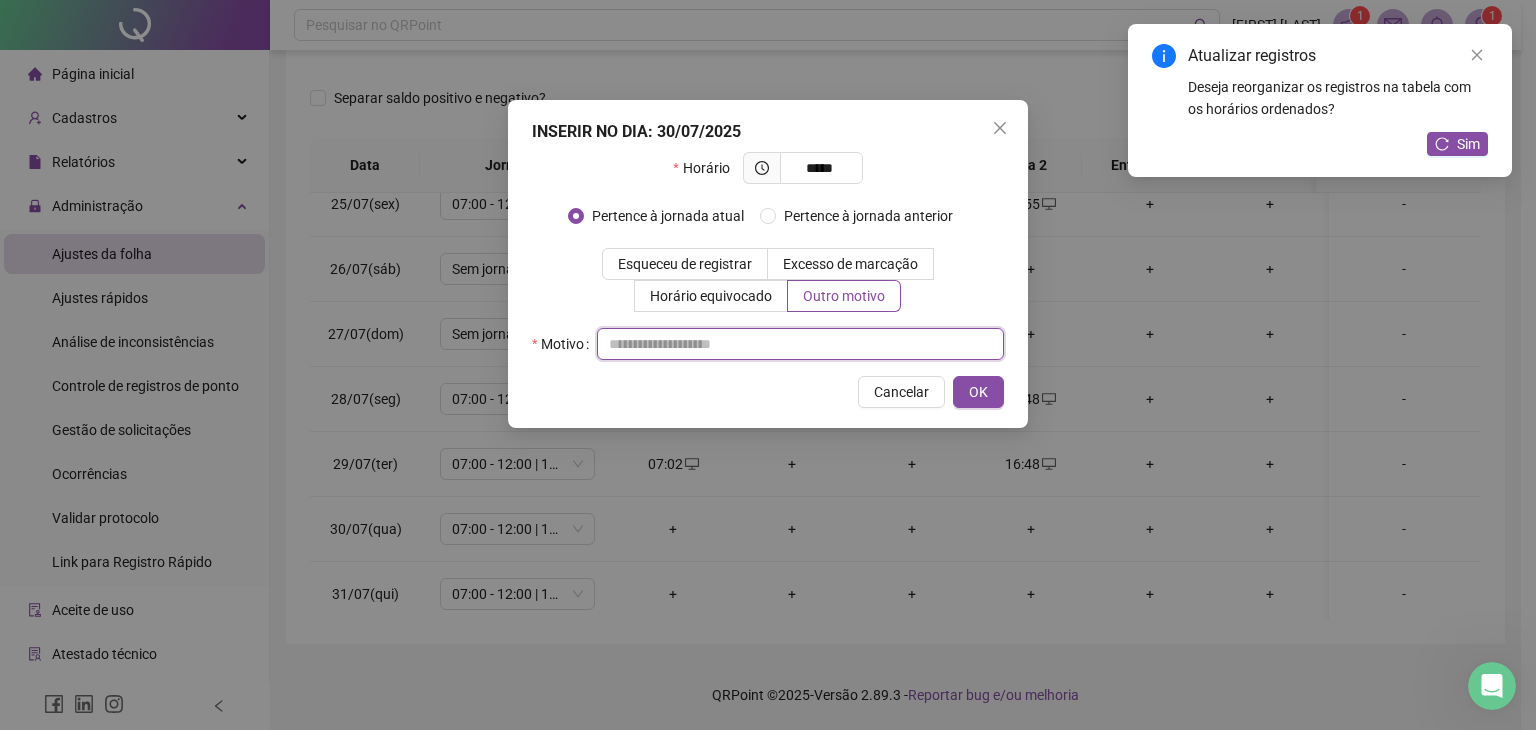 click at bounding box center [800, 344] 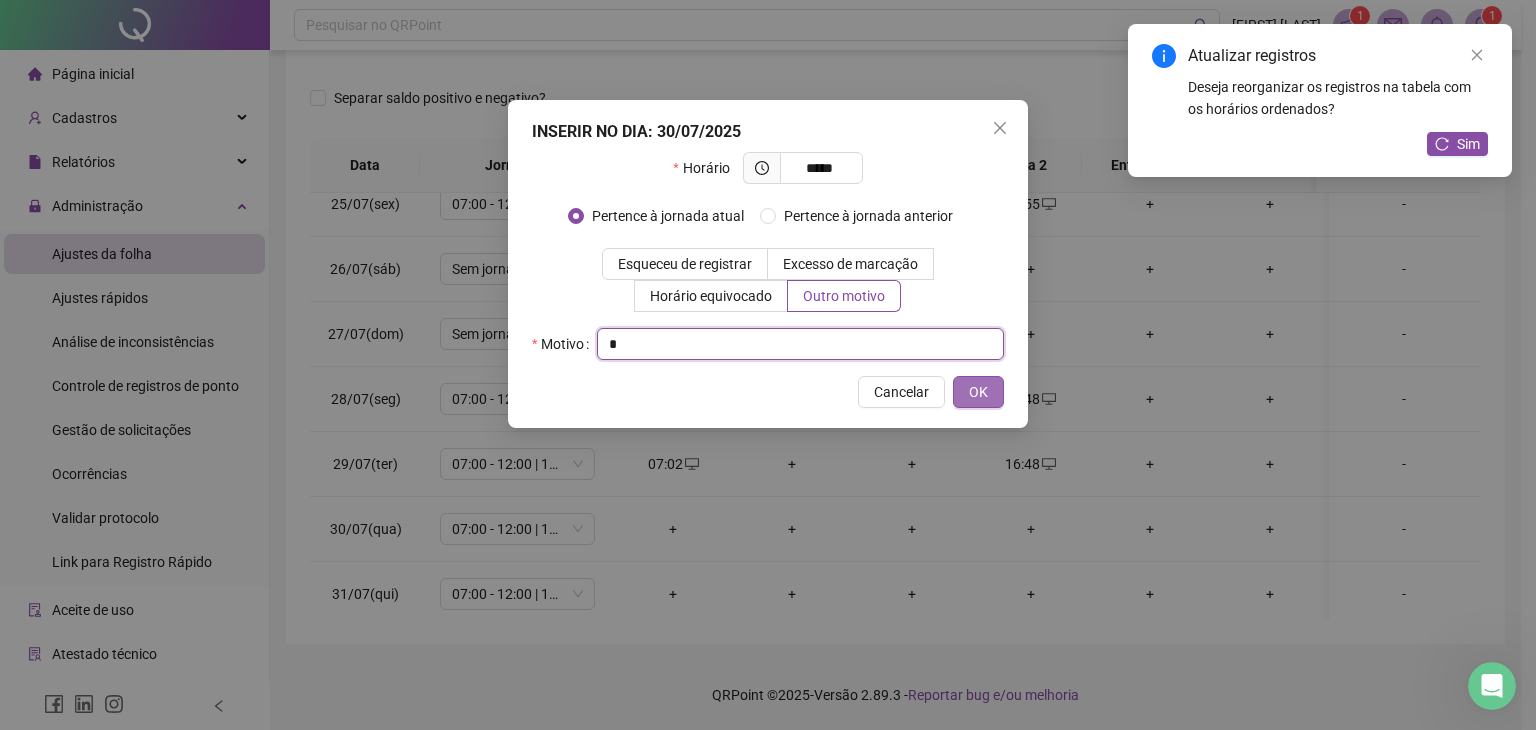 type on "*" 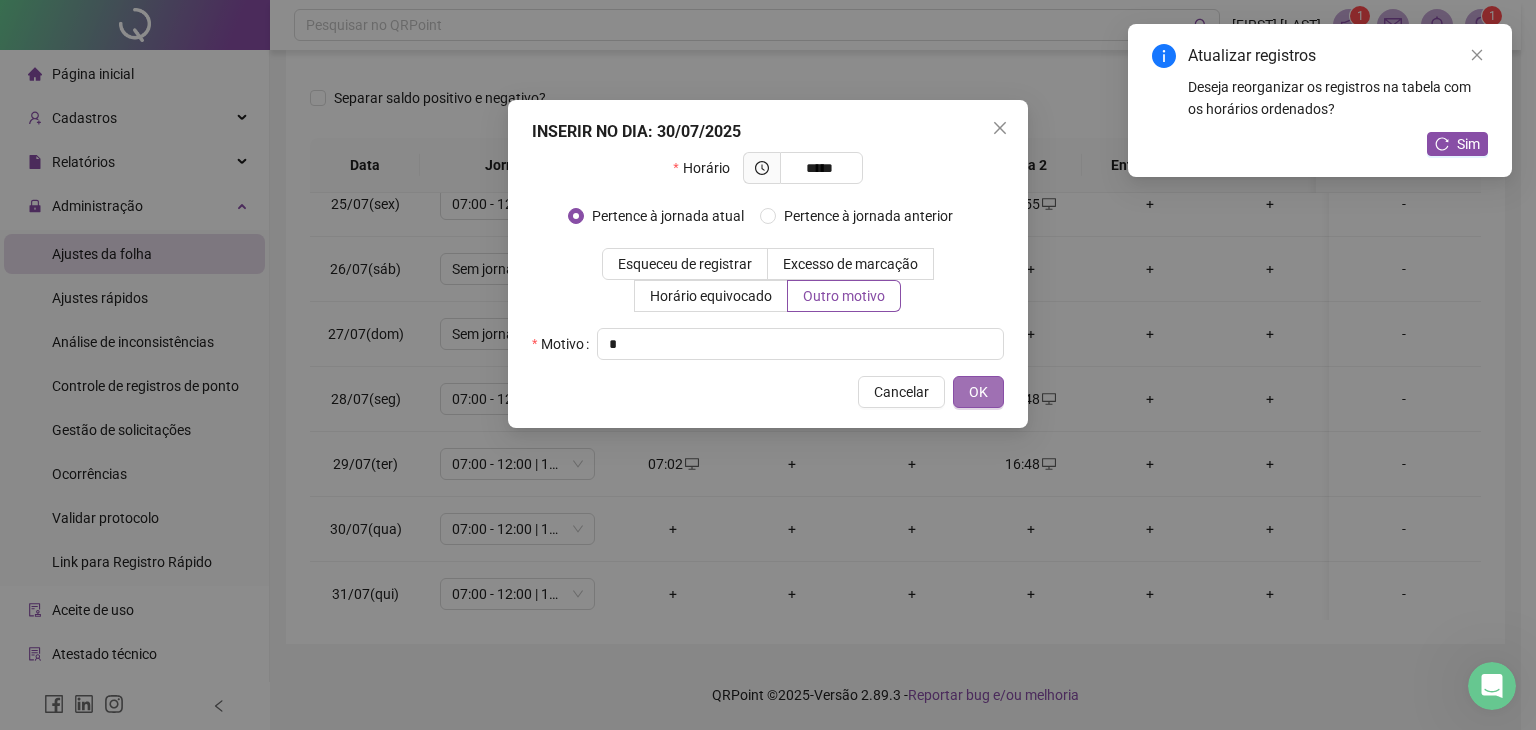 click on "OK" at bounding box center (978, 392) 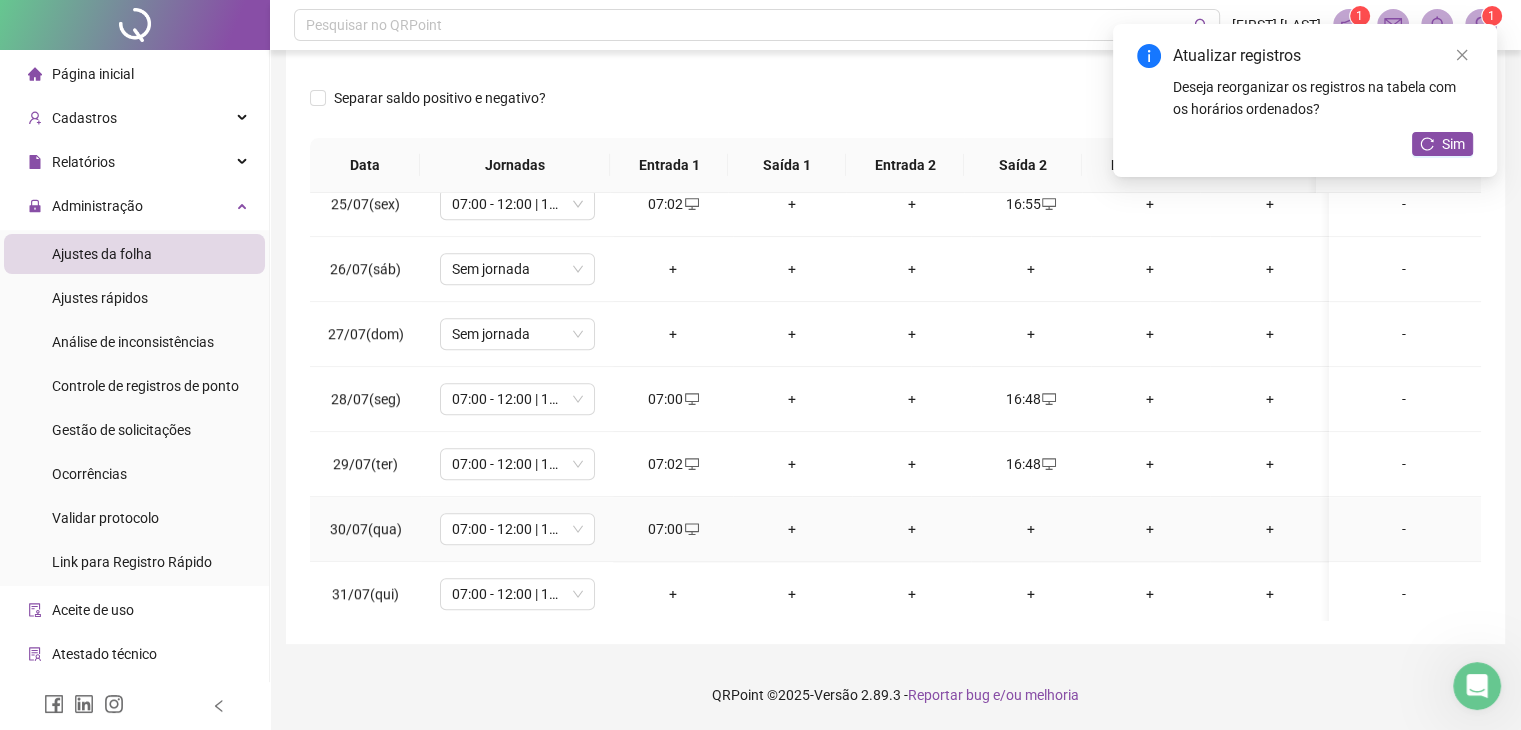 click on "+" at bounding box center [1030, 529] 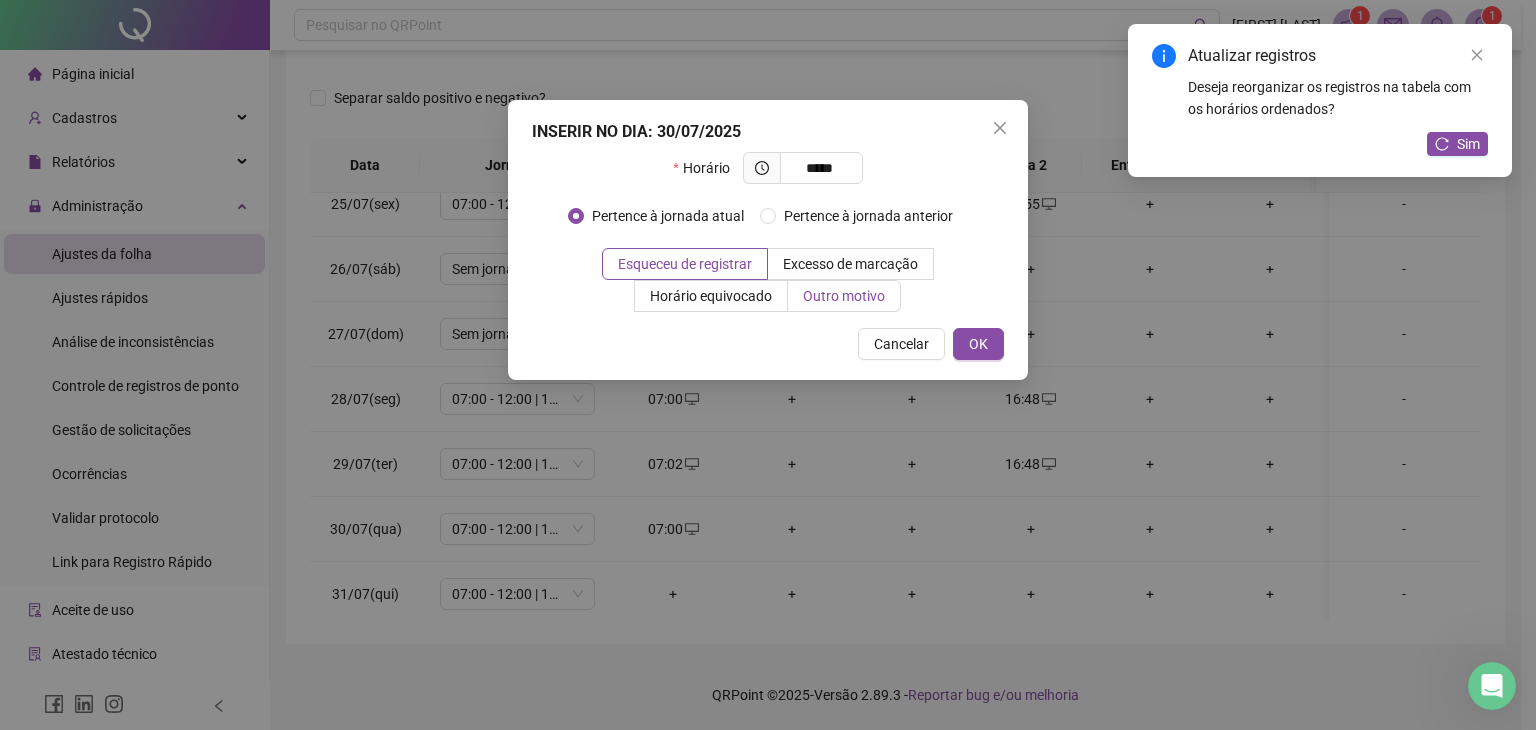 type on "*****" 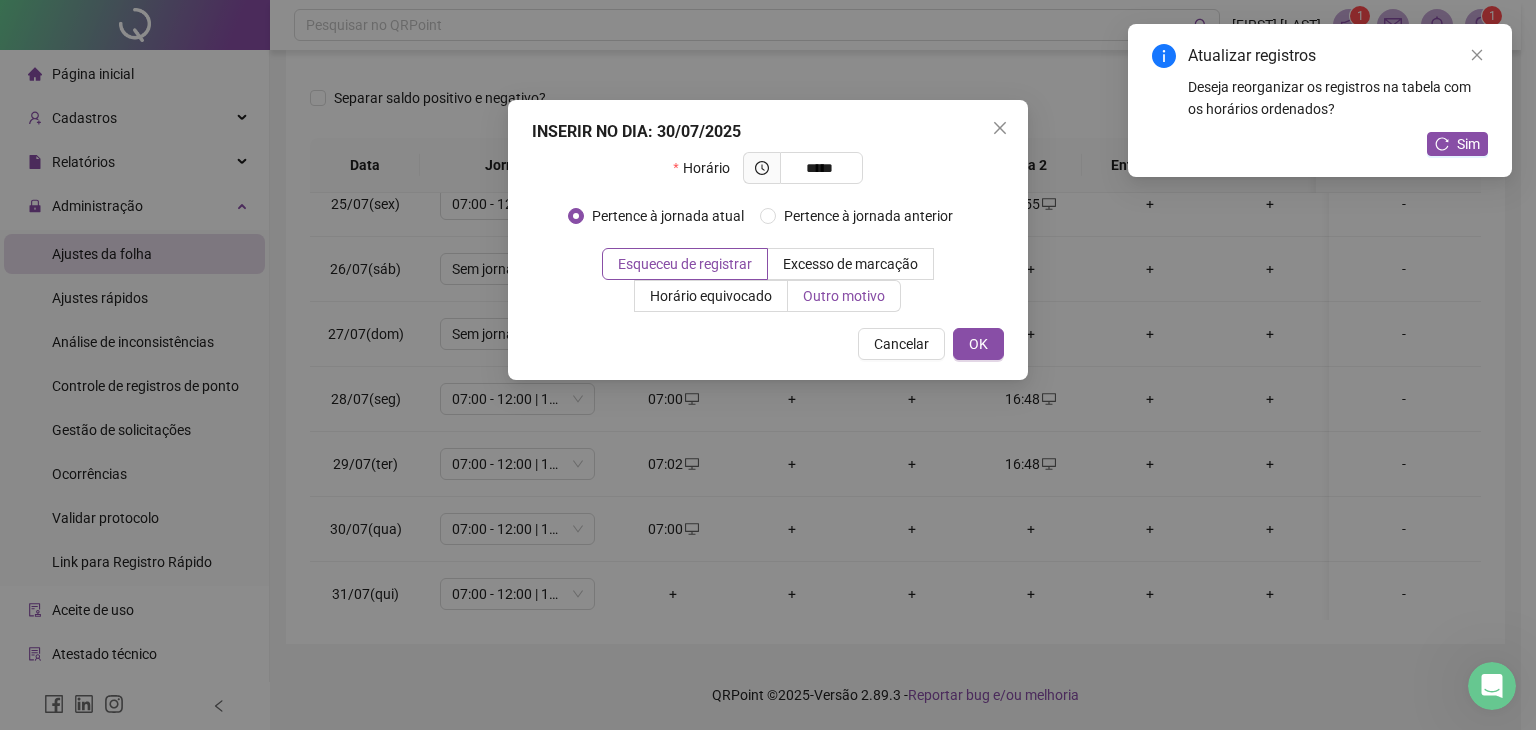 click on "Outro motivo" at bounding box center (844, 296) 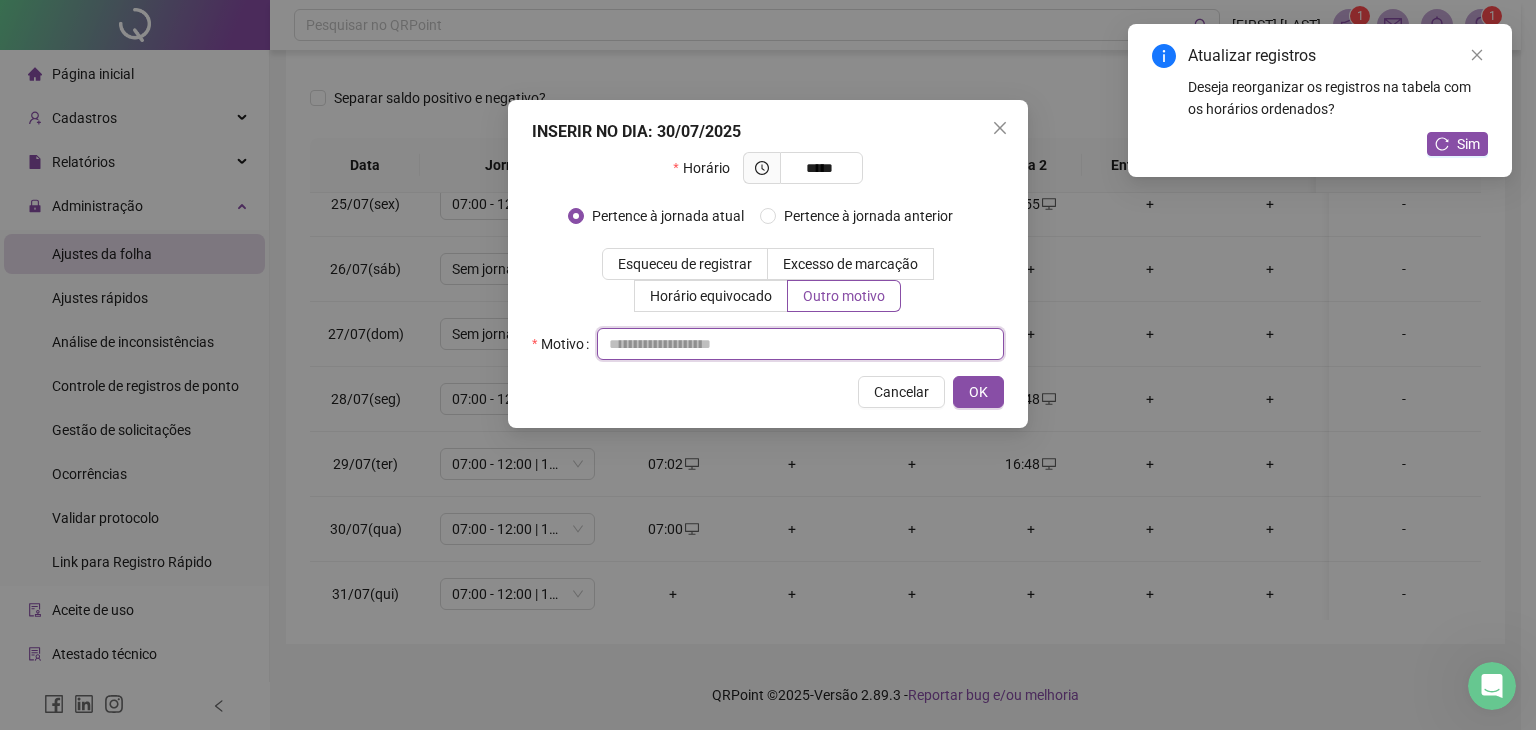 click at bounding box center (800, 344) 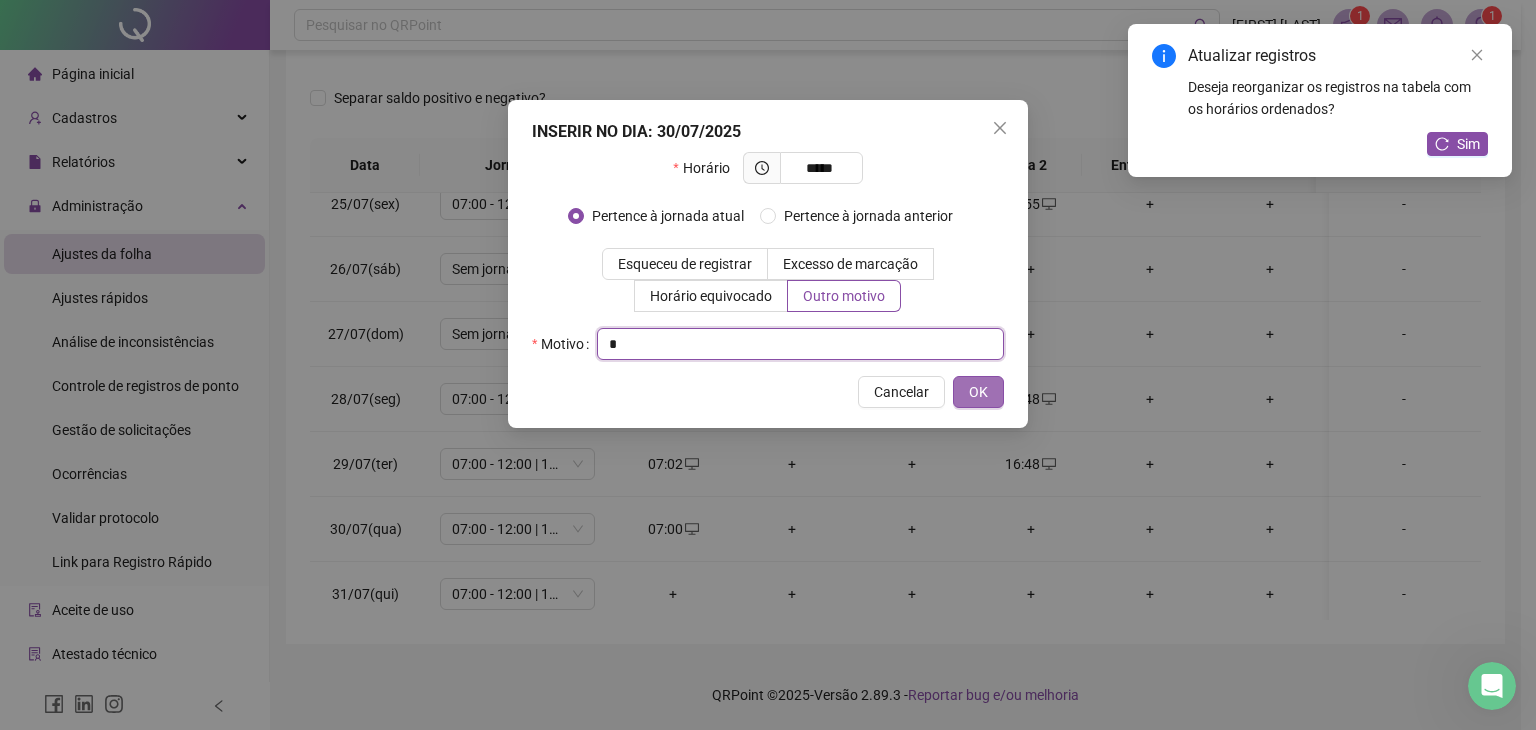 type on "*" 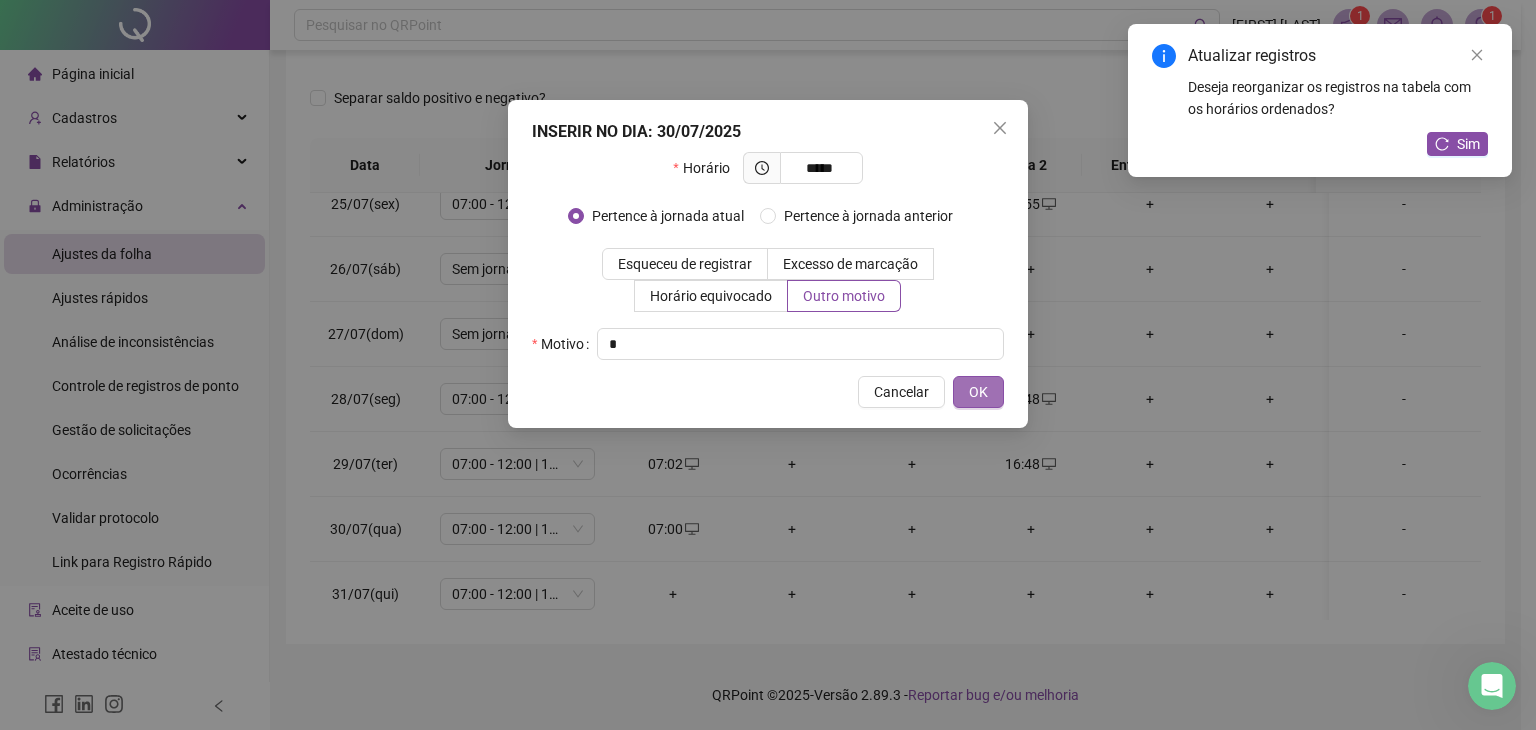 click on "OK" at bounding box center [978, 392] 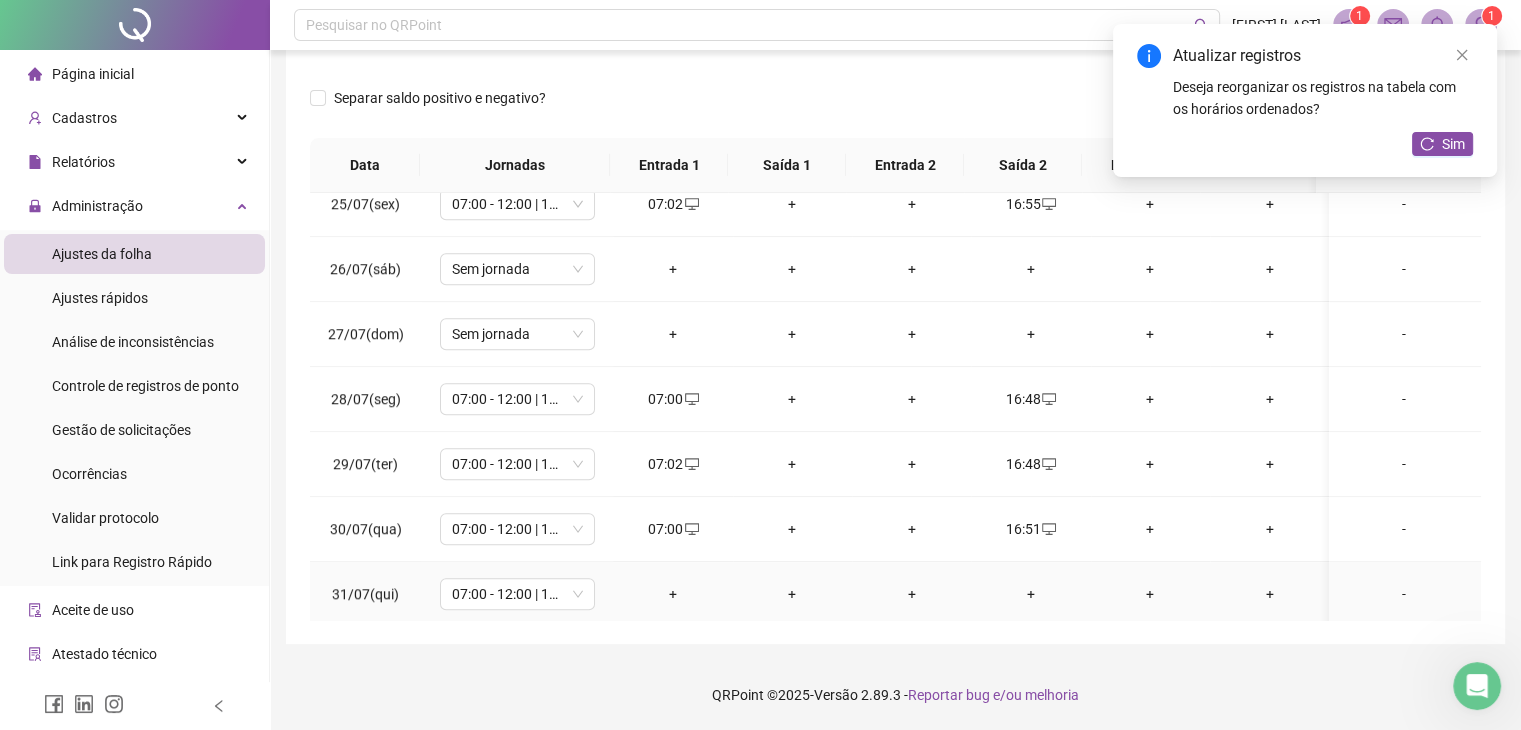 click on "+" at bounding box center (672, 594) 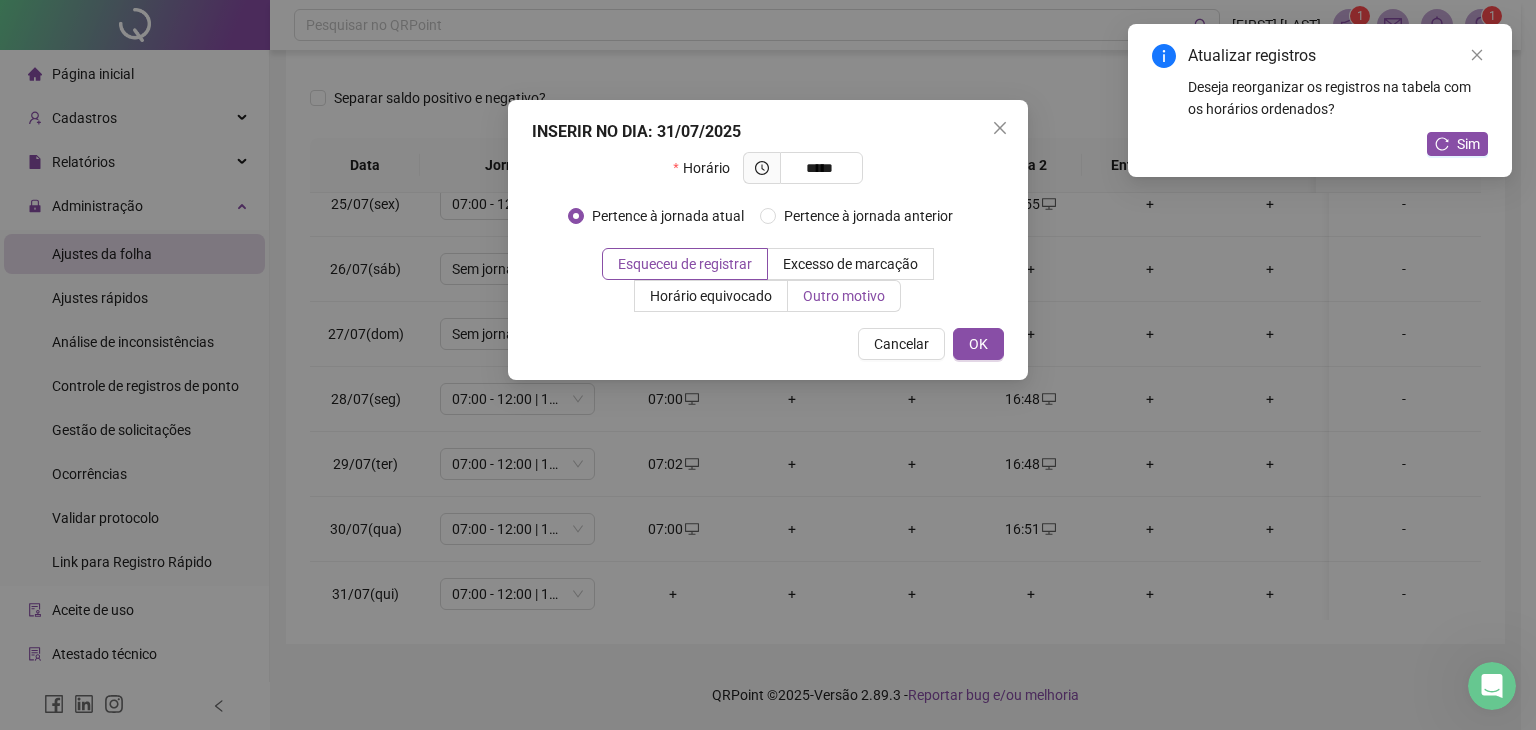 type on "*****" 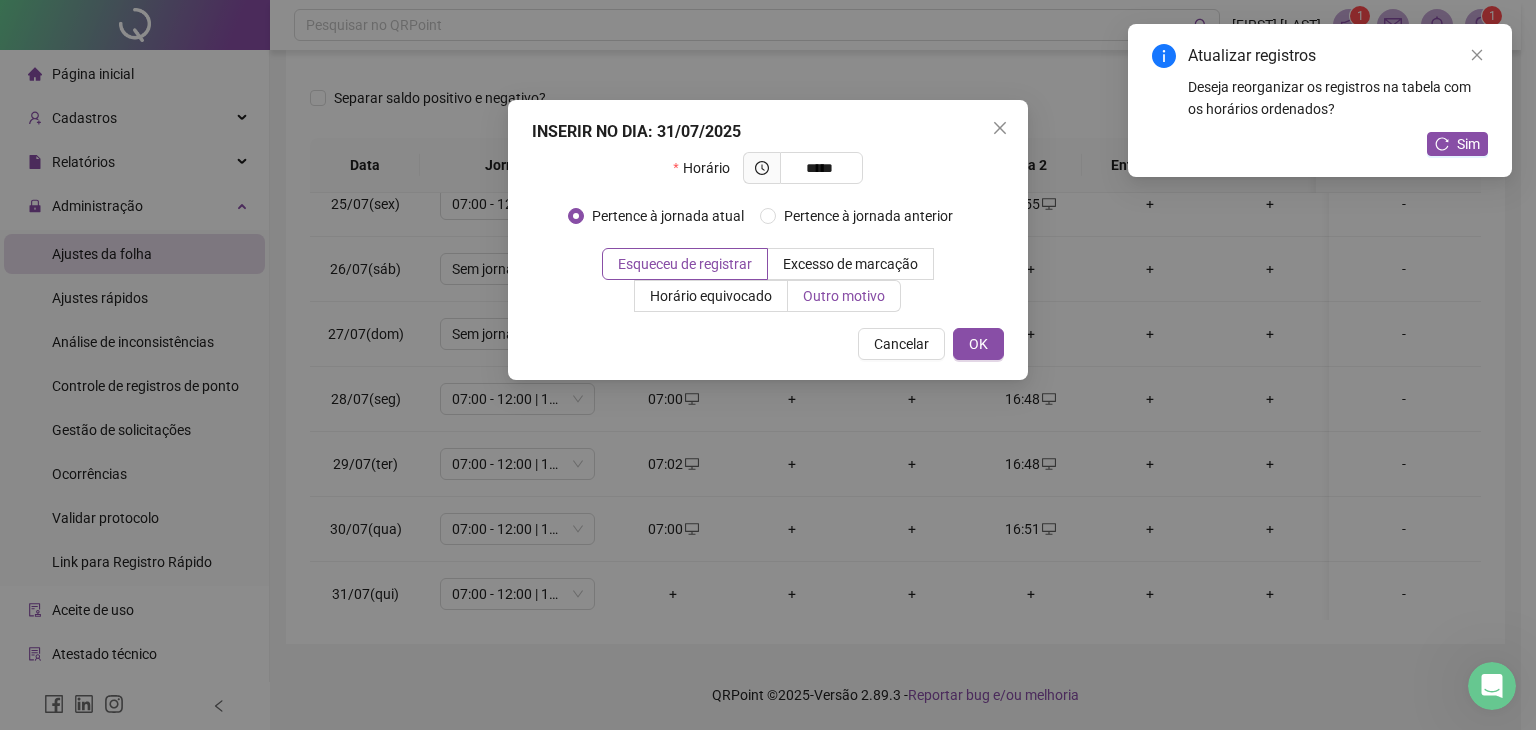 click on "Outro motivo" at bounding box center (844, 296) 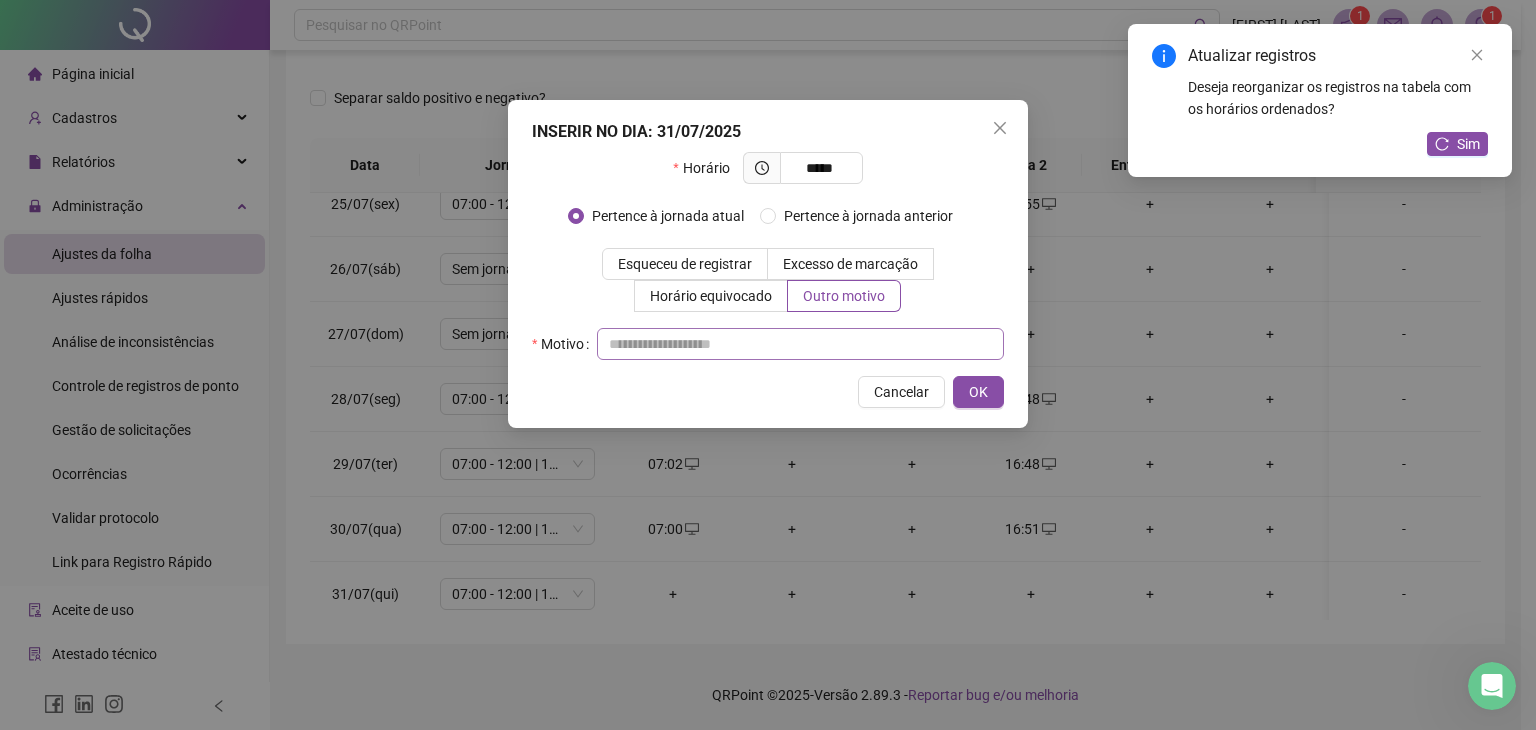 drag, startPoint x: 792, startPoint y: 362, endPoint x: 800, endPoint y: 339, distance: 24.351591 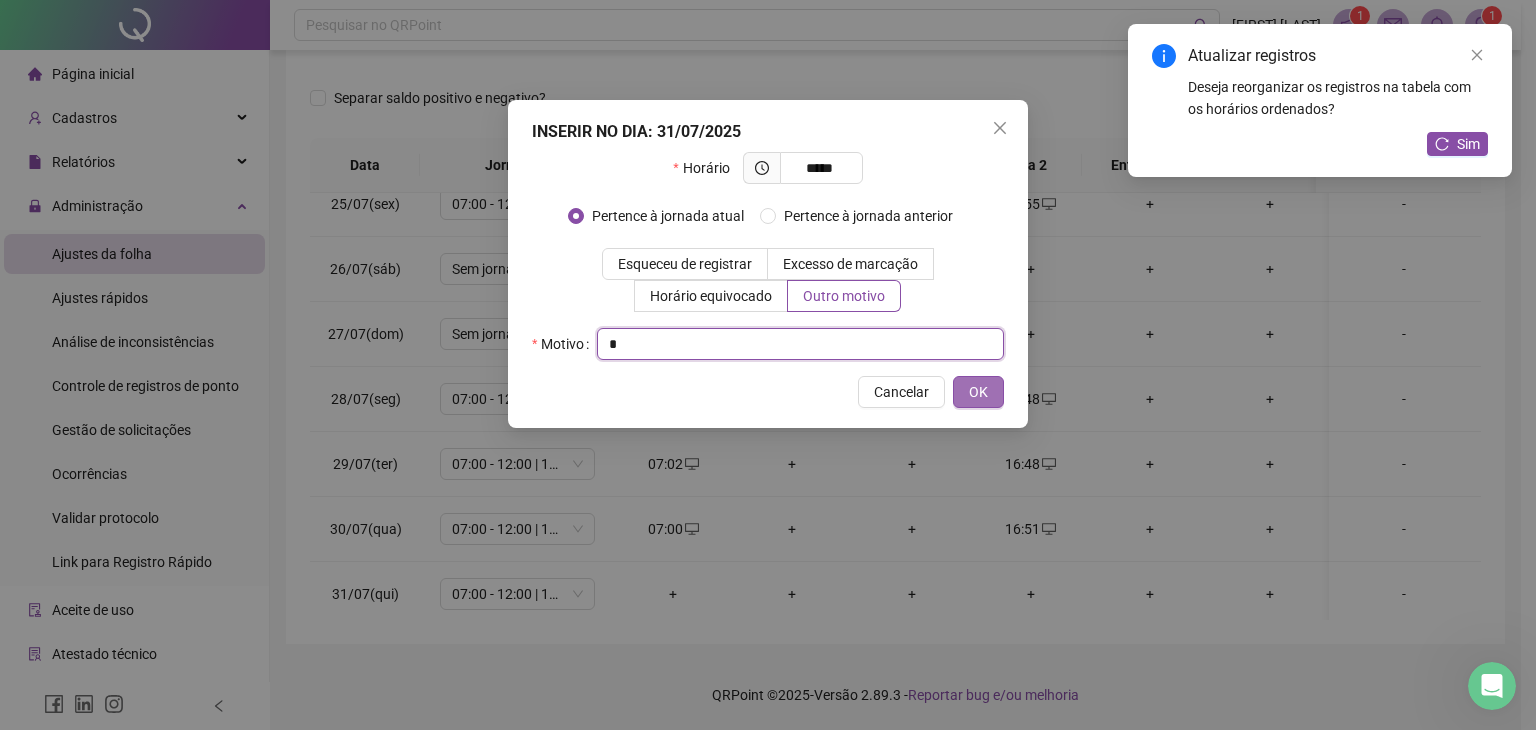 type on "*" 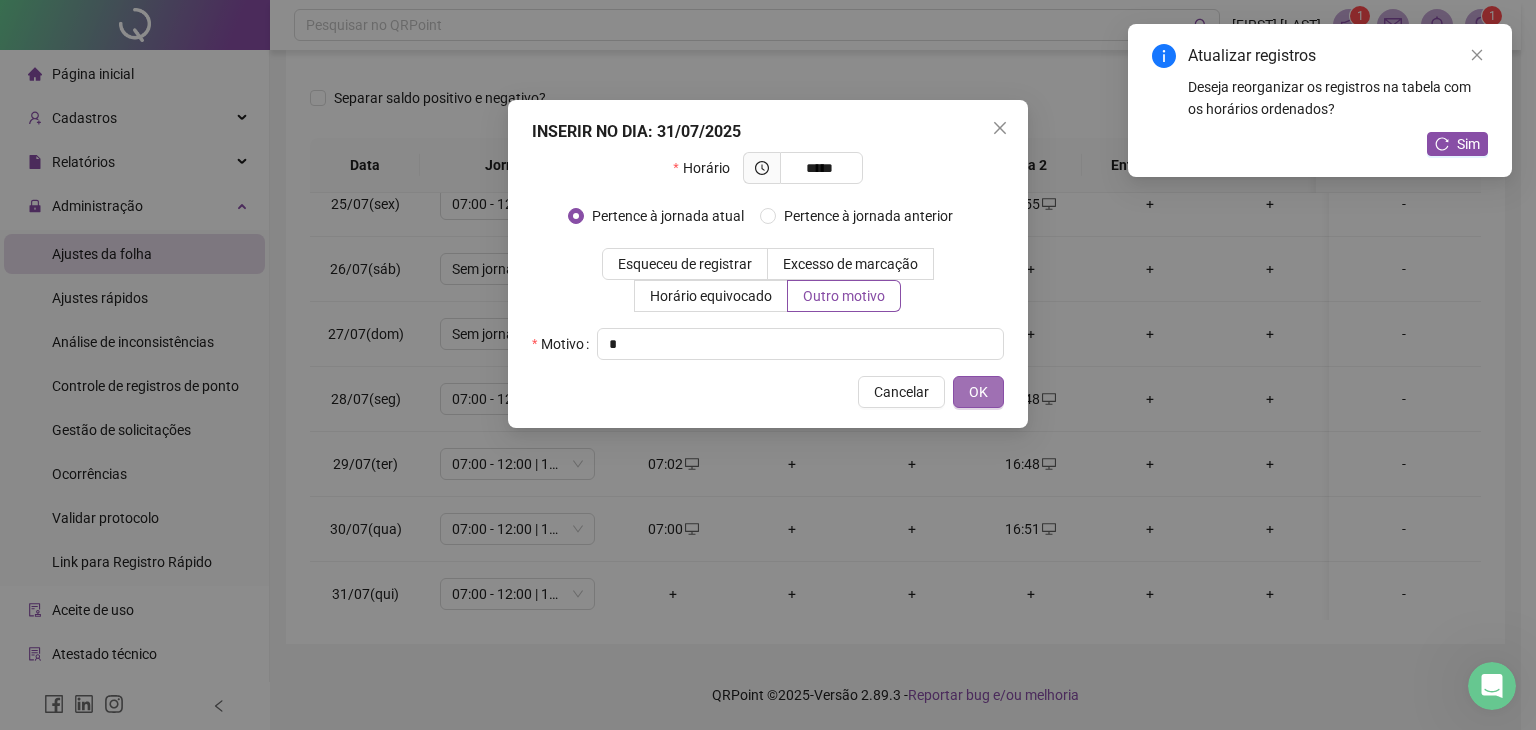 click on "OK" at bounding box center (978, 392) 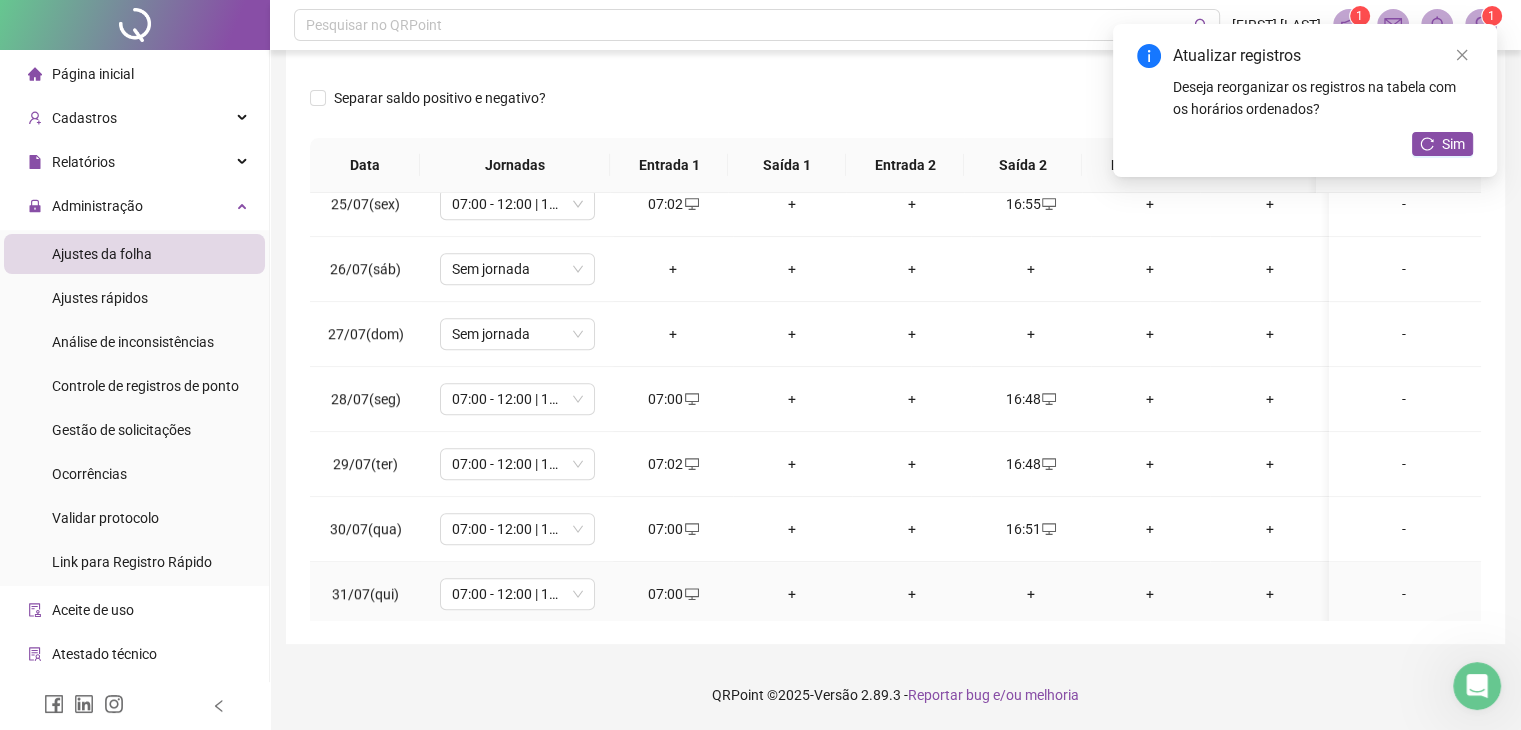 click on "+" at bounding box center [1030, 594] 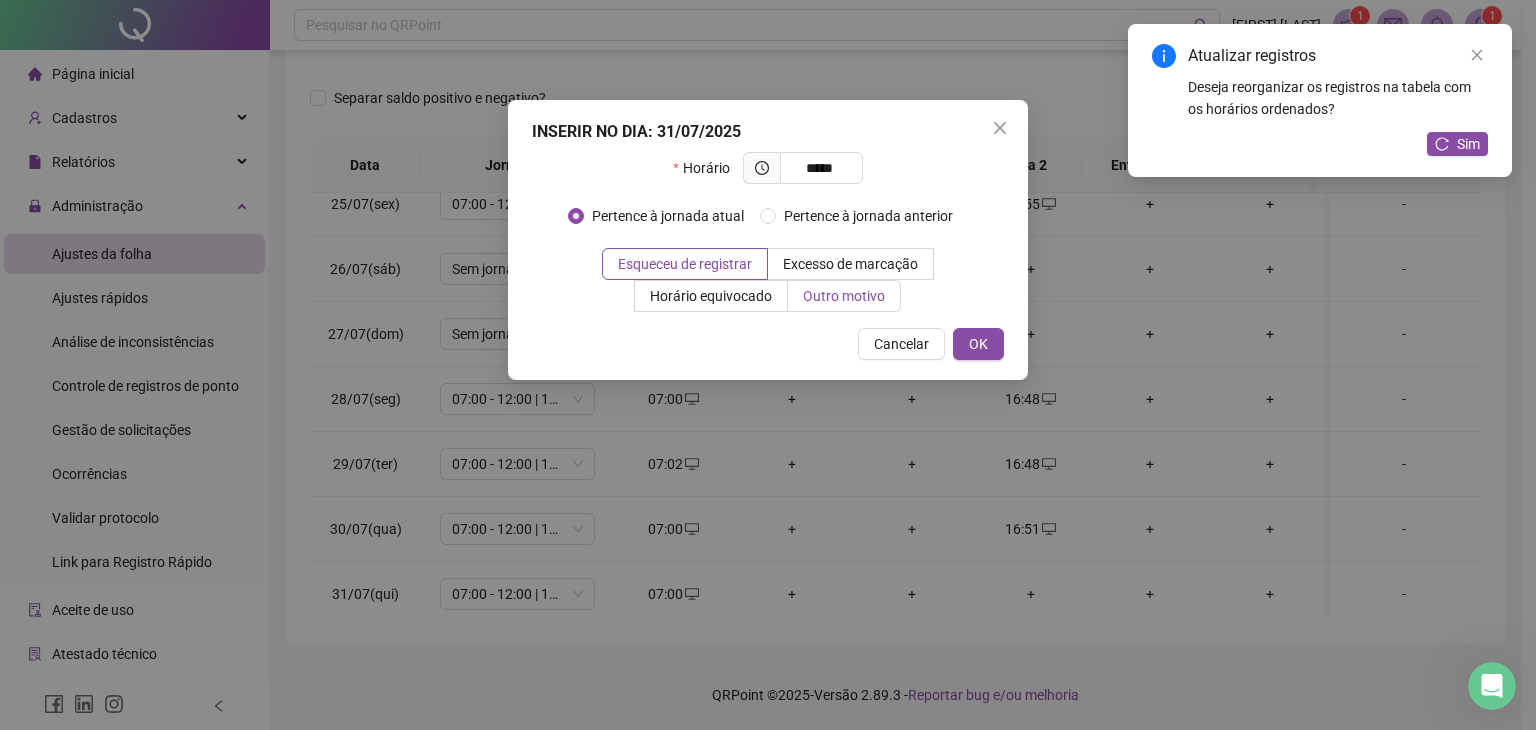 type on "*****" 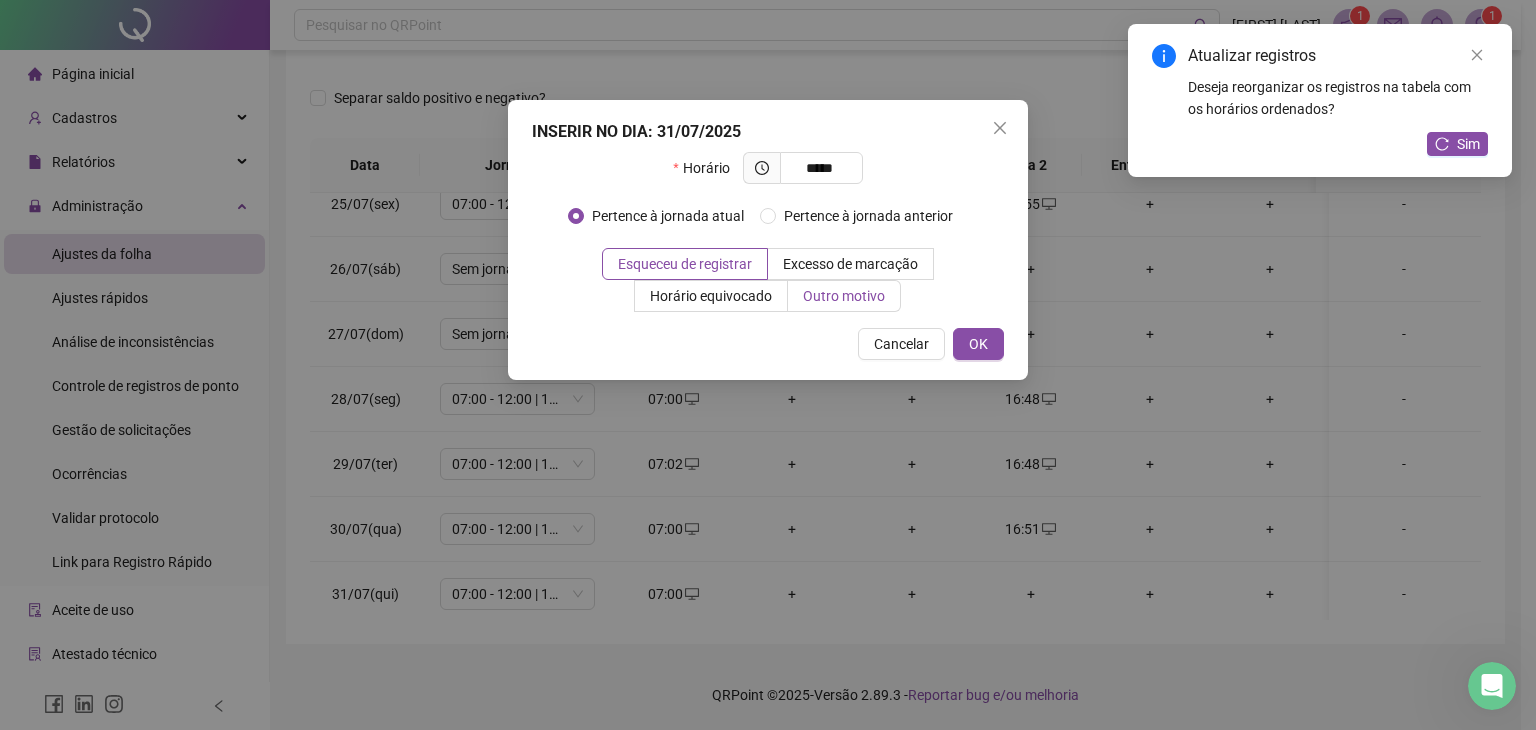 click on "Outro motivo" at bounding box center (844, 296) 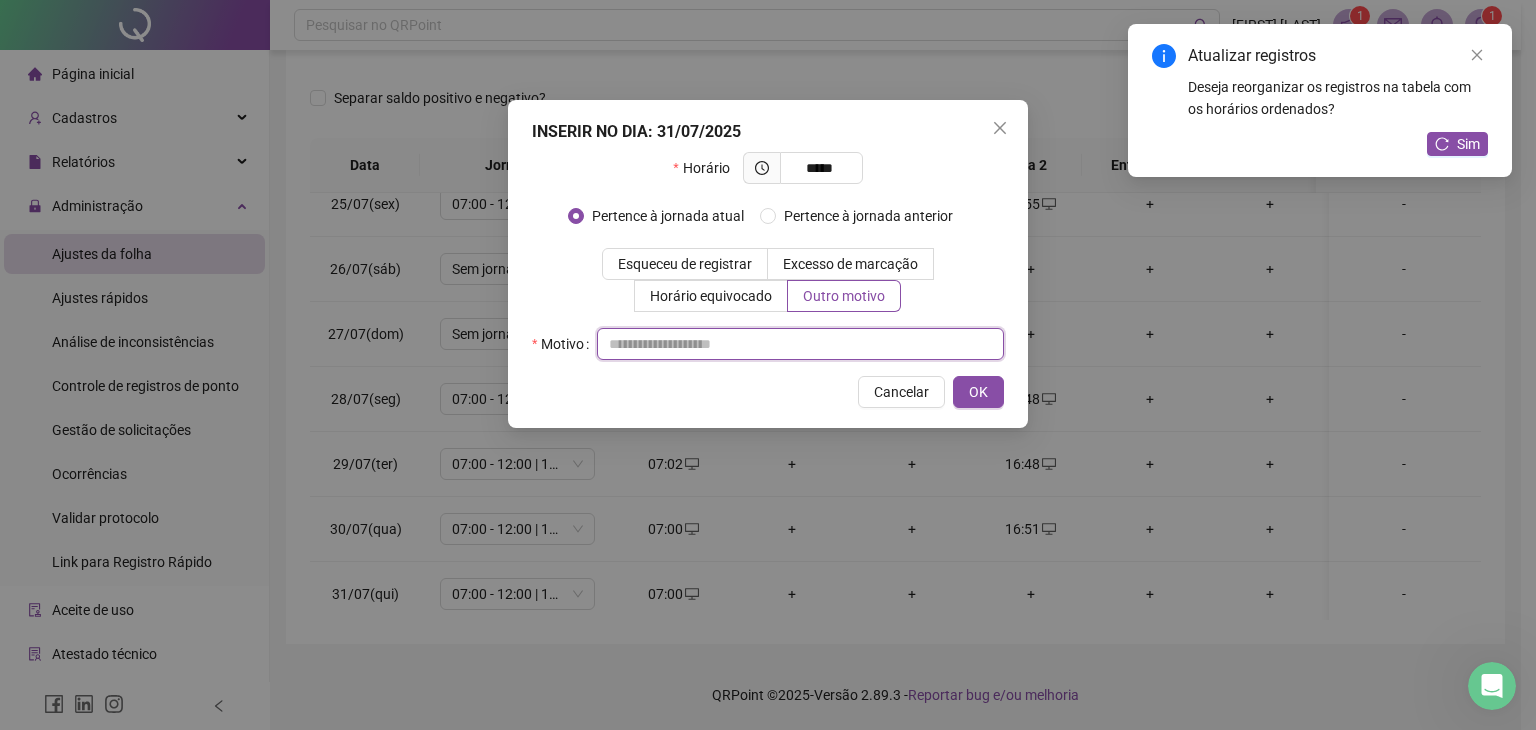 click at bounding box center (800, 344) 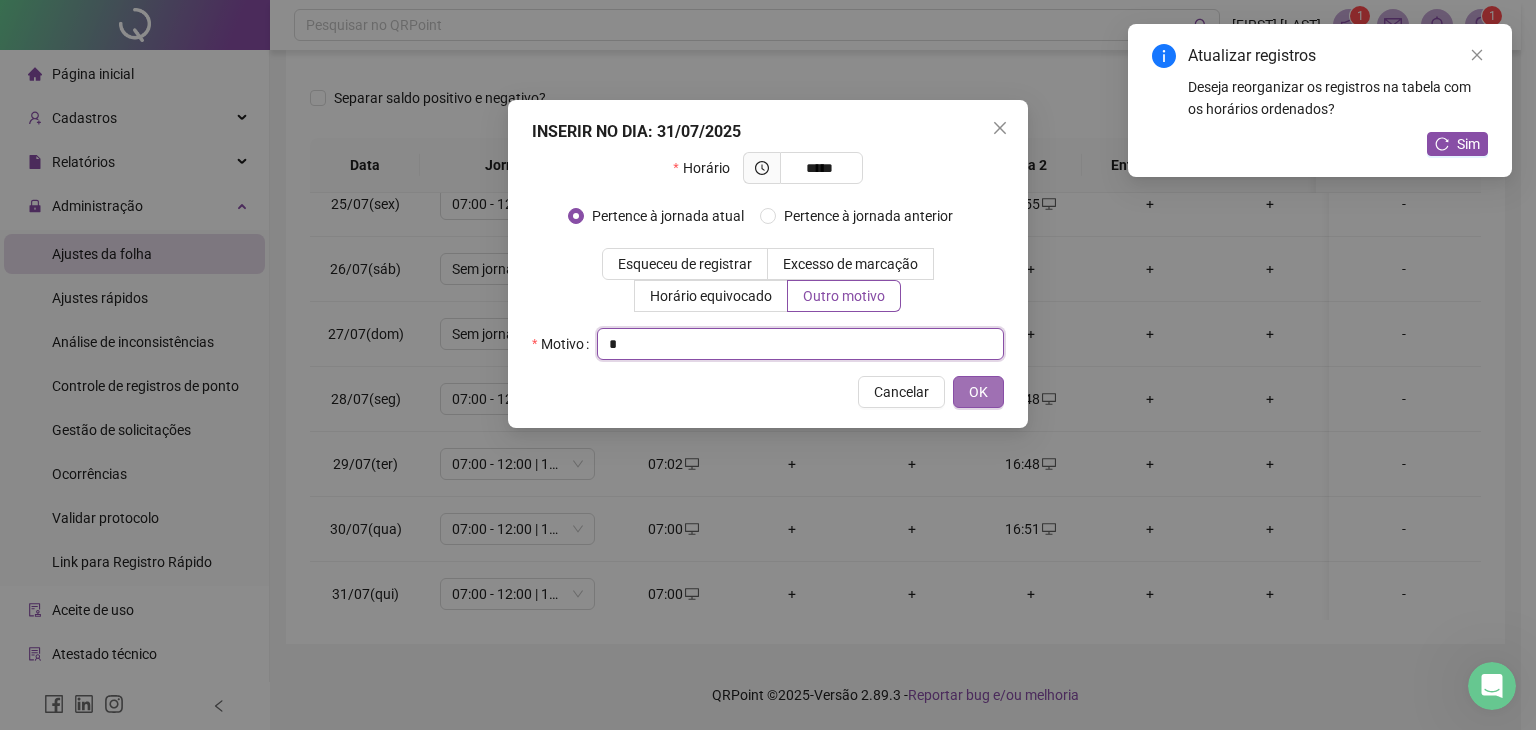 type on "*" 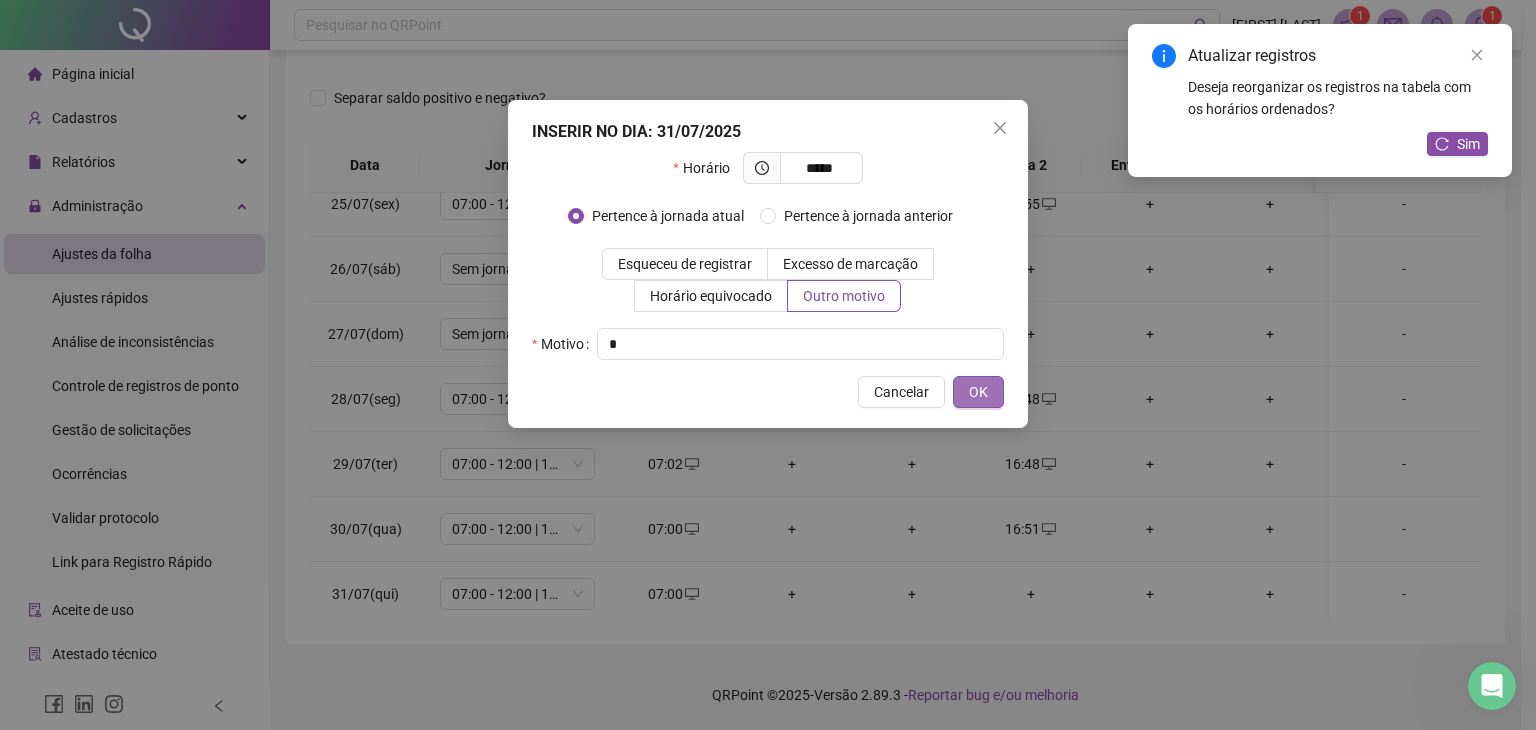 click on "OK" at bounding box center [978, 392] 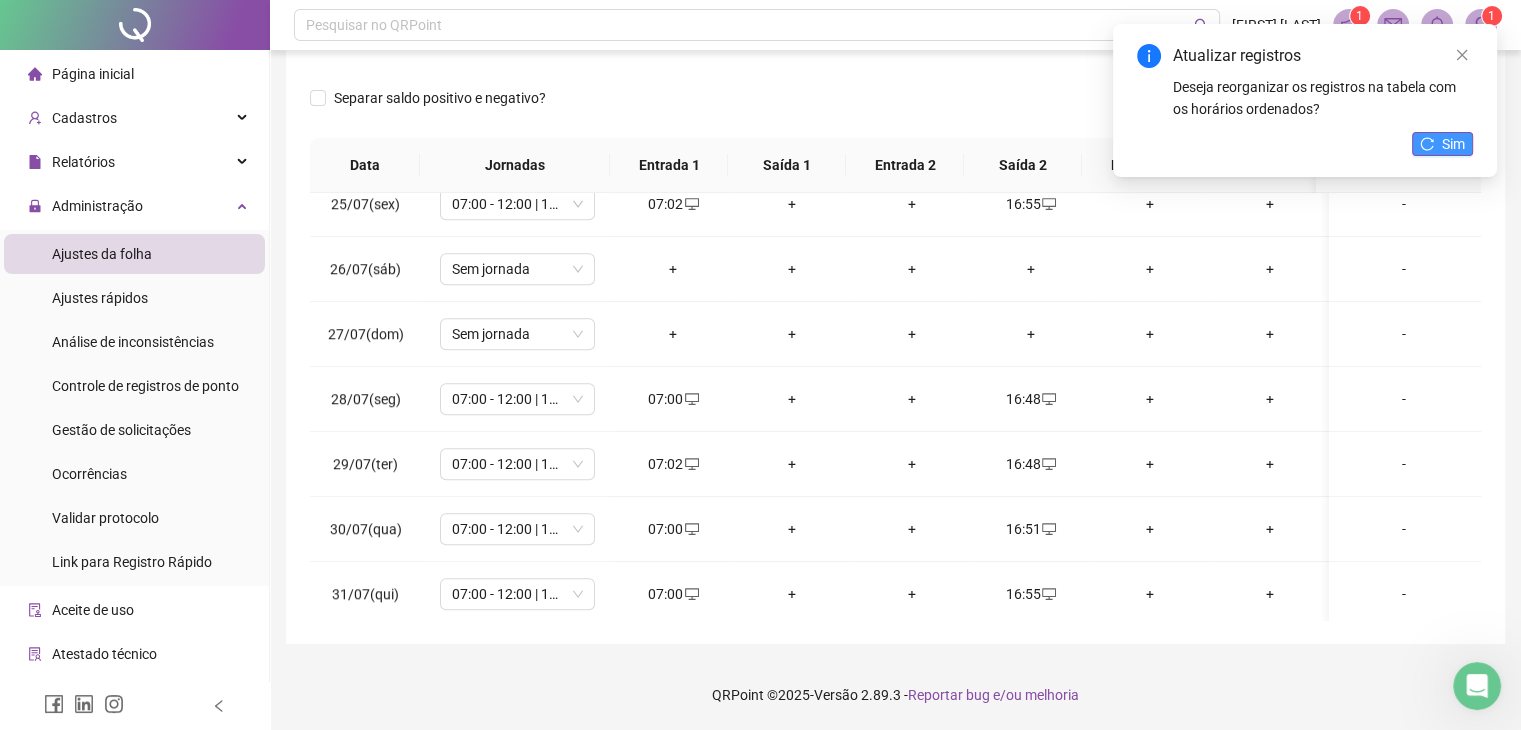 click on "Sim" at bounding box center [1453, 144] 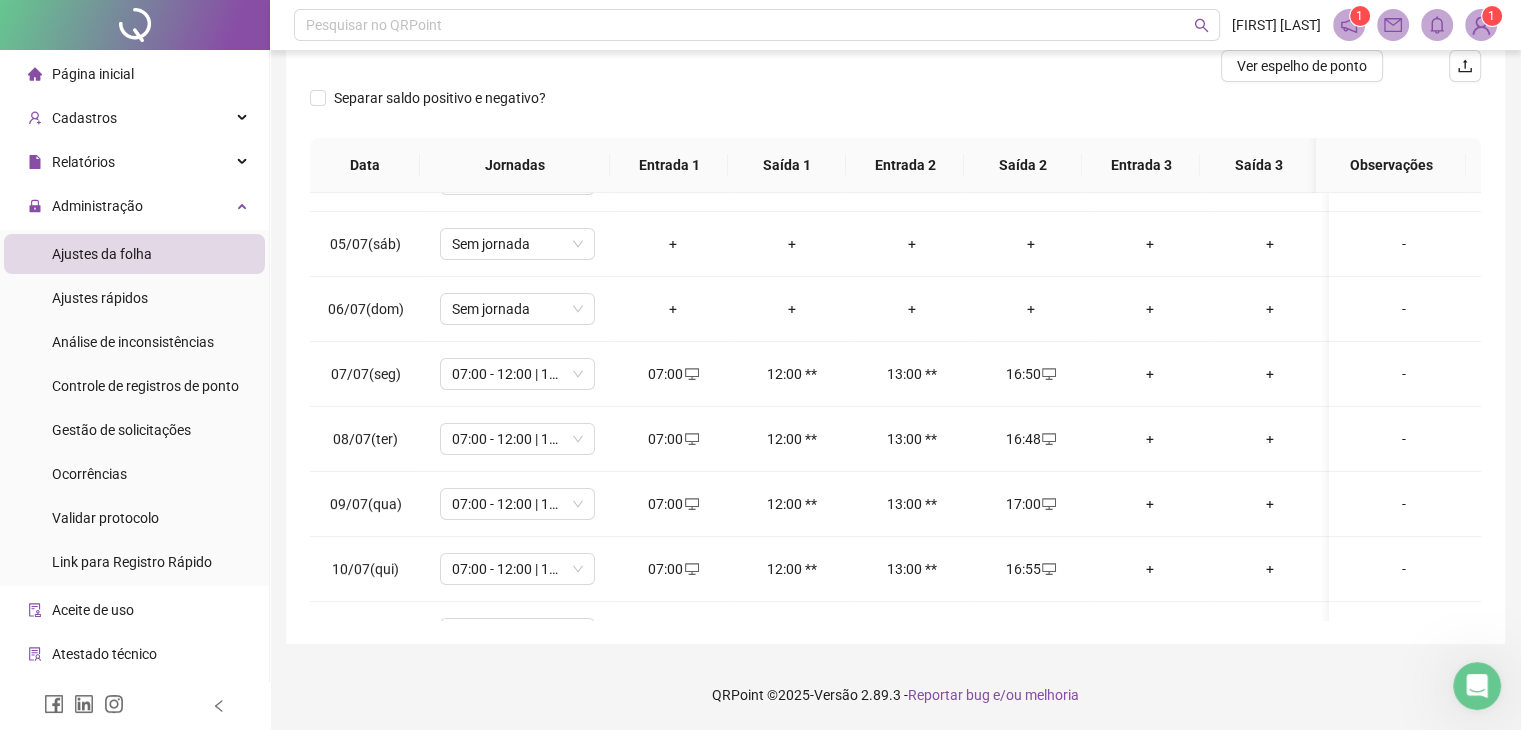 scroll, scrollTop: 0, scrollLeft: 0, axis: both 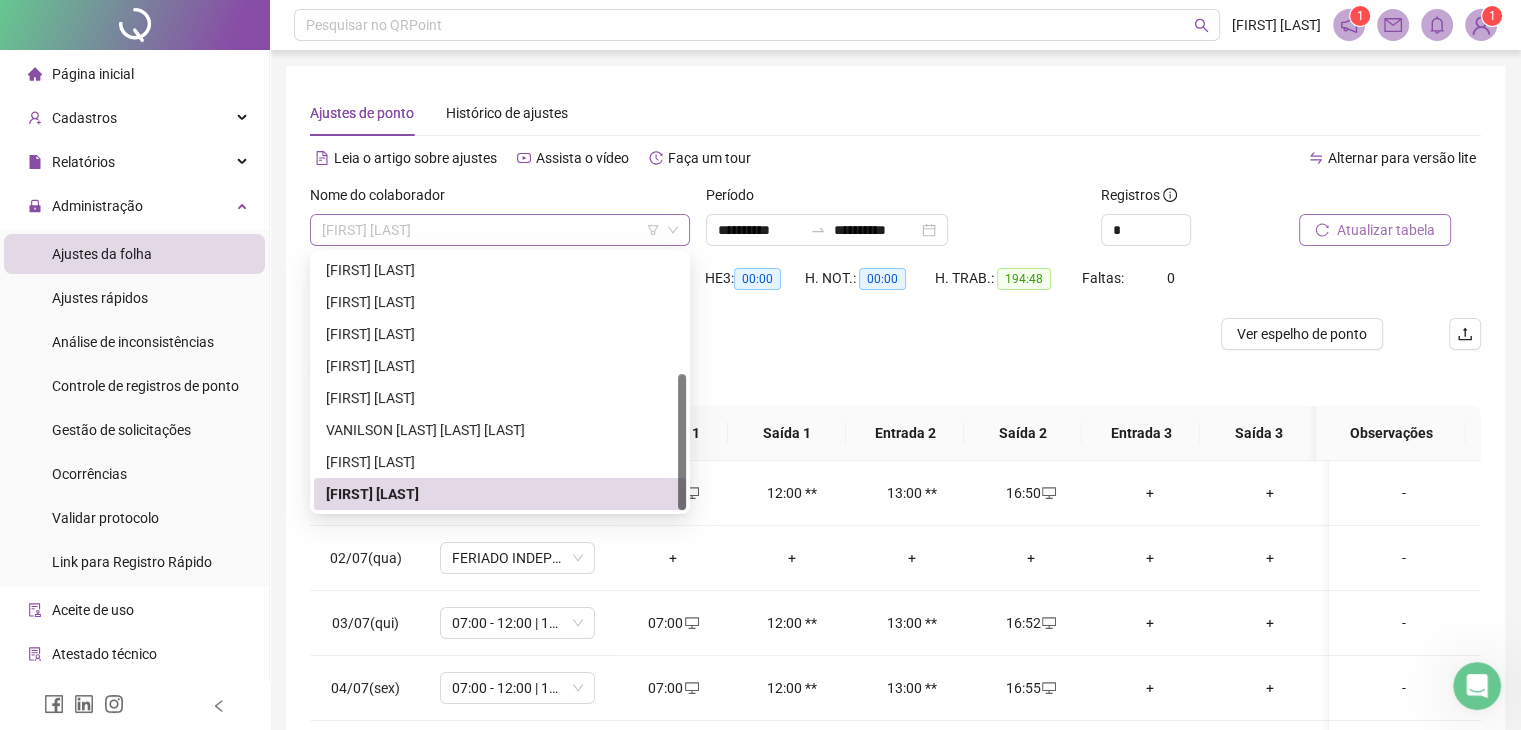 click on "[FIRST] [LAST]" at bounding box center (500, 230) 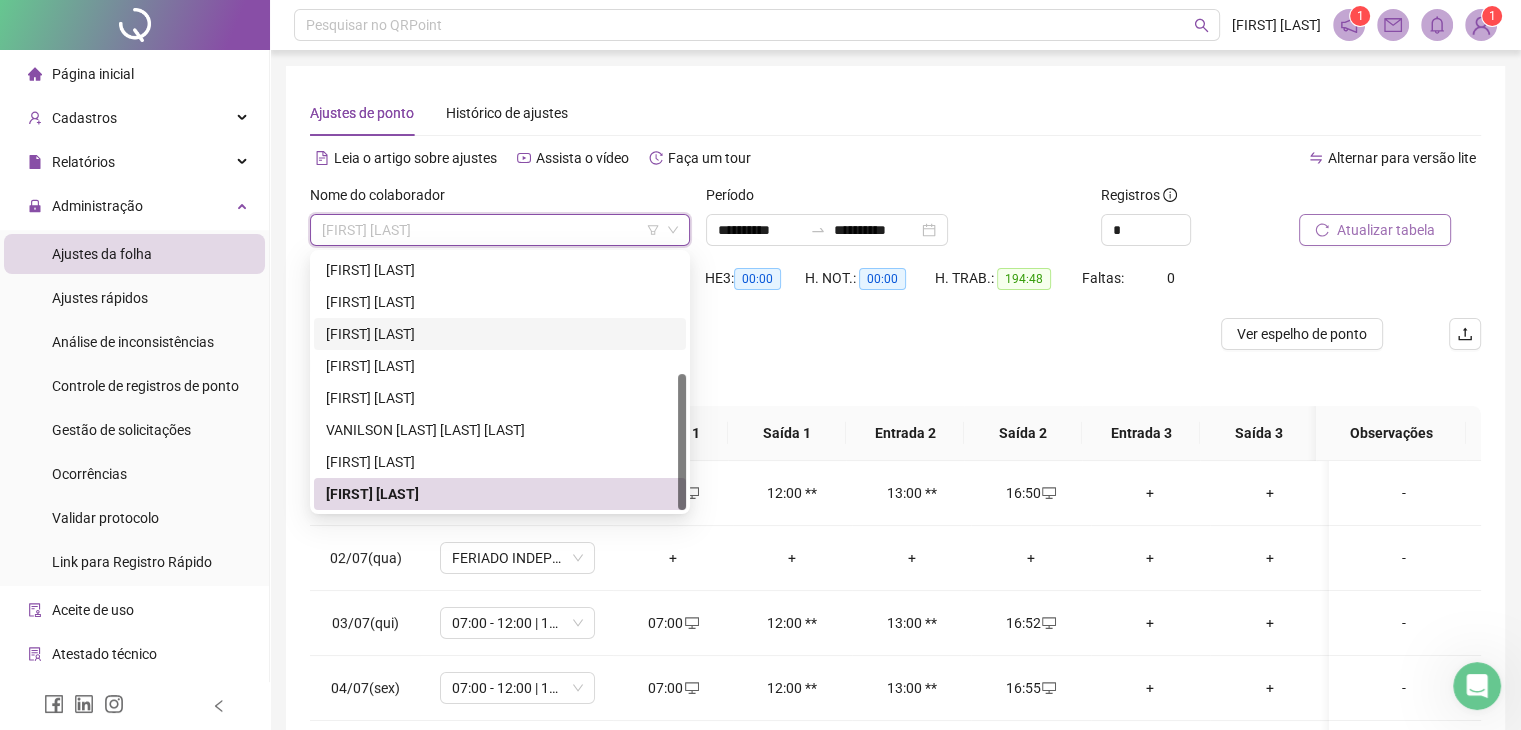 click on "[FIRST] [LAST]" at bounding box center [500, 334] 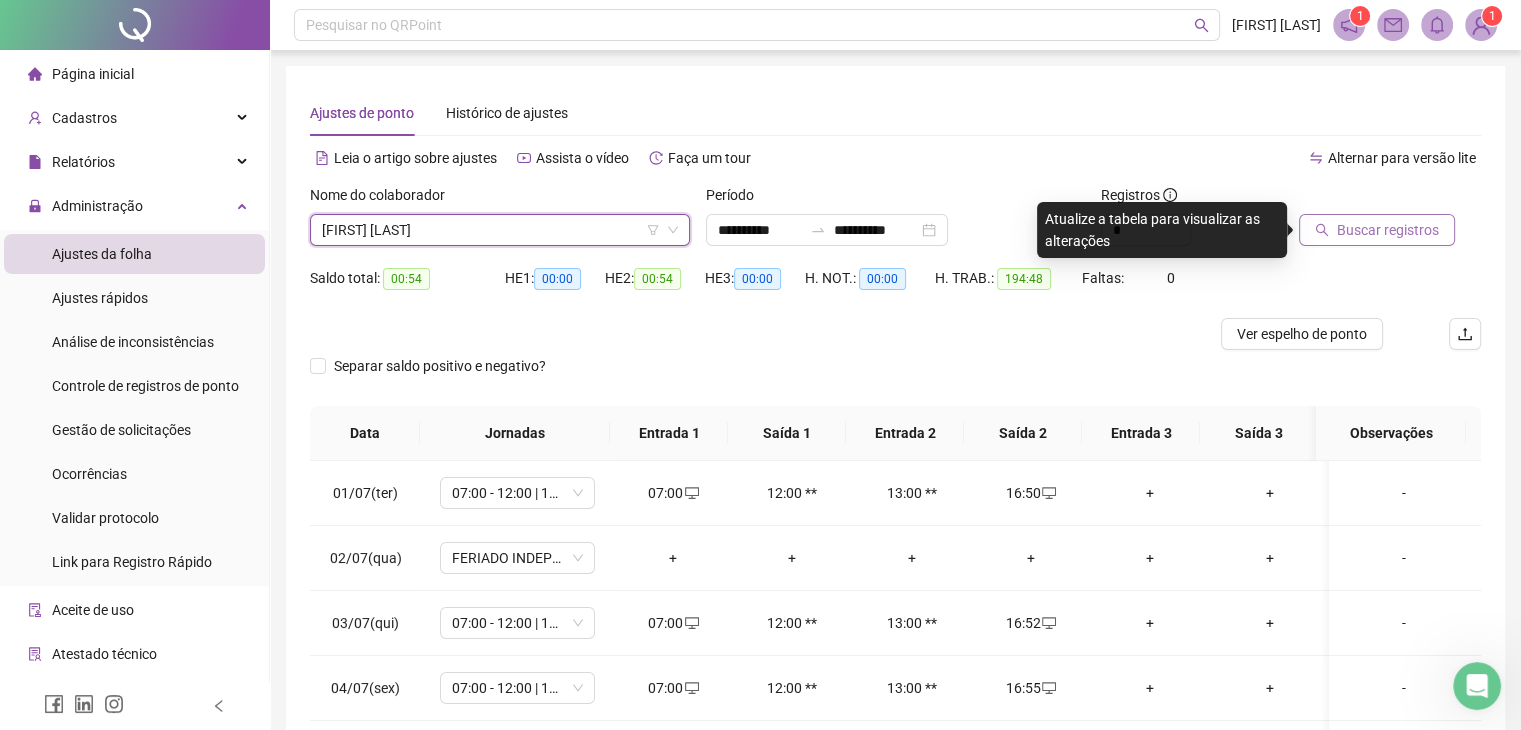 click on "Buscar registros" at bounding box center [1388, 230] 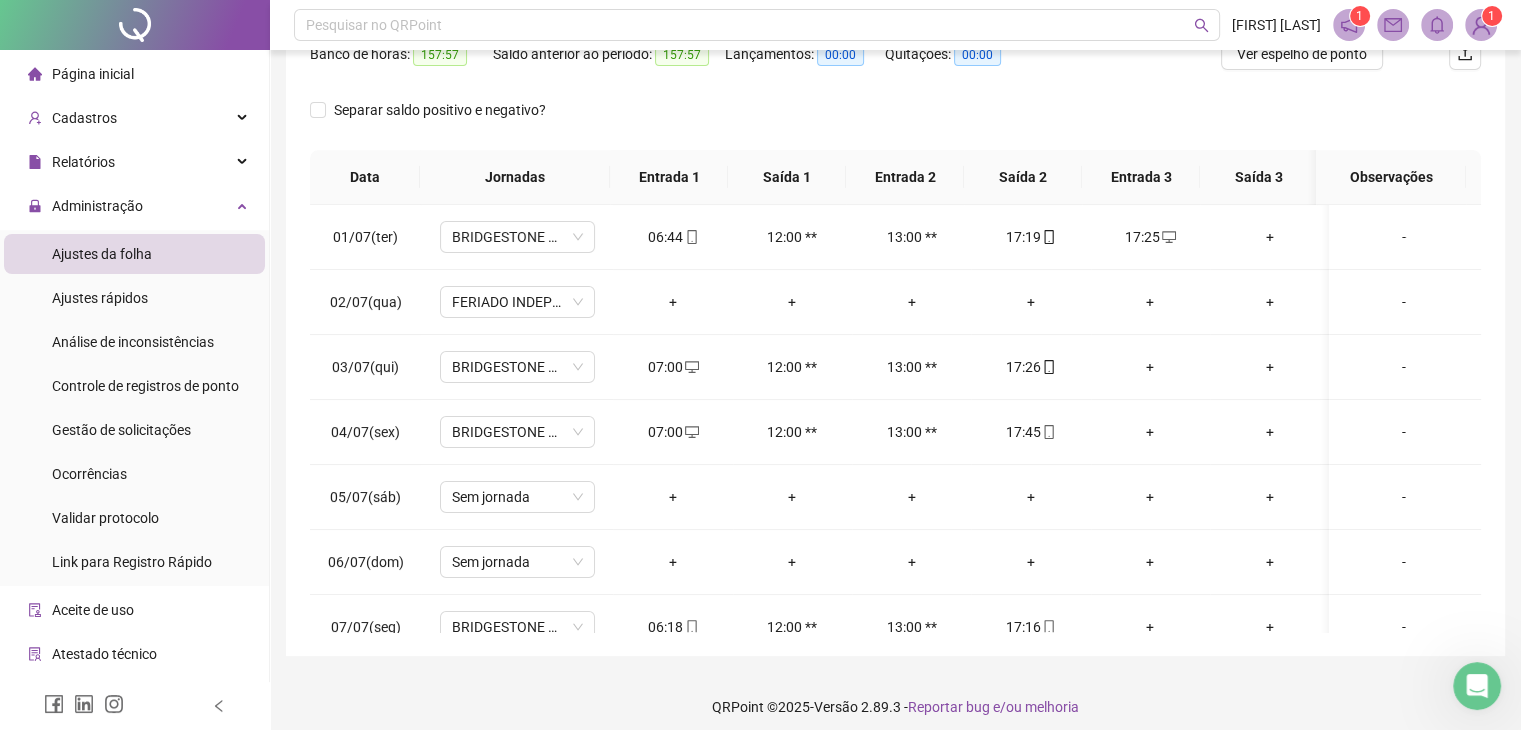 scroll, scrollTop: 348, scrollLeft: 0, axis: vertical 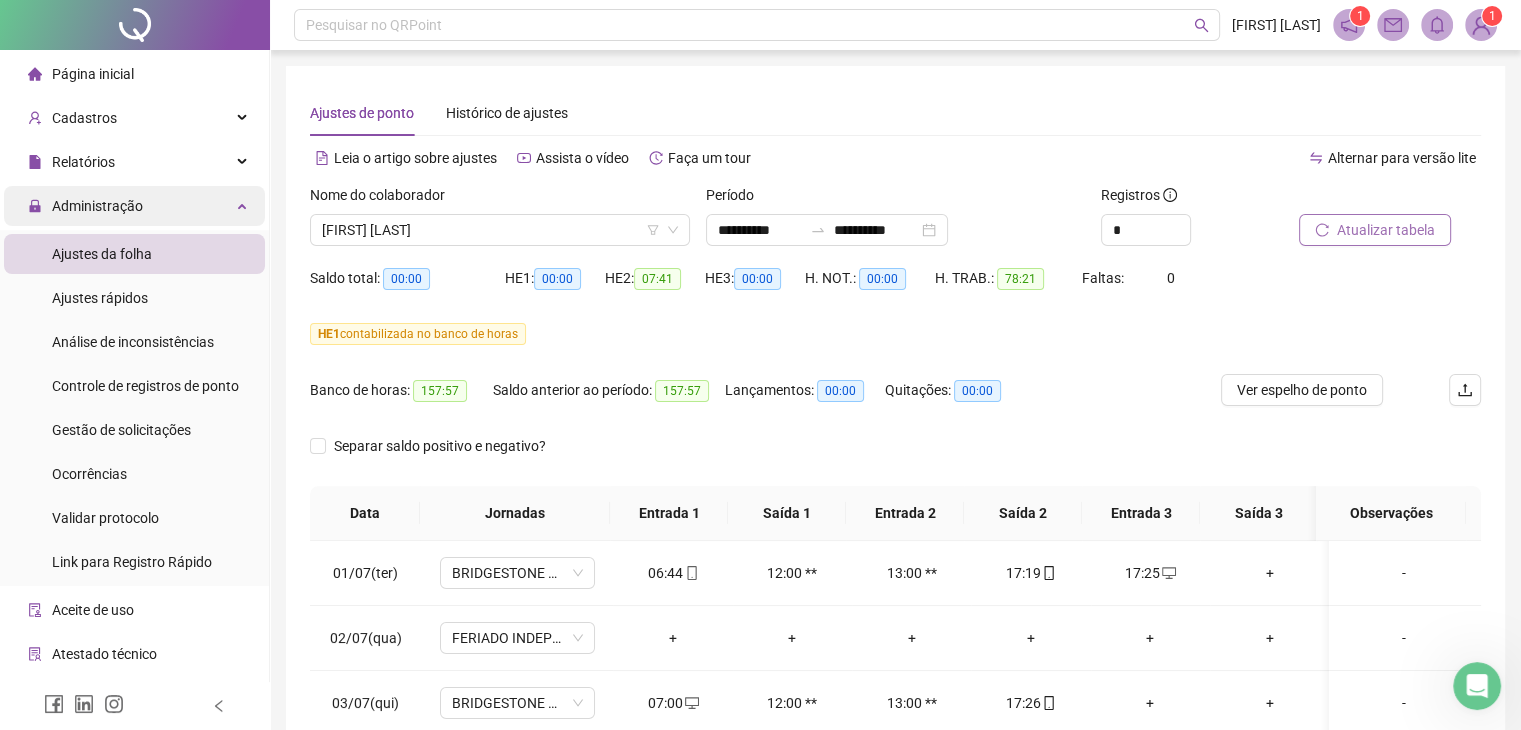 click on "Administração" at bounding box center [134, 206] 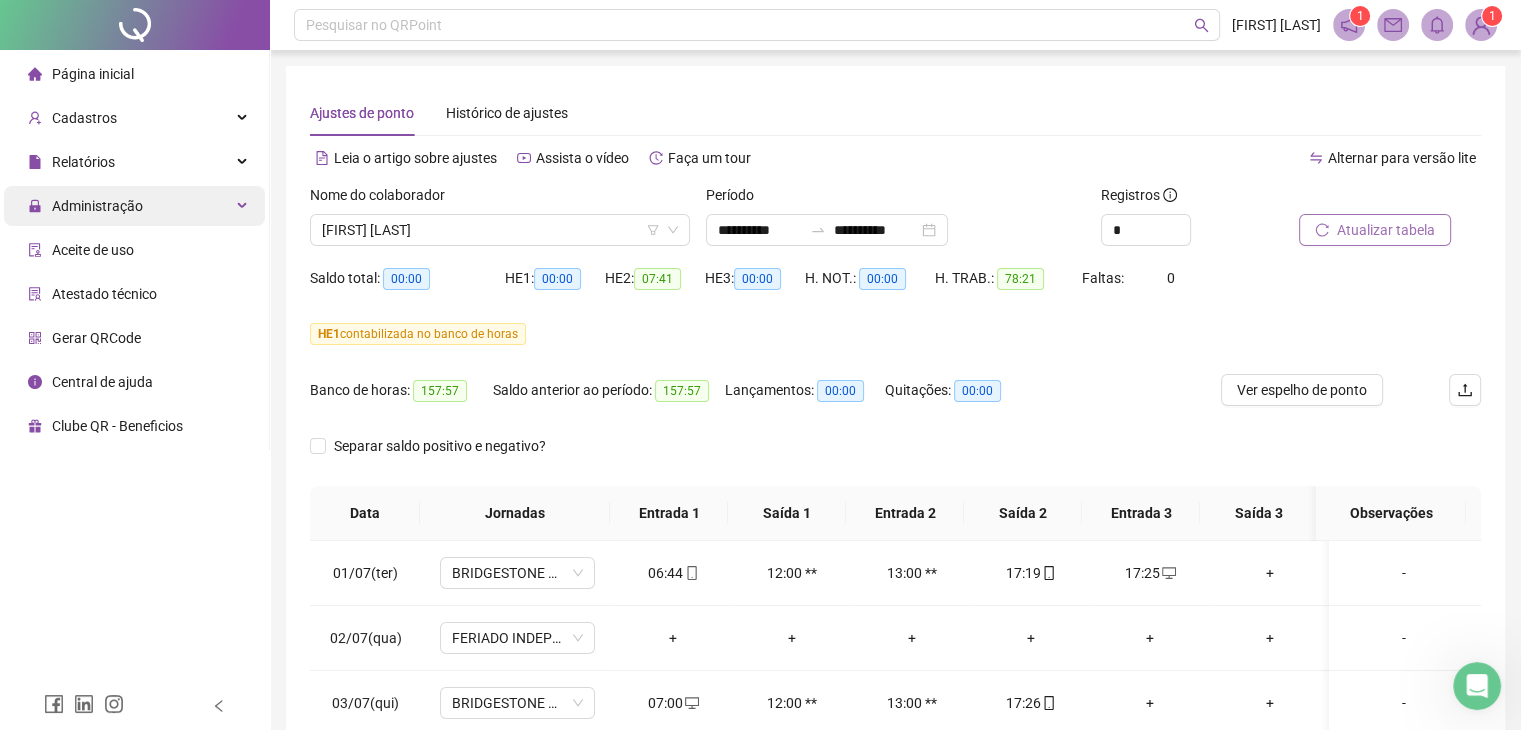 click on "Administração" at bounding box center (134, 206) 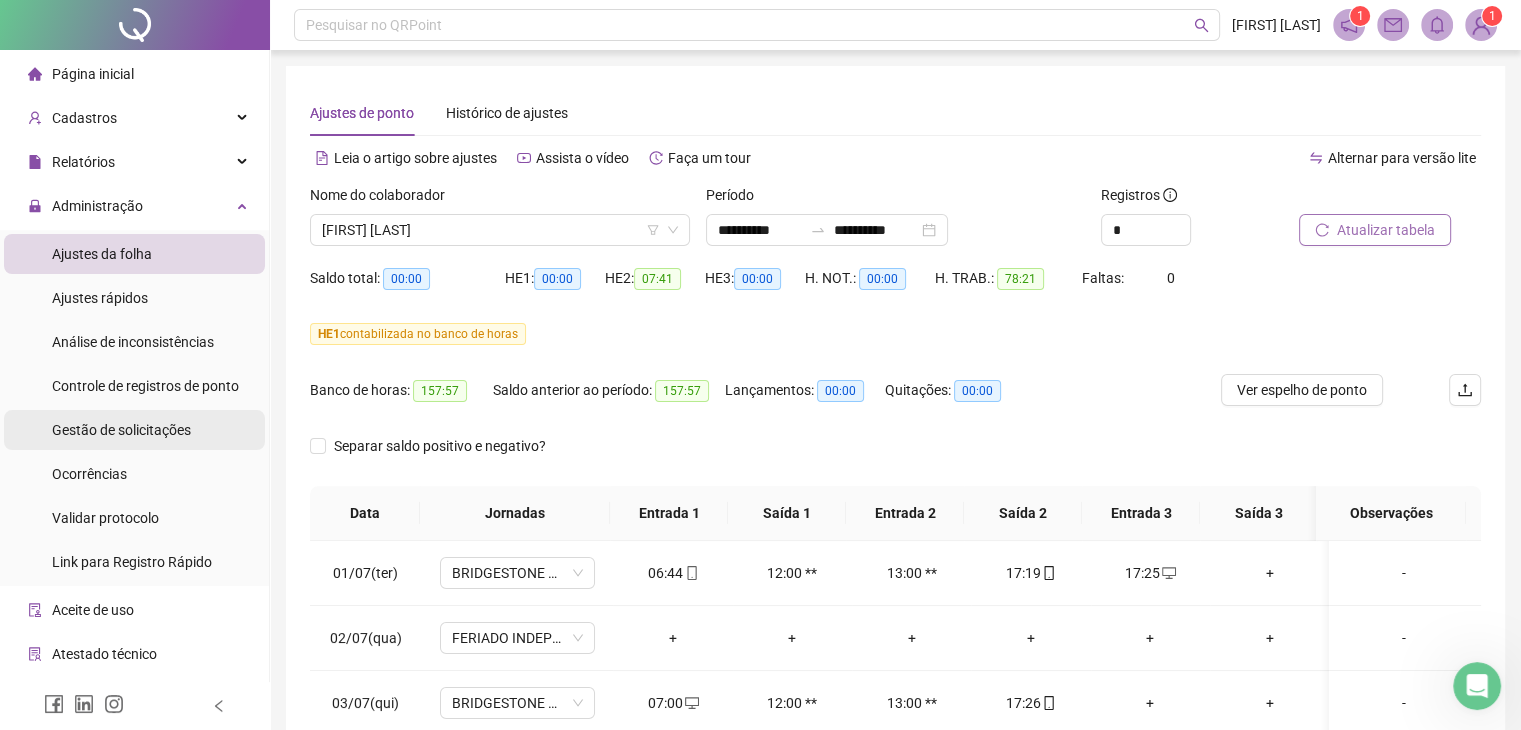 click on "Gestão de solicitações" at bounding box center (121, 430) 